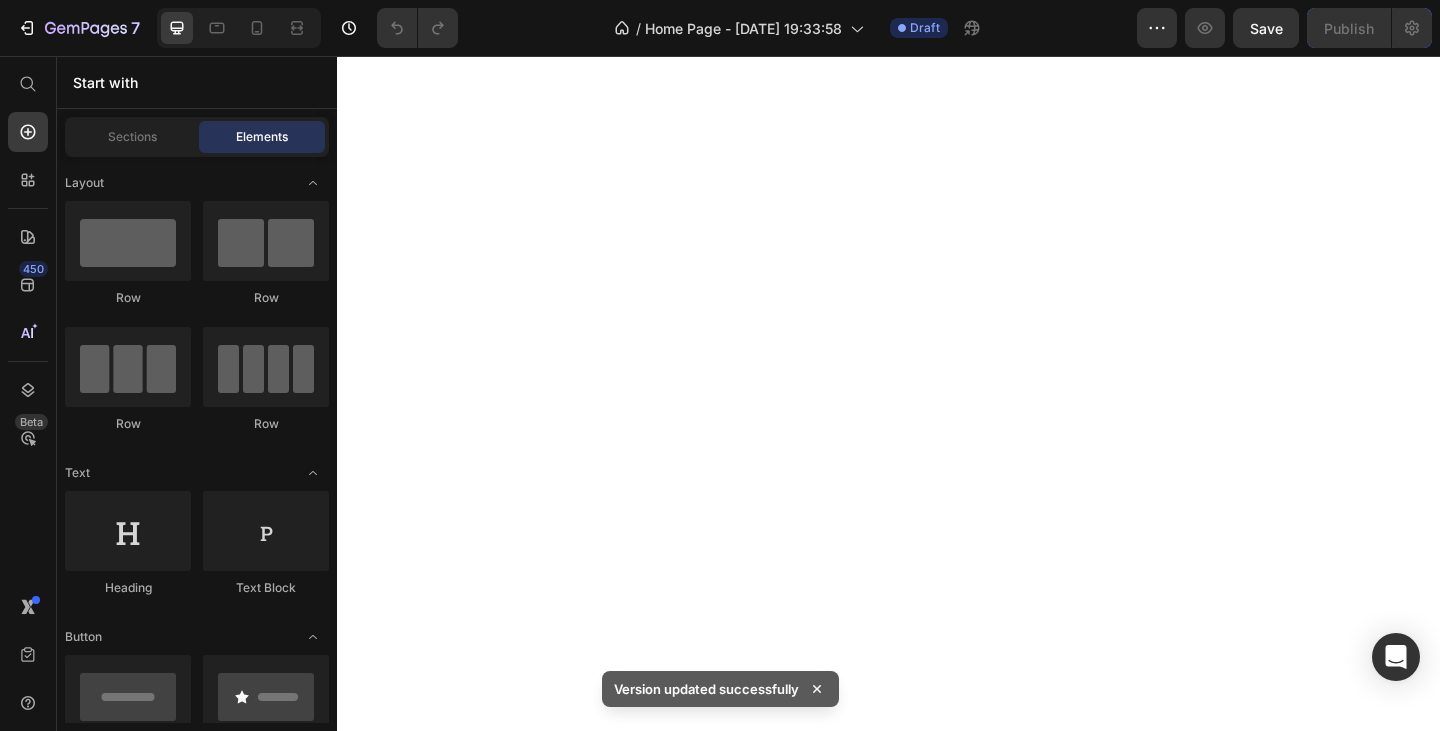 scroll, scrollTop: 0, scrollLeft: 0, axis: both 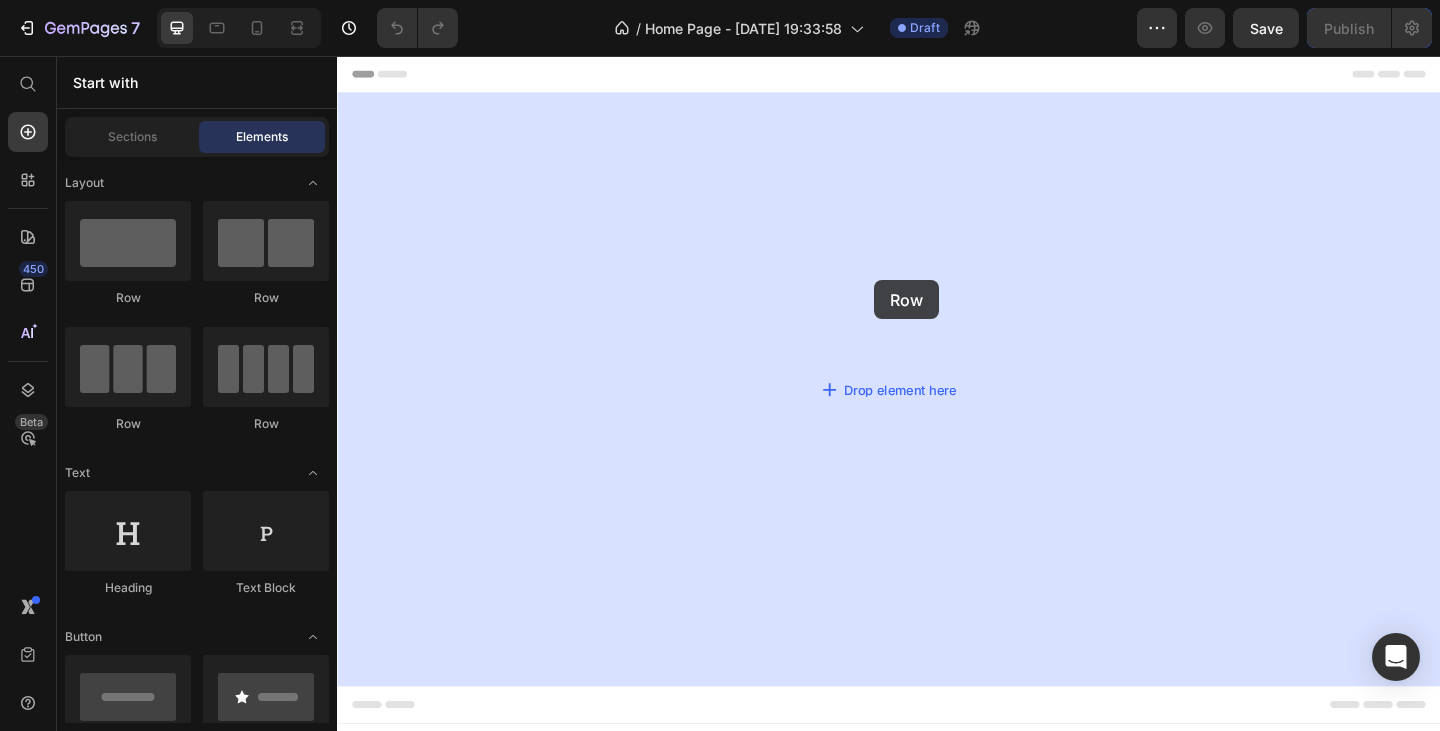 drag, startPoint x: 459, startPoint y: 295, endPoint x: 922, endPoint y: 301, distance: 463.03888 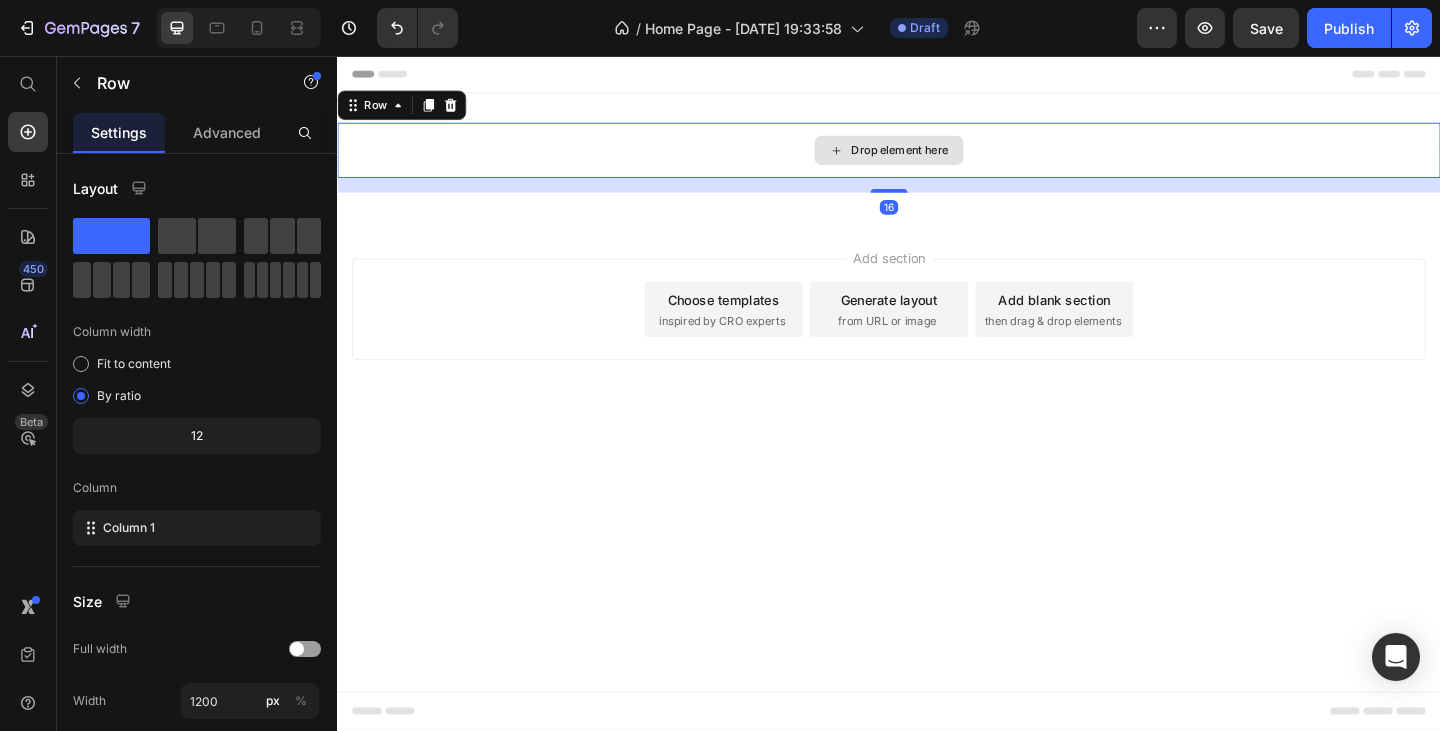 click on "Drop element here" at bounding box center [937, 159] 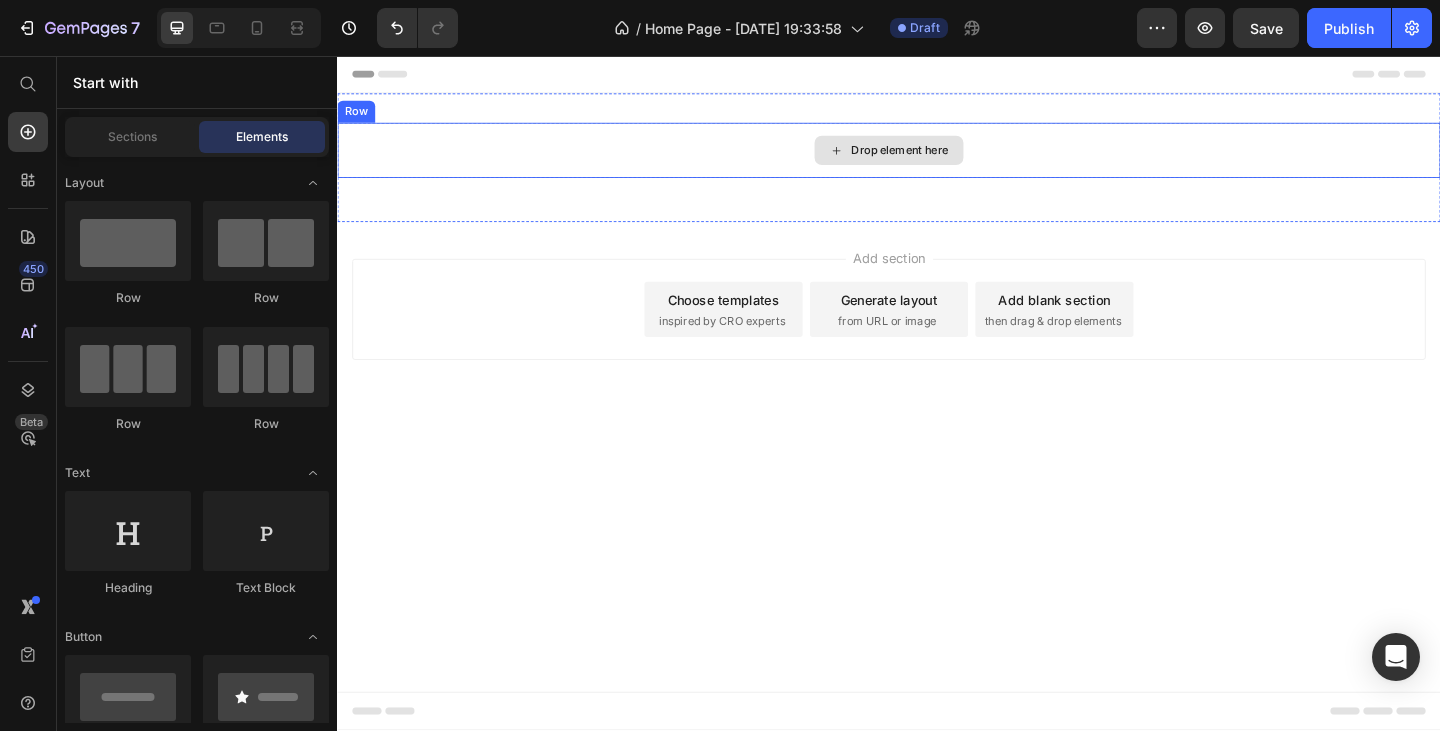 click on "Drop element here" at bounding box center (937, 159) 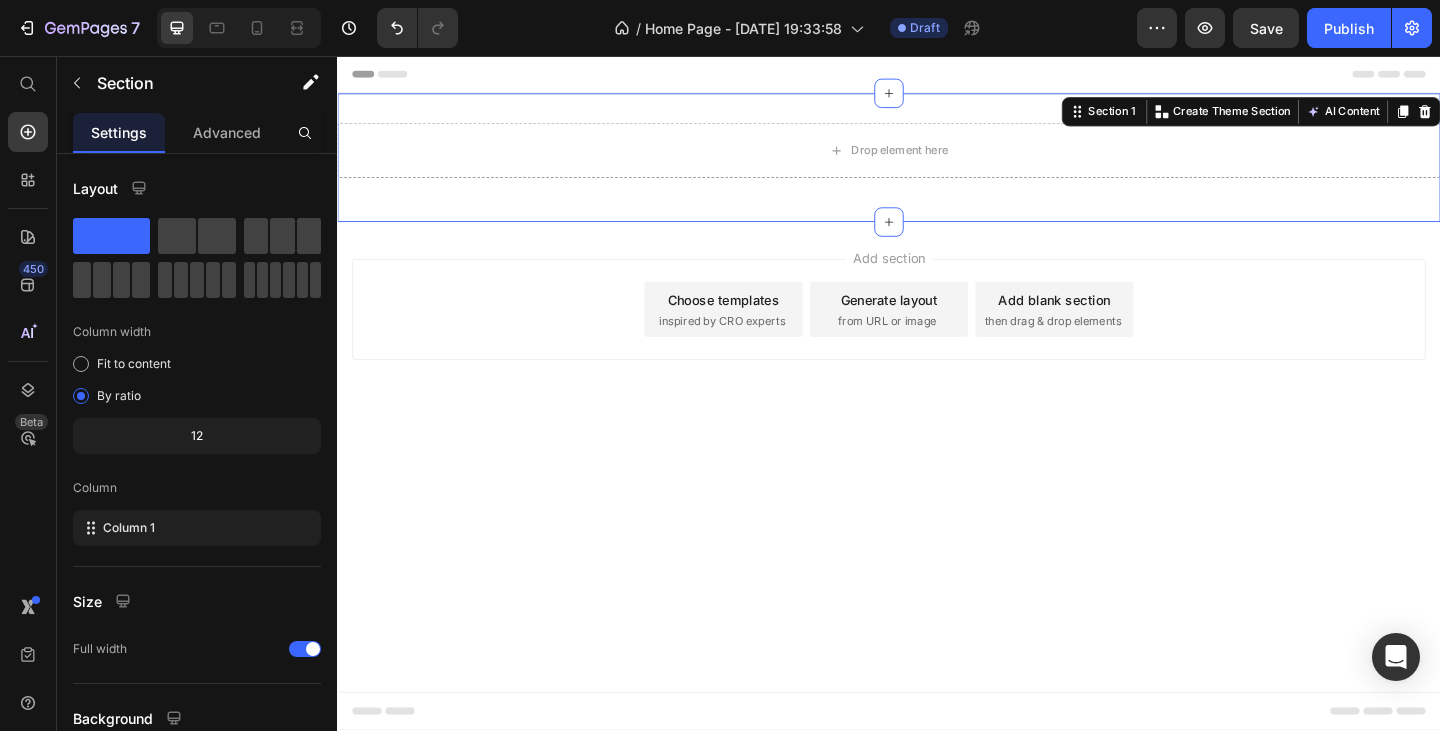 click on "Drop element here Row Section 1   You can create reusable sections Create Theme Section AI Content Write with GemAI What would you like to describe here? Tone and Voice Persuasive Product Getting products... Show more Generate" at bounding box center [937, 167] 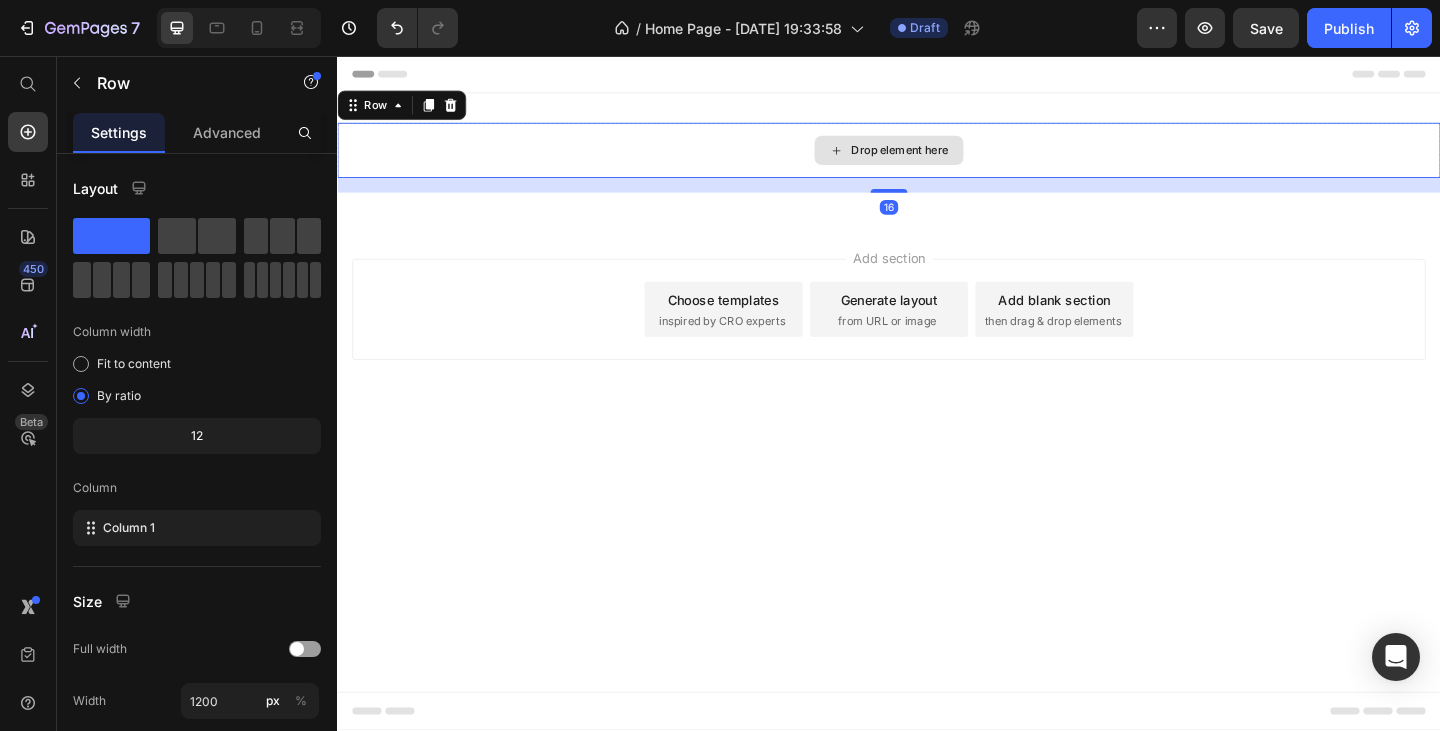 click on "Drop element here" at bounding box center (937, 159) 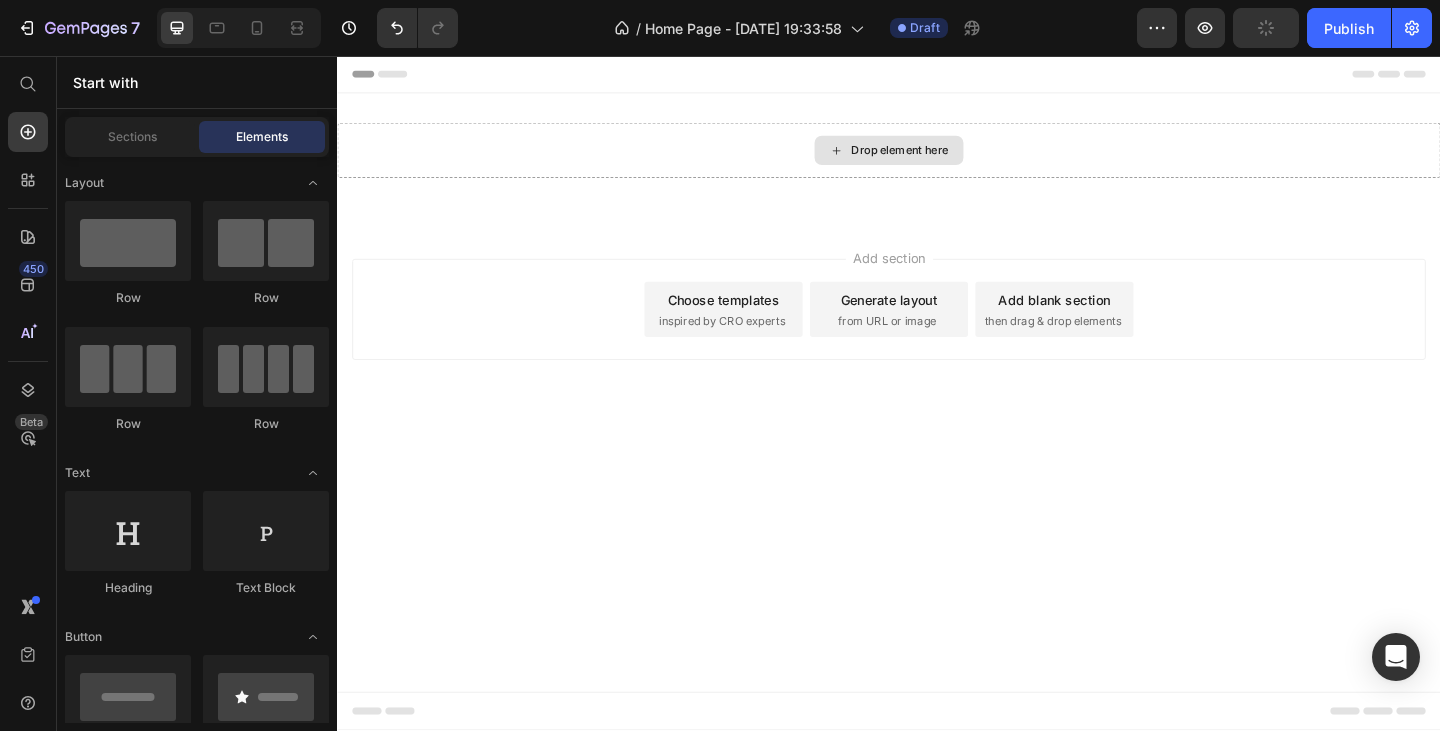 click 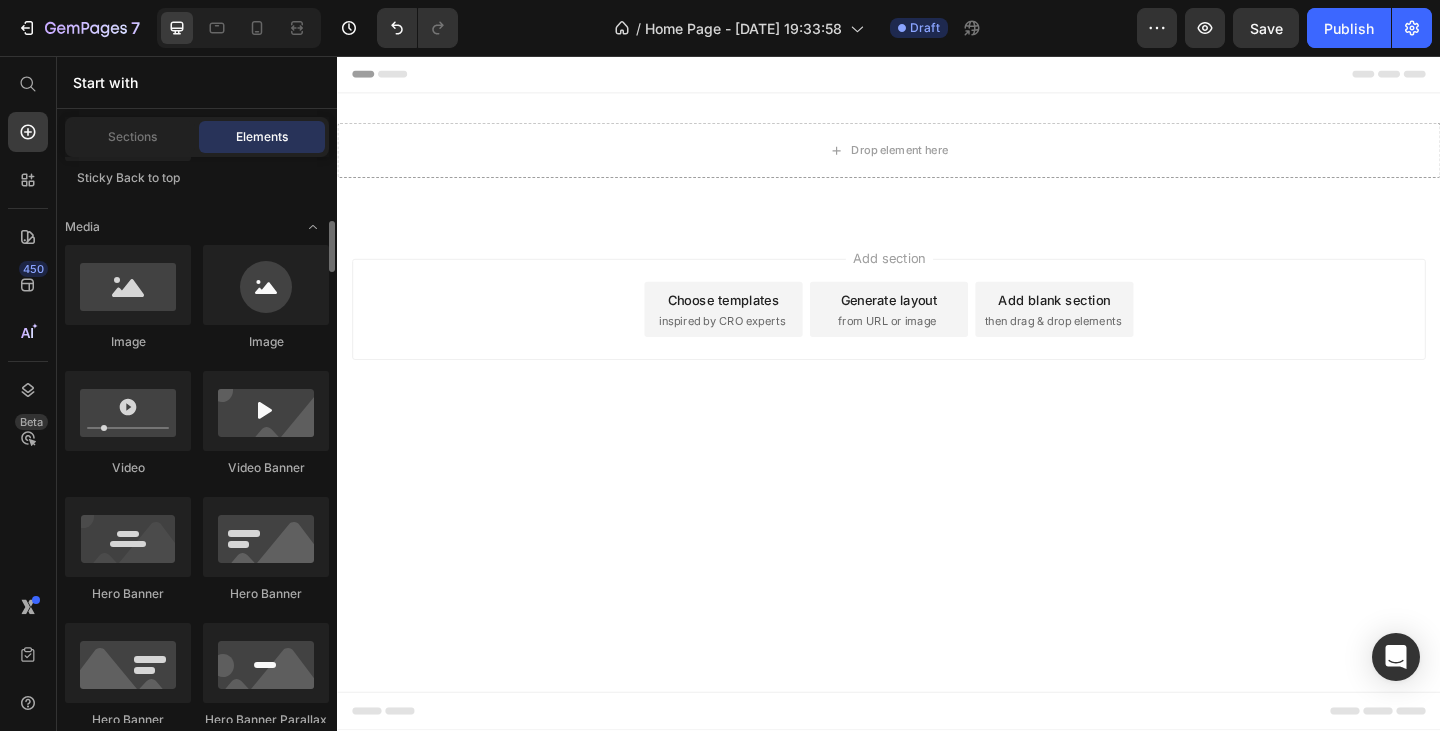 scroll, scrollTop: 1000, scrollLeft: 0, axis: vertical 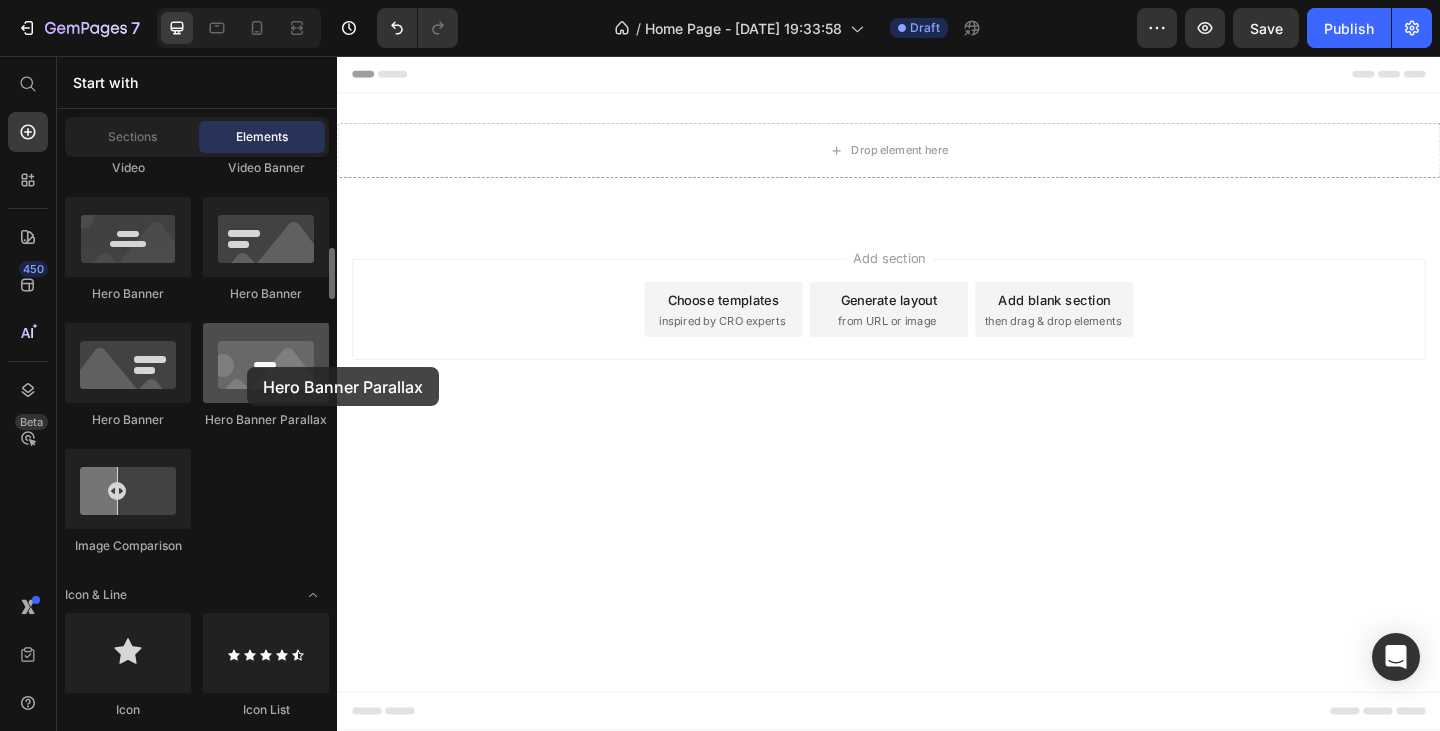 click at bounding box center [266, 363] 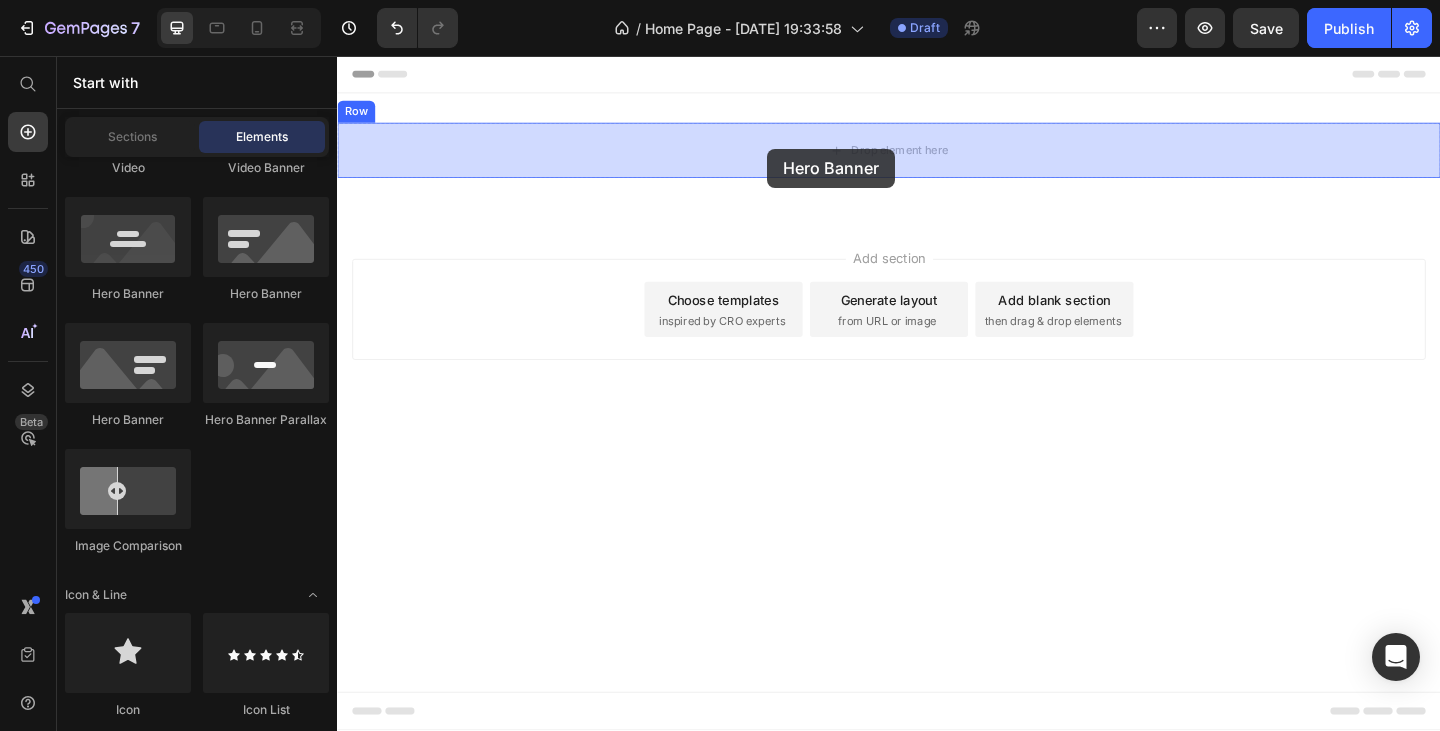 drag, startPoint x: 478, startPoint y: 291, endPoint x: 787, endPoint y: 162, distance: 334.84622 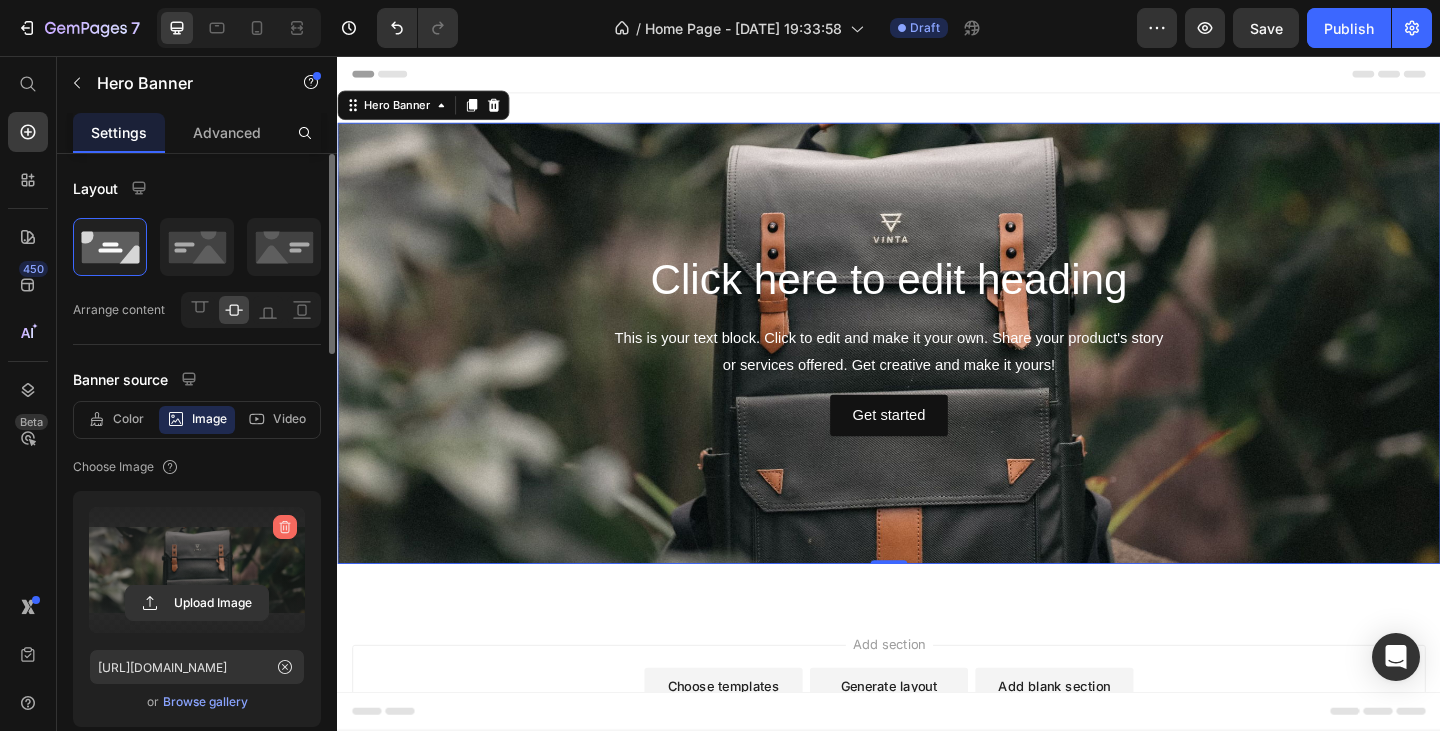 click 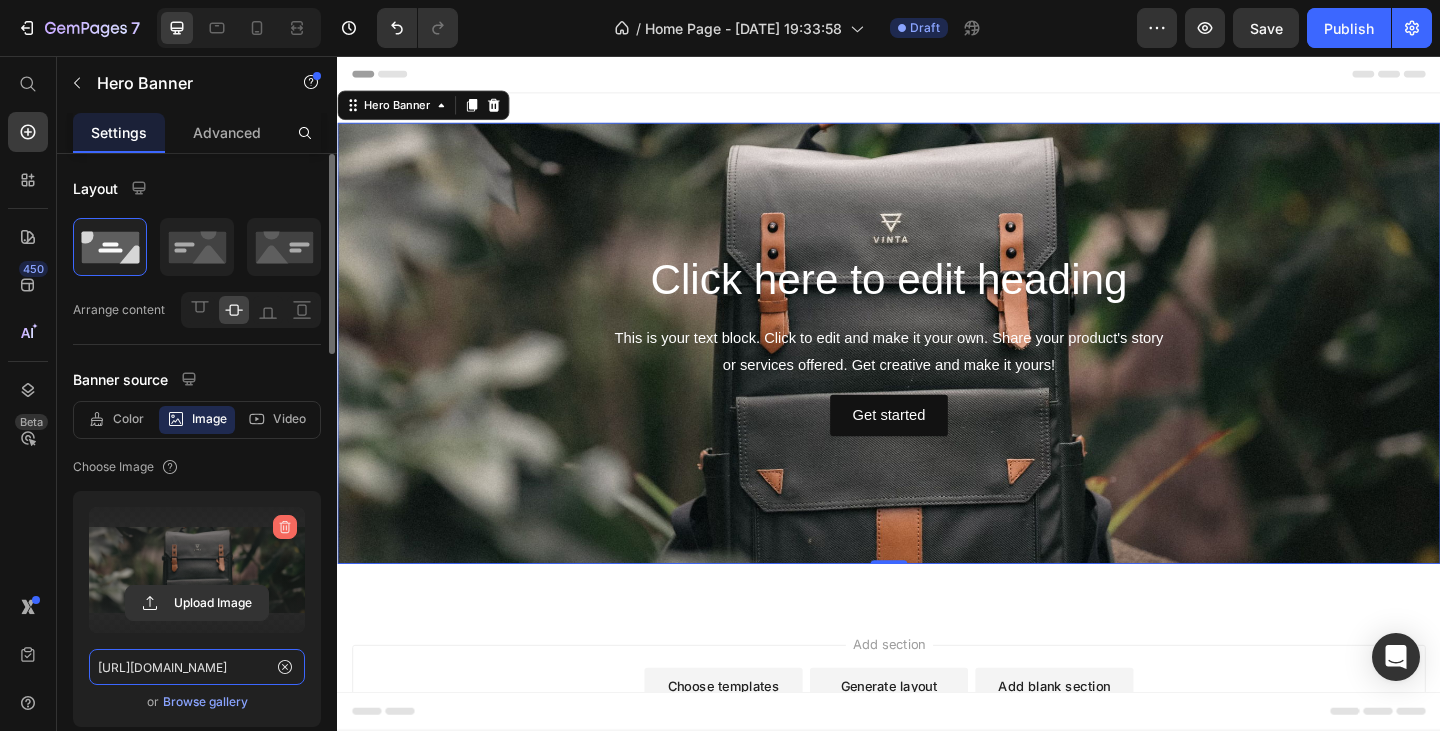 type 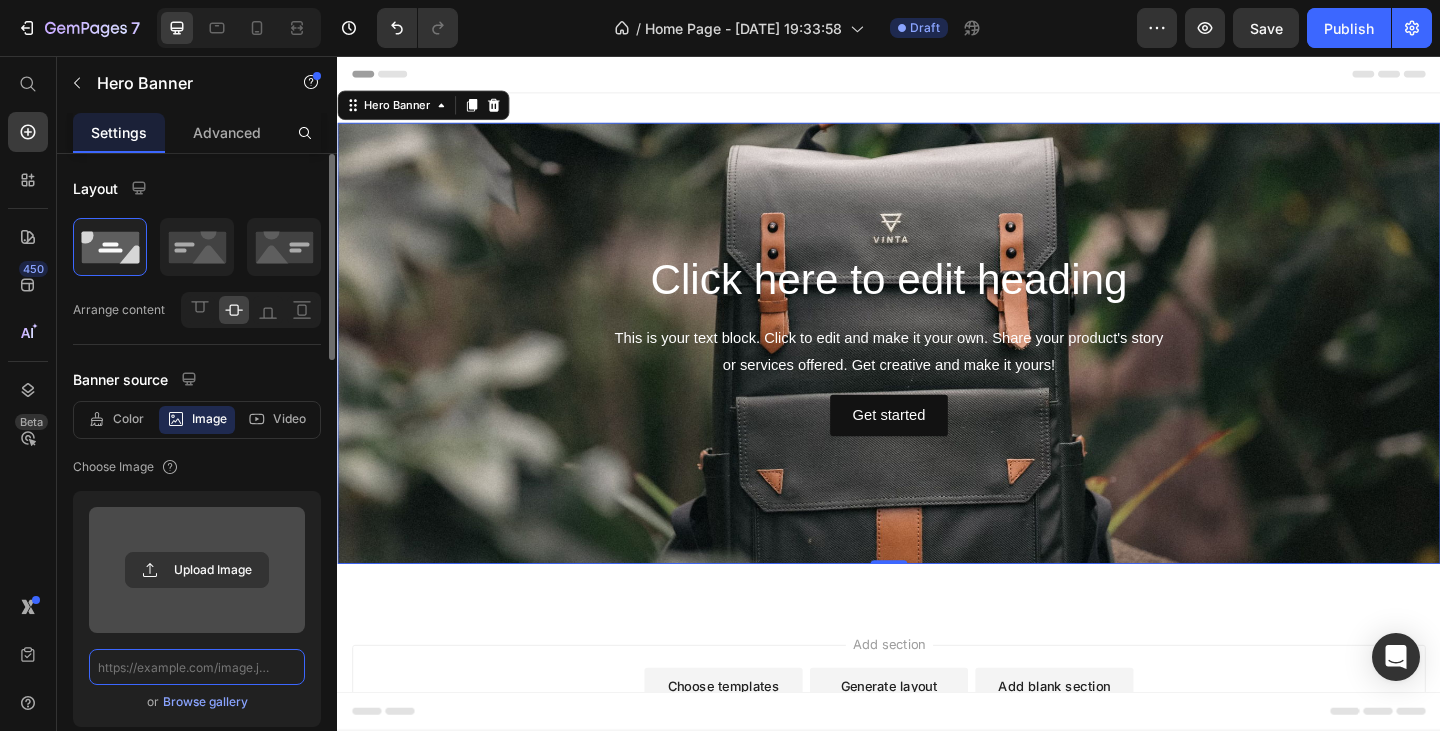 scroll, scrollTop: 0, scrollLeft: 0, axis: both 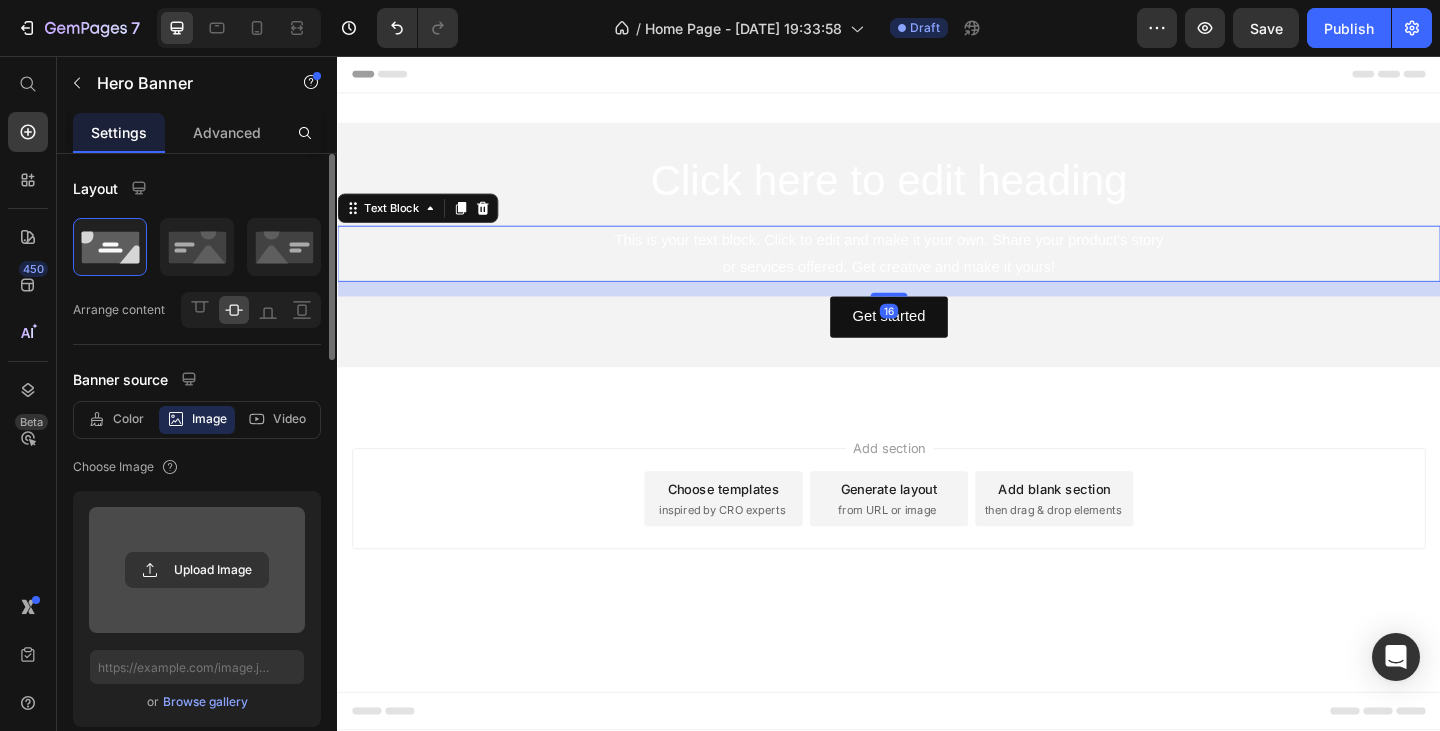 click on "This is your text block. Click to edit and make it your own. Share your product's story                   or services offered. Get creative and make it yours!" at bounding box center (937, 272) 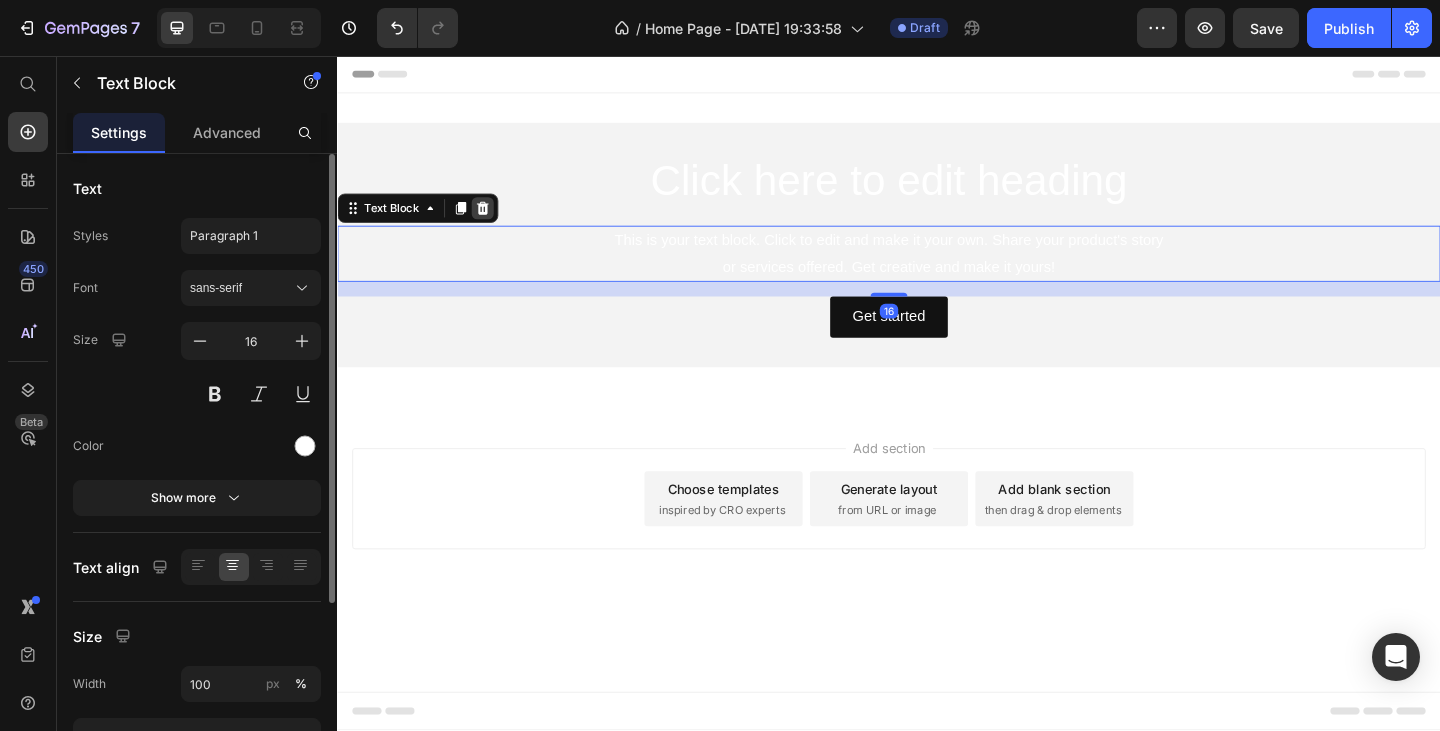 click 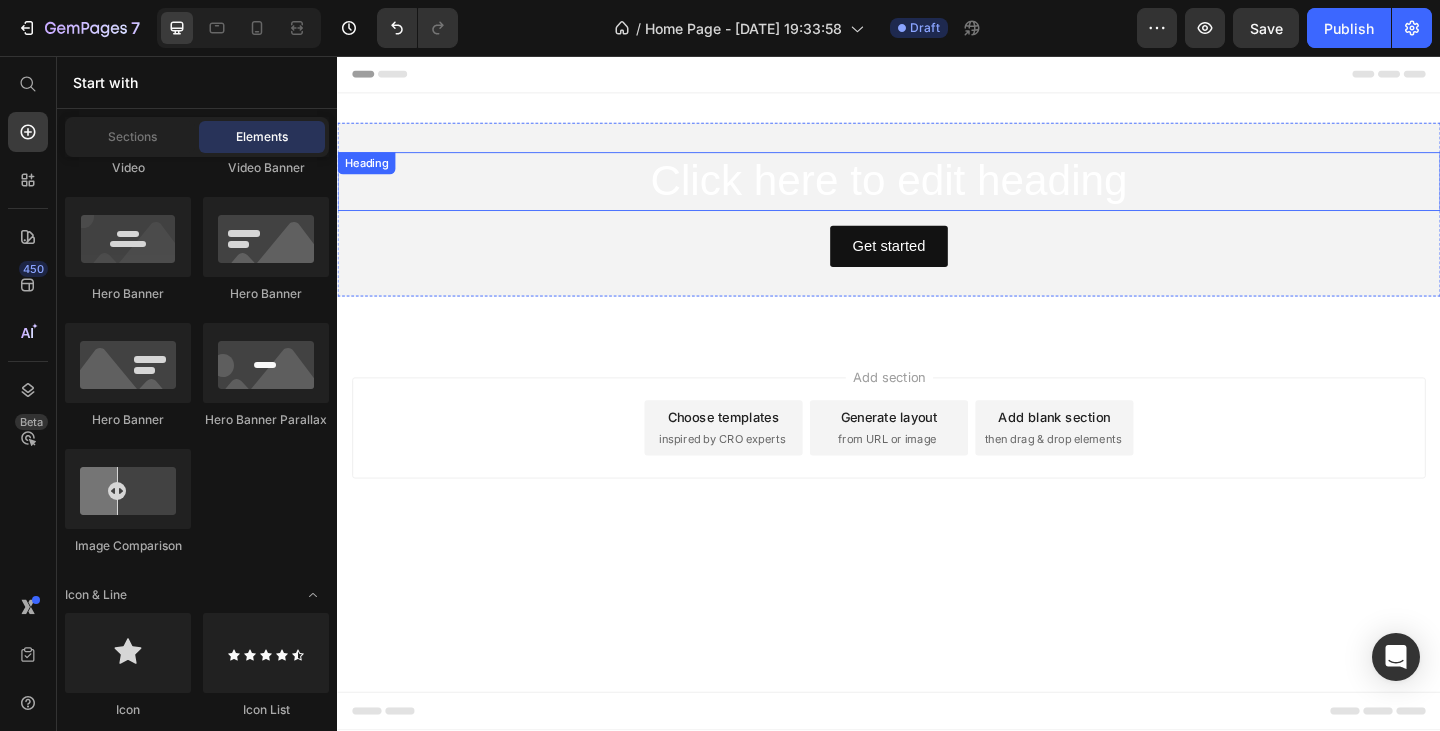 click on "Click here to edit heading" at bounding box center (937, 193) 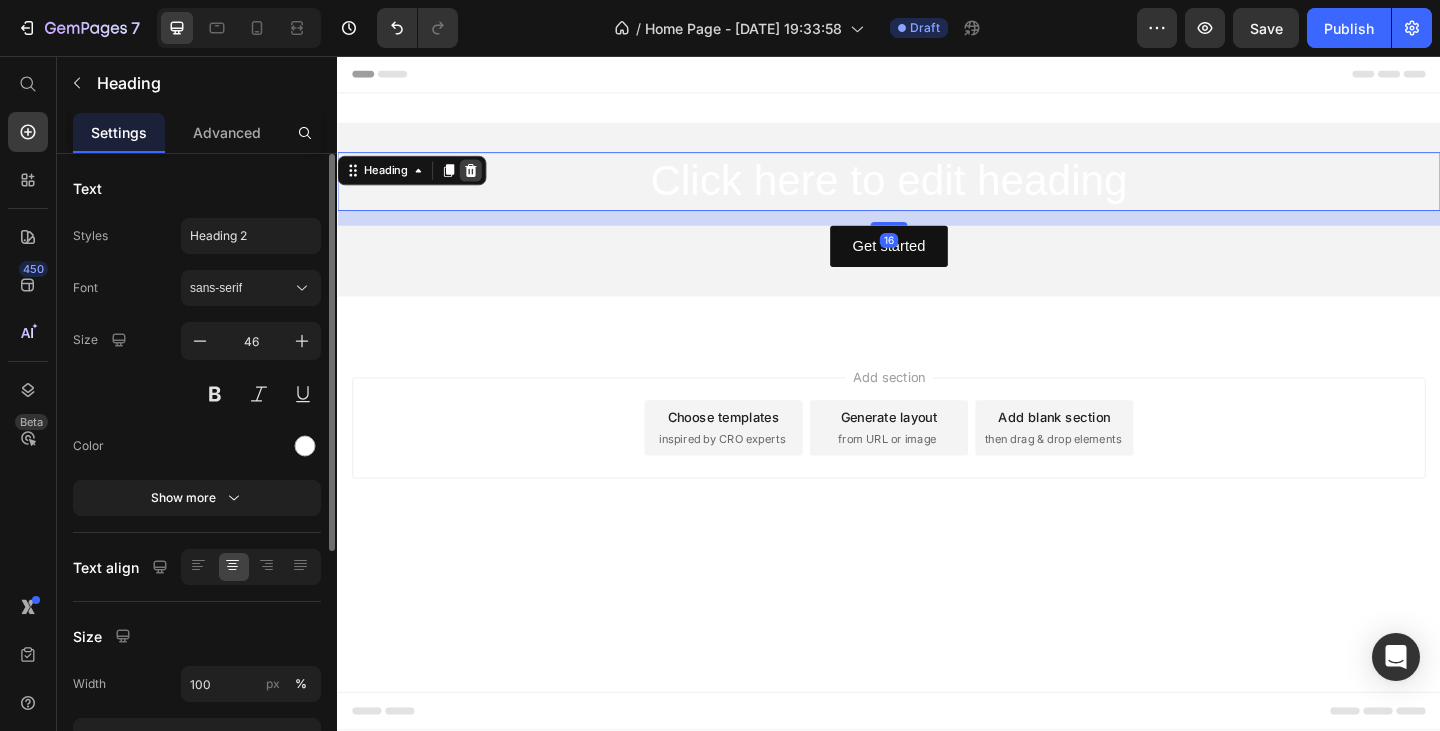 click 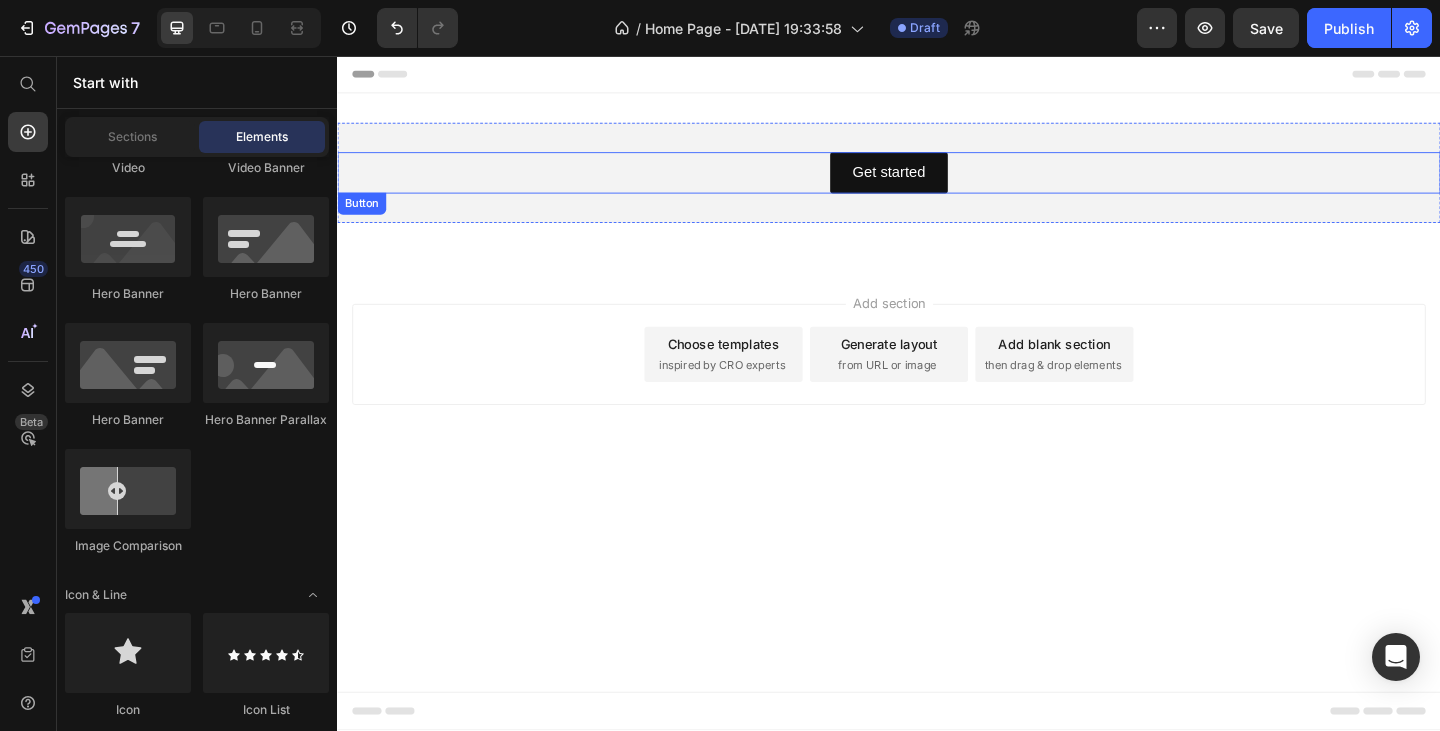 click on "Get started Button" at bounding box center (937, 183) 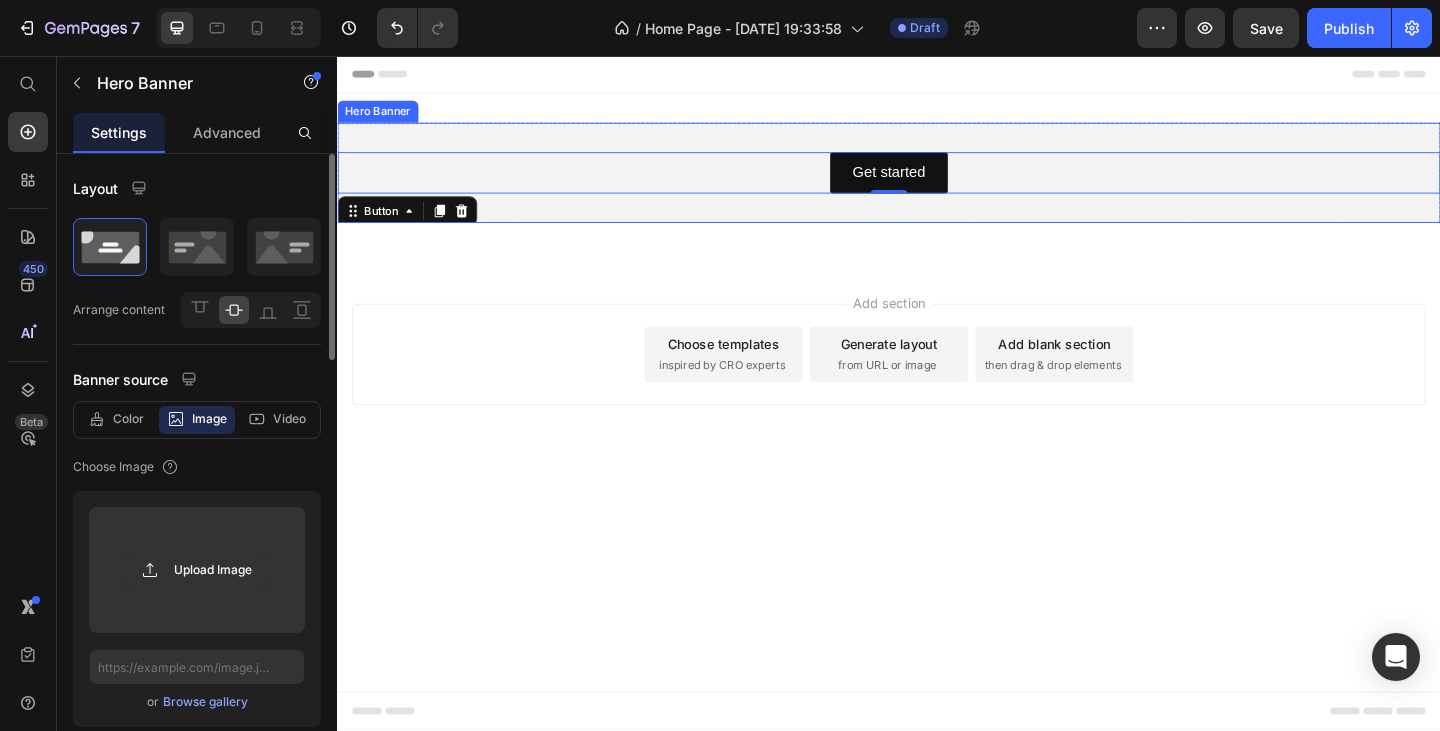 click on "Get started Button   0" at bounding box center [937, 183] 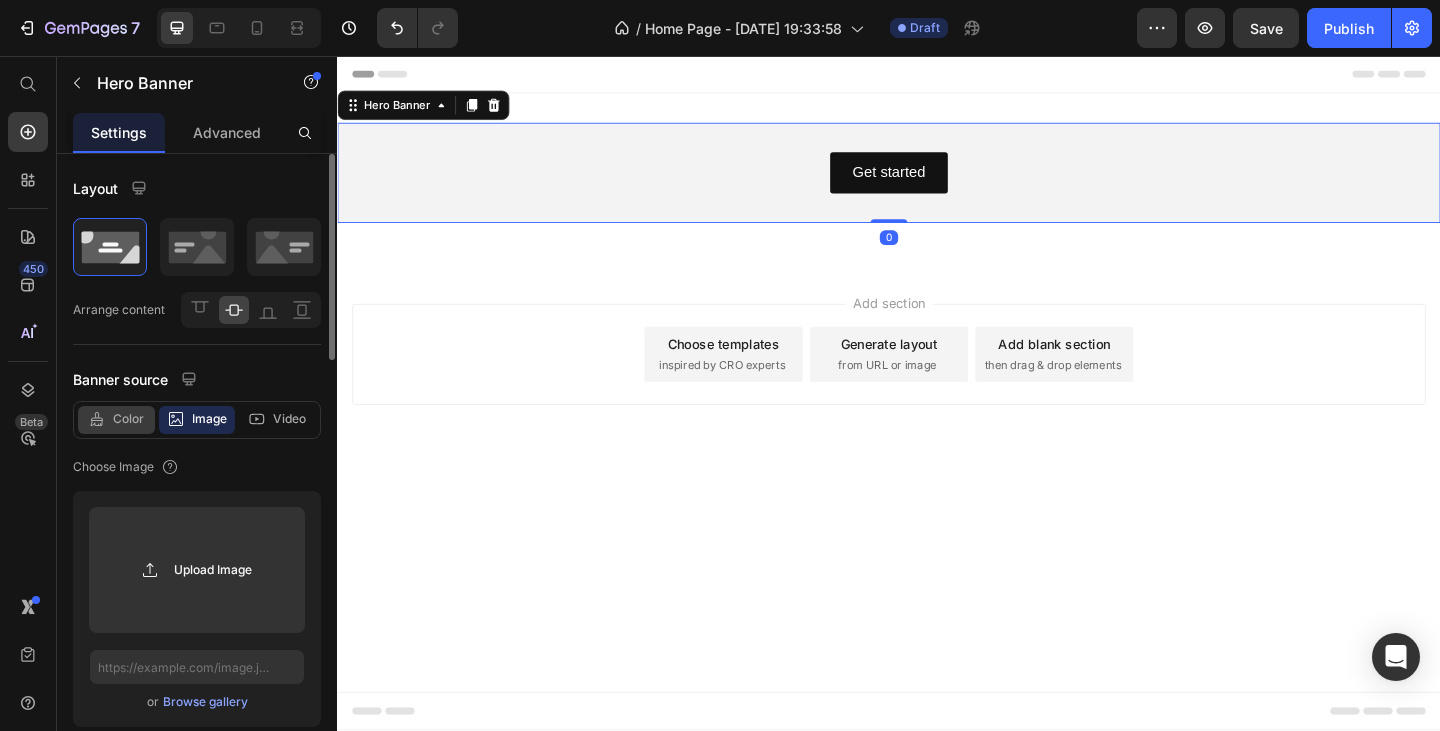 click on "Color" at bounding box center (128, 419) 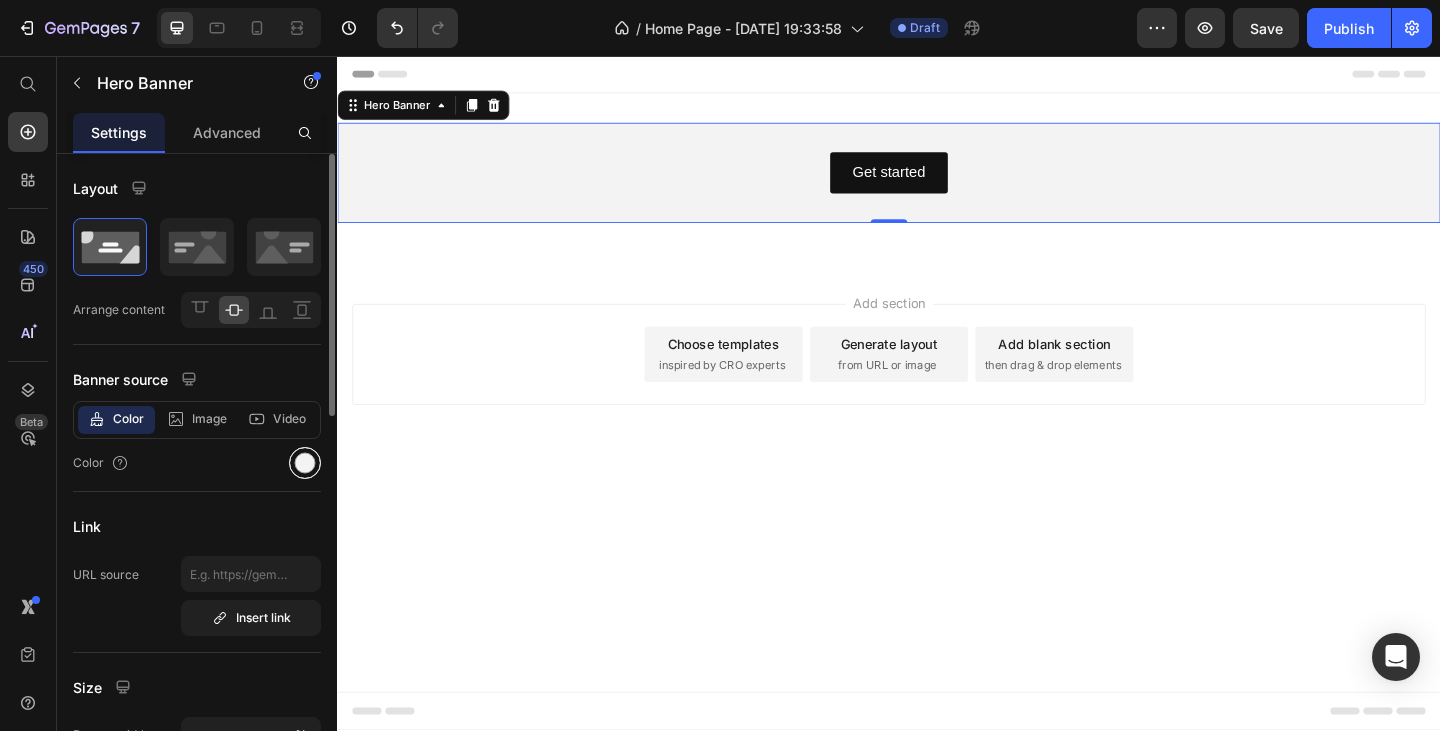 click at bounding box center [305, 463] 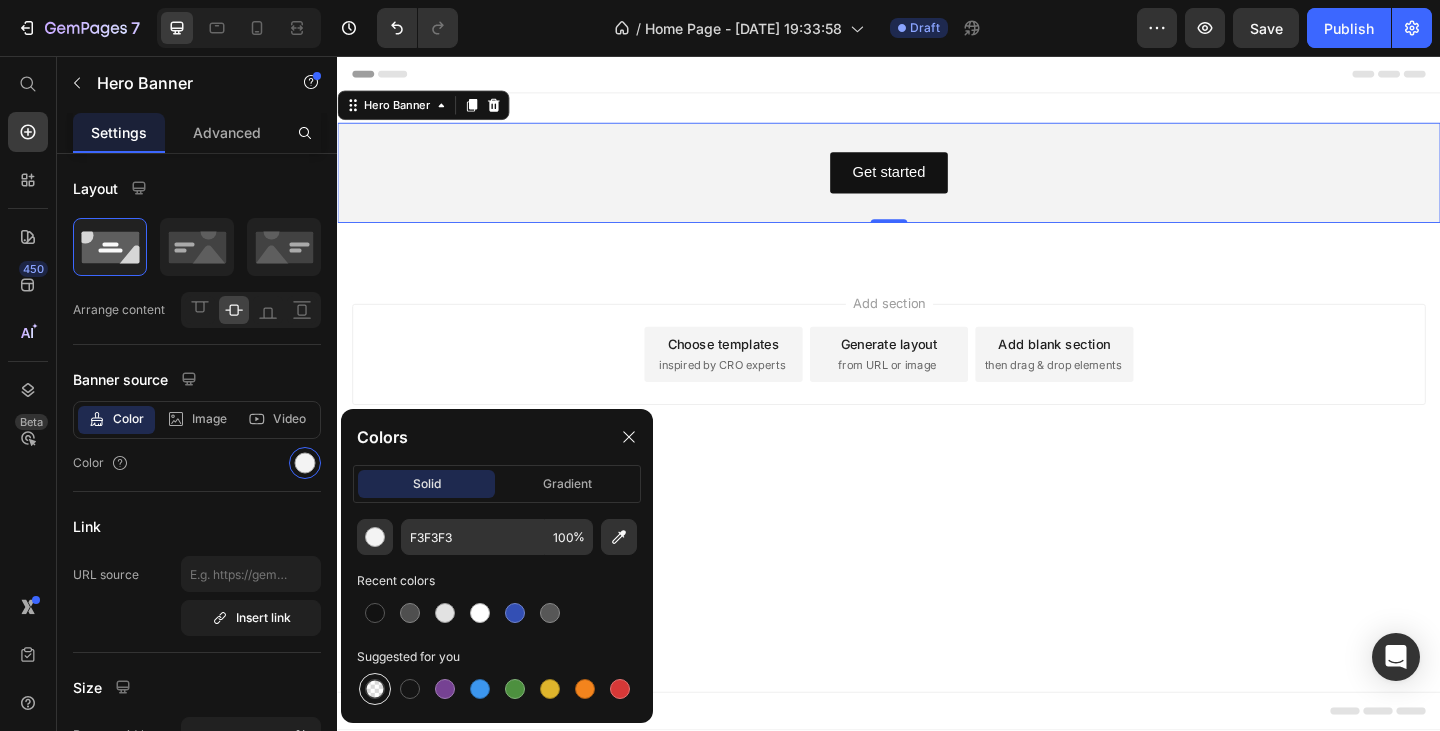 click at bounding box center [375, 689] 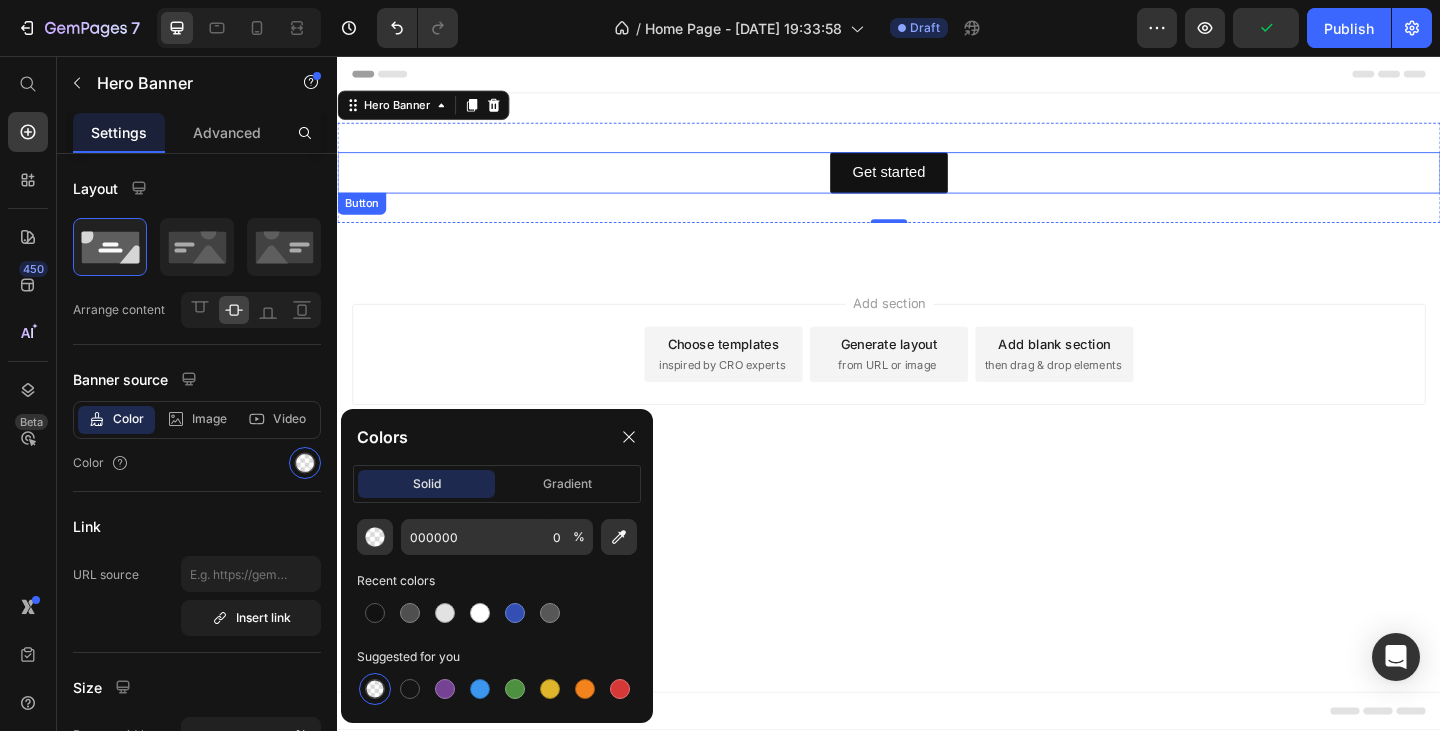 click on "Get started Button" at bounding box center (937, 183) 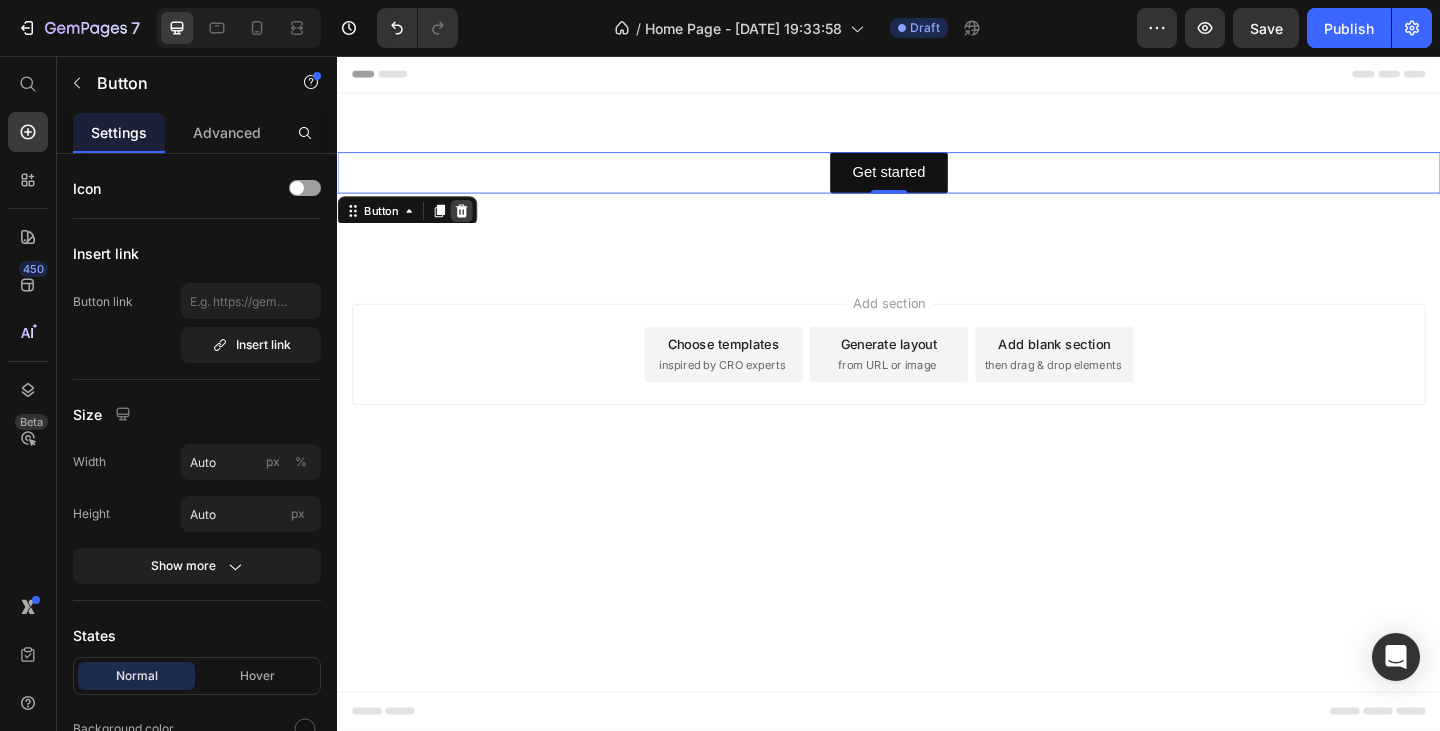 click 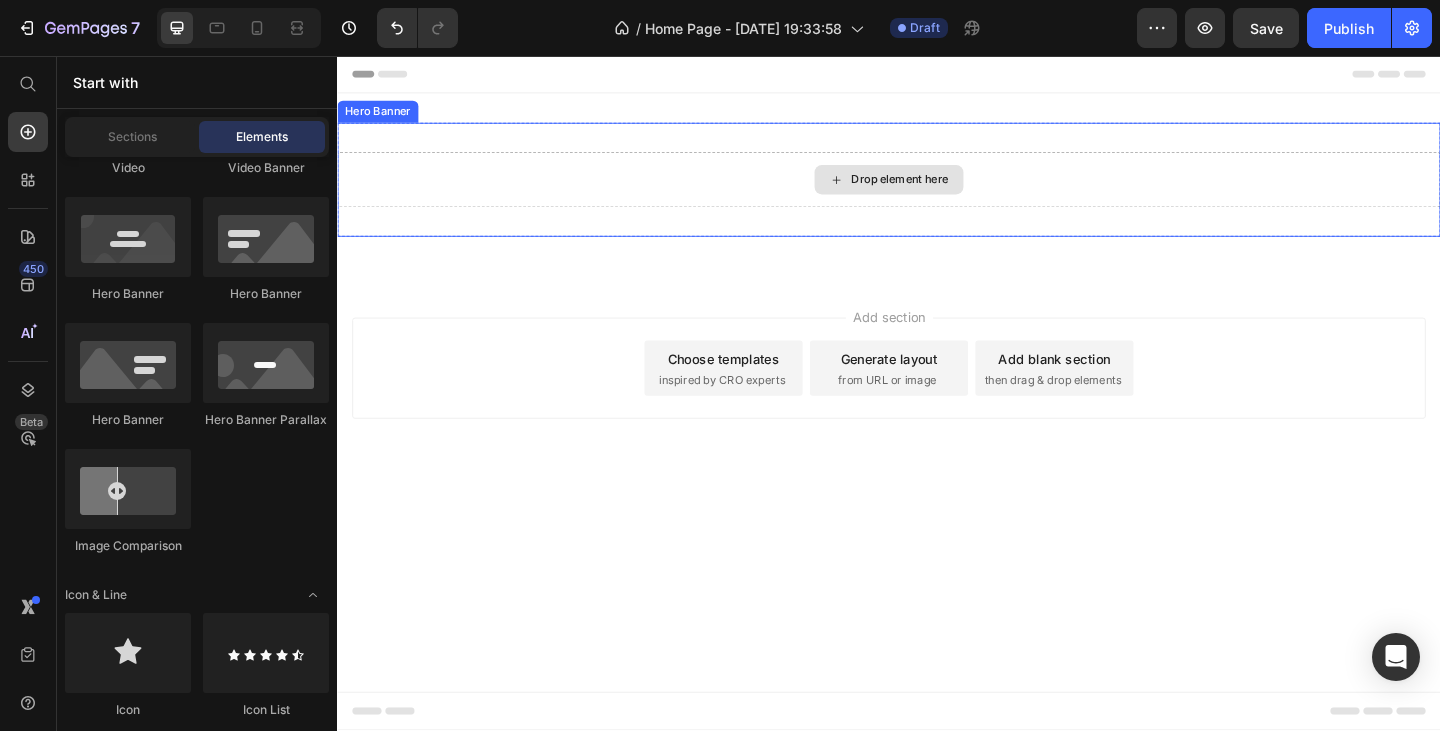 click 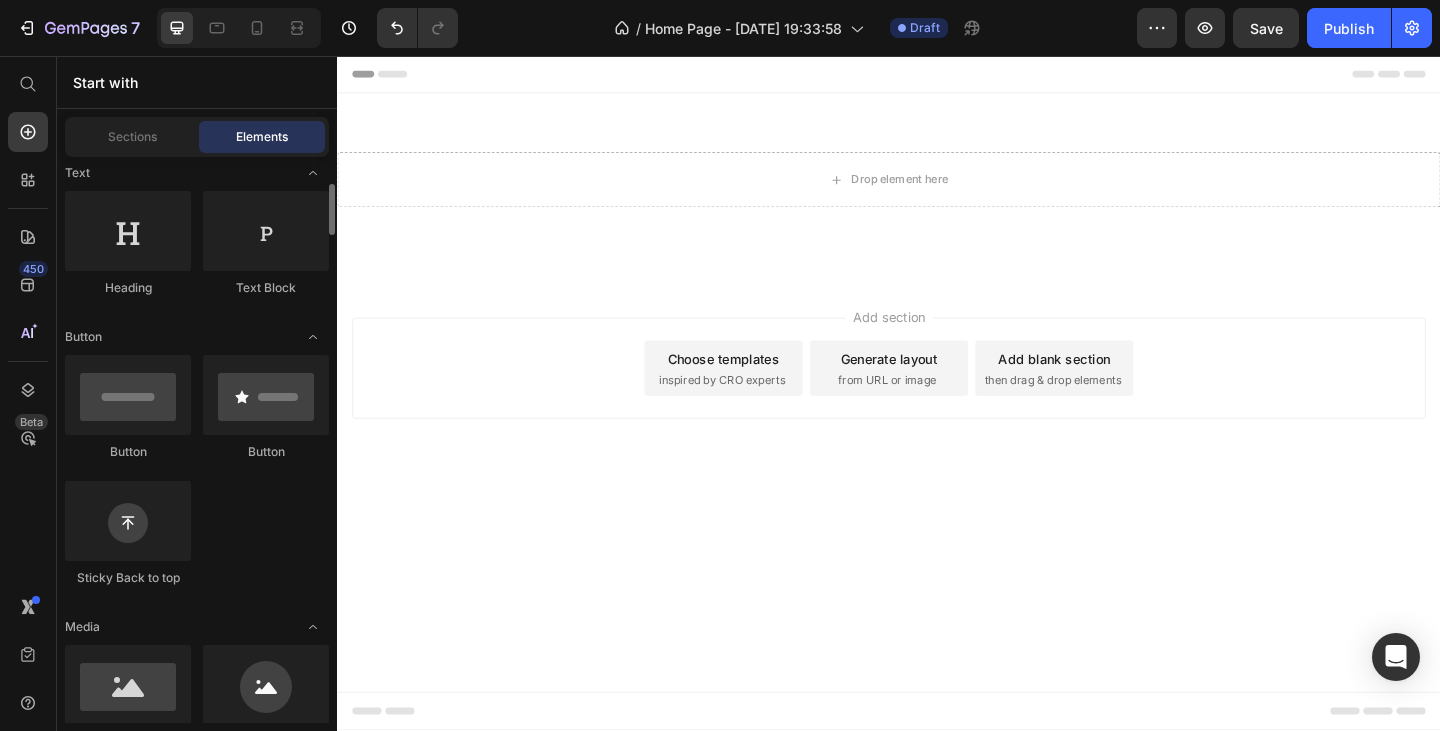 scroll, scrollTop: 0, scrollLeft: 0, axis: both 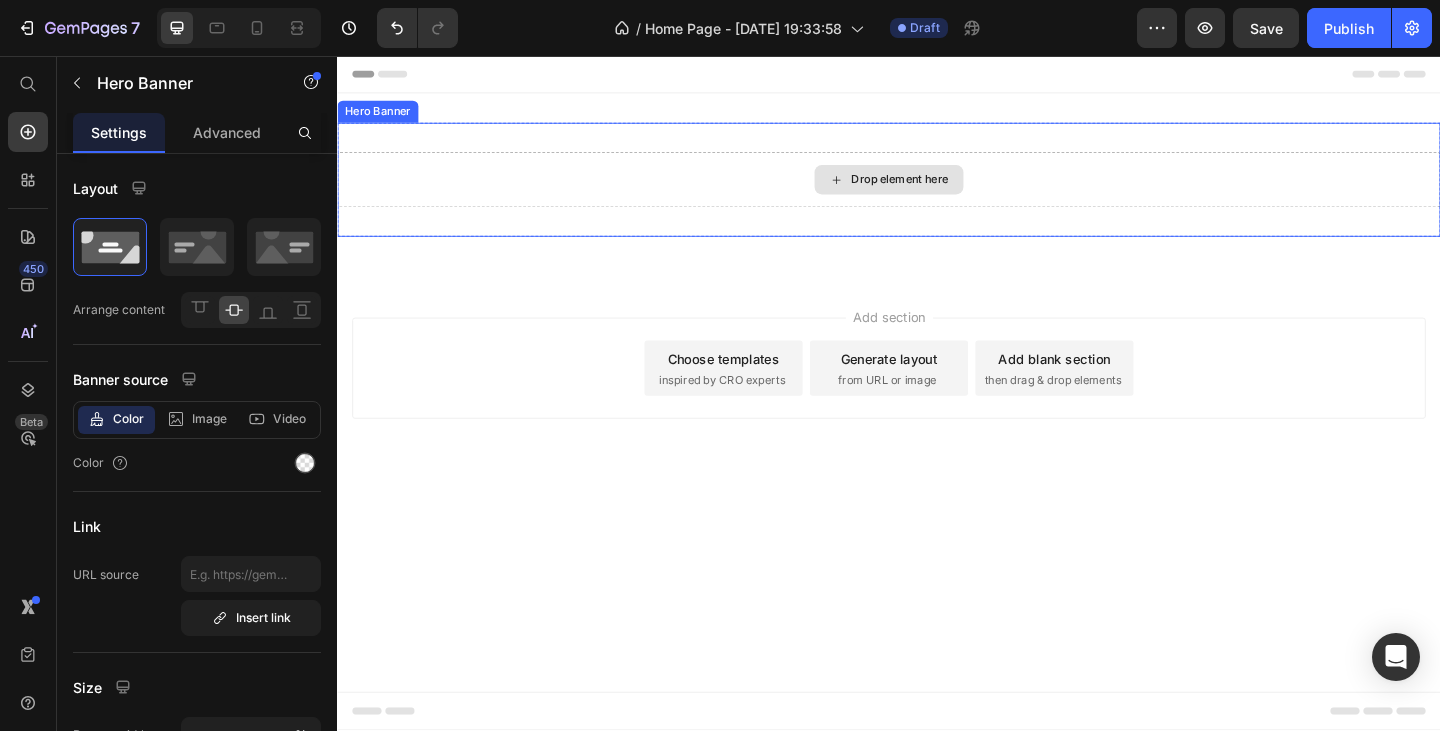 click on "Drop element here" at bounding box center (937, 191) 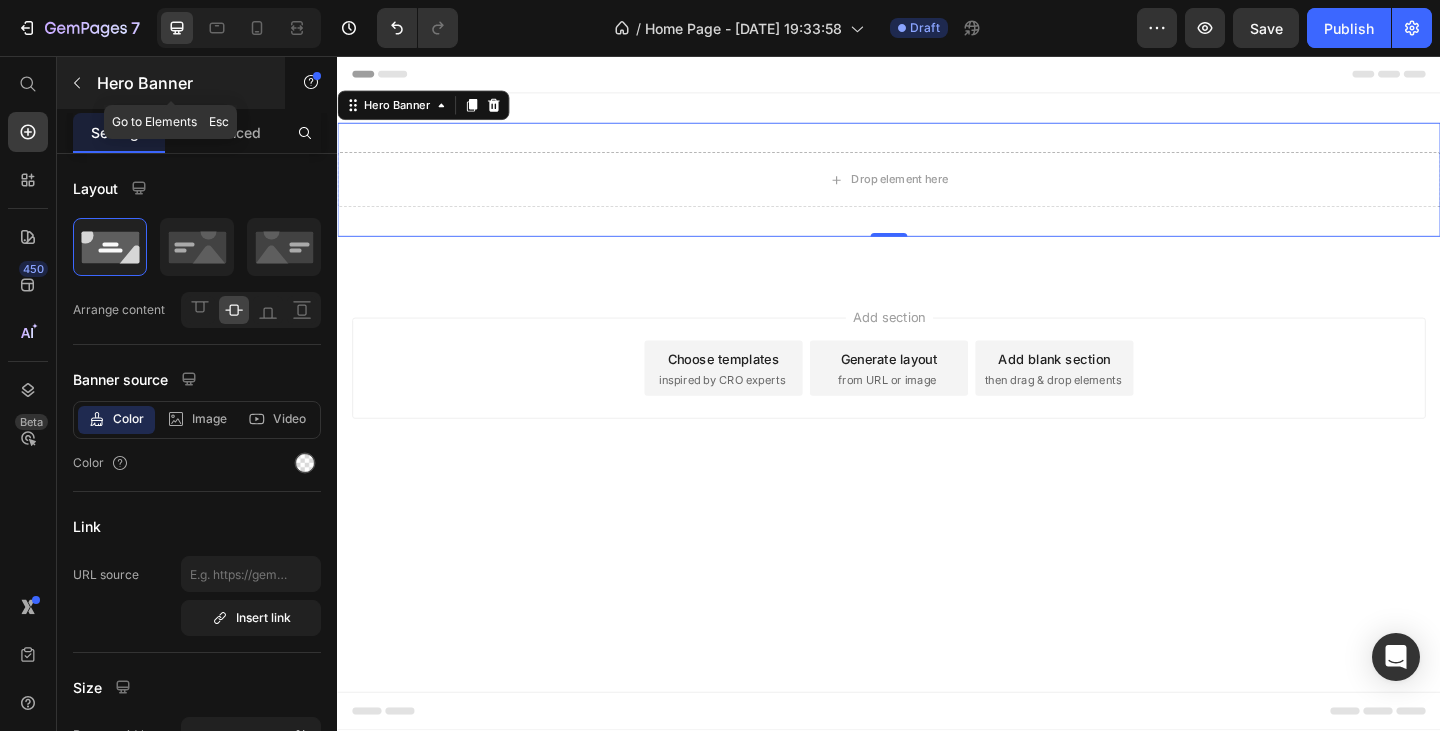 click at bounding box center [77, 83] 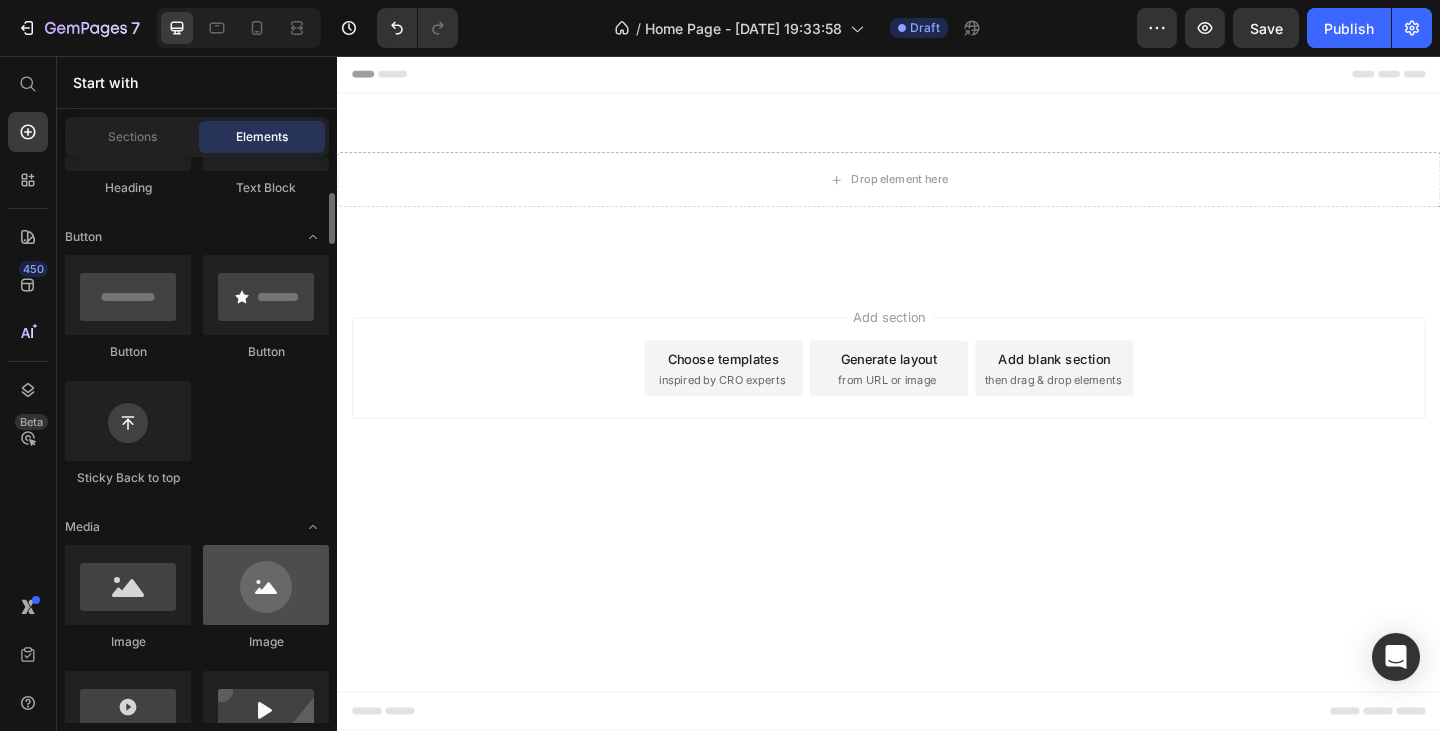 scroll, scrollTop: 500, scrollLeft: 0, axis: vertical 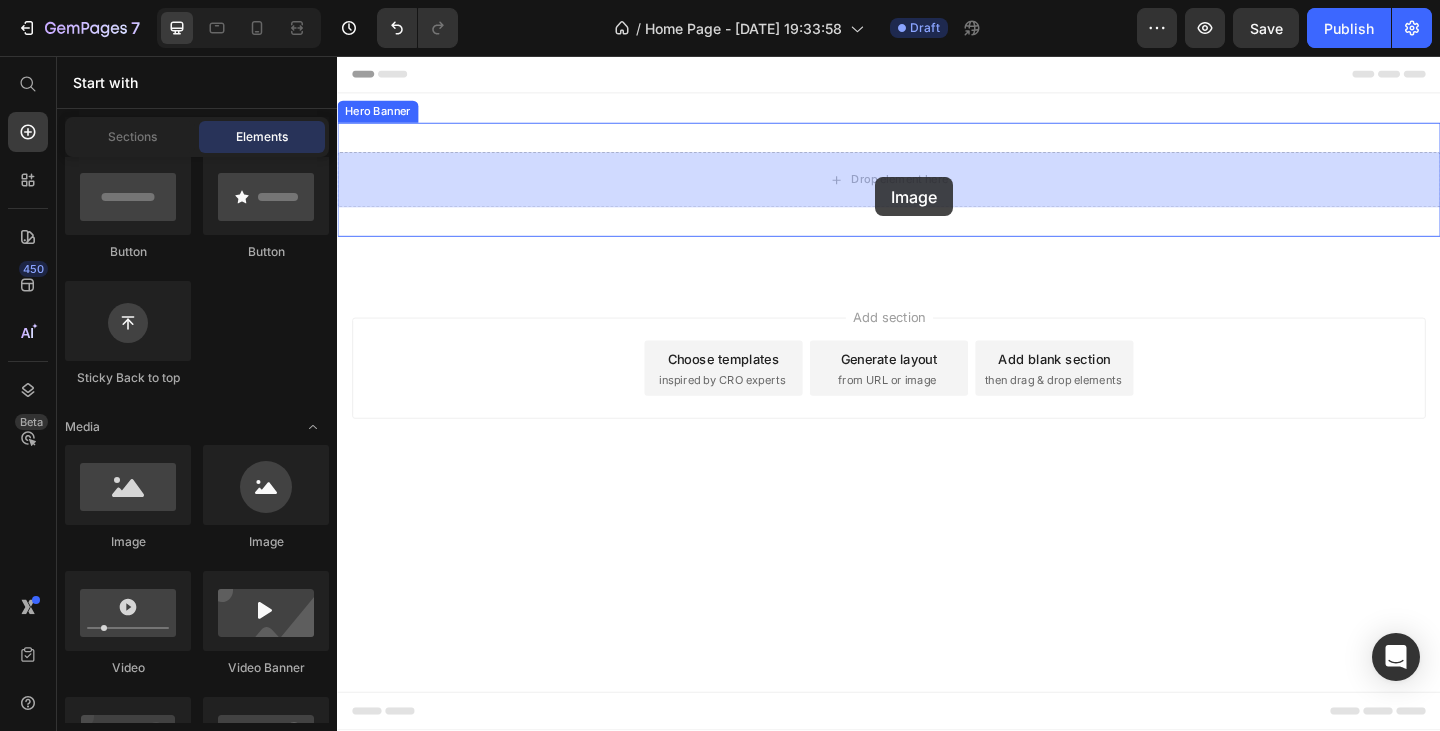 drag, startPoint x: 478, startPoint y: 549, endPoint x: 926, endPoint y: 185, distance: 577.2348 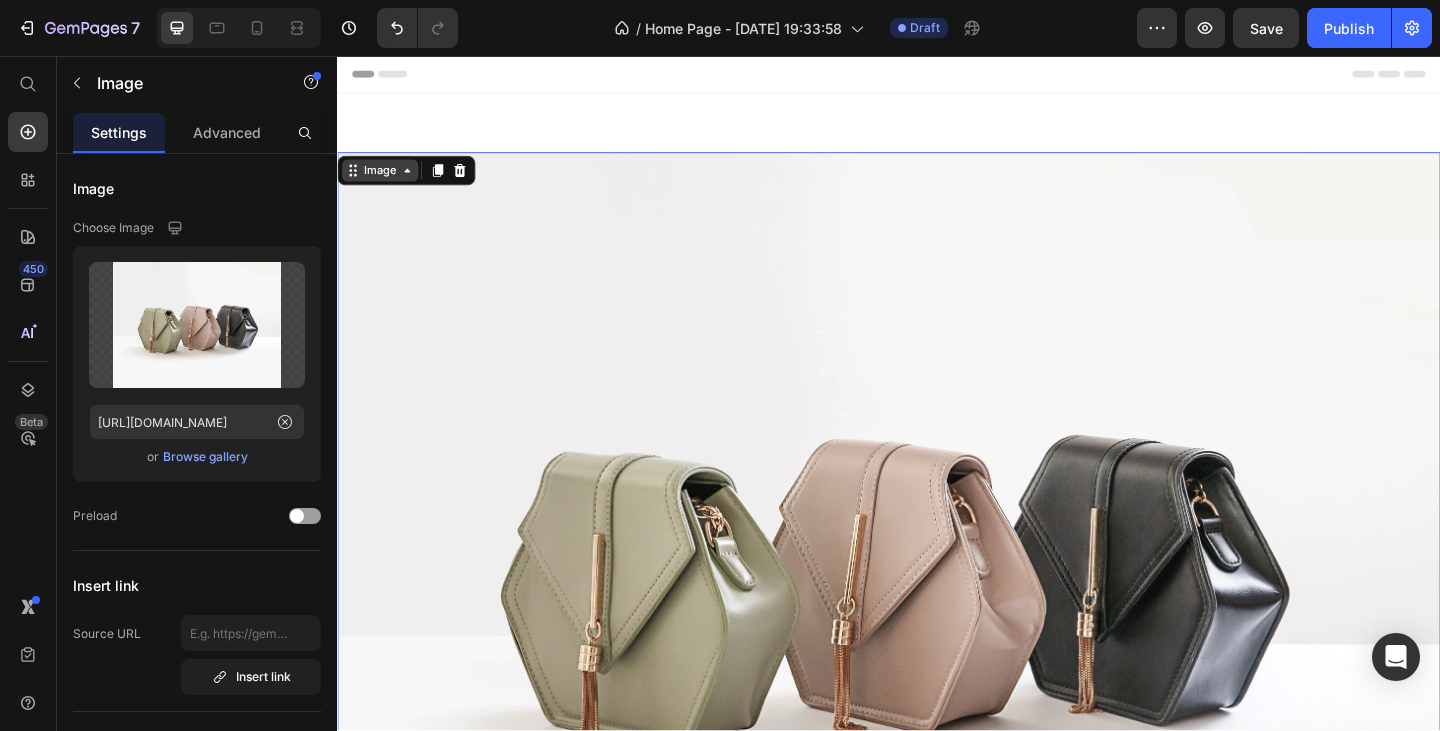 click 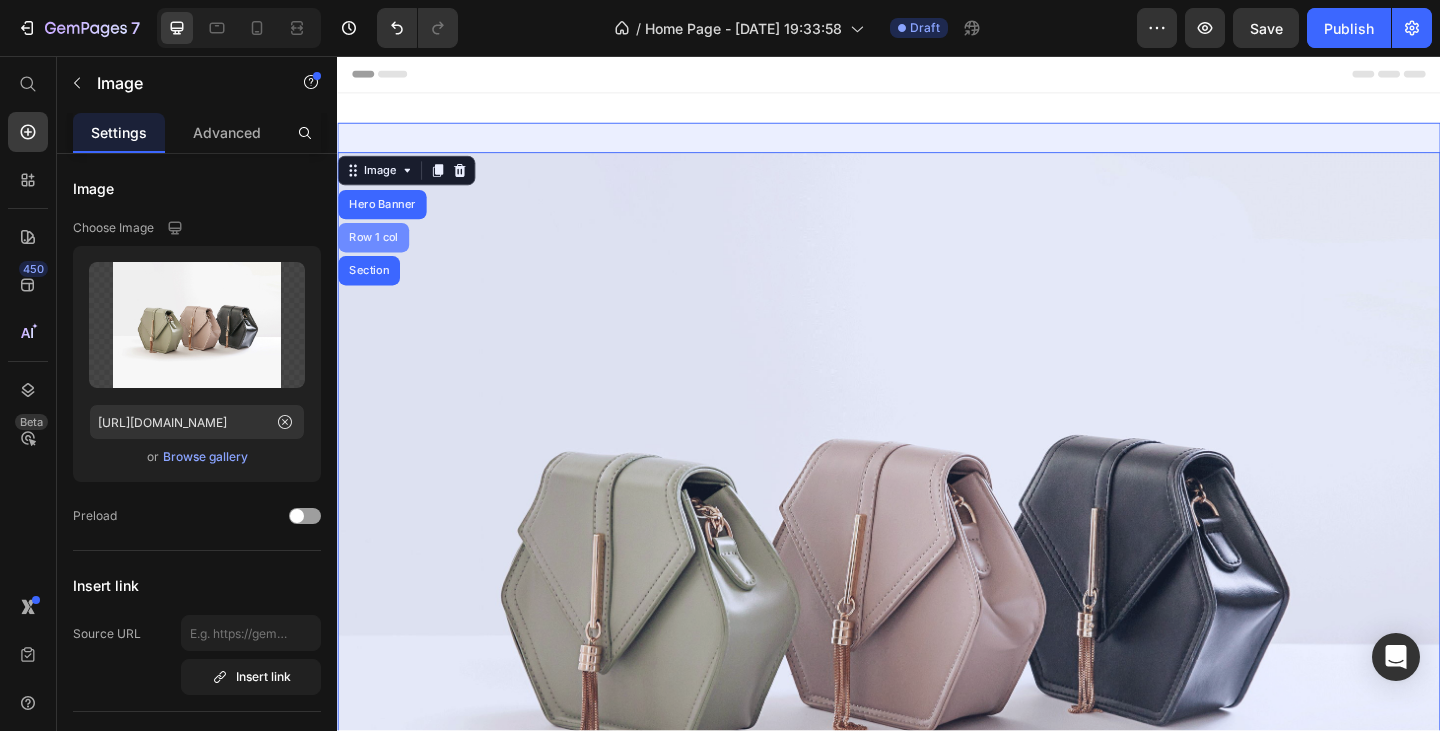 click on "Row 1 col" at bounding box center [376, 254] 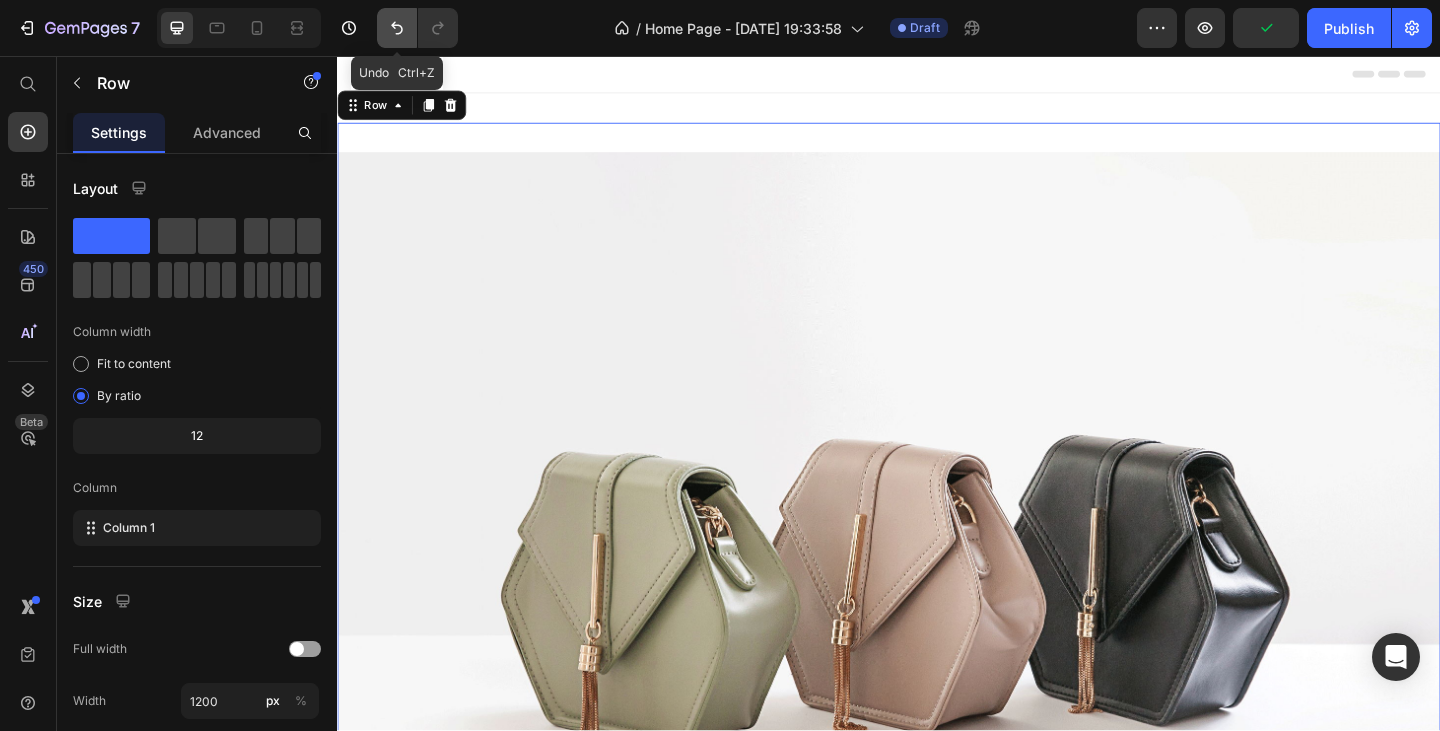 click 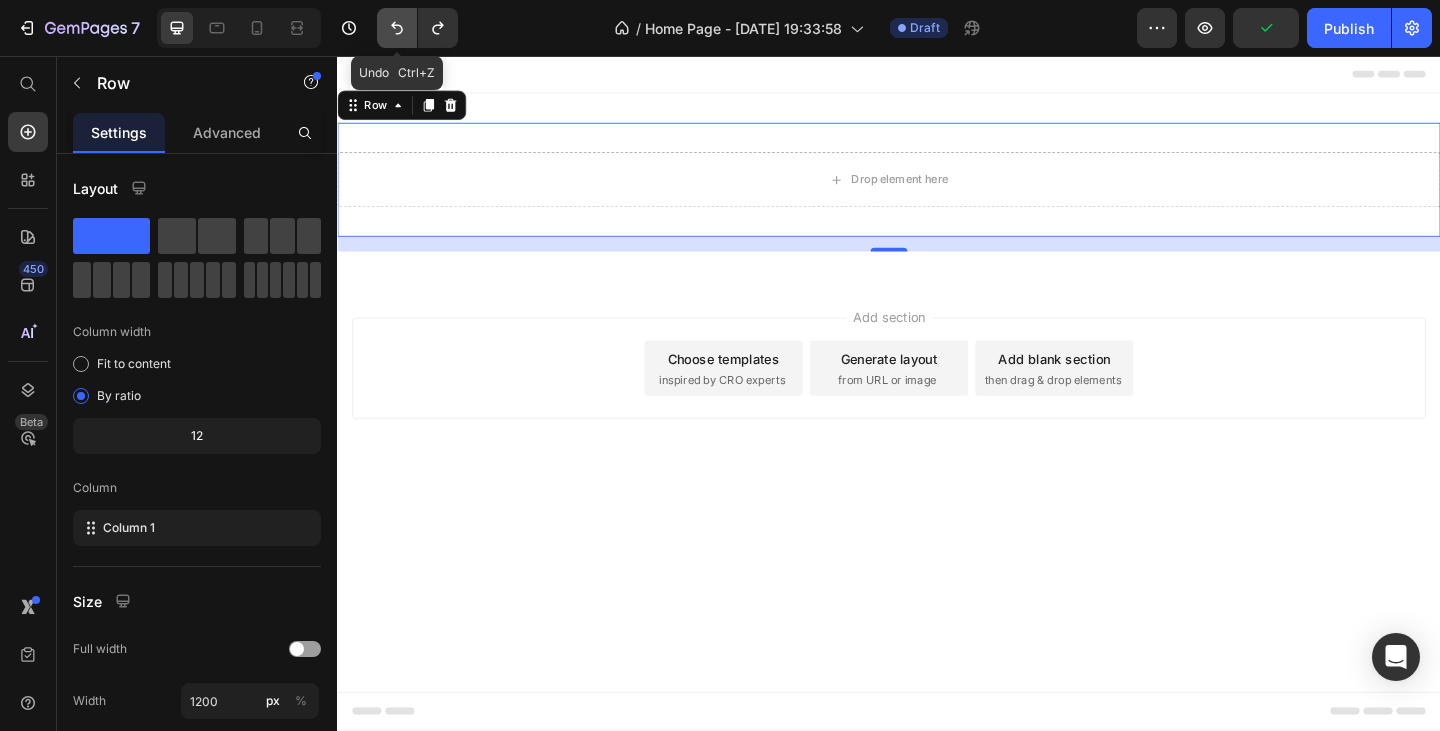 click 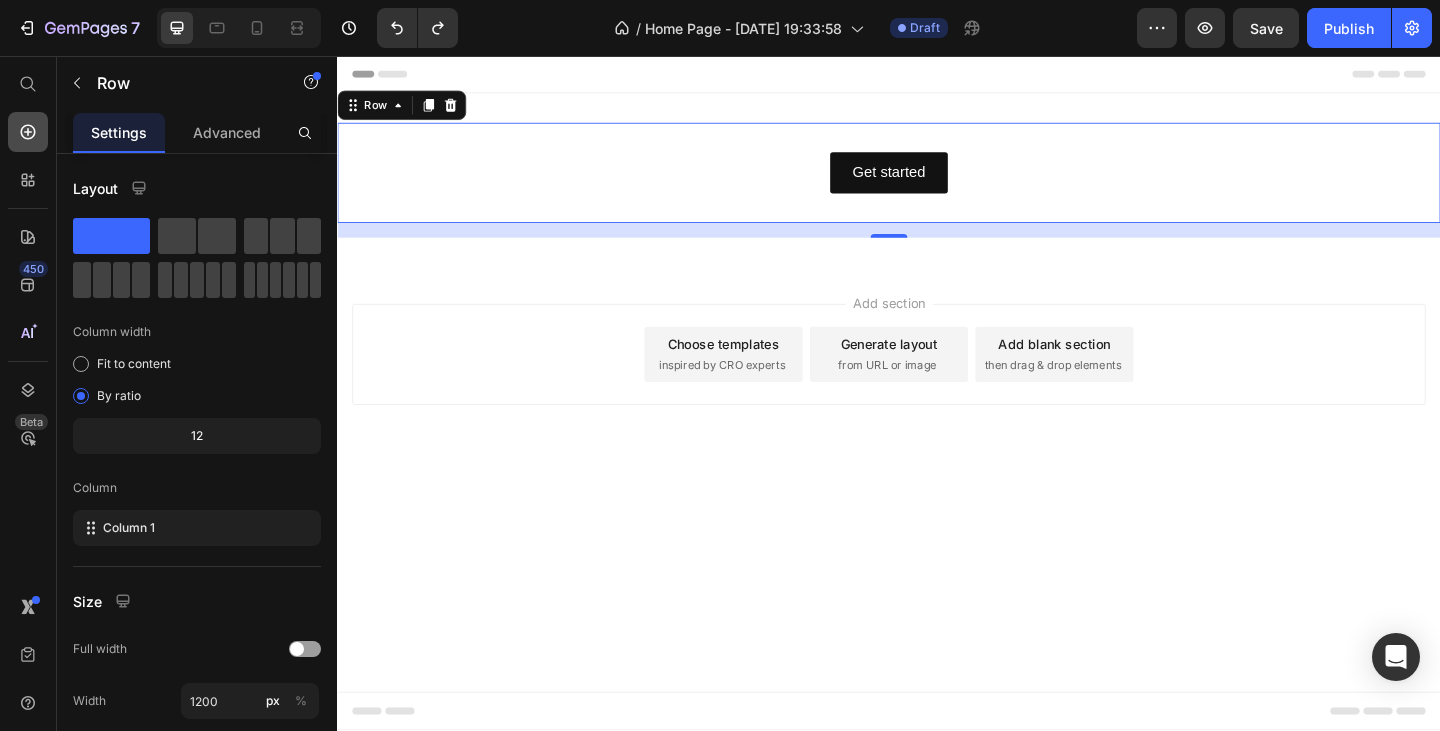 click 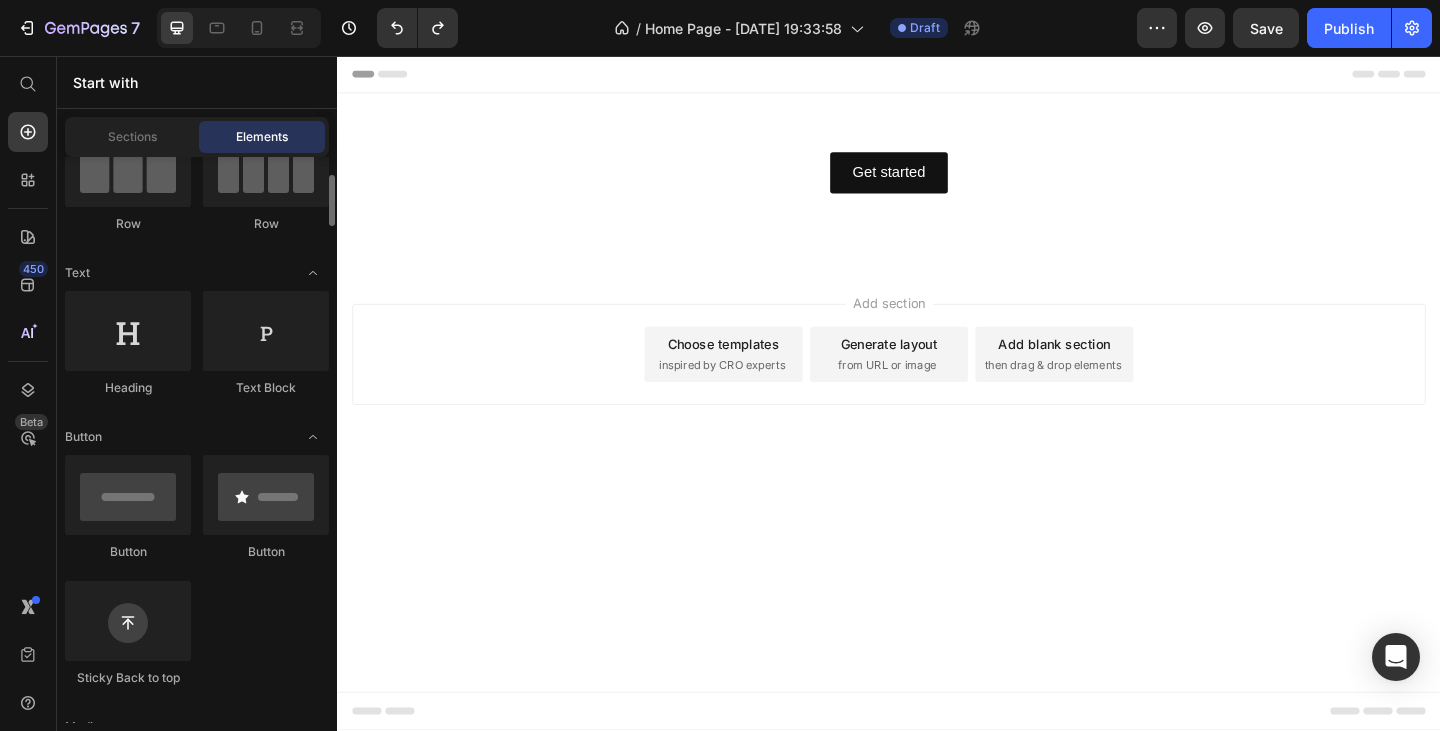 scroll, scrollTop: 0, scrollLeft: 0, axis: both 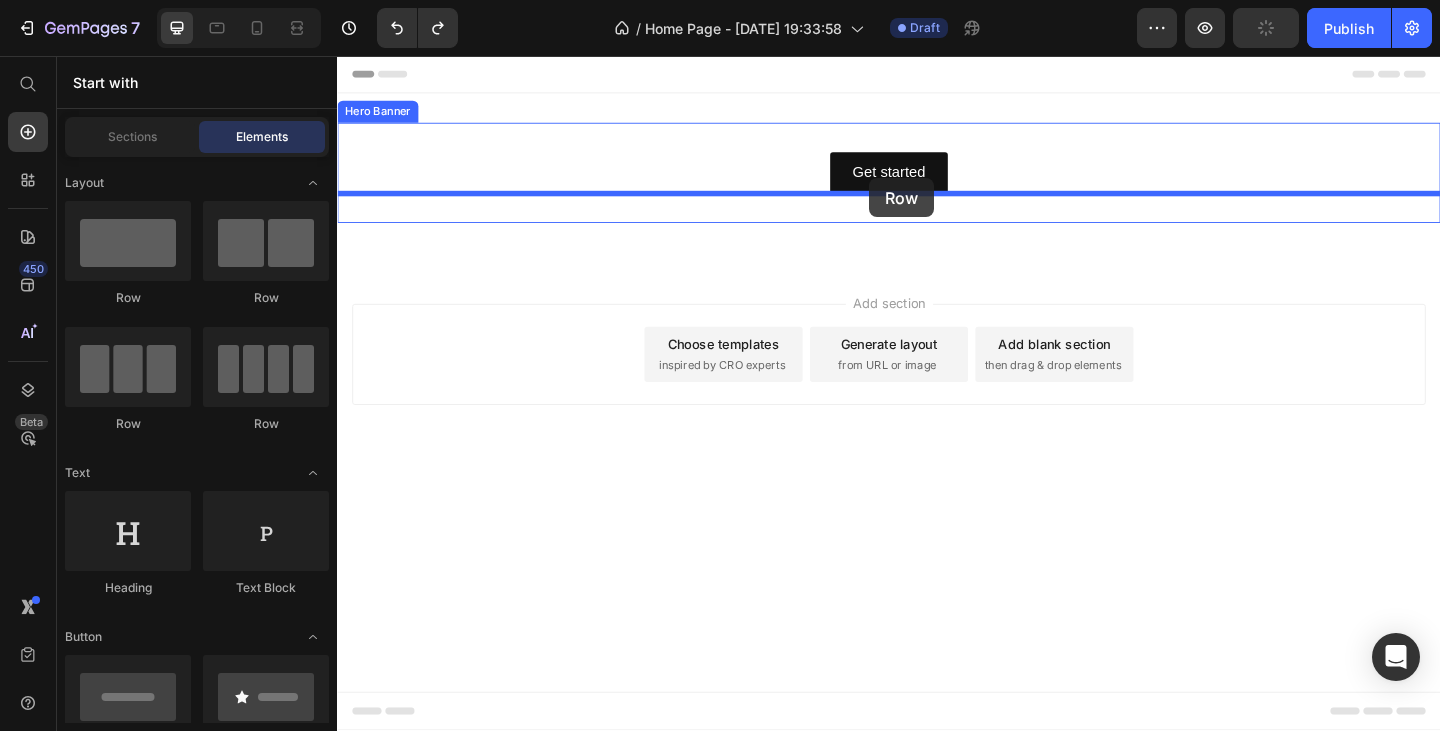 drag, startPoint x: 485, startPoint y: 298, endPoint x: 916, endPoint y: 189, distance: 444.56946 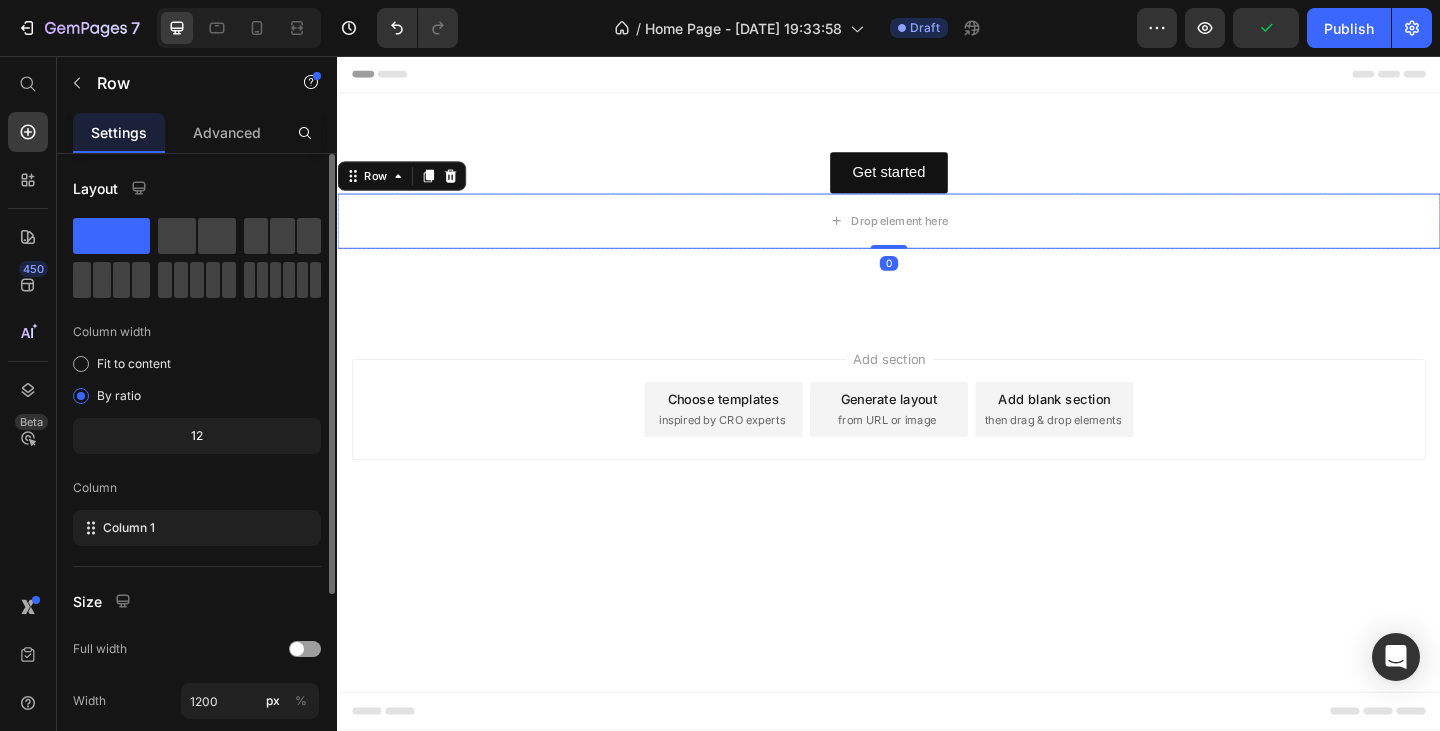 scroll, scrollTop: 278, scrollLeft: 0, axis: vertical 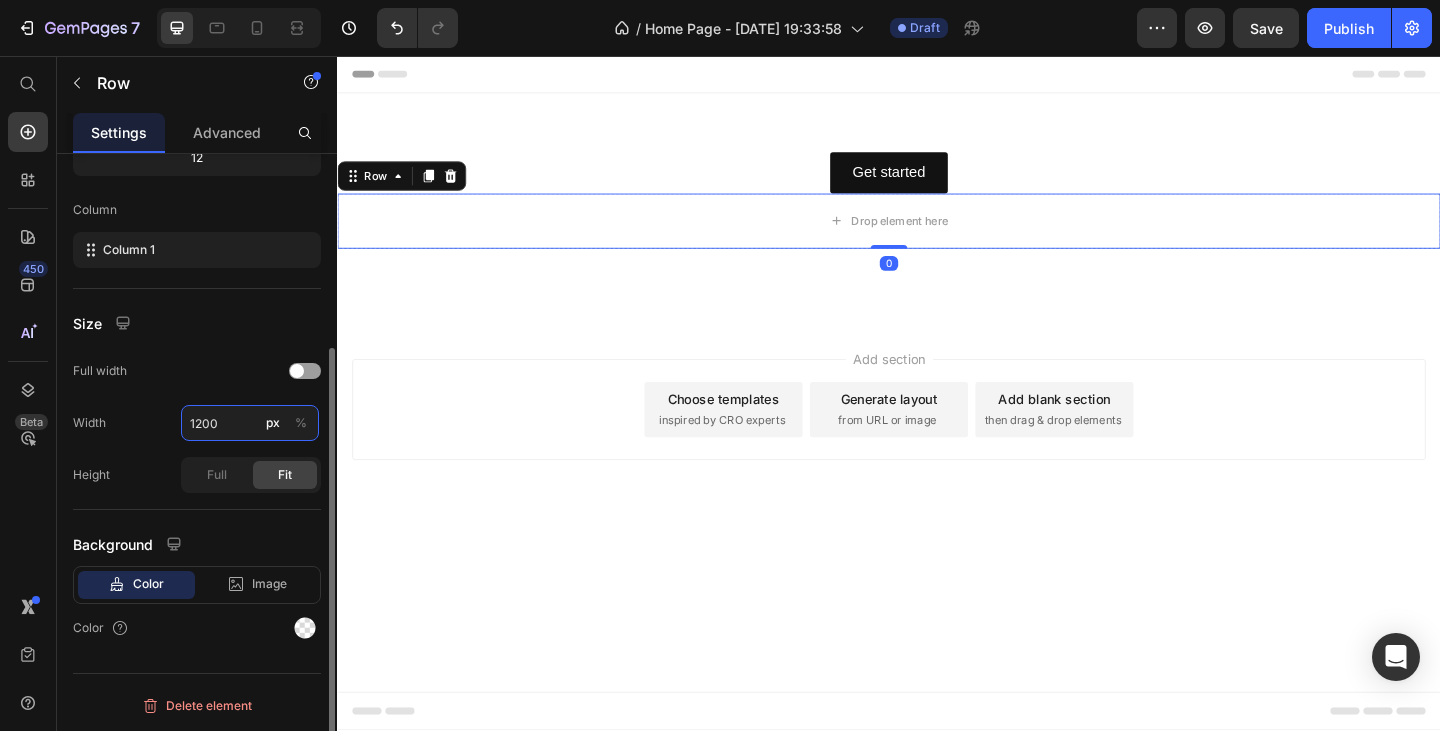 click on "1200" at bounding box center [250, 423] 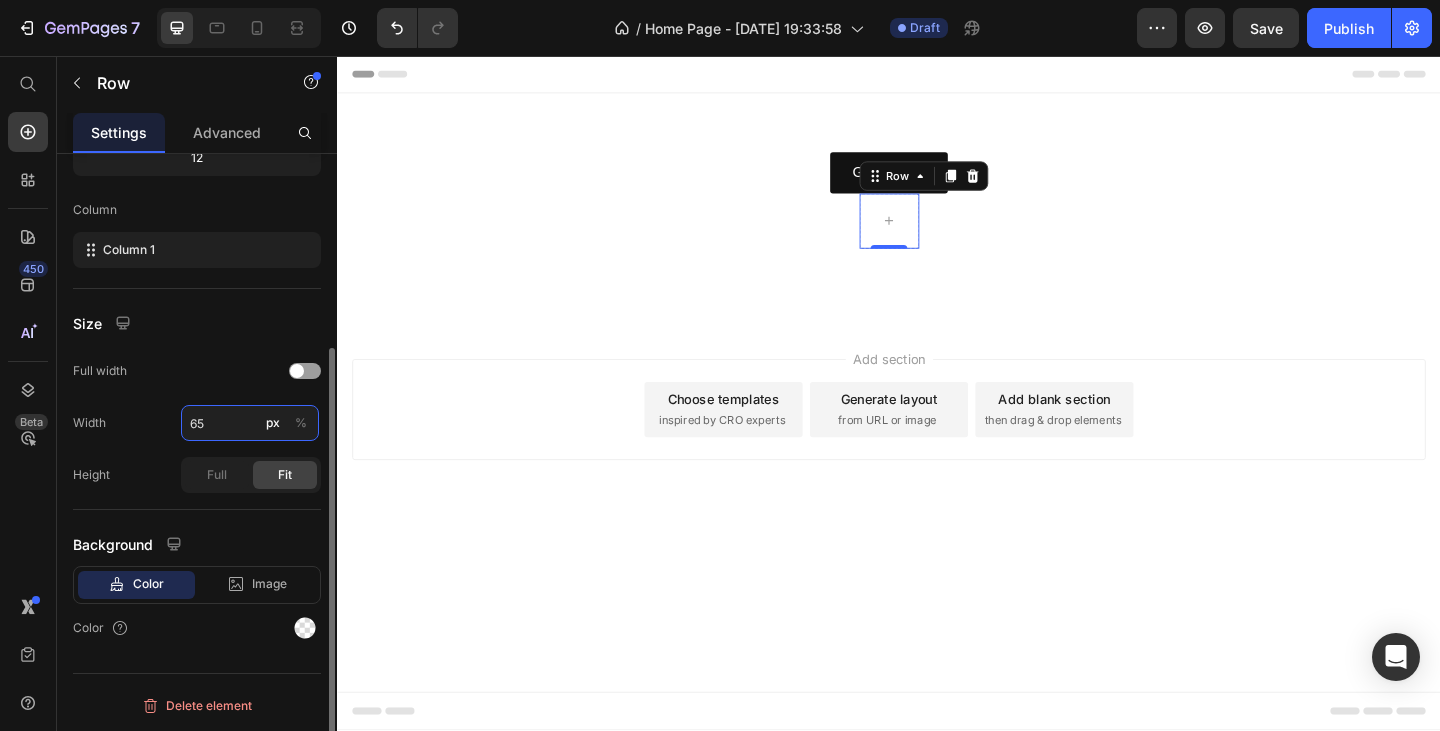 type on "650" 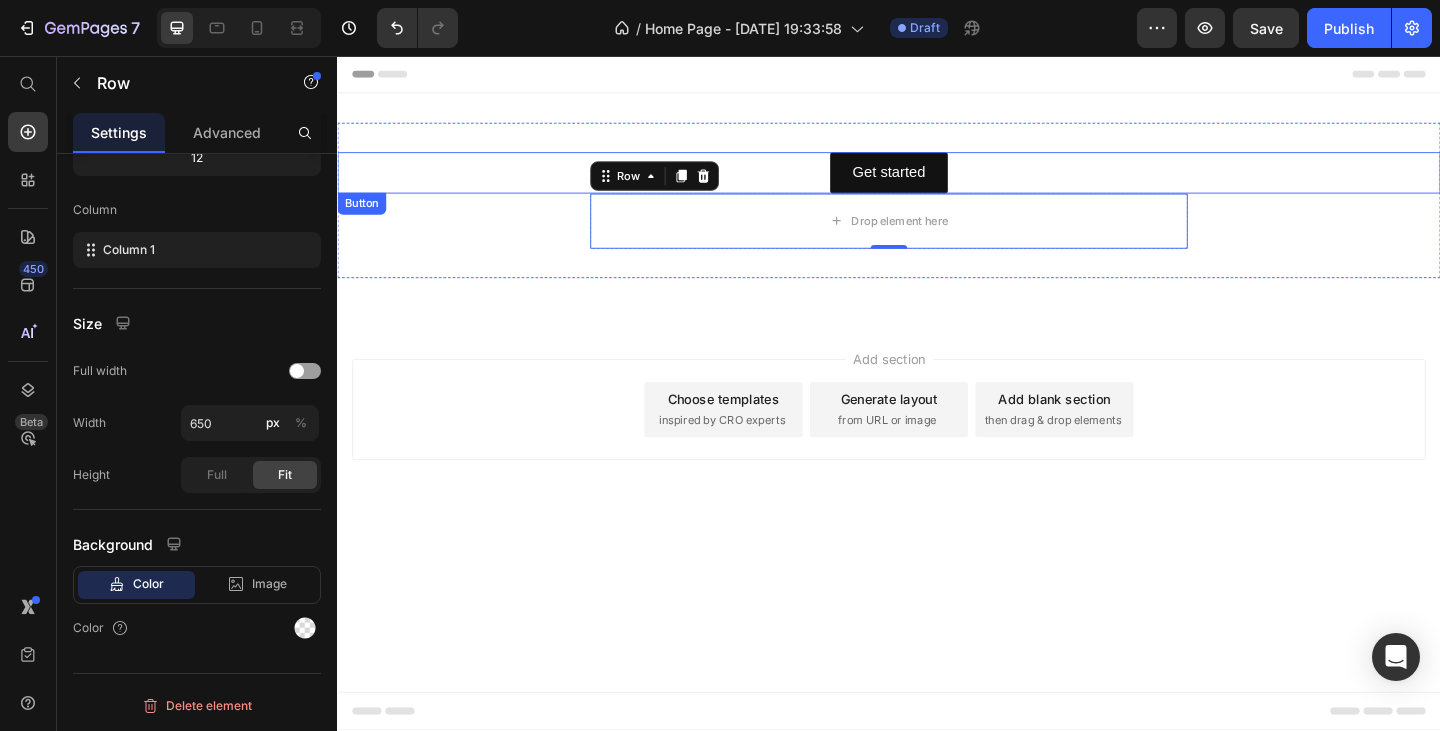 click on "Get started Button" at bounding box center [937, 183] 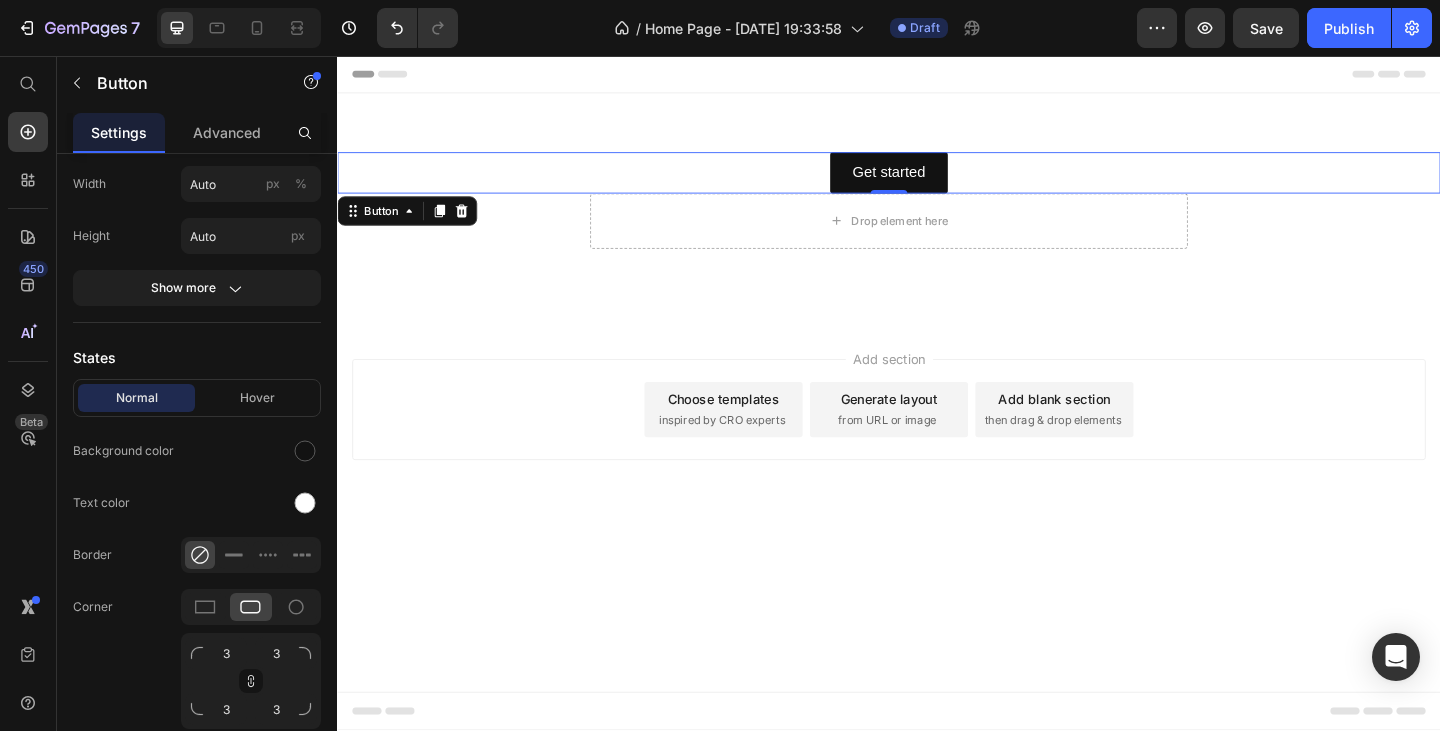 scroll, scrollTop: 0, scrollLeft: 0, axis: both 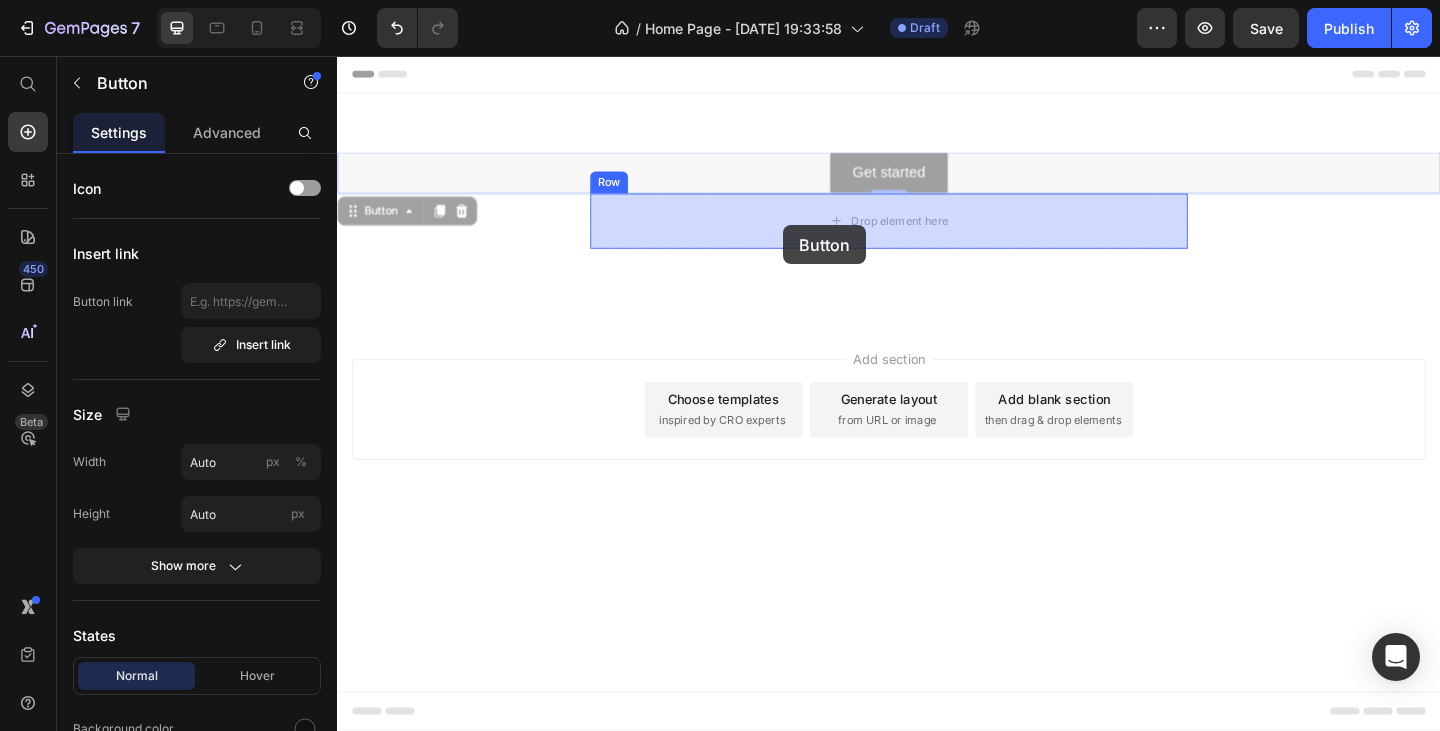 drag, startPoint x: 365, startPoint y: 233, endPoint x: 825, endPoint y: 243, distance: 460.10867 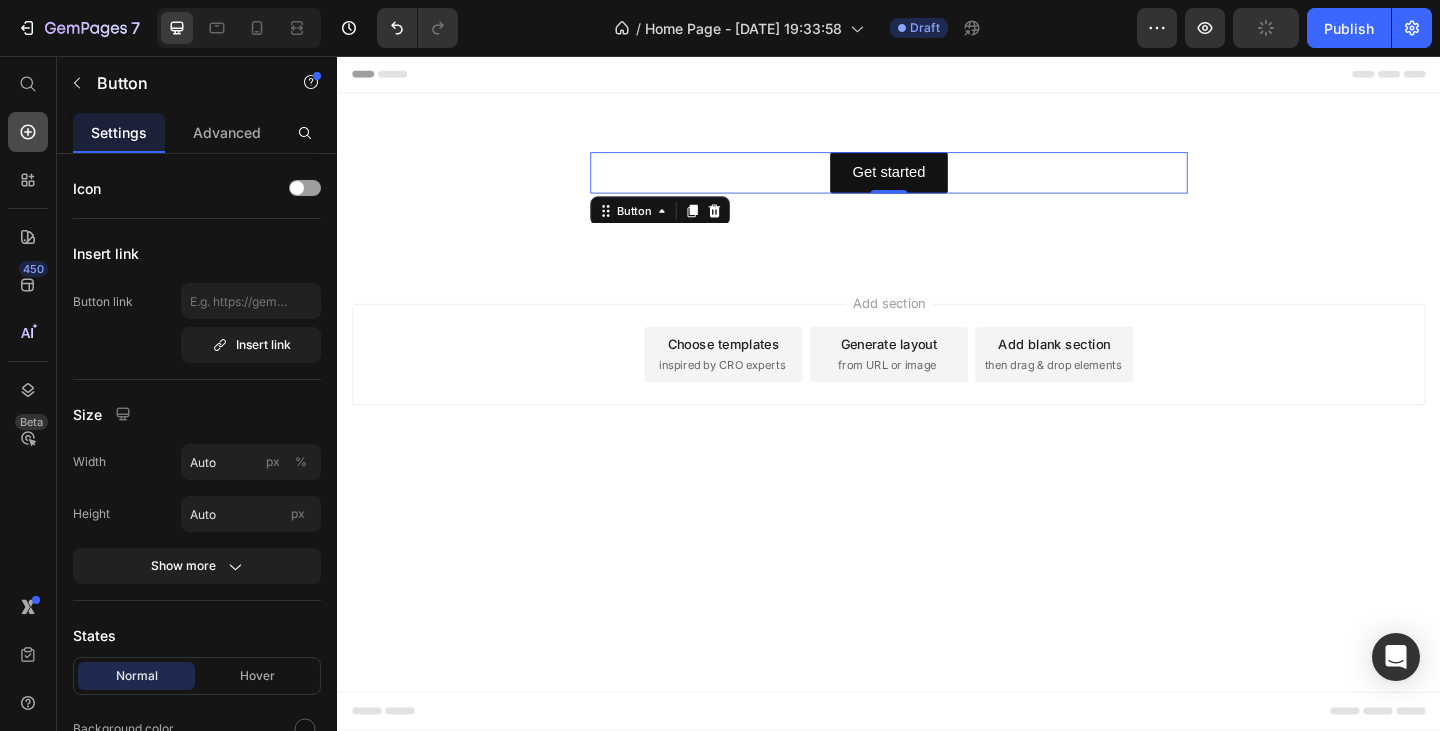 click 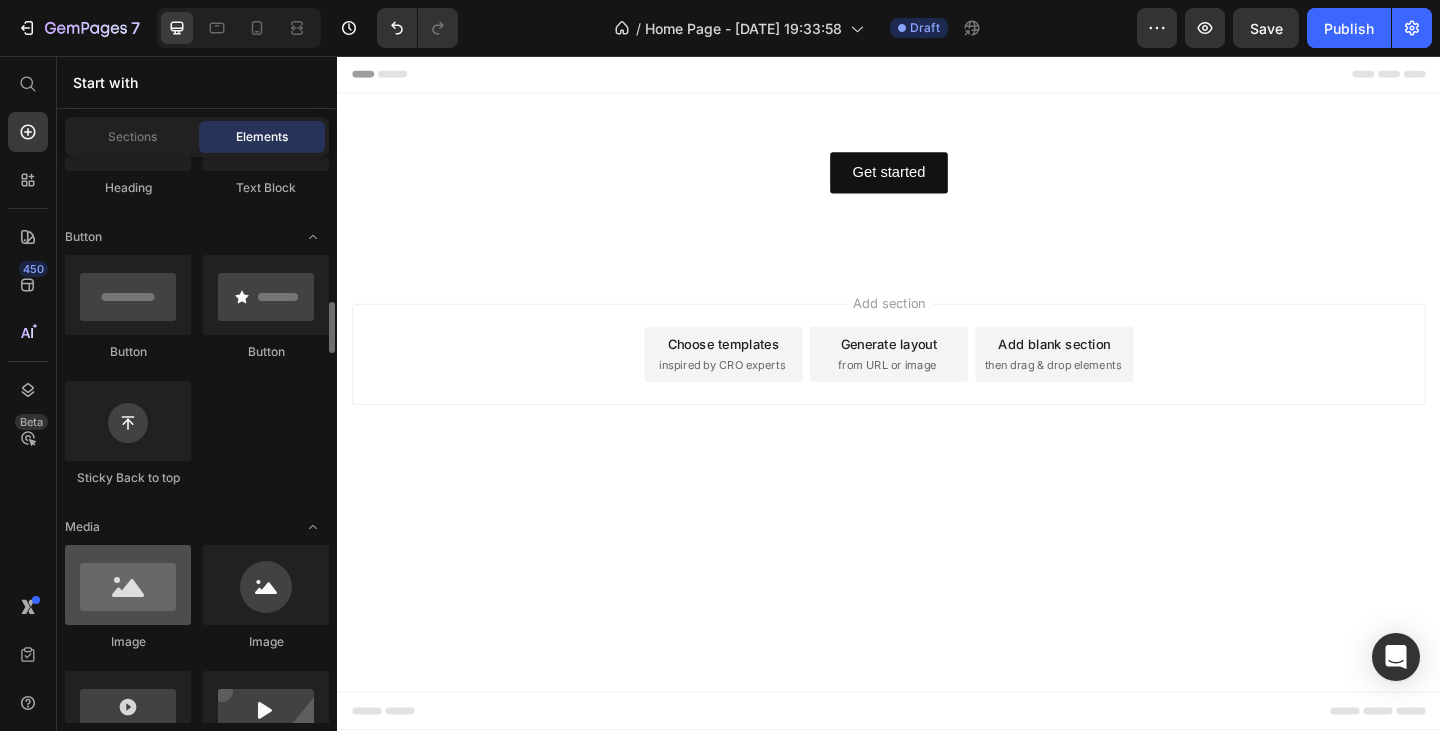 scroll, scrollTop: 500, scrollLeft: 0, axis: vertical 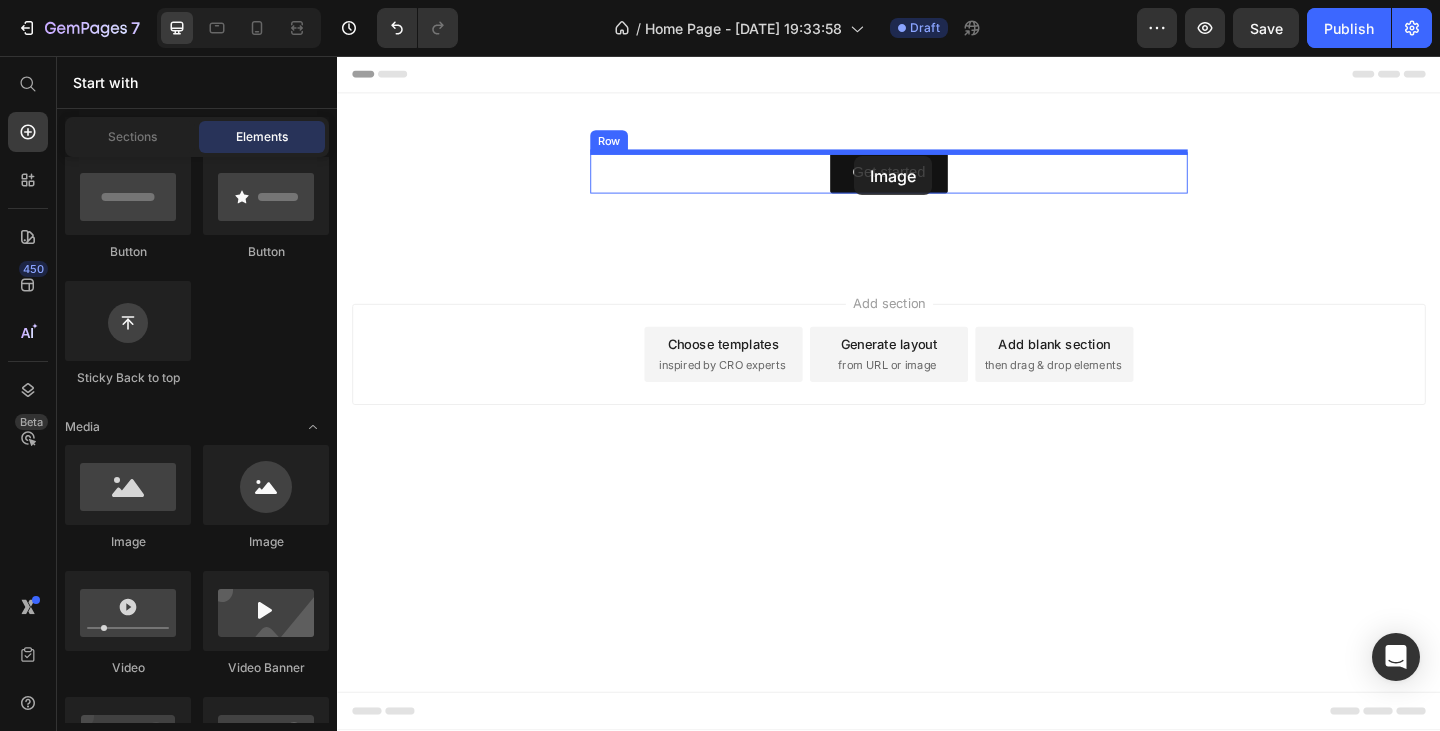 drag, startPoint x: 477, startPoint y: 553, endPoint x: 898, endPoint y: 165, distance: 572.5251 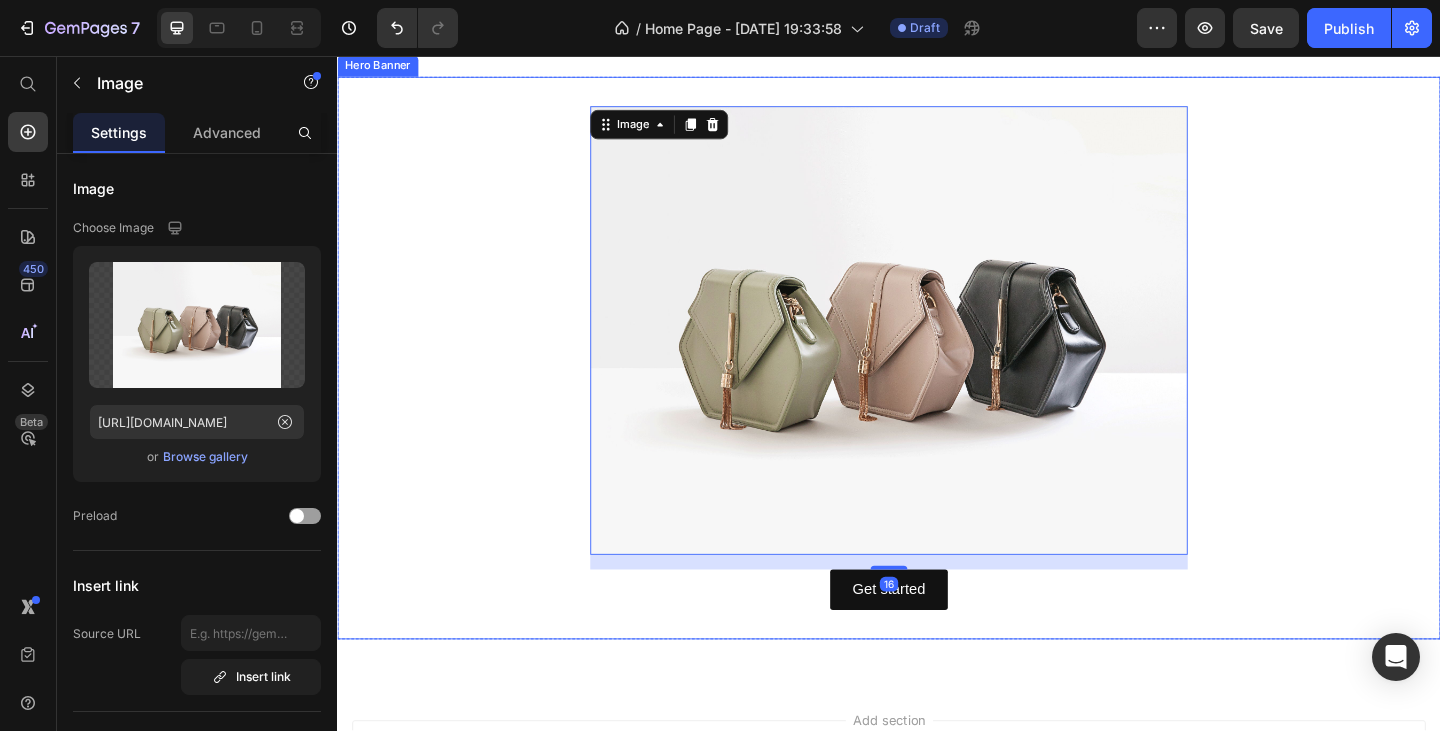 scroll, scrollTop: 100, scrollLeft: 0, axis: vertical 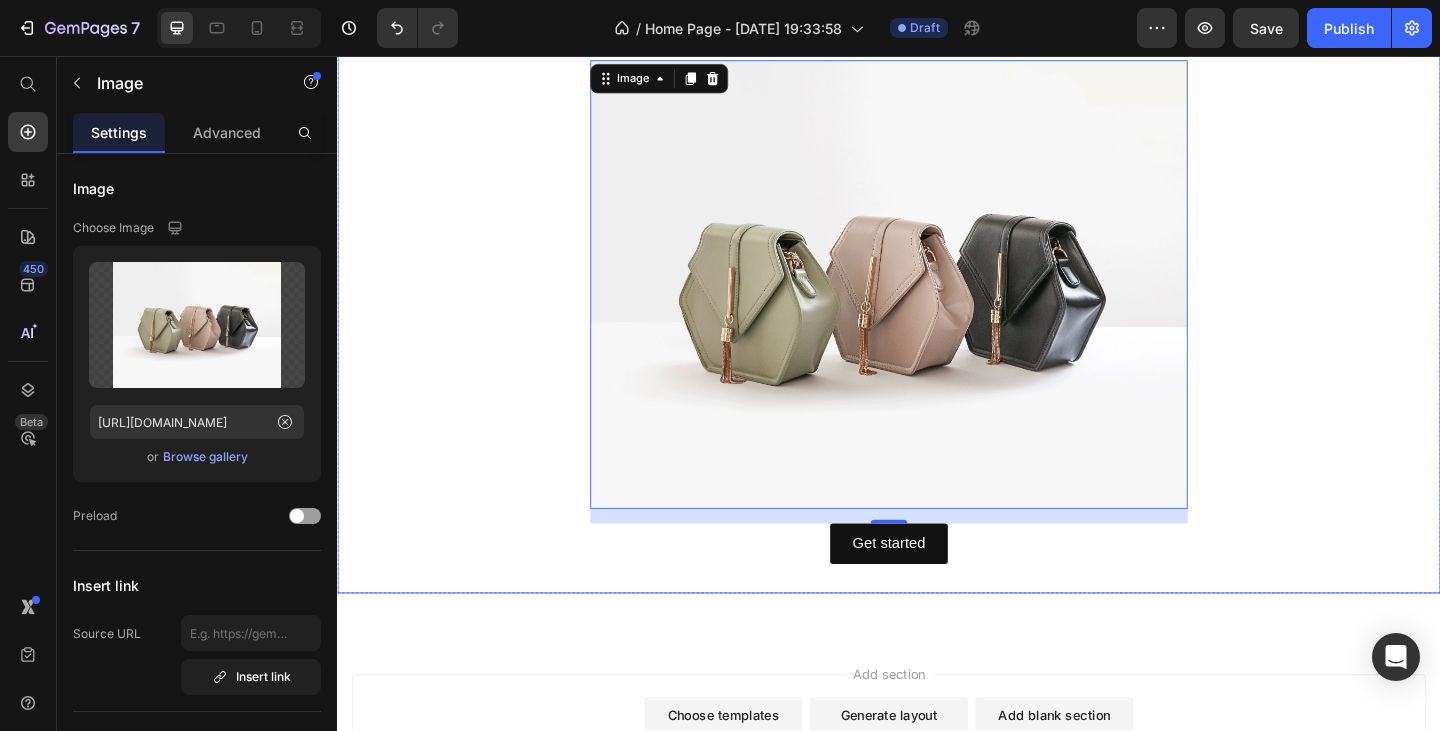 click on "Image   16 Get started Button Row" at bounding box center (937, 335) 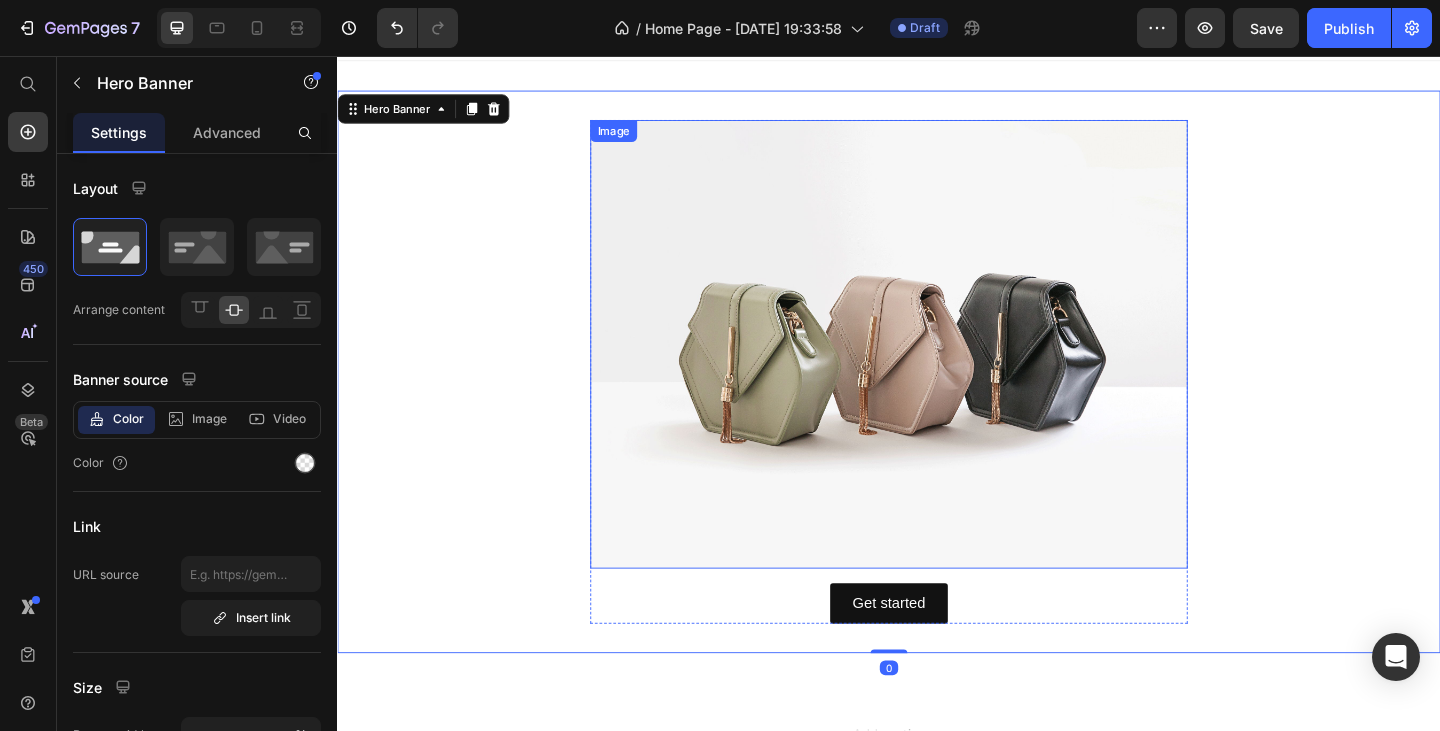 scroll, scrollTop: 0, scrollLeft: 0, axis: both 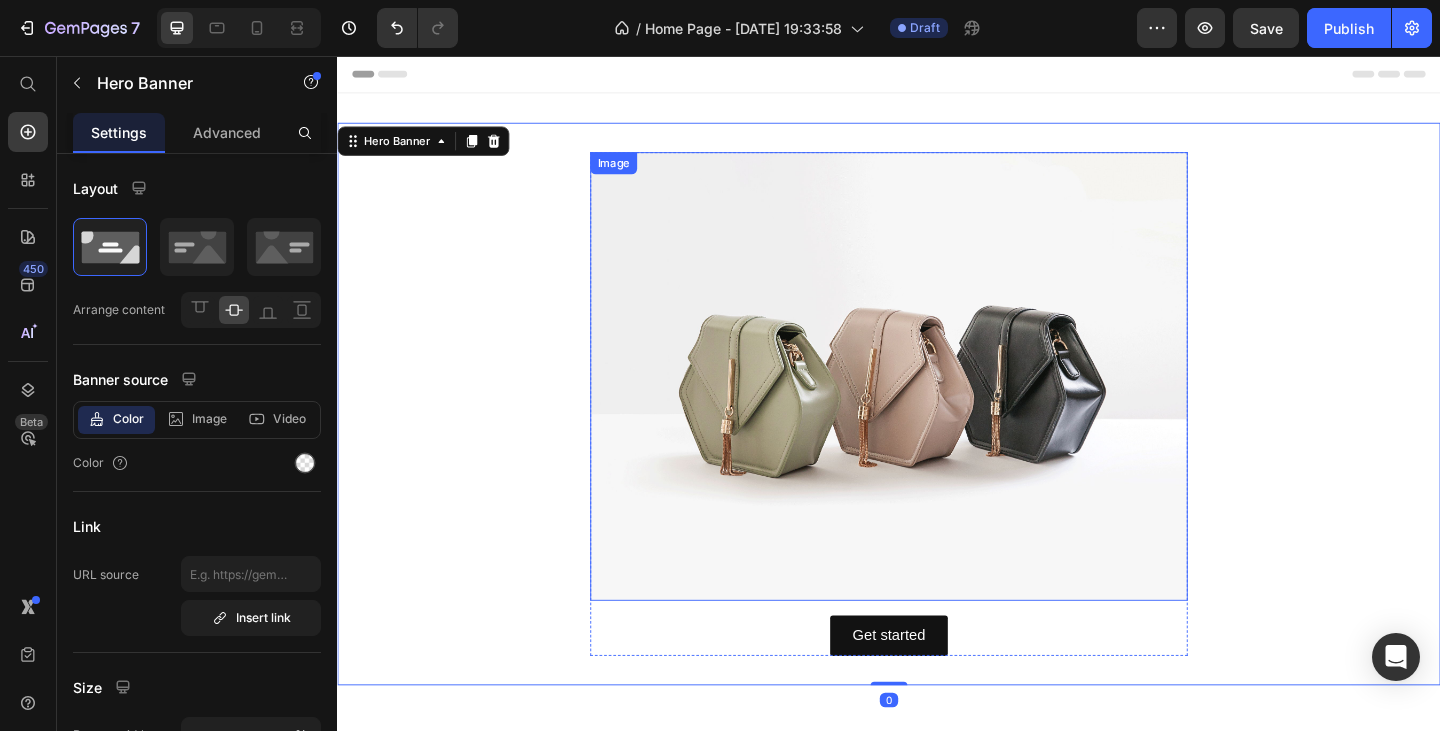 click at bounding box center (937, 405) 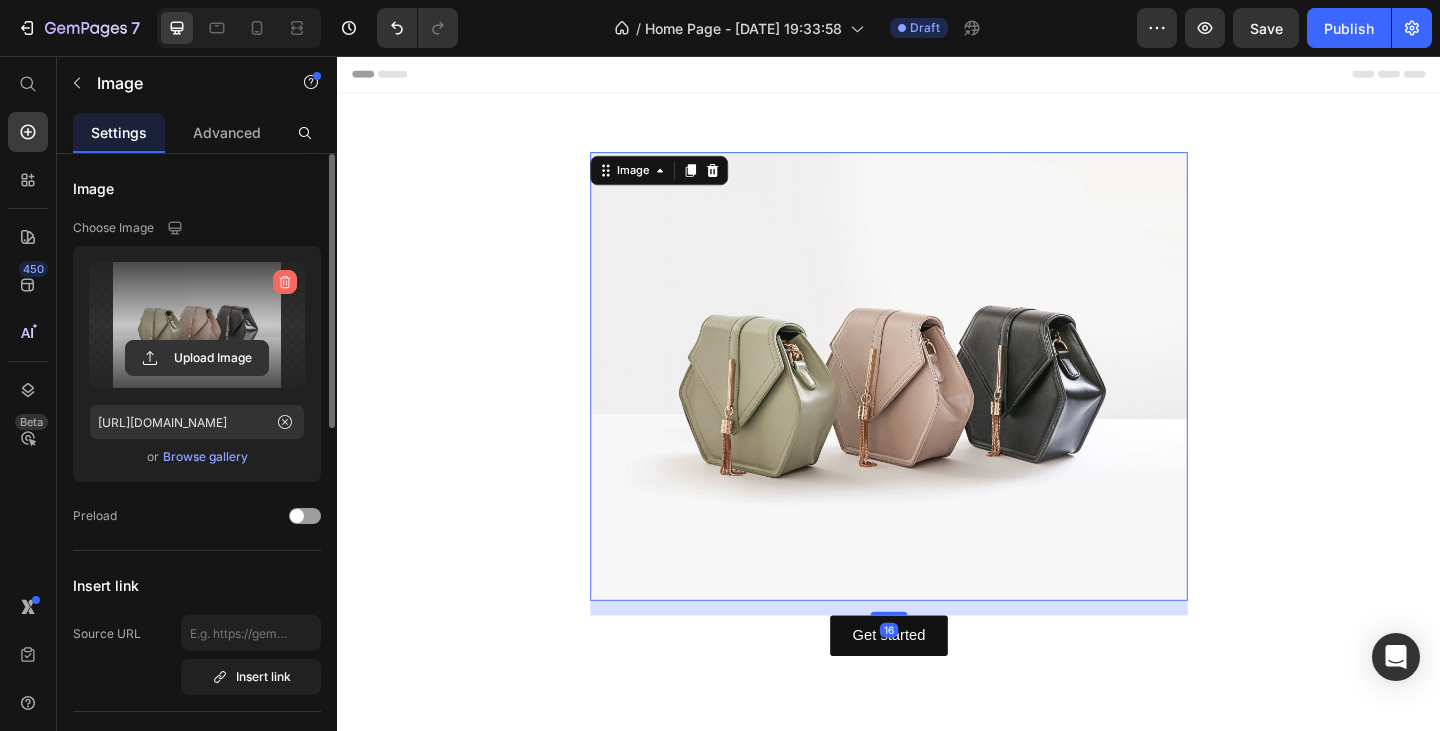 click 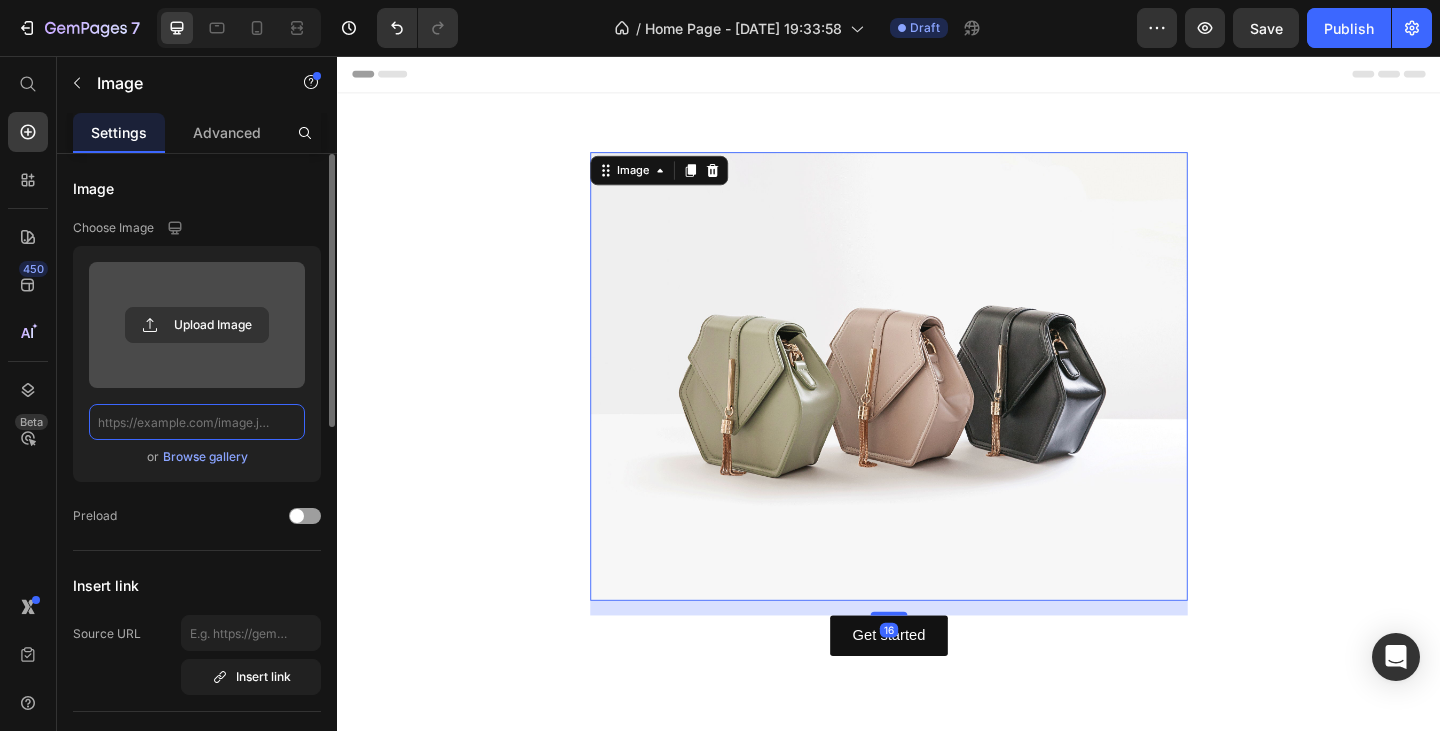 scroll, scrollTop: 0, scrollLeft: 0, axis: both 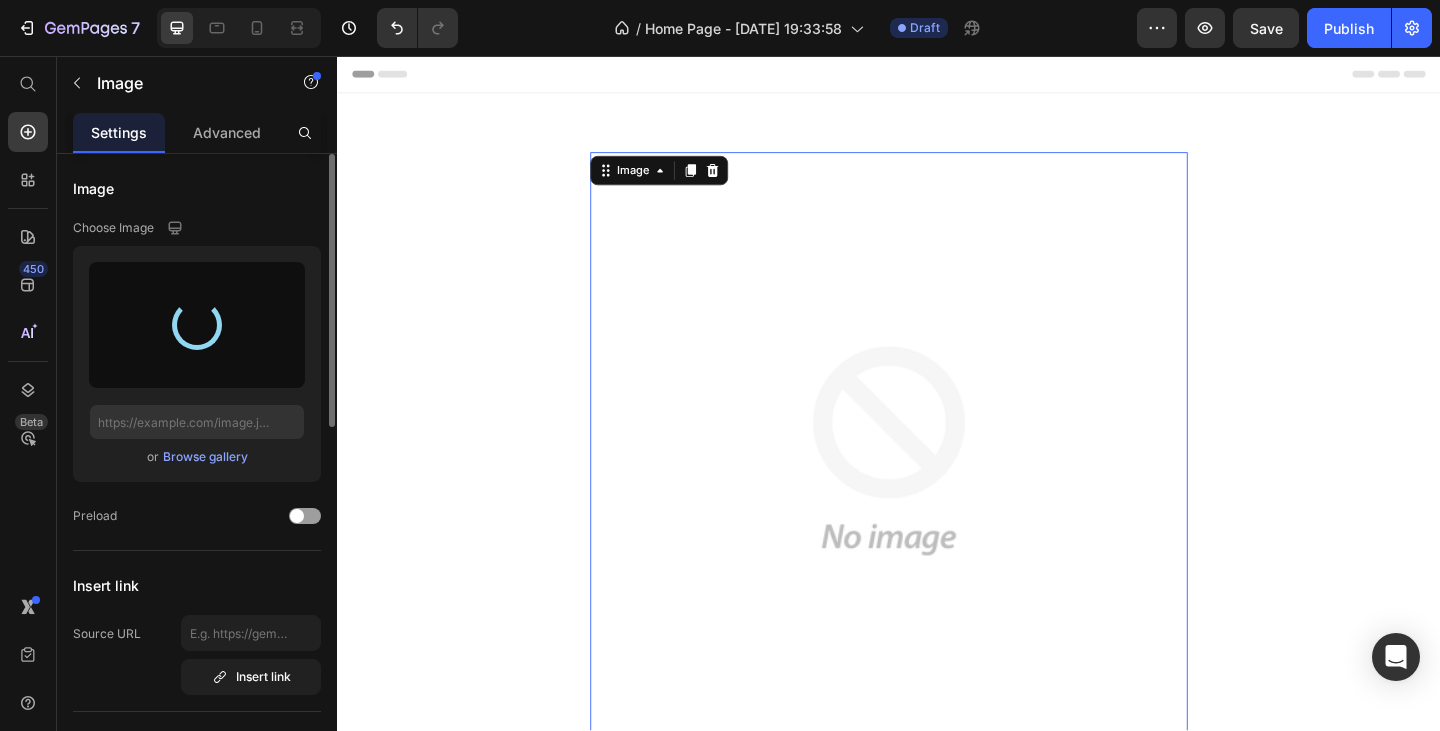 type on "[URL][DOMAIN_NAME]" 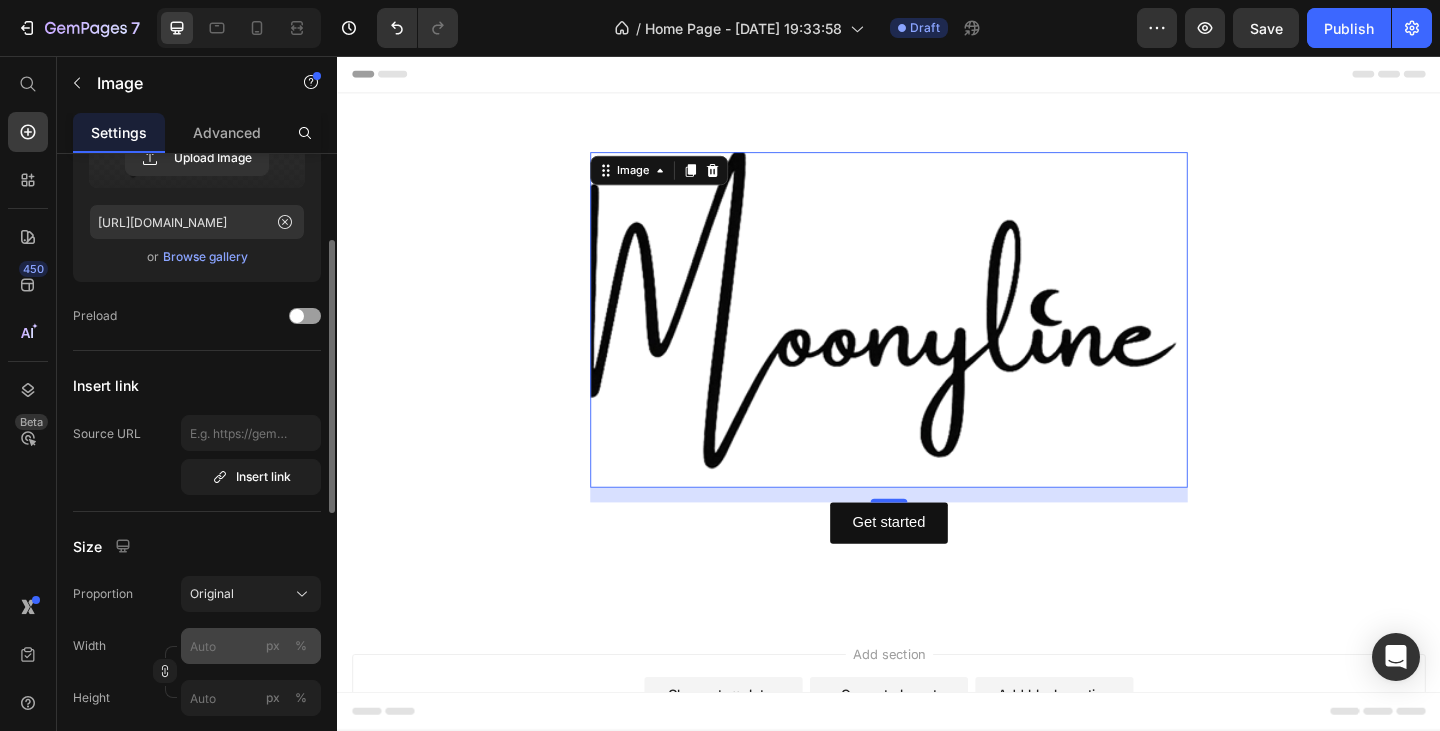 scroll, scrollTop: 300, scrollLeft: 0, axis: vertical 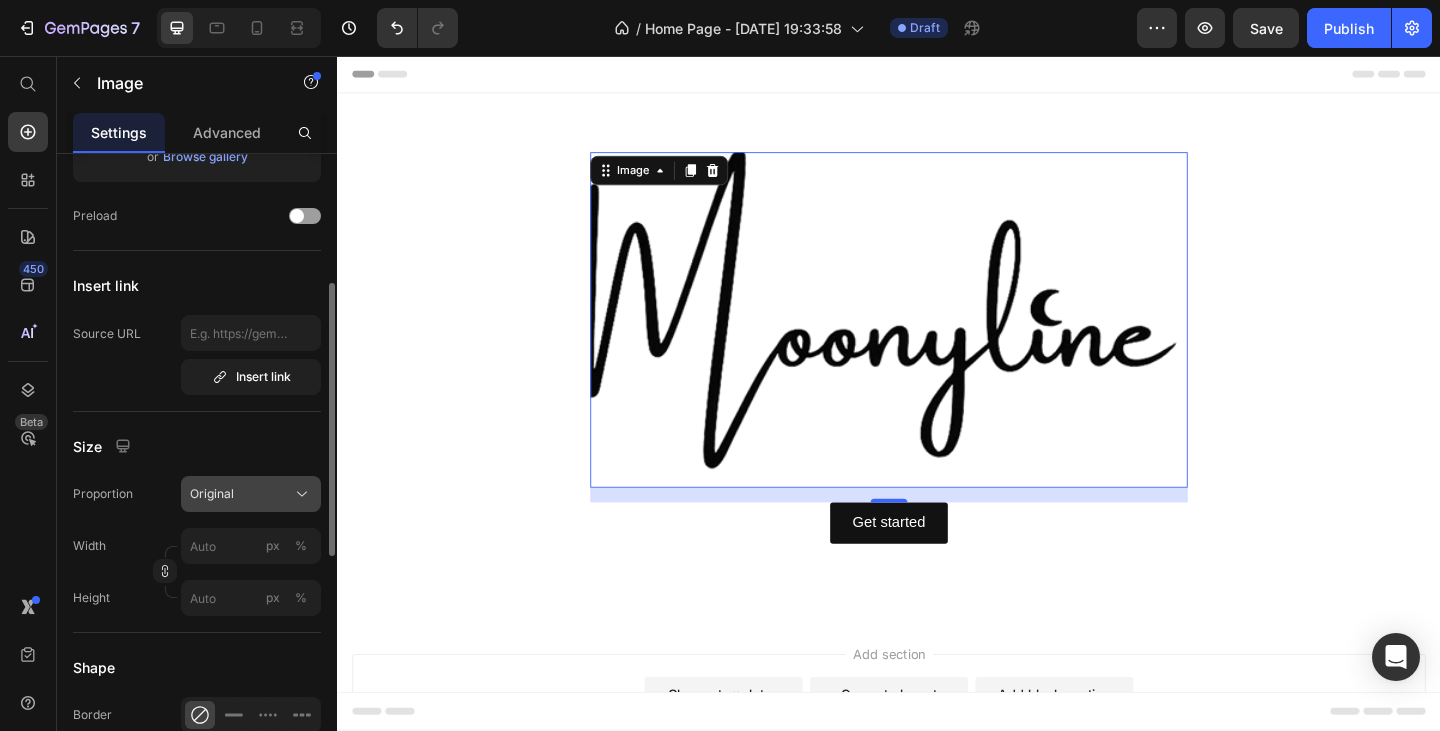 click on "Original" 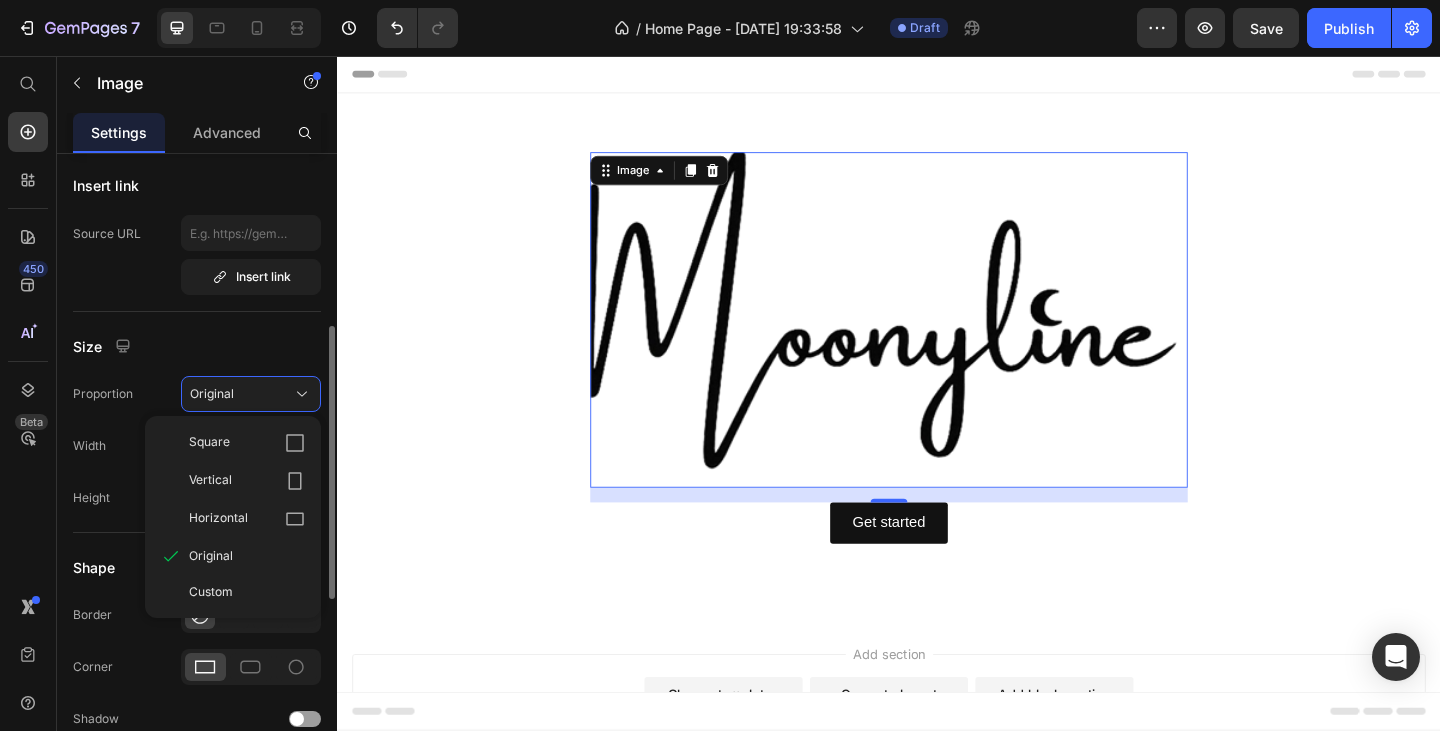 scroll, scrollTop: 500, scrollLeft: 0, axis: vertical 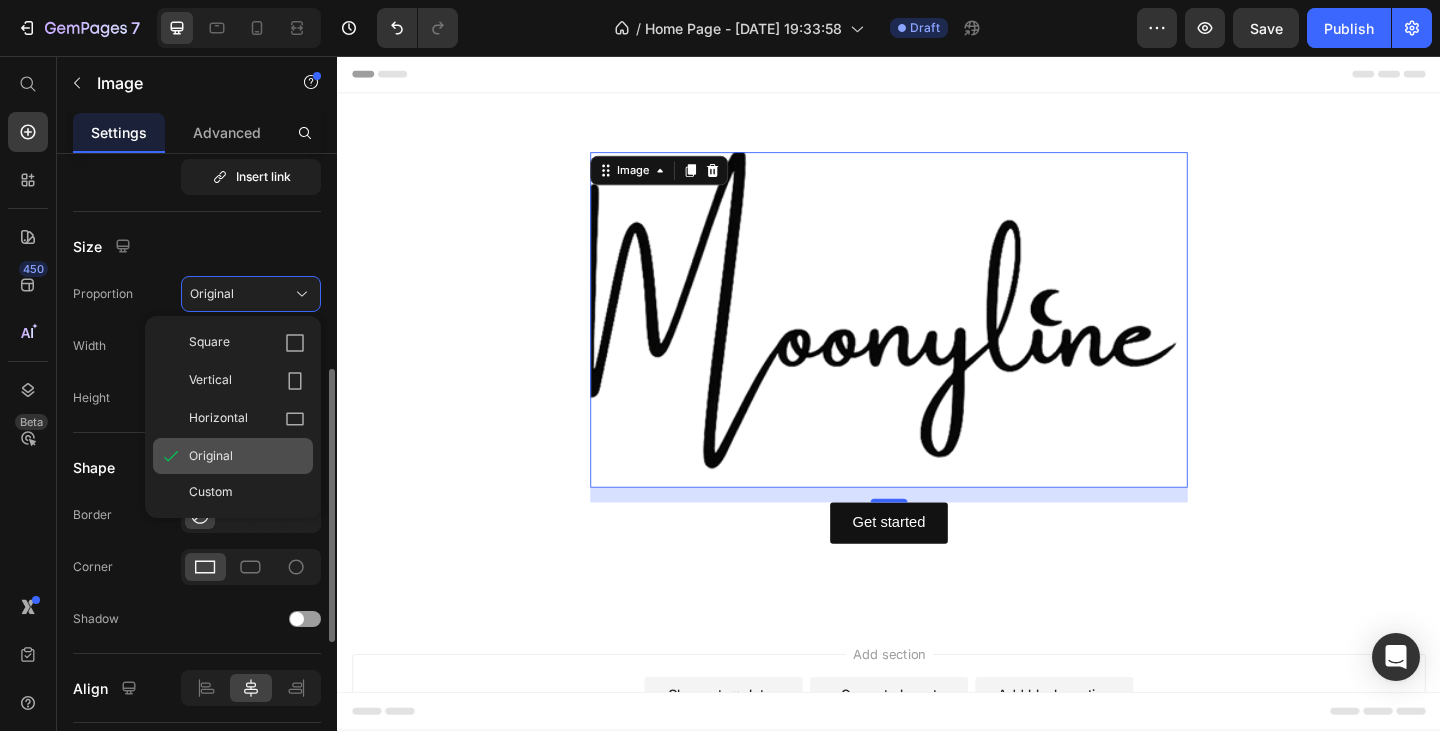 click on "Original" 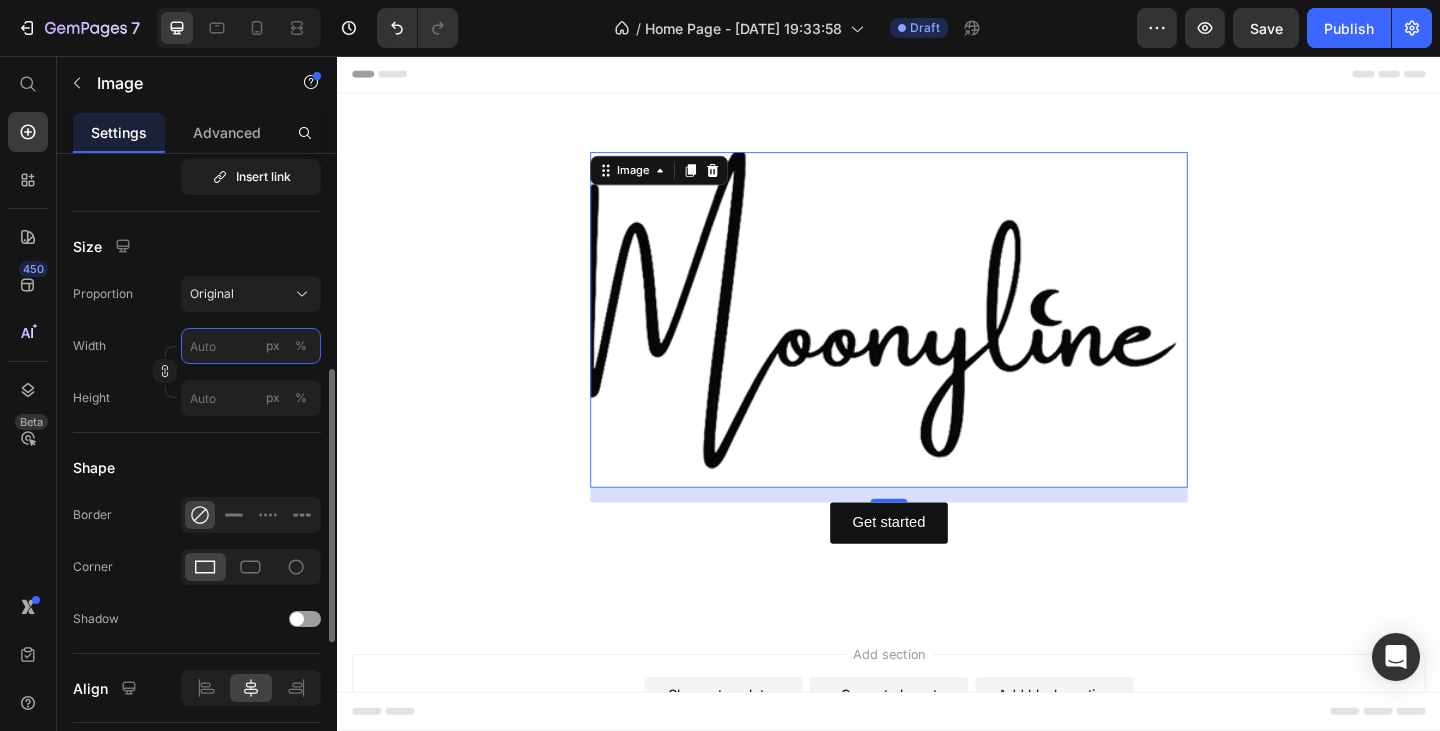 click on "px %" at bounding box center [251, 346] 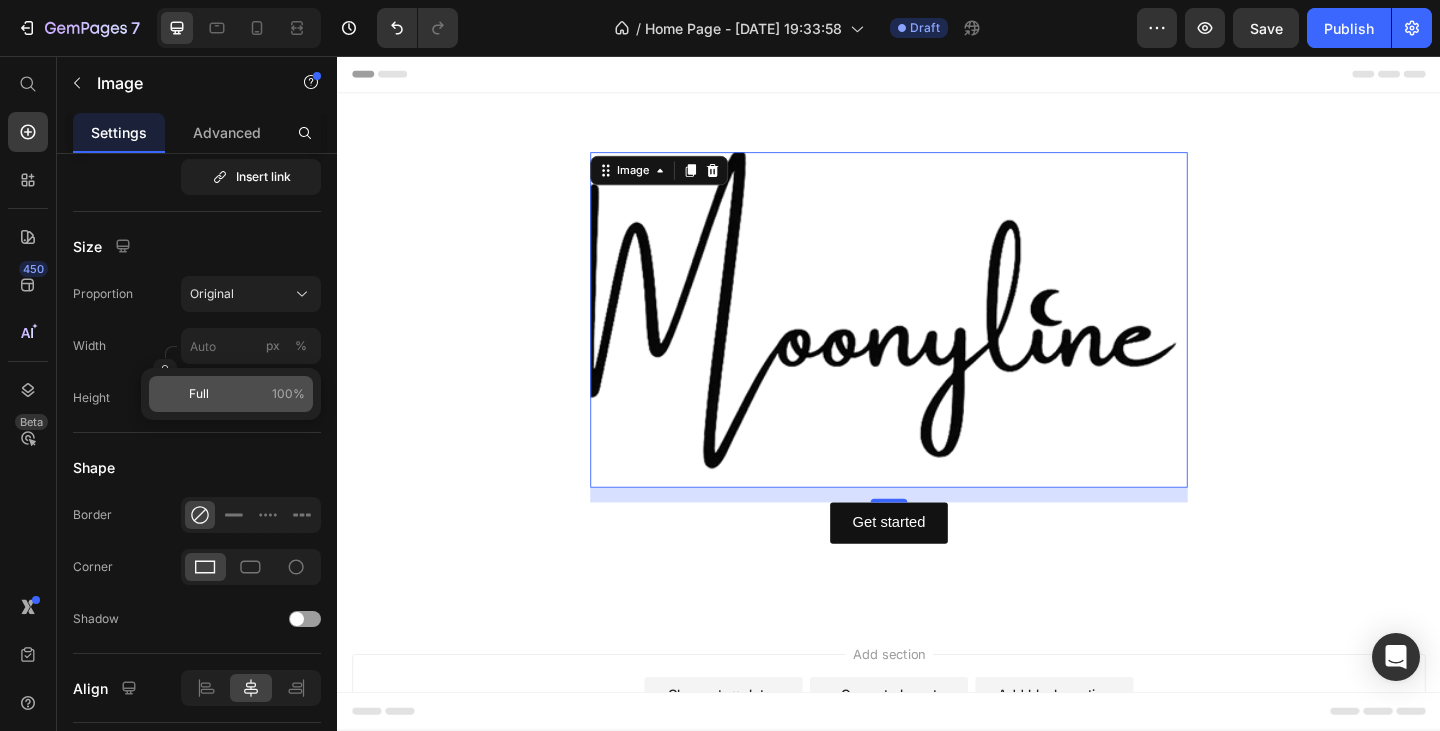 click on "Full" at bounding box center [199, 394] 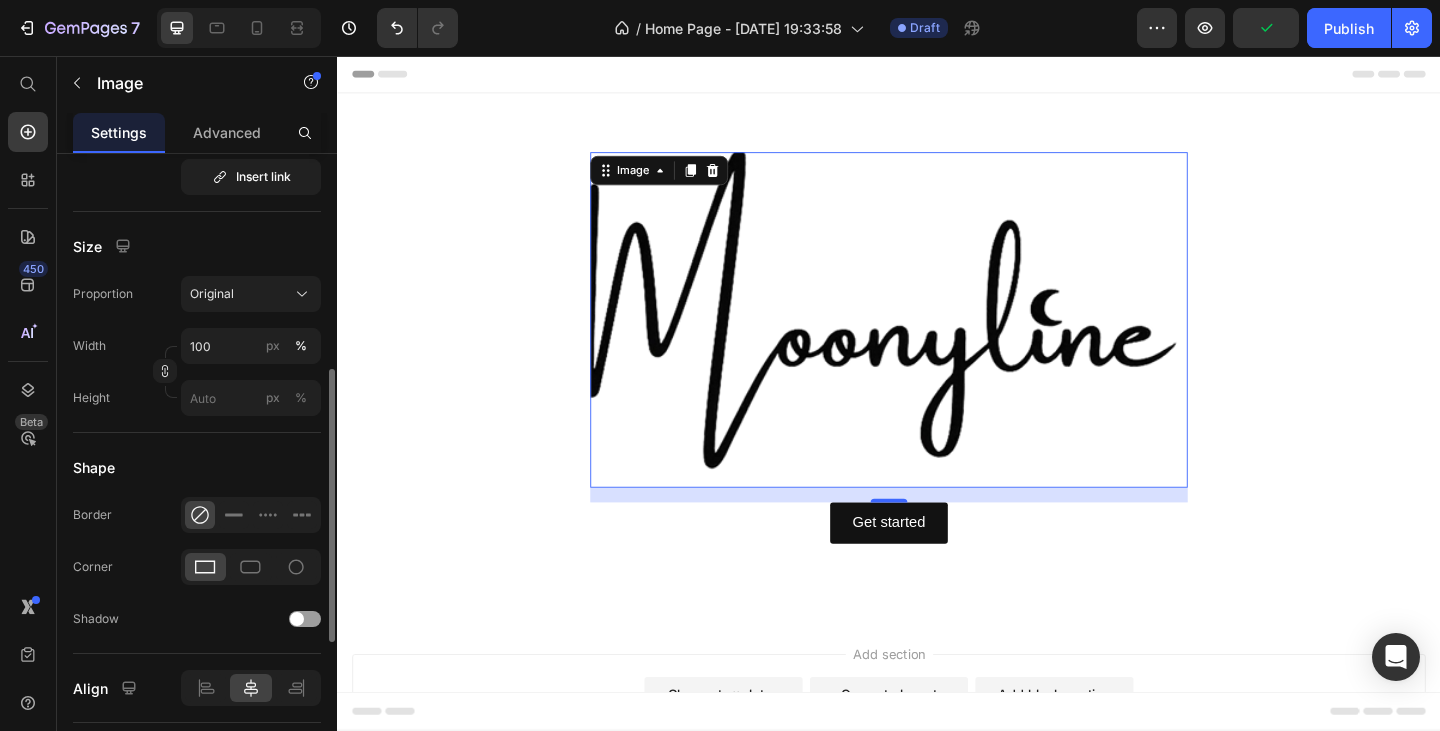 click on "Height px %" at bounding box center [197, 398] 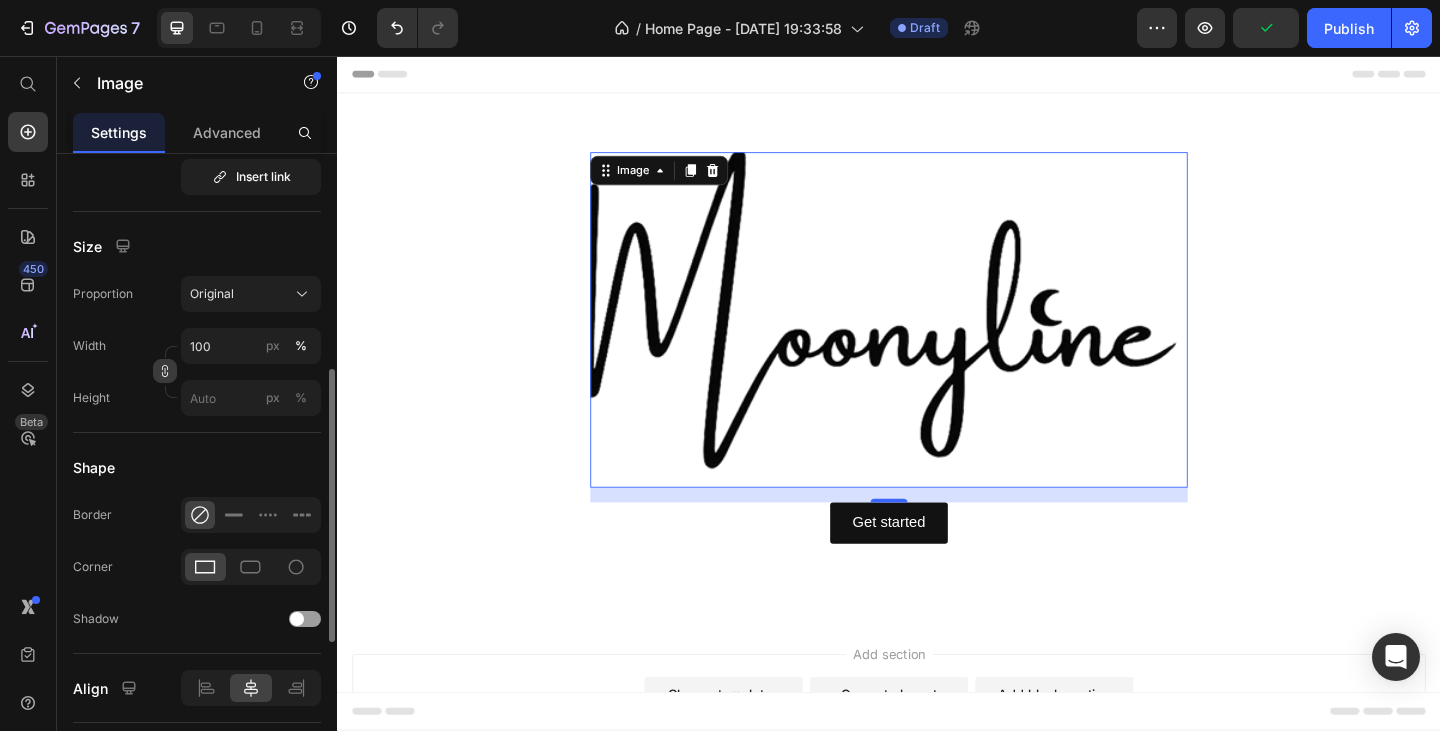 click 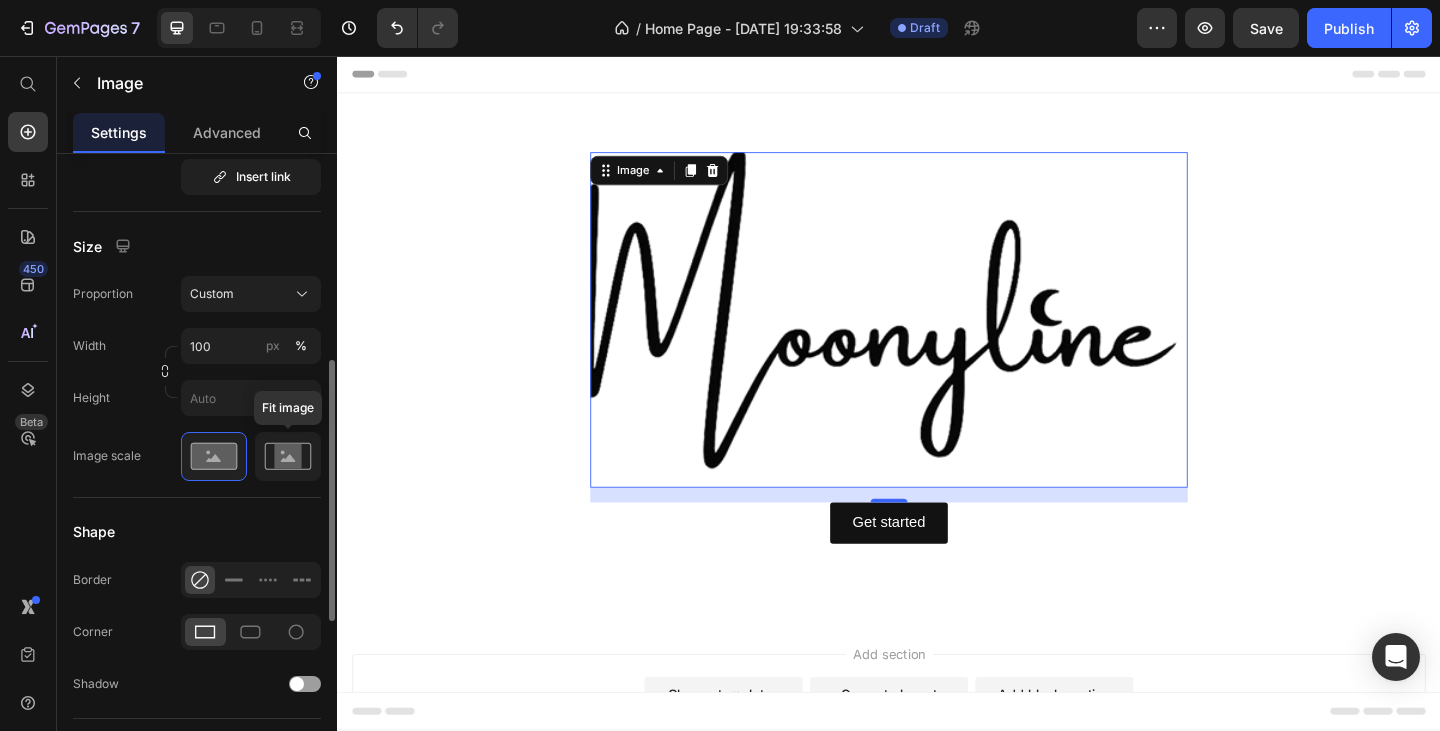click 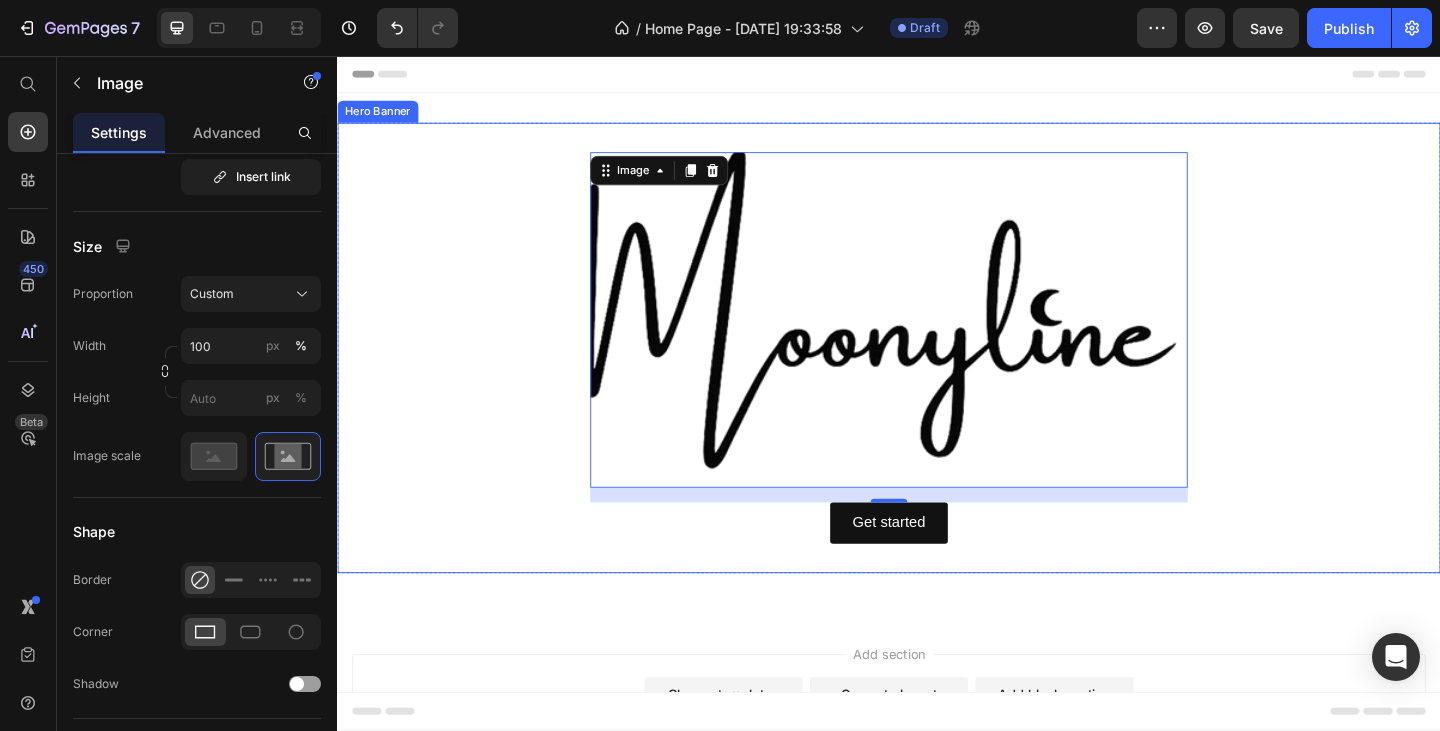 click on "Image   16 Get started Button Row" at bounding box center [937, 374] 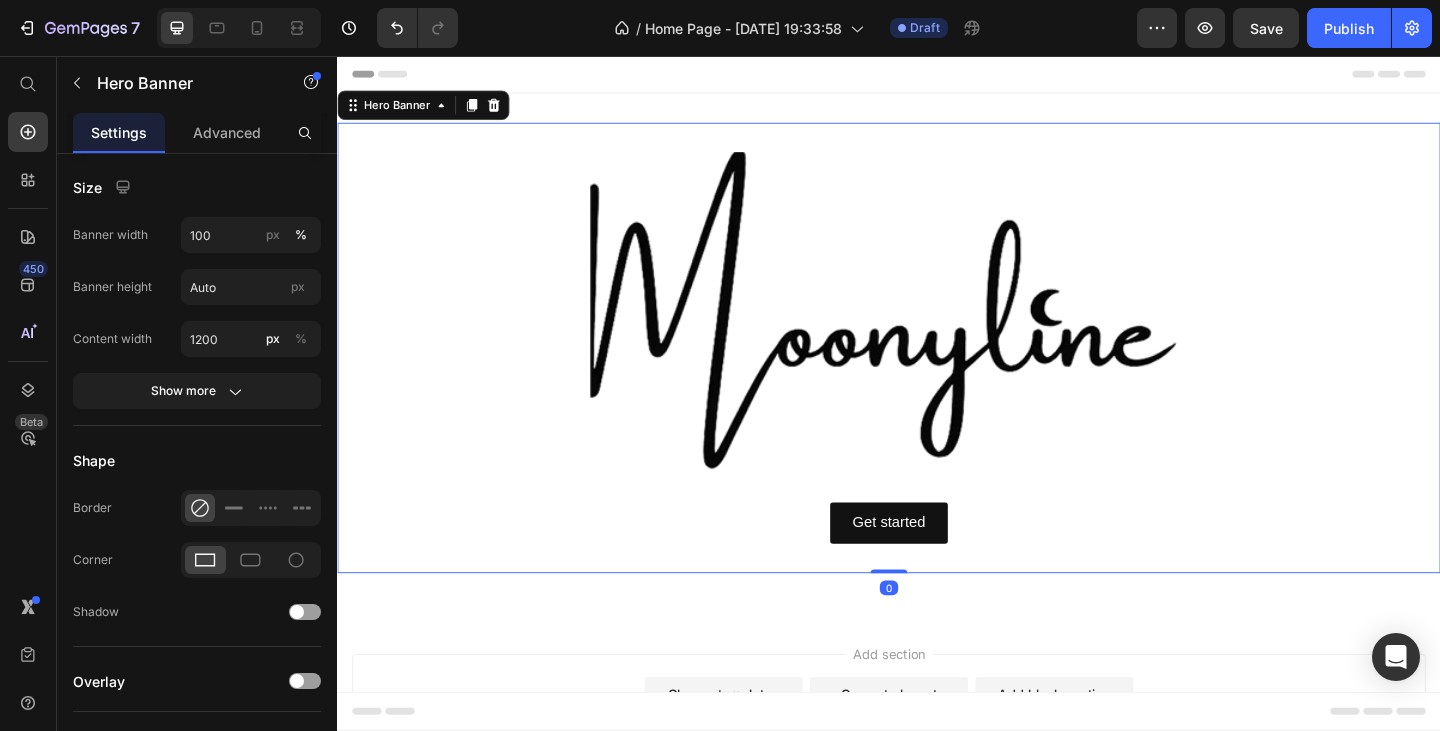 scroll, scrollTop: 0, scrollLeft: 0, axis: both 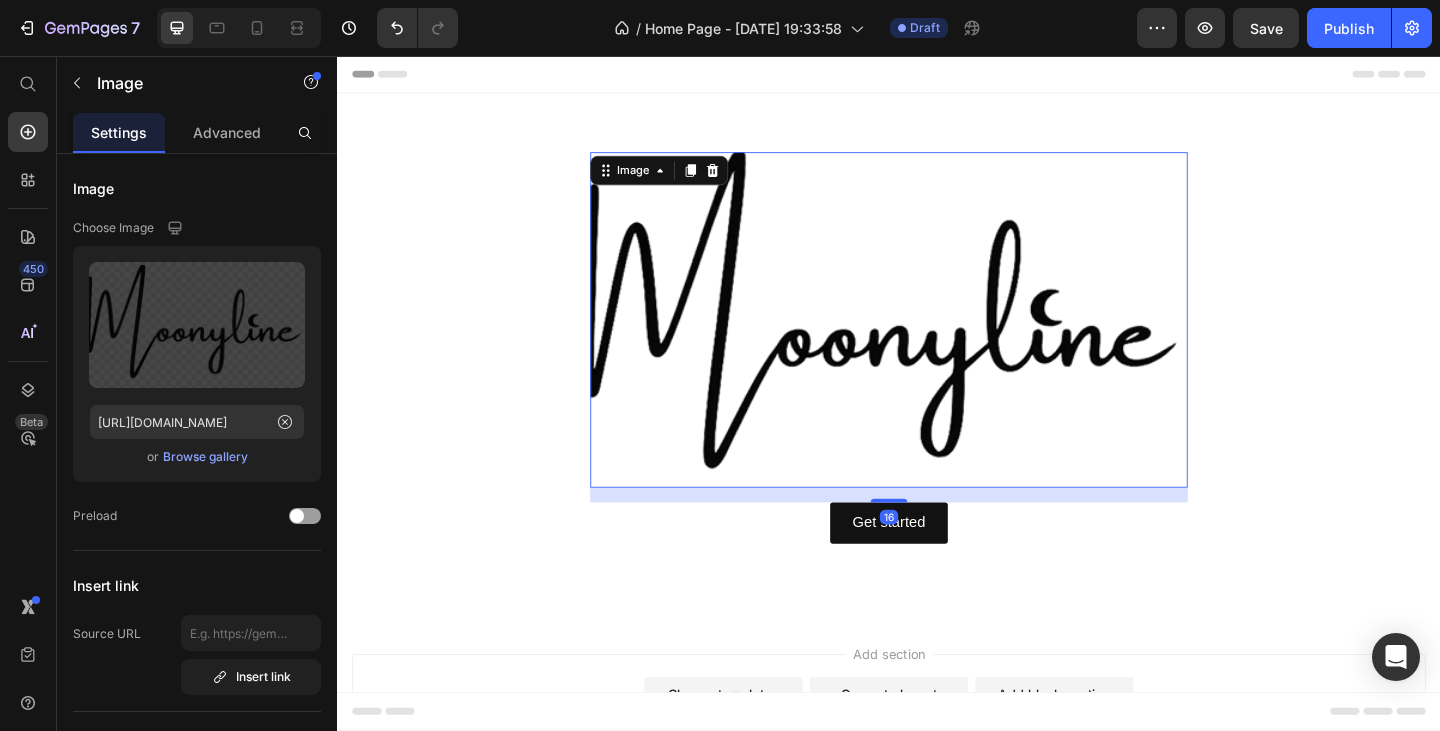 click at bounding box center [937, 343] 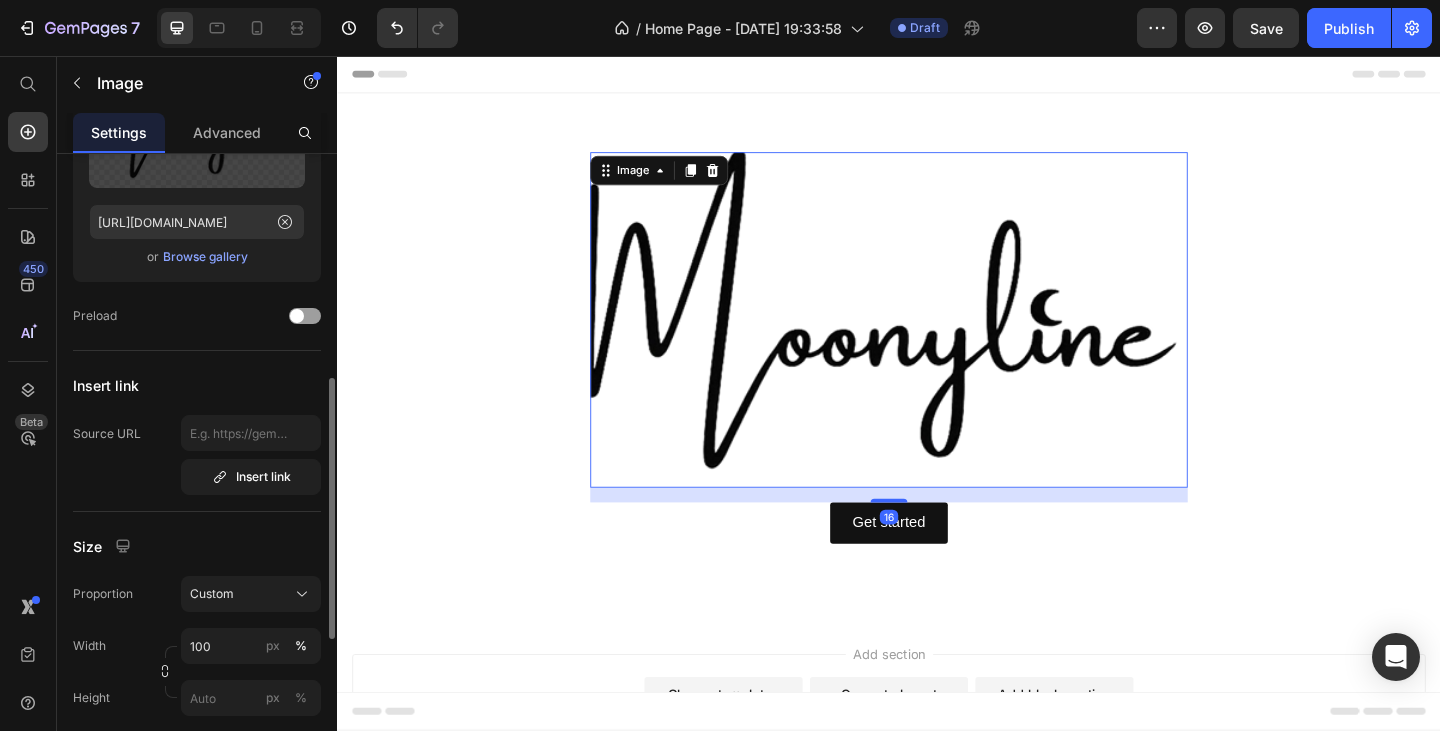scroll, scrollTop: 500, scrollLeft: 0, axis: vertical 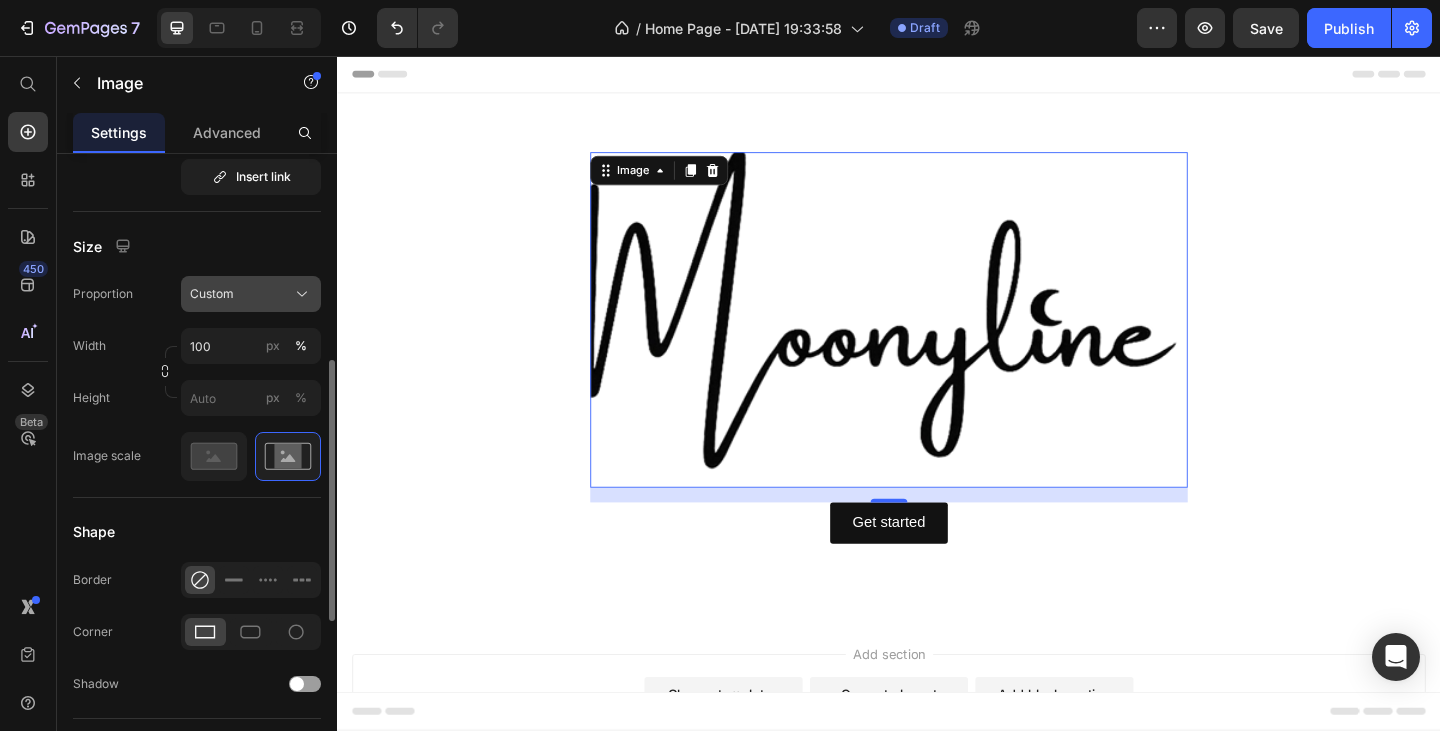 click on "Custom" at bounding box center [251, 294] 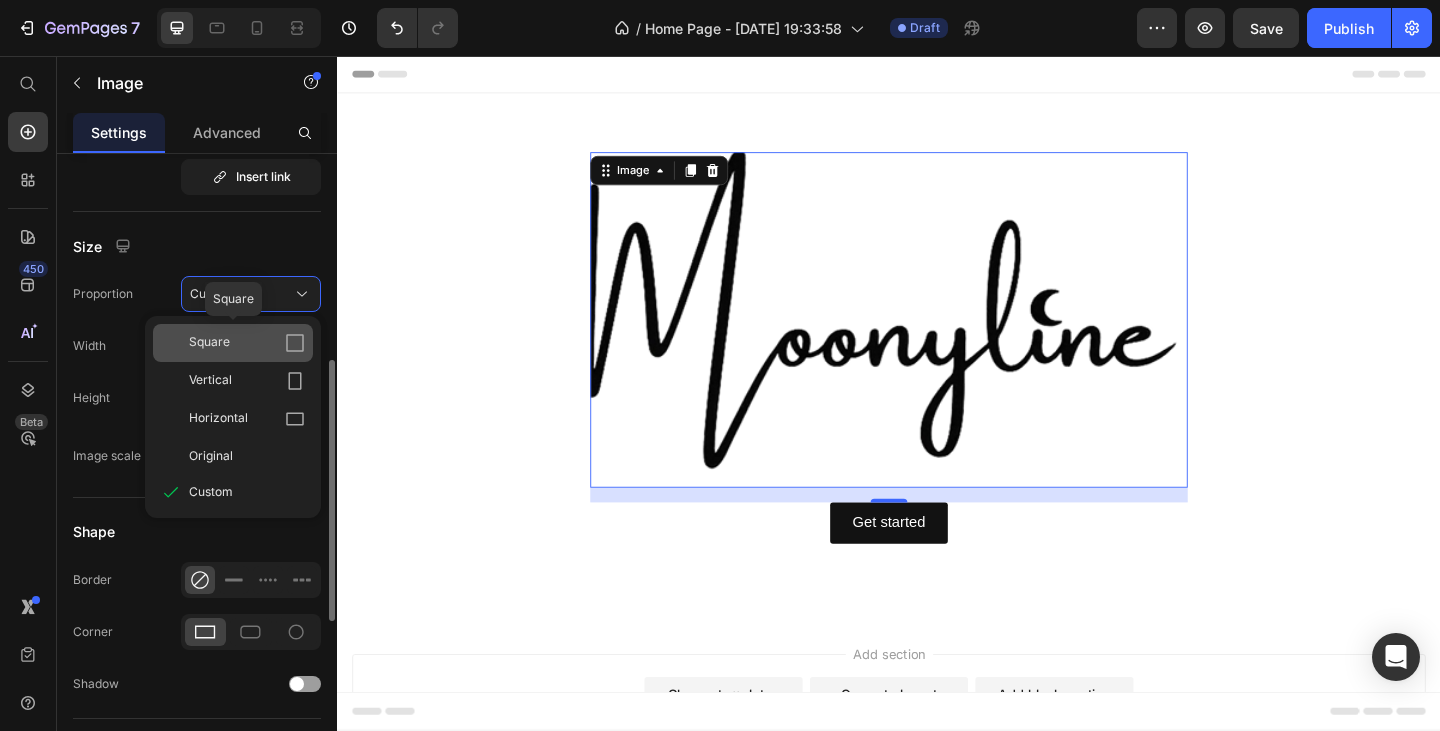 click on "Square" 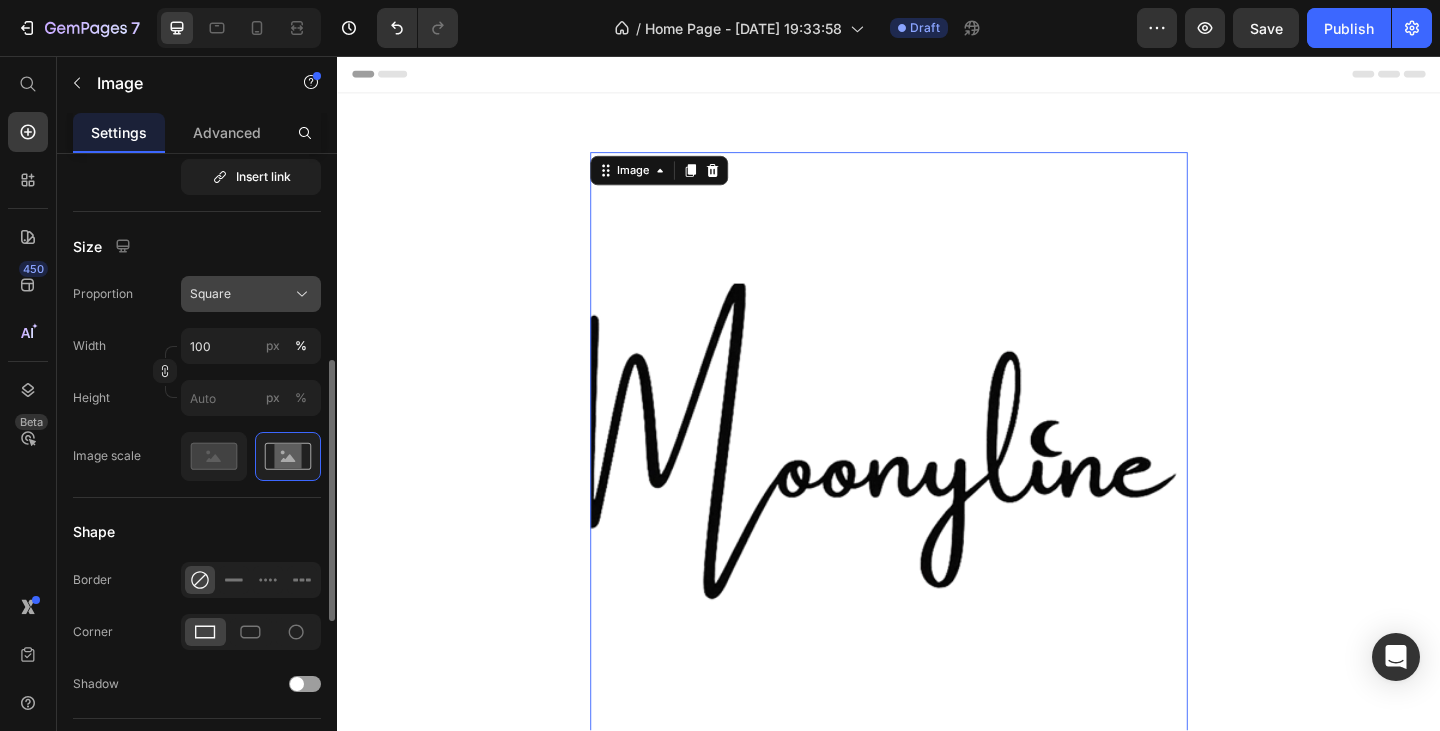 click on "Square" 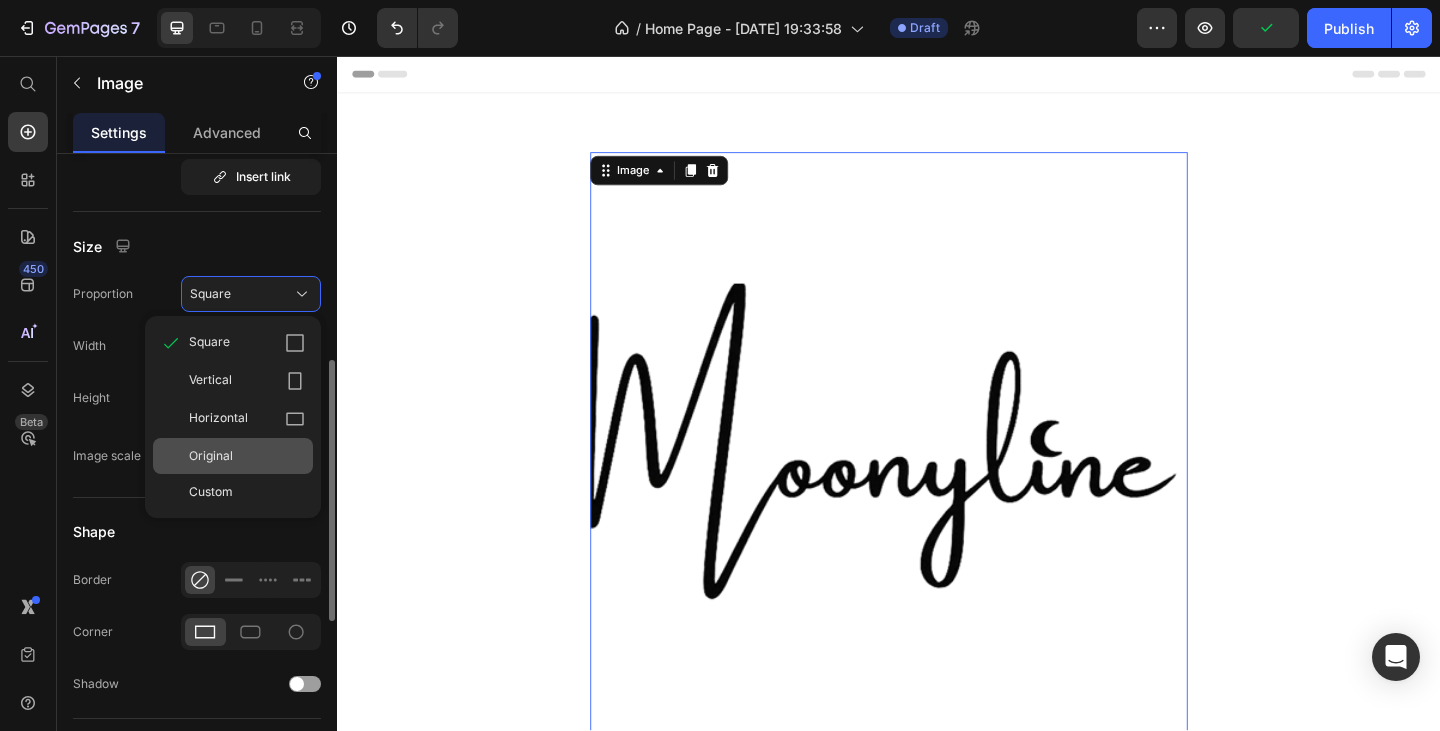 click on "Original" 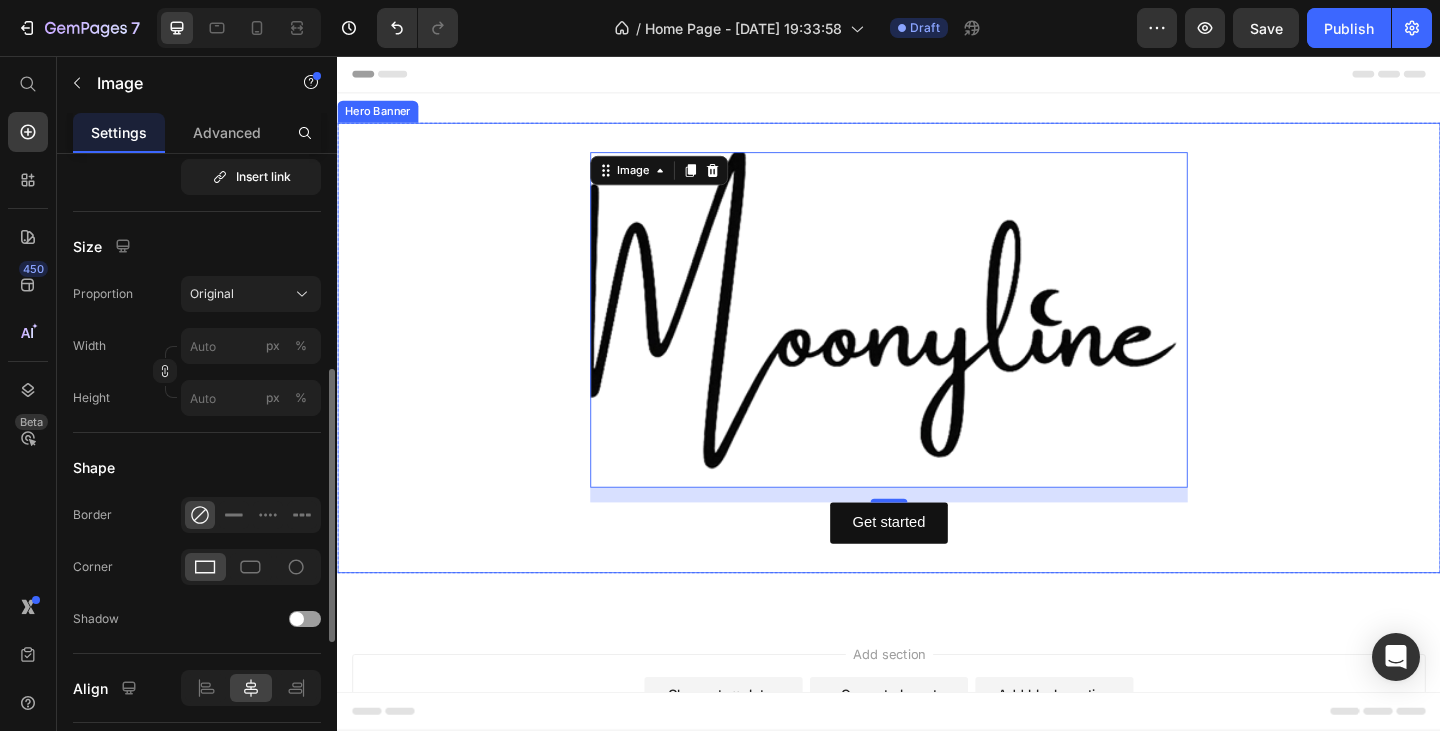 click on "Image   16 Get started Button Row" at bounding box center (937, 374) 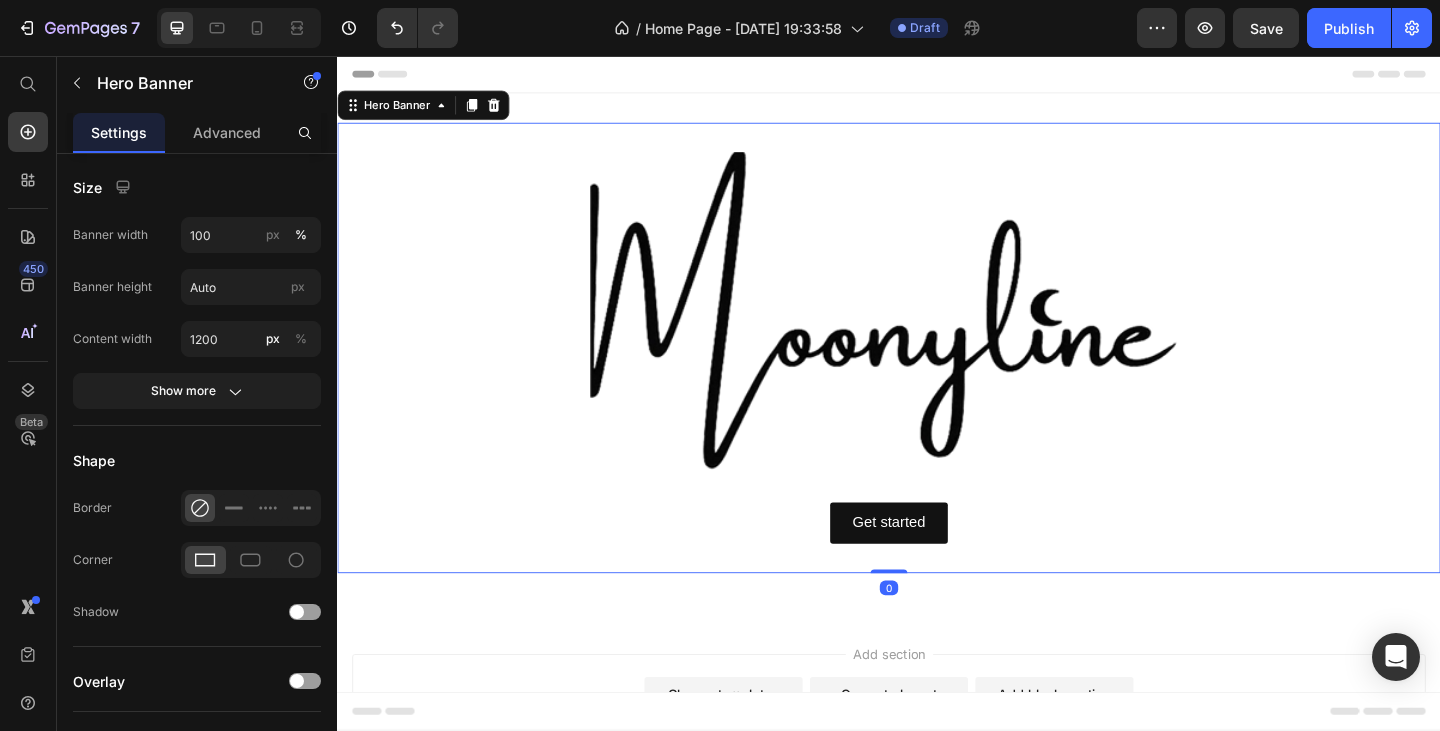 scroll, scrollTop: 0, scrollLeft: 0, axis: both 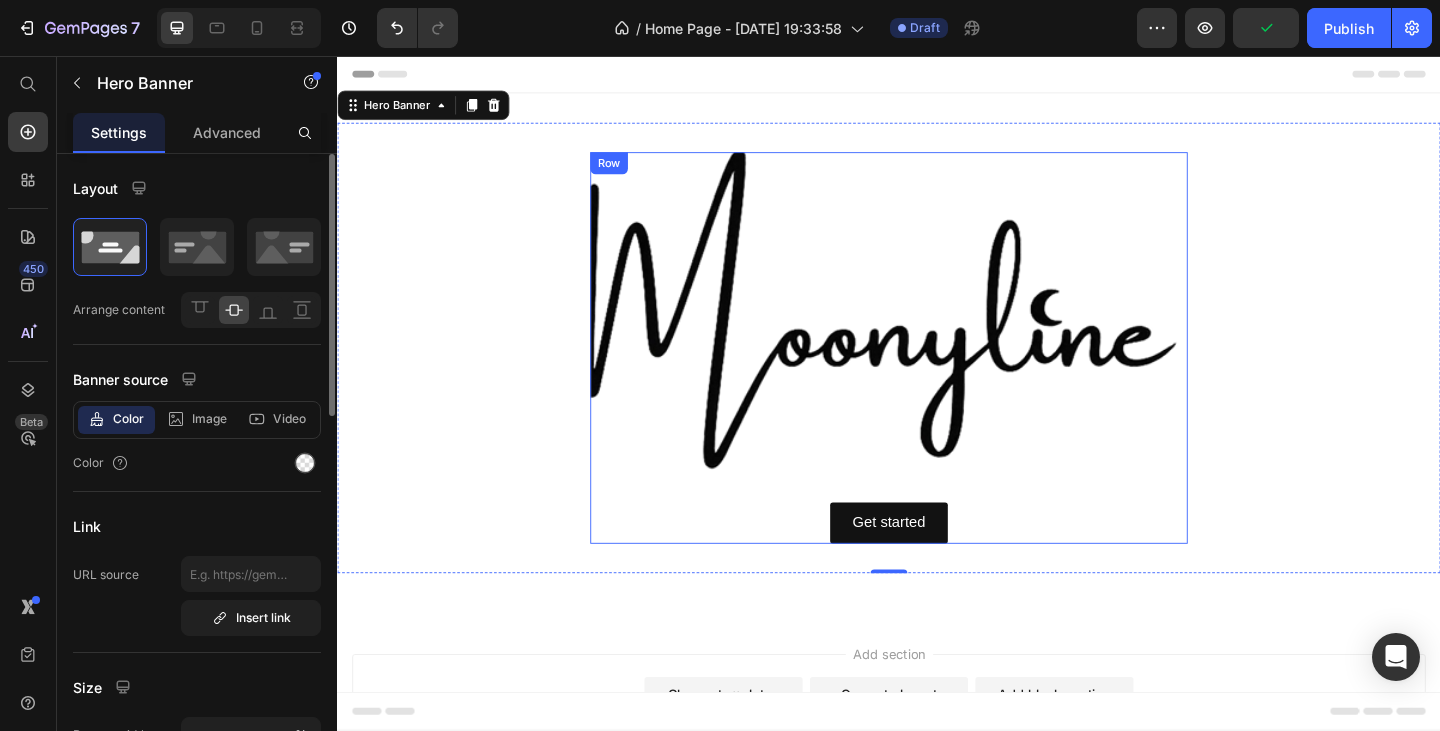 click on "Image Get started Button" at bounding box center [937, 374] 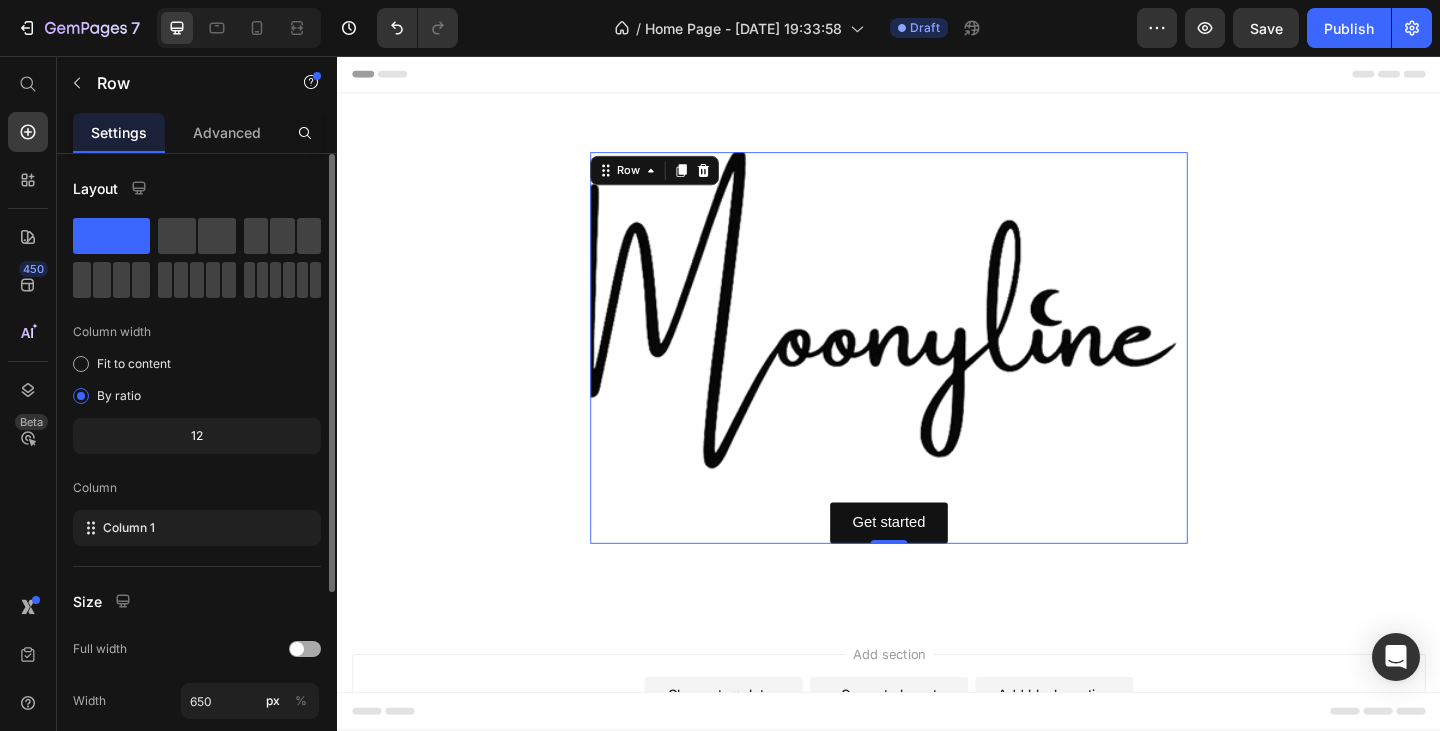 scroll, scrollTop: 200, scrollLeft: 0, axis: vertical 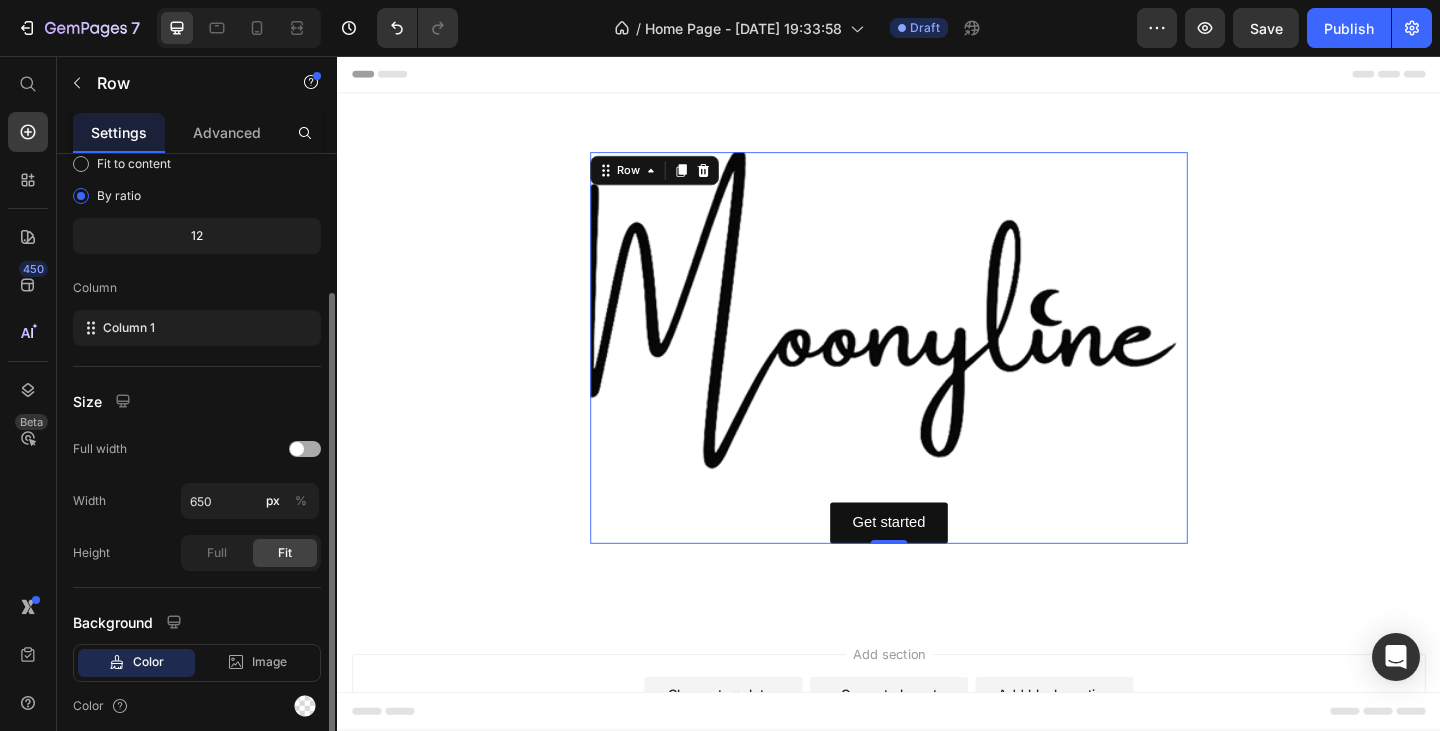 click on "Size Full width Width 650 px % Height Full Fit" 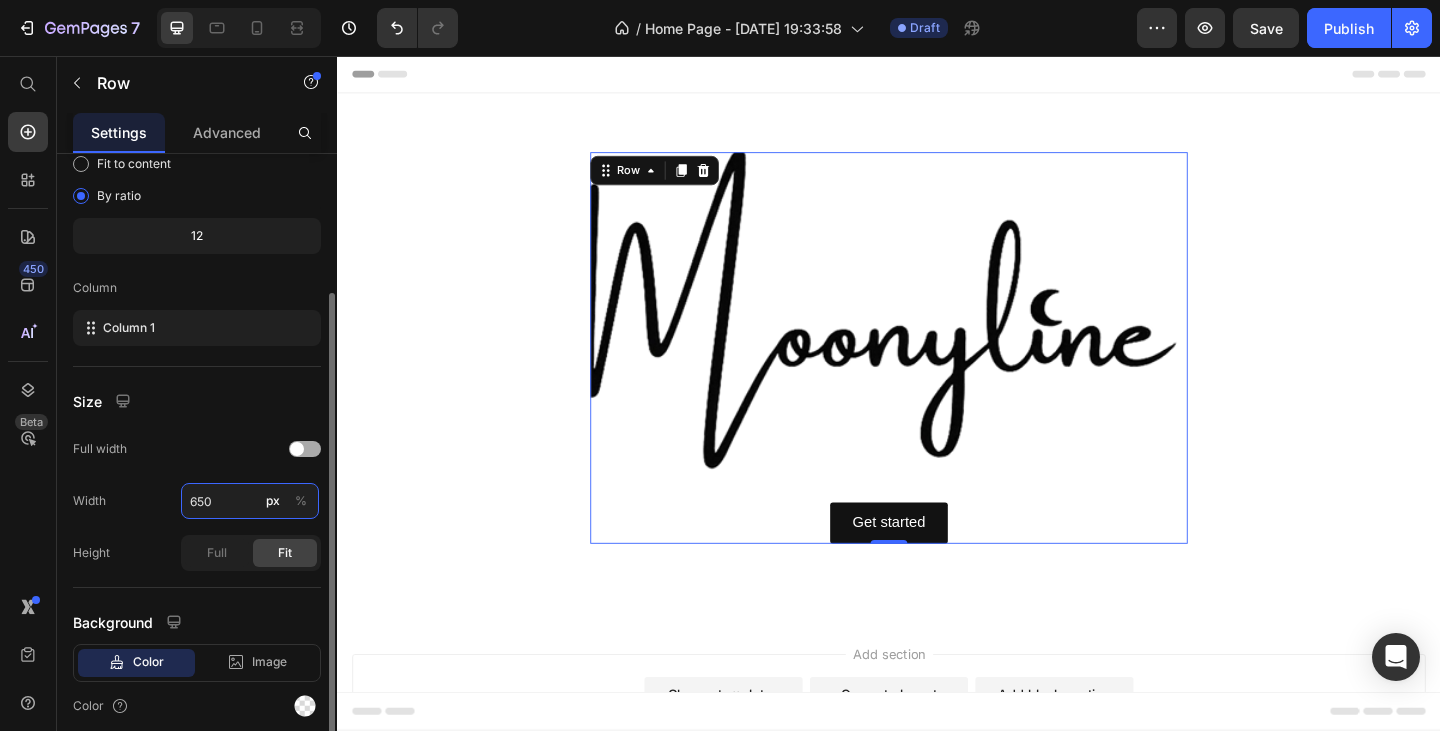 click on "650" at bounding box center [250, 501] 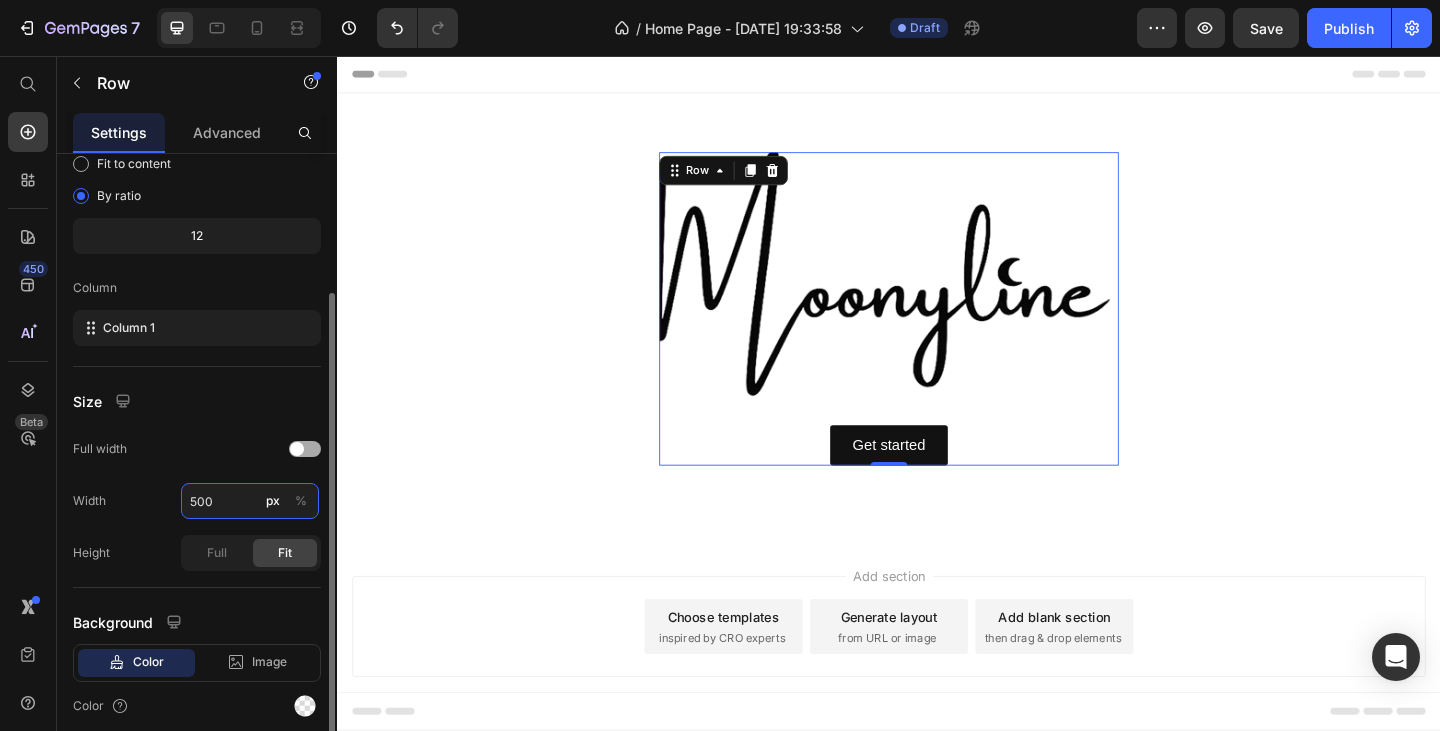 click on "500" at bounding box center (250, 501) 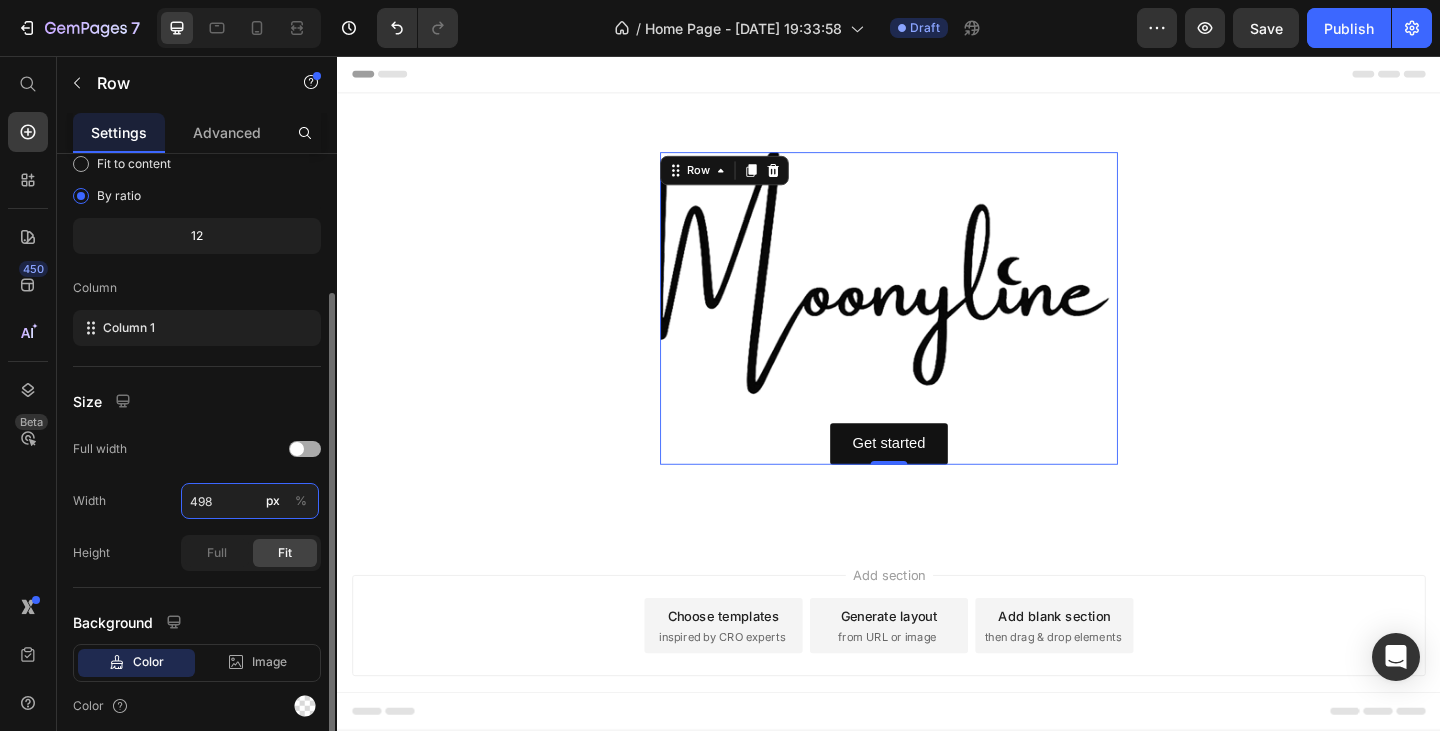 type on "498" 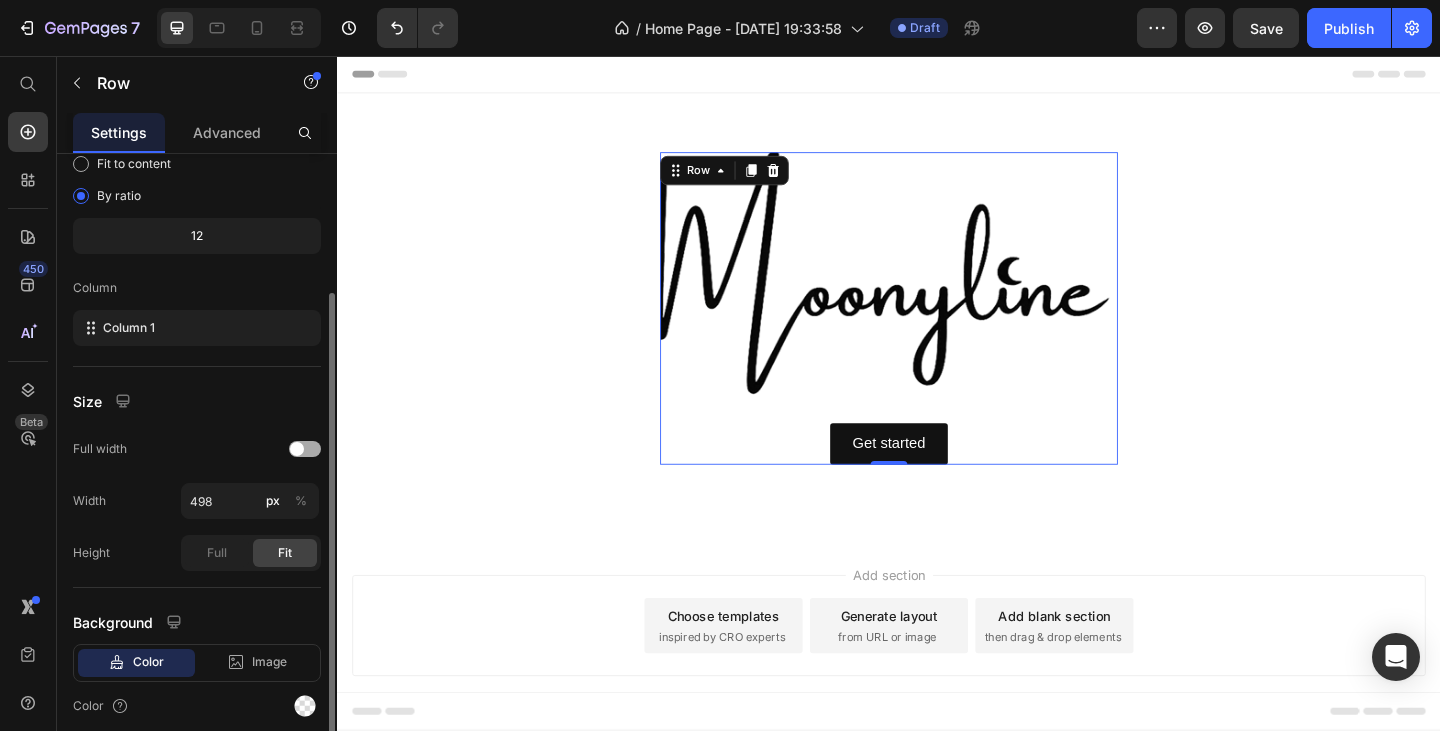click on "Width 498 px %" 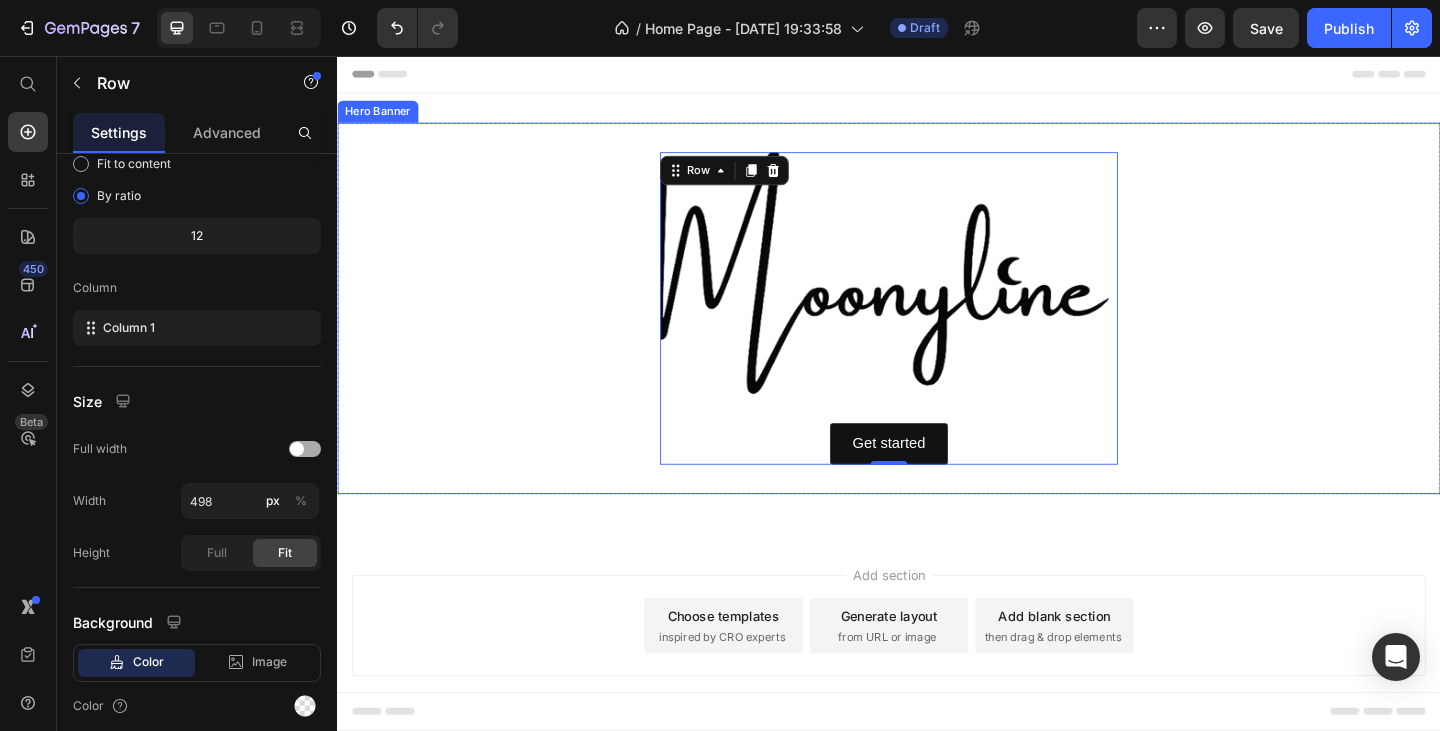 click on "Image Get started Button Row   0" at bounding box center [937, 331] 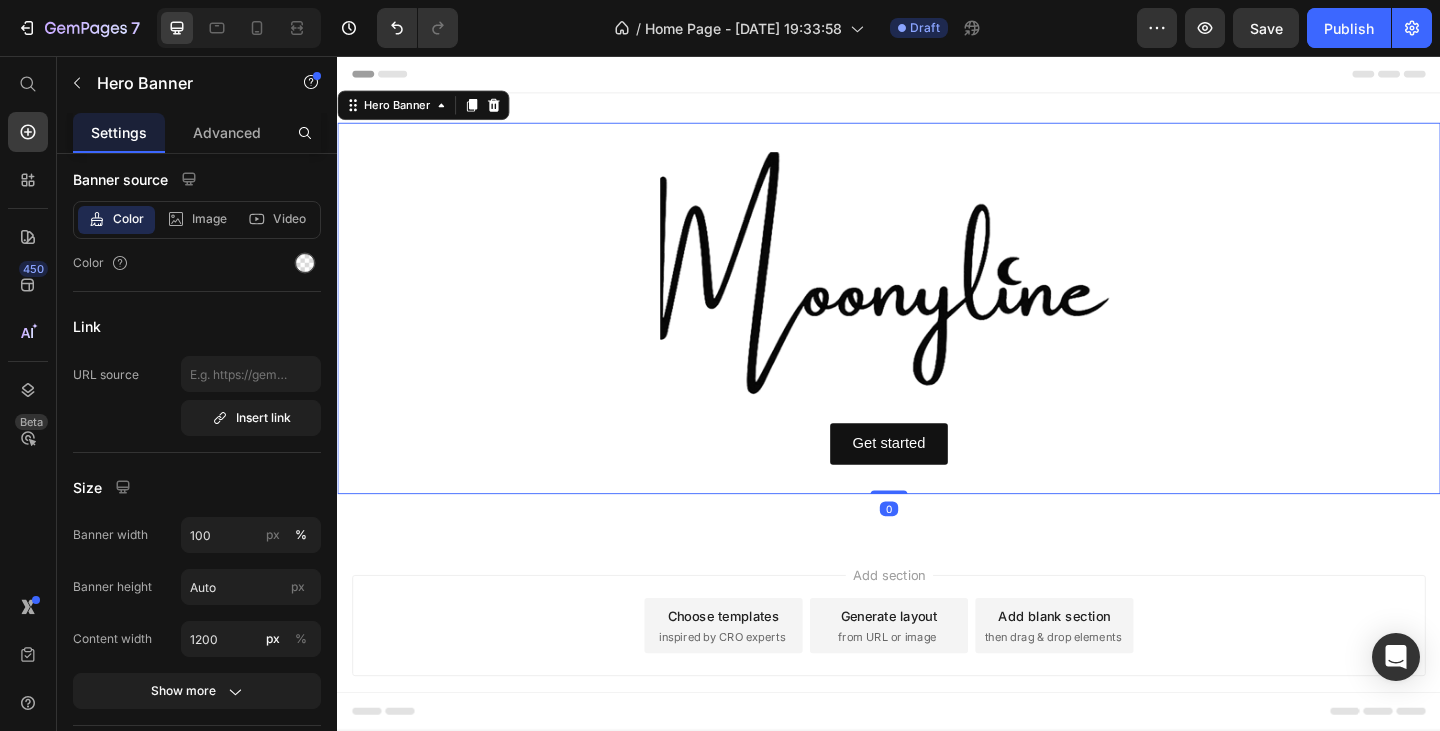 scroll, scrollTop: 0, scrollLeft: 0, axis: both 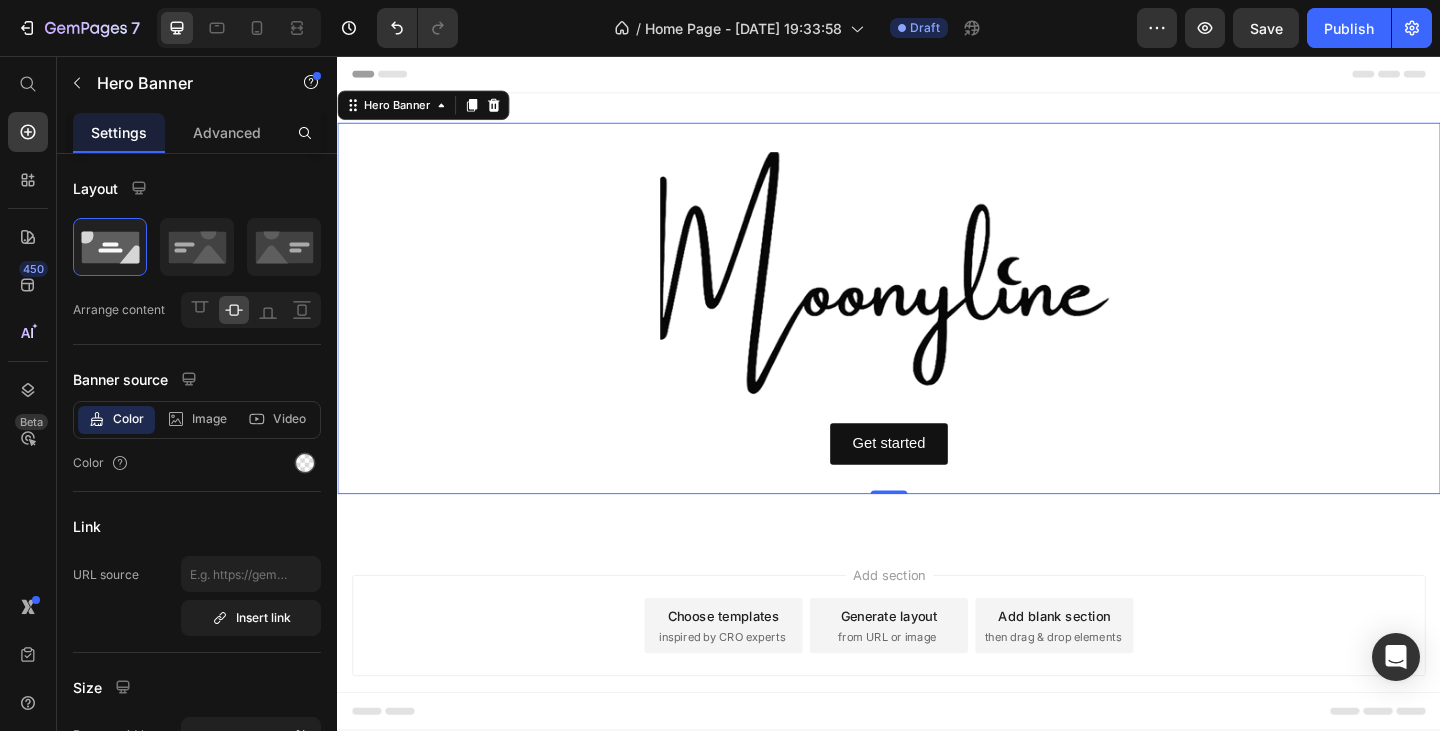 click on "Image Get started Button Row" at bounding box center [937, 331] 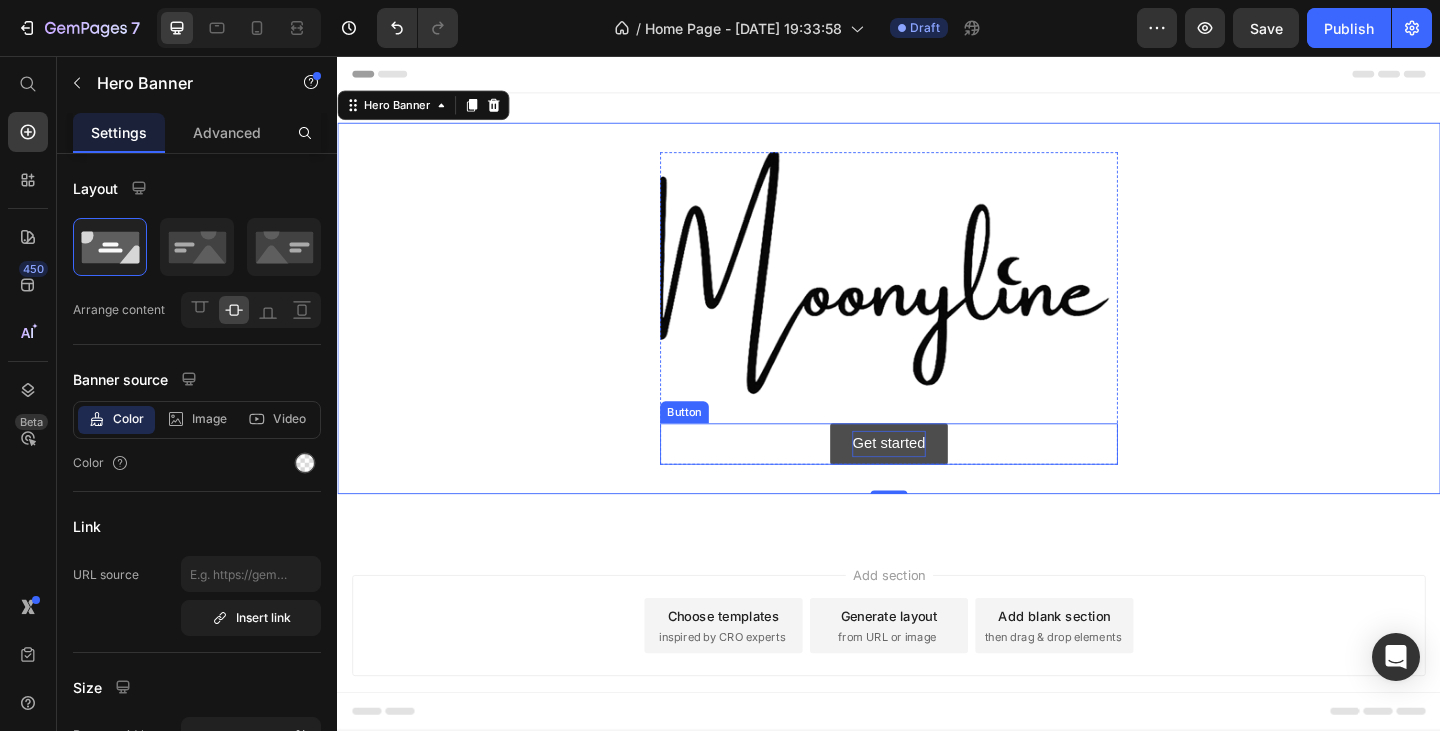 click on "Get started" at bounding box center [936, 478] 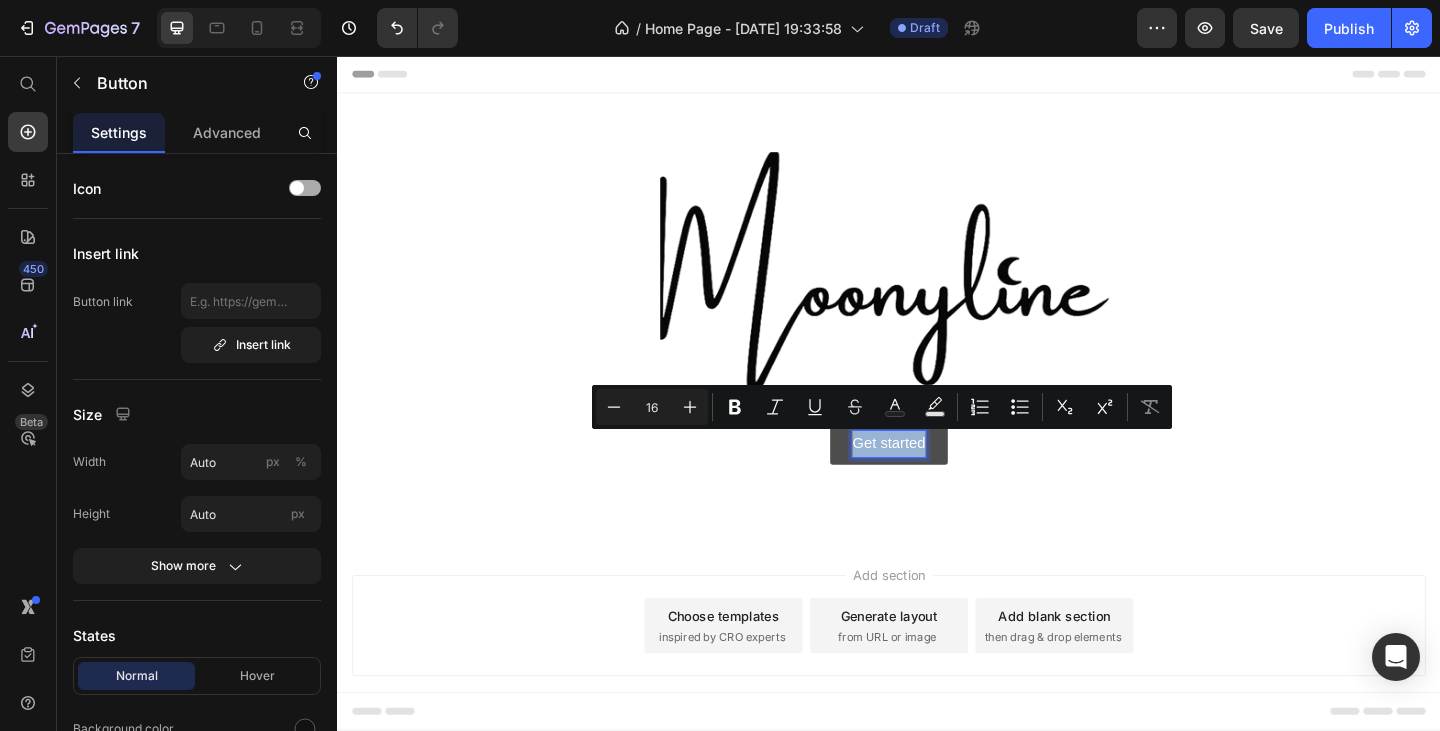 click on "Get started" at bounding box center [936, 478] 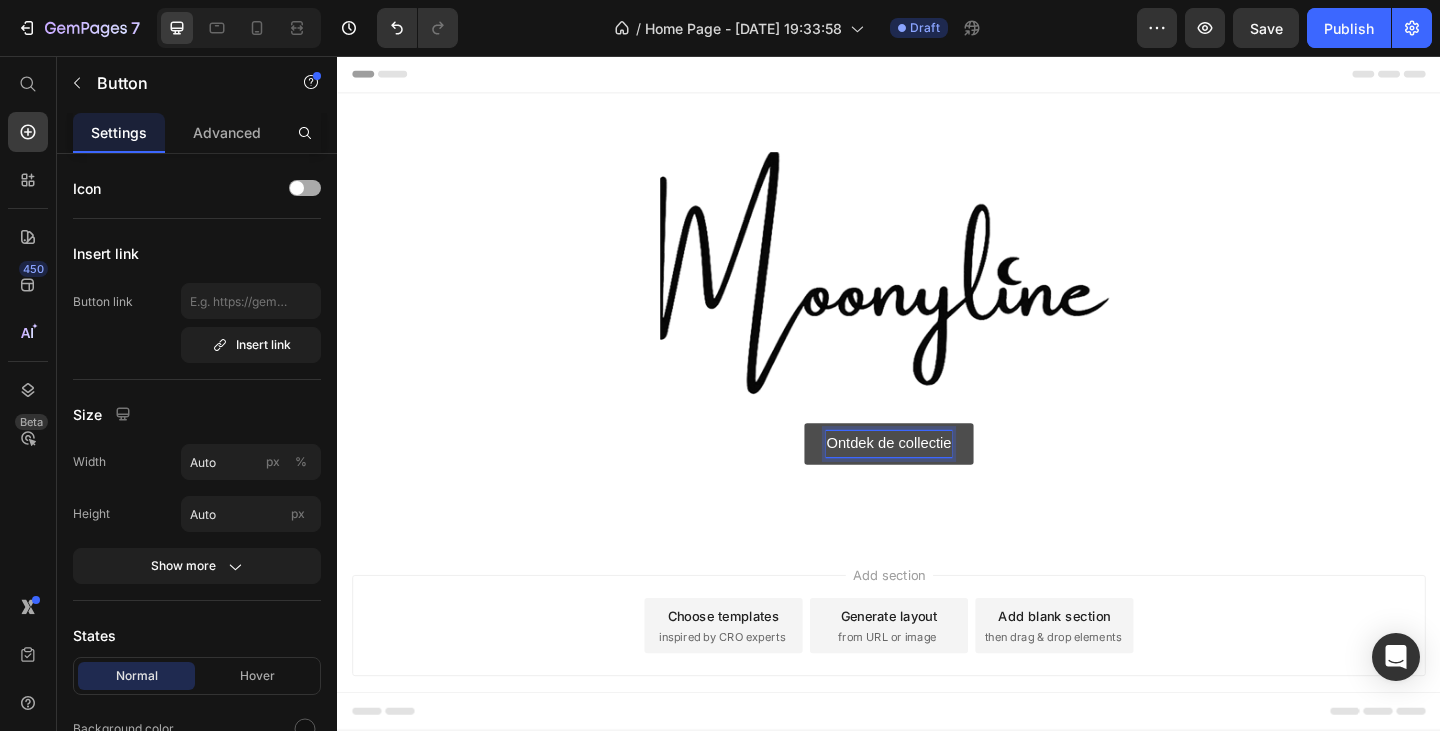 click on "Ontdek de collectie" at bounding box center [937, 478] 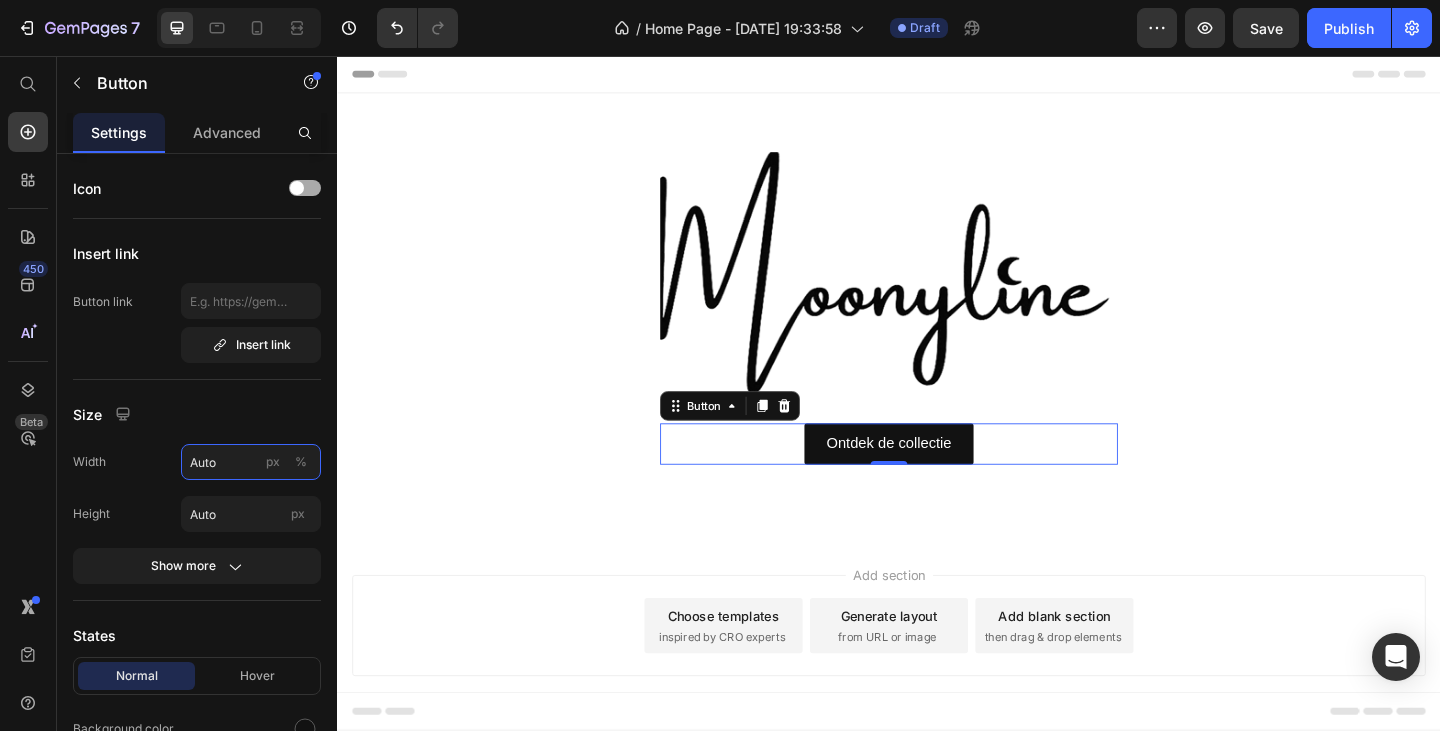 click on "Auto" at bounding box center [251, 462] 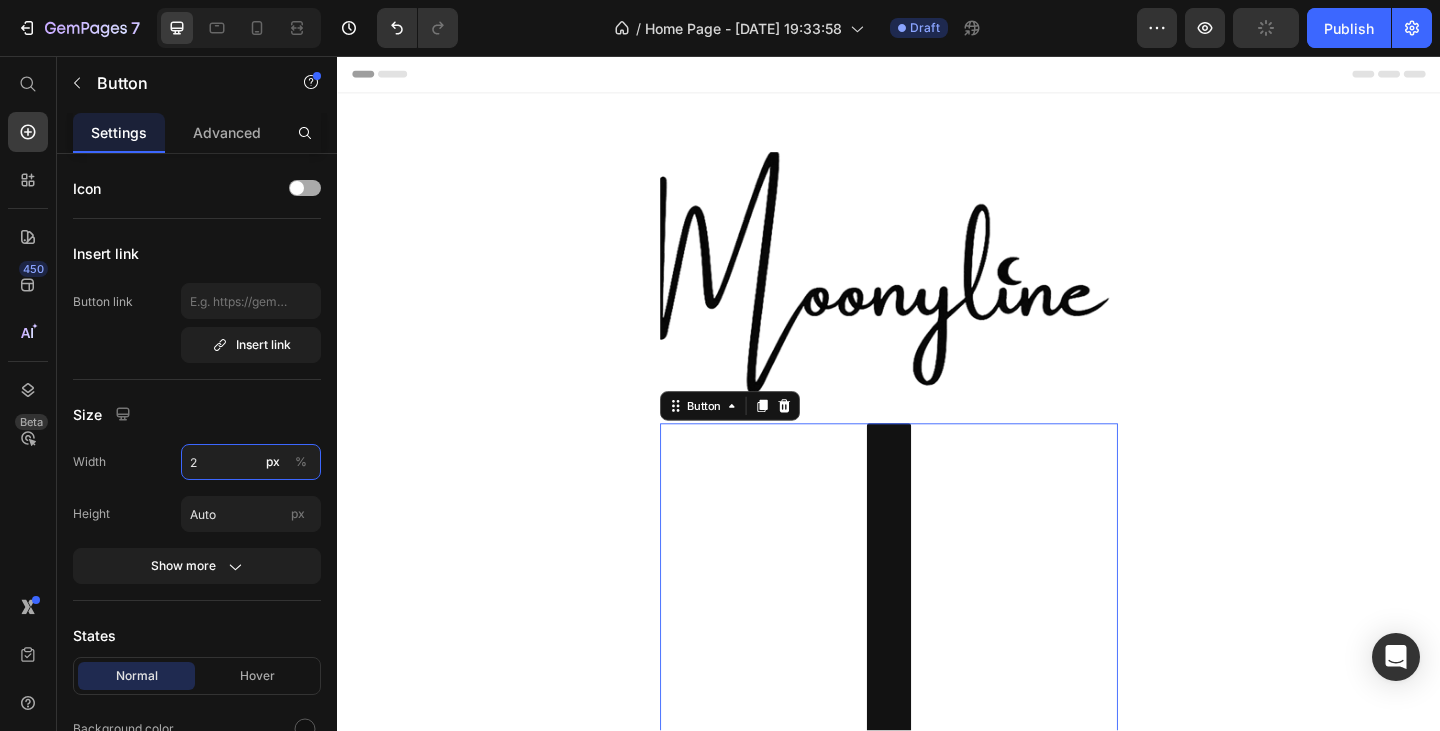 type on "Auto" 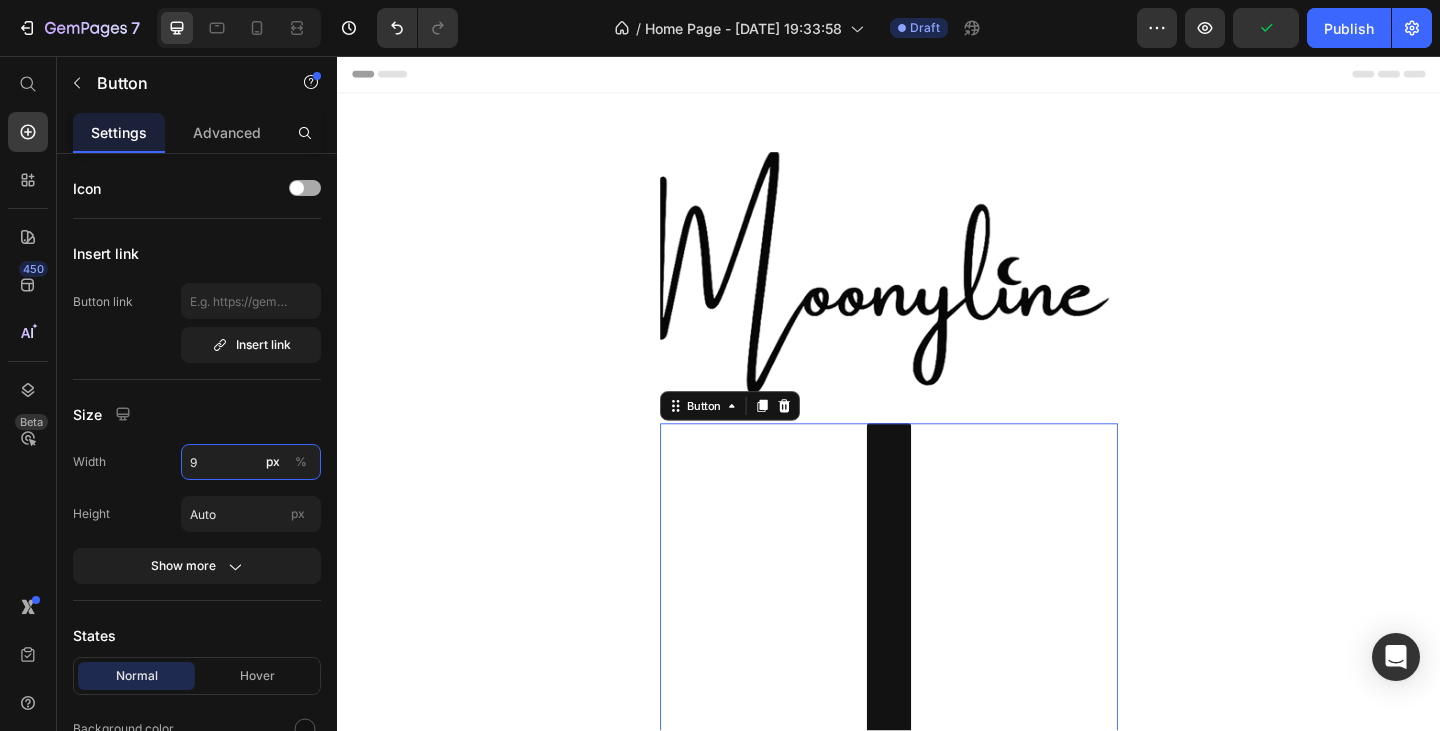 click on "9" at bounding box center (251, 462) 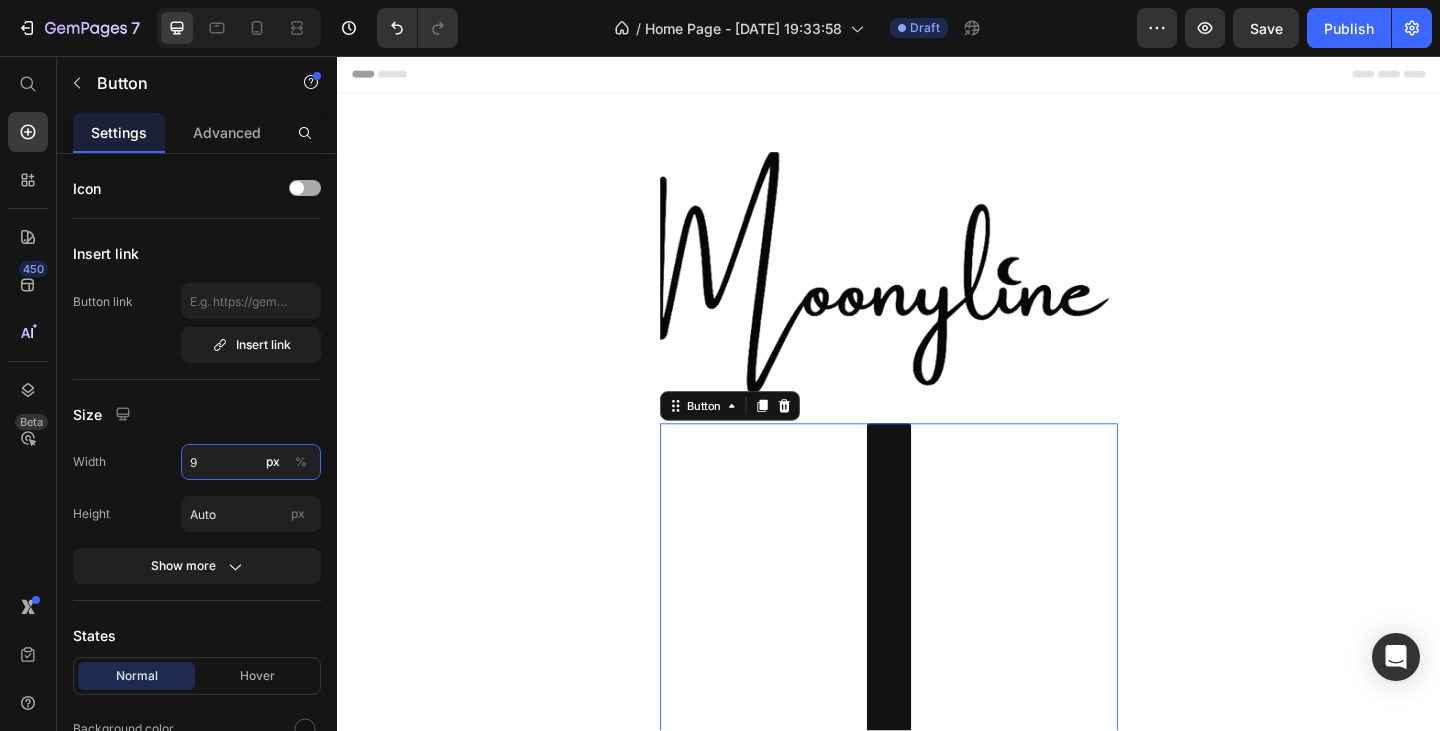 click on "9" at bounding box center [251, 462] 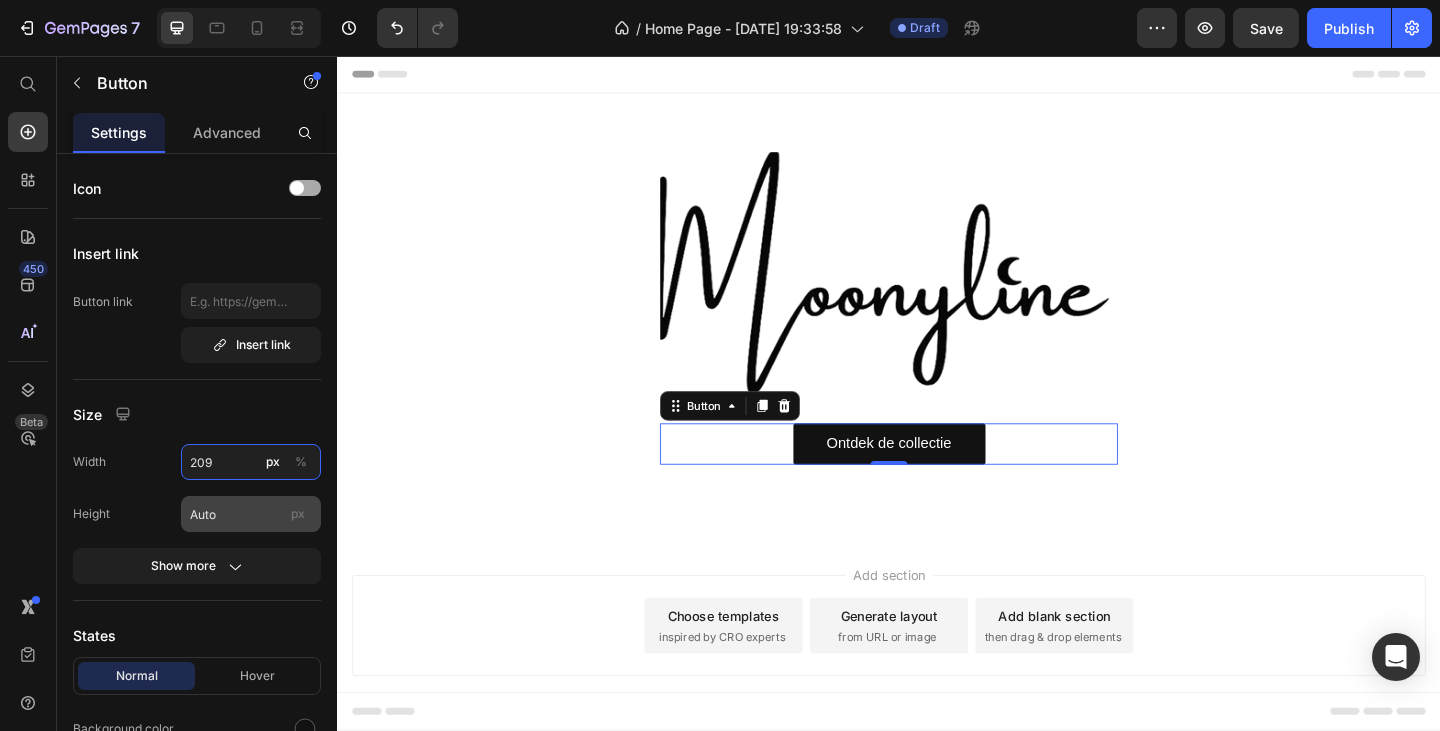 type on "209" 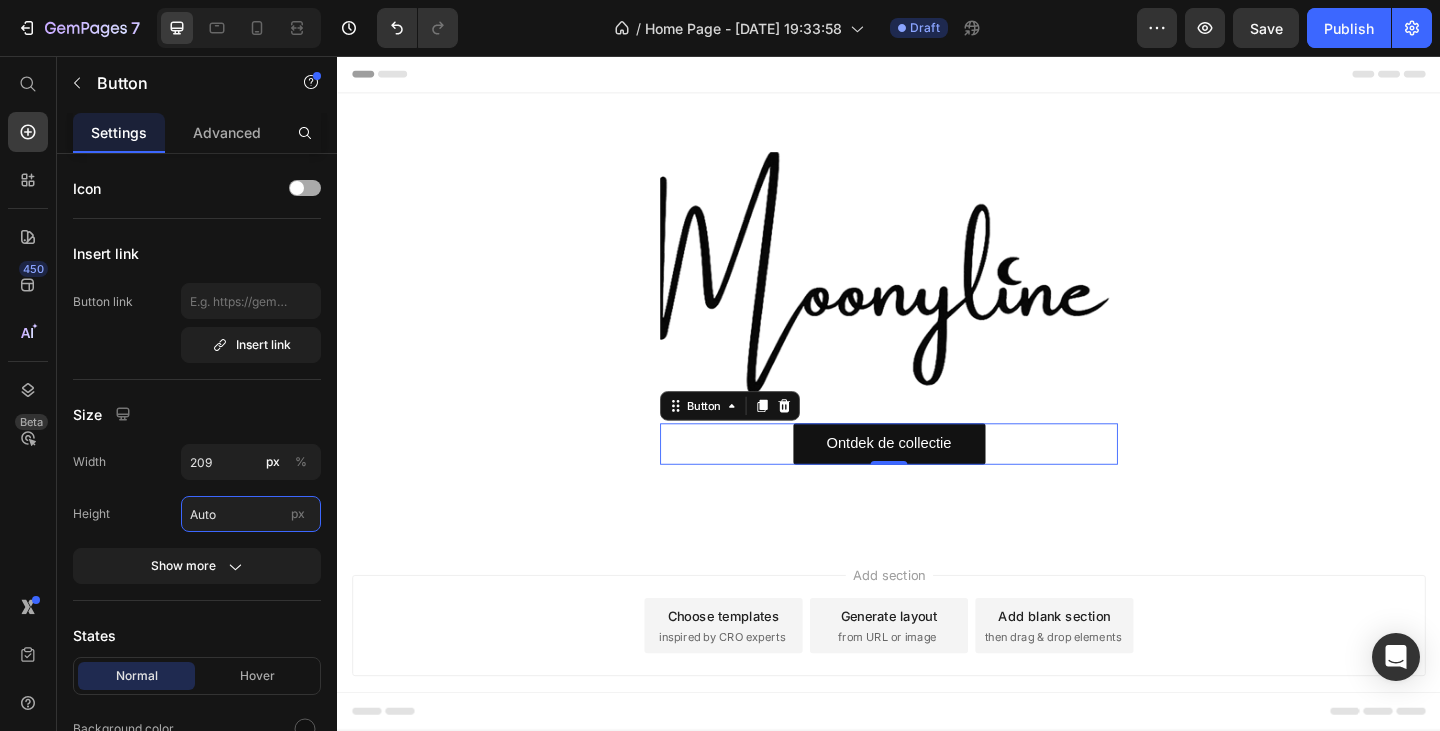 click on "Auto" at bounding box center [251, 514] 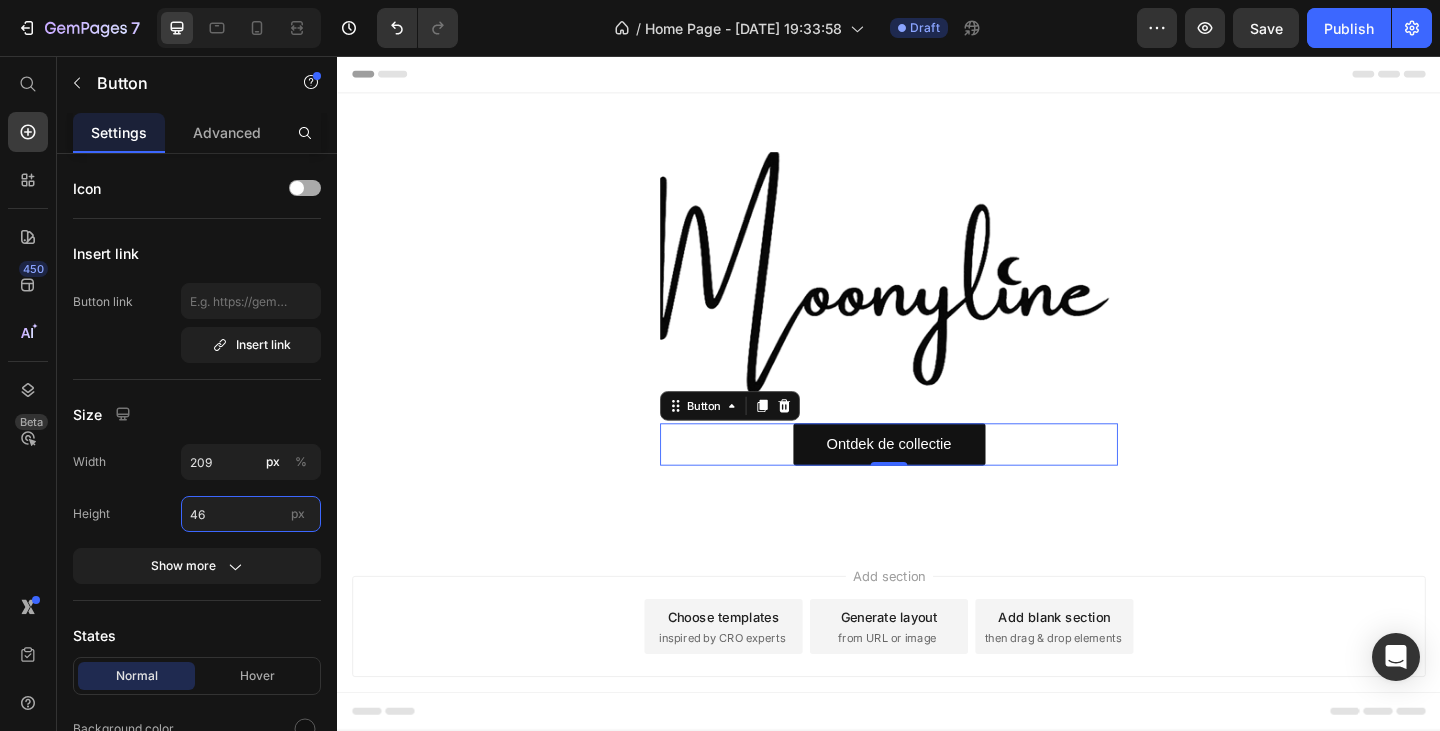 type on "46" 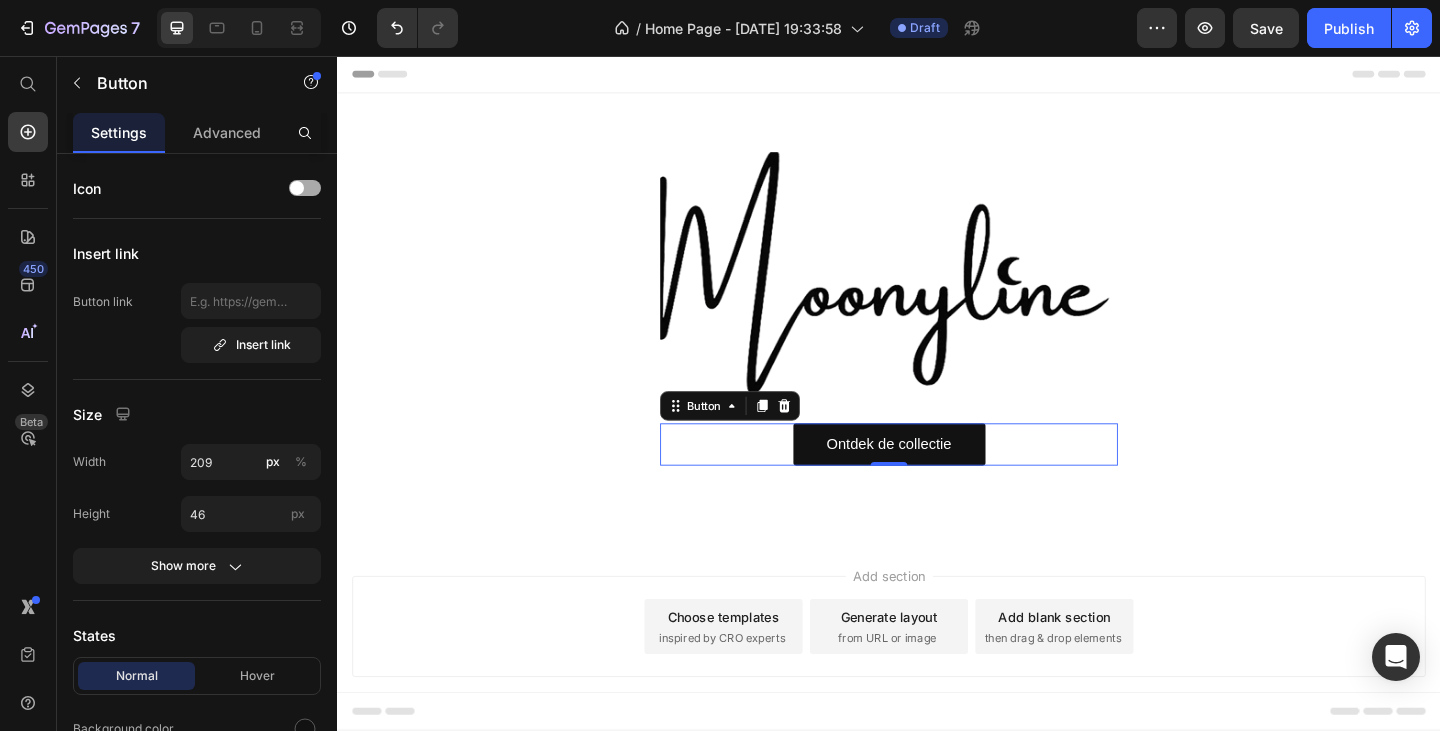 click on "Height 46 px" at bounding box center [197, 514] 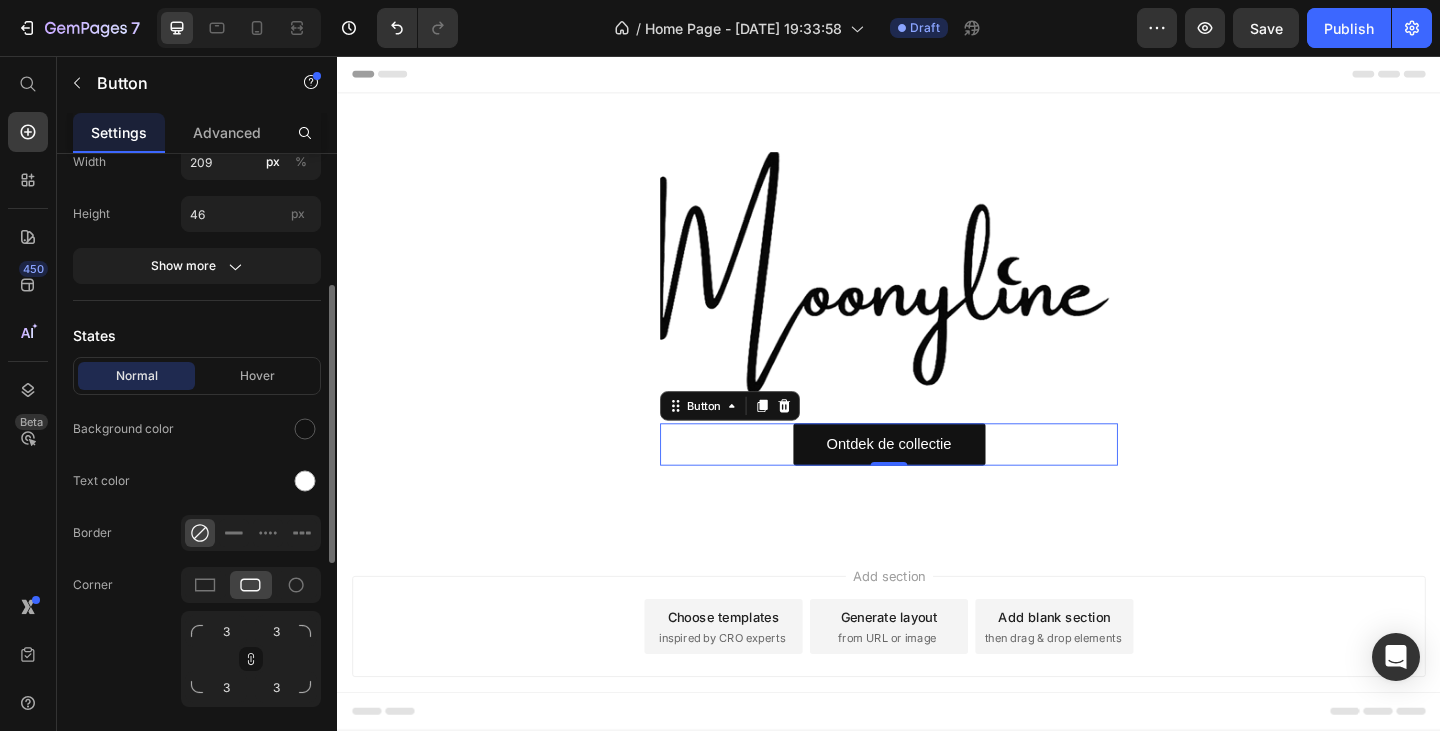 scroll, scrollTop: 800, scrollLeft: 0, axis: vertical 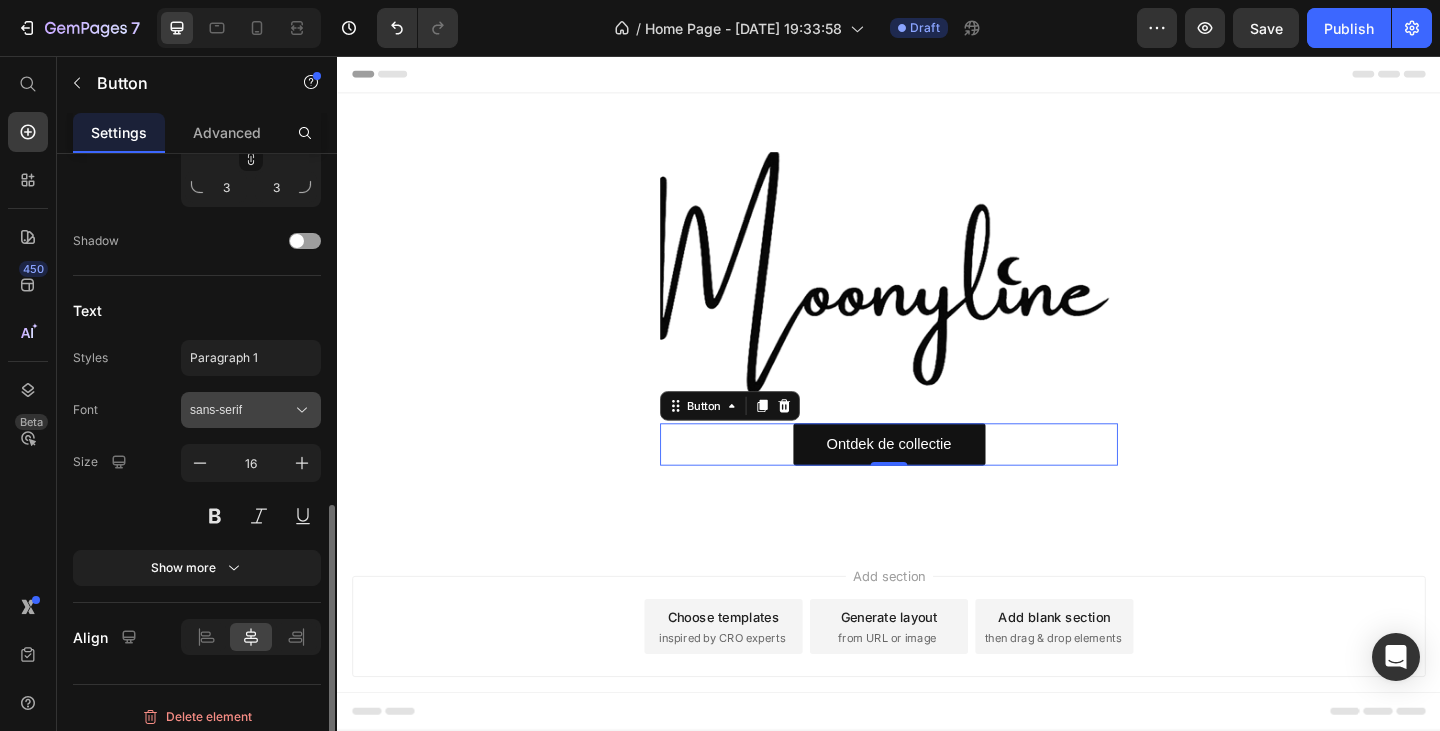 click on "sans-serif" at bounding box center [241, 410] 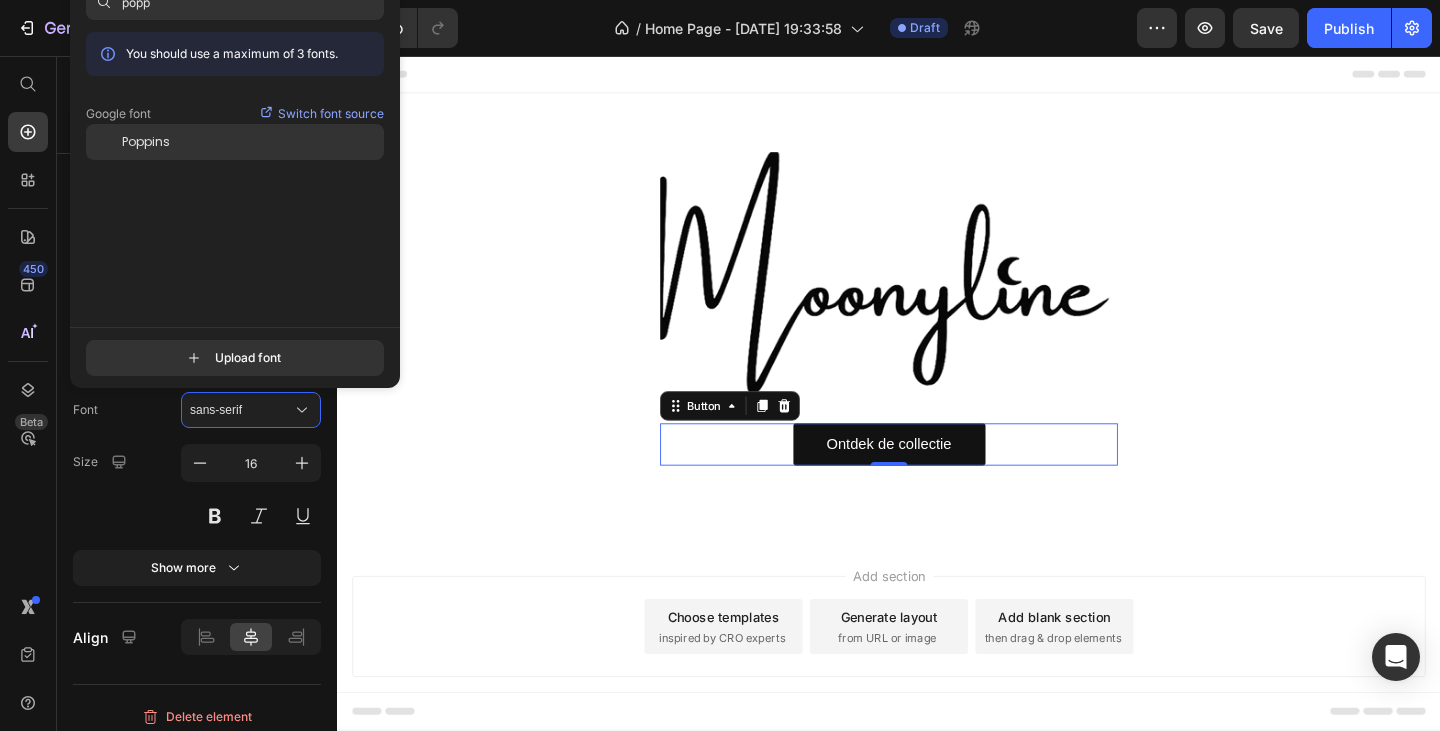 type on "popp" 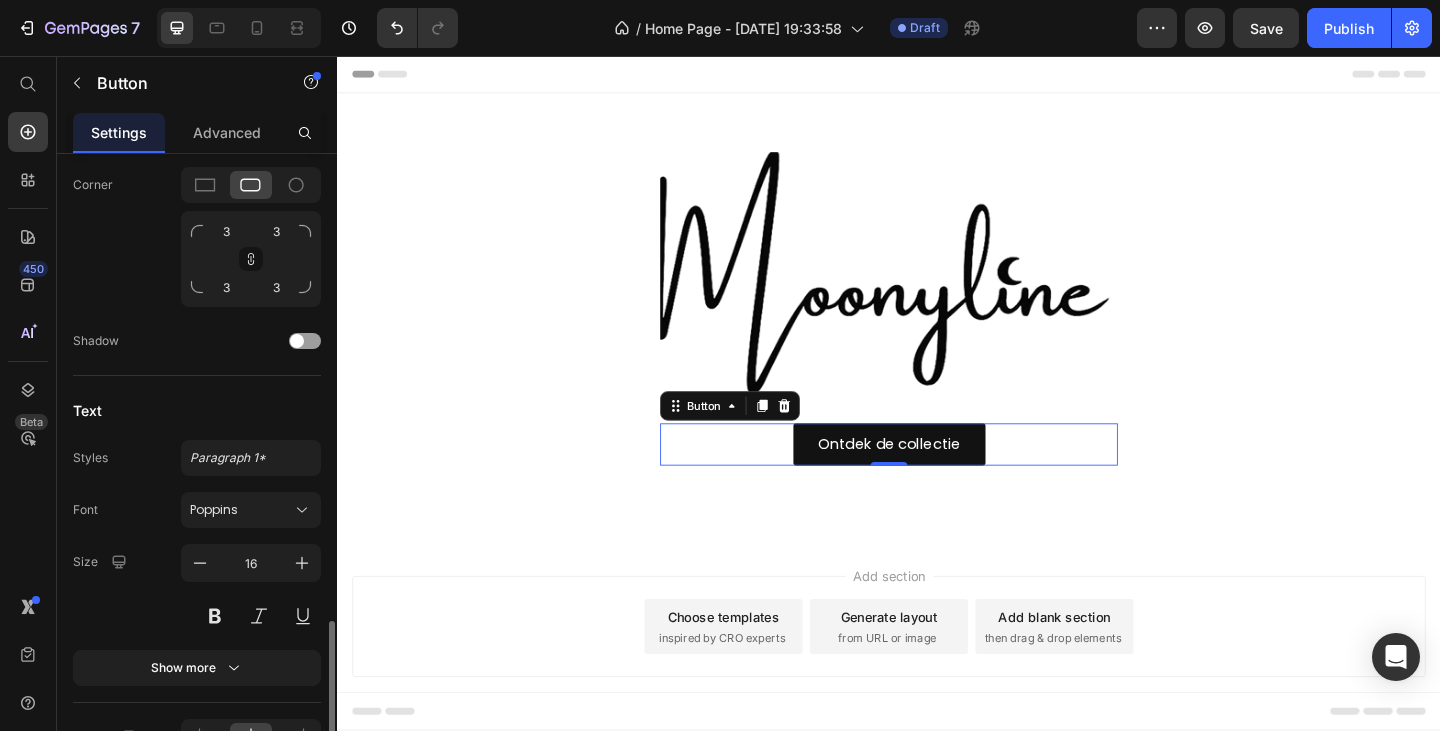 scroll, scrollTop: 811, scrollLeft: 0, axis: vertical 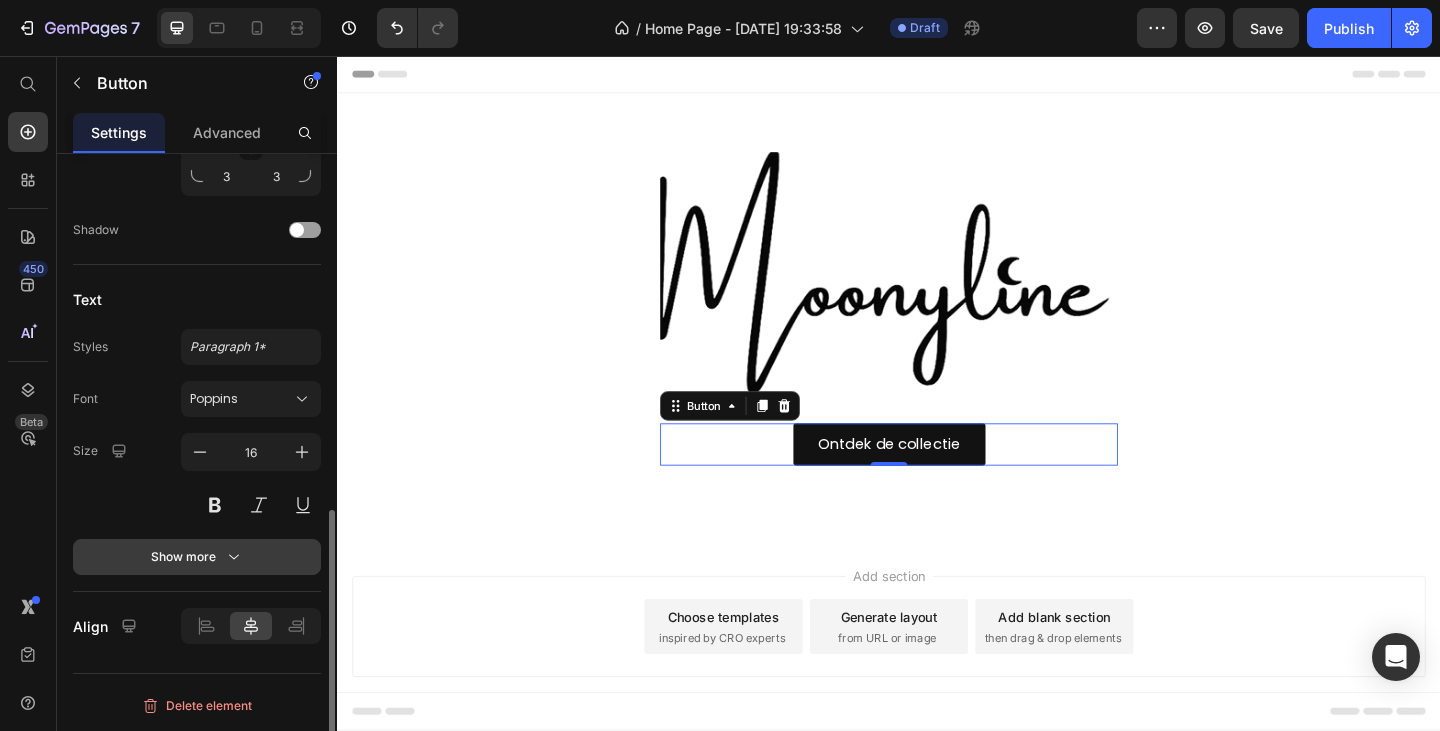 click on "Show more" at bounding box center [197, 557] 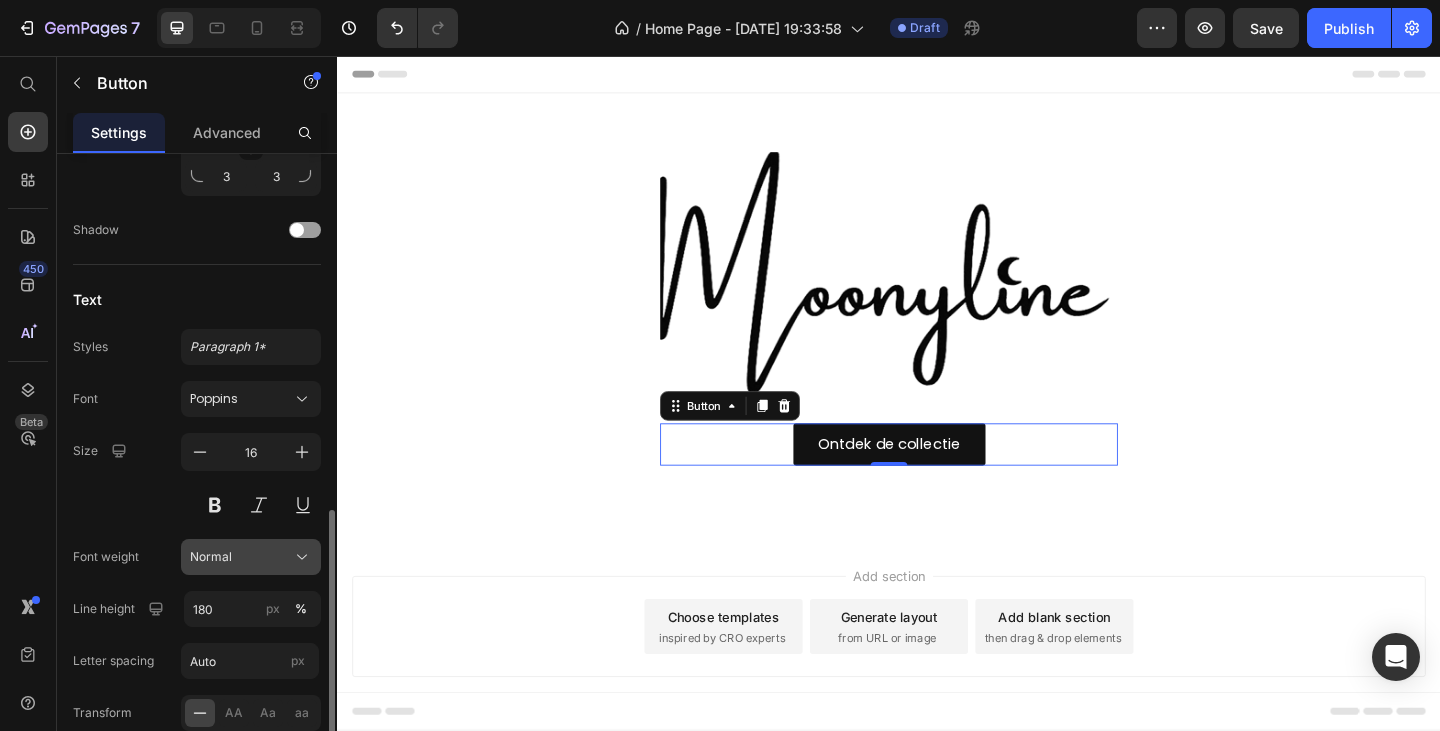 click on "Normal" 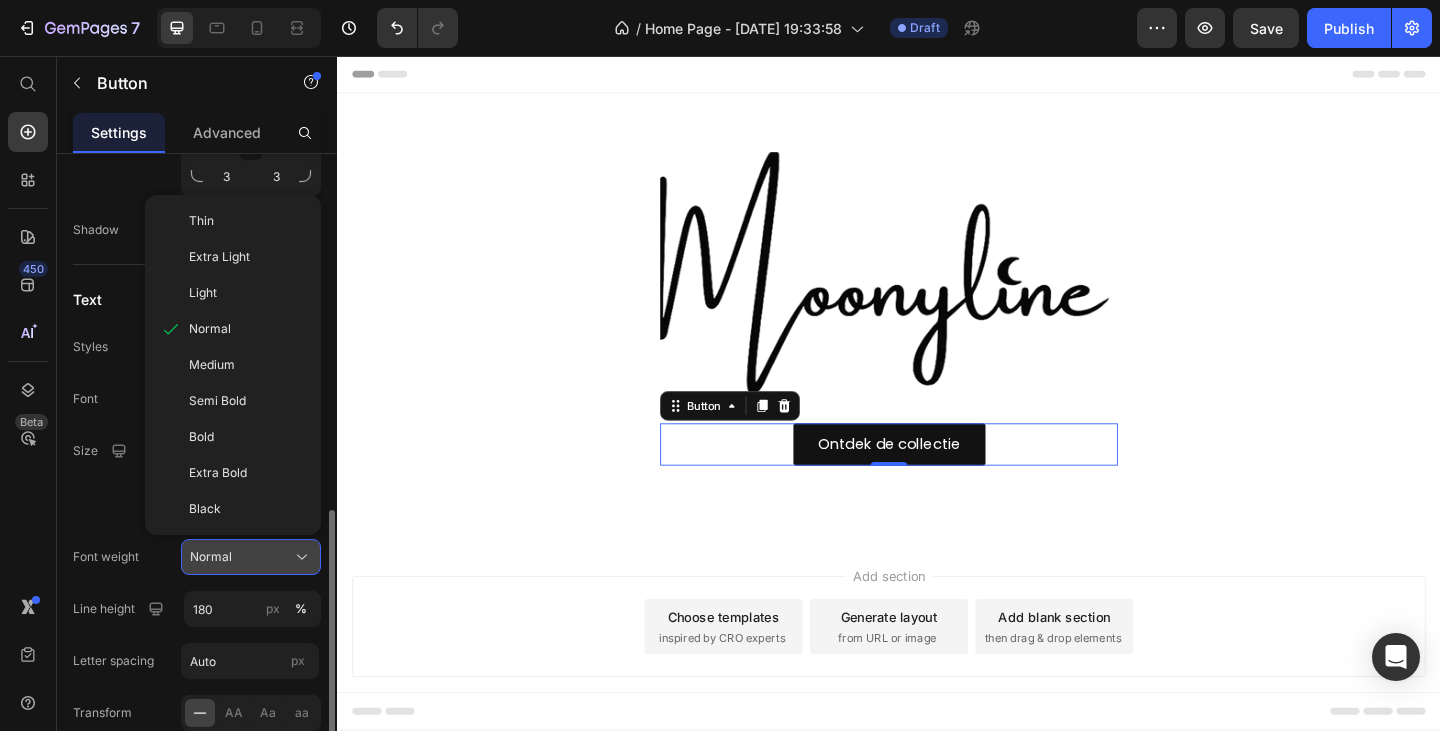 click on "Normal" at bounding box center (251, 557) 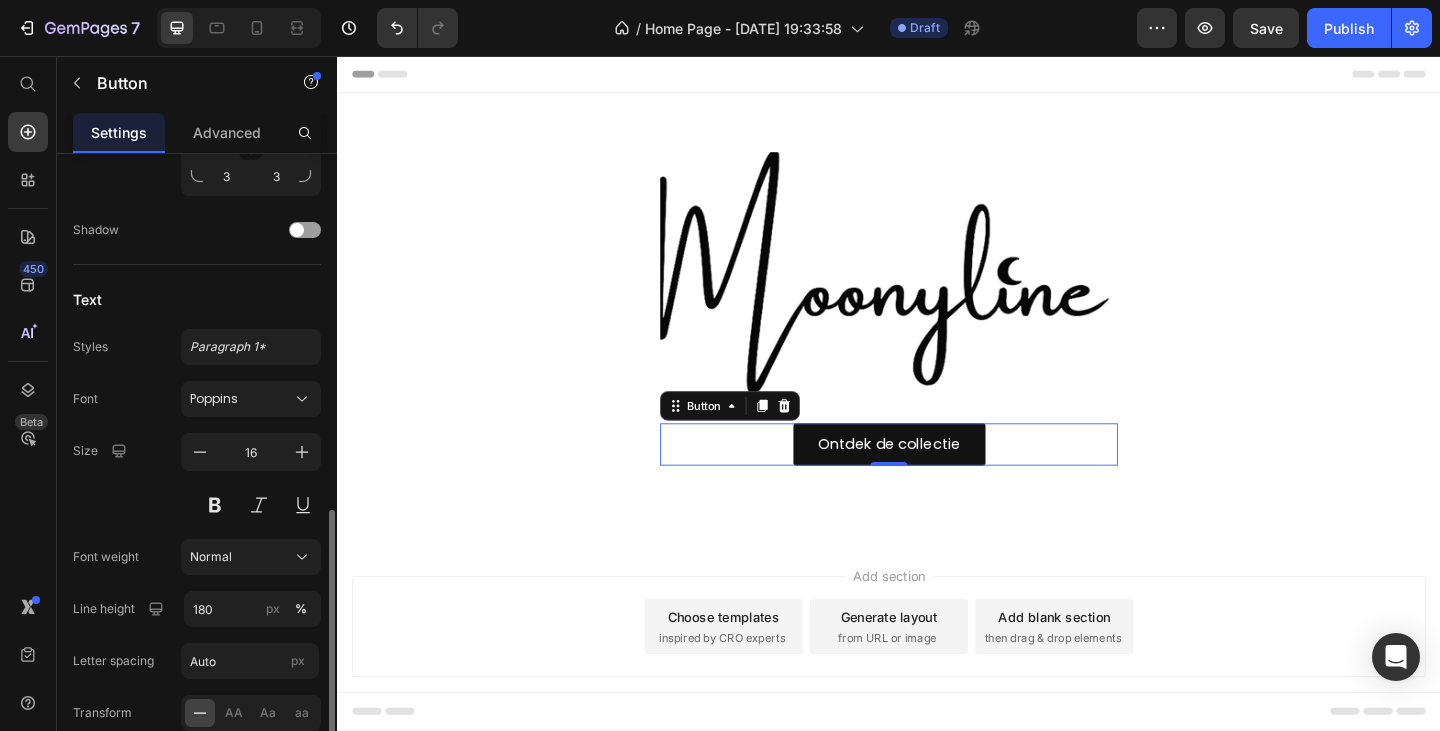 scroll, scrollTop: 911, scrollLeft: 0, axis: vertical 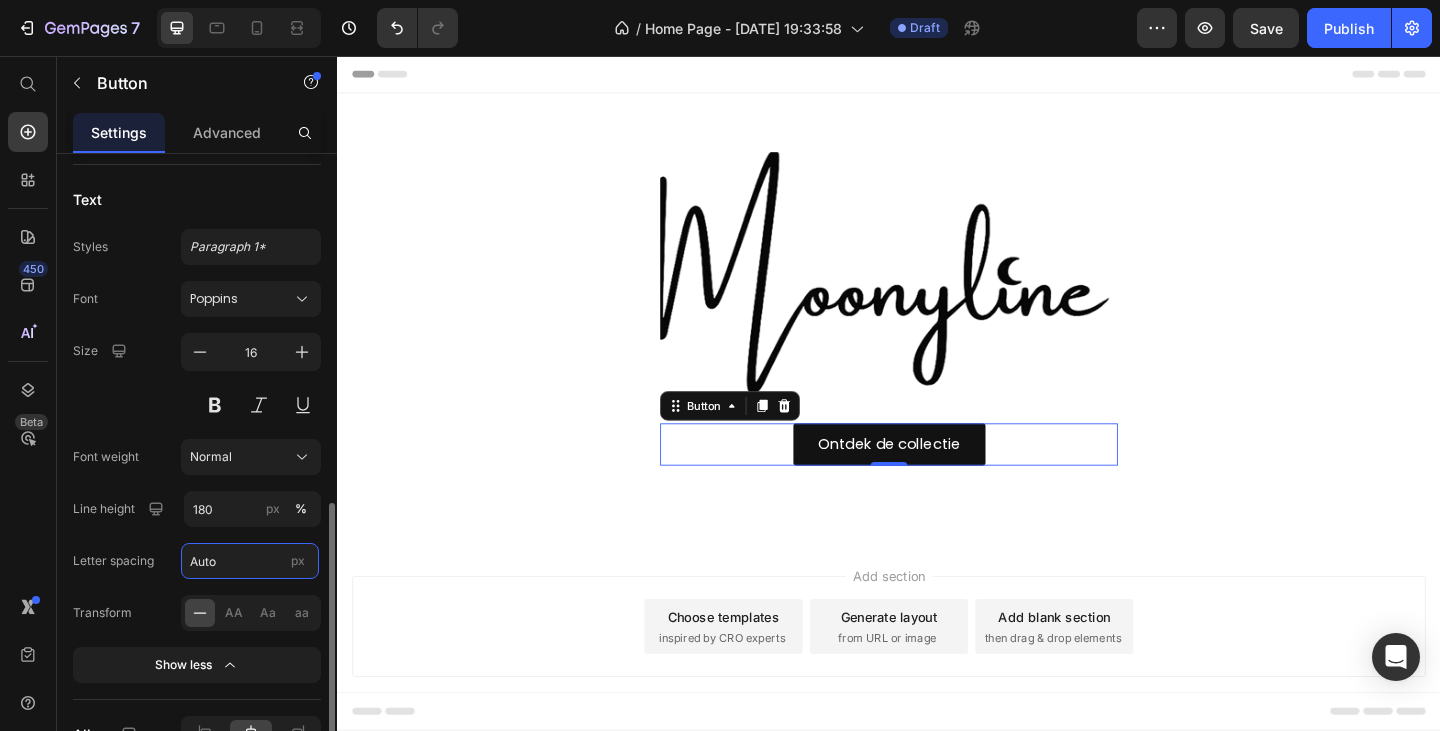click on "Auto" at bounding box center (250, 561) 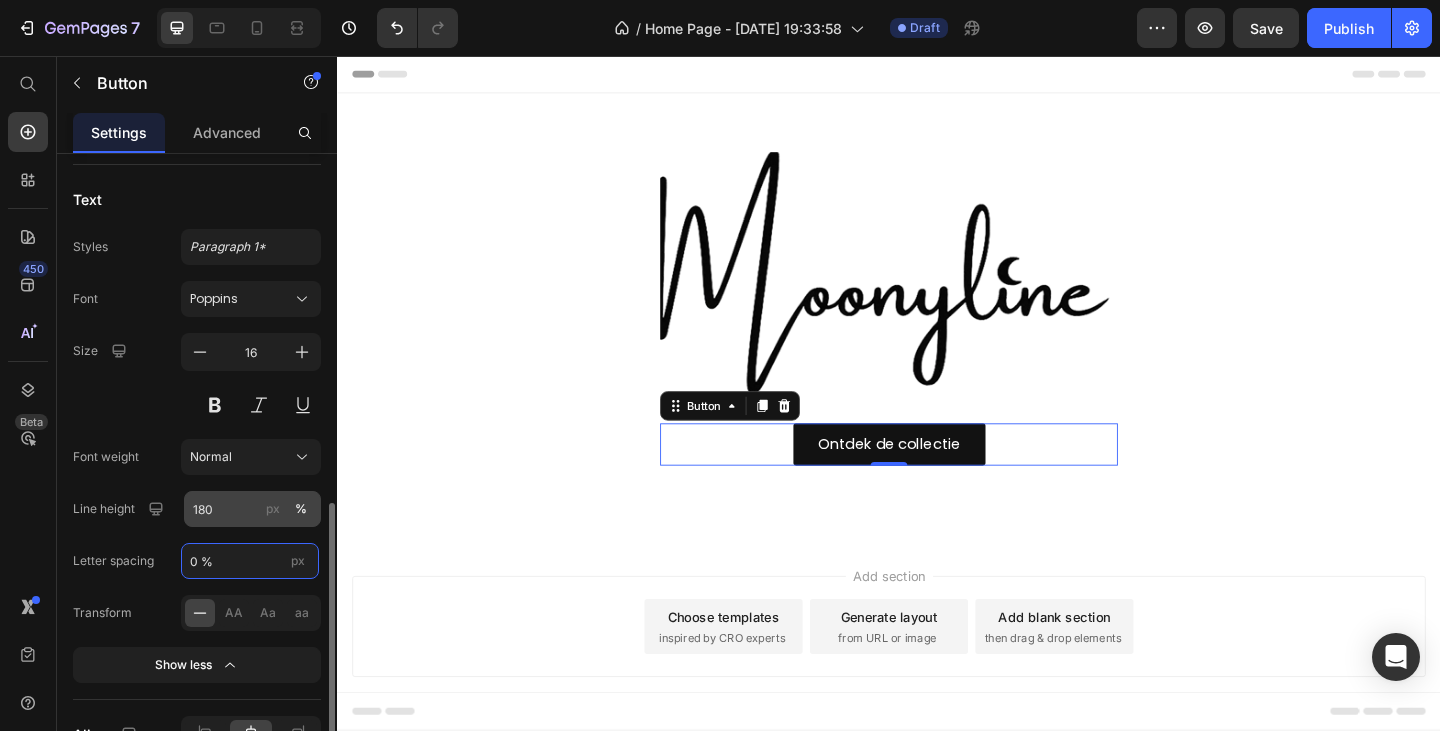 type on "0 %" 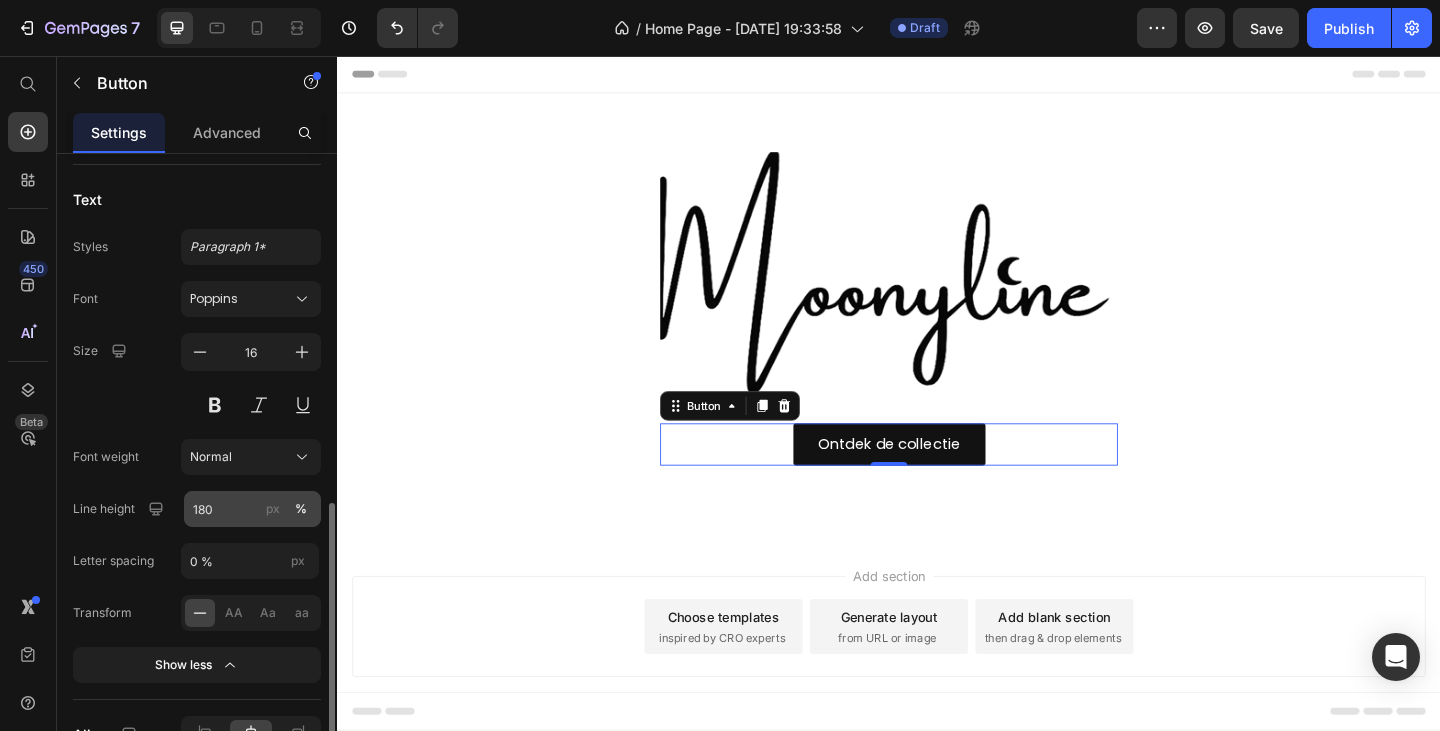 click on "px" 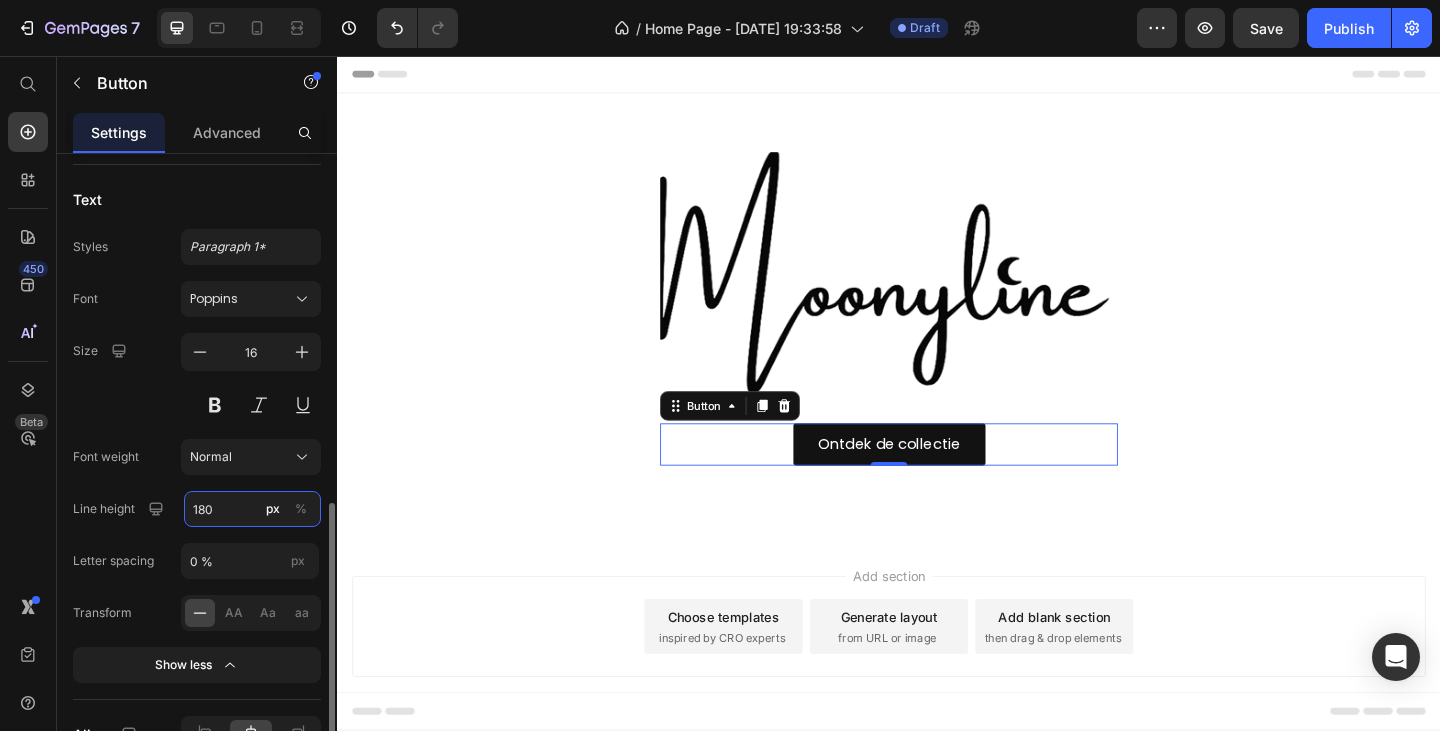 click on "180" at bounding box center (252, 509) 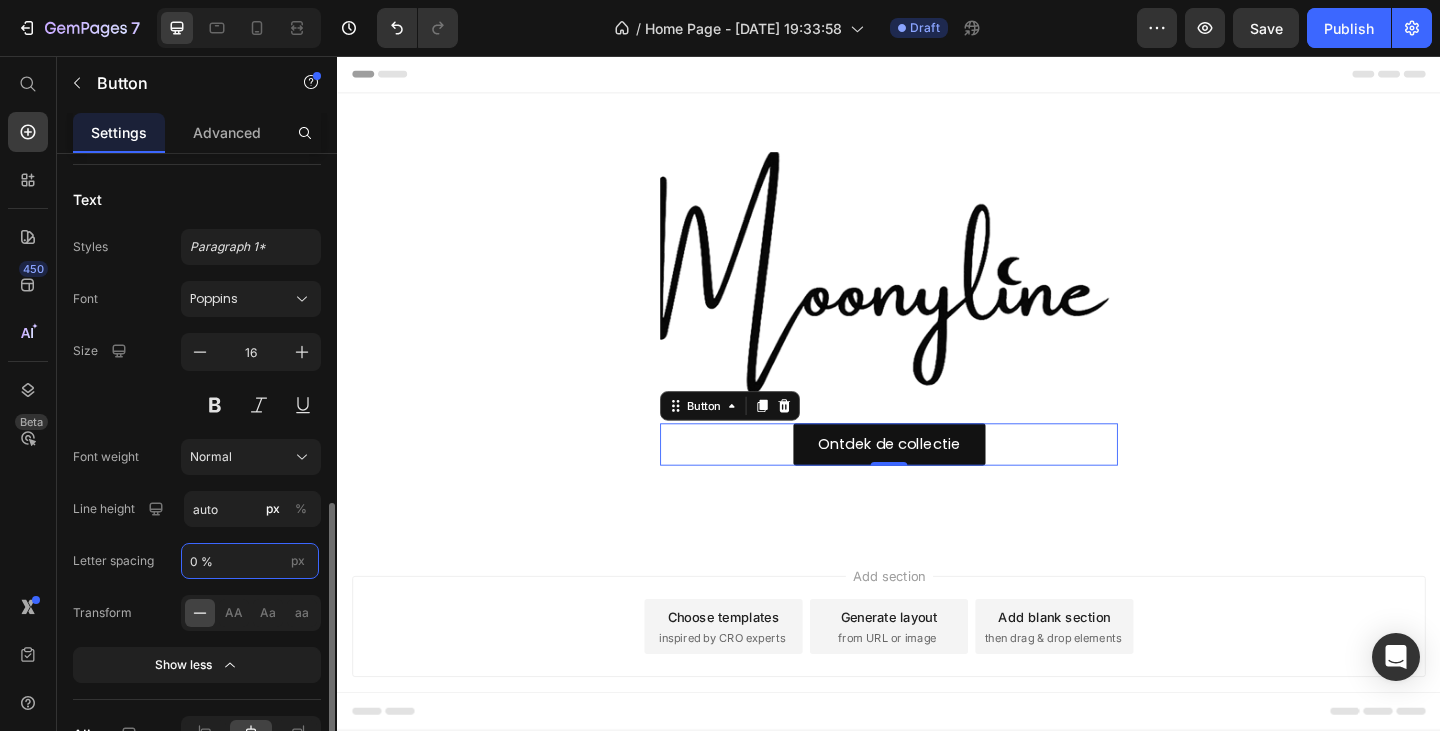 type on "Auto" 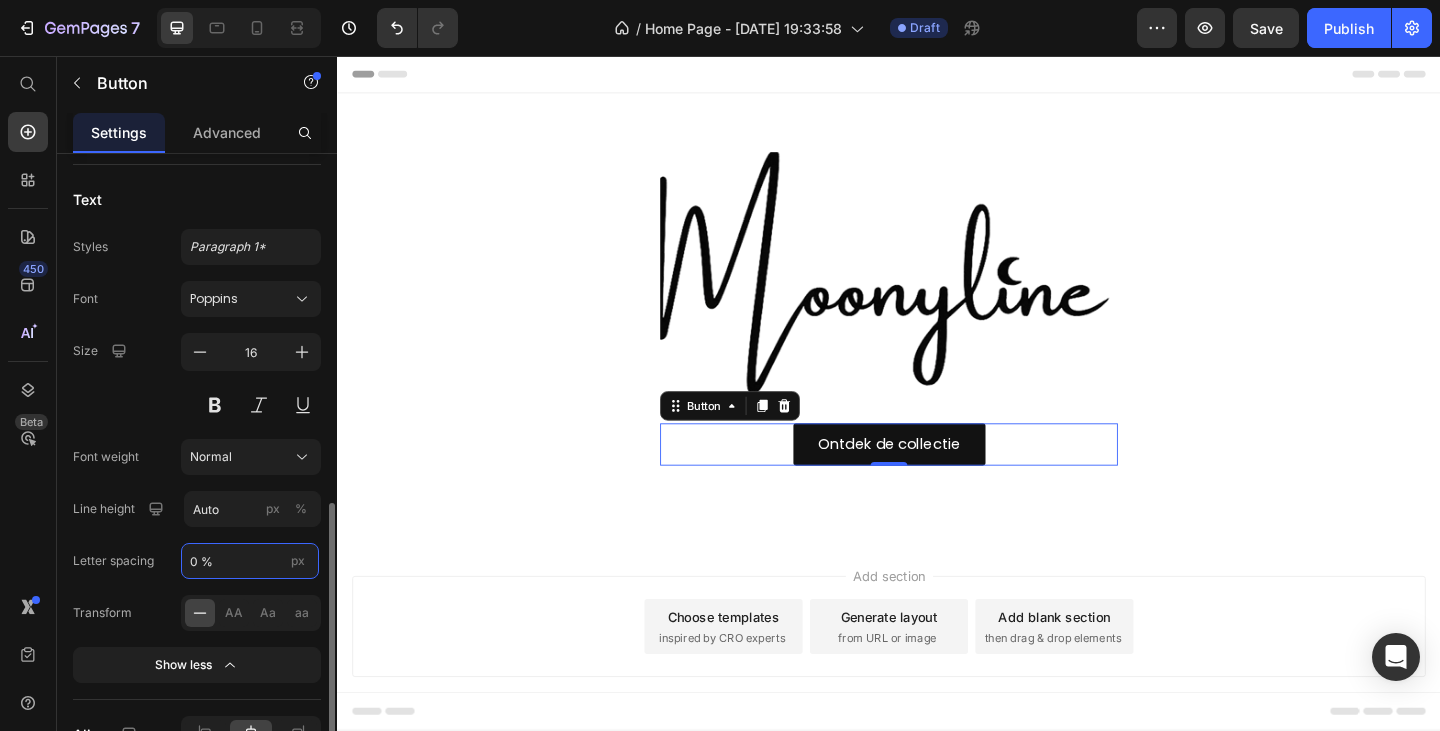 click on "0 %" at bounding box center [250, 561] 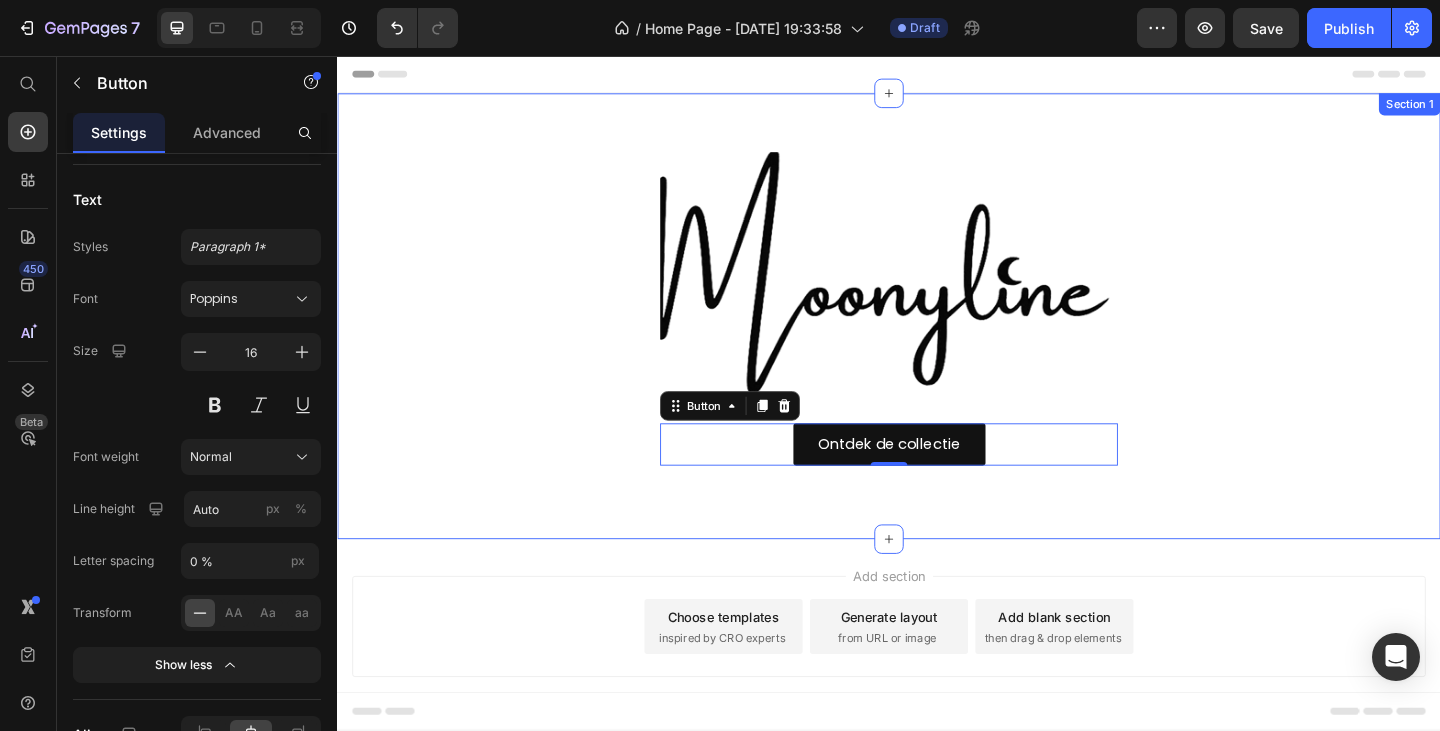 click on "Image Ontdek de collectie Button   0 Row Hero Banner Row" at bounding box center [937, 339] 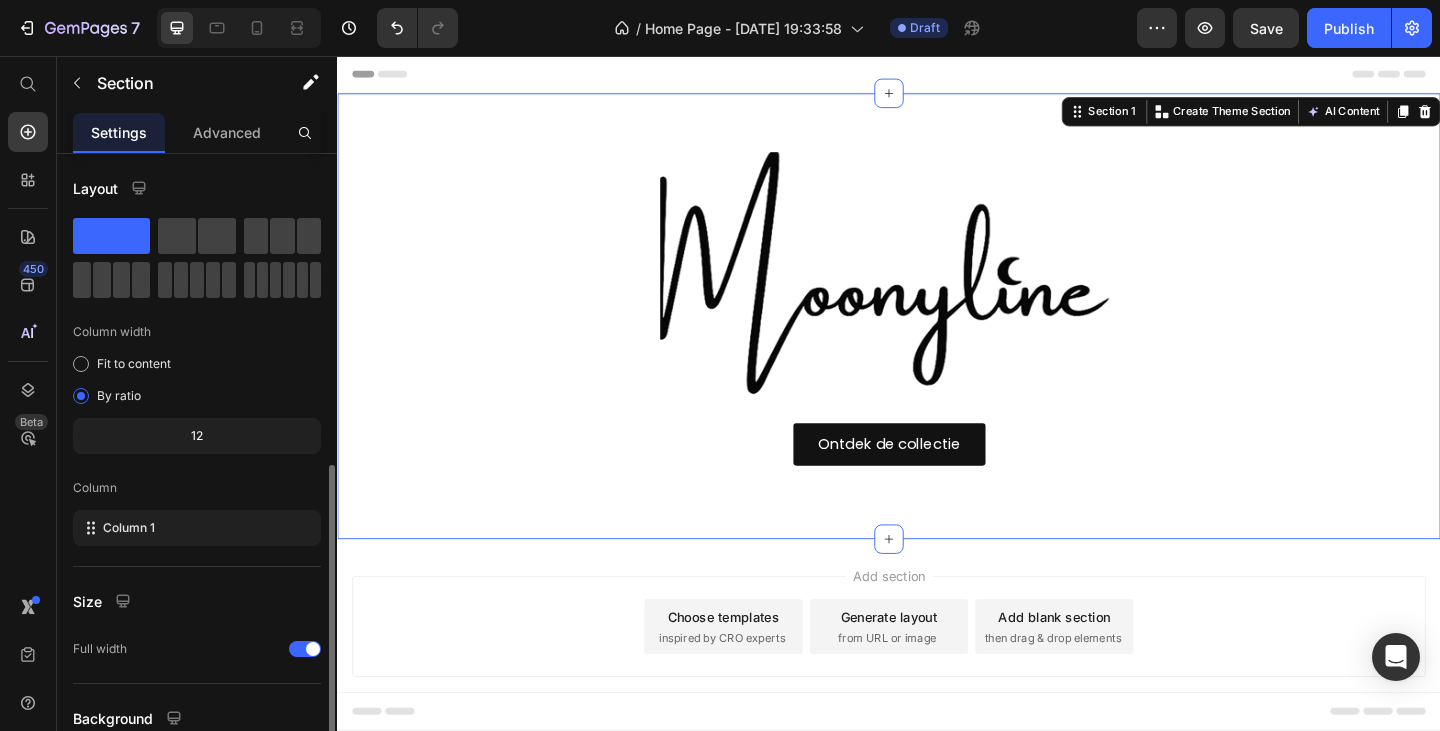 scroll, scrollTop: 174, scrollLeft: 0, axis: vertical 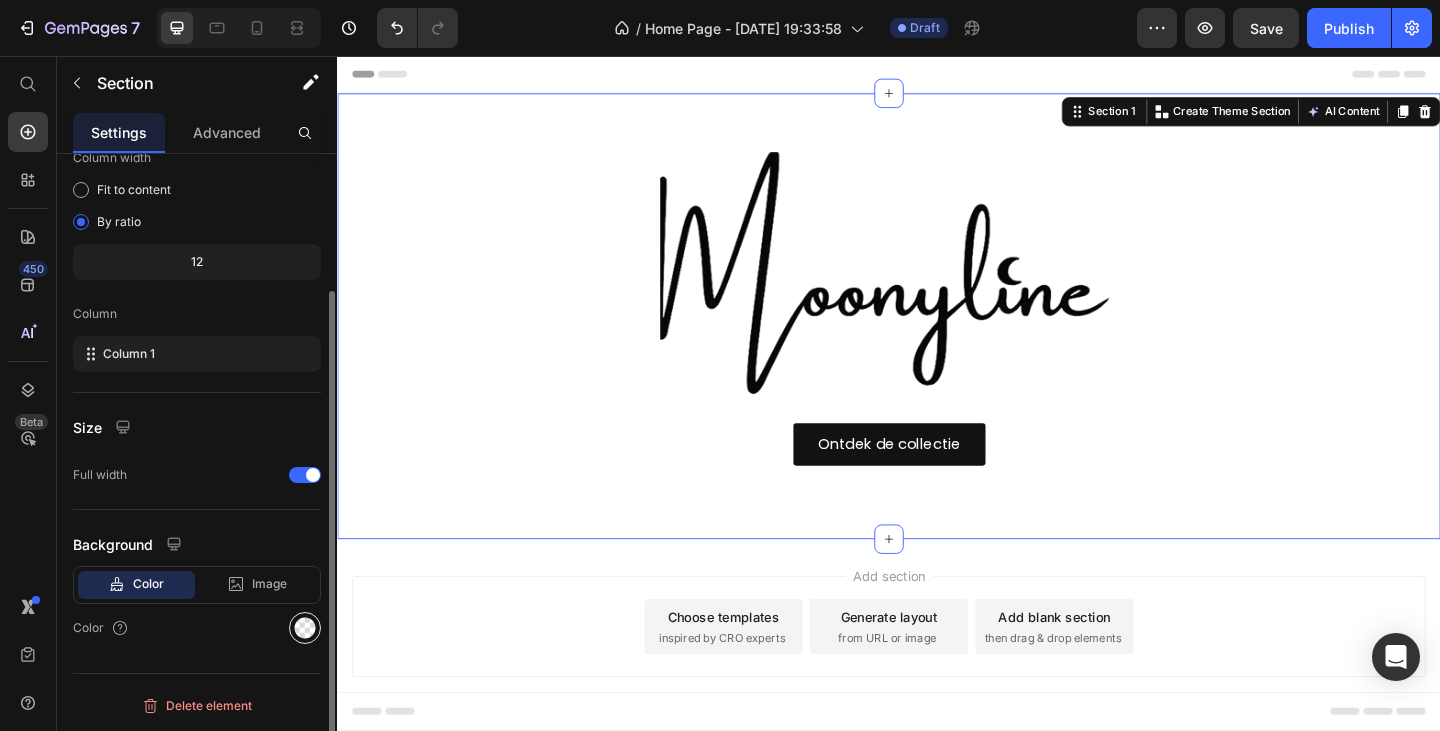 click 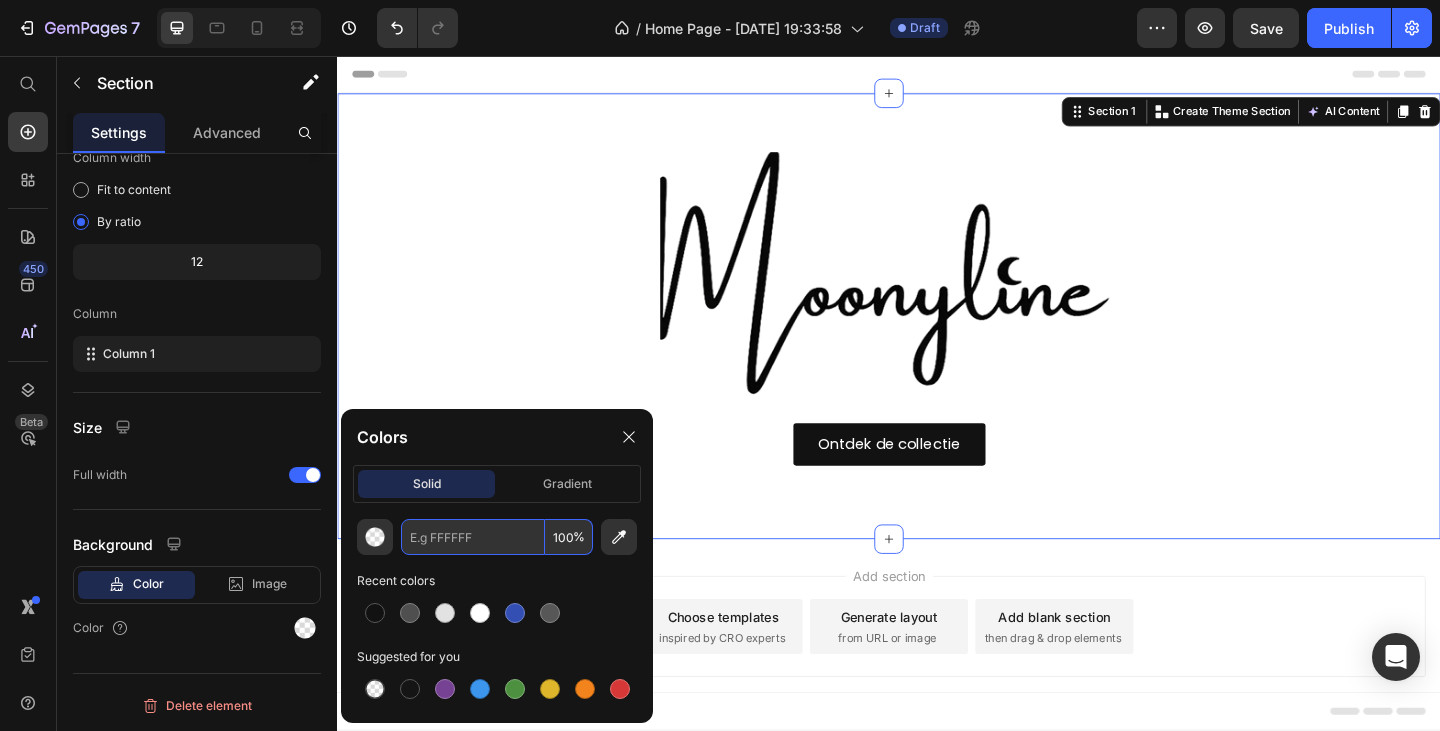 click at bounding box center (473, 537) 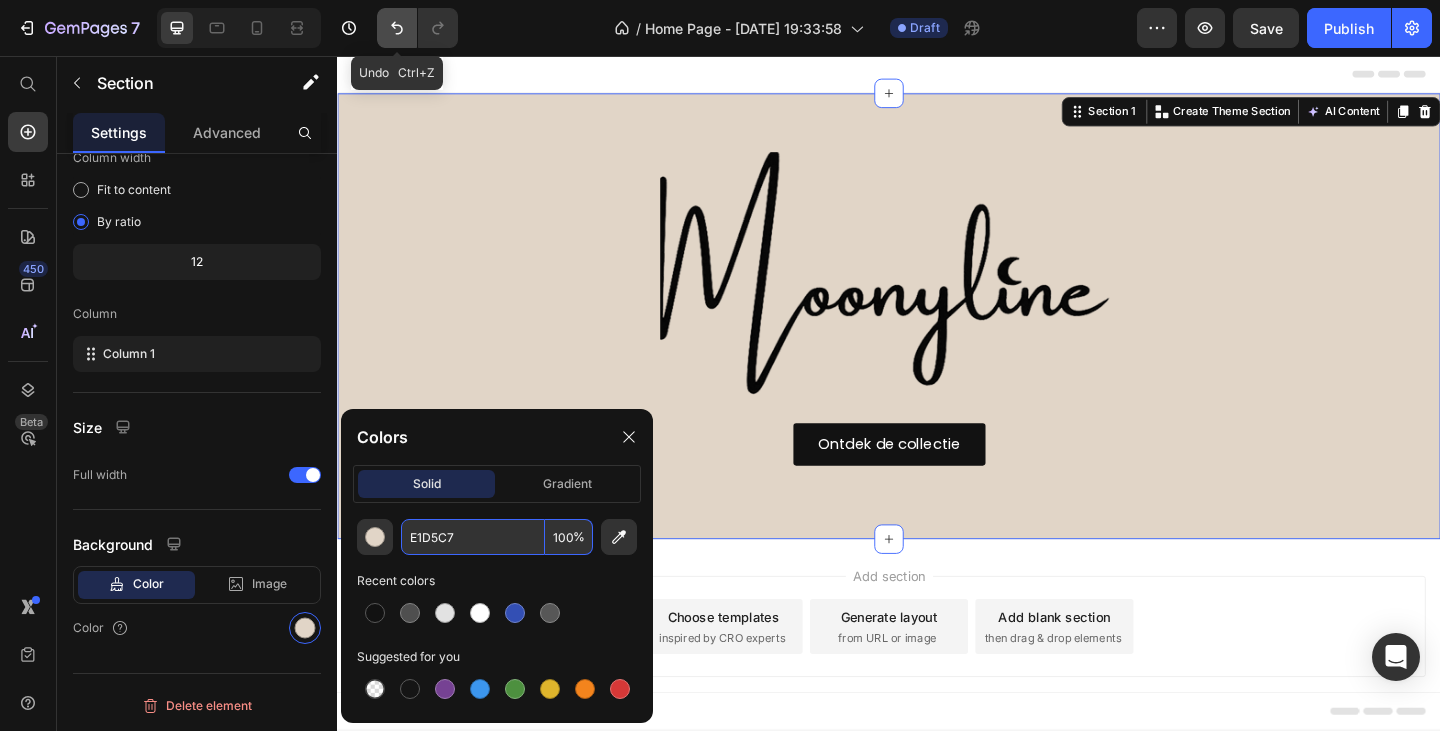 type on "E1D5C7" 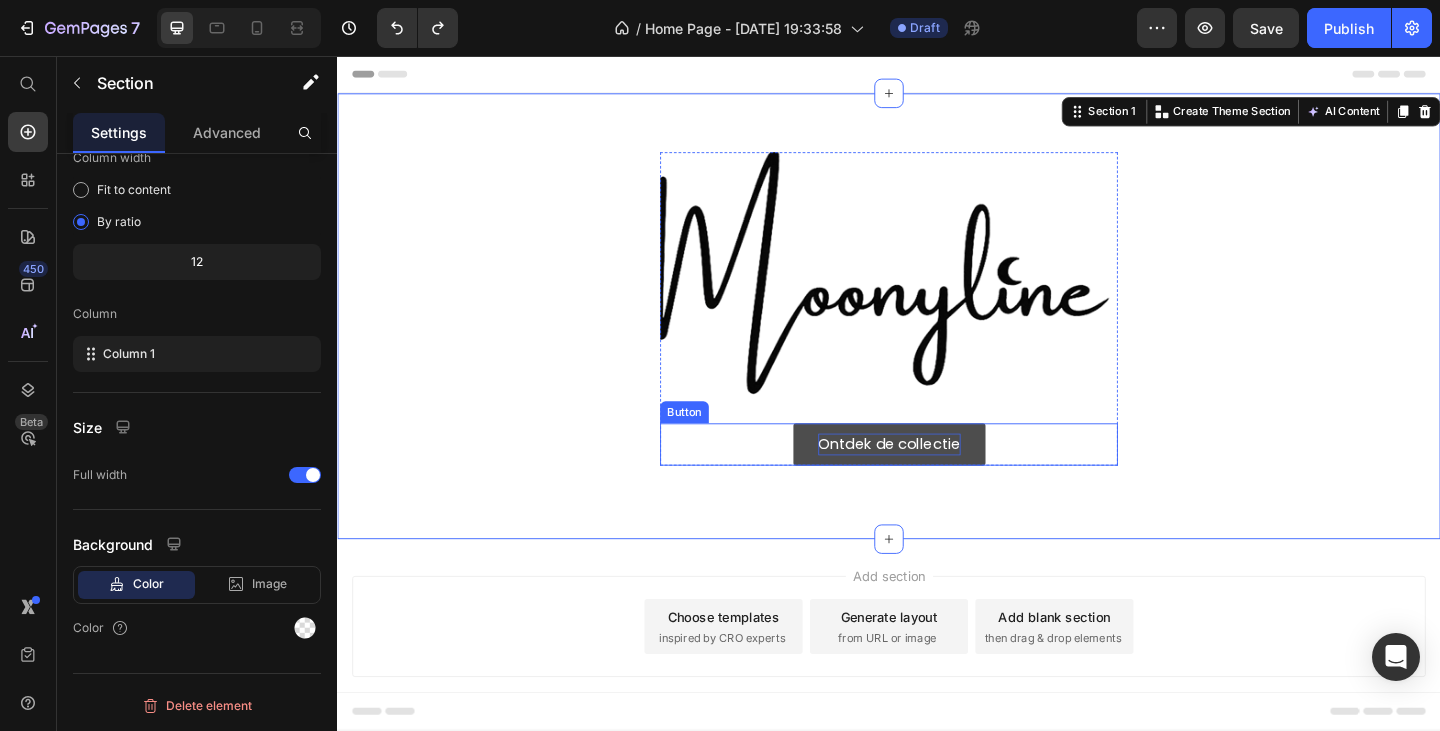 click on "Ontdek de collectie" at bounding box center [937, 479] 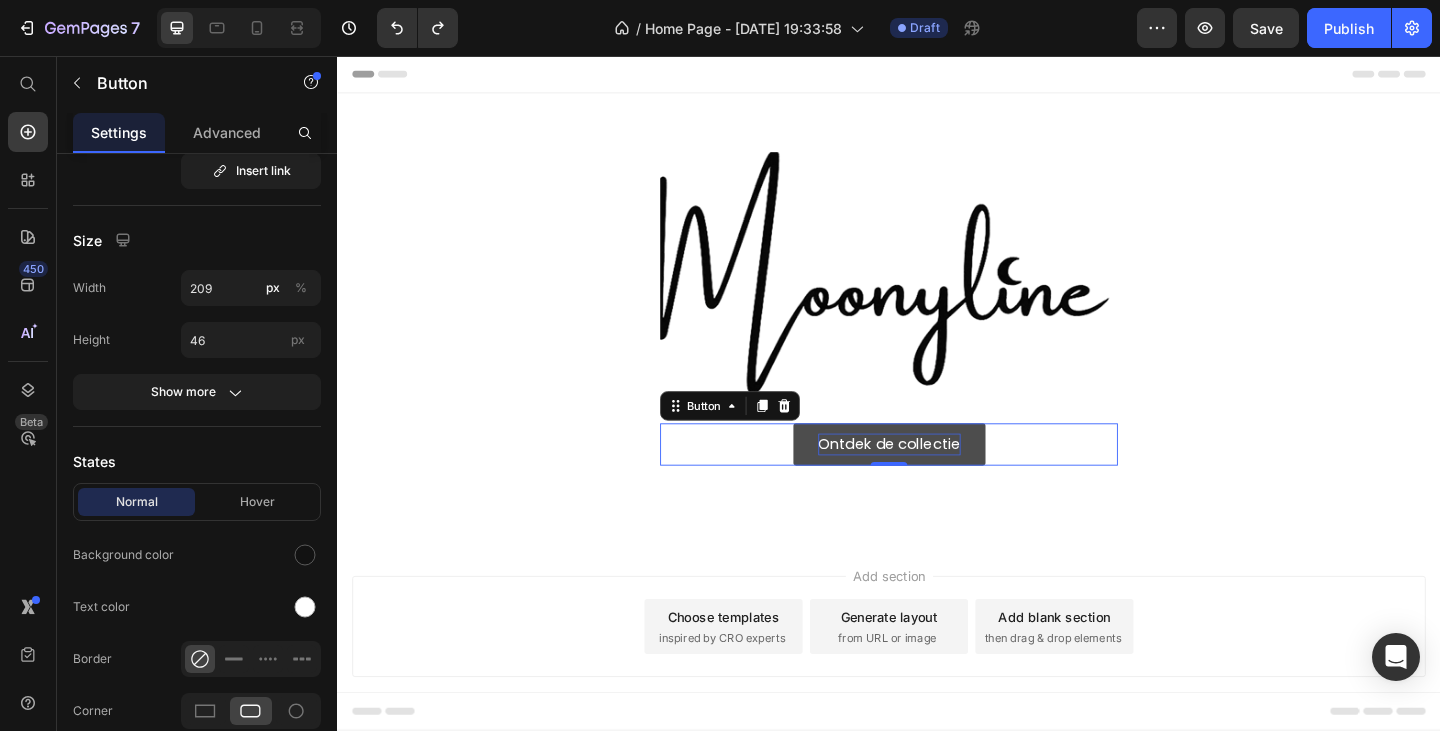 scroll, scrollTop: 0, scrollLeft: 0, axis: both 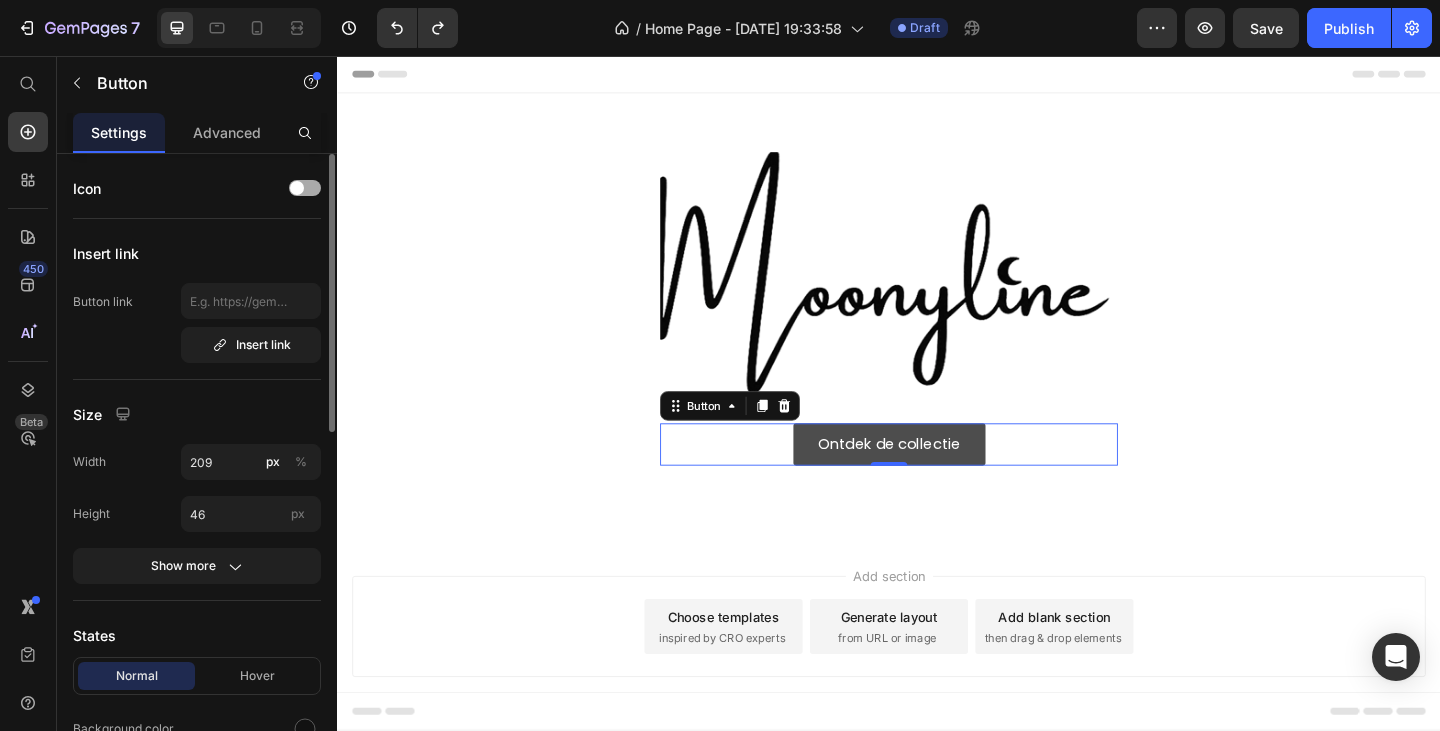click on "Ontdek de collectie" at bounding box center [937, 479] 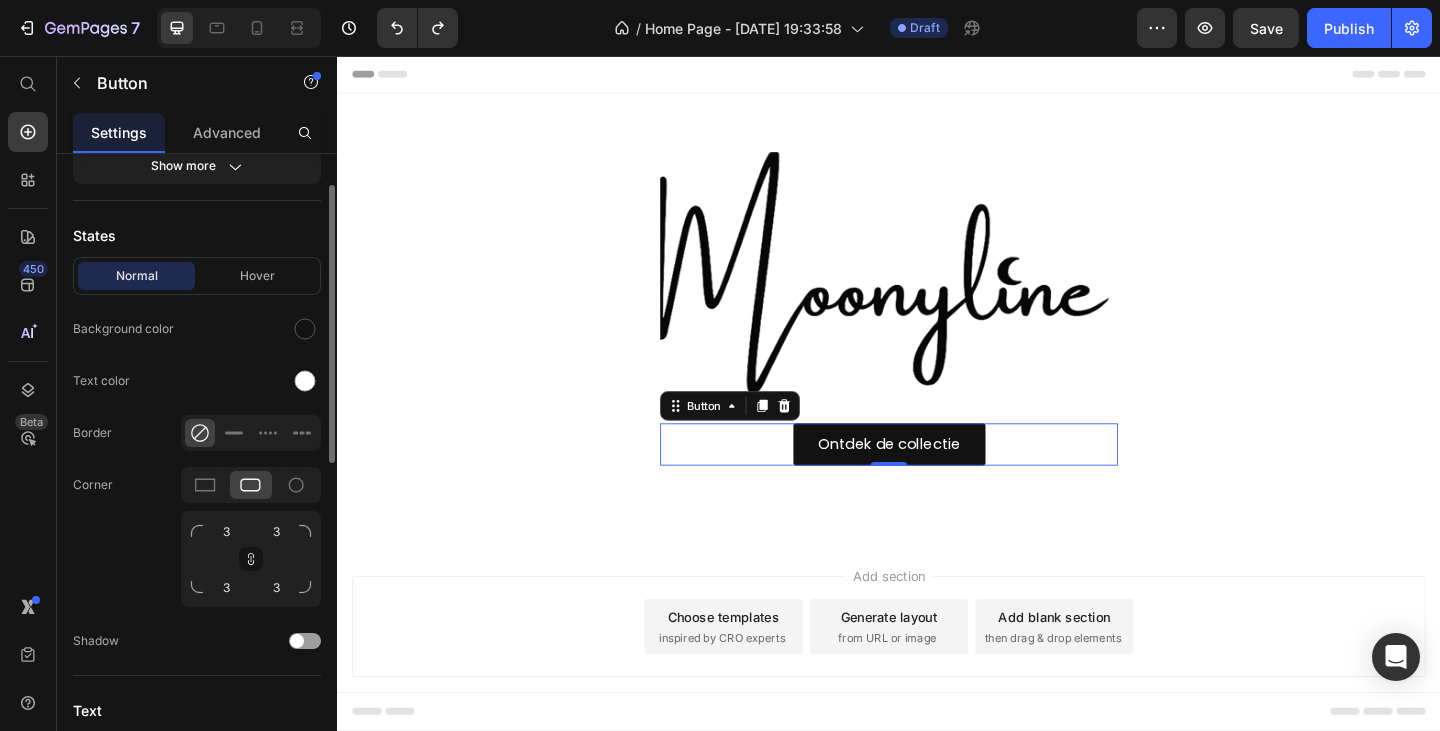 scroll, scrollTop: 300, scrollLeft: 0, axis: vertical 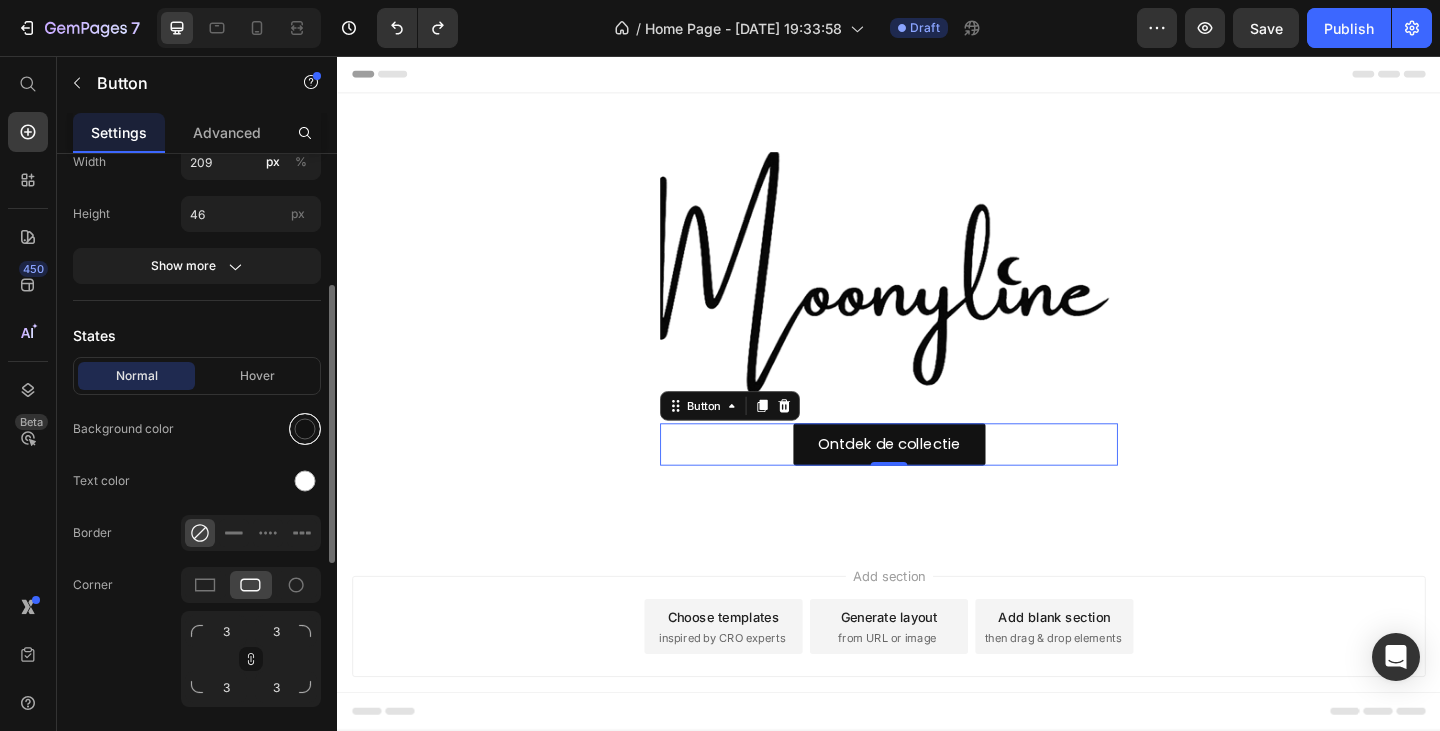 click at bounding box center [305, 429] 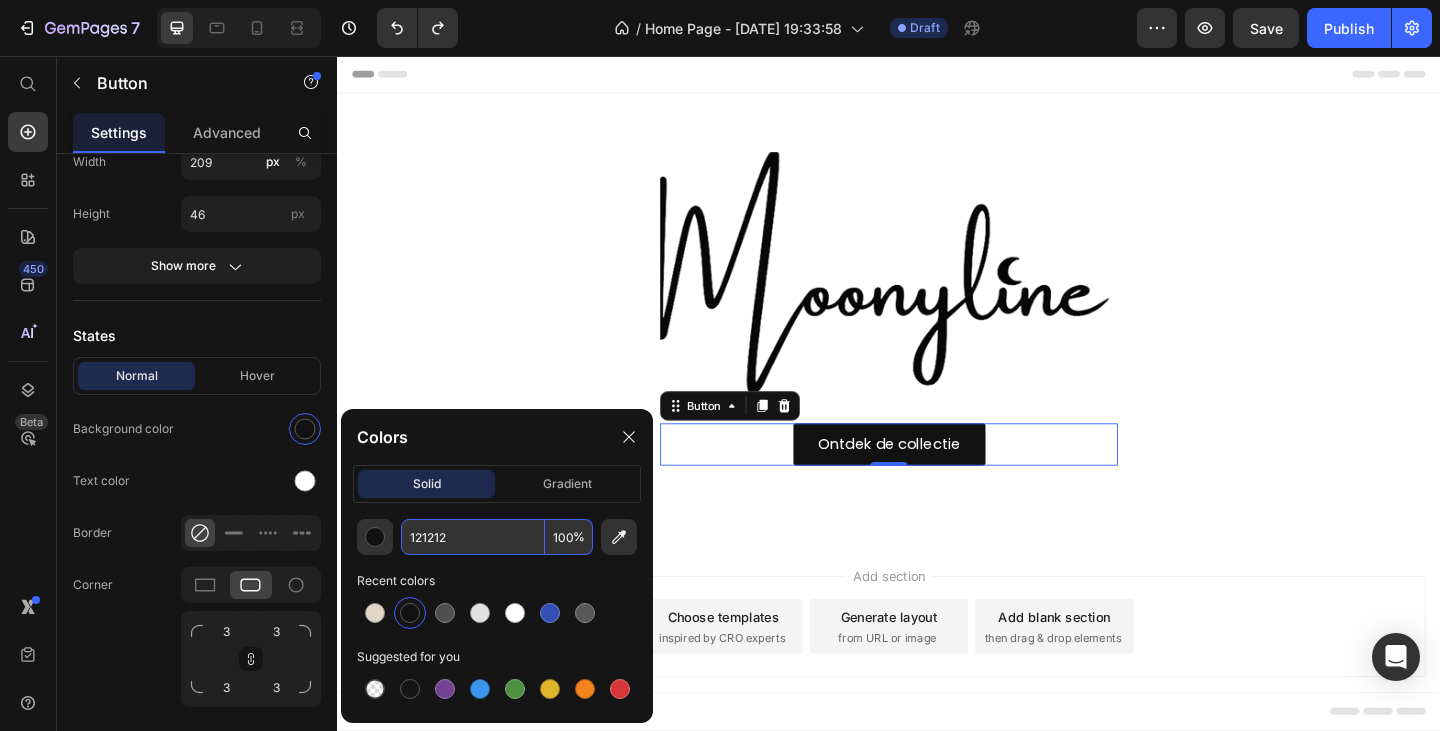 click on "121212" at bounding box center (473, 537) 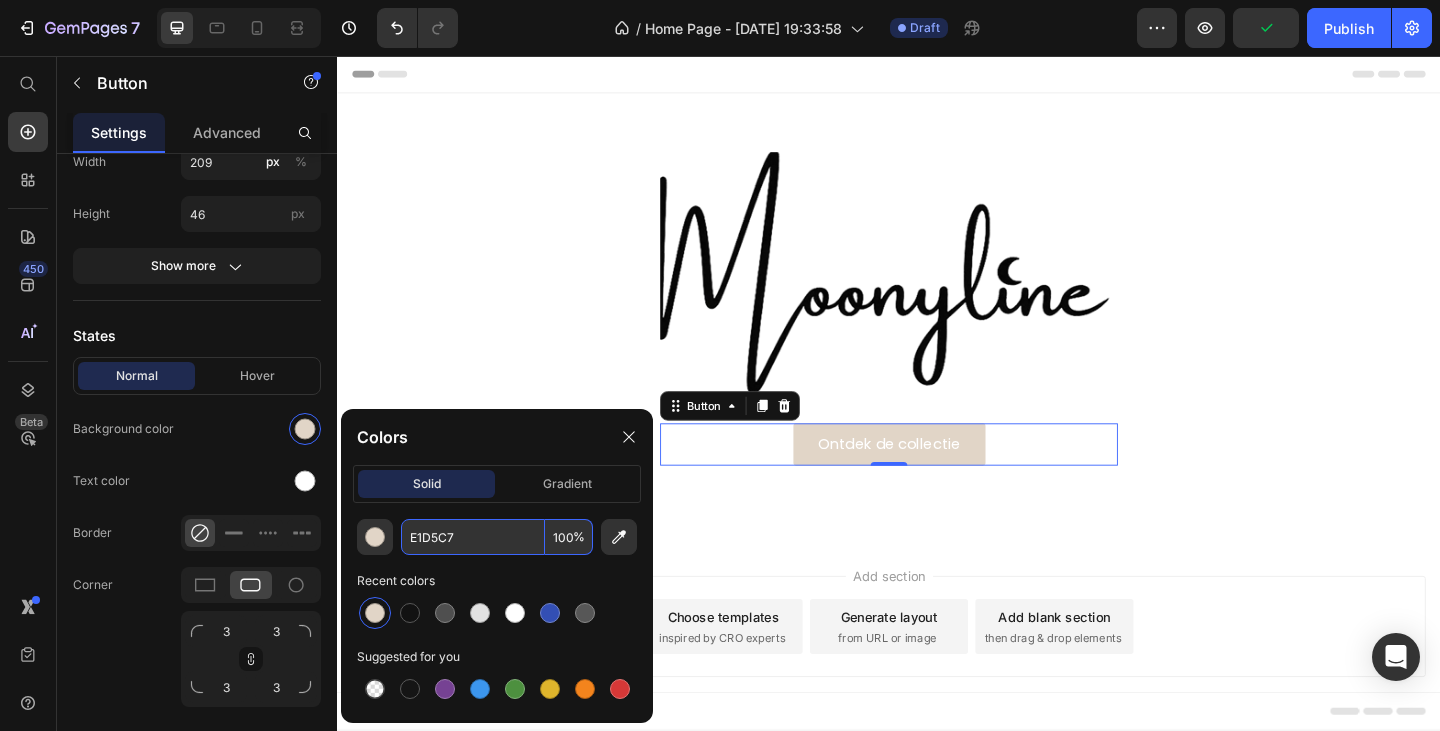 type on "E1D5C7" 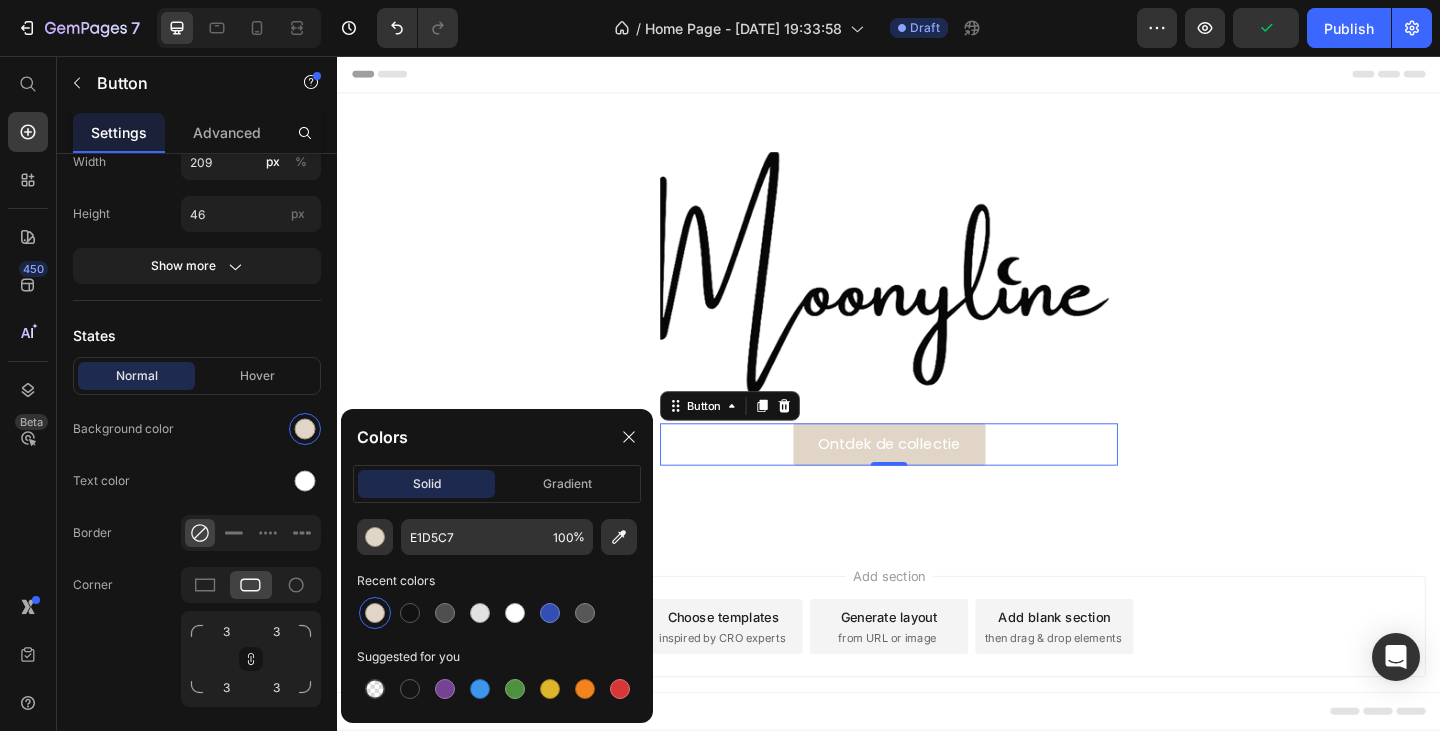 click on "Recent colors" at bounding box center (497, 581) 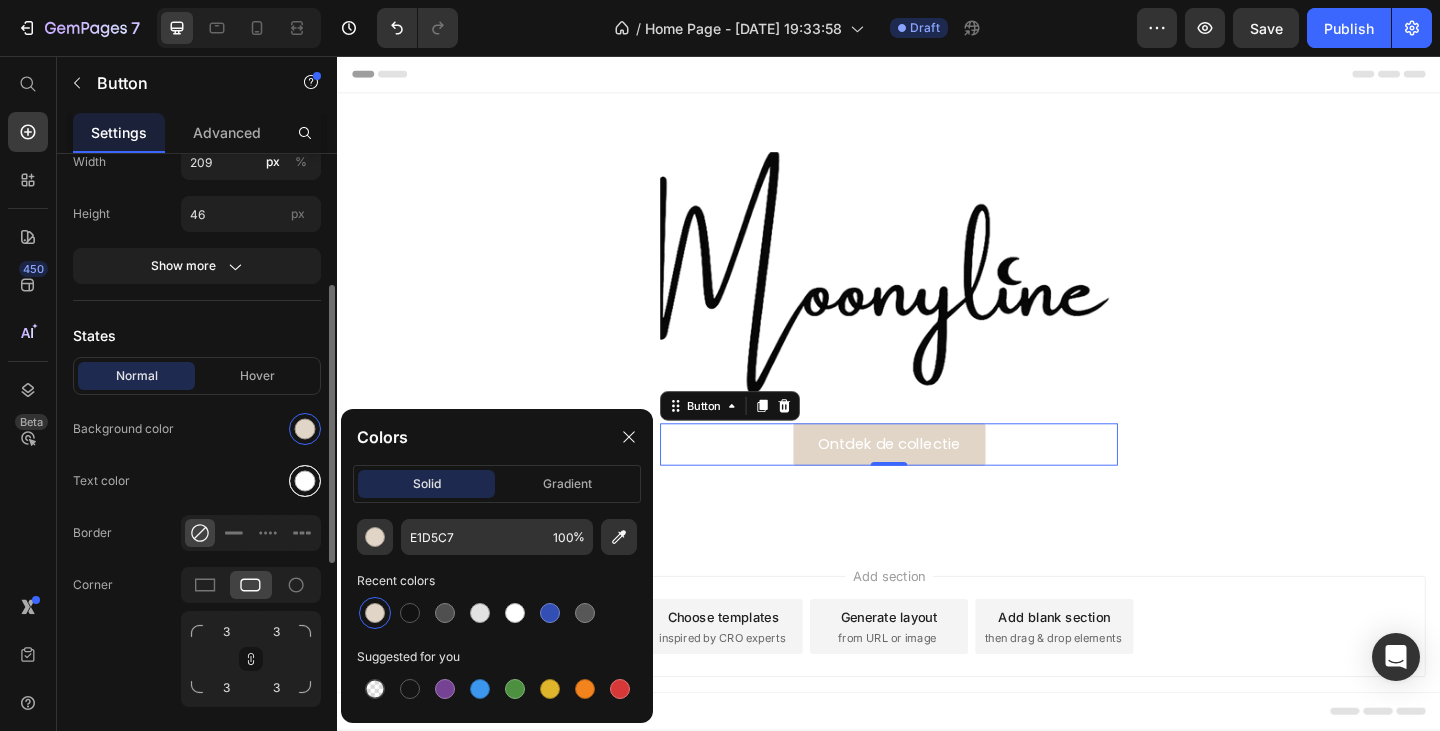 click at bounding box center (305, 481) 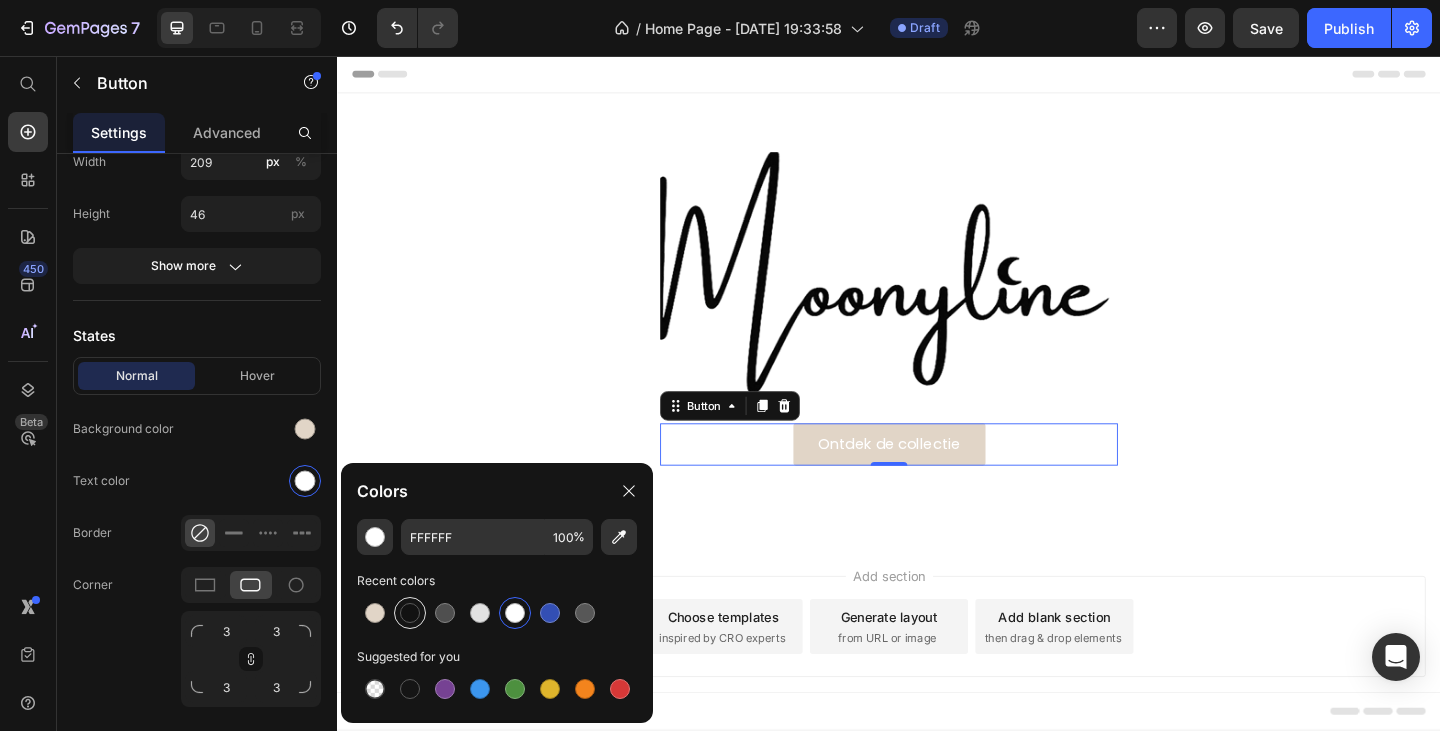 click at bounding box center (410, 613) 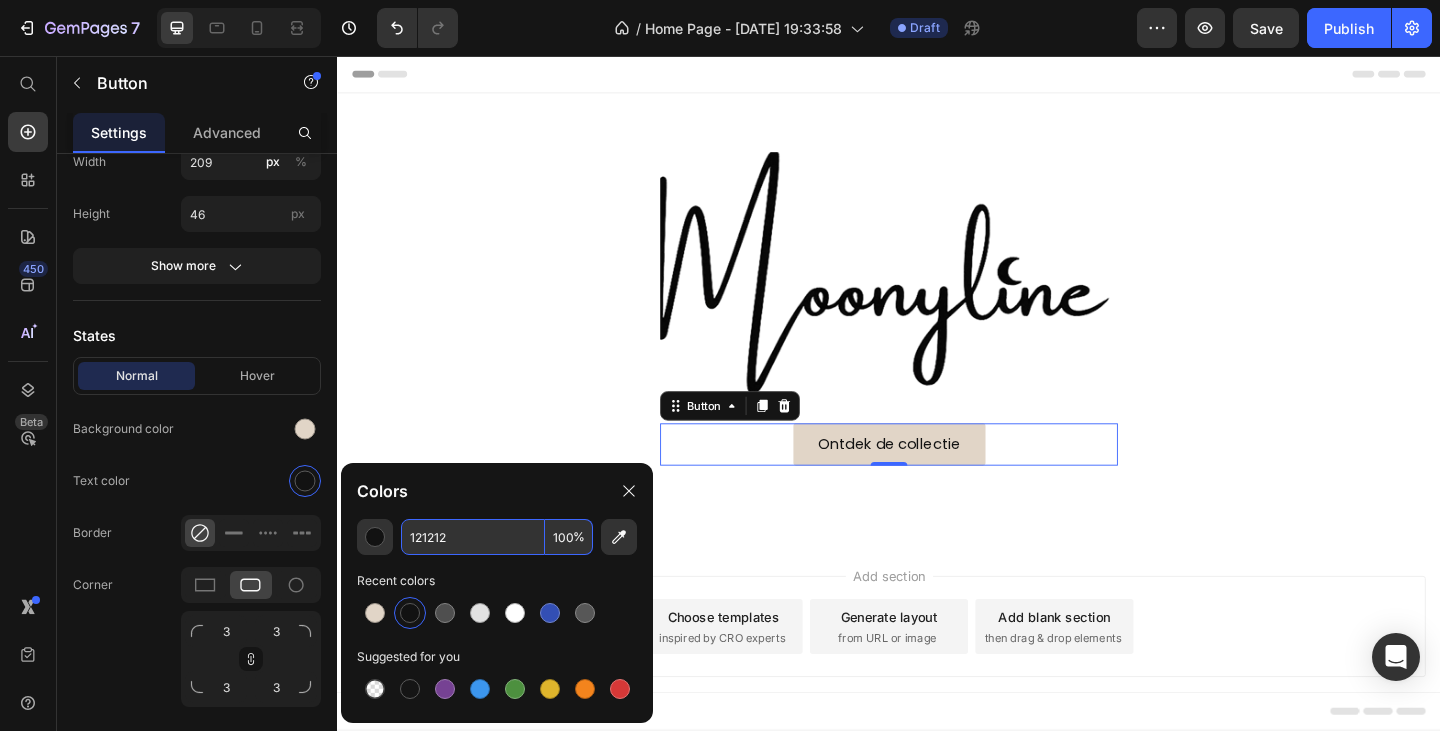 click on "121212" at bounding box center [473, 537] 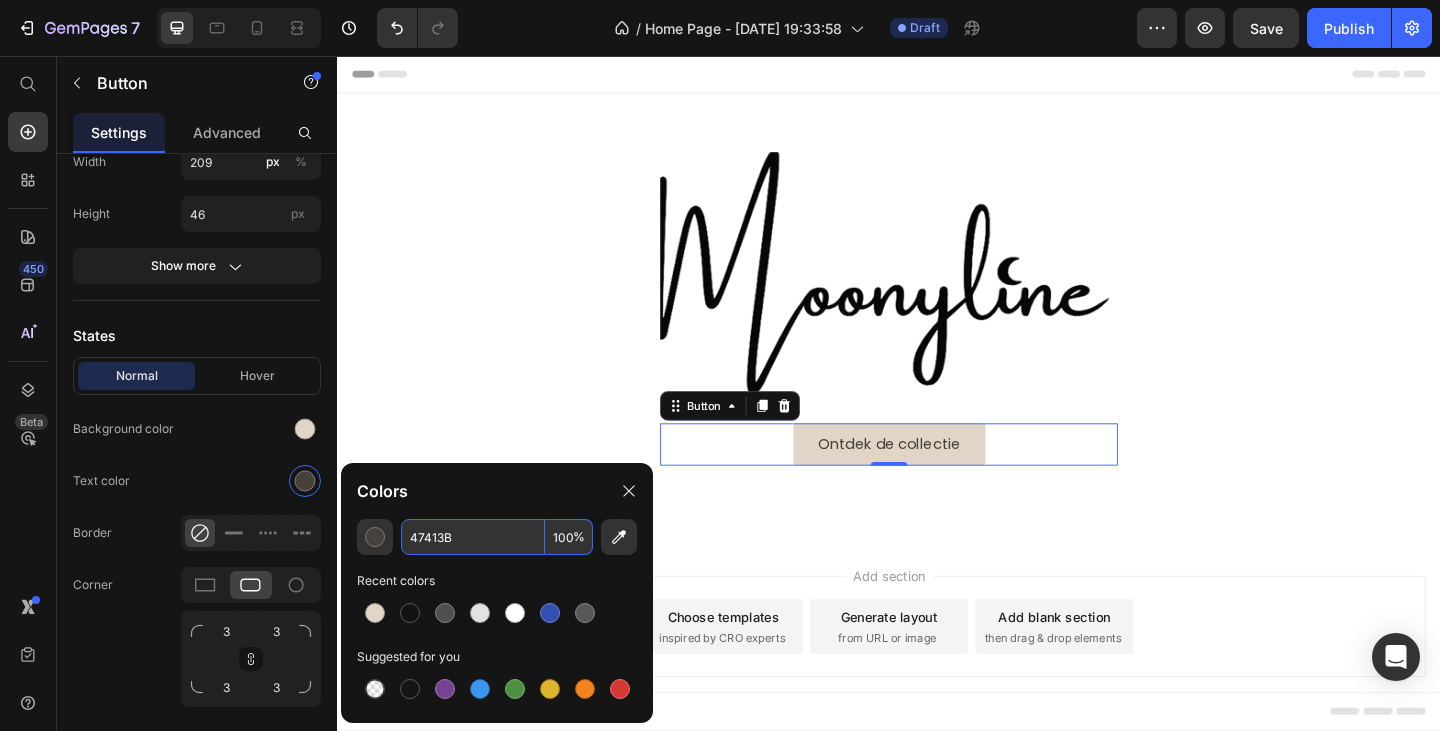 type on "47413B" 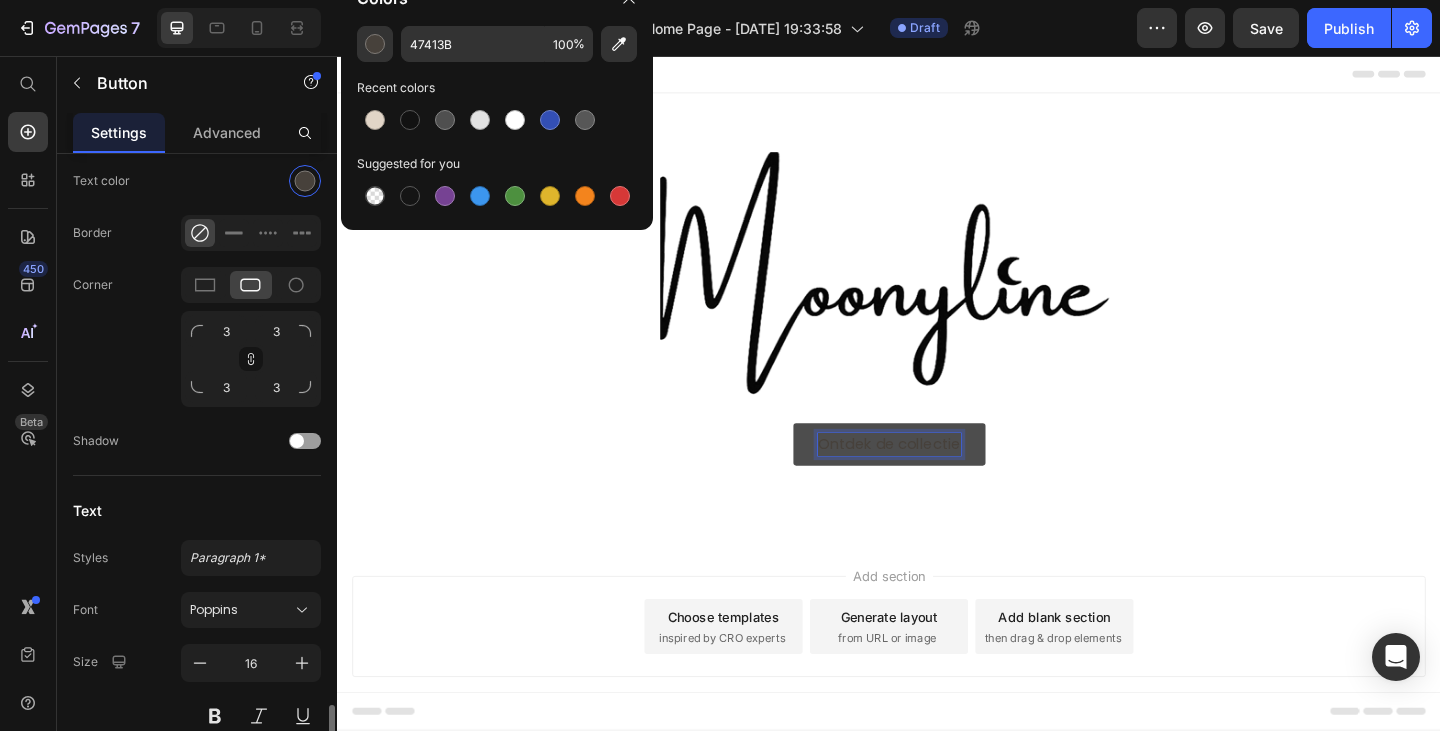 scroll, scrollTop: 800, scrollLeft: 0, axis: vertical 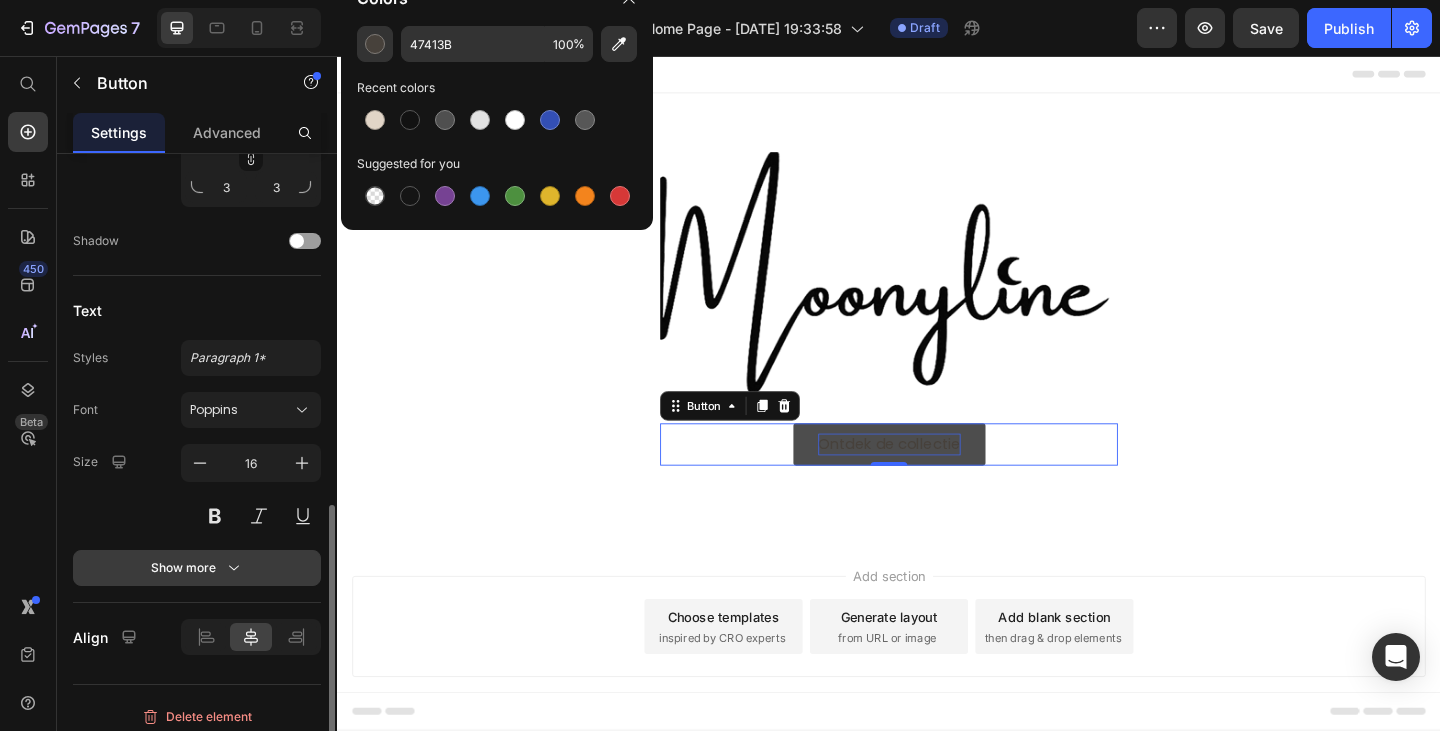 click 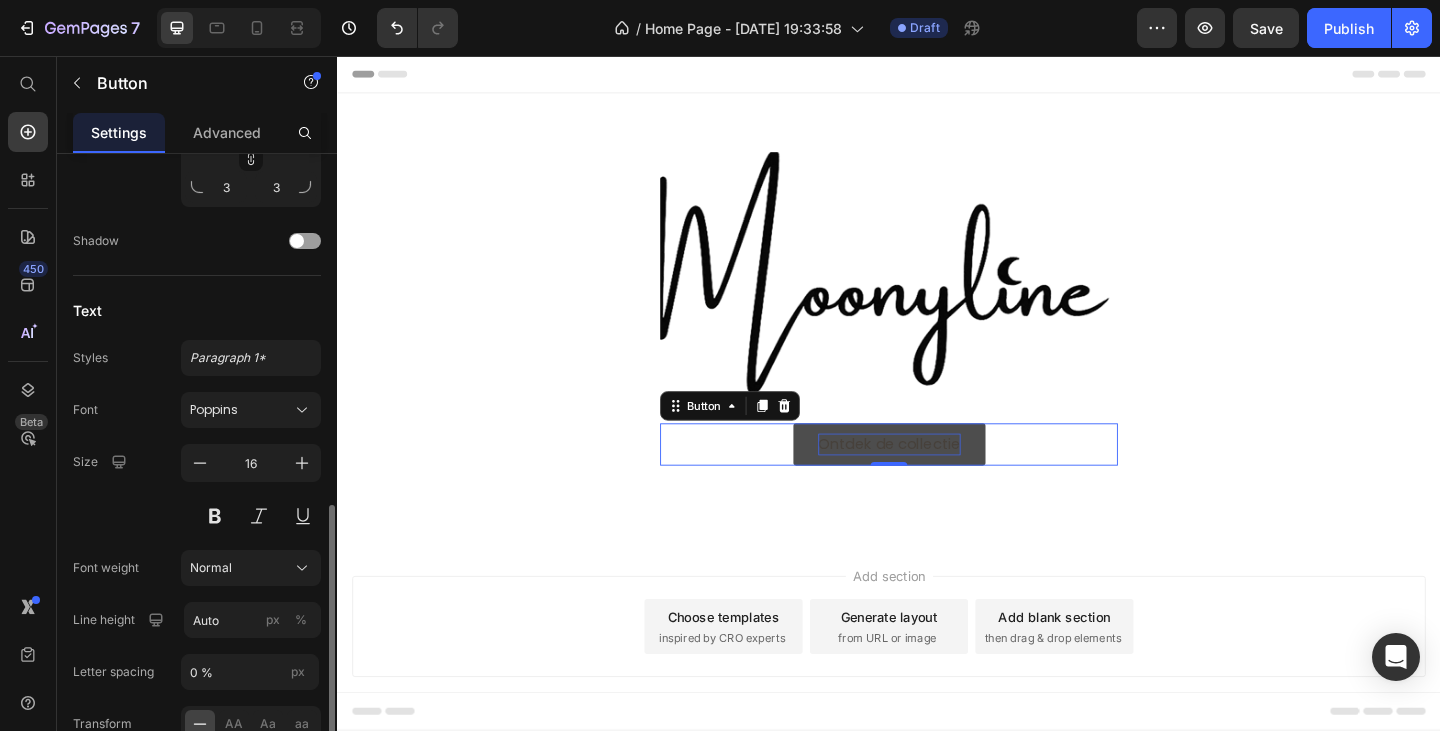 scroll, scrollTop: 1019, scrollLeft: 0, axis: vertical 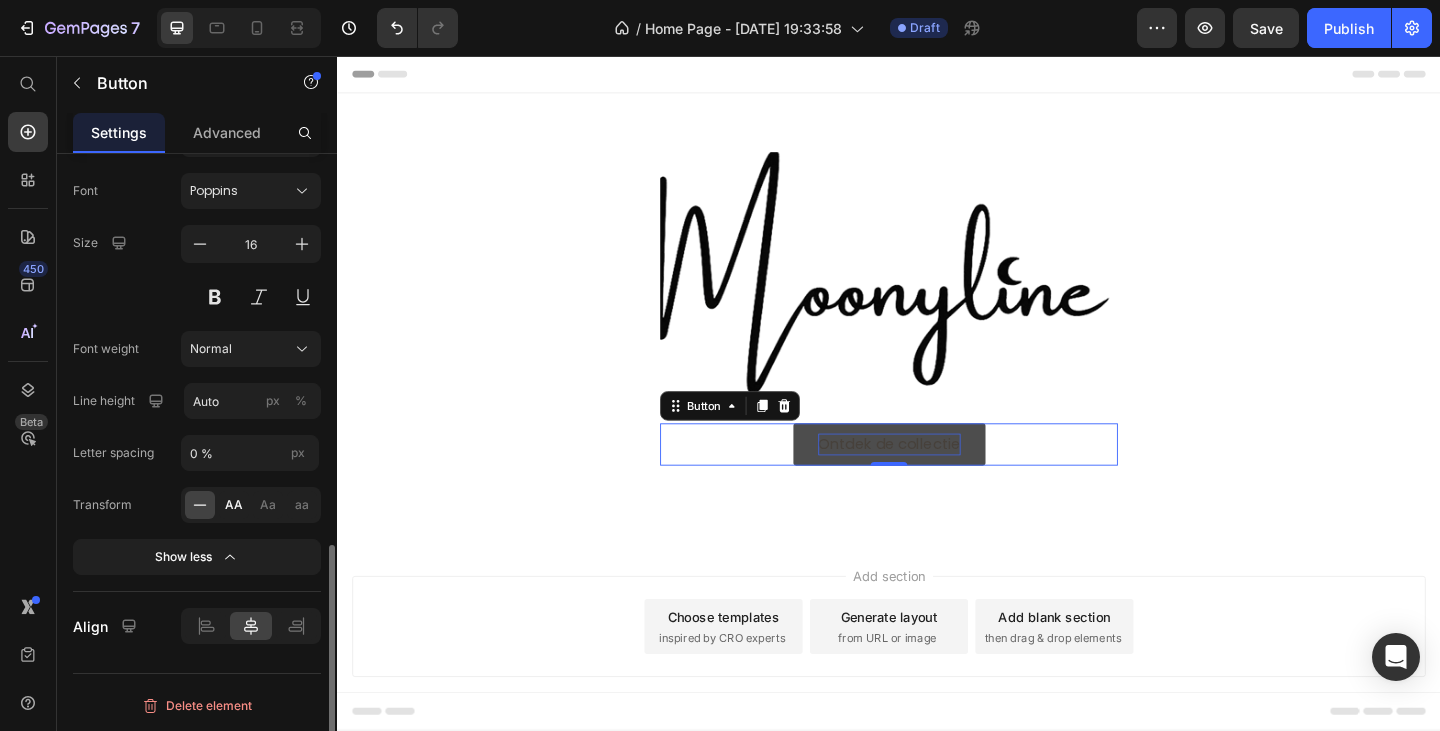 click on "AA" 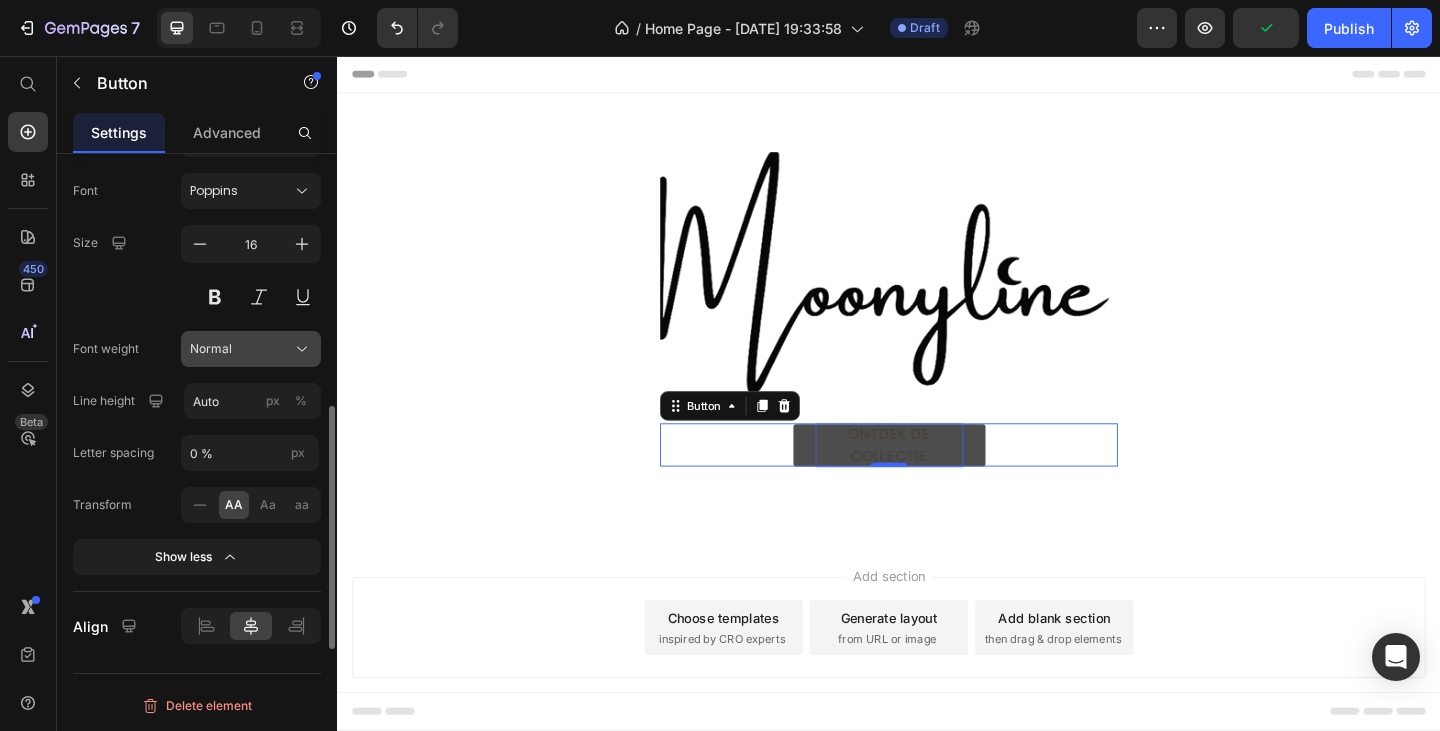 scroll, scrollTop: 919, scrollLeft: 0, axis: vertical 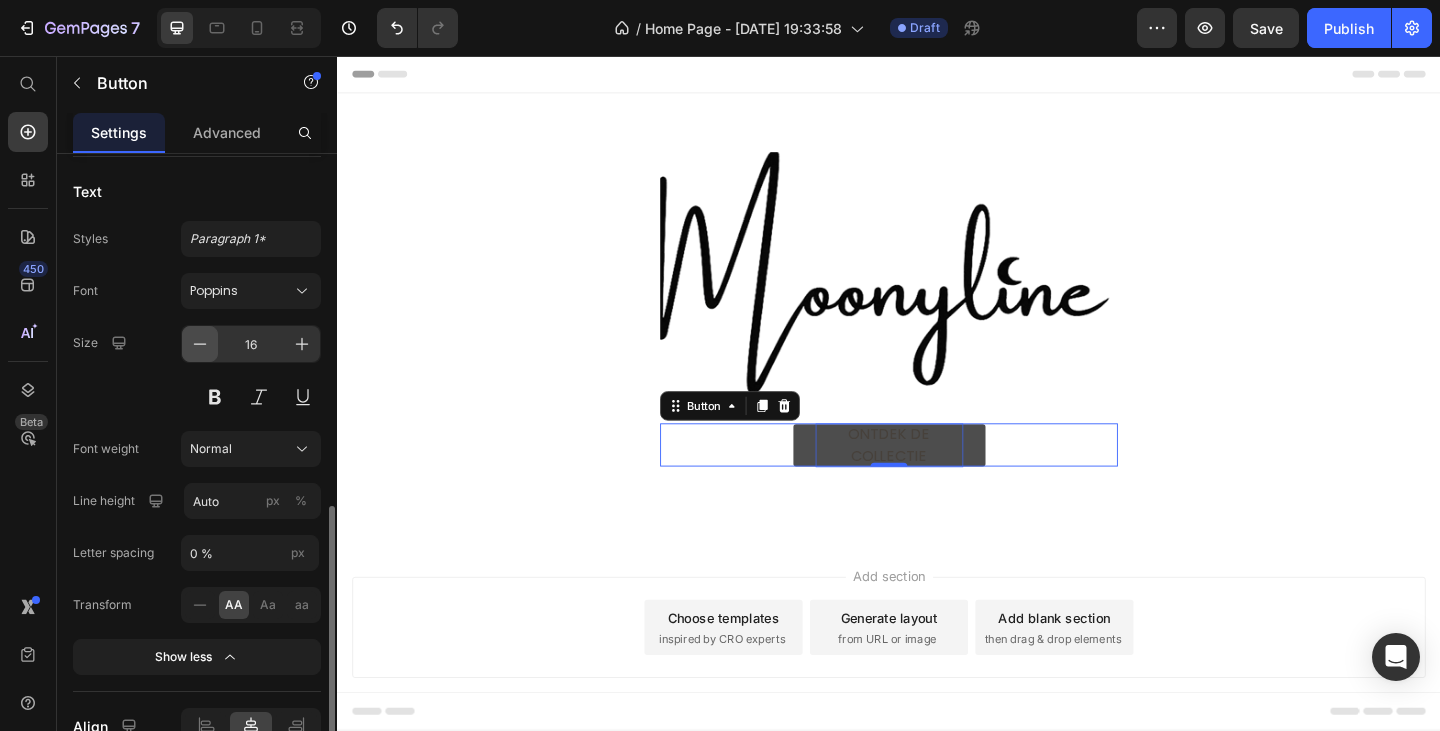 click 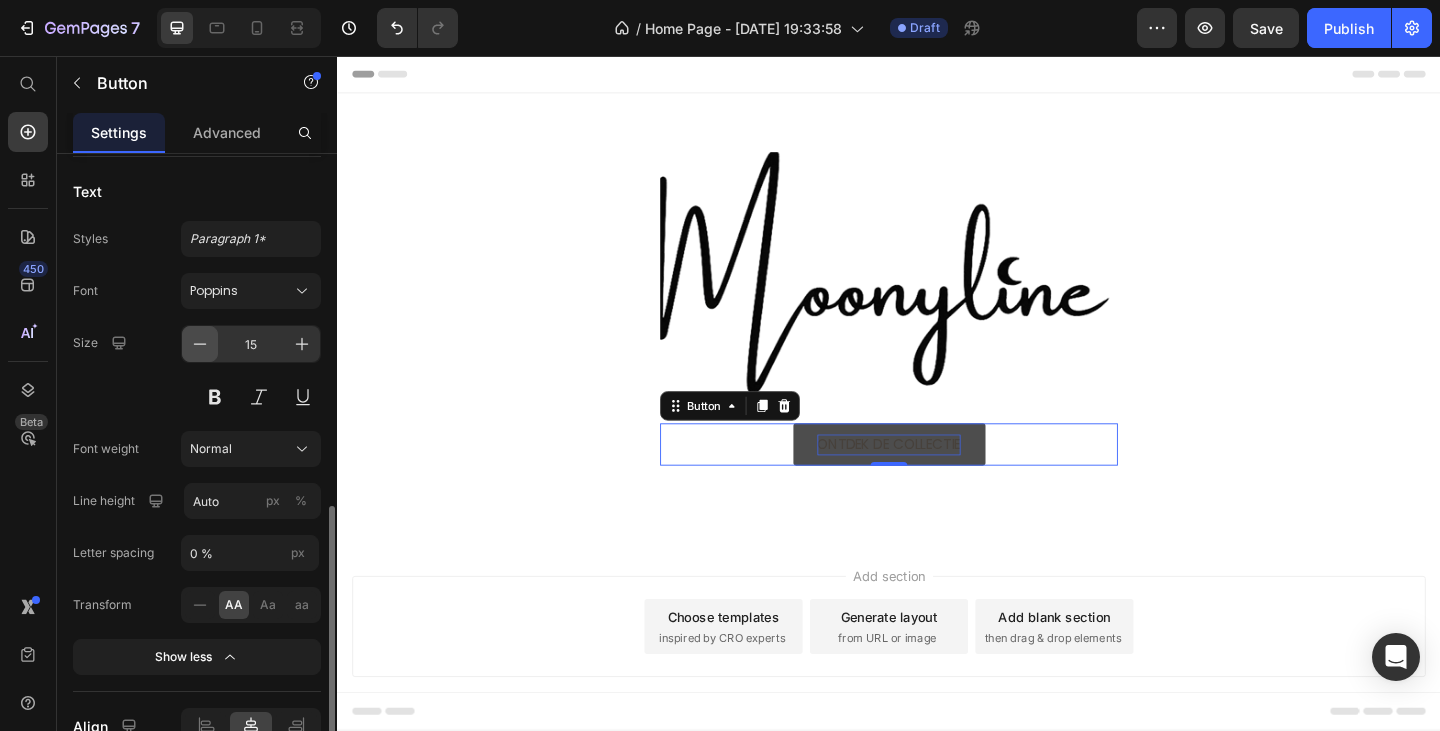 click 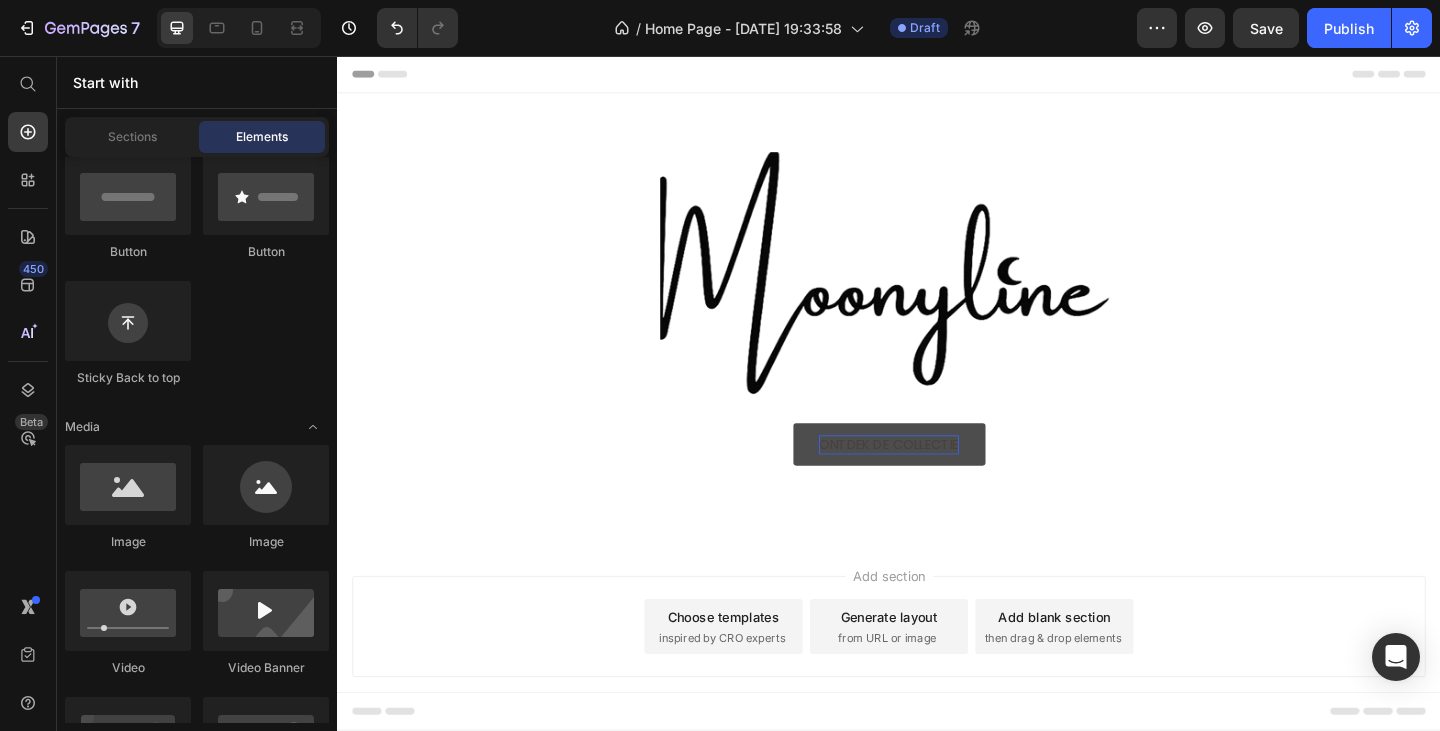 click on "Add section Choose templates inspired by CRO experts Generate layout from URL or image Add blank section then drag & drop elements" at bounding box center (937, 705) 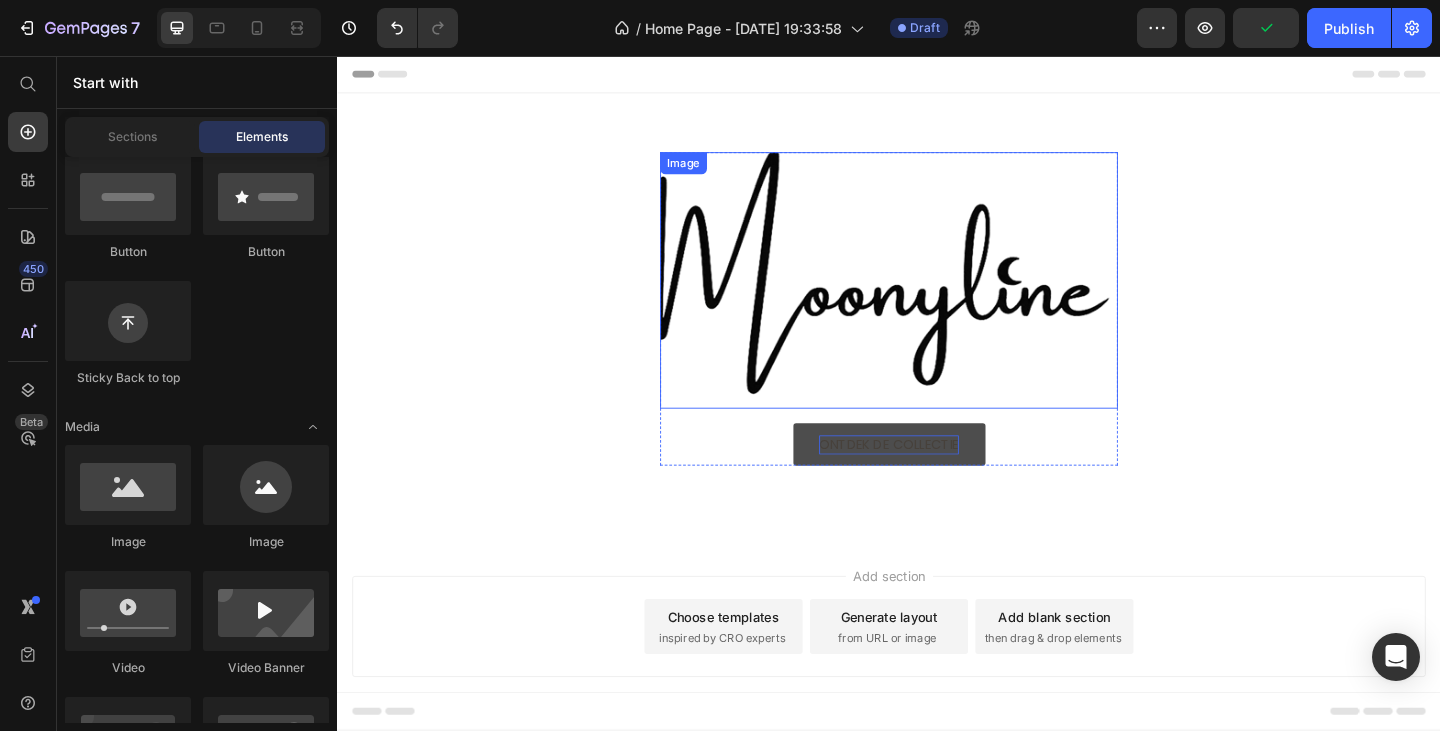 click at bounding box center [937, 300] 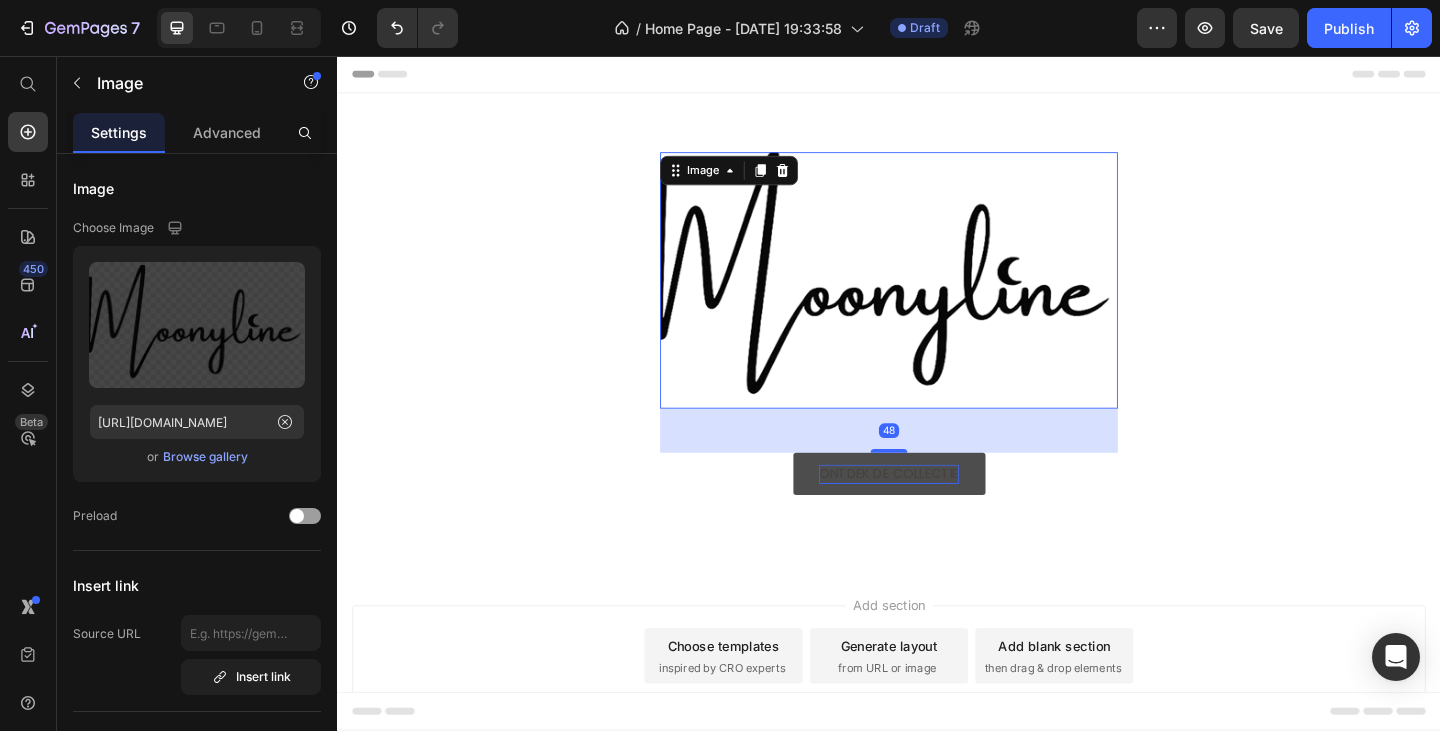 drag, startPoint x: 935, startPoint y: 454, endPoint x: 952, endPoint y: 477, distance: 28.600698 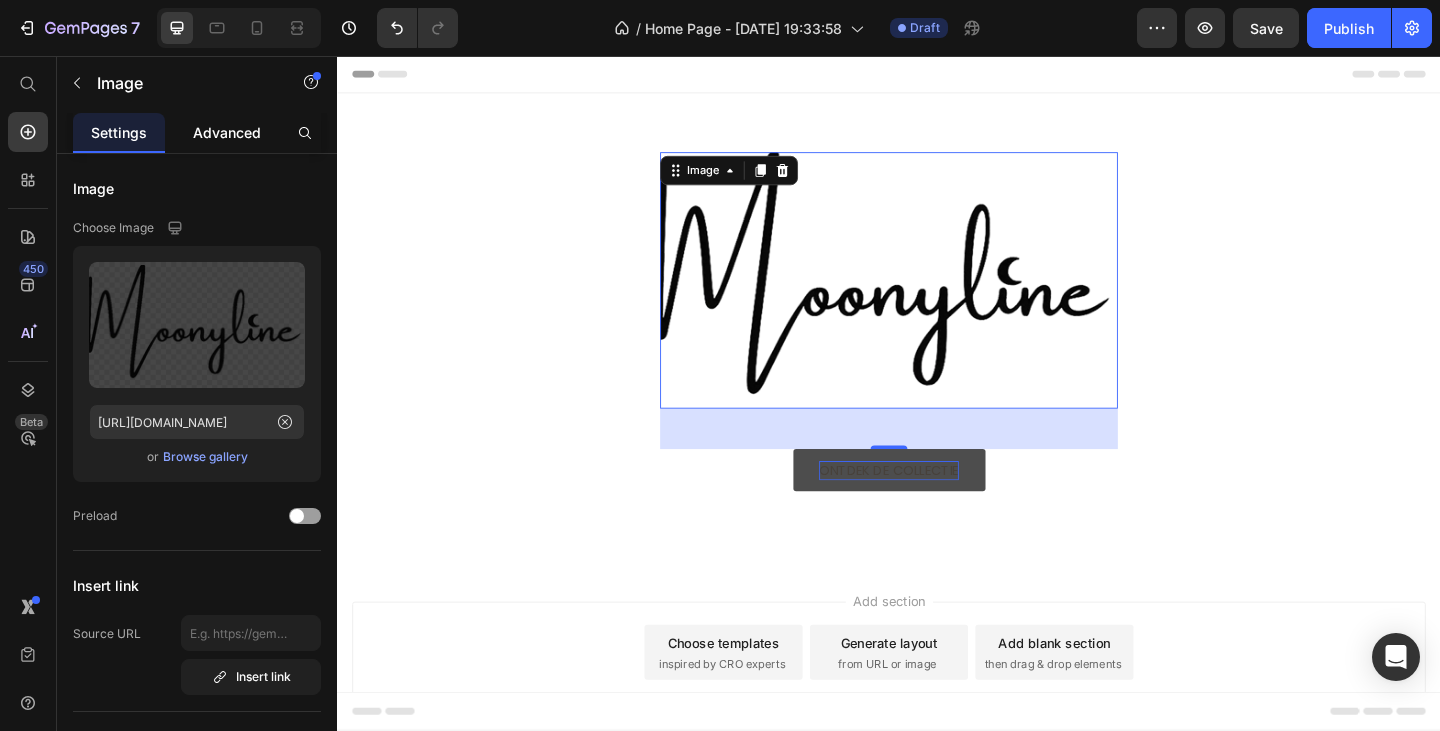 click on "Advanced" 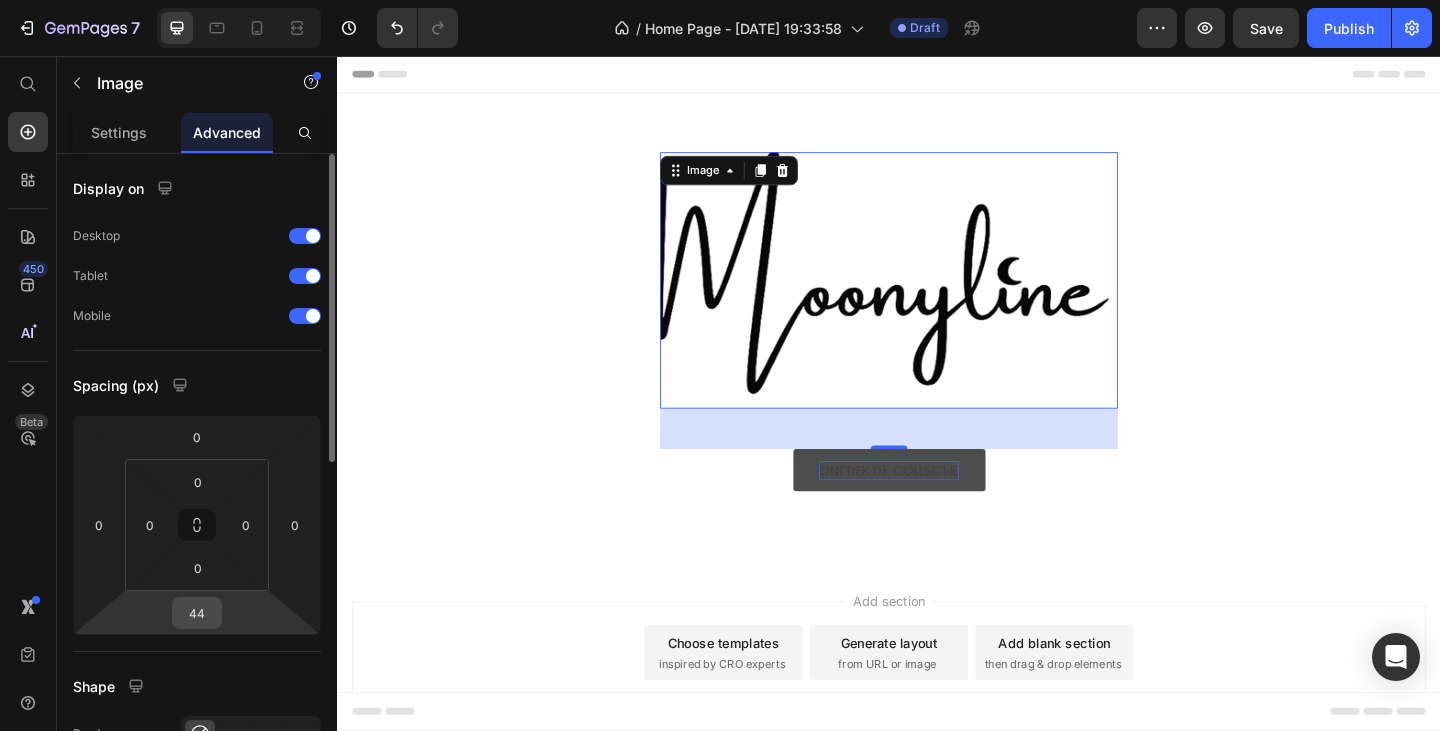 click on "44" at bounding box center [197, 613] 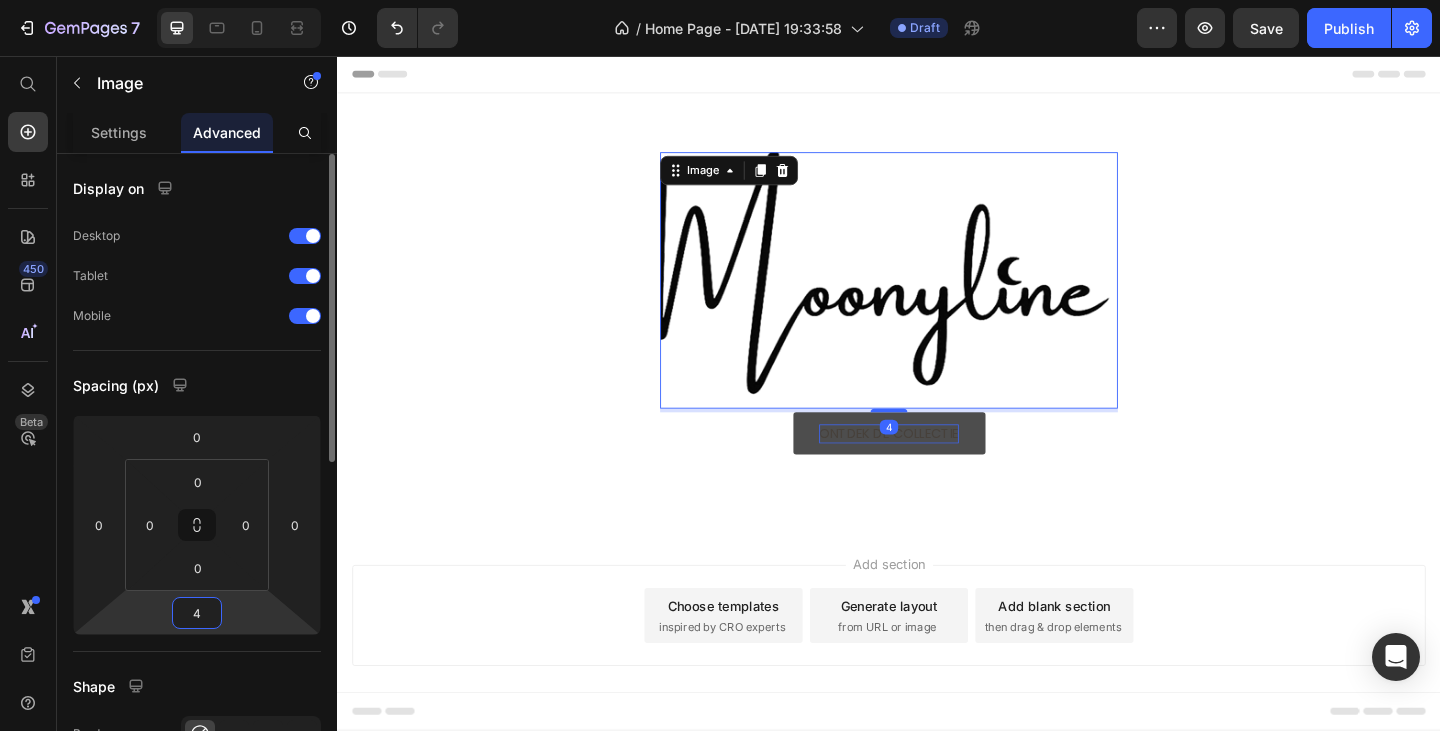 type on "48" 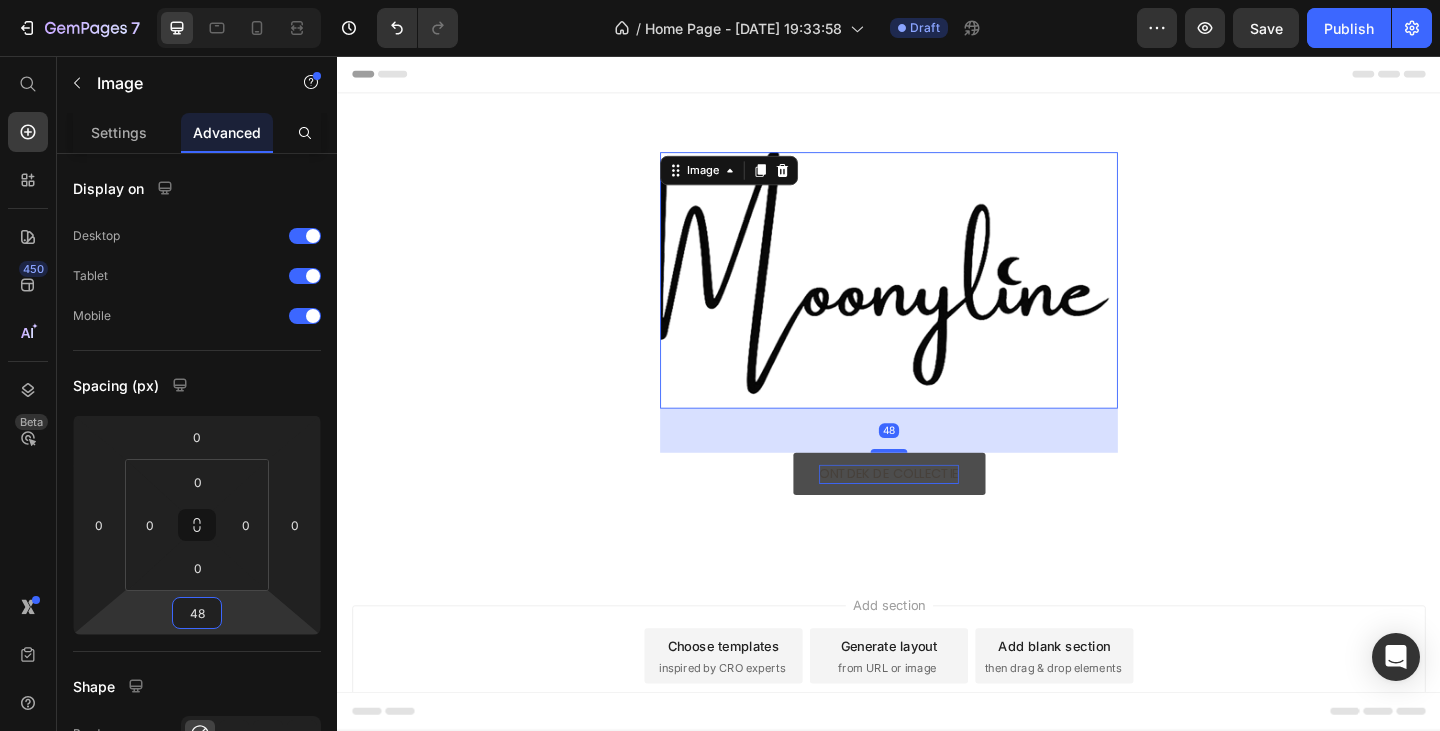 click on "Image   48 Ontdek de collectie Button Row Hero Banner Row Section 1" at bounding box center (937, 355) 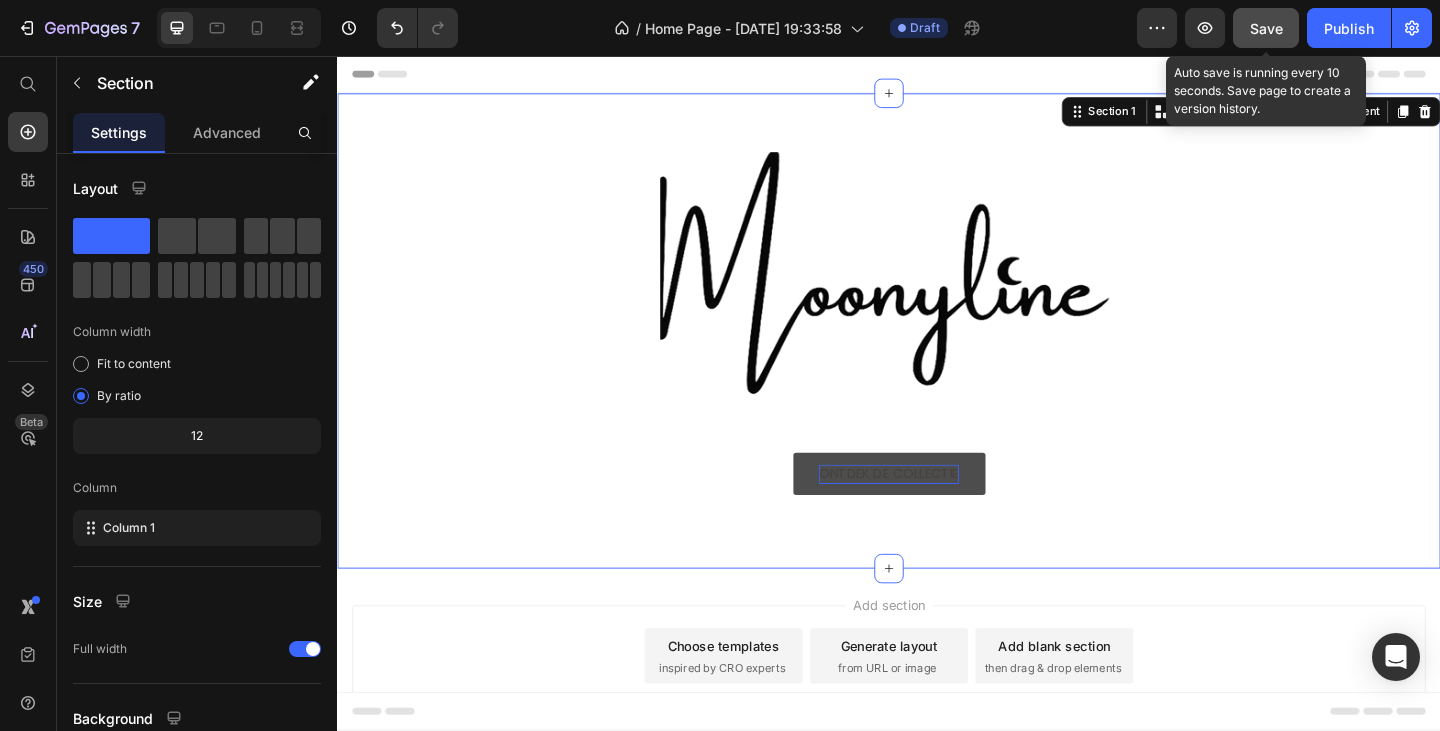 click on "Save" at bounding box center [1266, 28] 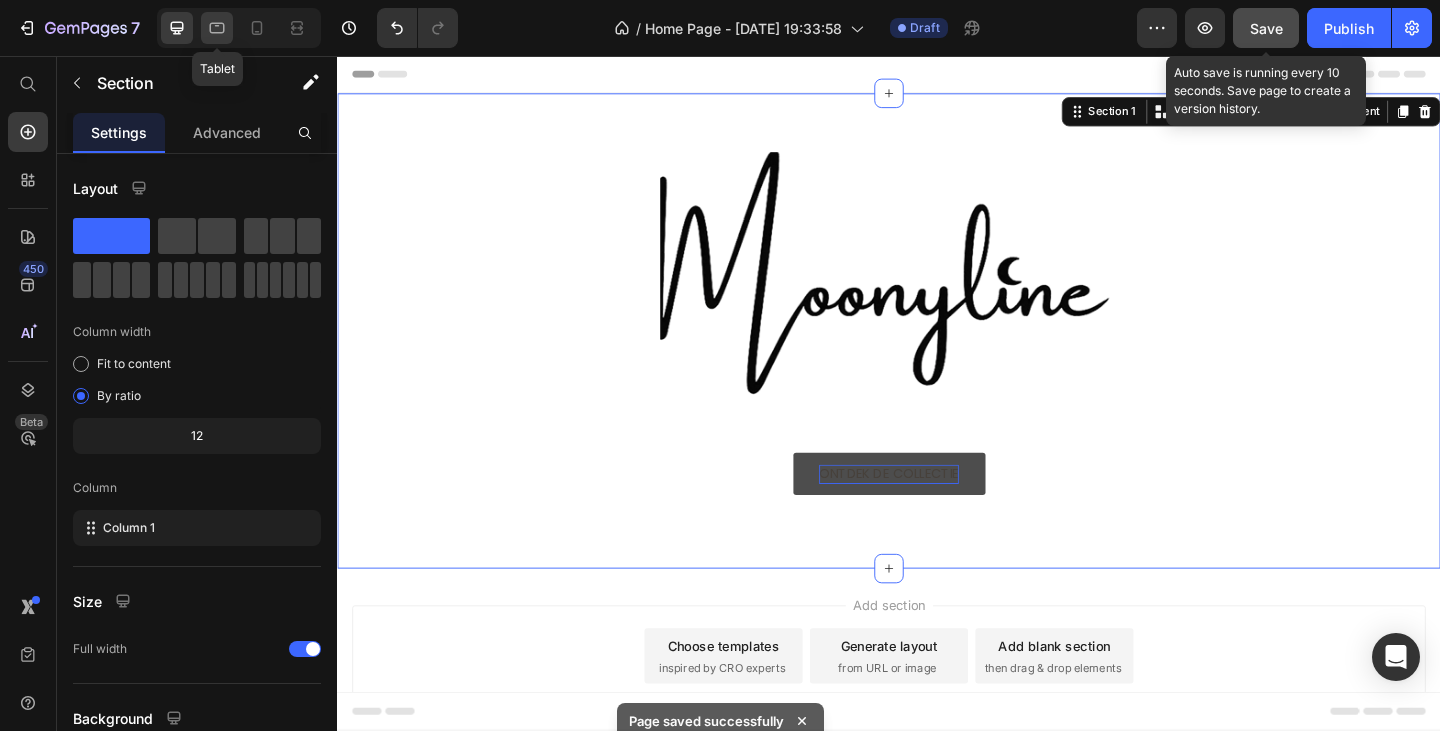 click 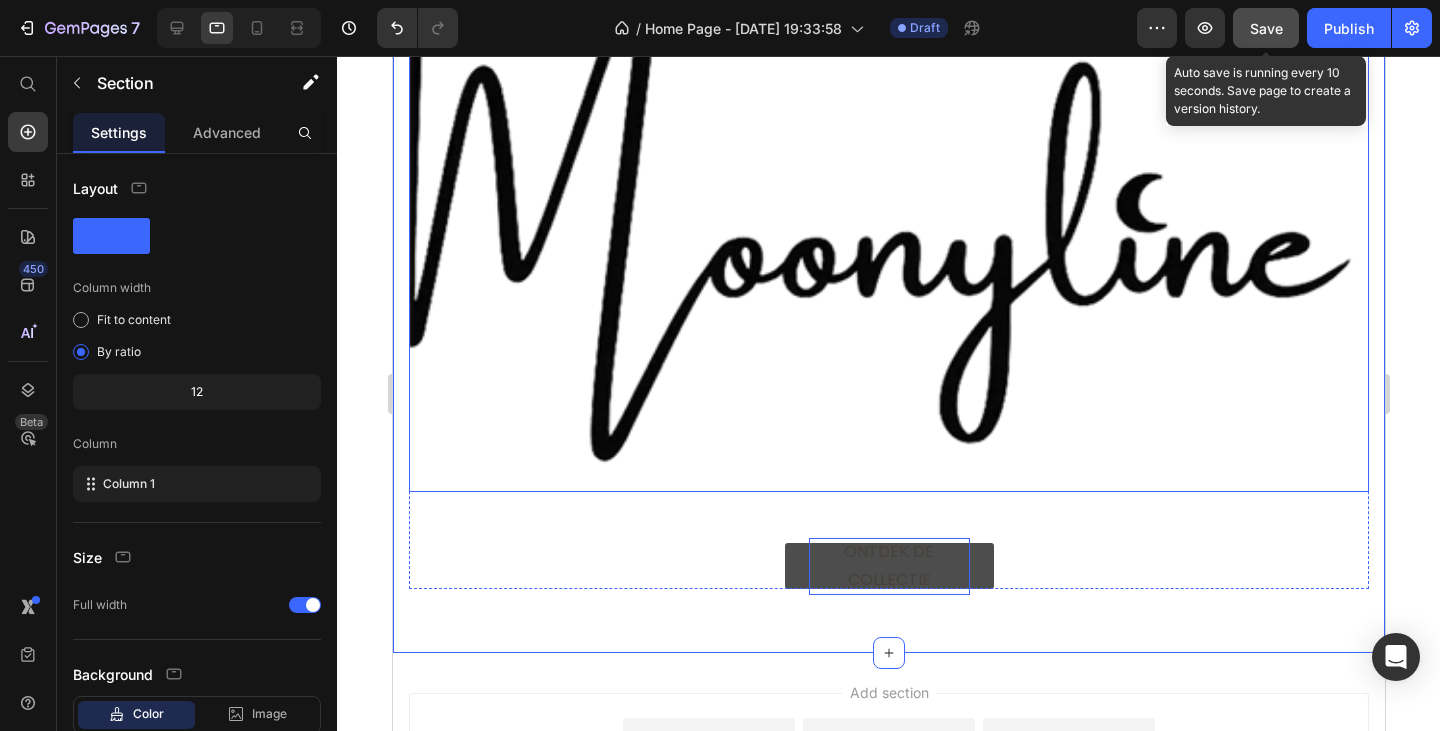 scroll, scrollTop: 200, scrollLeft: 0, axis: vertical 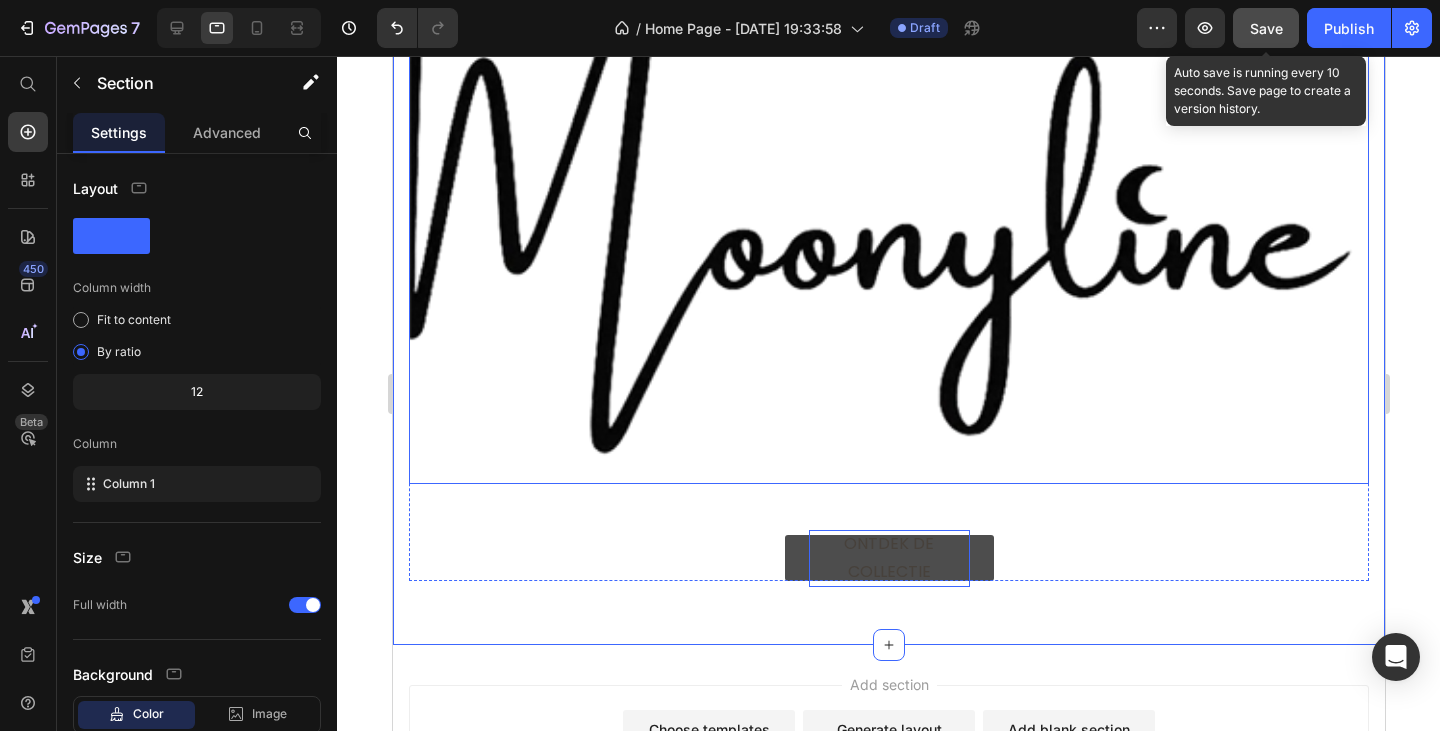 click at bounding box center (888, 214) 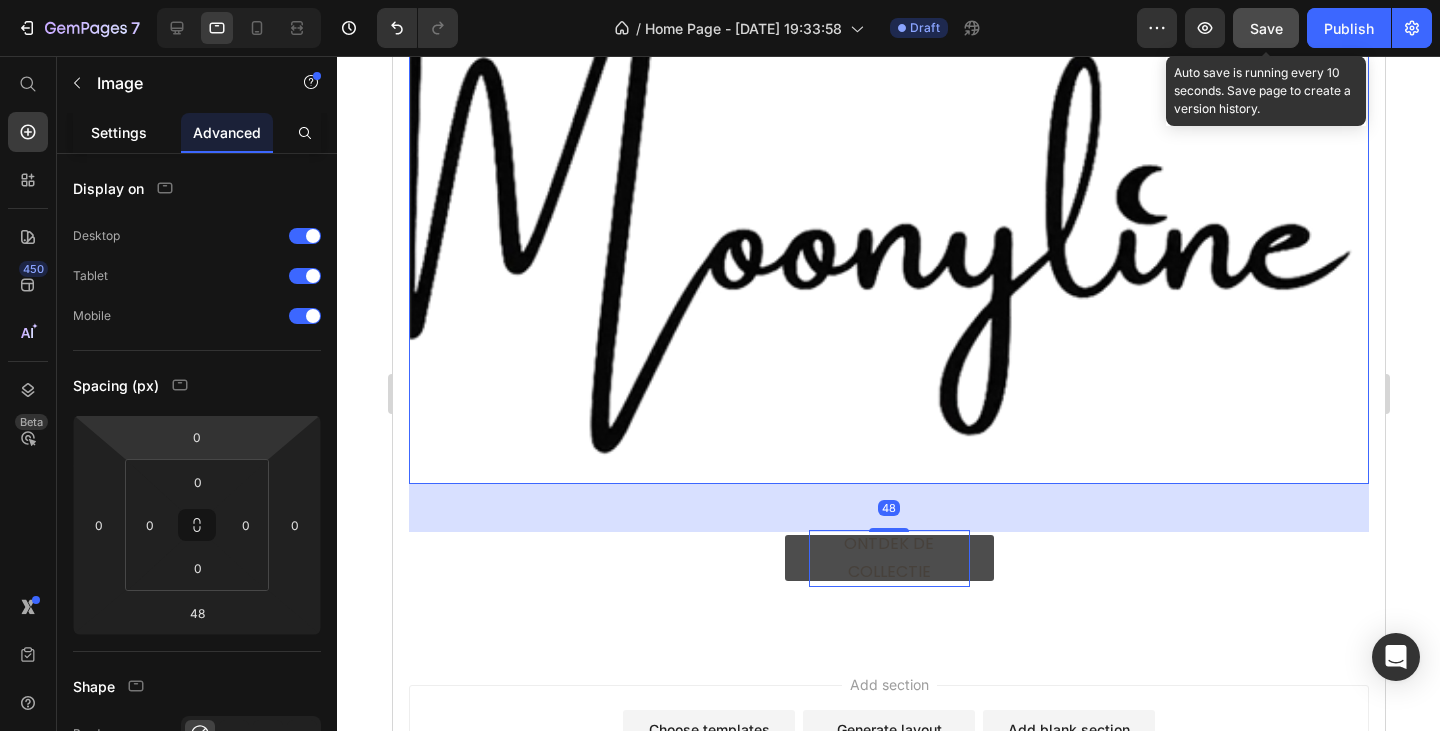 click on "Settings" at bounding box center [119, 132] 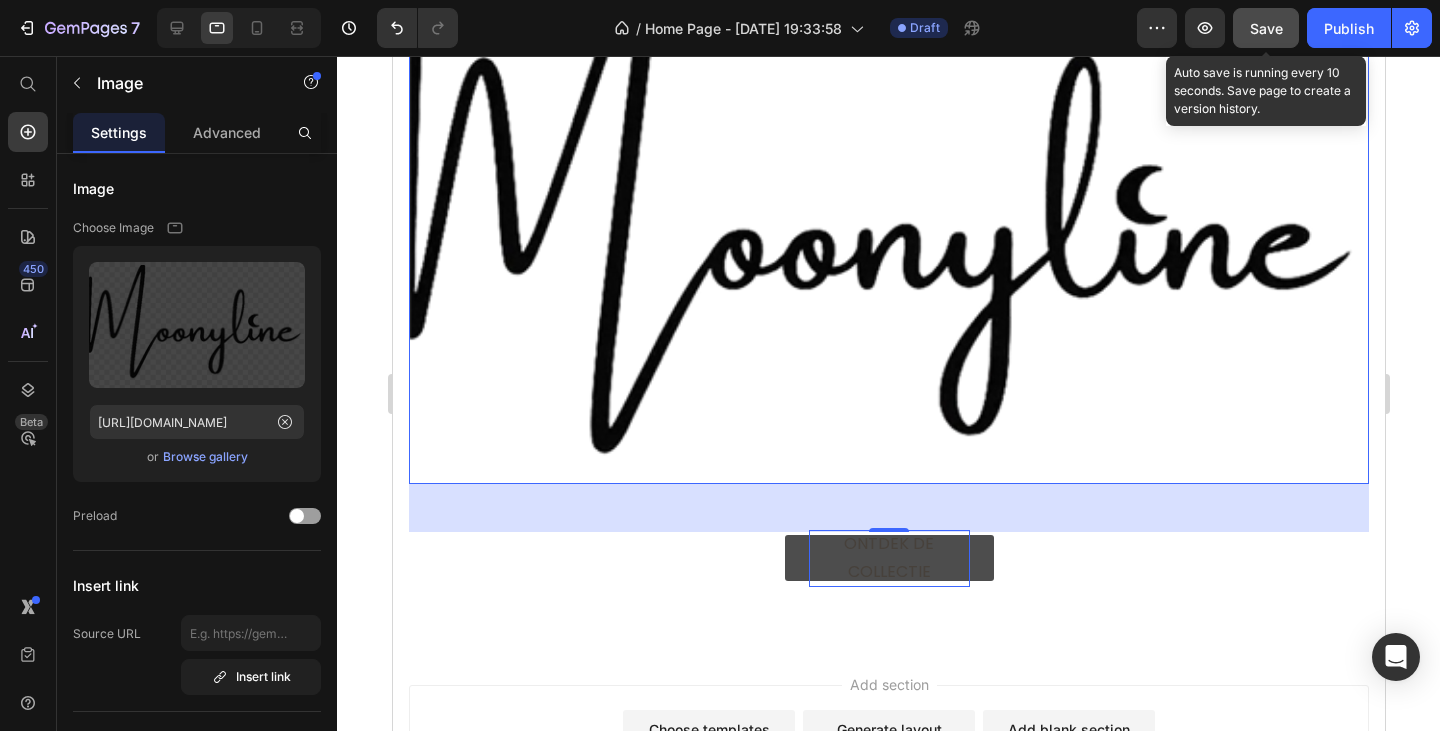 scroll, scrollTop: 0, scrollLeft: 0, axis: both 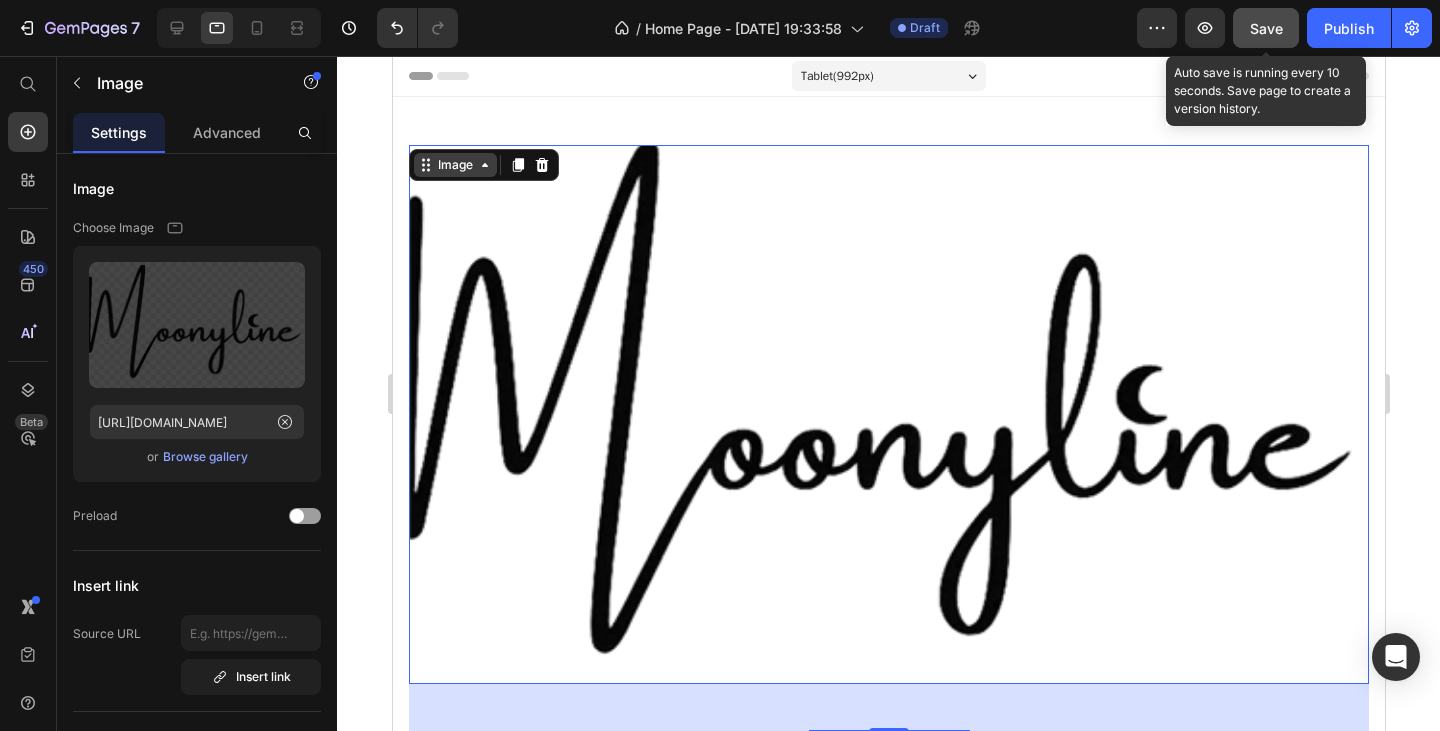 click on "Image" at bounding box center (454, 165) 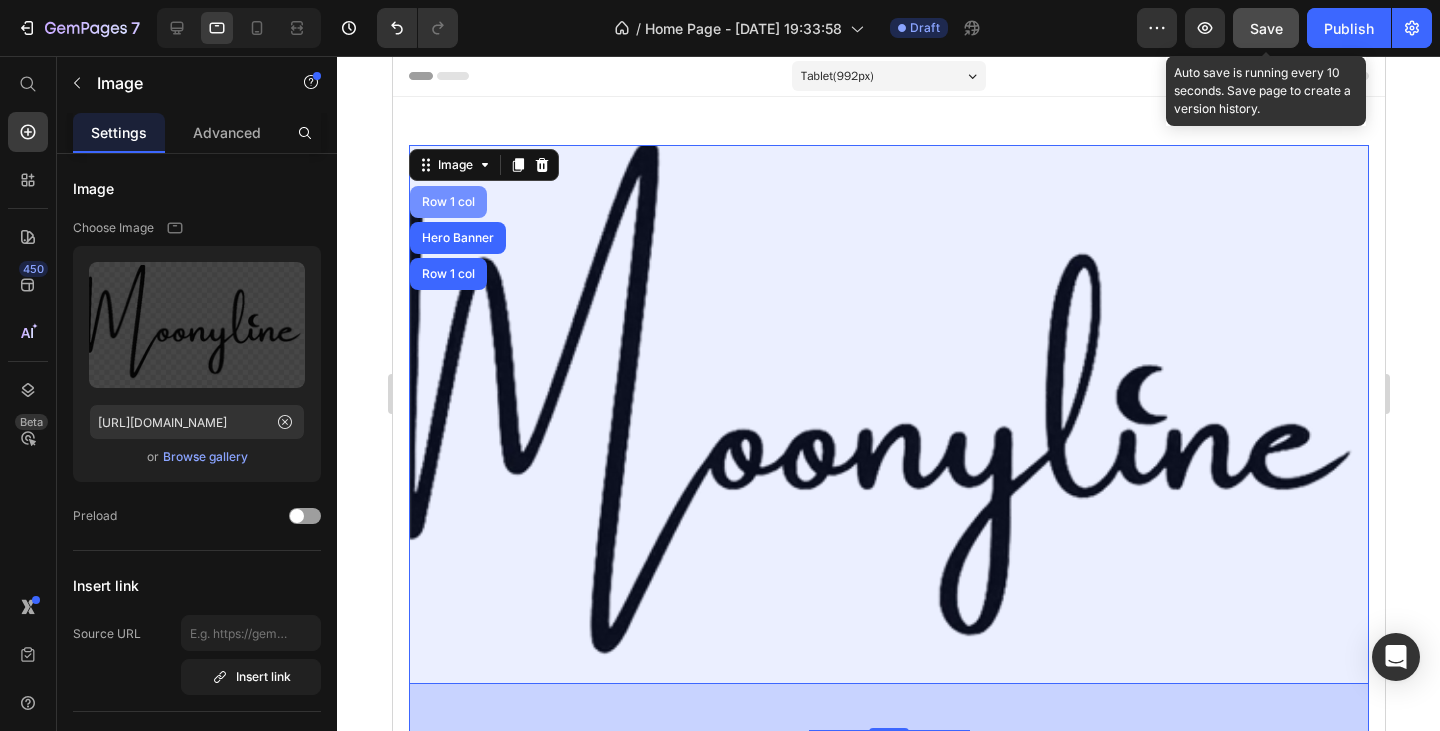 click on "Row 1 col" at bounding box center [447, 202] 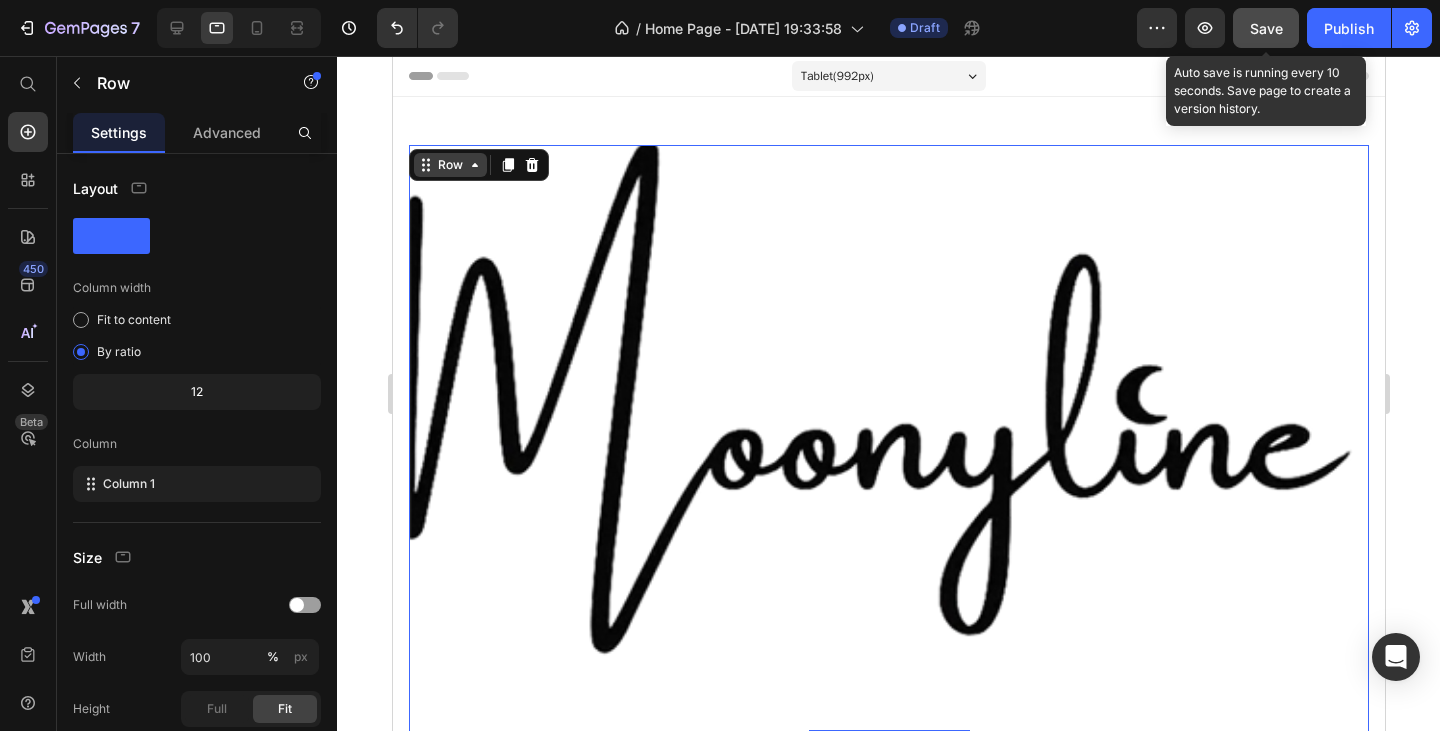 click on "Row" at bounding box center (449, 165) 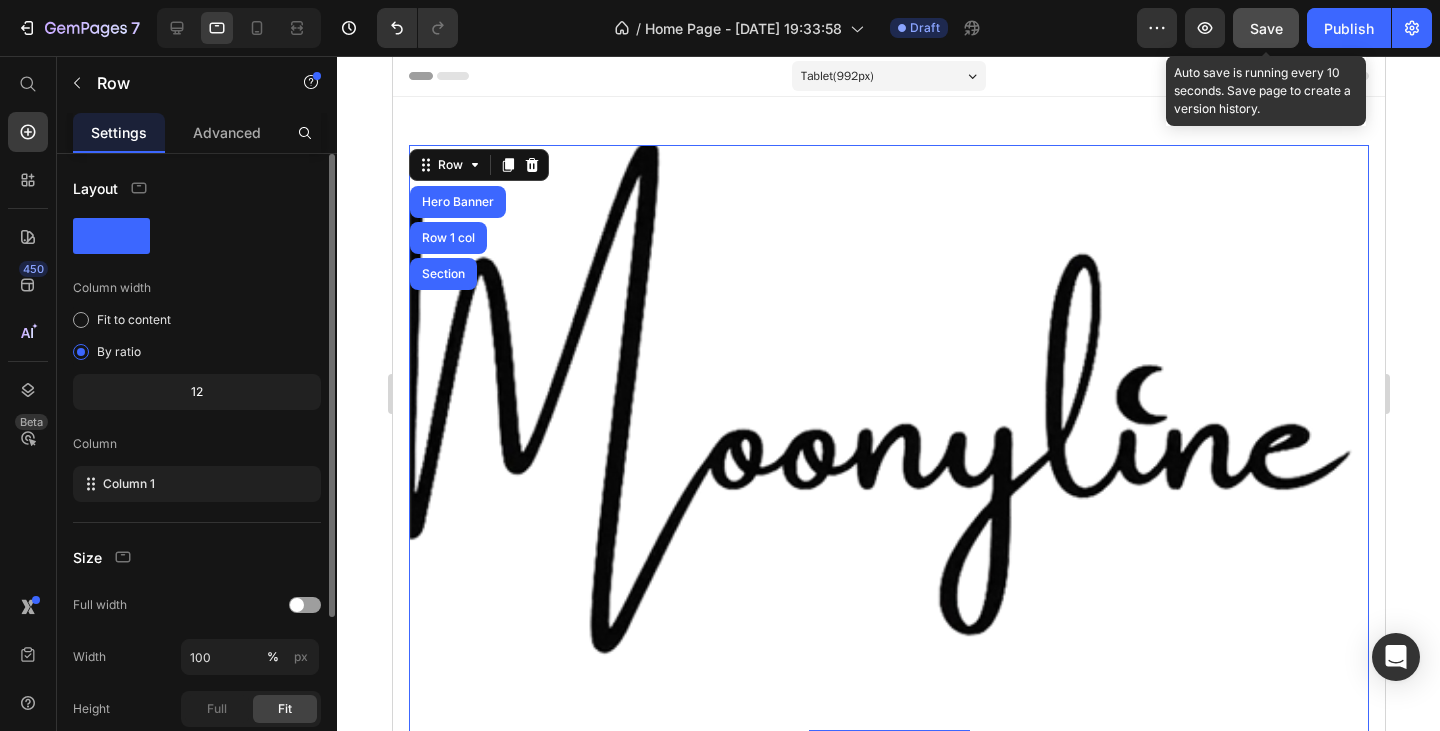scroll, scrollTop: 200, scrollLeft: 0, axis: vertical 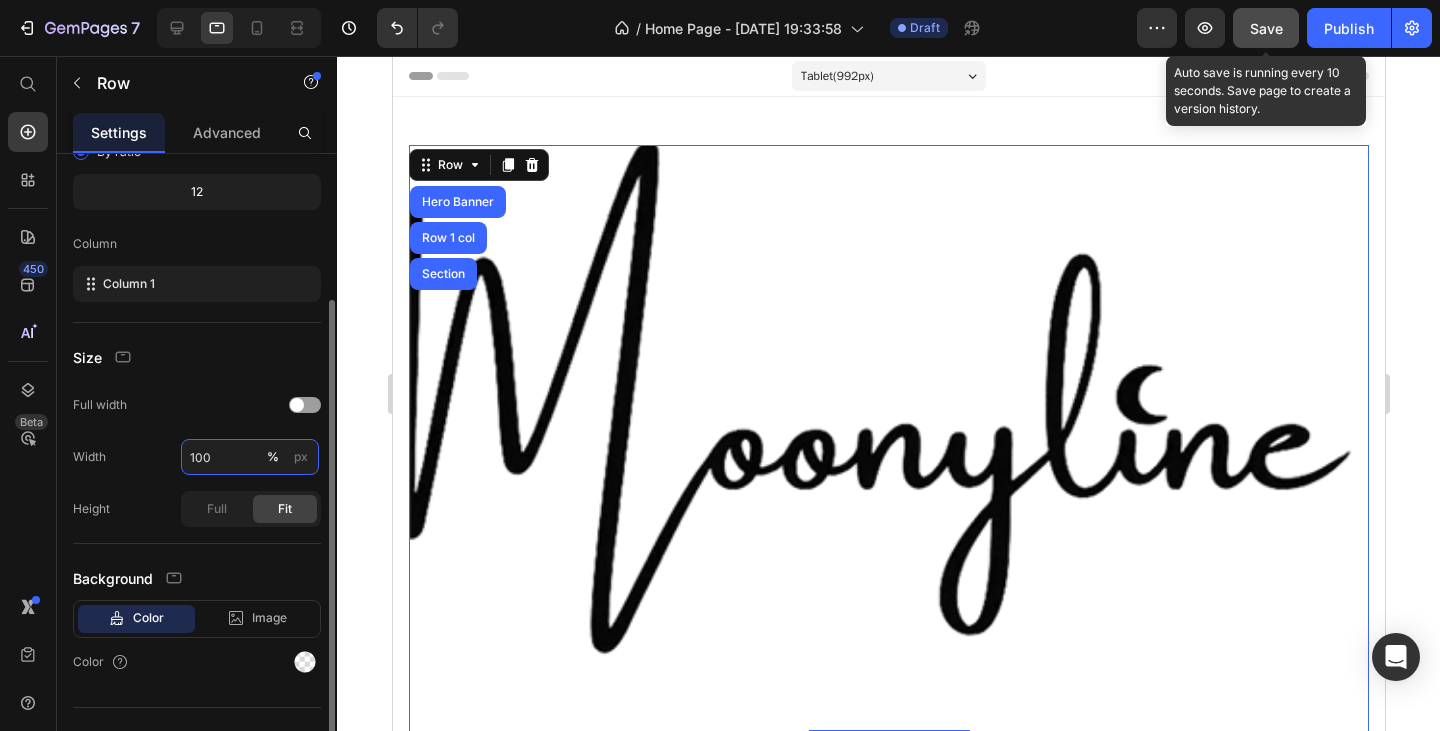 click on "100" at bounding box center (250, 457) 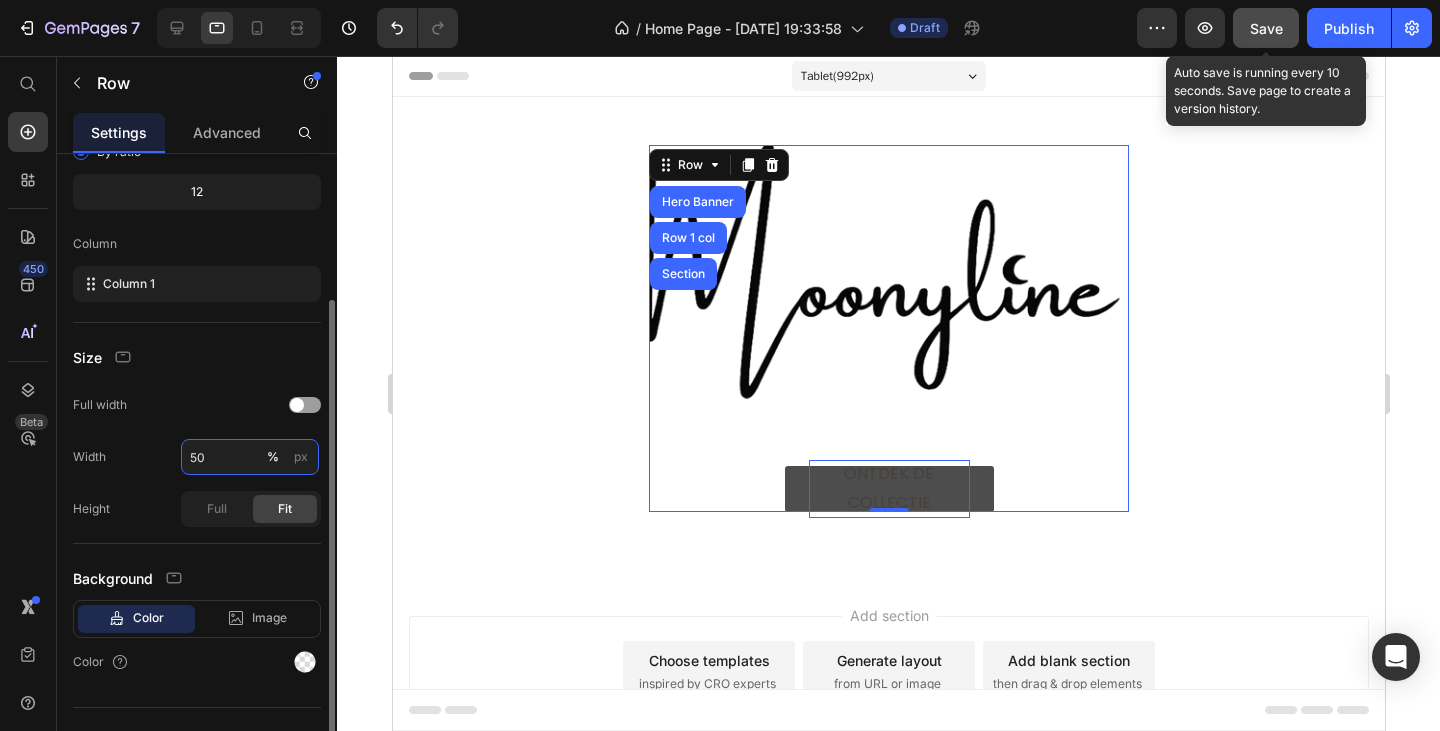 click on "50" at bounding box center [250, 457] 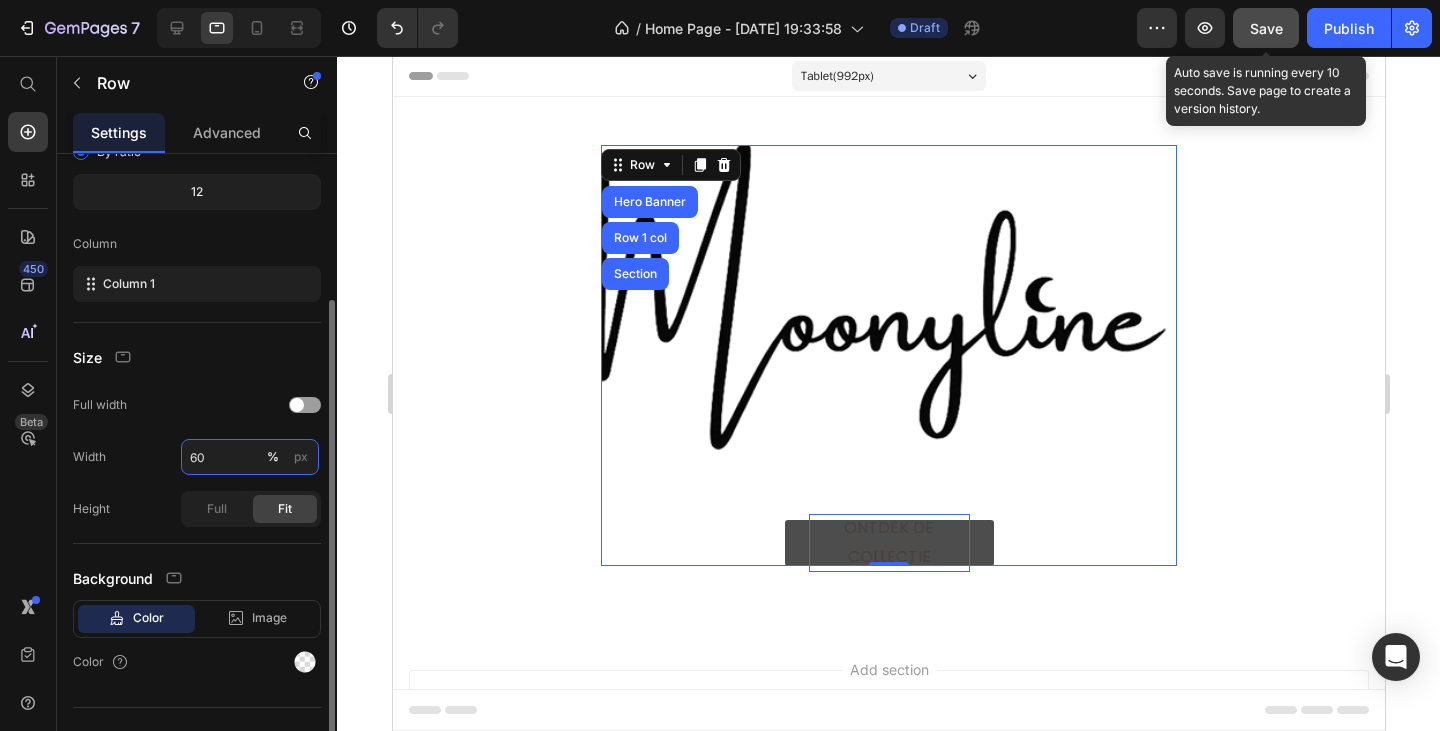 type on "60" 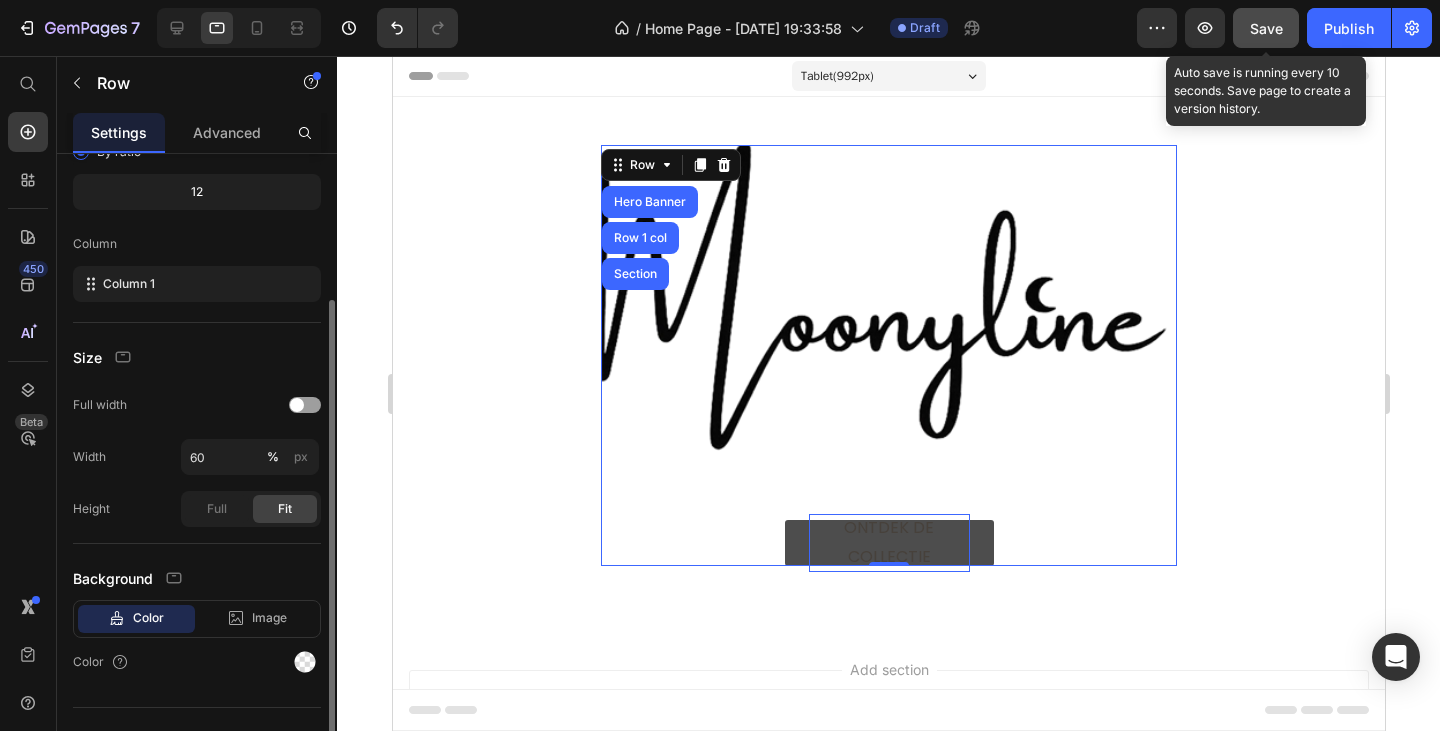 click on "Width 60 % px" 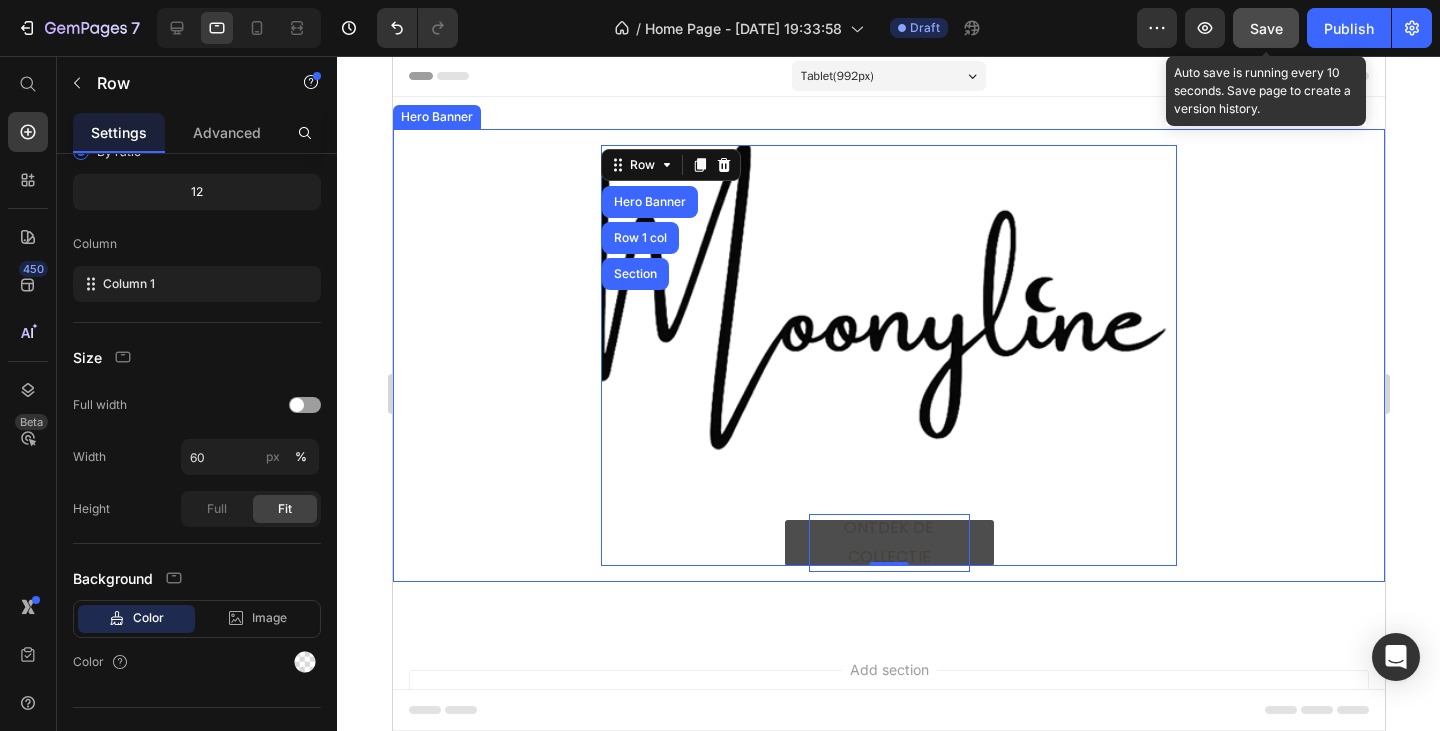 click on "Image Ontdek de collectie Button Row Hero Banner Row 1 col Section   0" at bounding box center [888, 355] 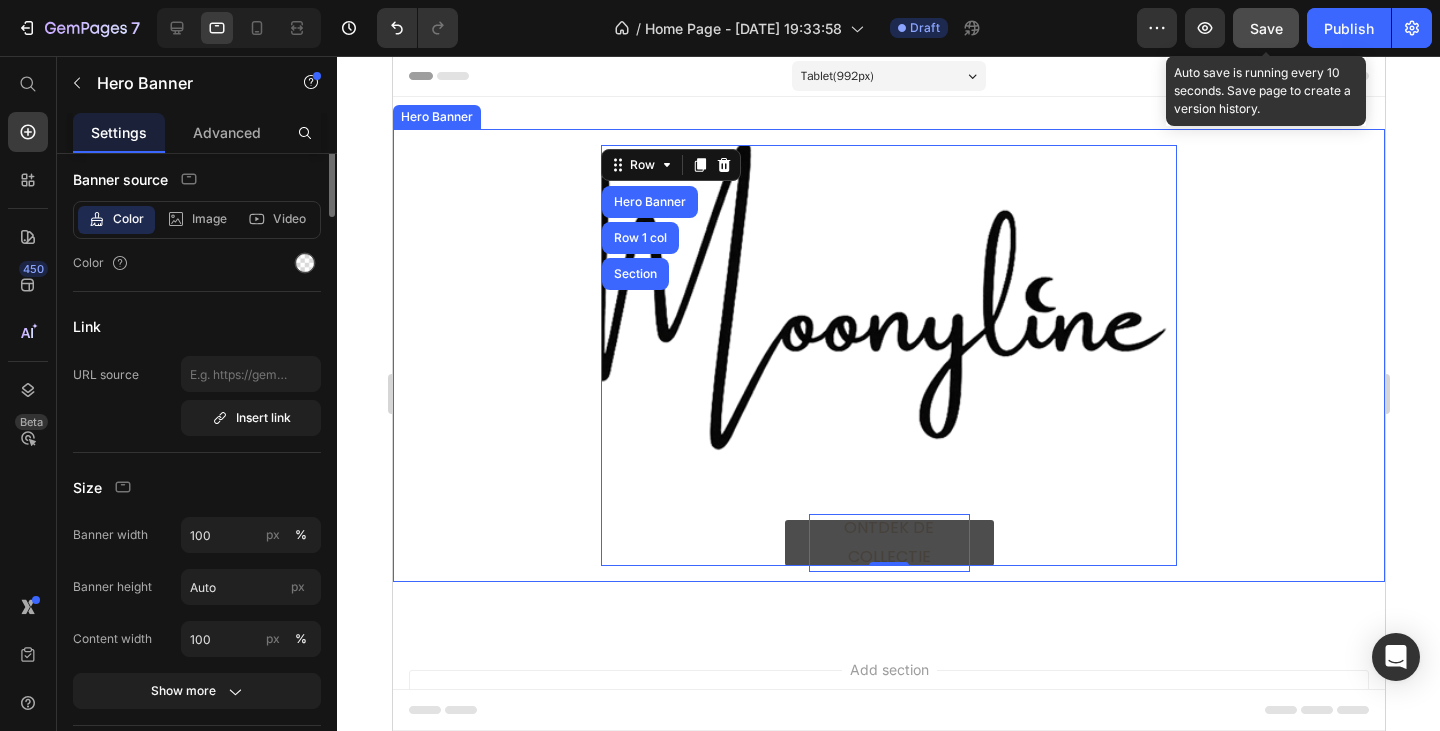 scroll, scrollTop: 0, scrollLeft: 0, axis: both 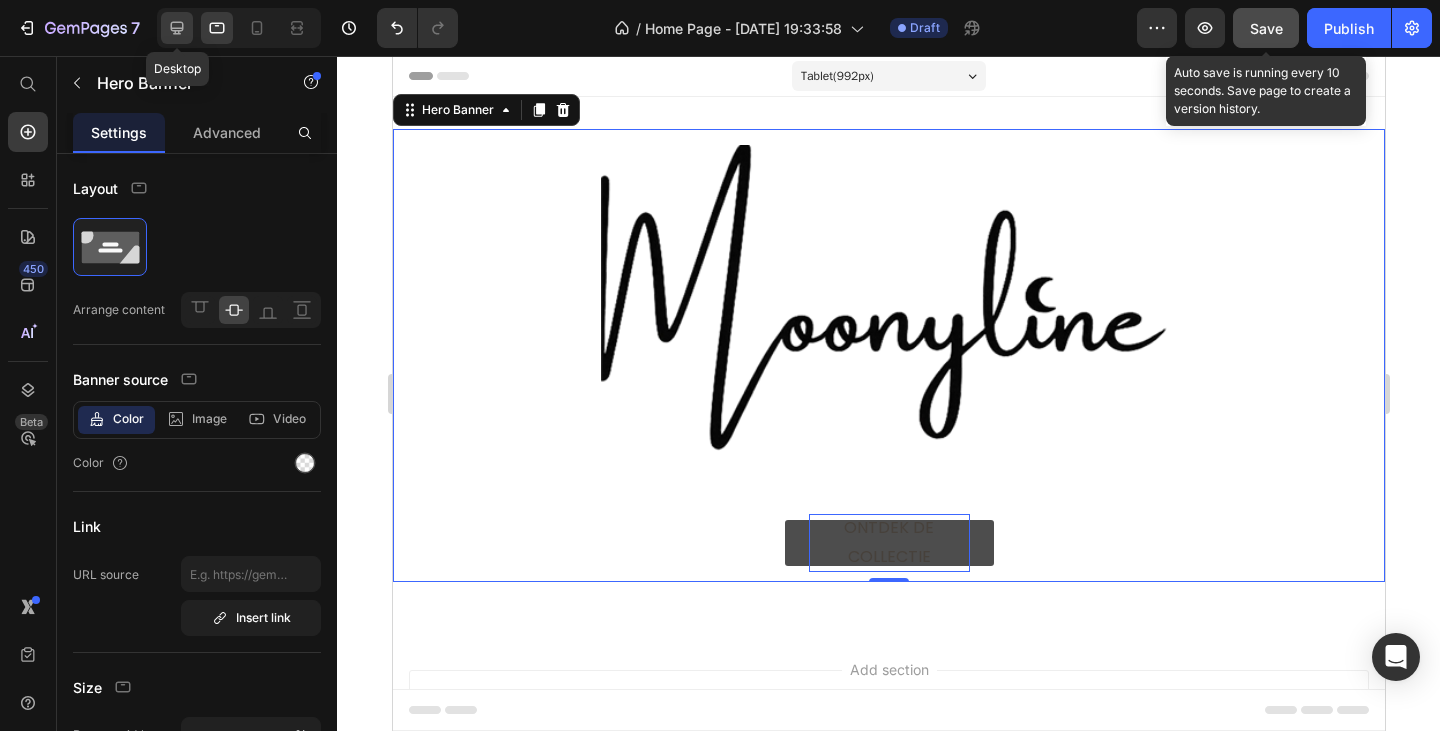 click 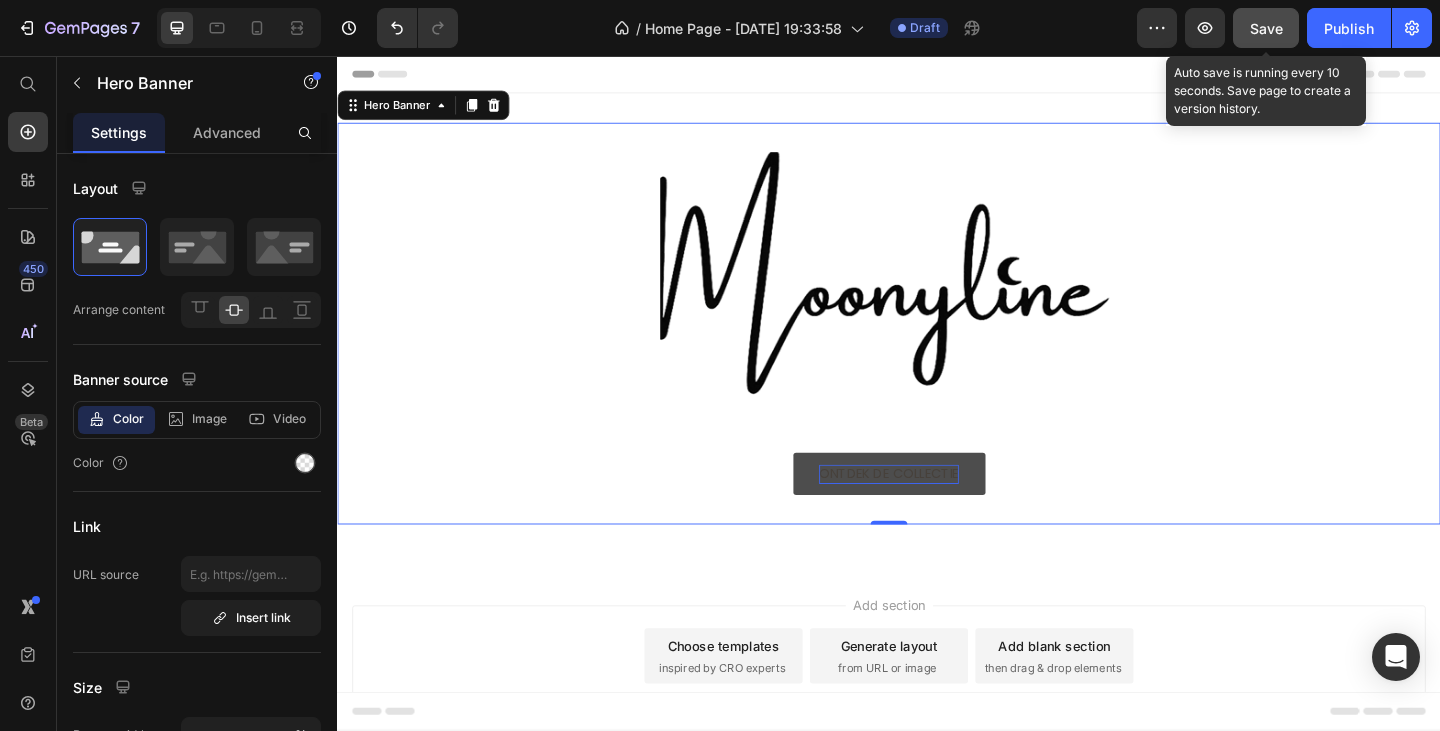 scroll, scrollTop: 3, scrollLeft: 0, axis: vertical 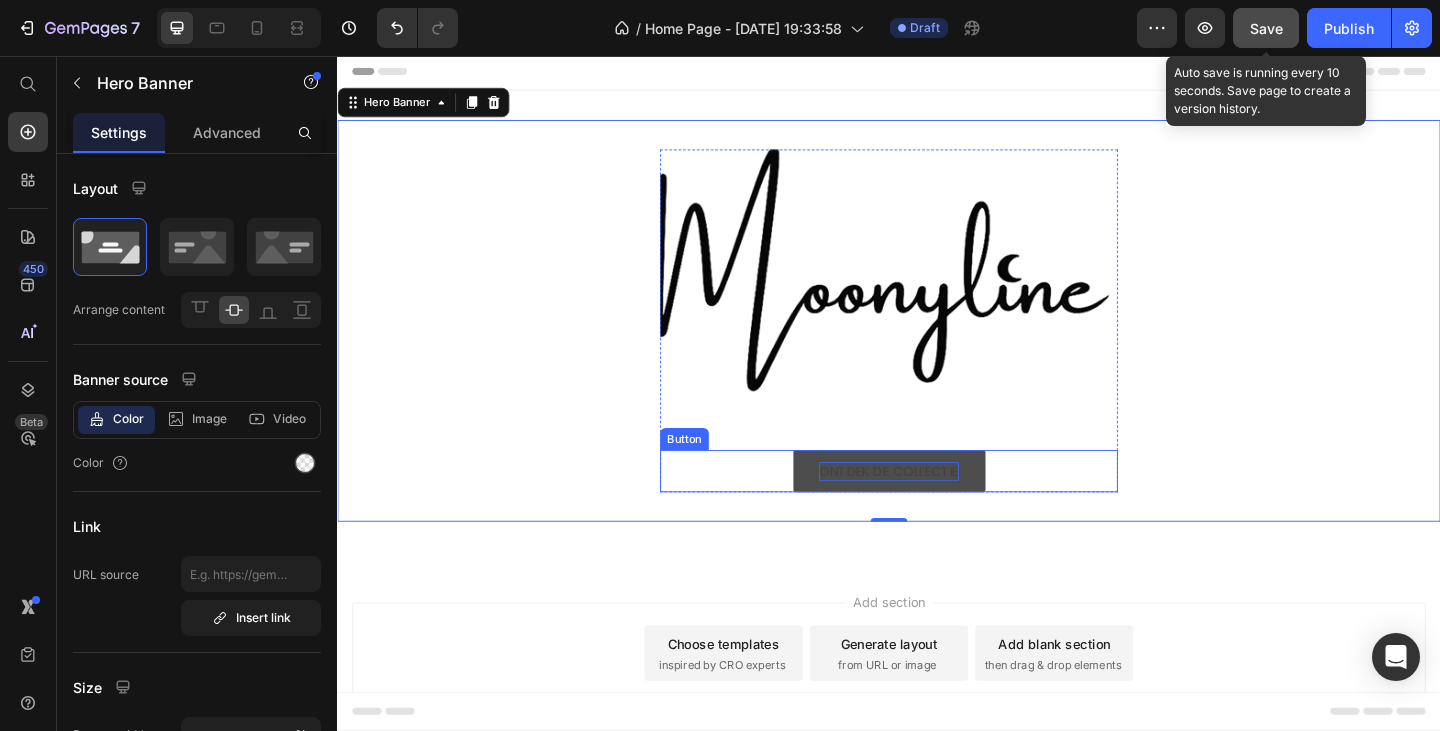 click on "Ontdek de collectie Button" at bounding box center (937, 508) 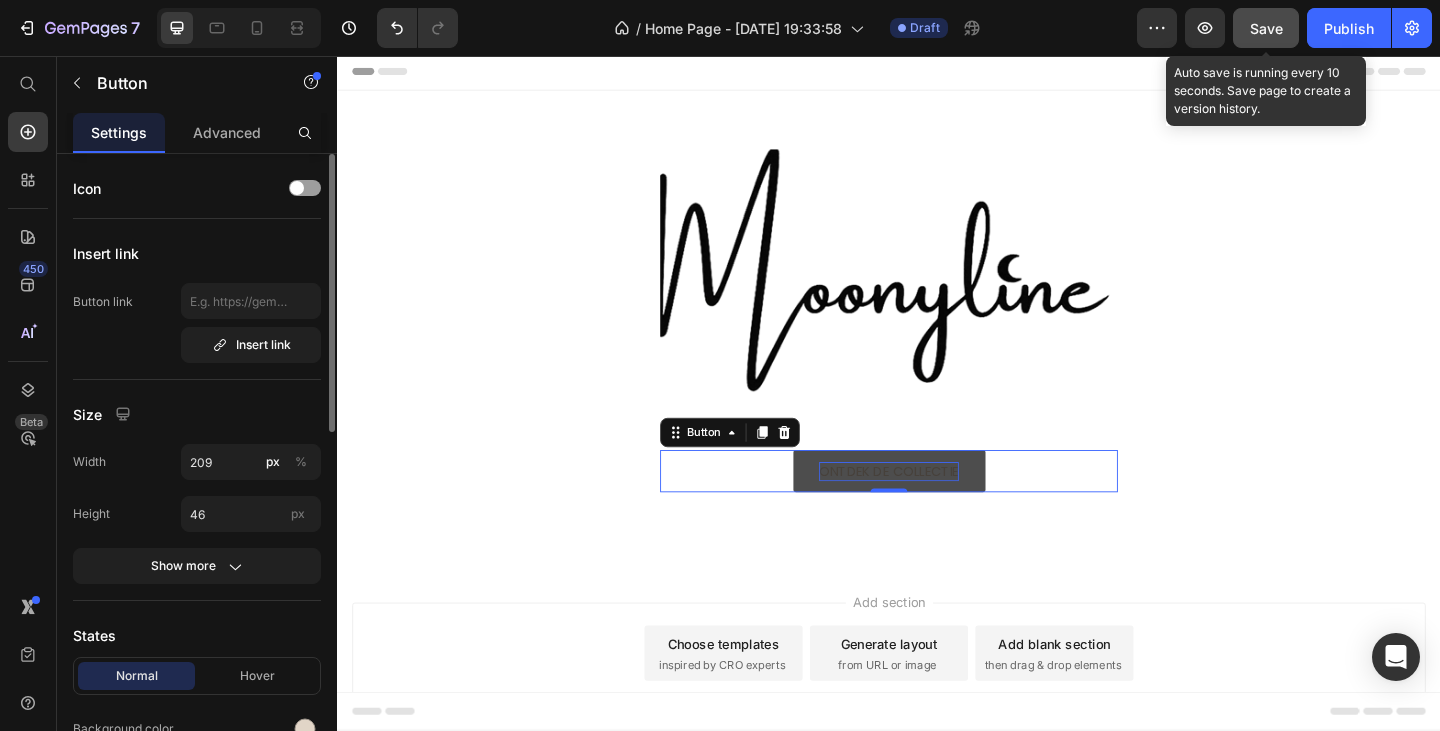 scroll, scrollTop: 200, scrollLeft: 0, axis: vertical 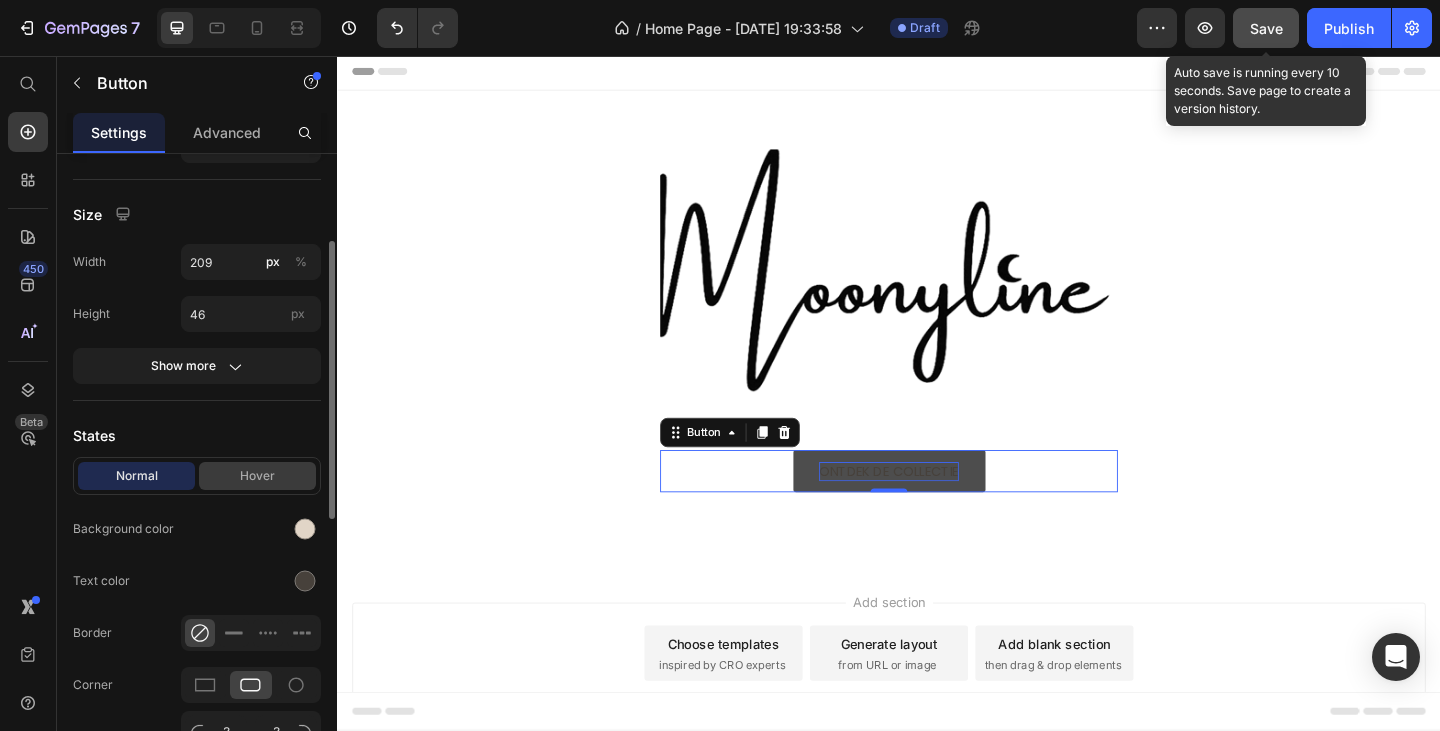 click on "Hover" at bounding box center (257, 476) 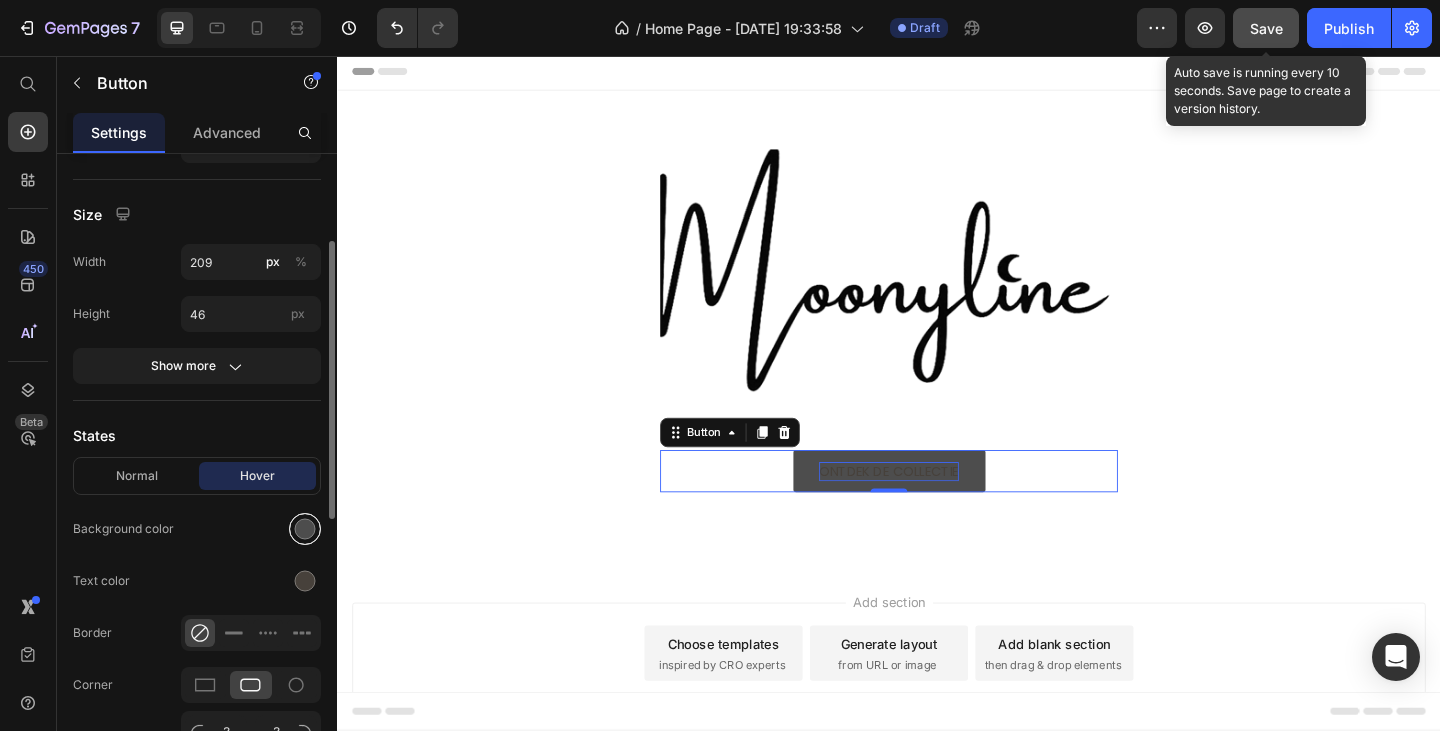 click at bounding box center (305, 529) 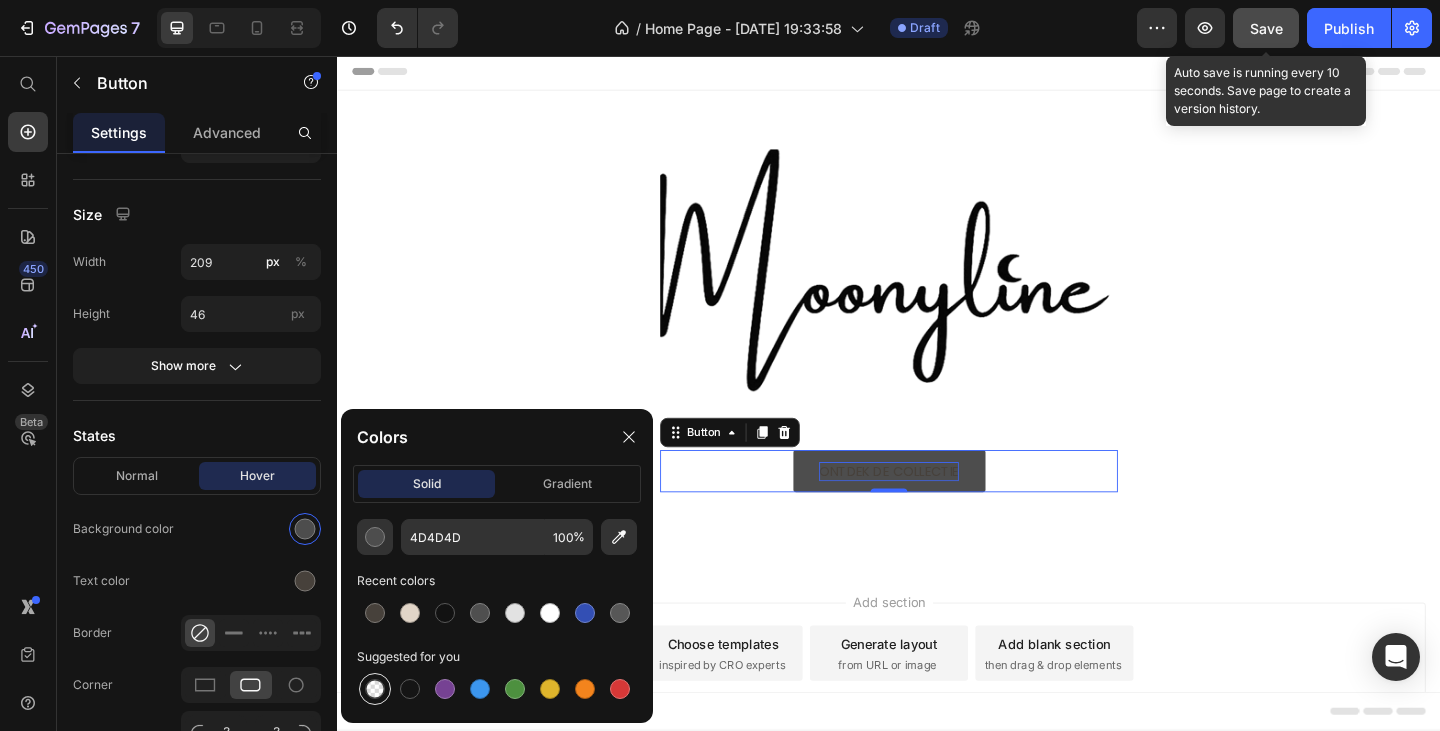 click at bounding box center (375, 689) 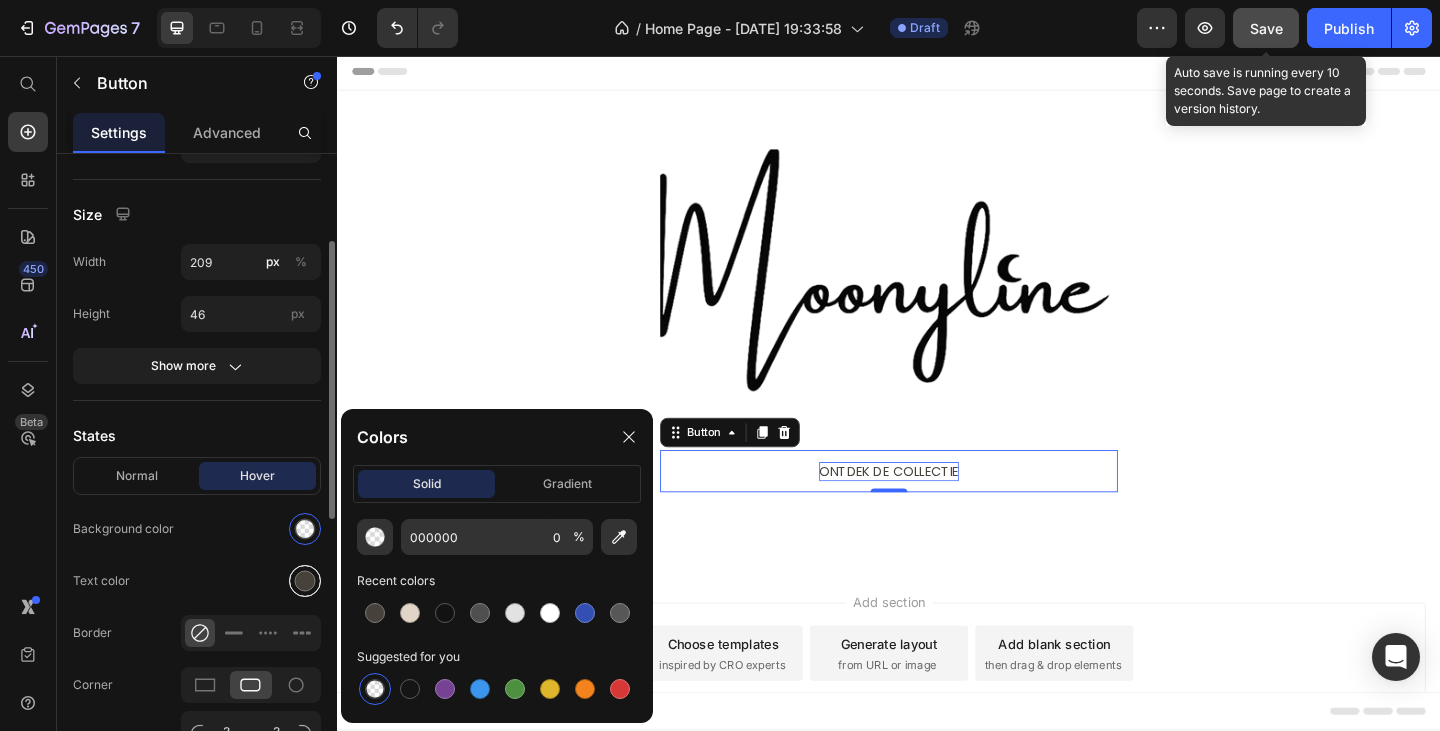click at bounding box center [305, 581] 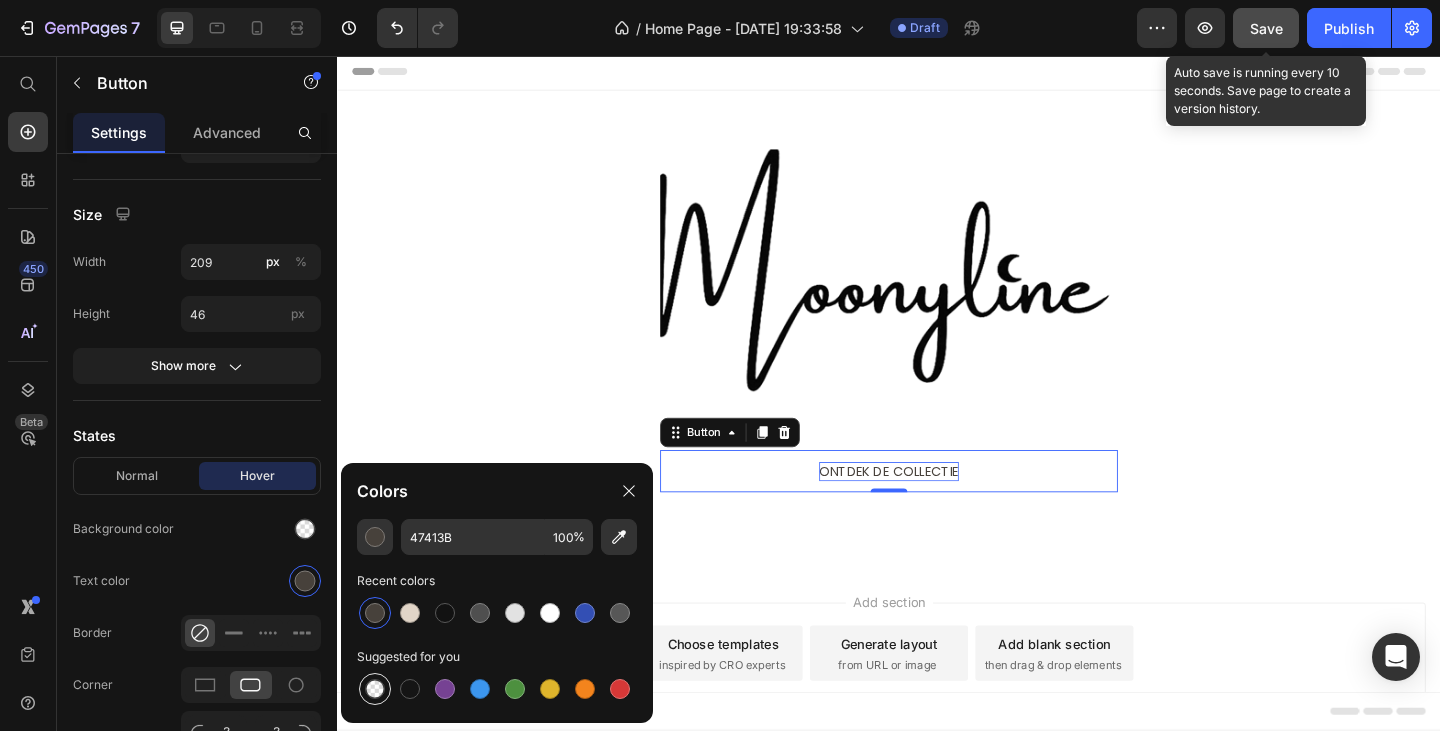 click at bounding box center [375, 689] 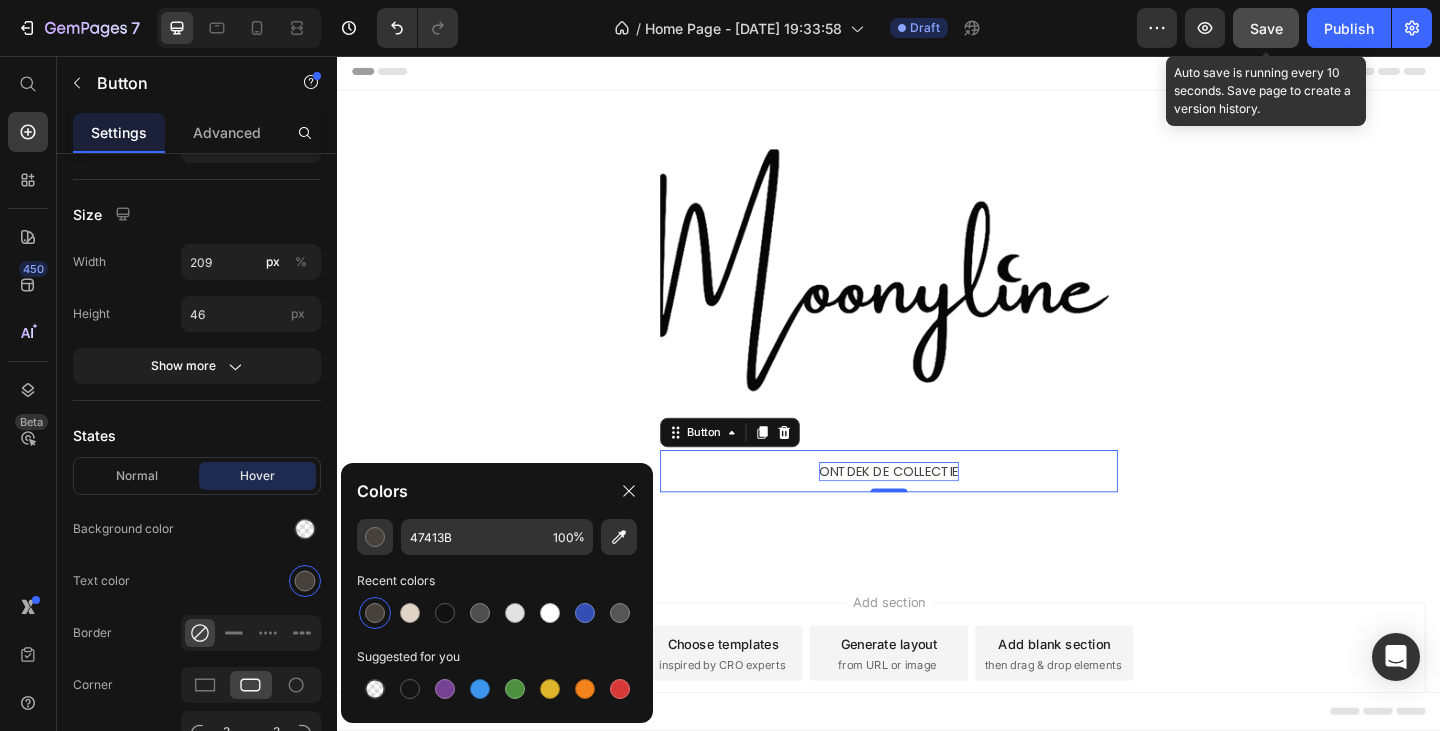 type on "000000" 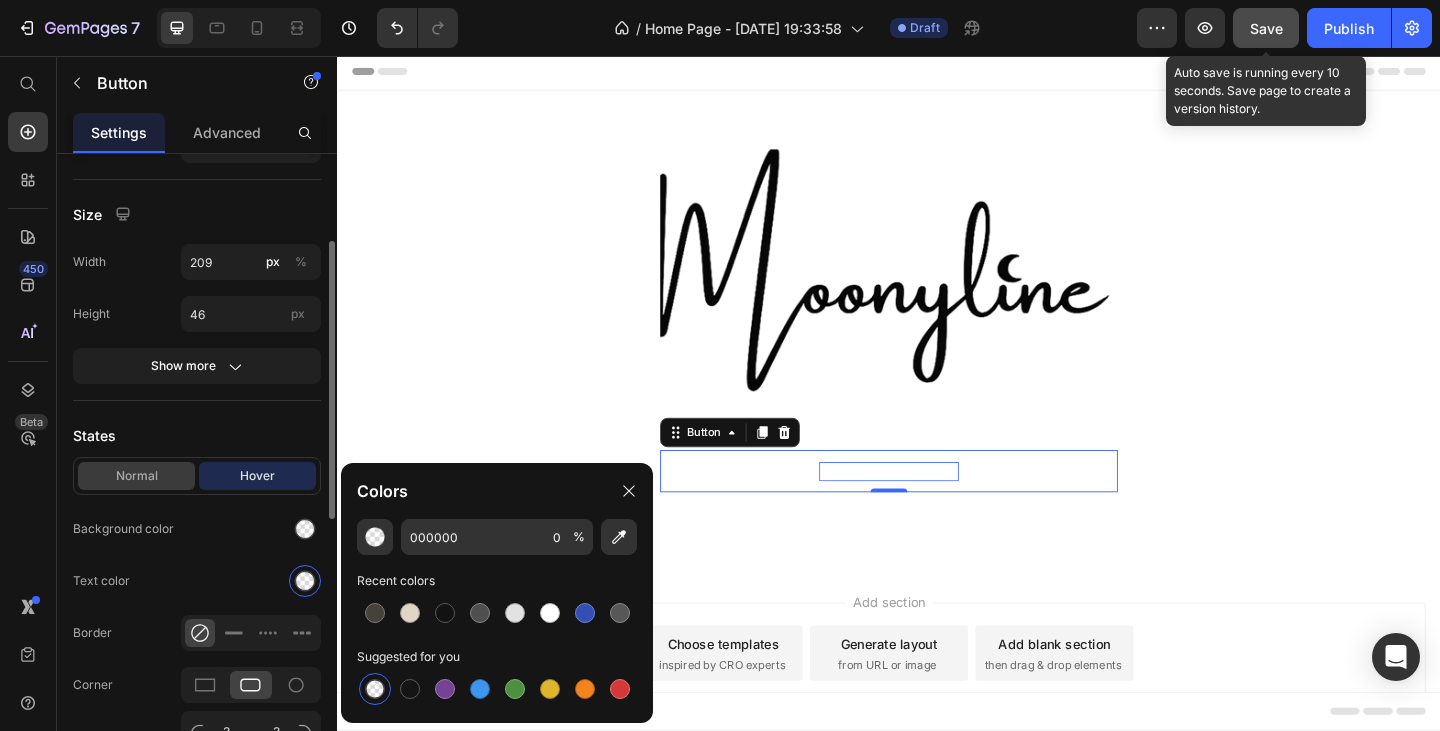 click on "Normal" at bounding box center (136, 476) 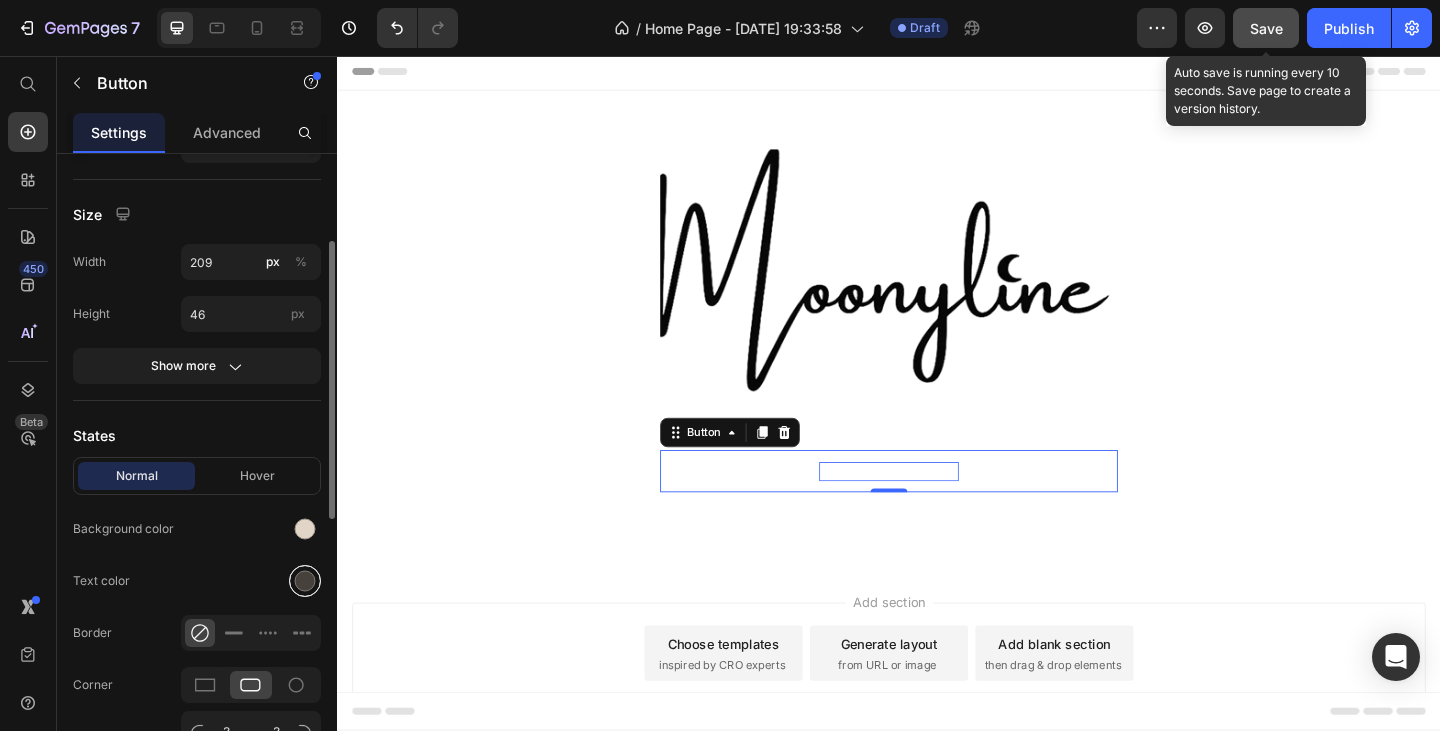 click at bounding box center [305, 581] 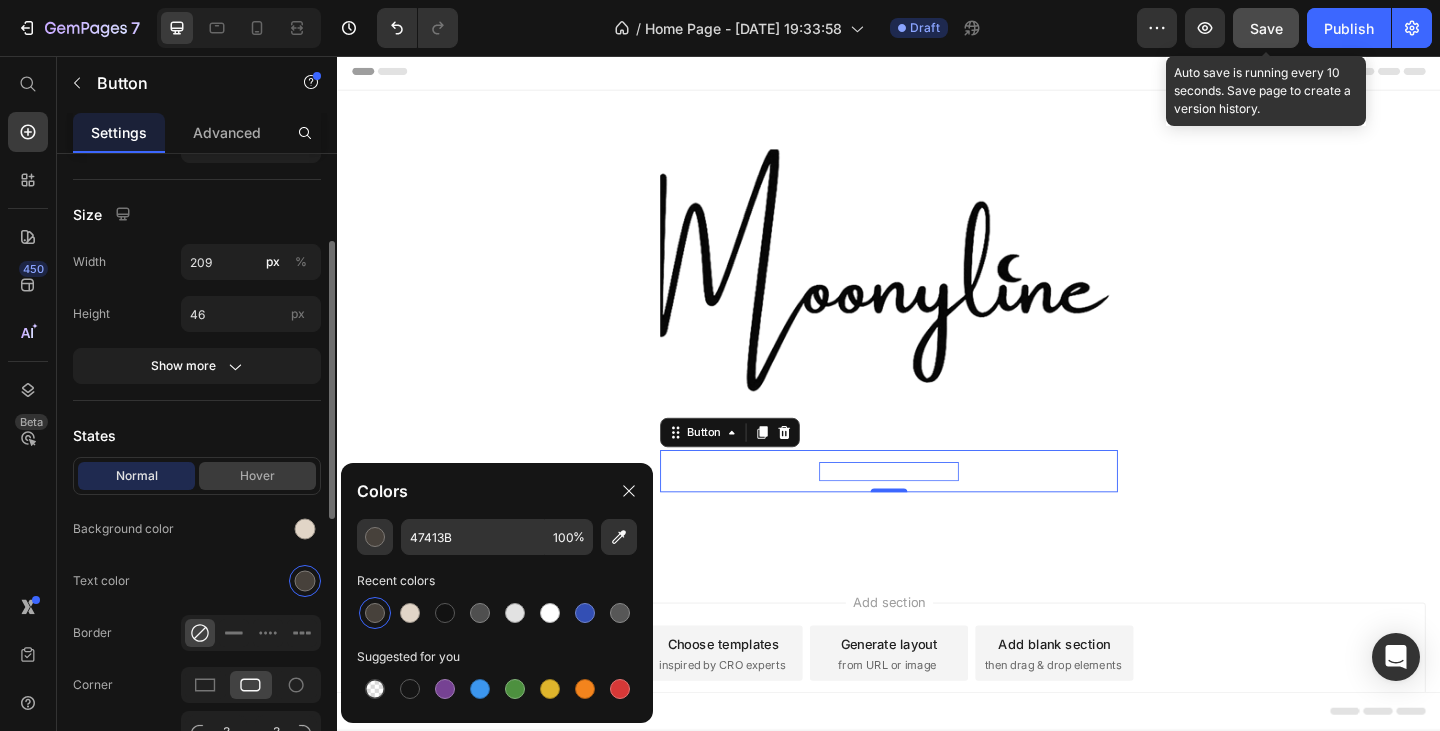 click on "Hover" at bounding box center [257, 476] 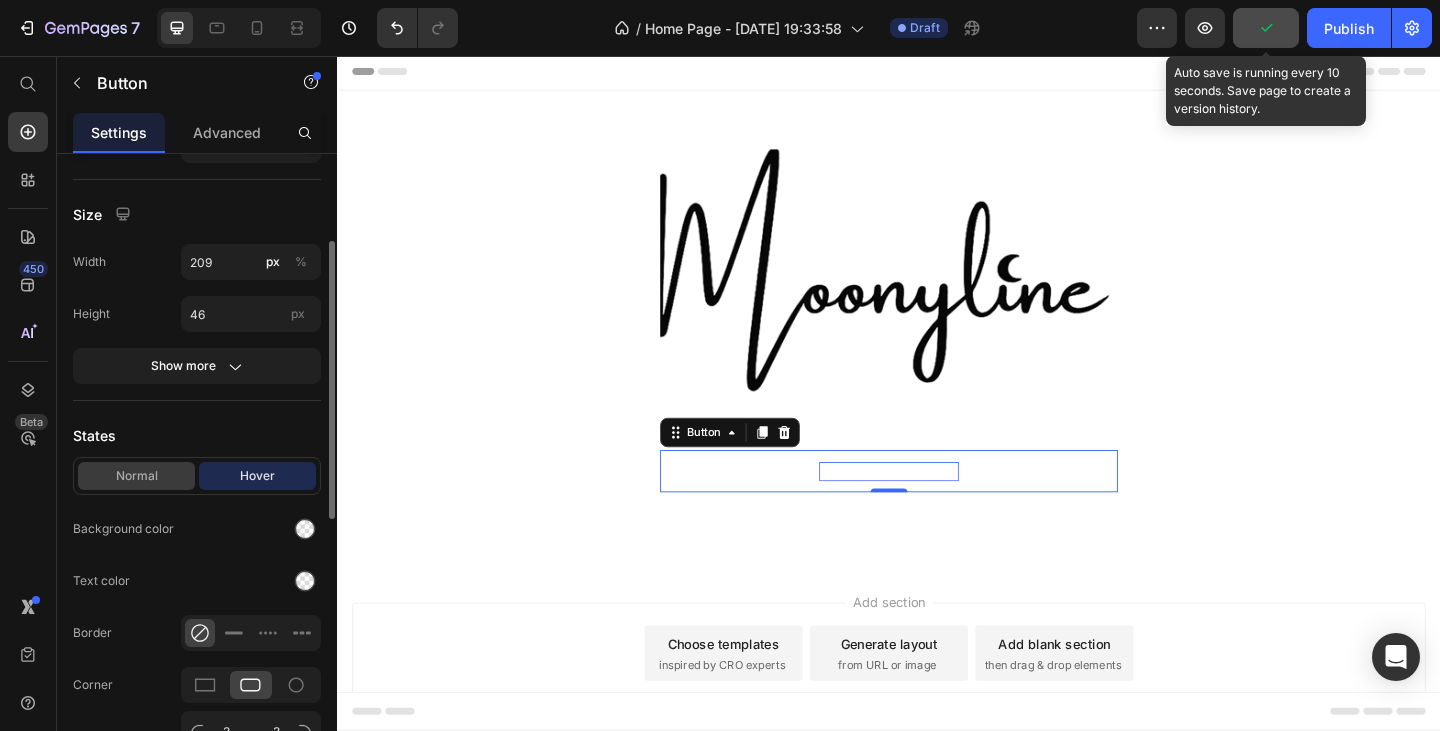 click on "Normal" at bounding box center (136, 476) 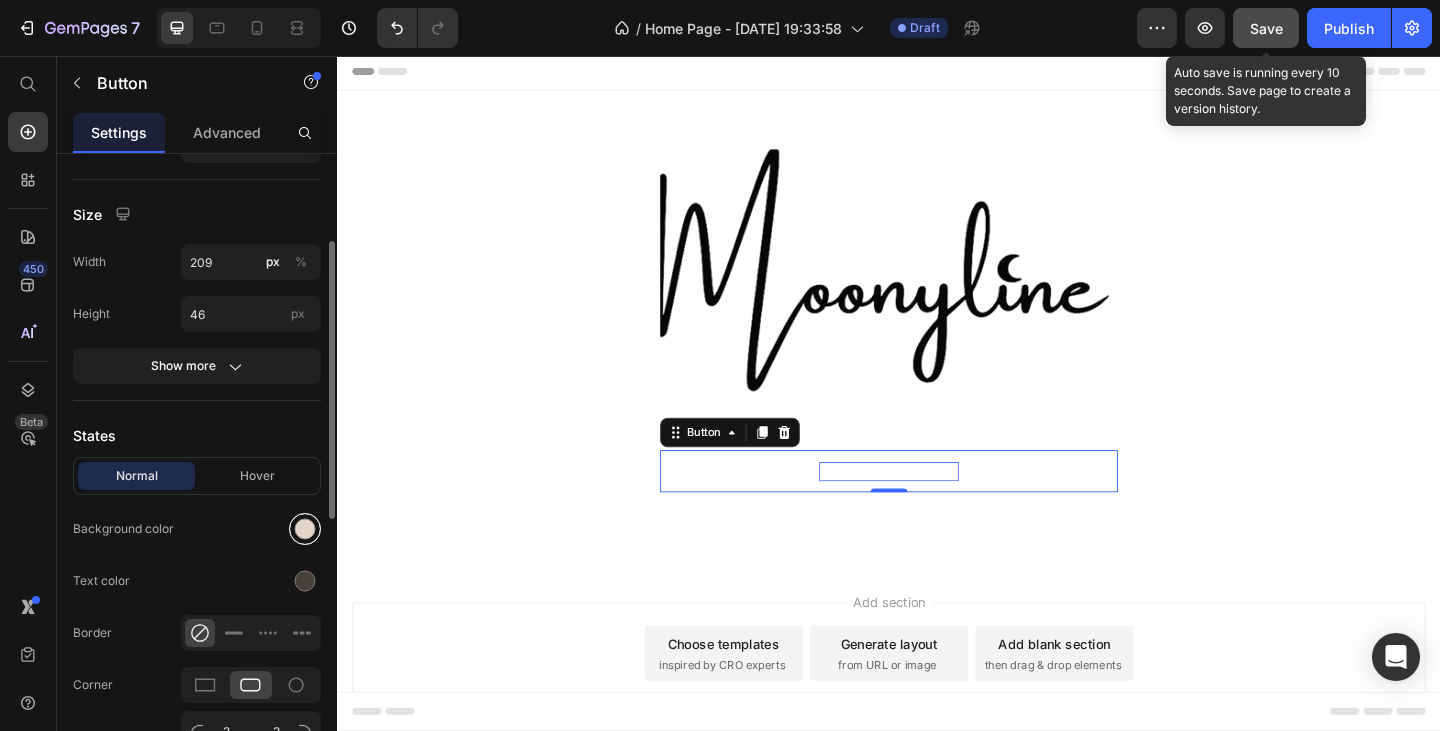 click at bounding box center [305, 529] 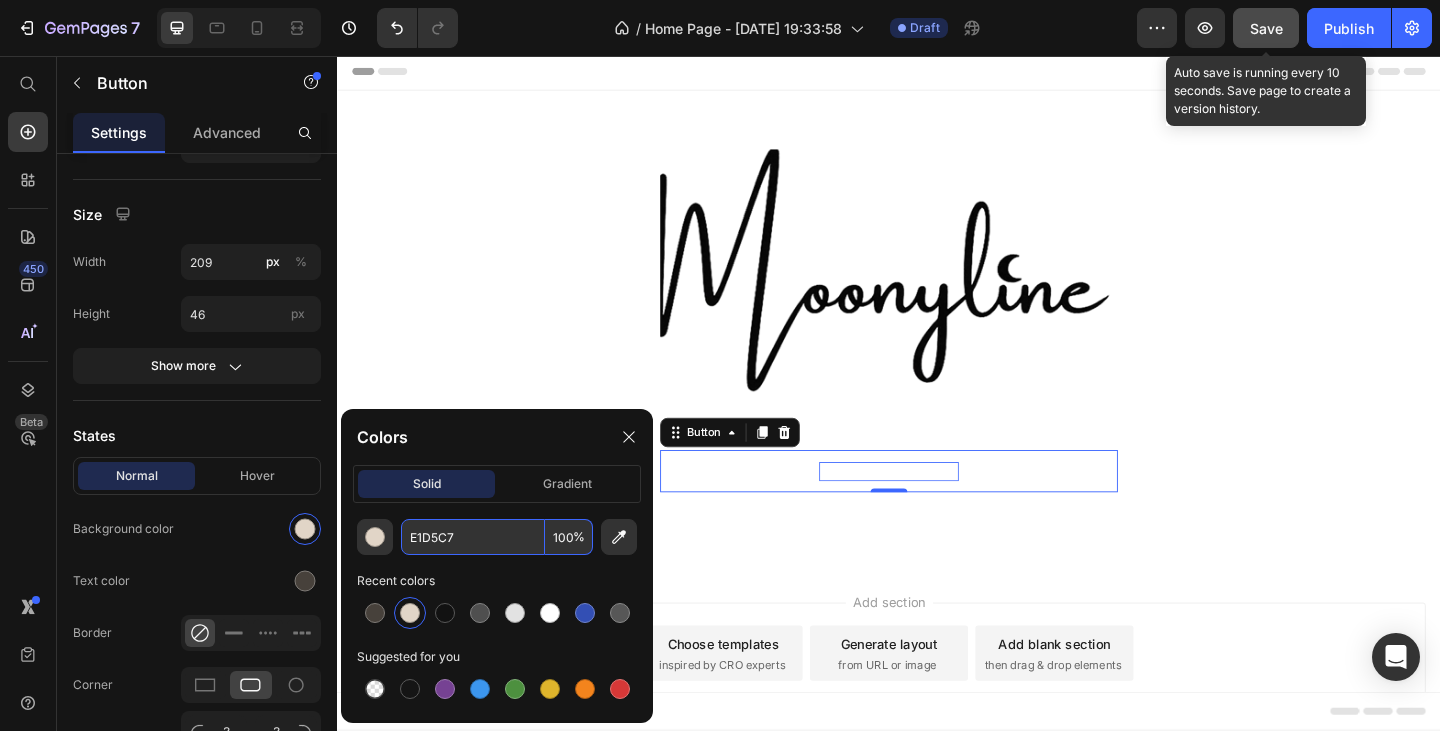 click on "E1D5C7" at bounding box center (473, 537) 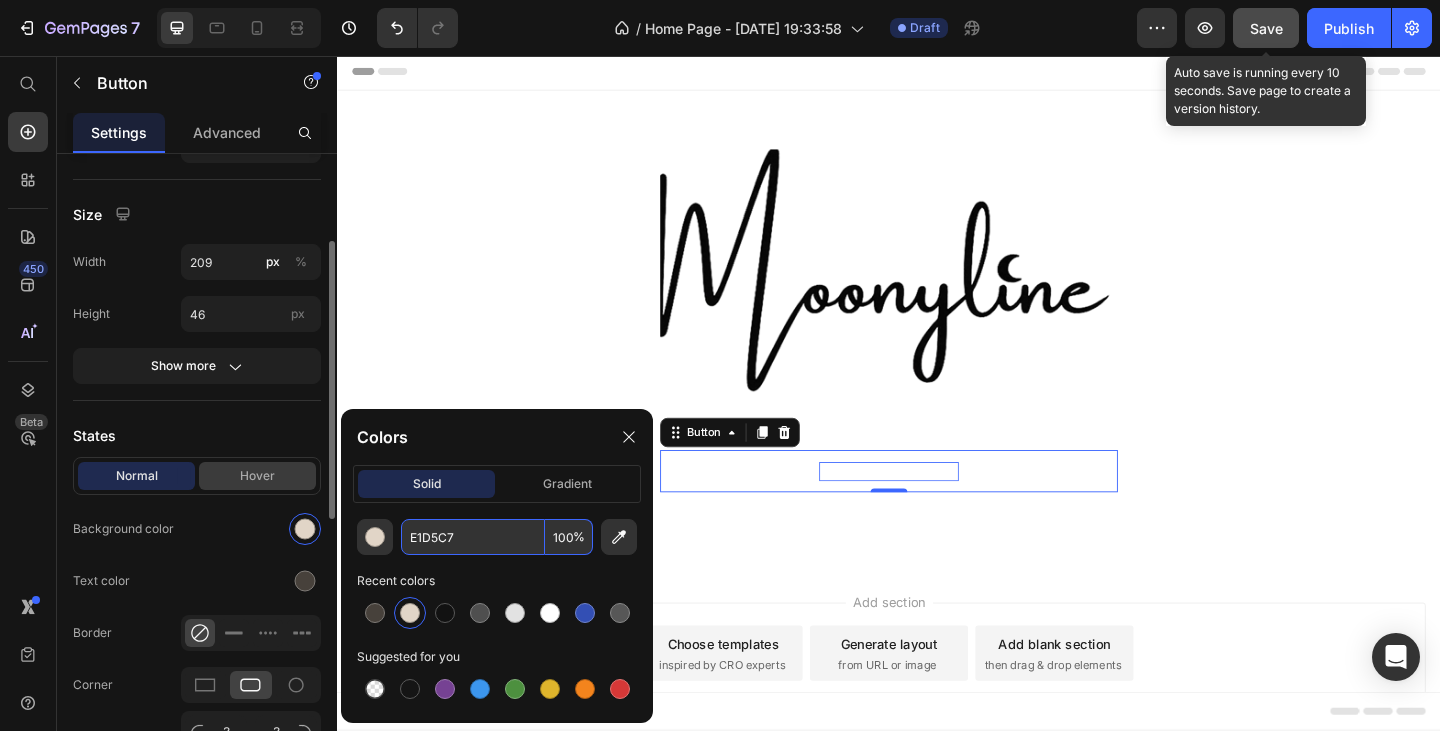 click on "Hover" at bounding box center (257, 476) 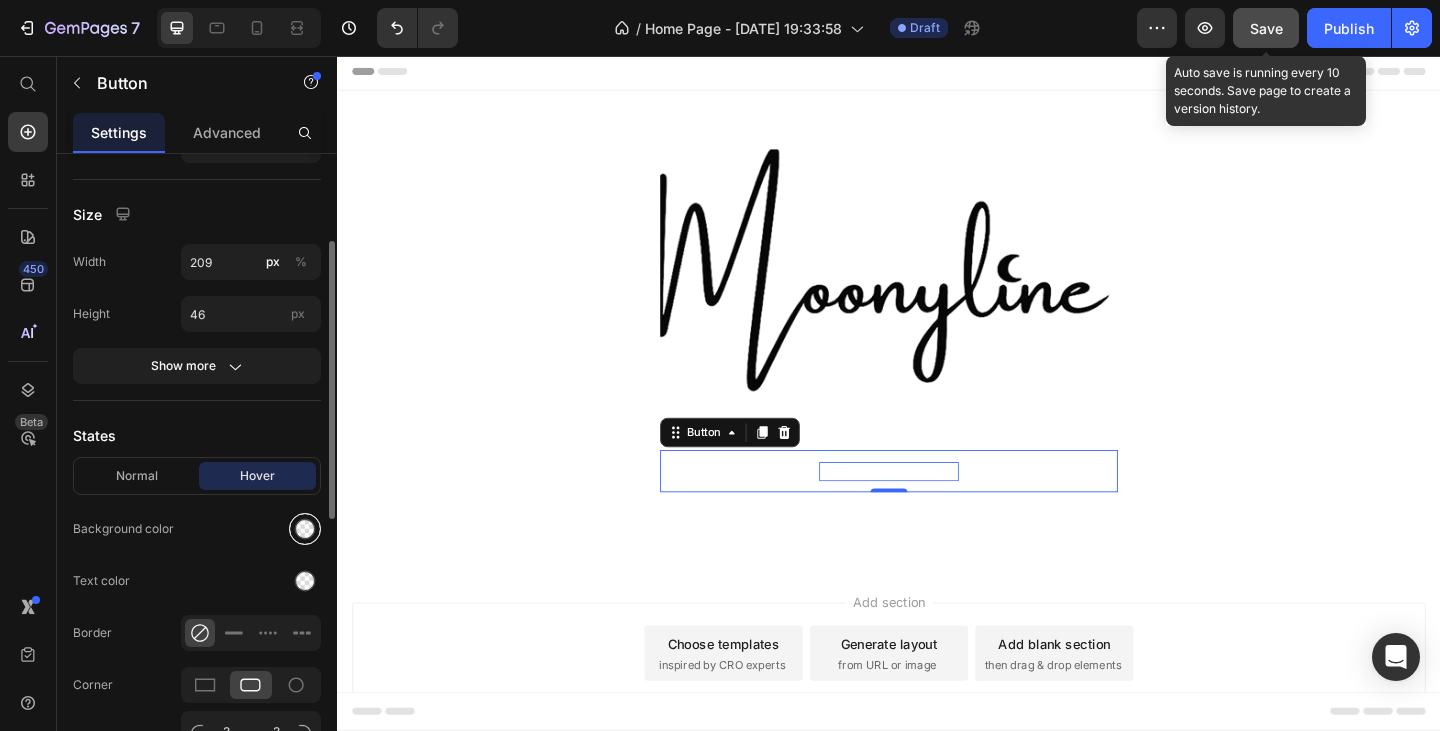 click at bounding box center (305, 529) 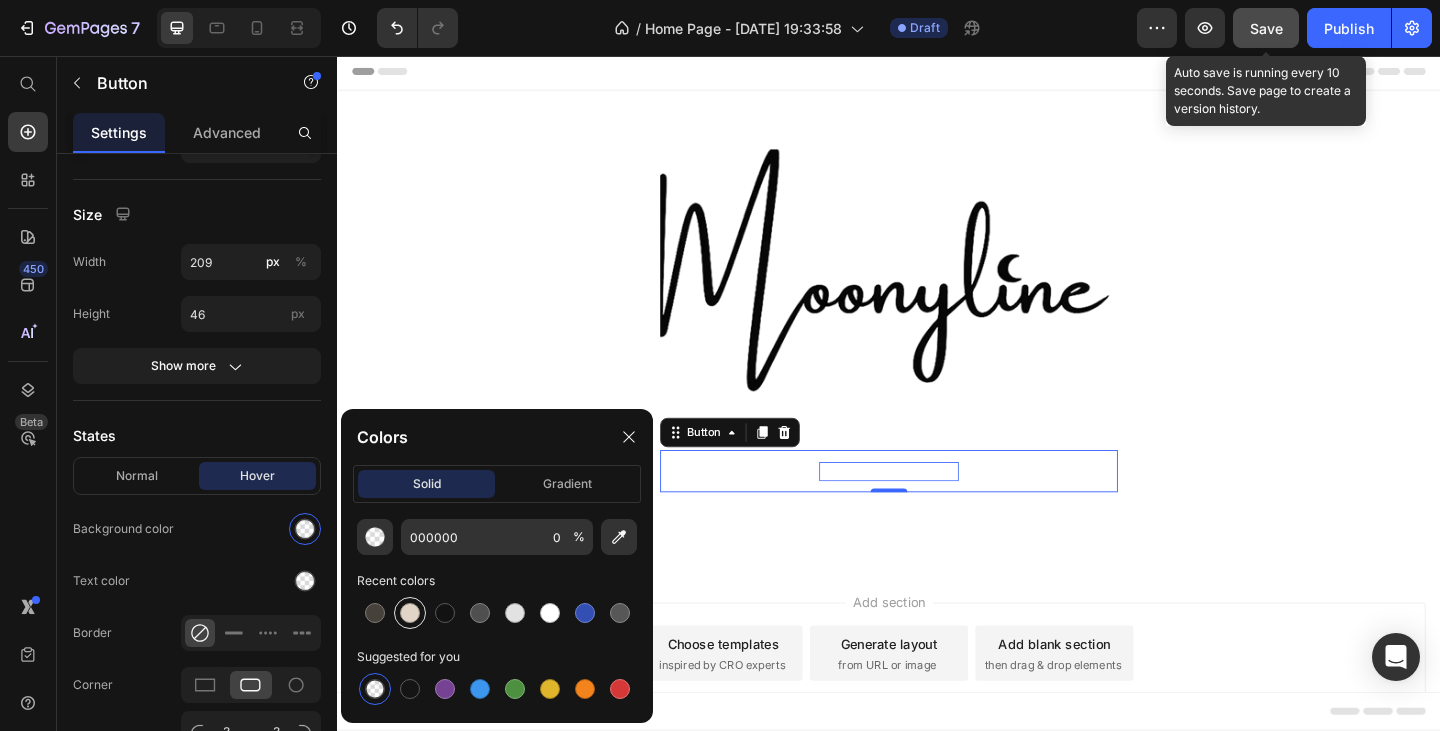 click at bounding box center [410, 613] 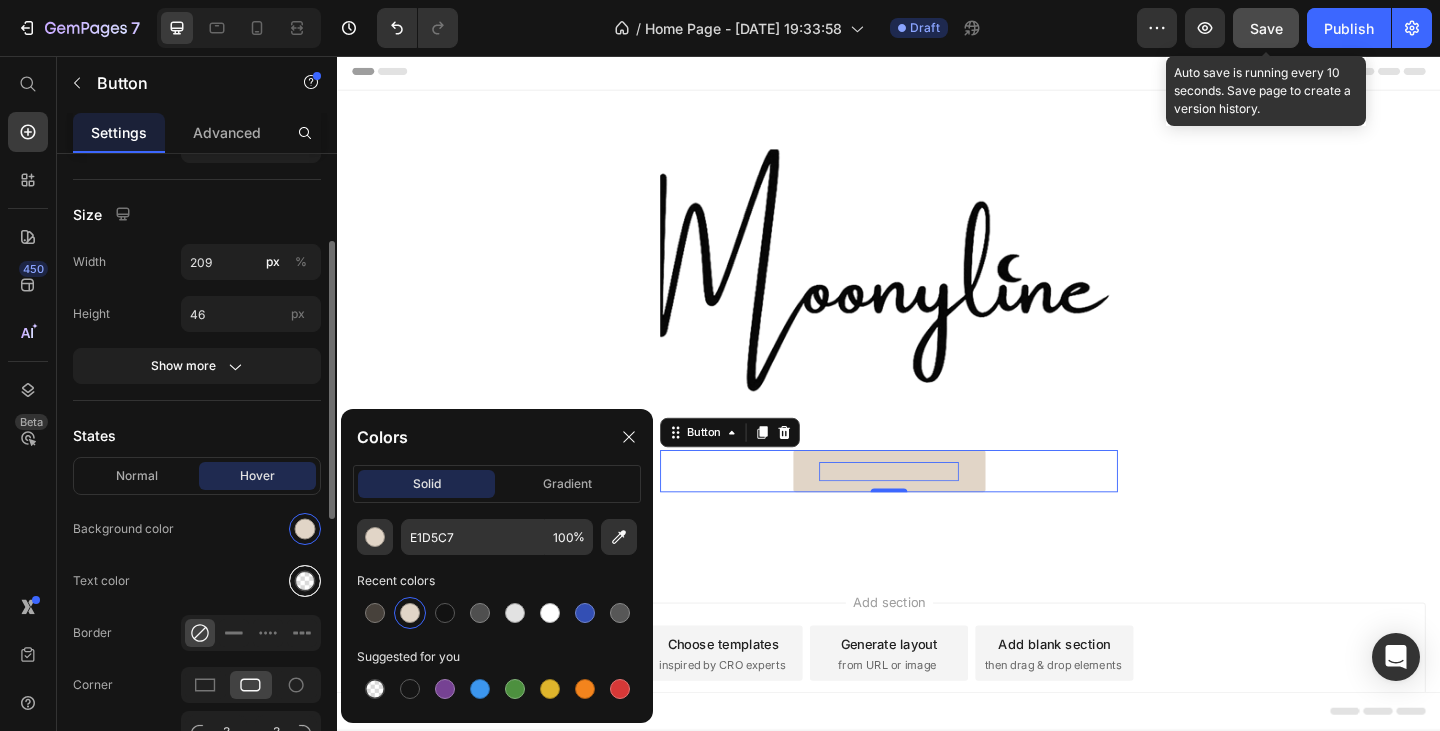 click at bounding box center (305, 581) 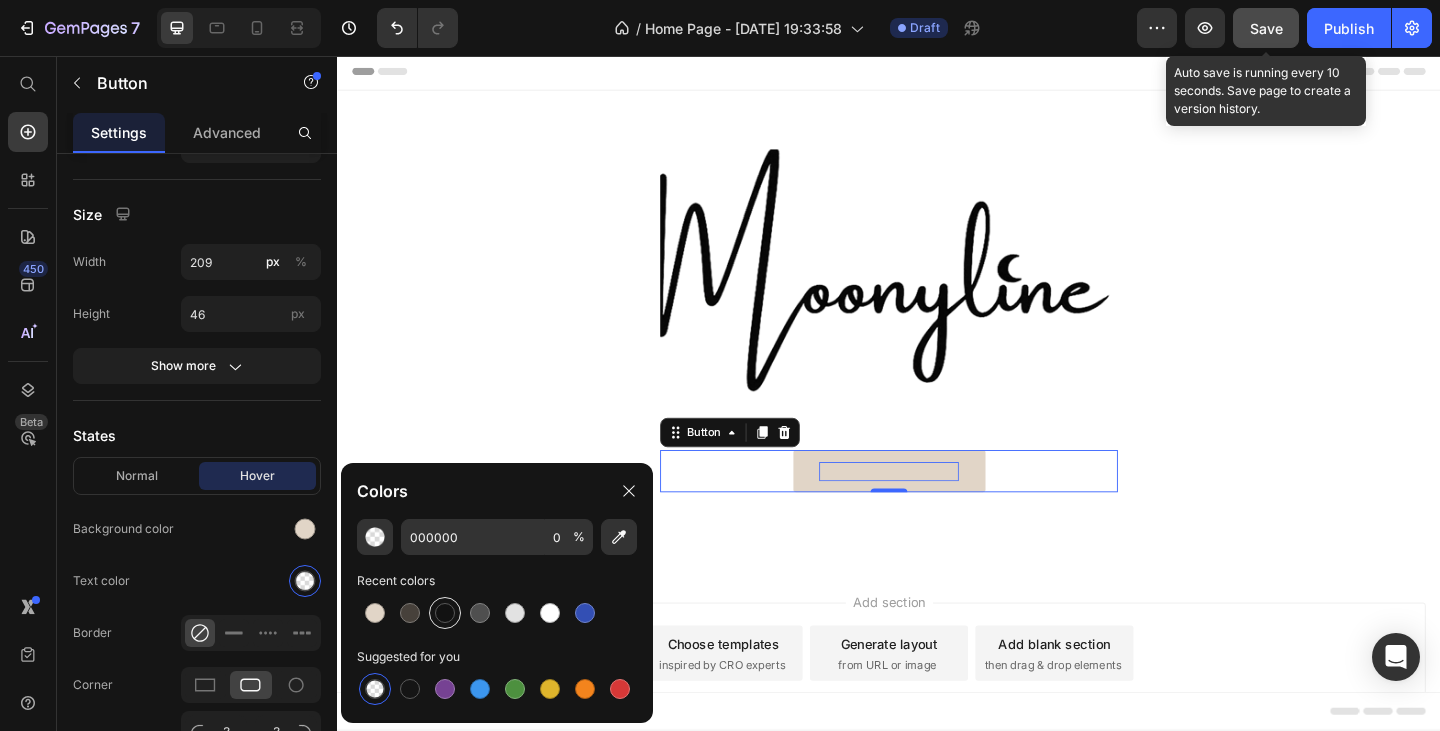 click at bounding box center [445, 613] 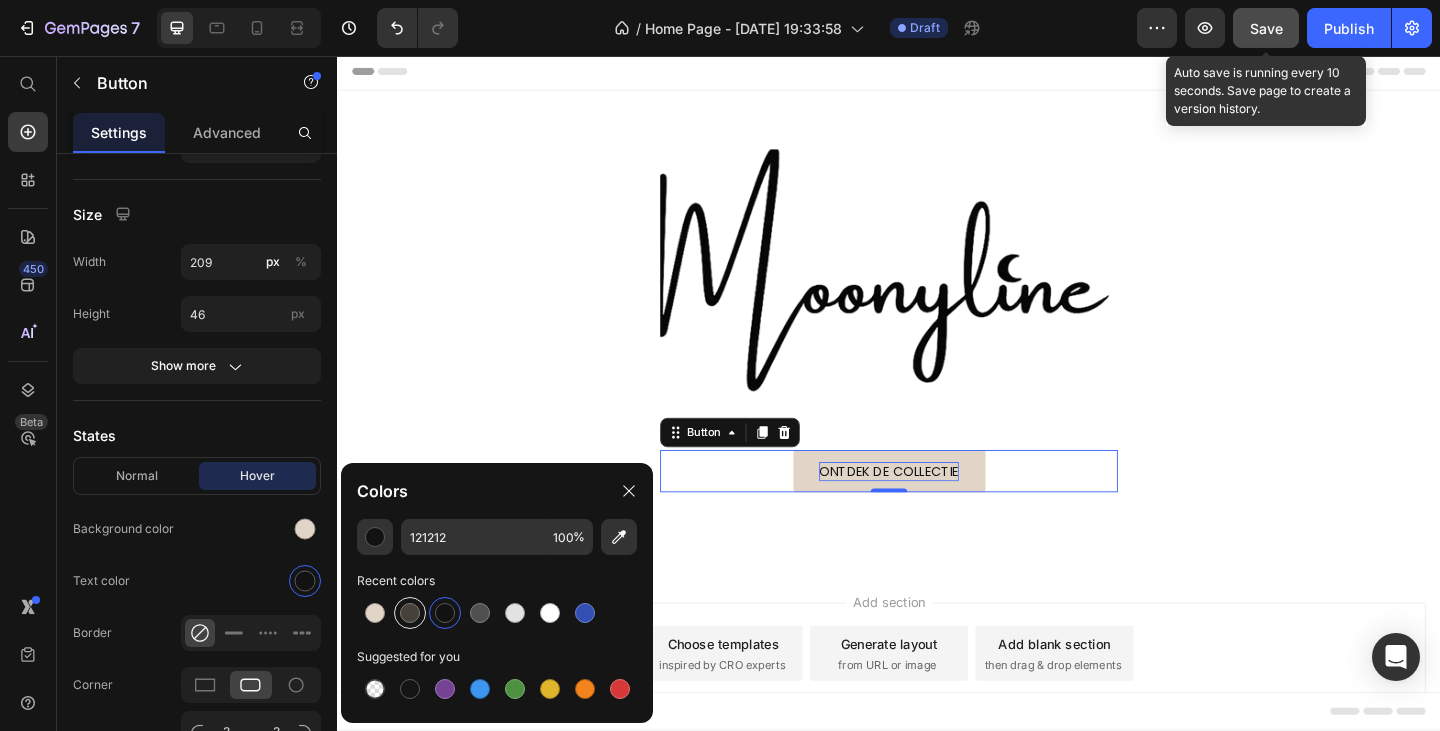 click at bounding box center [410, 613] 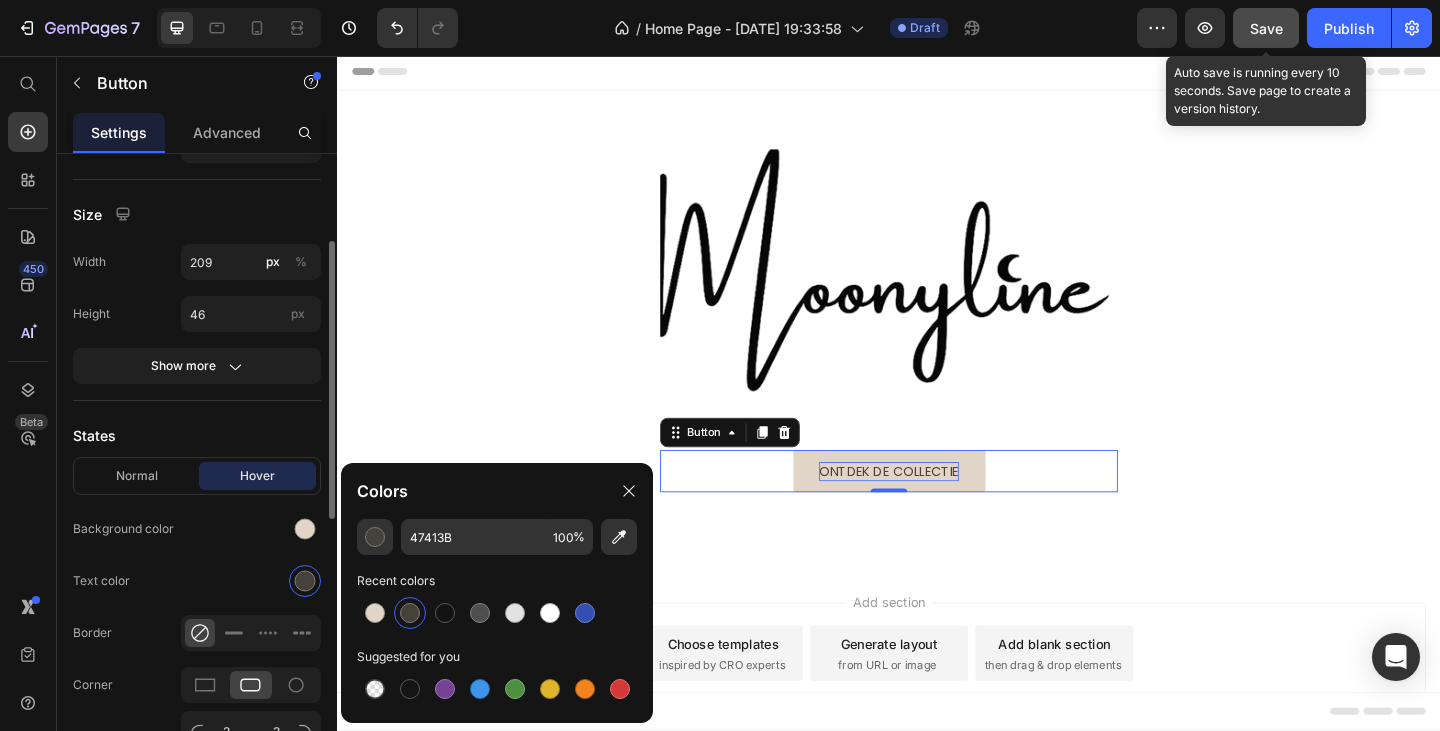 click on "Normal Hover Background color Text color Border Corner 3 3 3 3 Shadow" 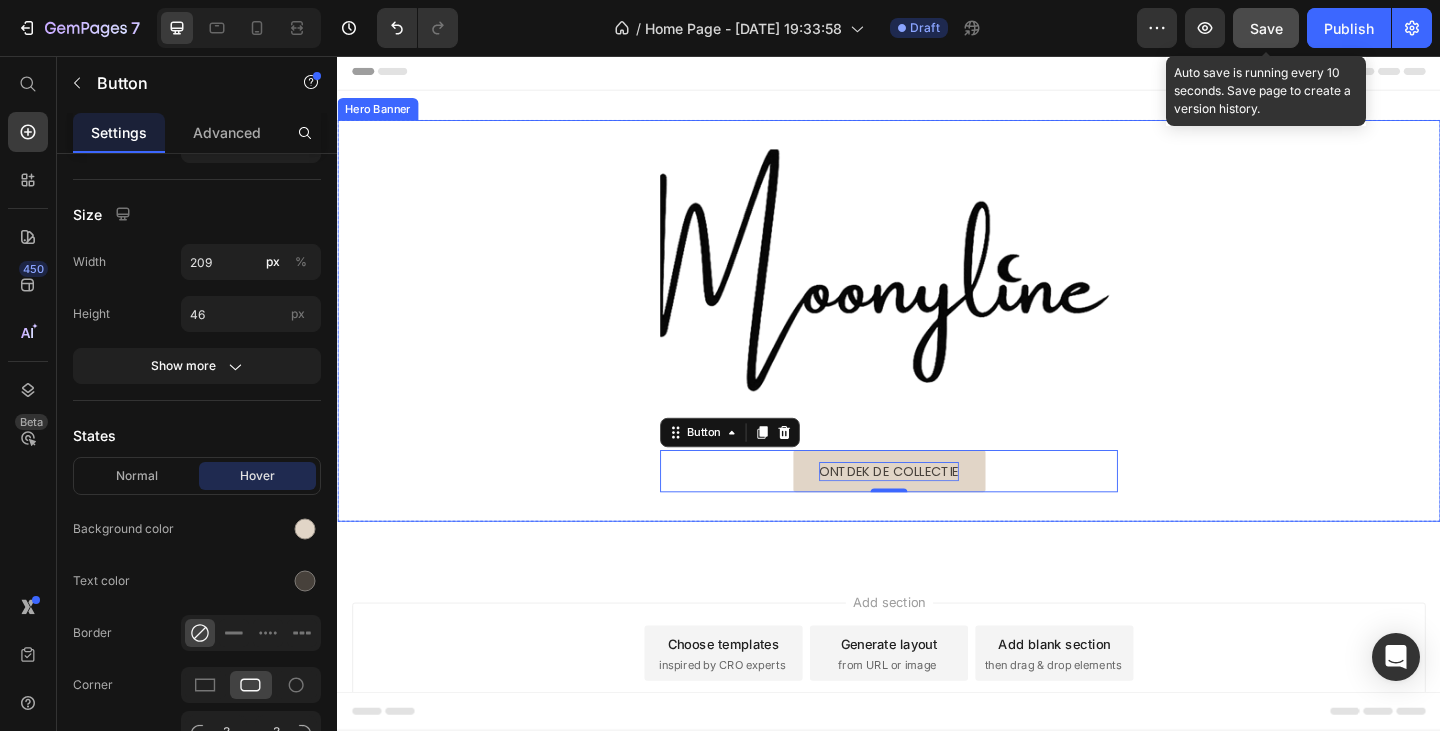 click on "Image Ontdek de collectie Button   0 Row" at bounding box center (937, 344) 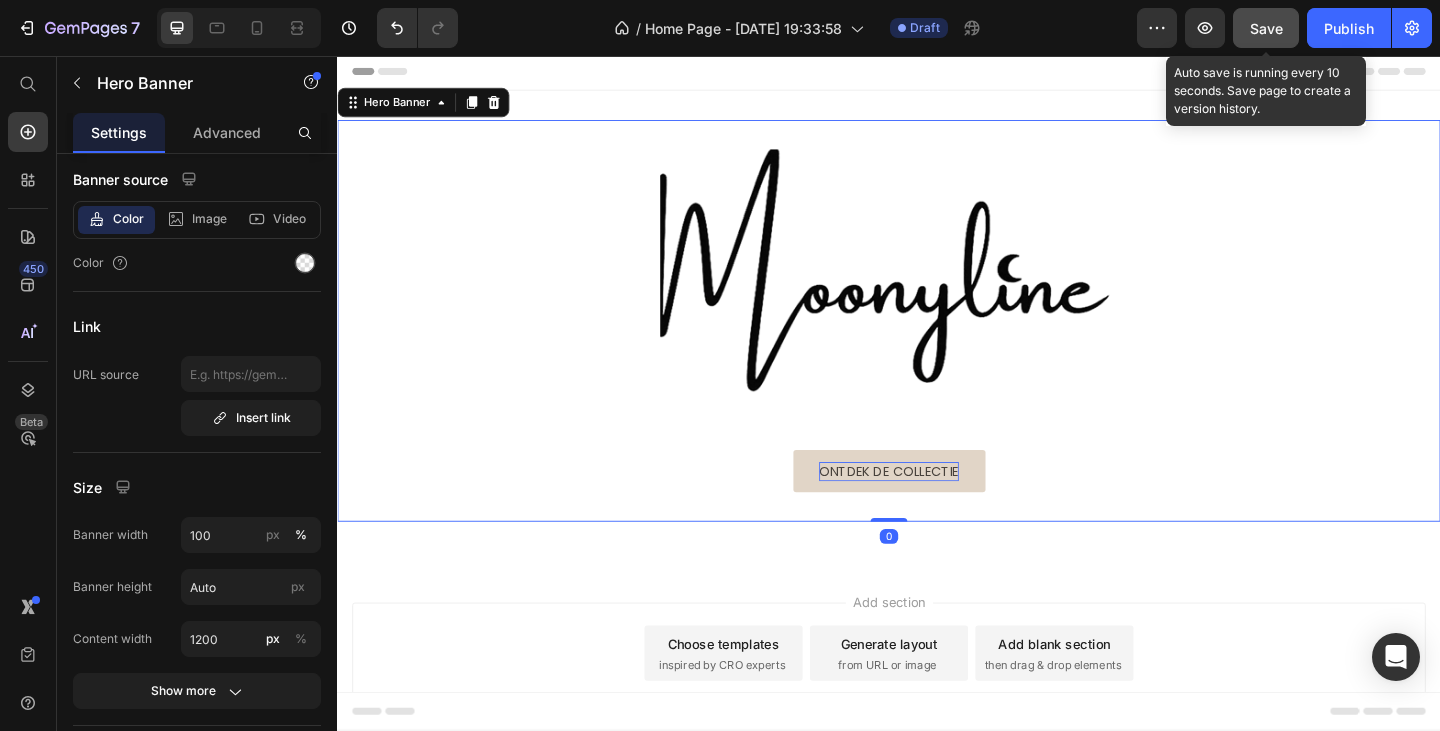 scroll, scrollTop: 0, scrollLeft: 0, axis: both 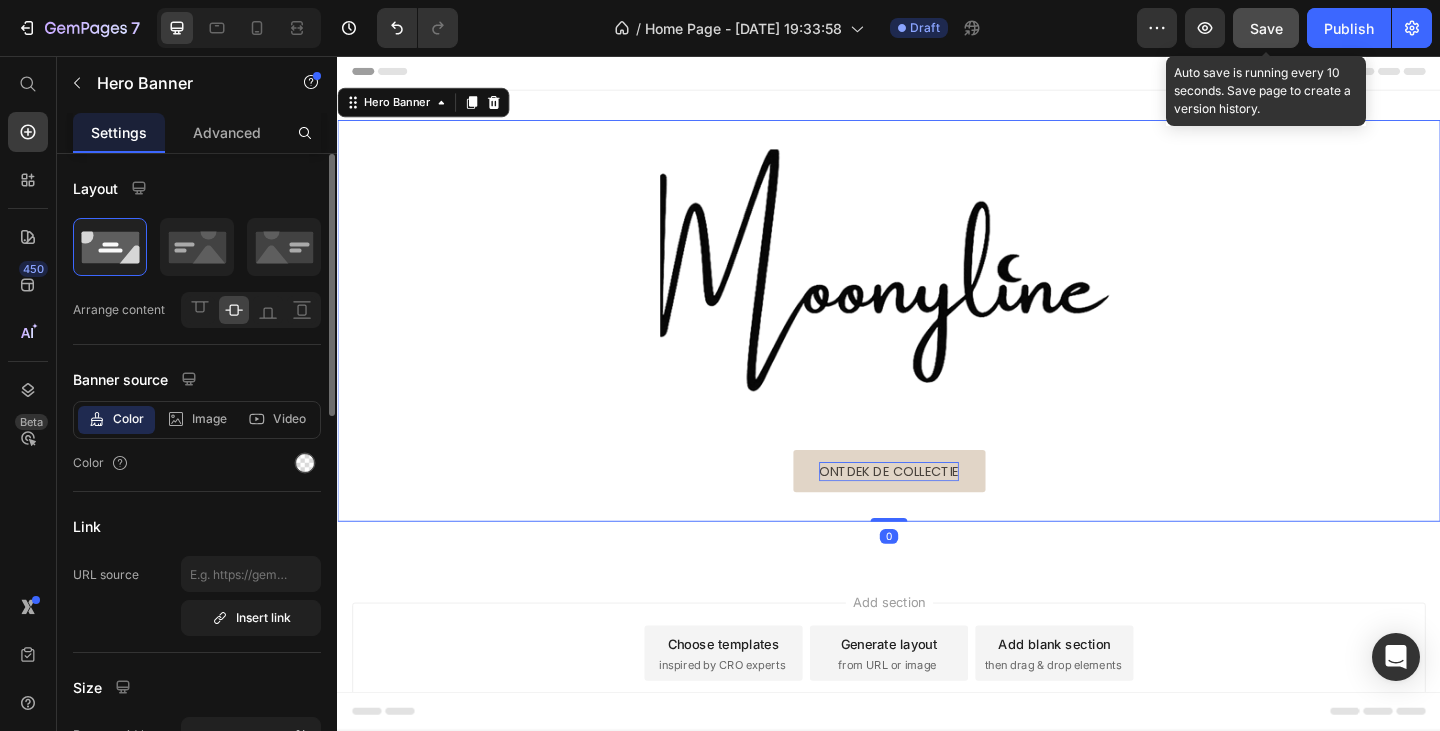 click on "Save" at bounding box center (1266, 28) 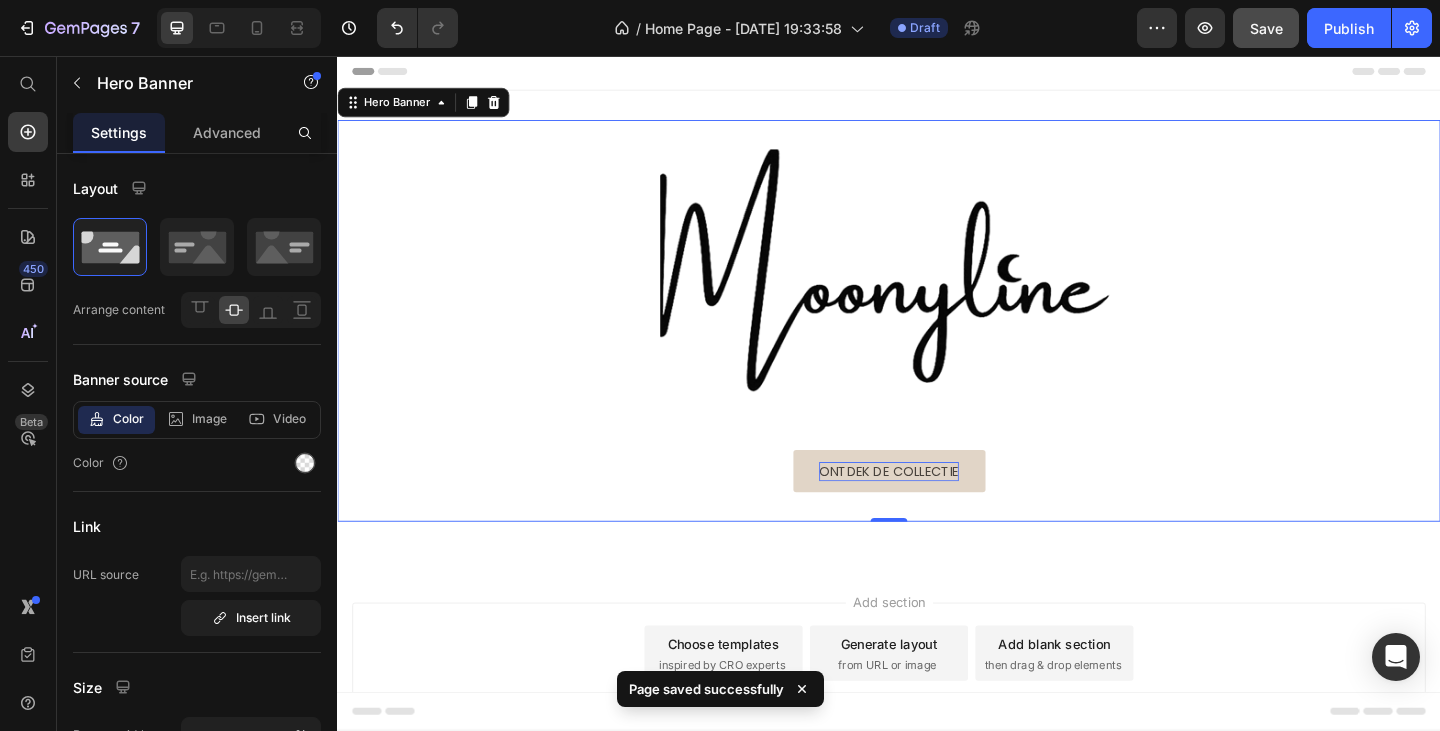 click on "Save" 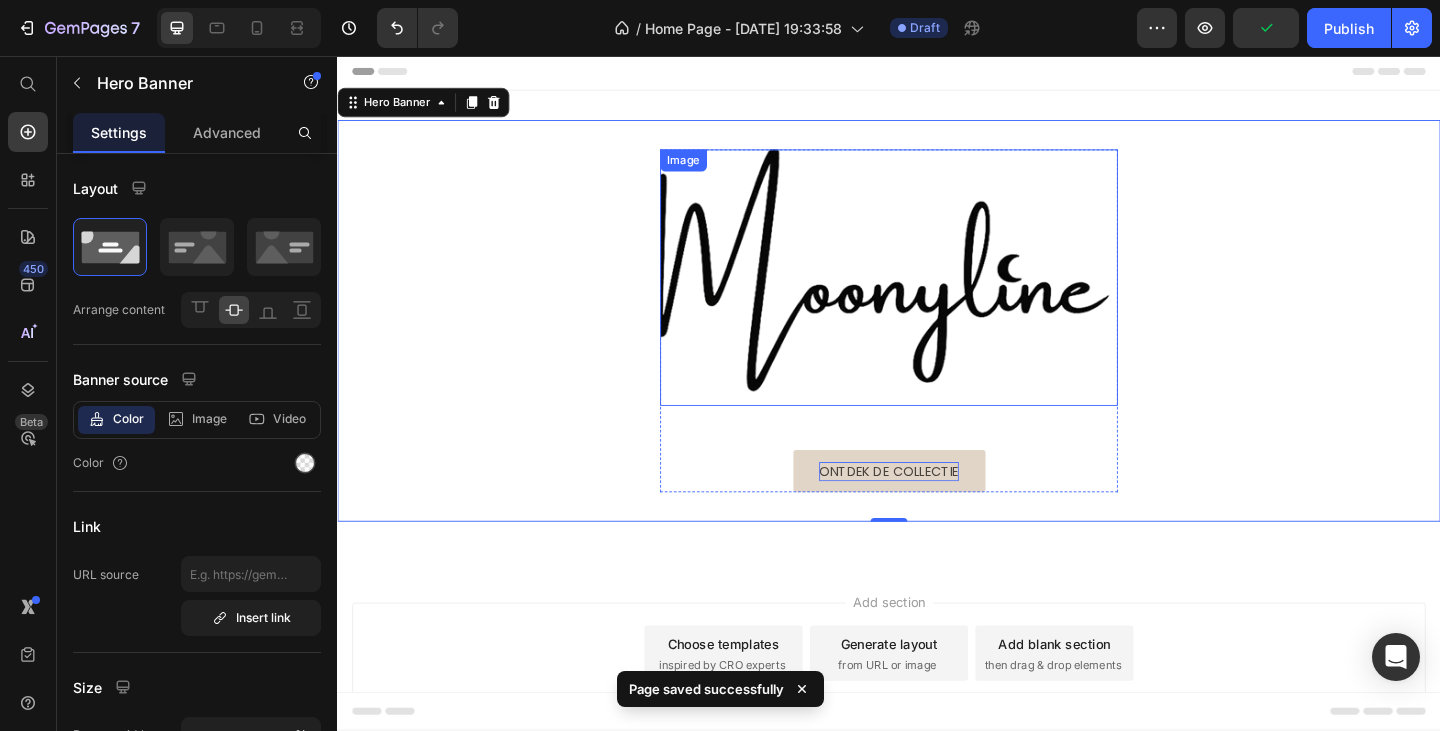 scroll, scrollTop: 0, scrollLeft: 0, axis: both 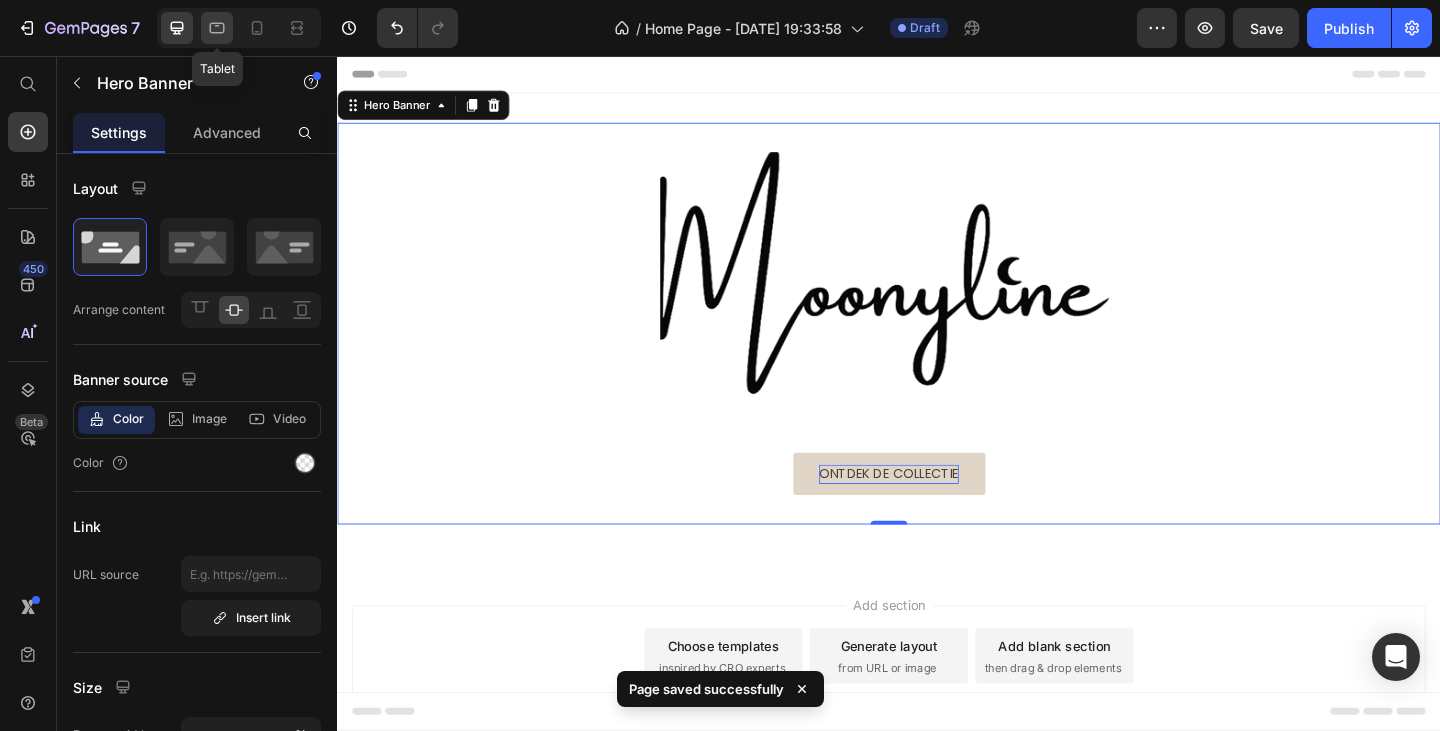 click 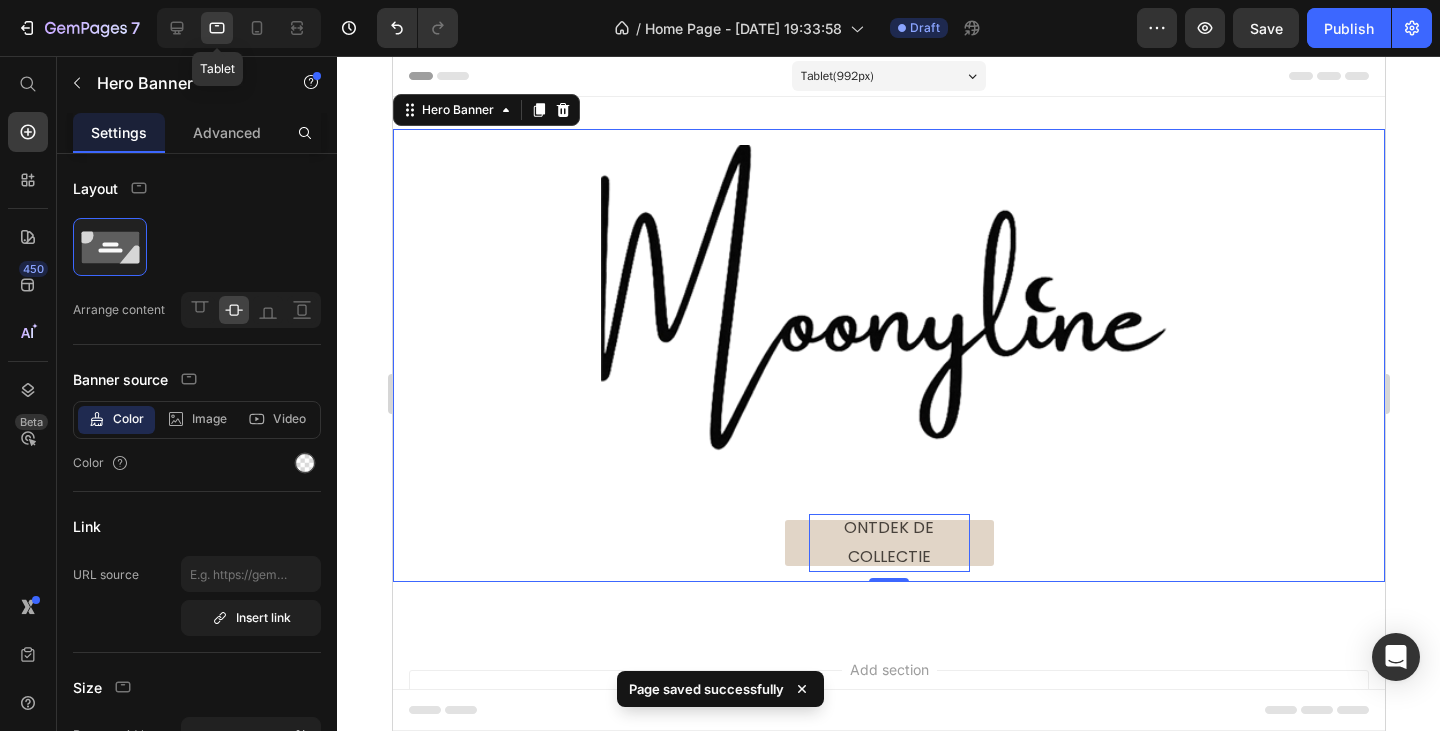 scroll, scrollTop: 3, scrollLeft: 0, axis: vertical 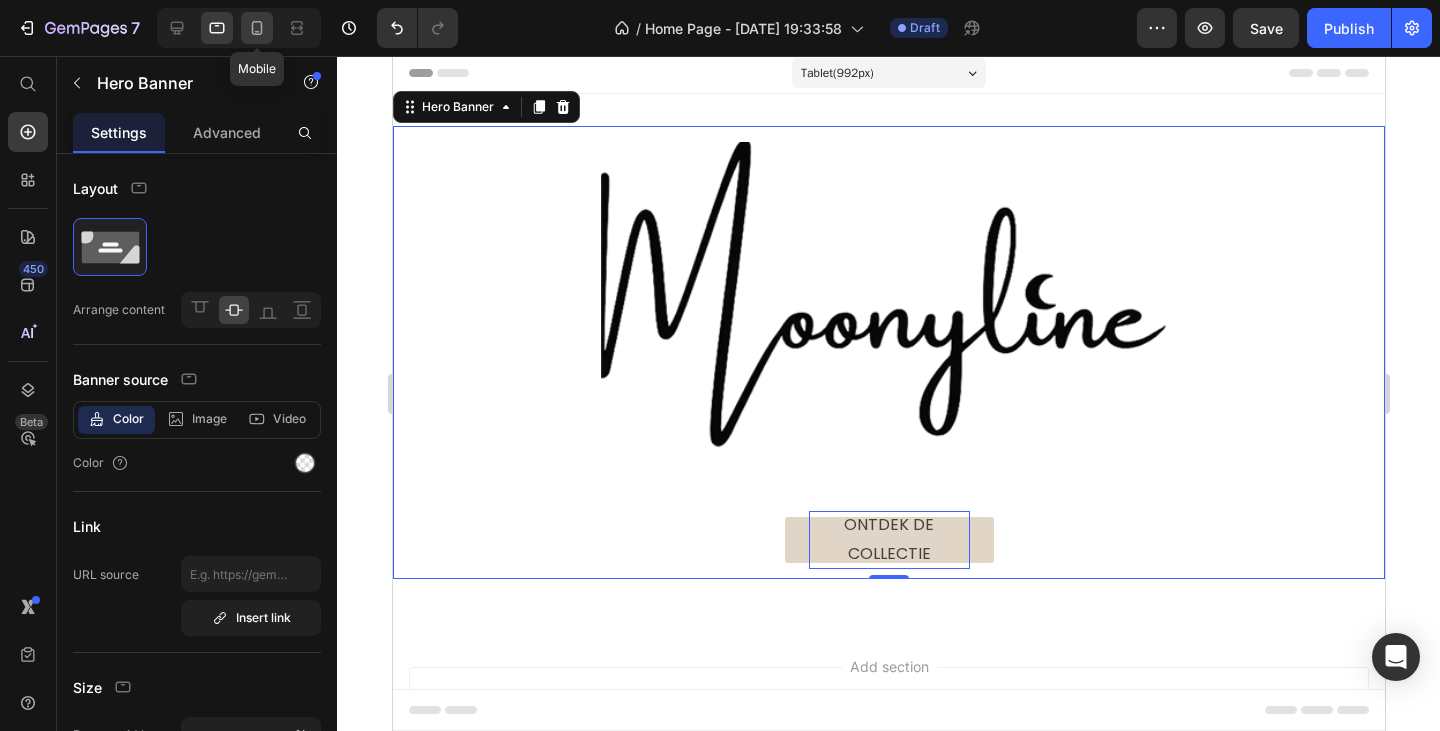 click 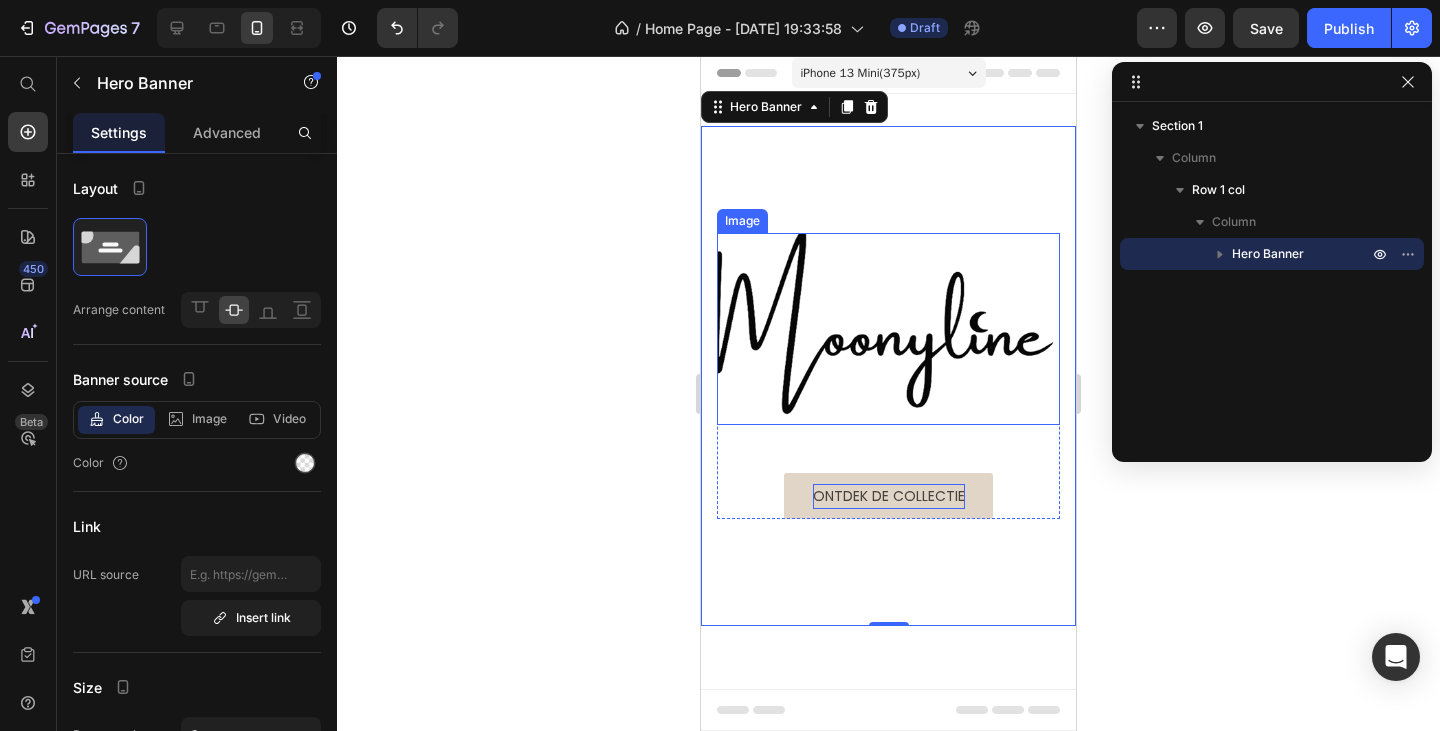 scroll, scrollTop: 0, scrollLeft: 0, axis: both 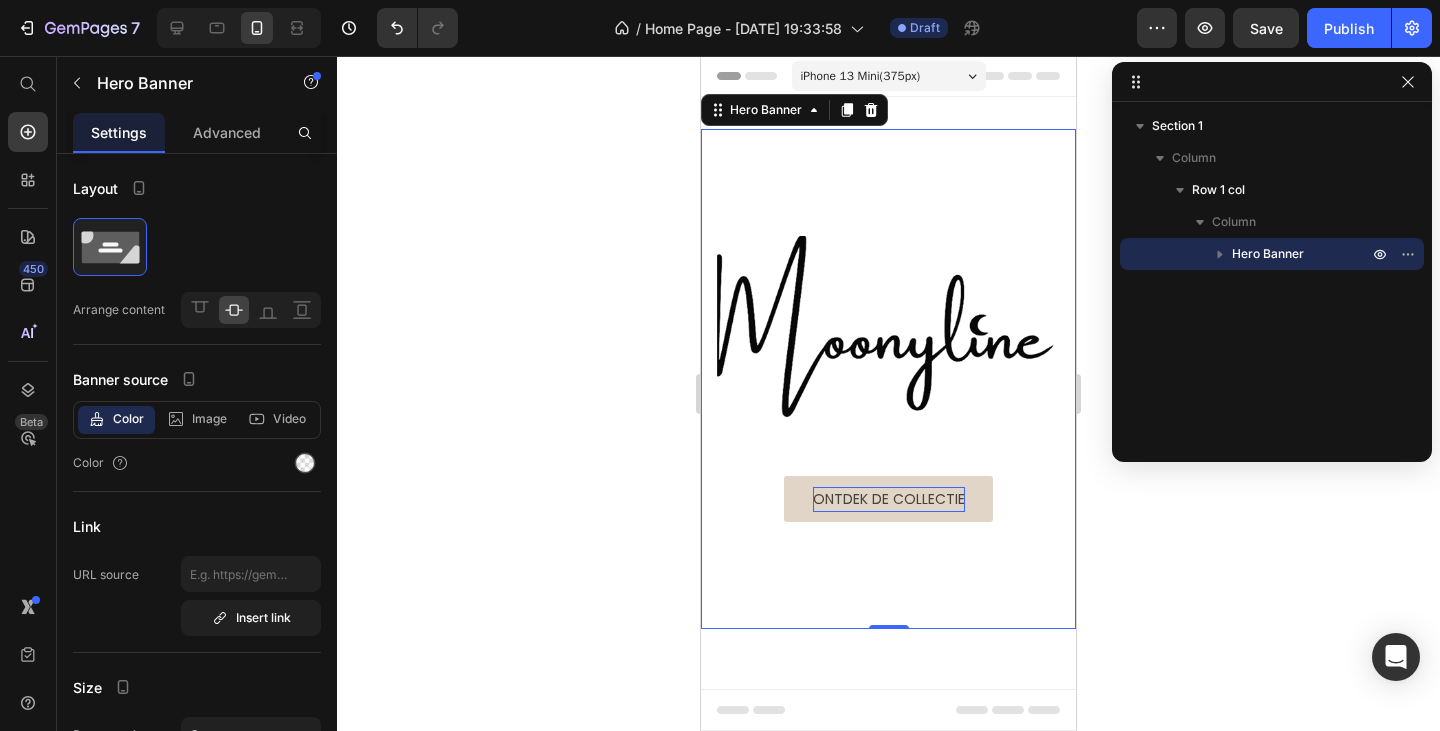click at bounding box center [888, 379] 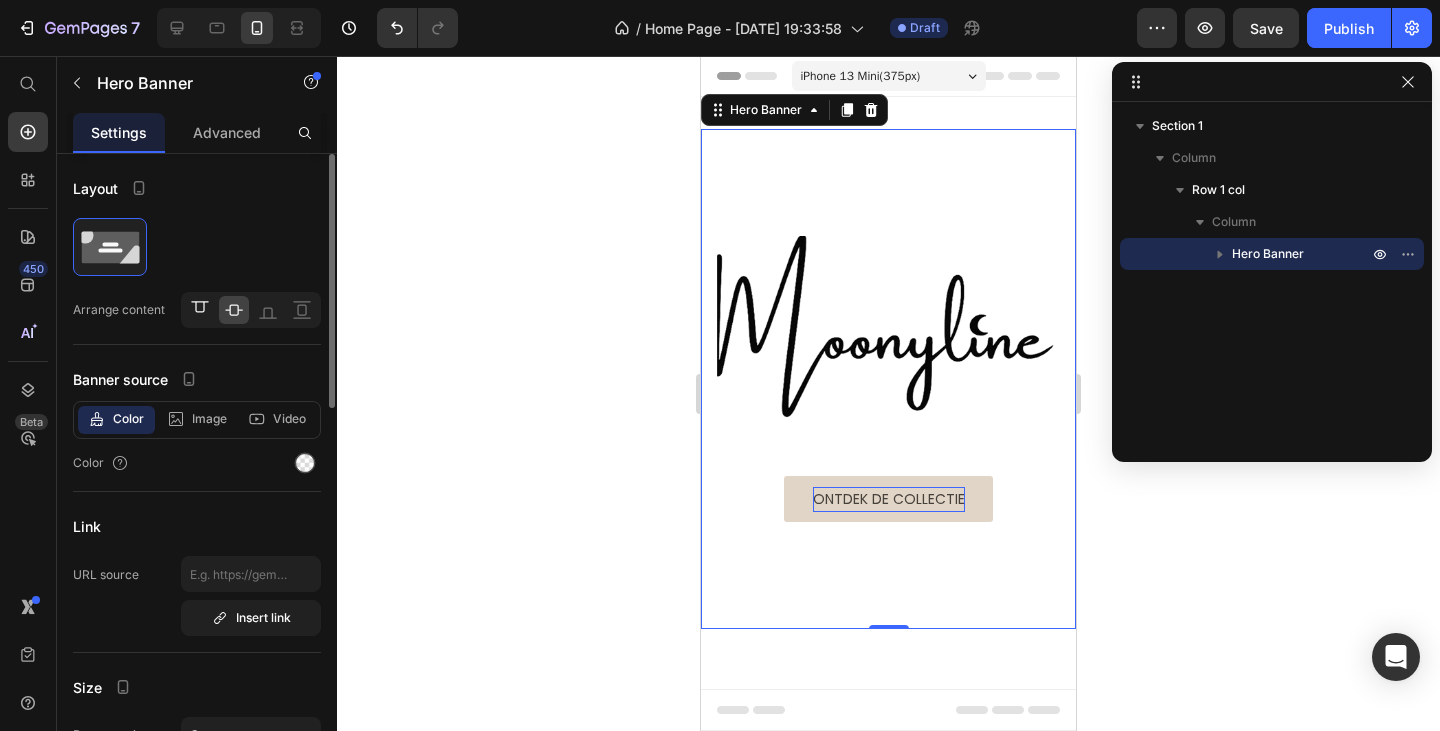 click 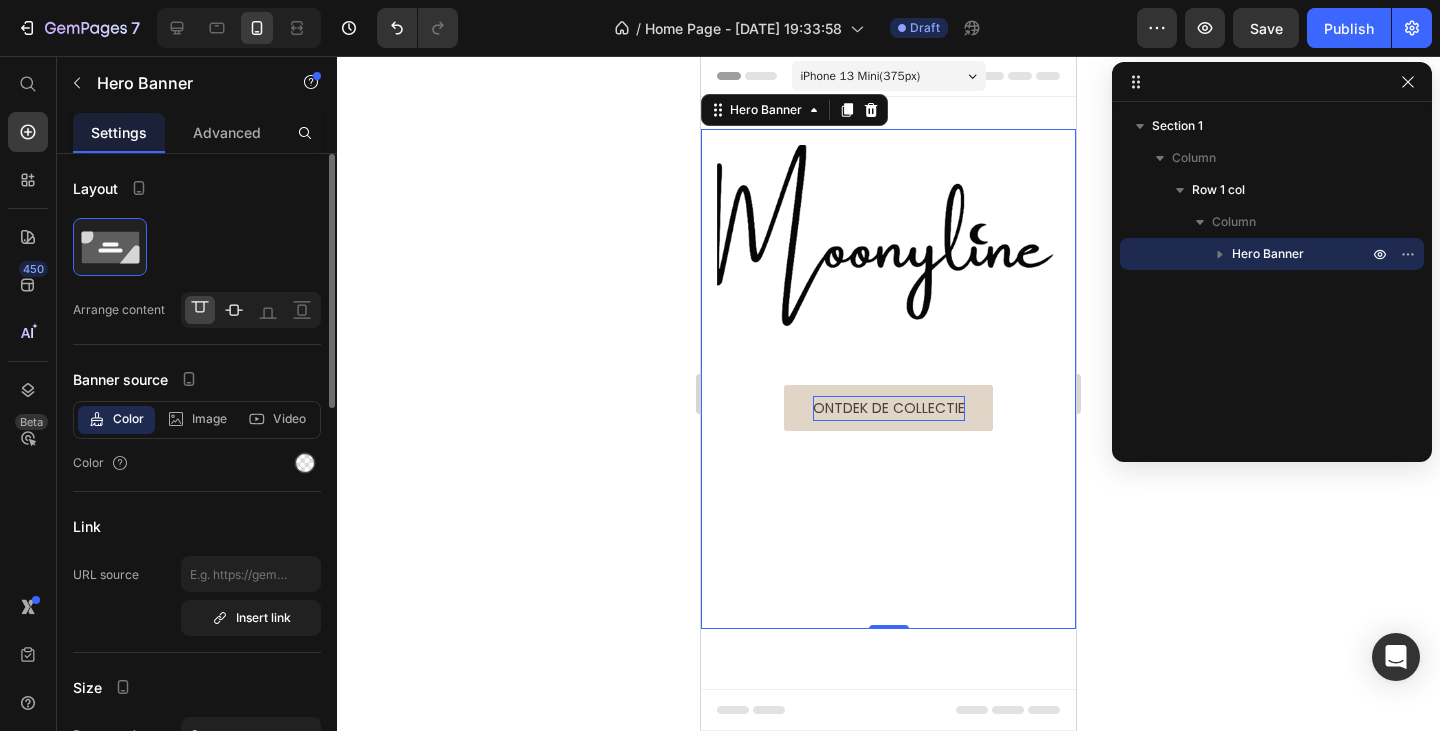 click 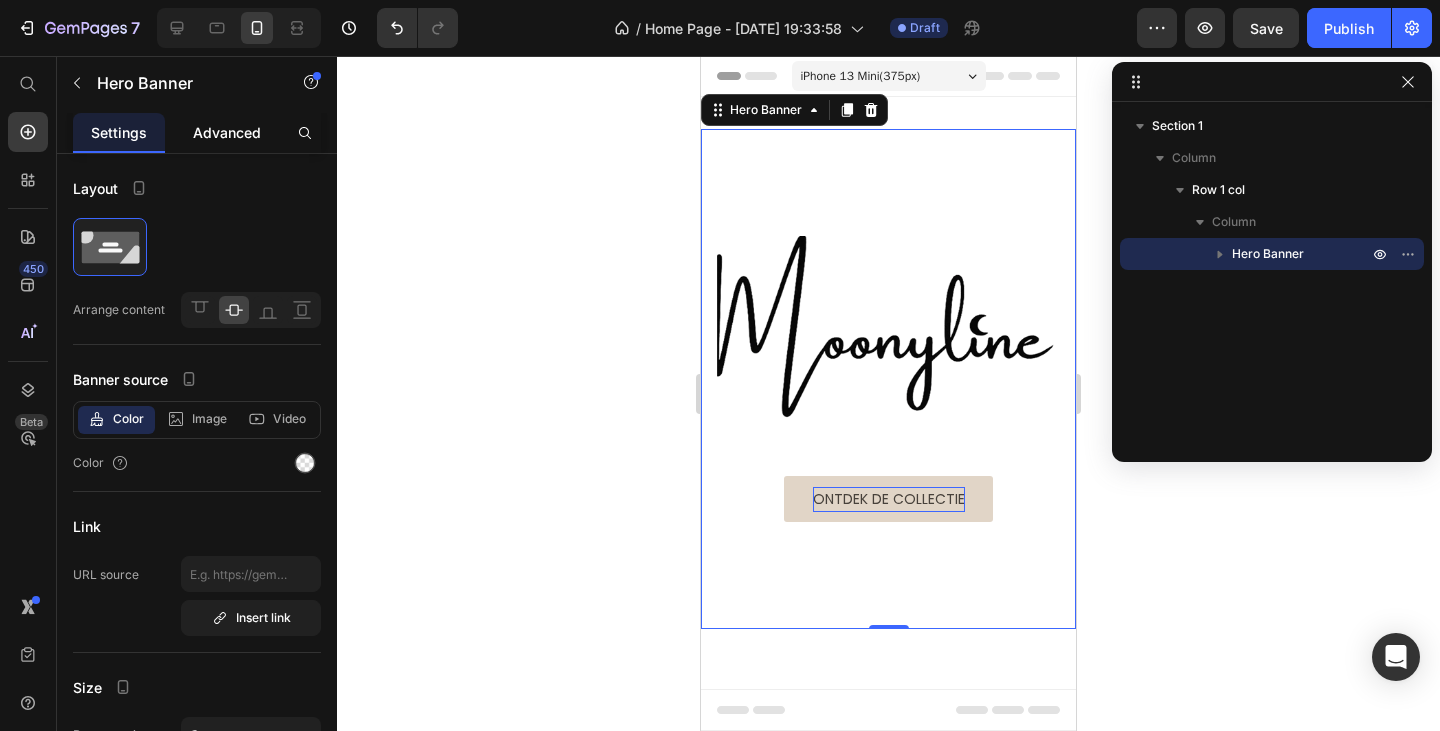 click on "Advanced" at bounding box center [227, 132] 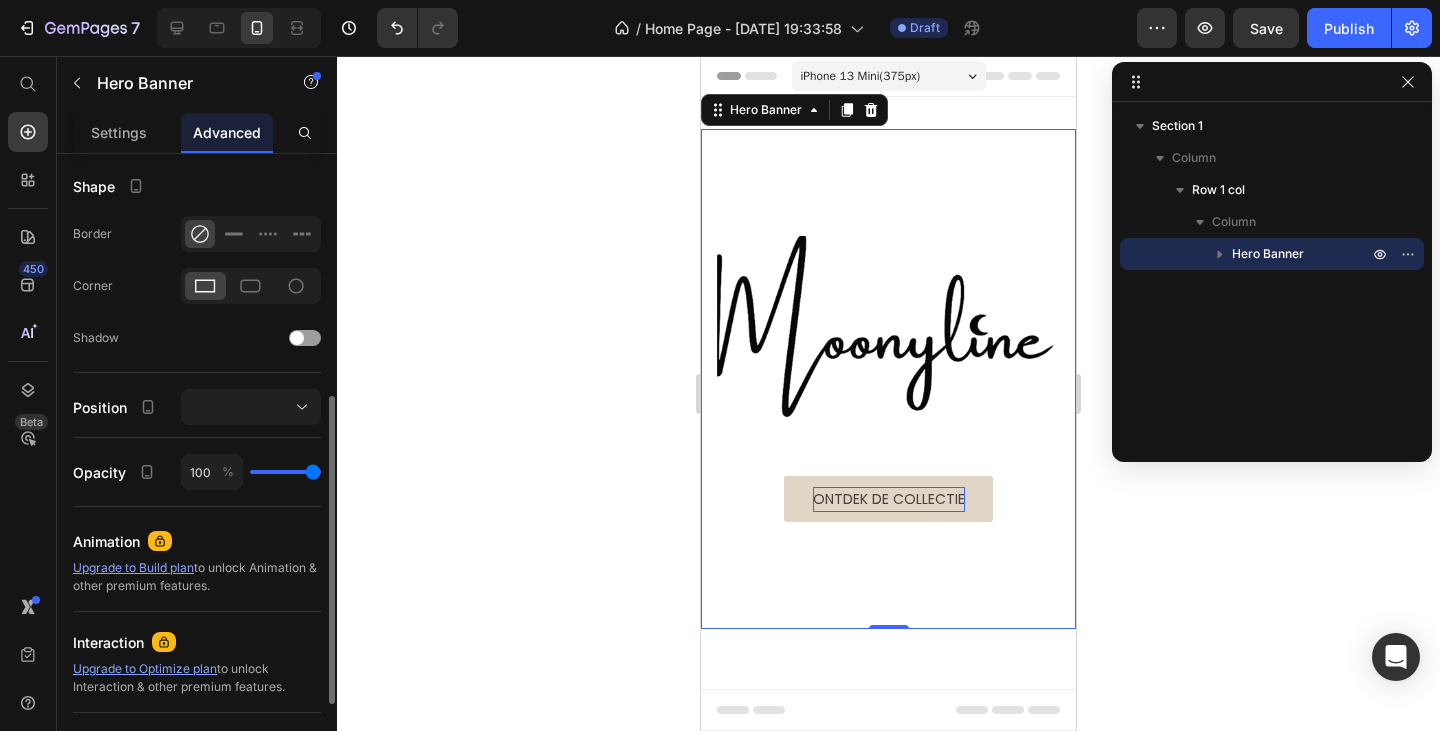 scroll, scrollTop: 0, scrollLeft: 0, axis: both 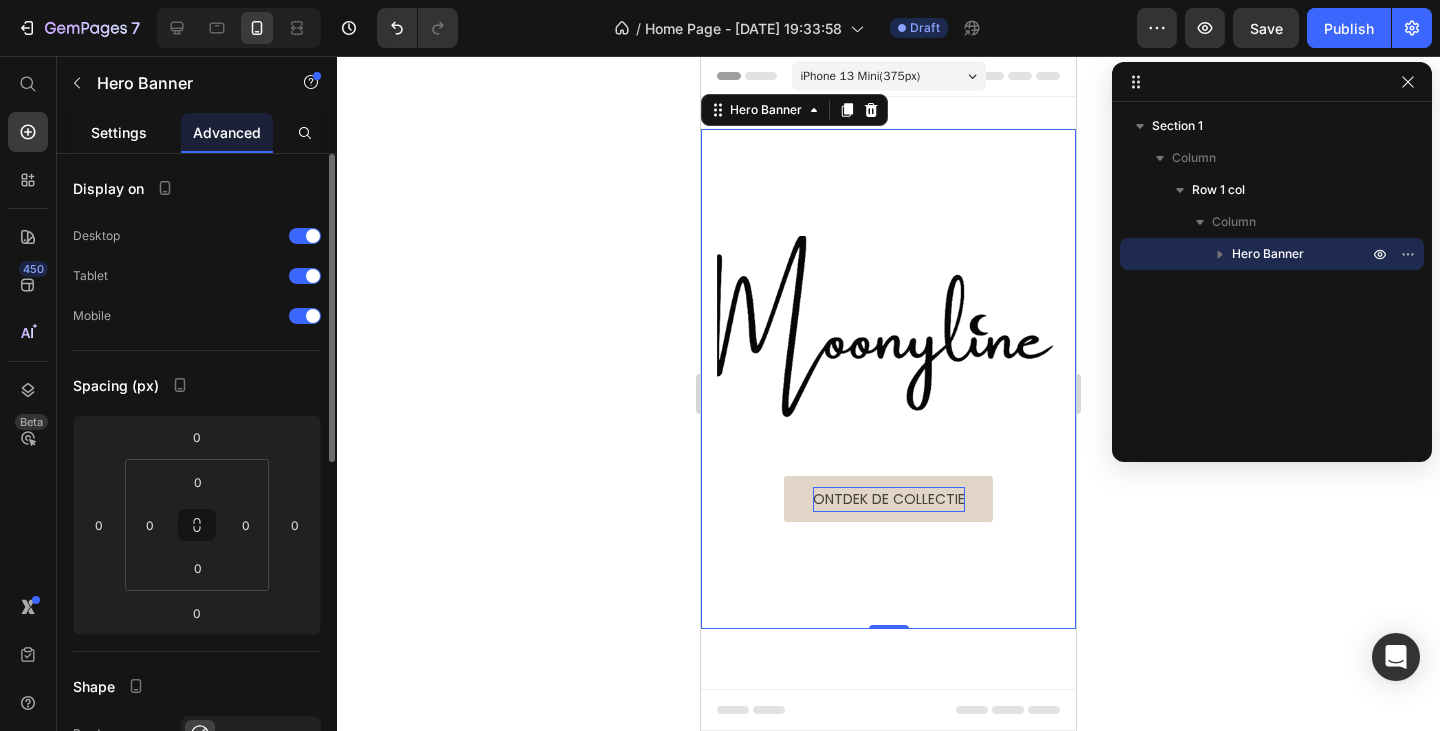 click on "Settings" at bounding box center [119, 132] 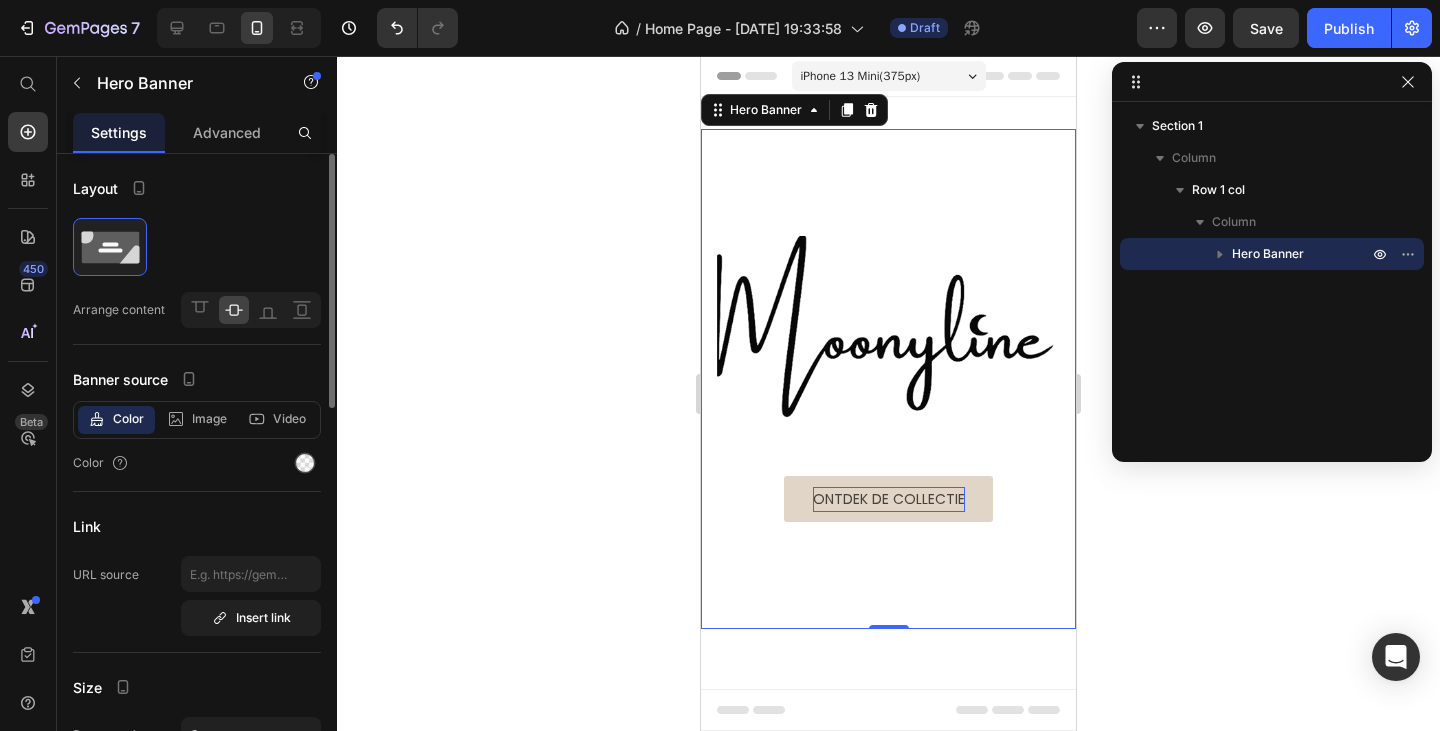scroll, scrollTop: 300, scrollLeft: 0, axis: vertical 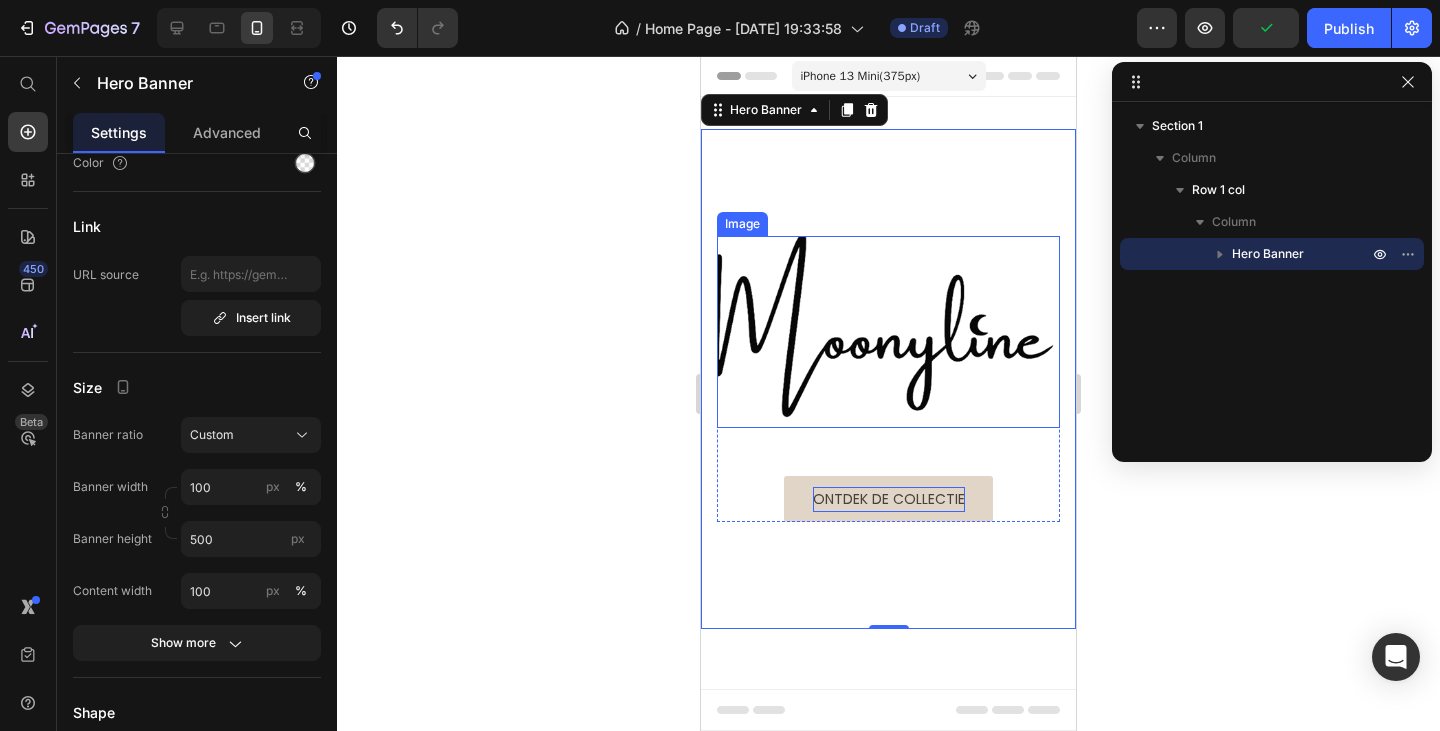 click at bounding box center [888, 332] 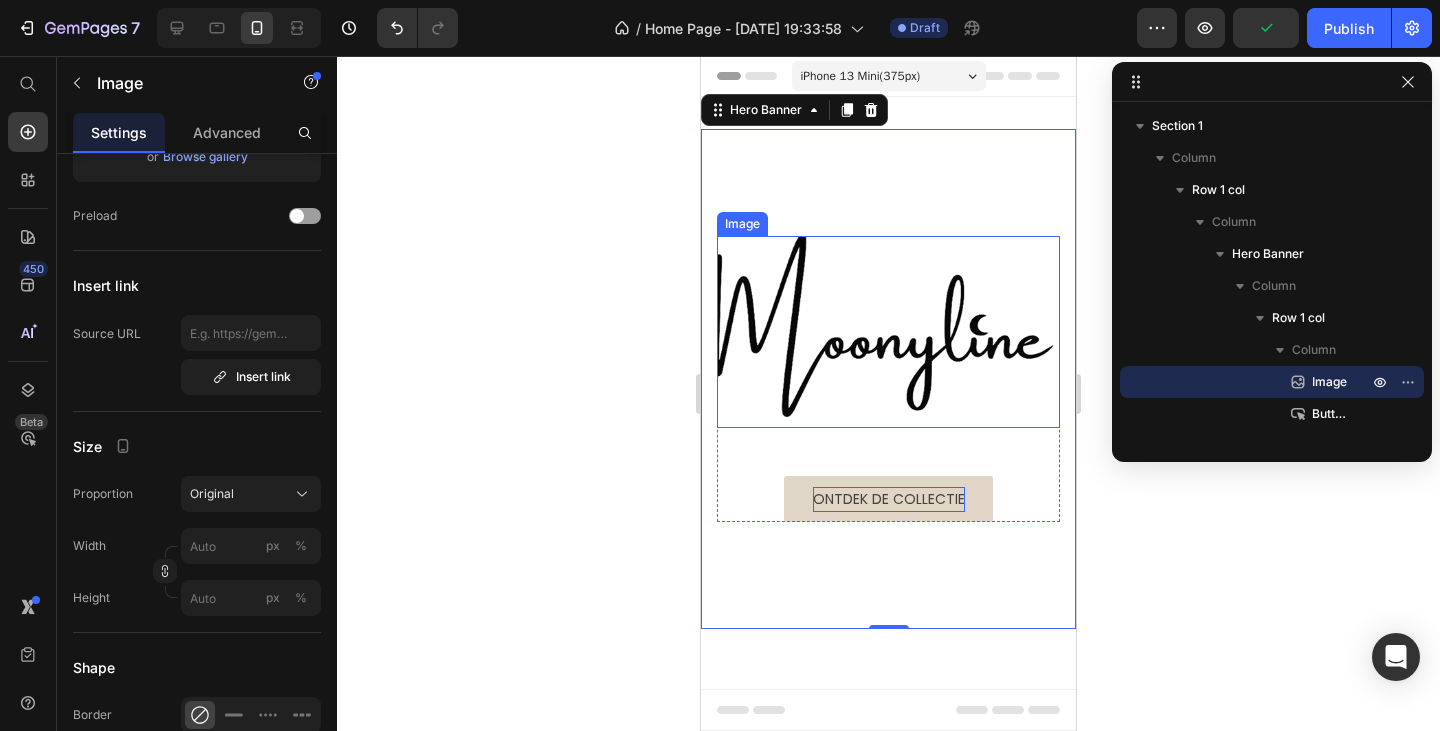 scroll, scrollTop: 0, scrollLeft: 0, axis: both 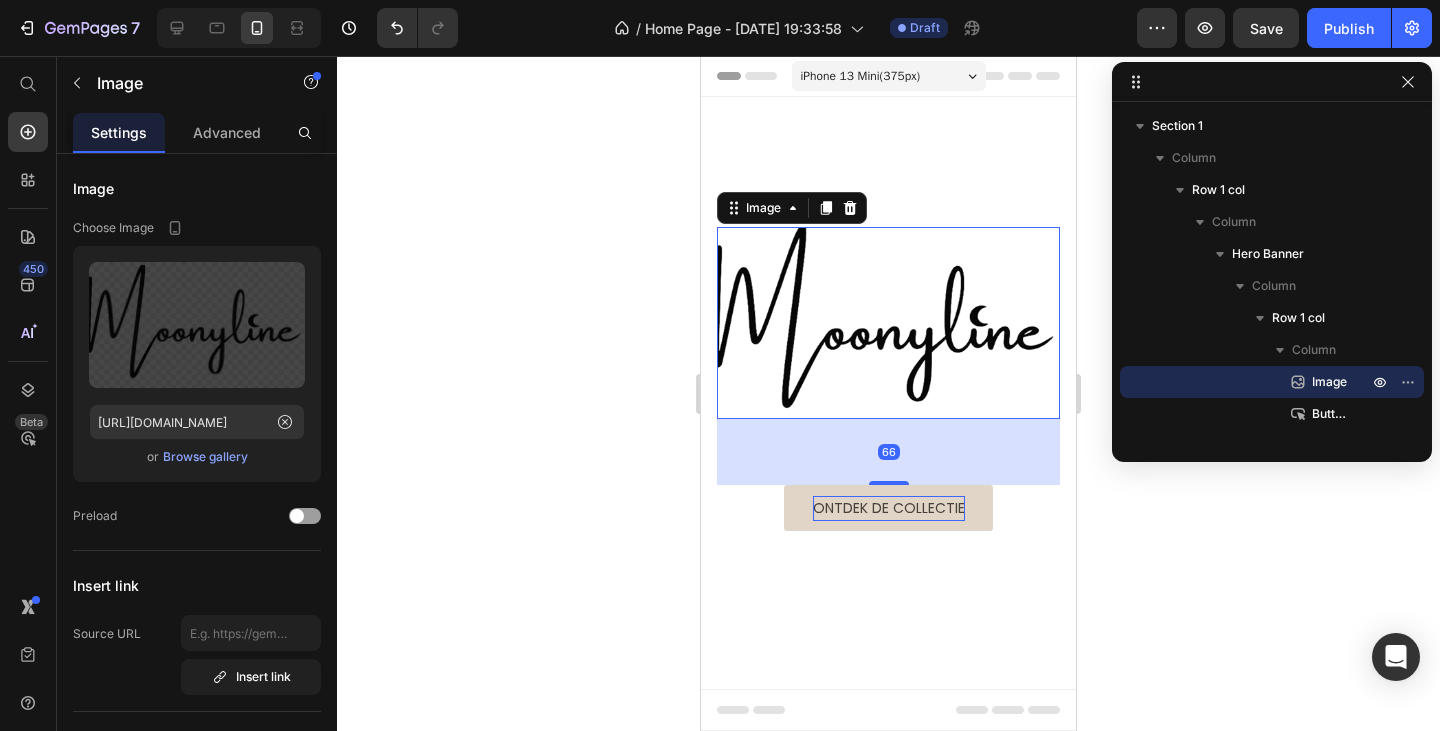 drag, startPoint x: 878, startPoint y: 468, endPoint x: 883, endPoint y: 486, distance: 18.681541 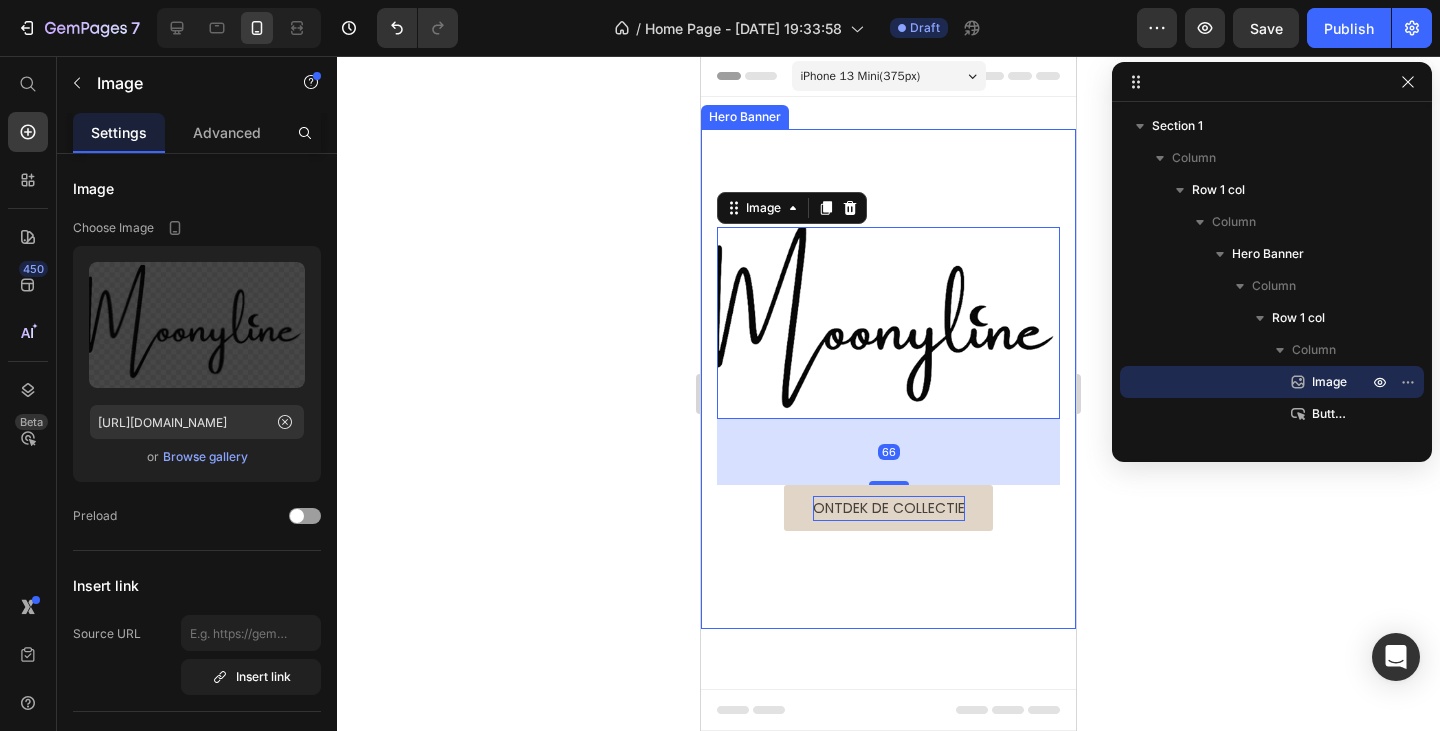 click at bounding box center [888, 379] 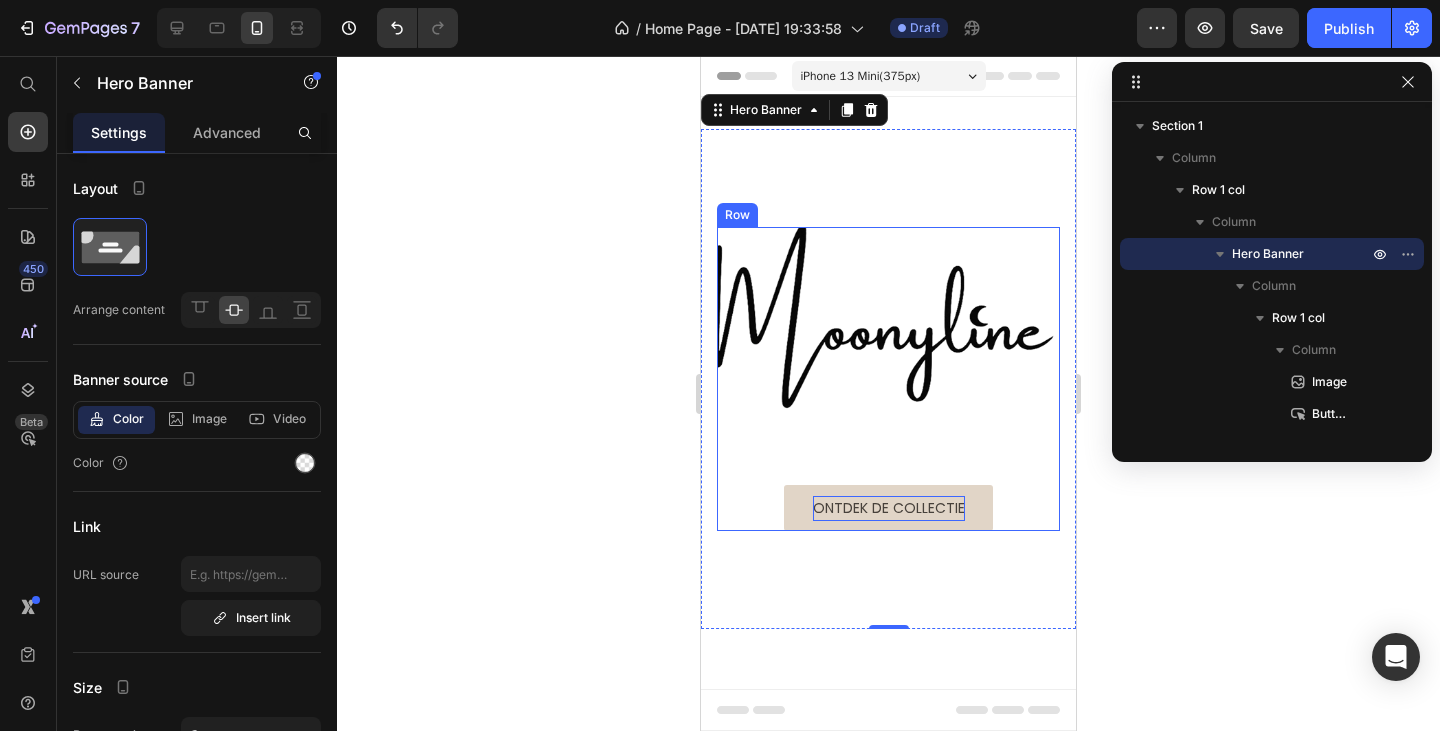 click on "Image Ontdek de collectie Button" at bounding box center [888, 379] 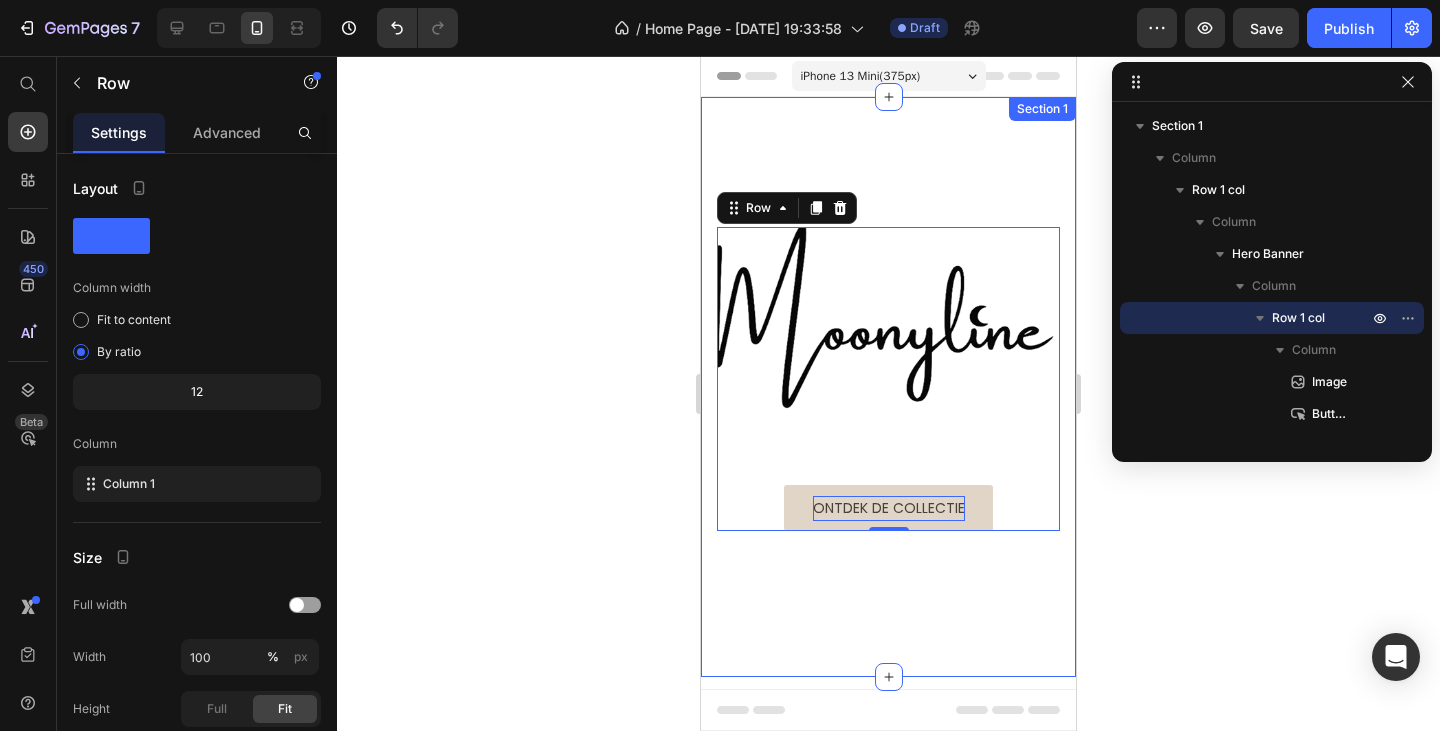 click on "Image Ontdek de collectie Button Row   0 Hero Banner Row" at bounding box center (888, 387) 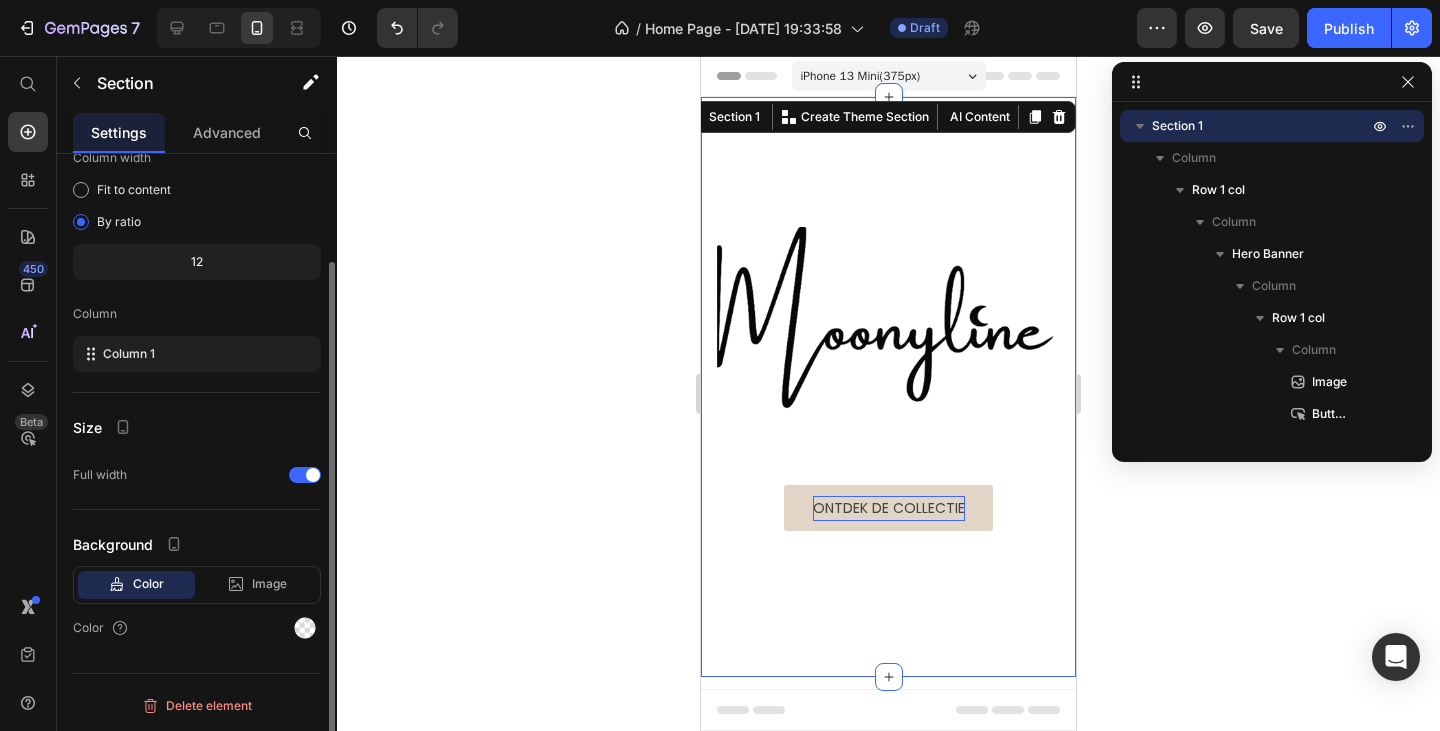 scroll, scrollTop: 0, scrollLeft: 0, axis: both 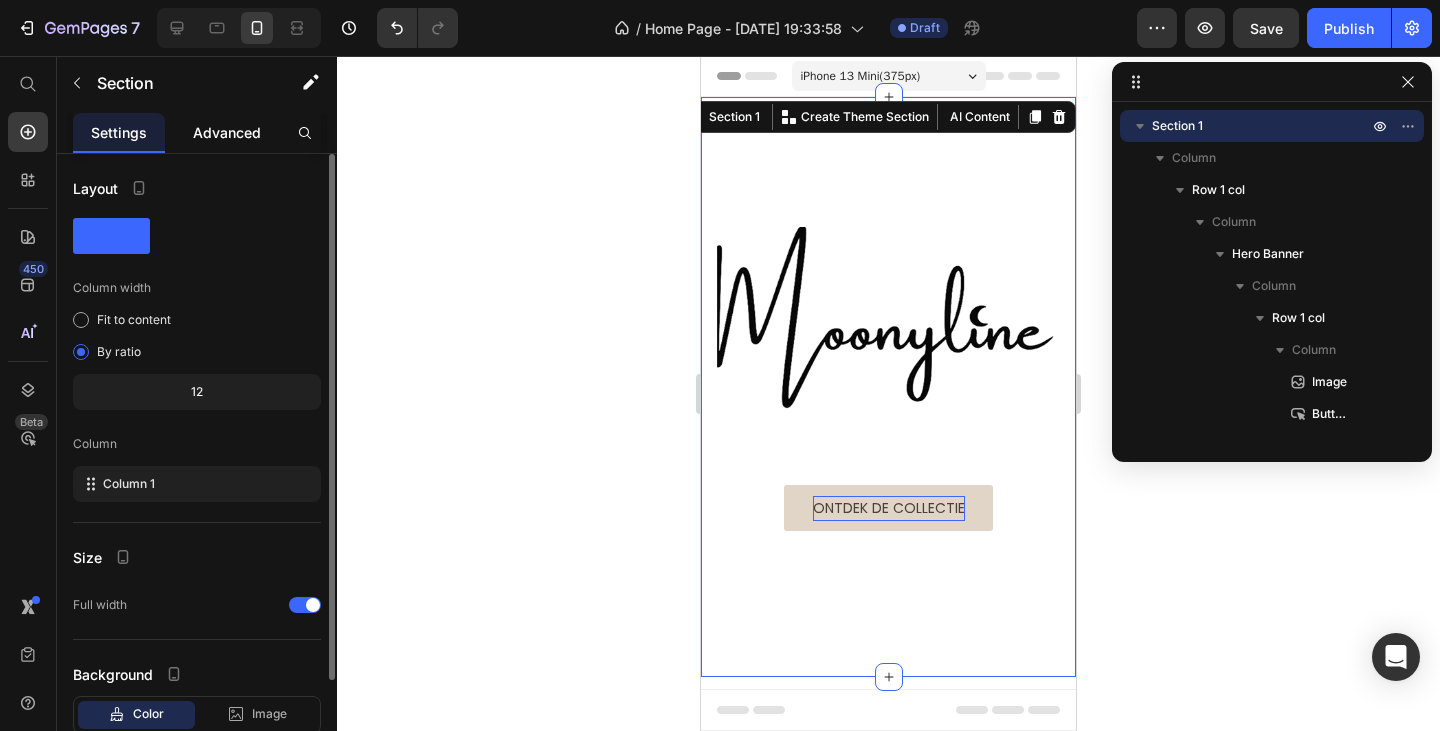 click on "Advanced" at bounding box center [227, 132] 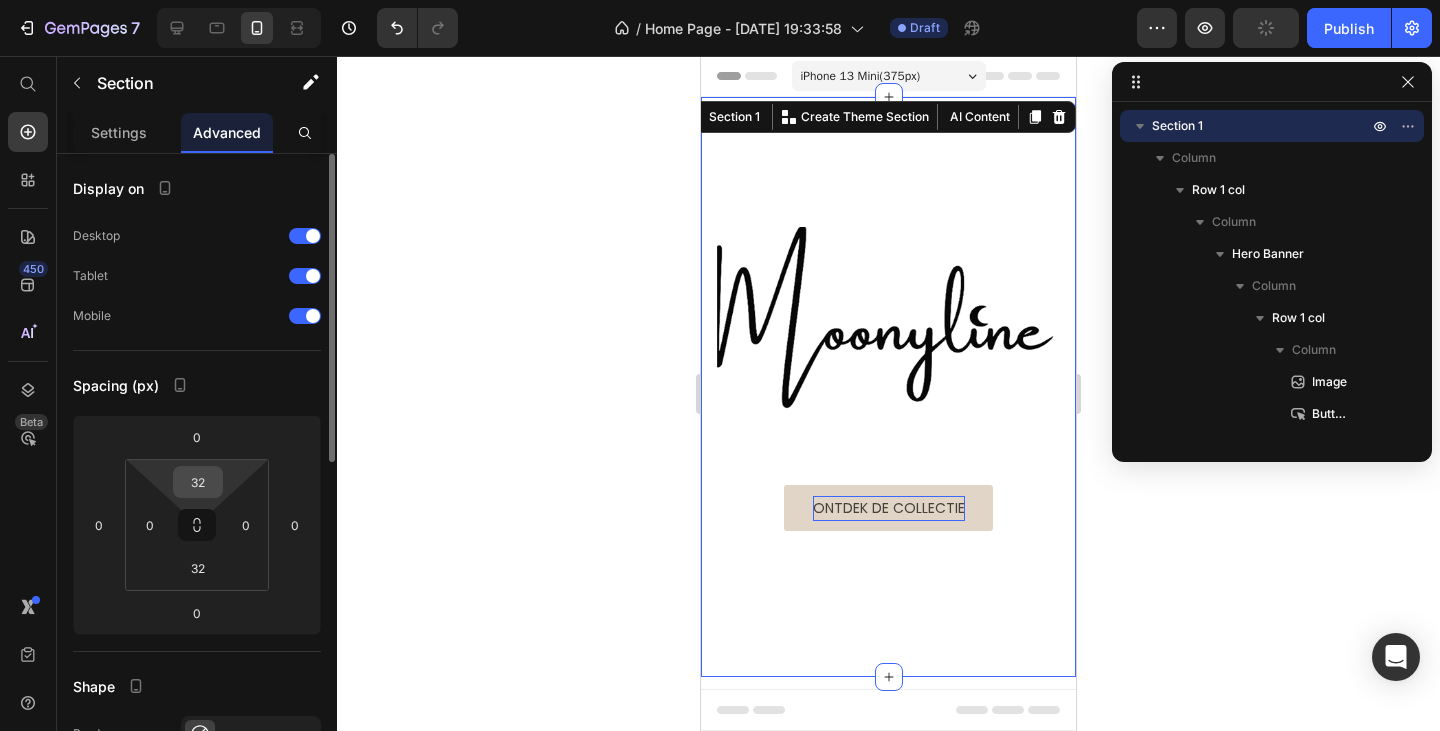 click on "32" at bounding box center [198, 482] 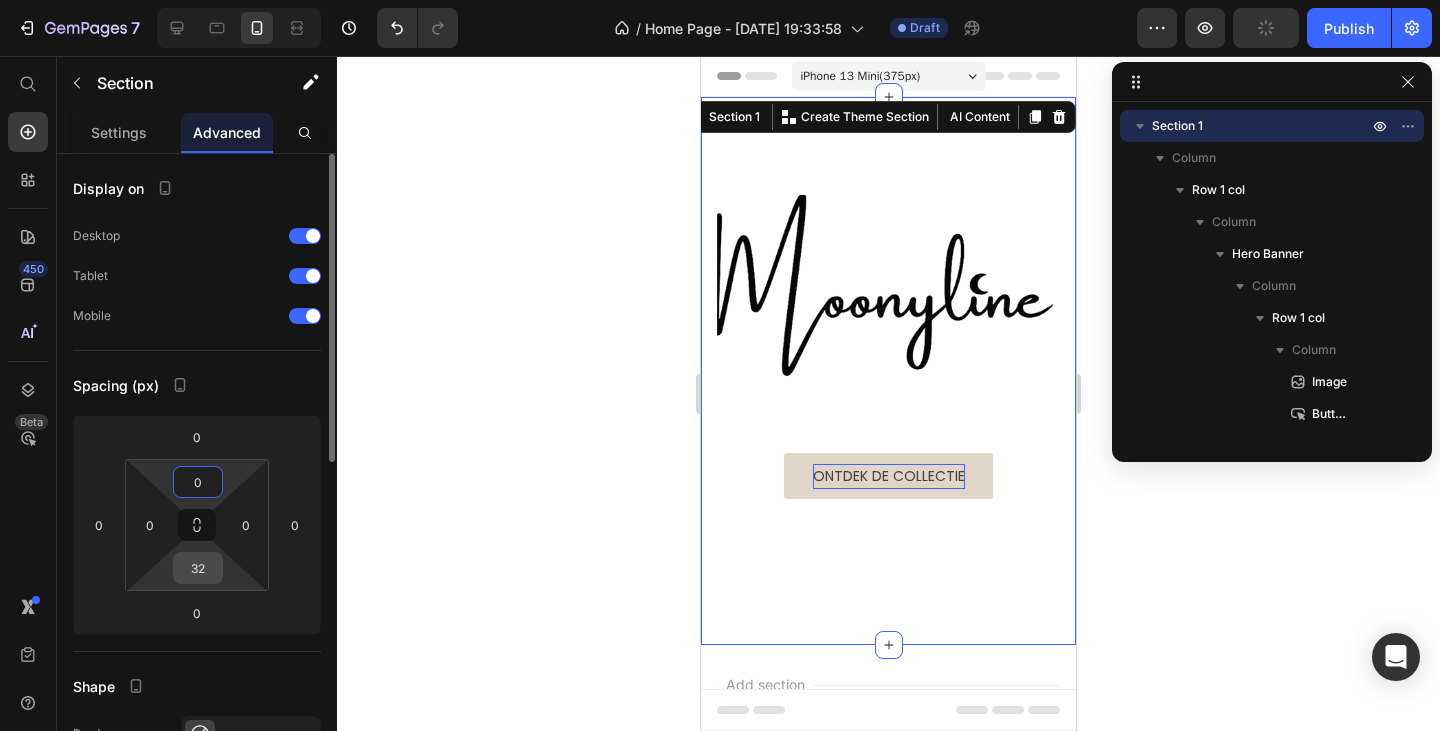 type on "0" 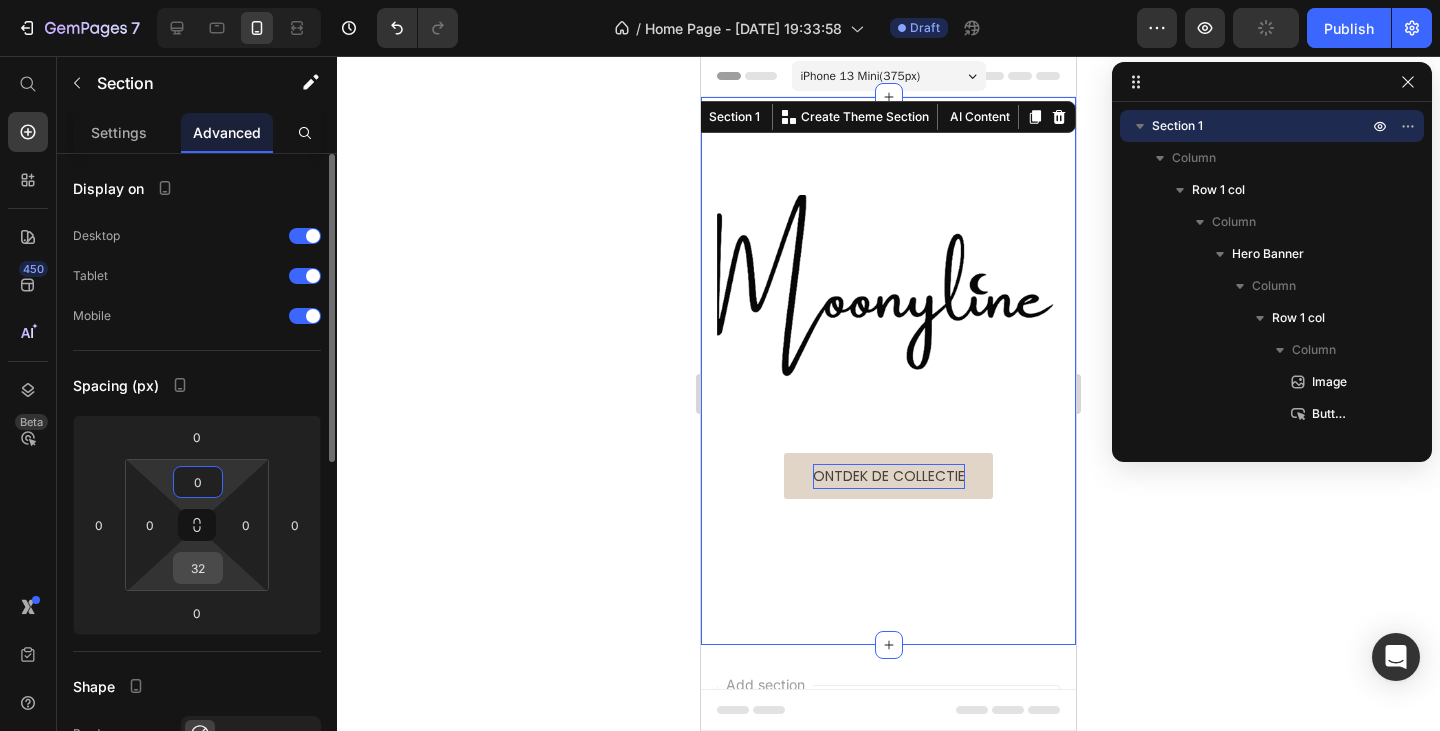 click on "32" at bounding box center (198, 568) 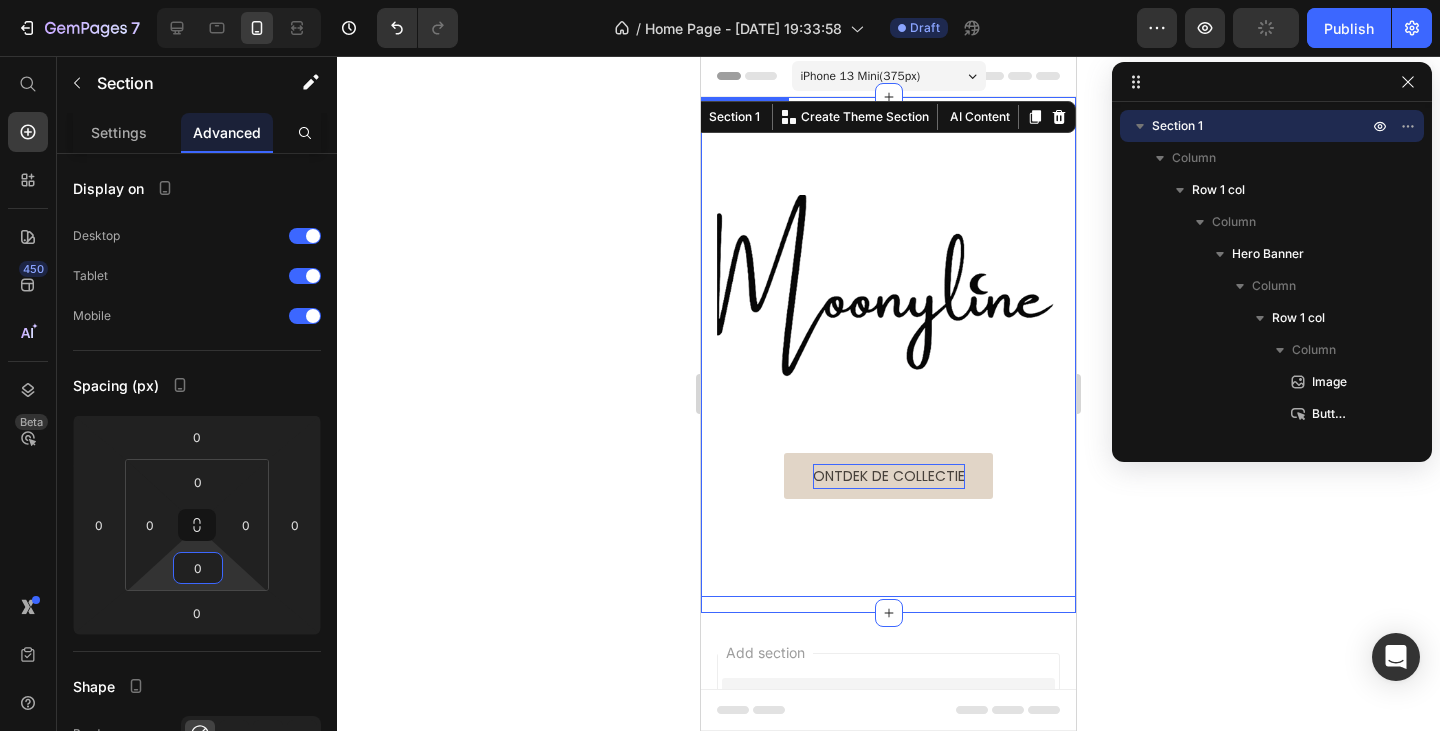 click on "Image Ontdek de collectie Button Row" at bounding box center [888, 347] 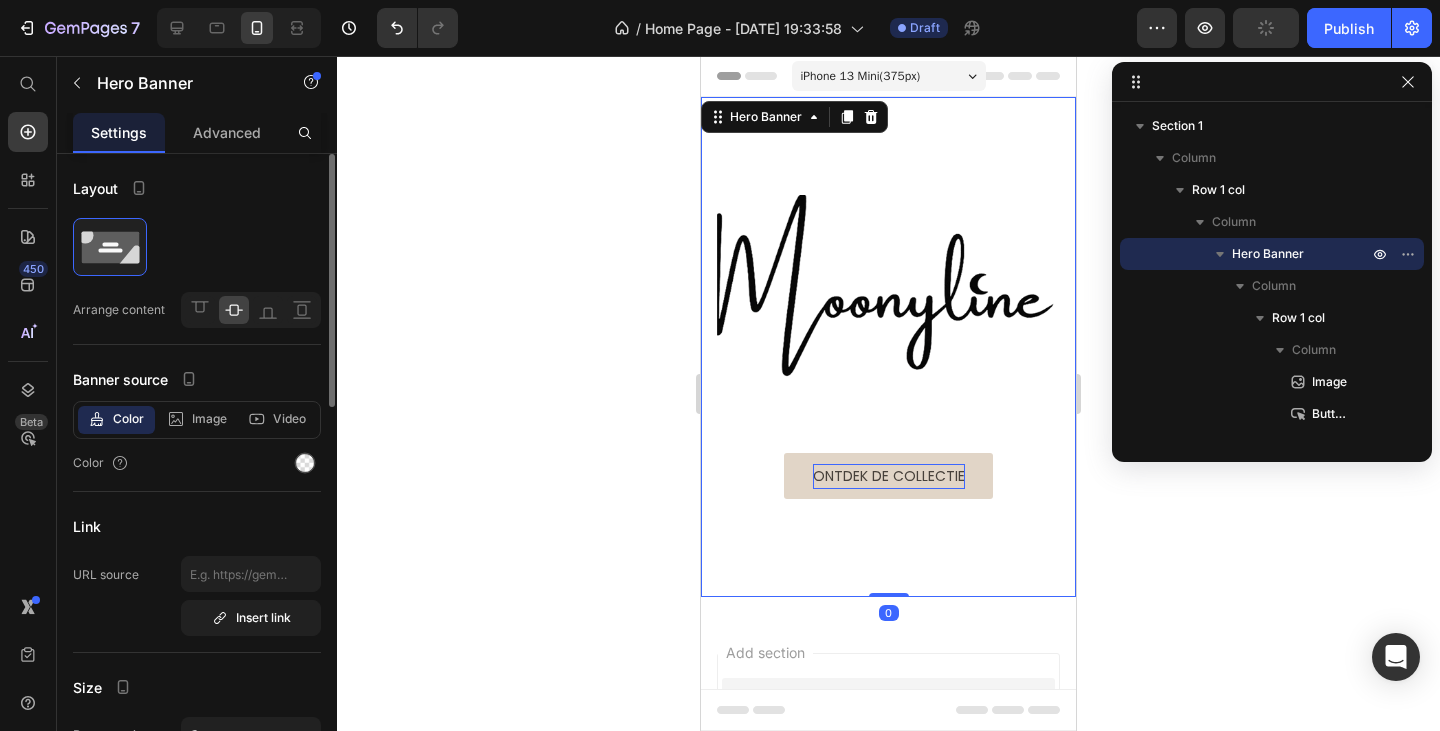 click on "Advanced" at bounding box center [227, 132] 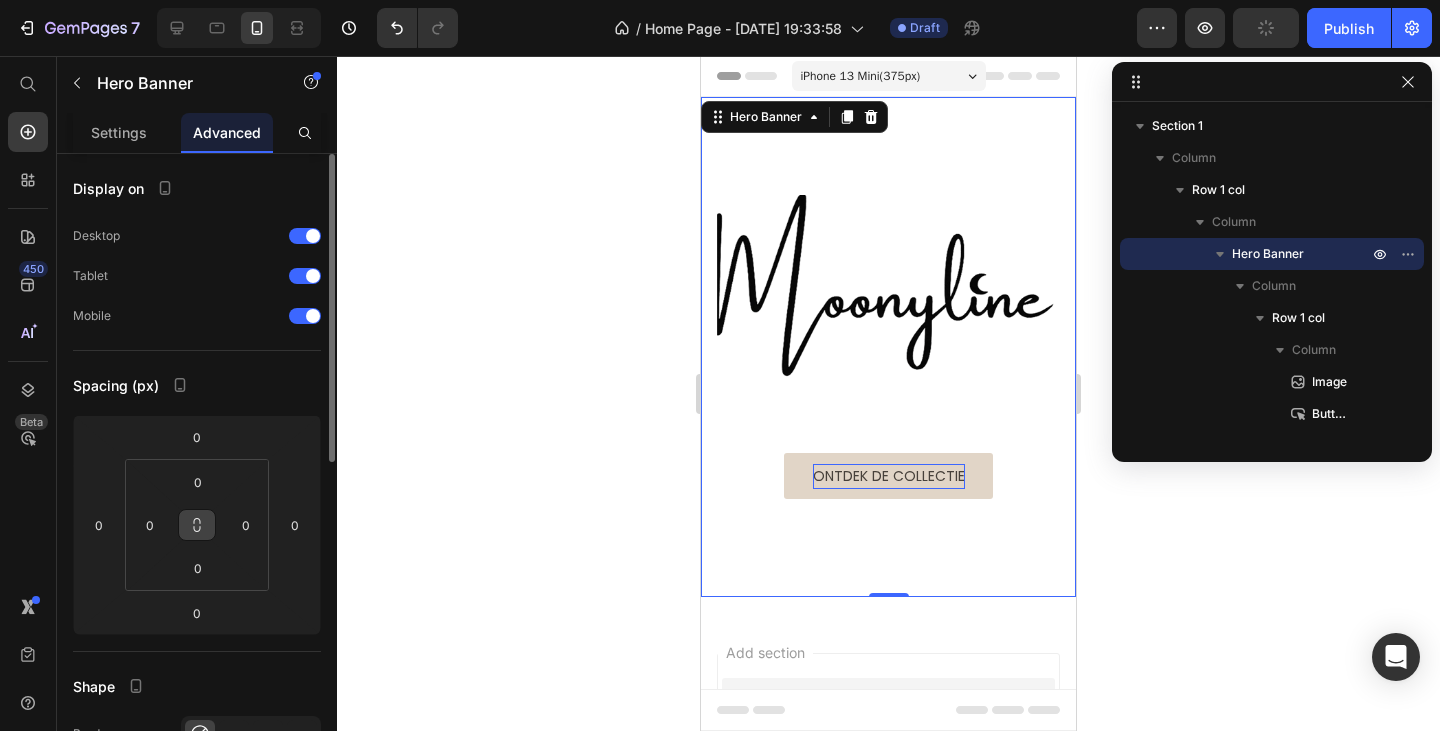 click 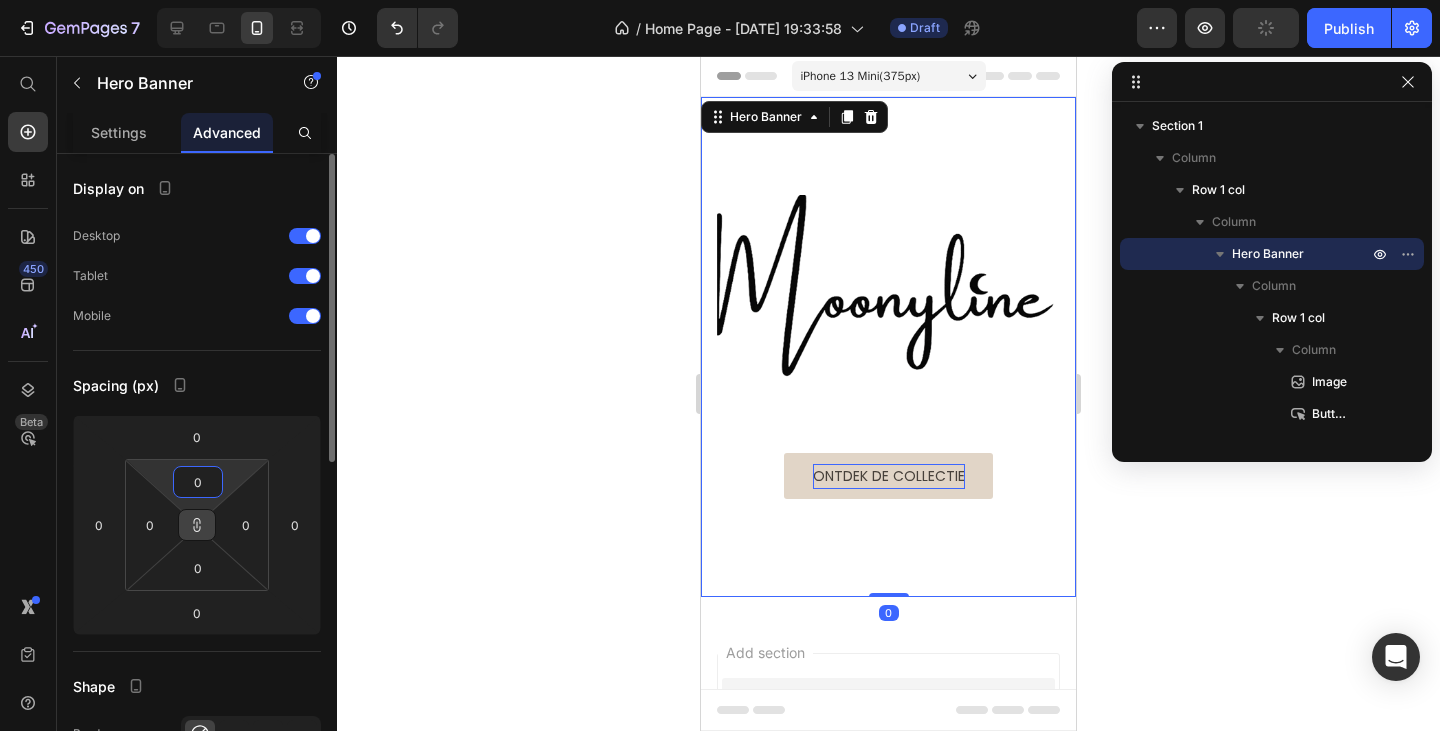 click on "0" at bounding box center [198, 482] 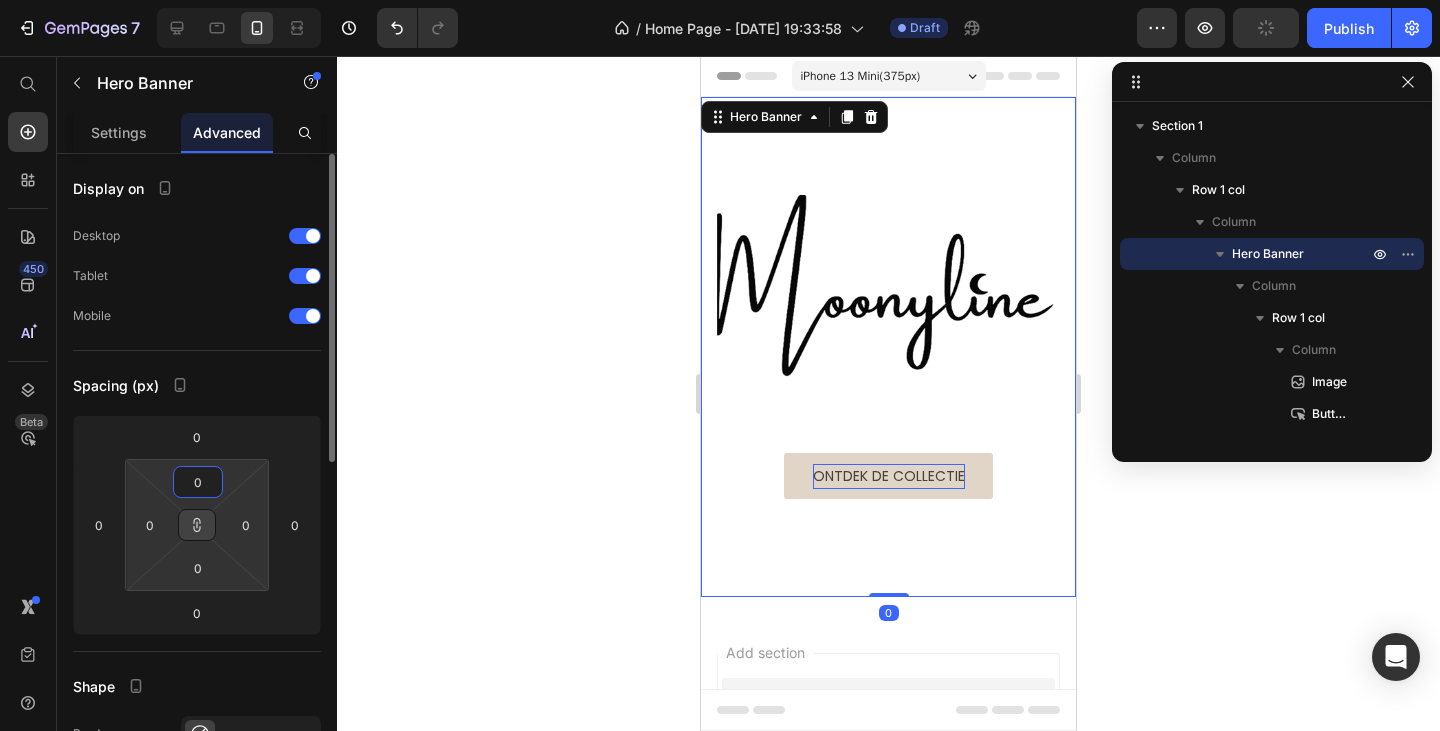 click on "7  Version history  /  Home Page - [DATE] 19:33:58 Draft Preview  Publish  450 Beta Start with Sections Elements Hero Section Product Detail Brands Trusted Badges Guarantee Product Breakdown How to use Testimonials Compare Bundle FAQs Social Proof Brand Story Product List Collection Blog List Contact Sticky Add to Cart Custom Footer Browse Library 450 Layout
Row
Row
Row
Row Text
Heading
Text Block Button
Button
Button
Sticky Back to top Media
Image
Image" at bounding box center (720, 0) 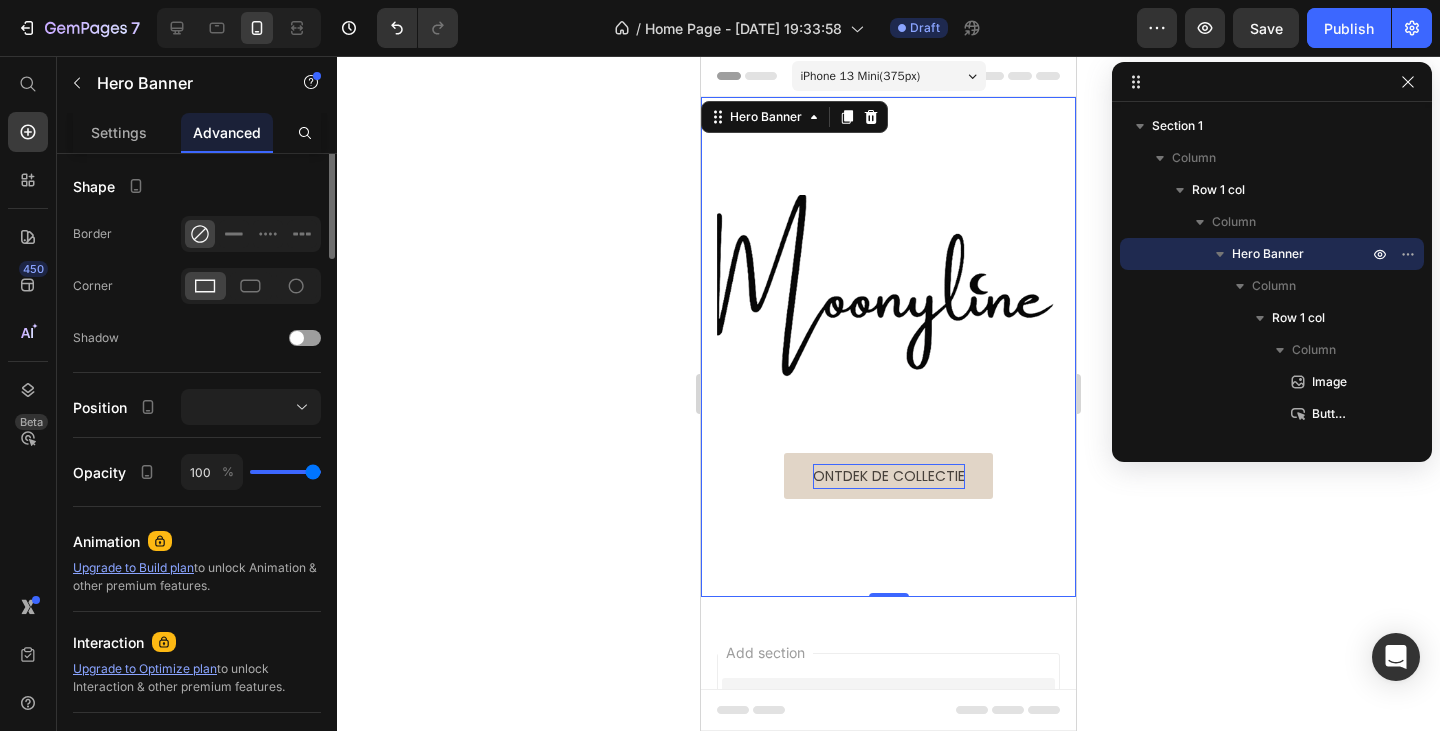 scroll, scrollTop: 200, scrollLeft: 0, axis: vertical 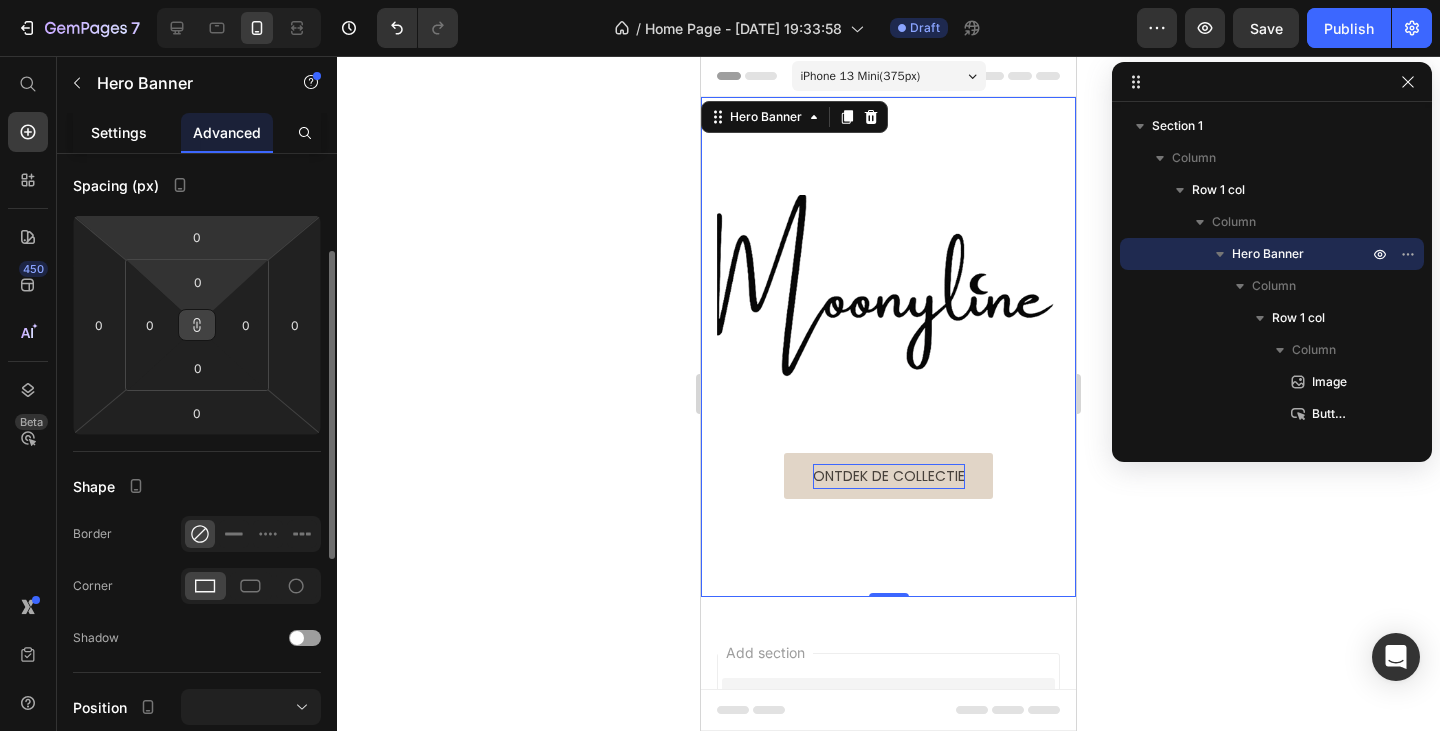 click on "Settings" at bounding box center [119, 132] 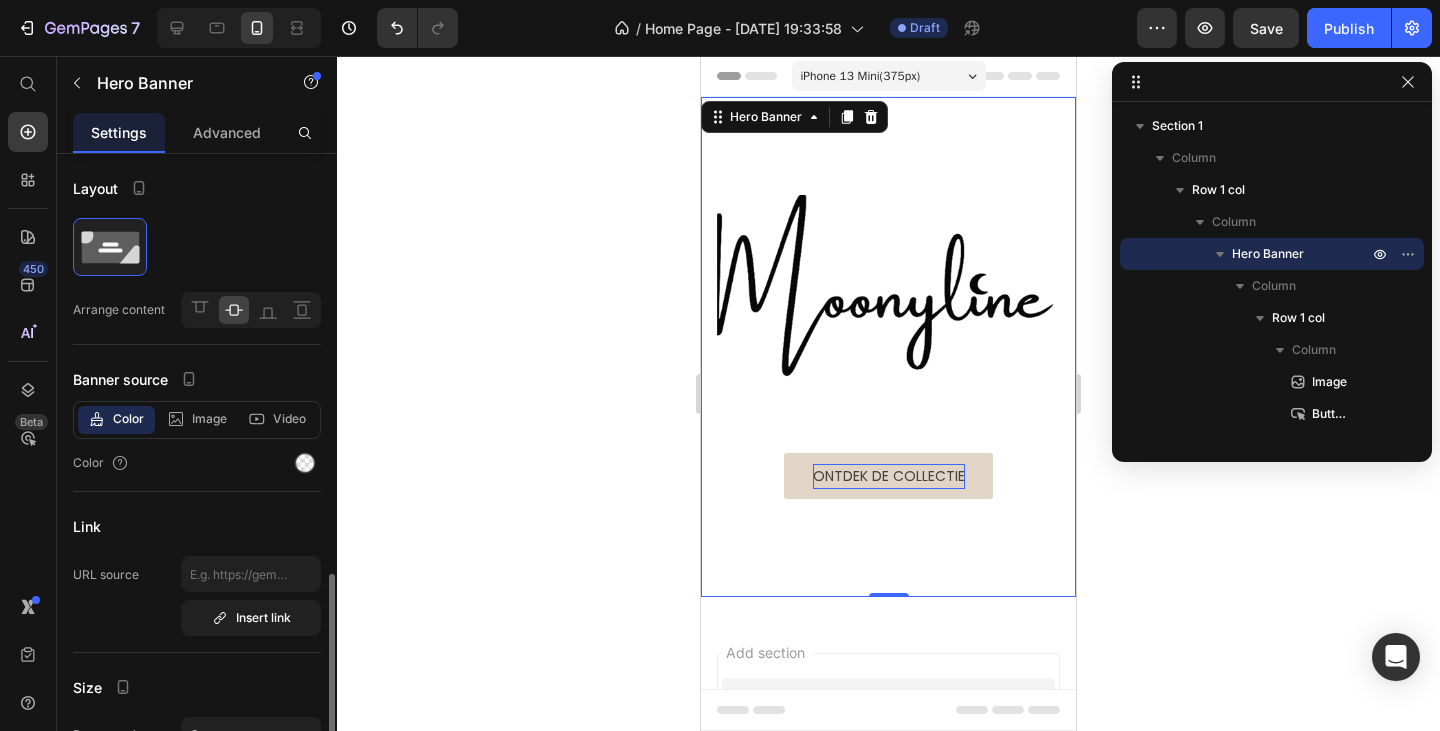 scroll, scrollTop: 400, scrollLeft: 0, axis: vertical 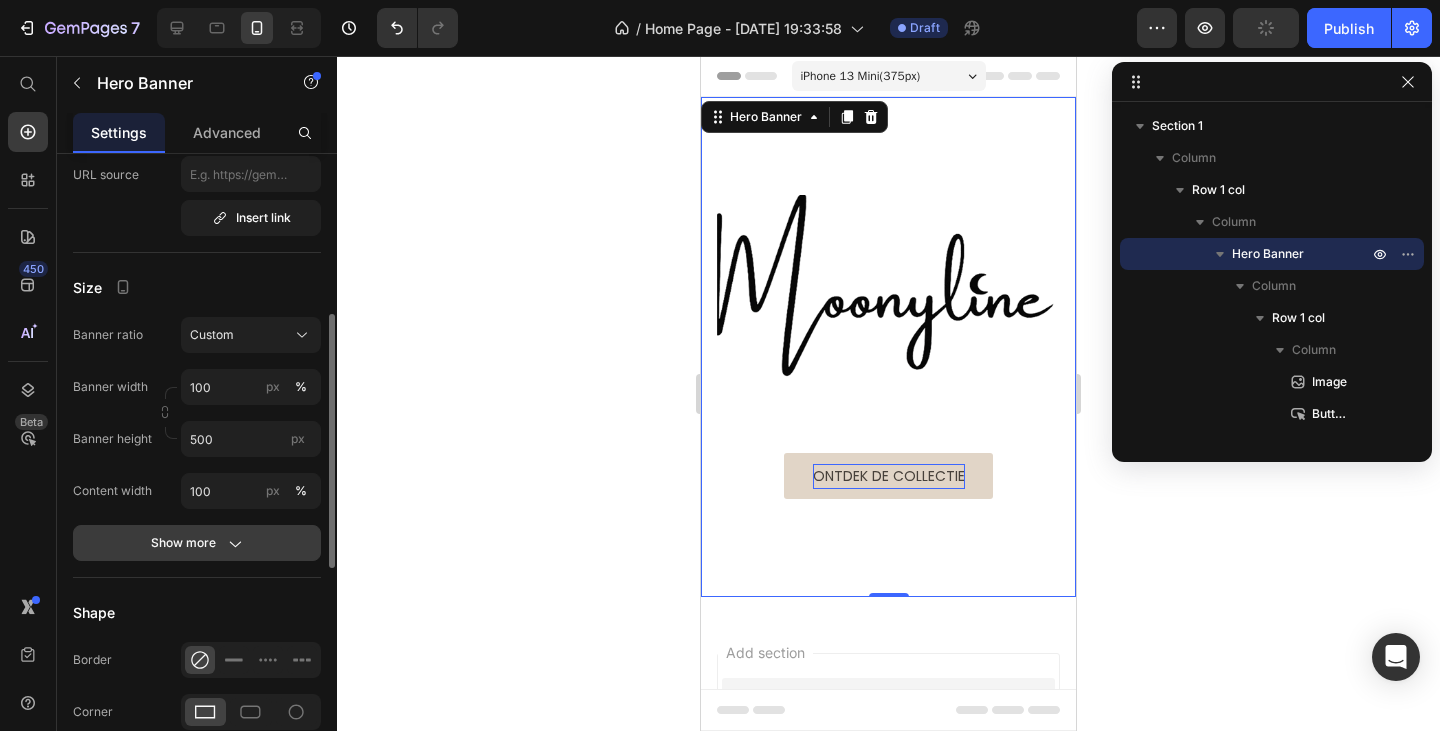 click on "Show more" 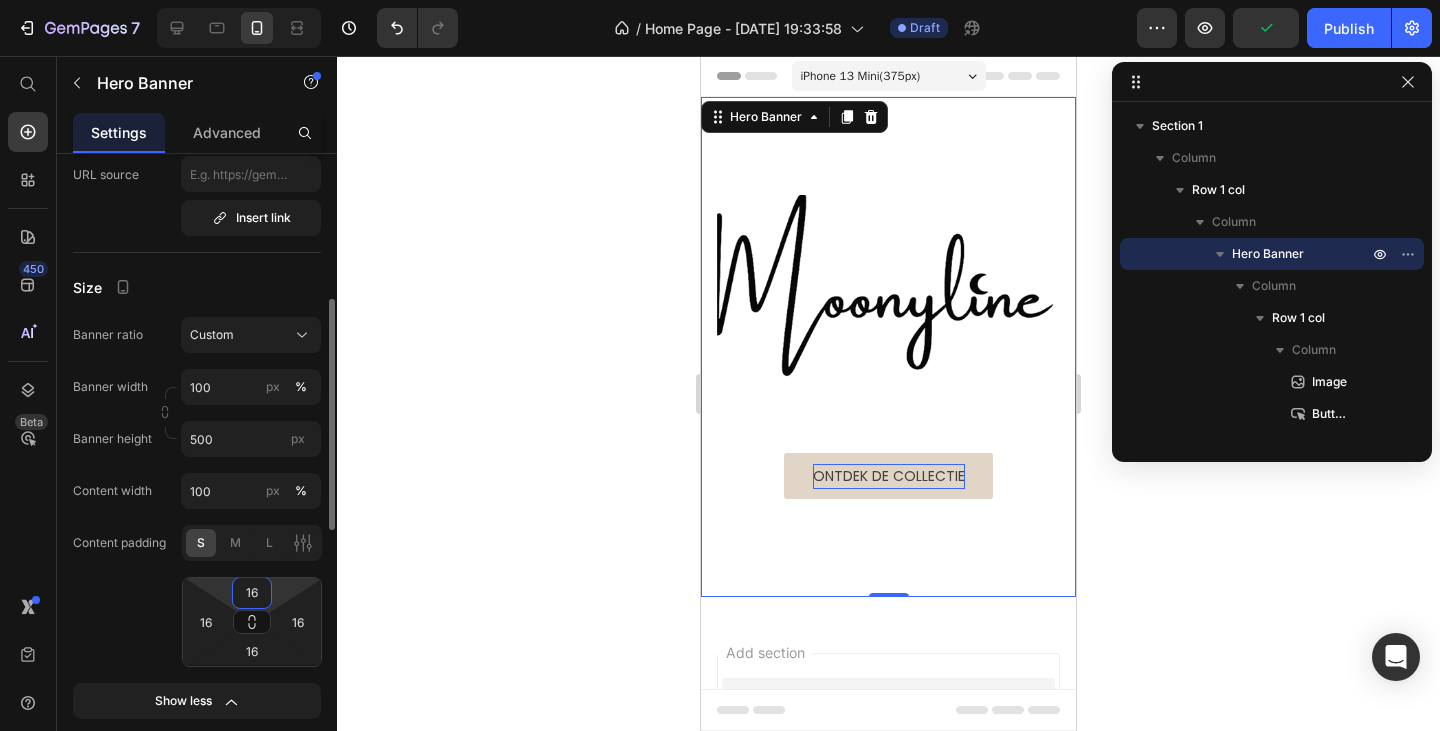 click on "16" at bounding box center [252, 593] 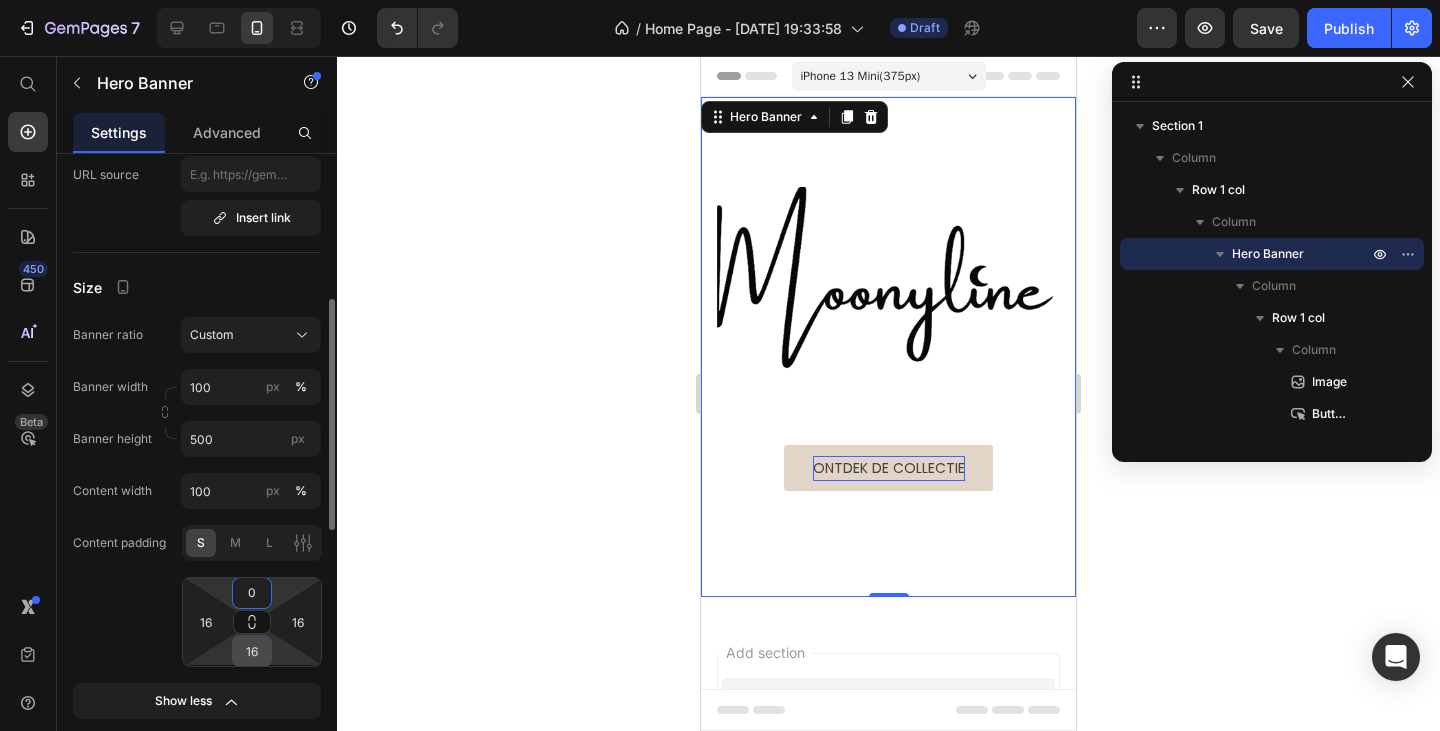 type on "0" 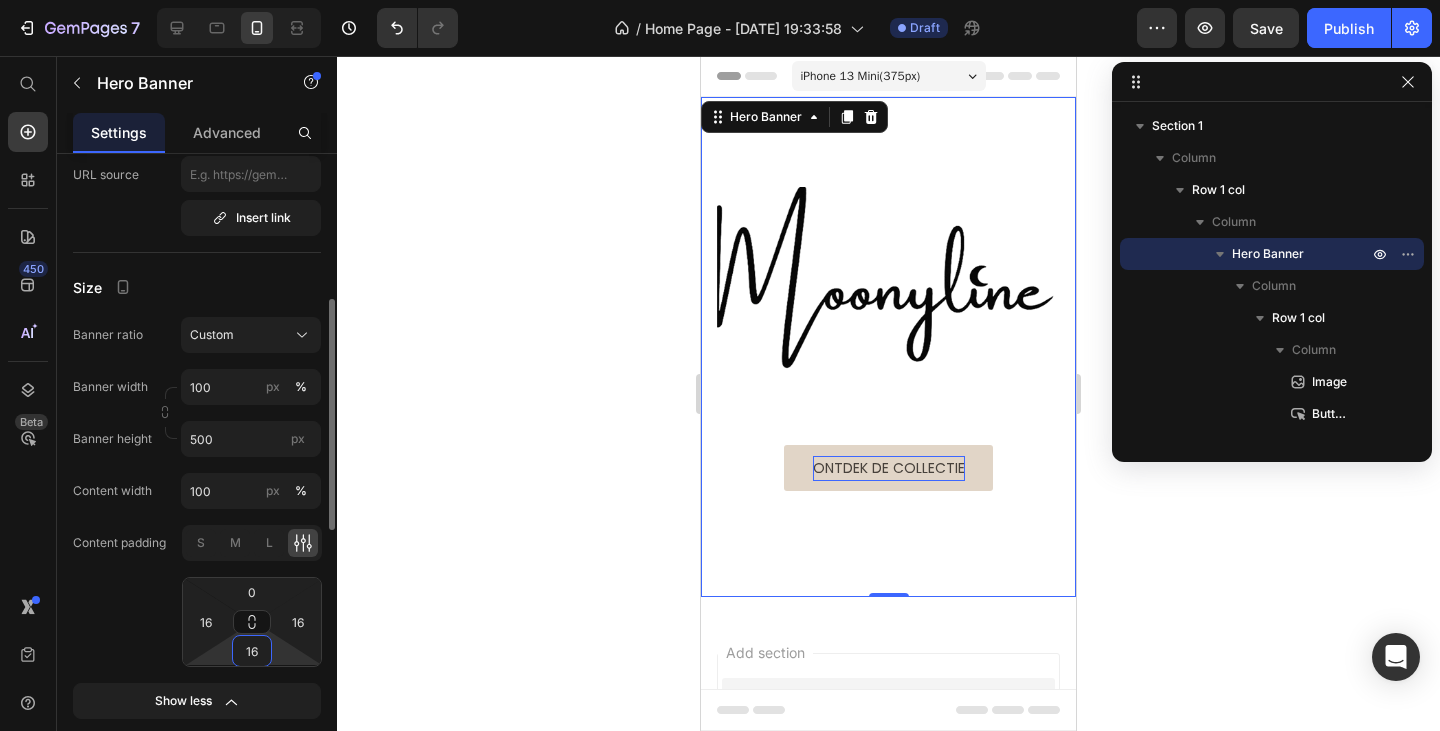 click on "16" at bounding box center (252, 651) 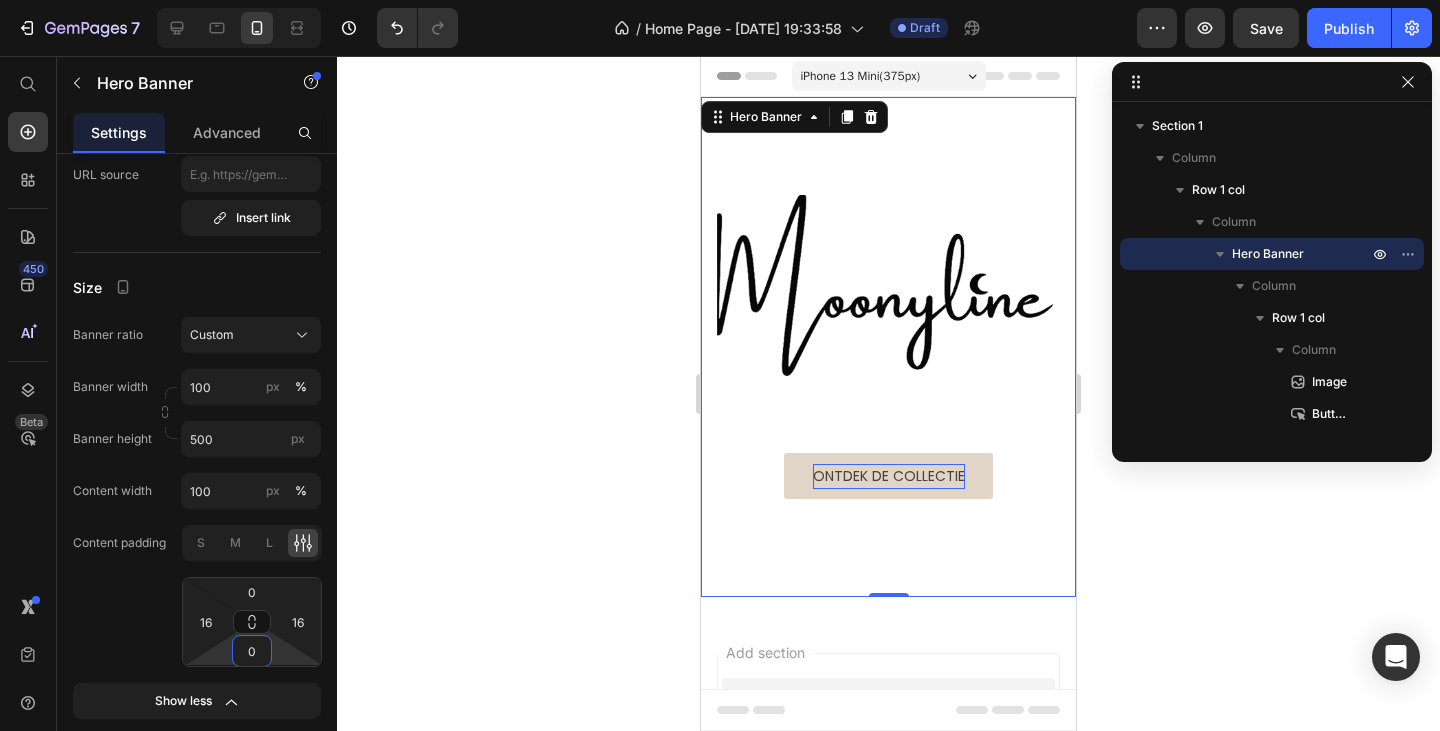 type on "0" 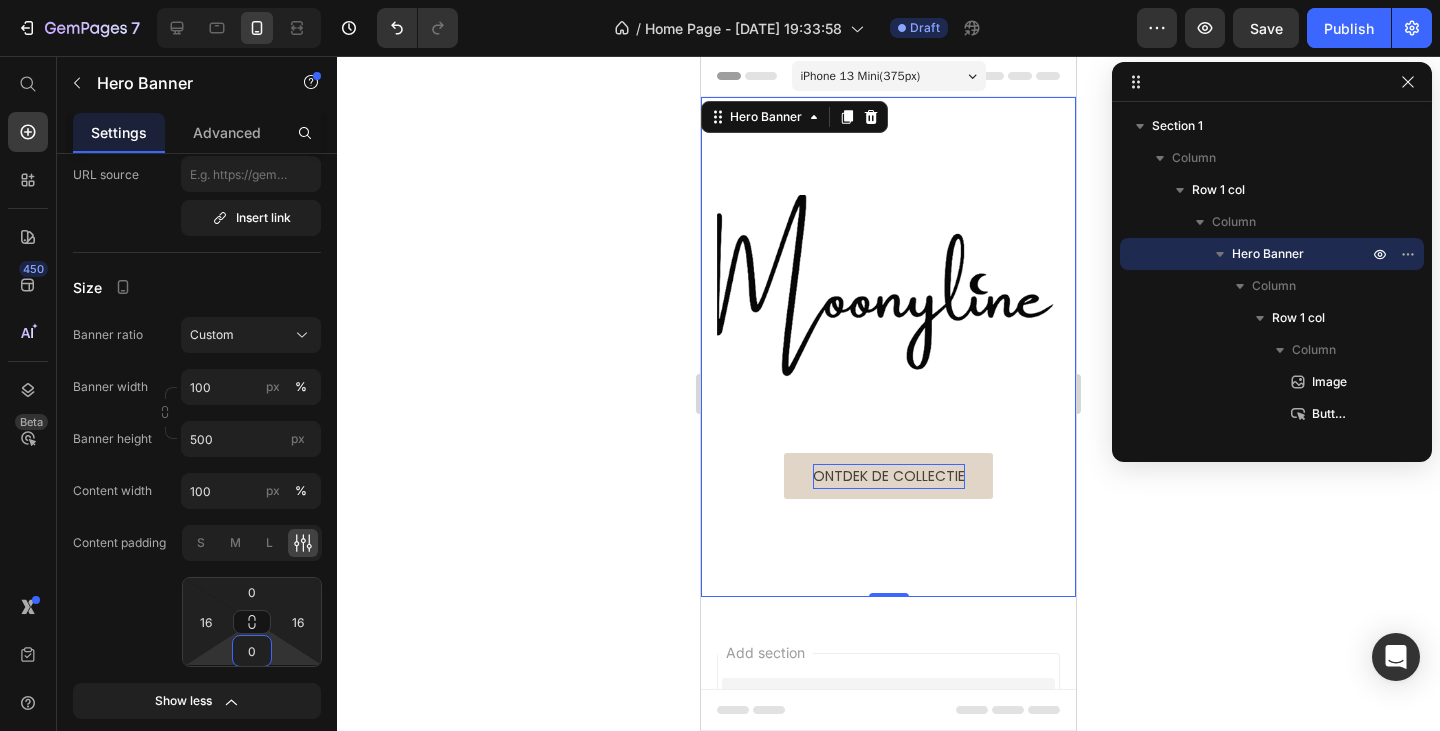 click at bounding box center [888, 347] 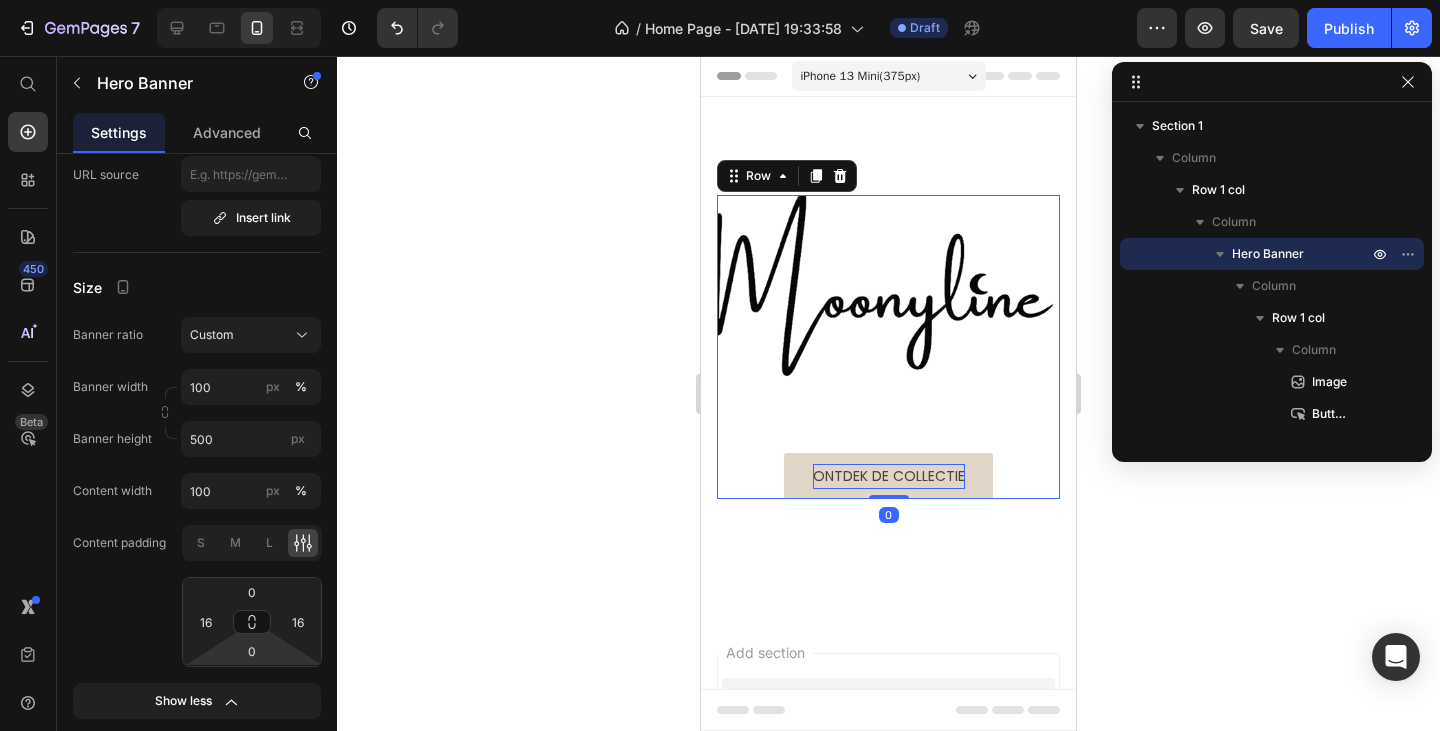 click on "Image Ontdek de collectie Button" at bounding box center [888, 347] 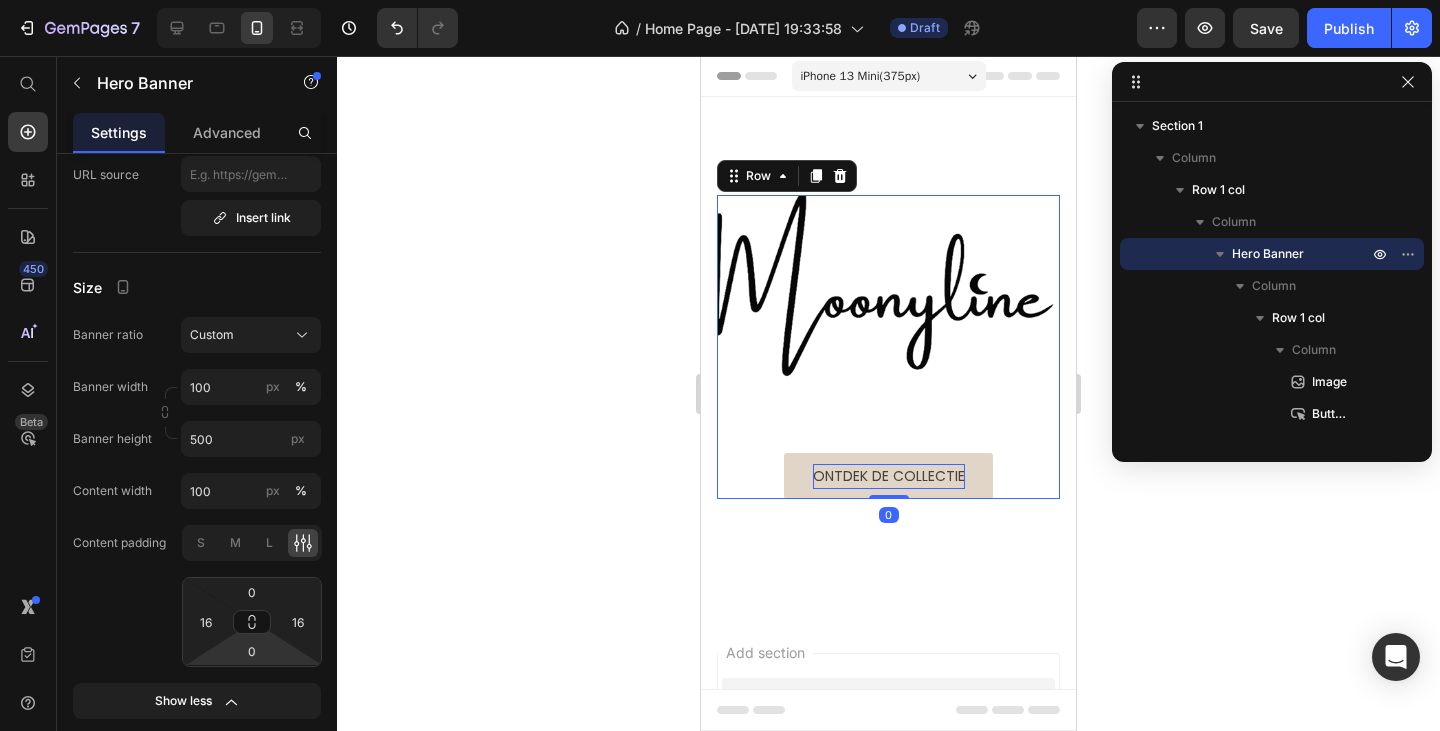 scroll, scrollTop: 0, scrollLeft: 0, axis: both 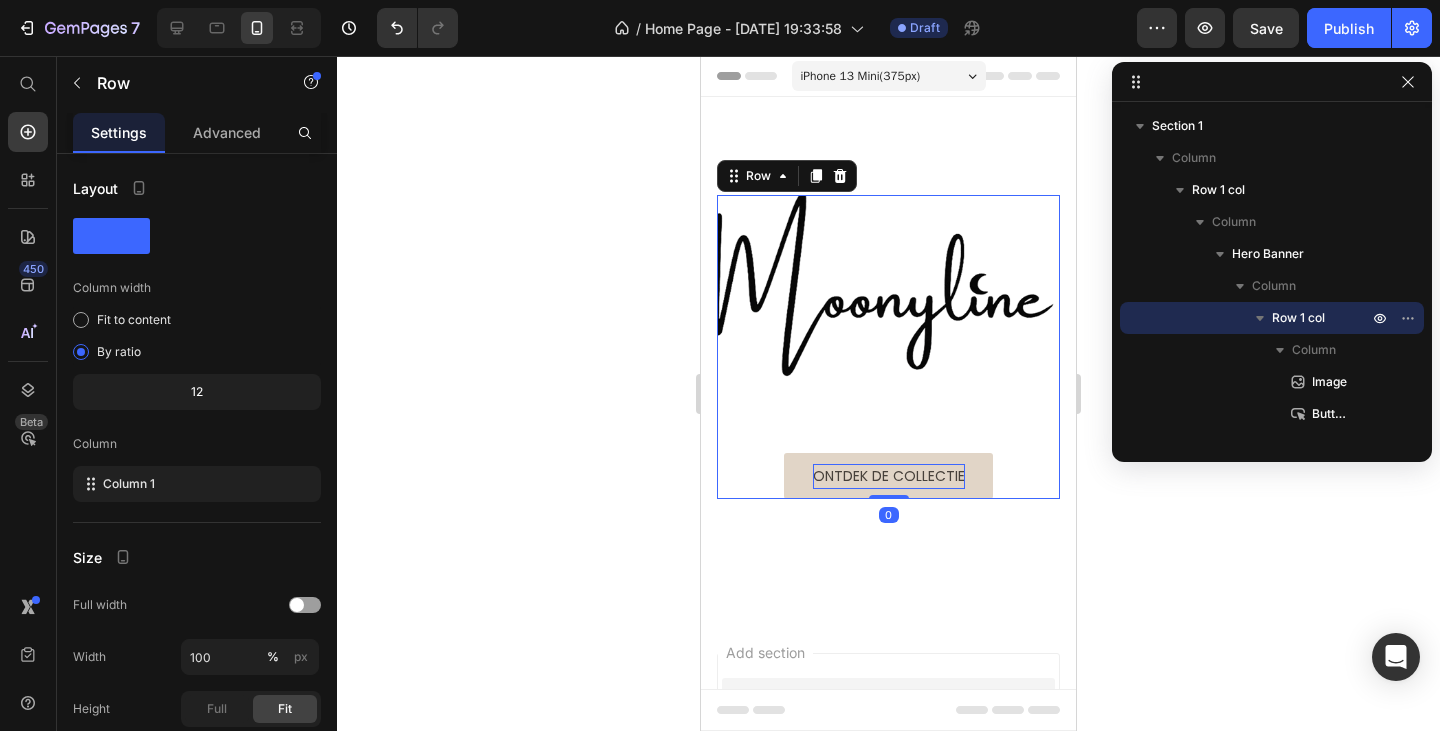 click 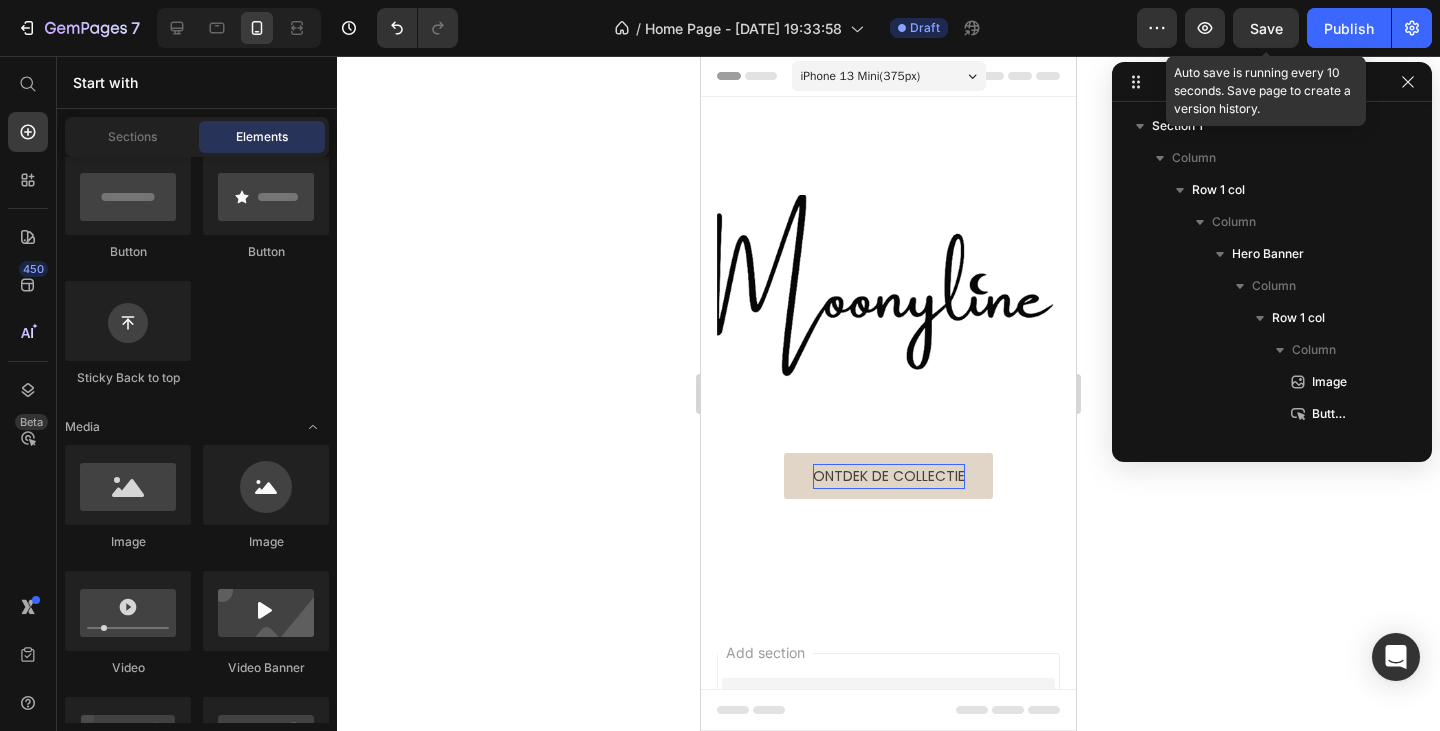 click on "Save" at bounding box center [1266, 28] 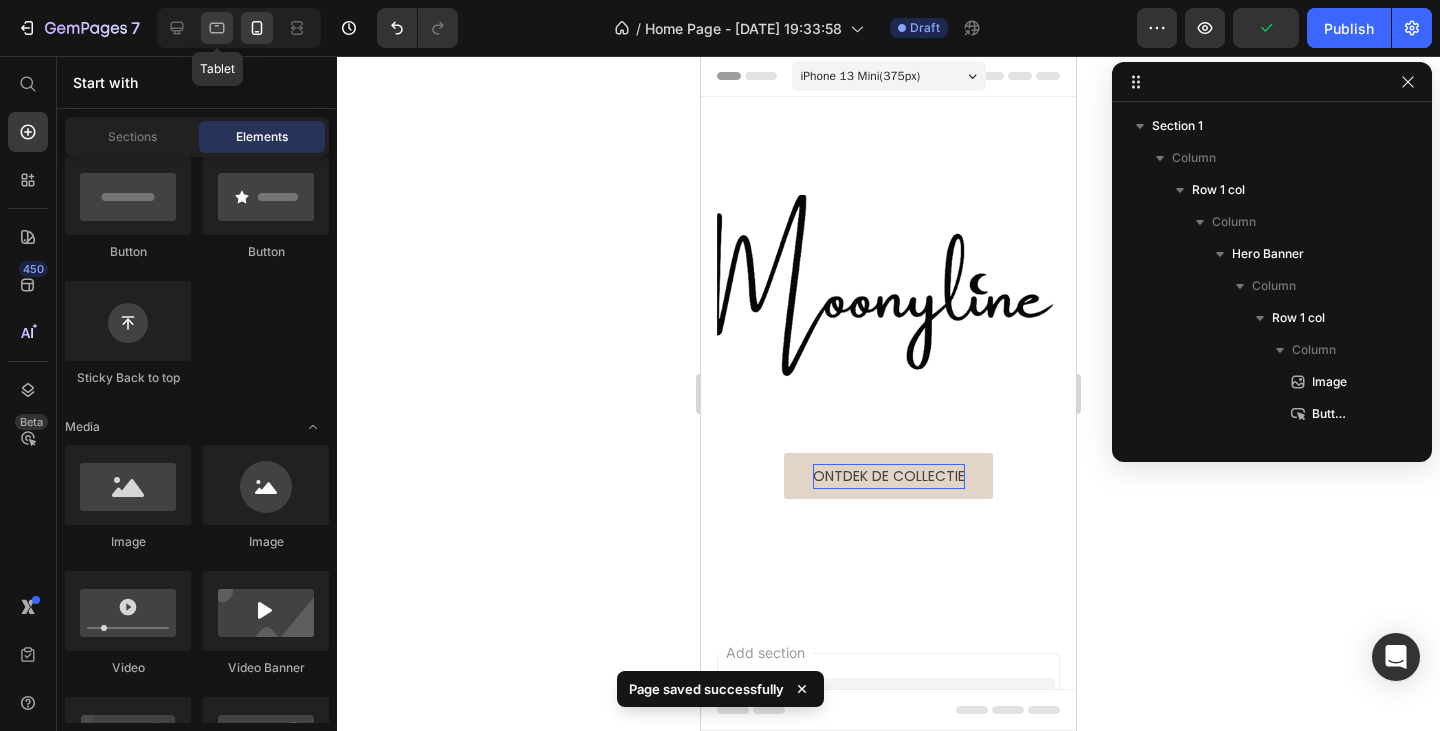 click 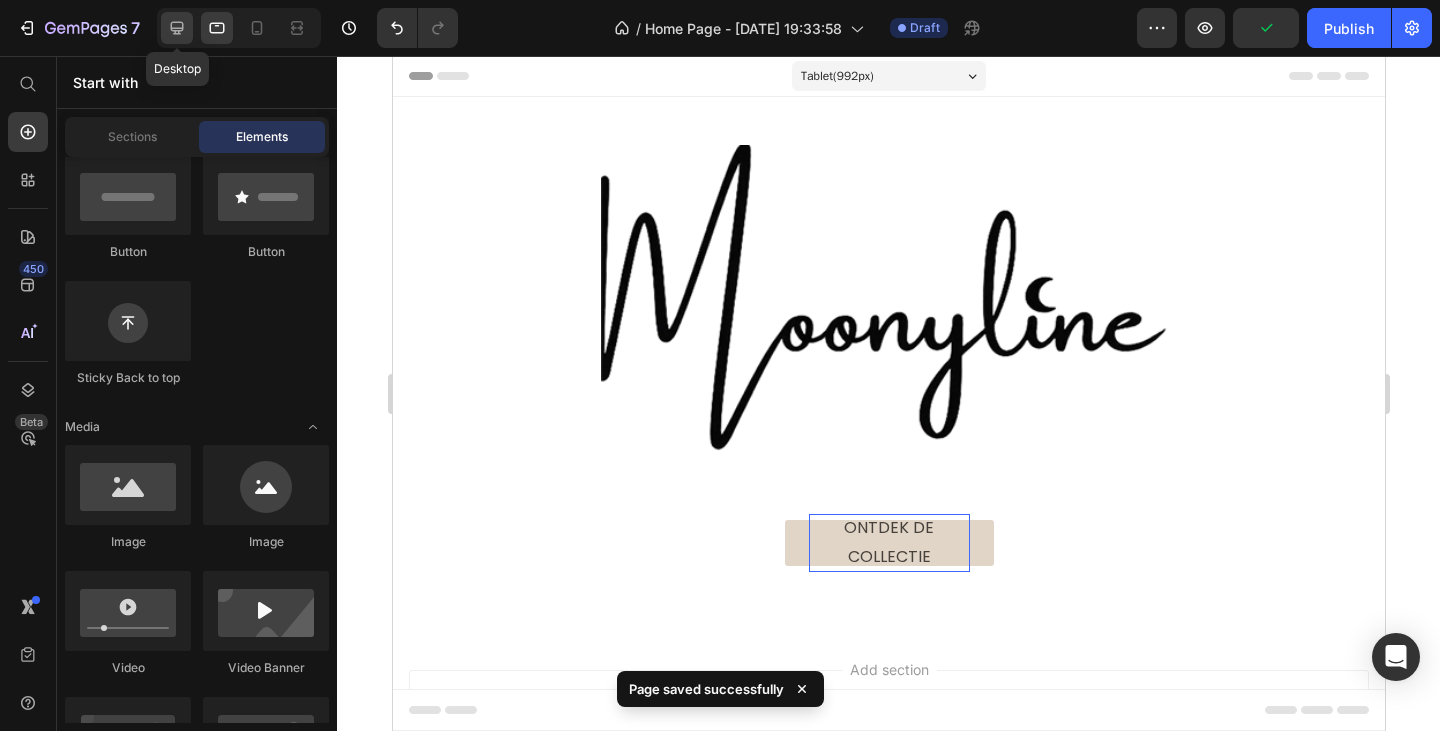 click 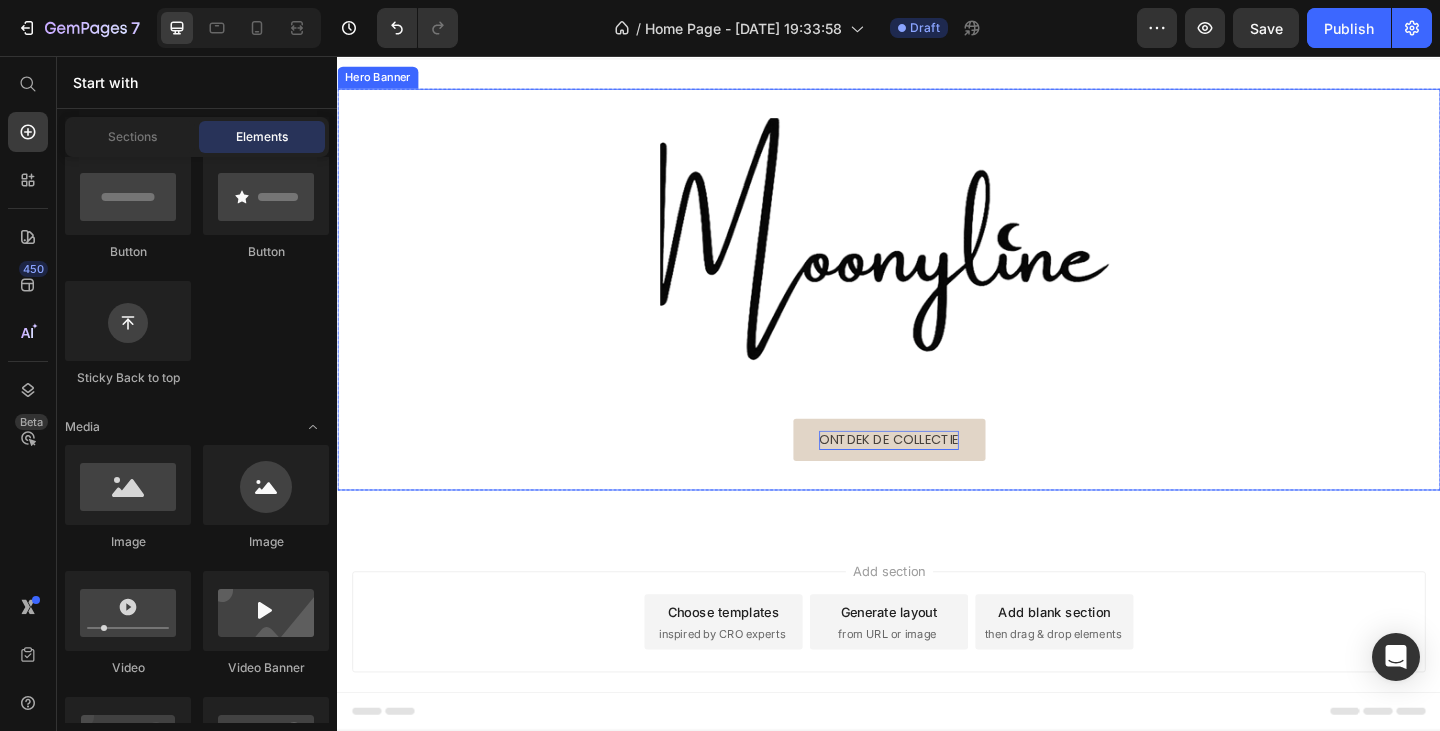 scroll, scrollTop: 70, scrollLeft: 0, axis: vertical 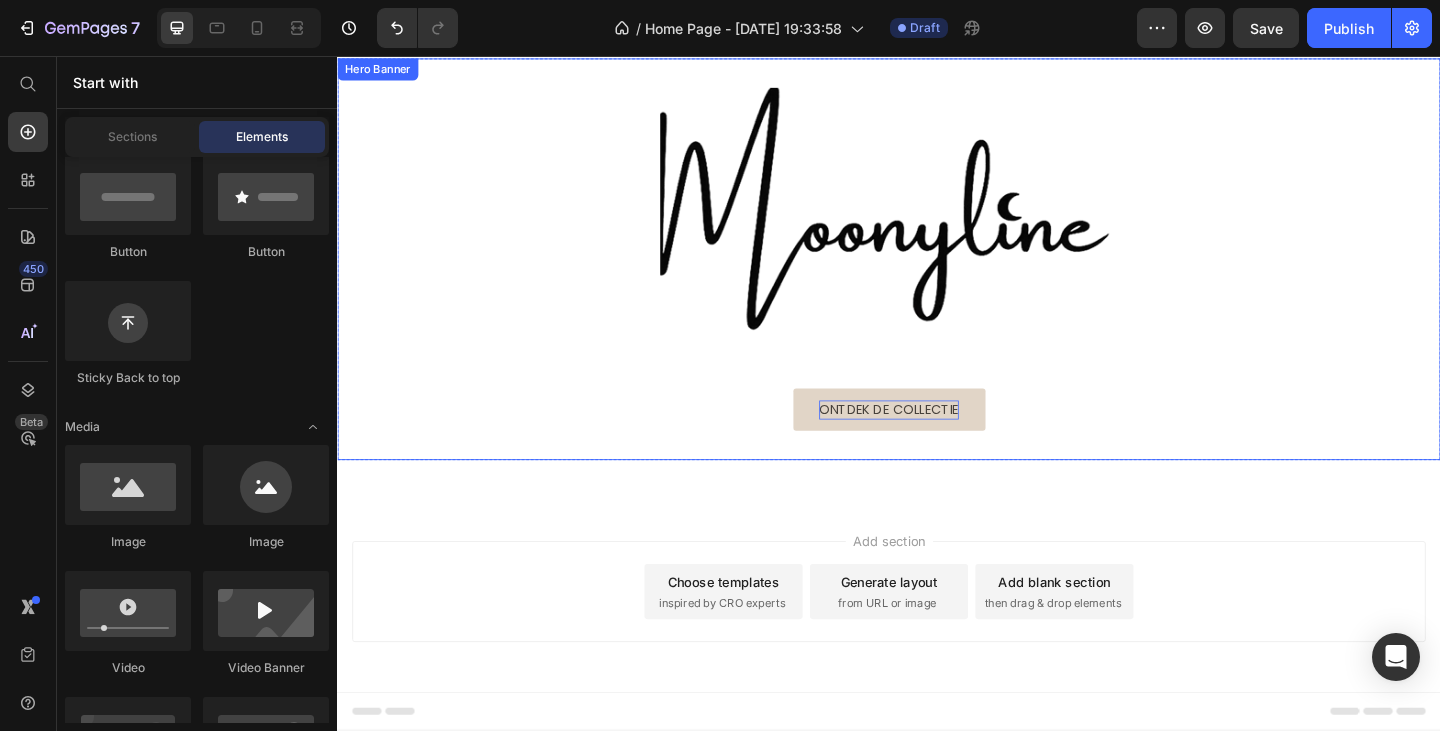 click on "Image Ontdek de collectie Button Row" at bounding box center (937, 277) 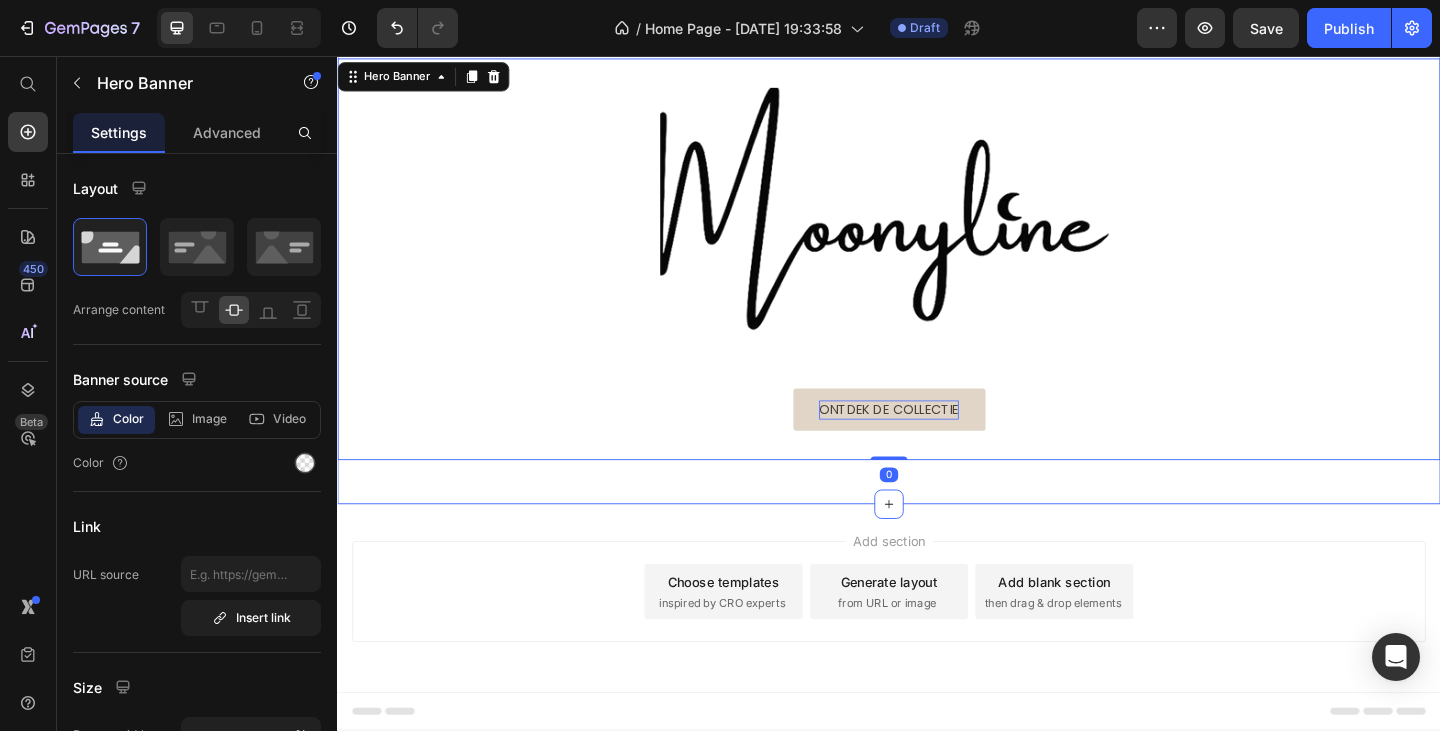 click on "Image Ontdek de collectie Button Row Hero Banner   0 Row Section 1" at bounding box center [937, 285] 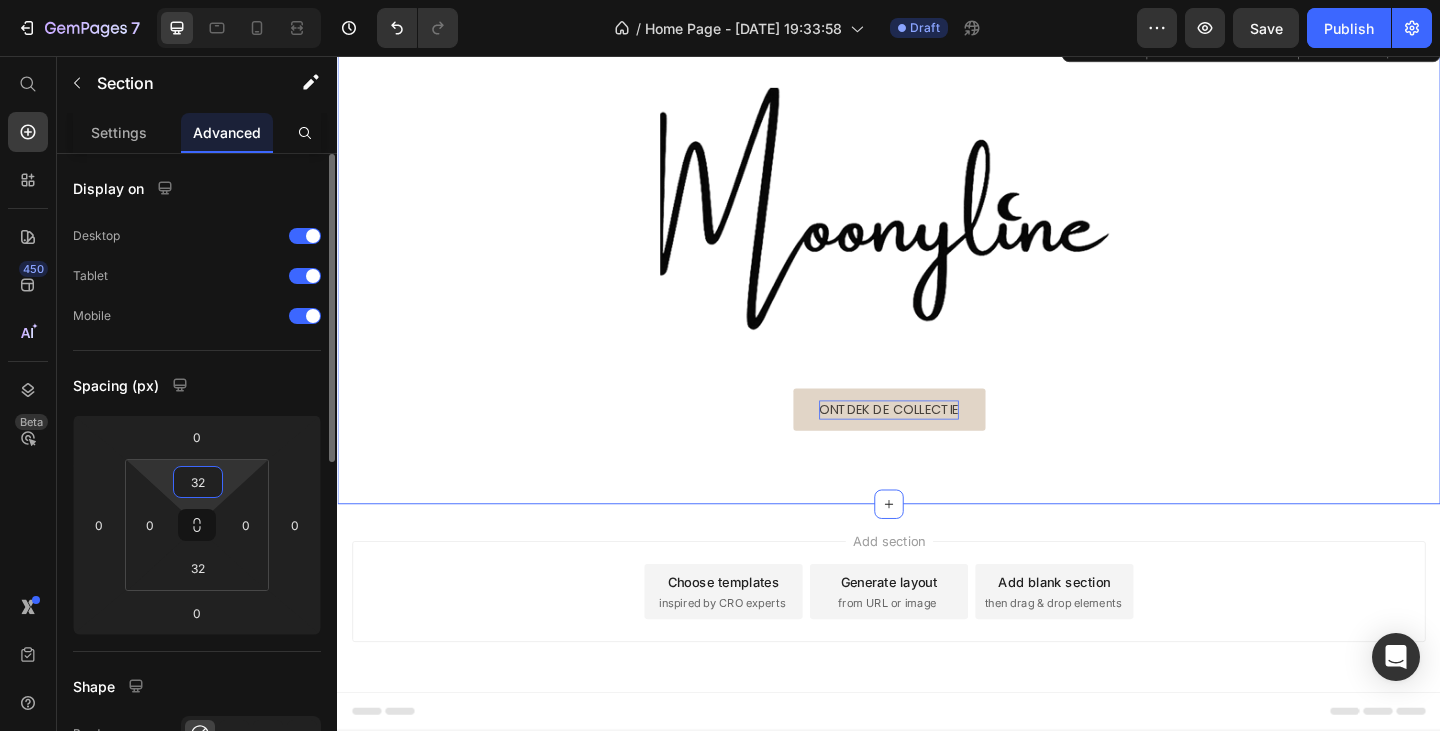 click on "32" at bounding box center [198, 482] 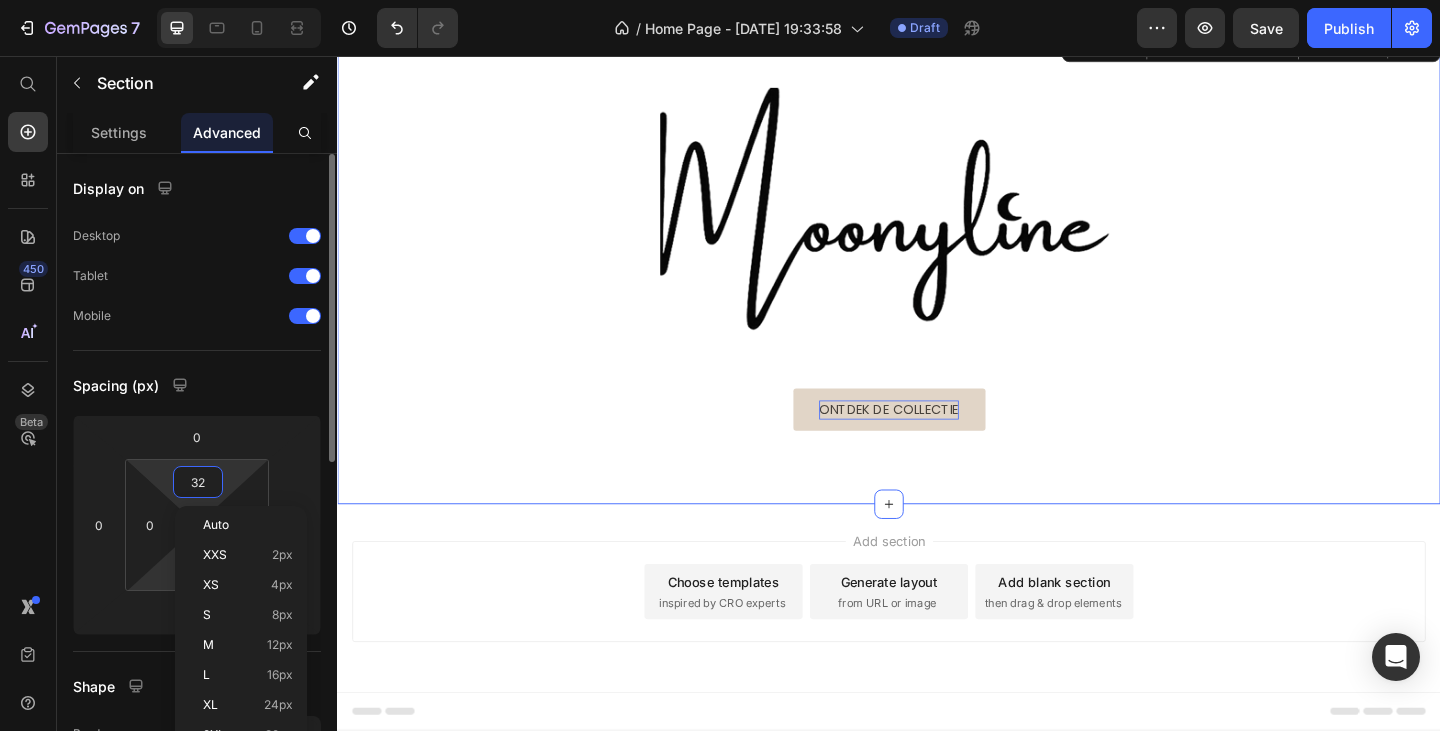 type on "2" 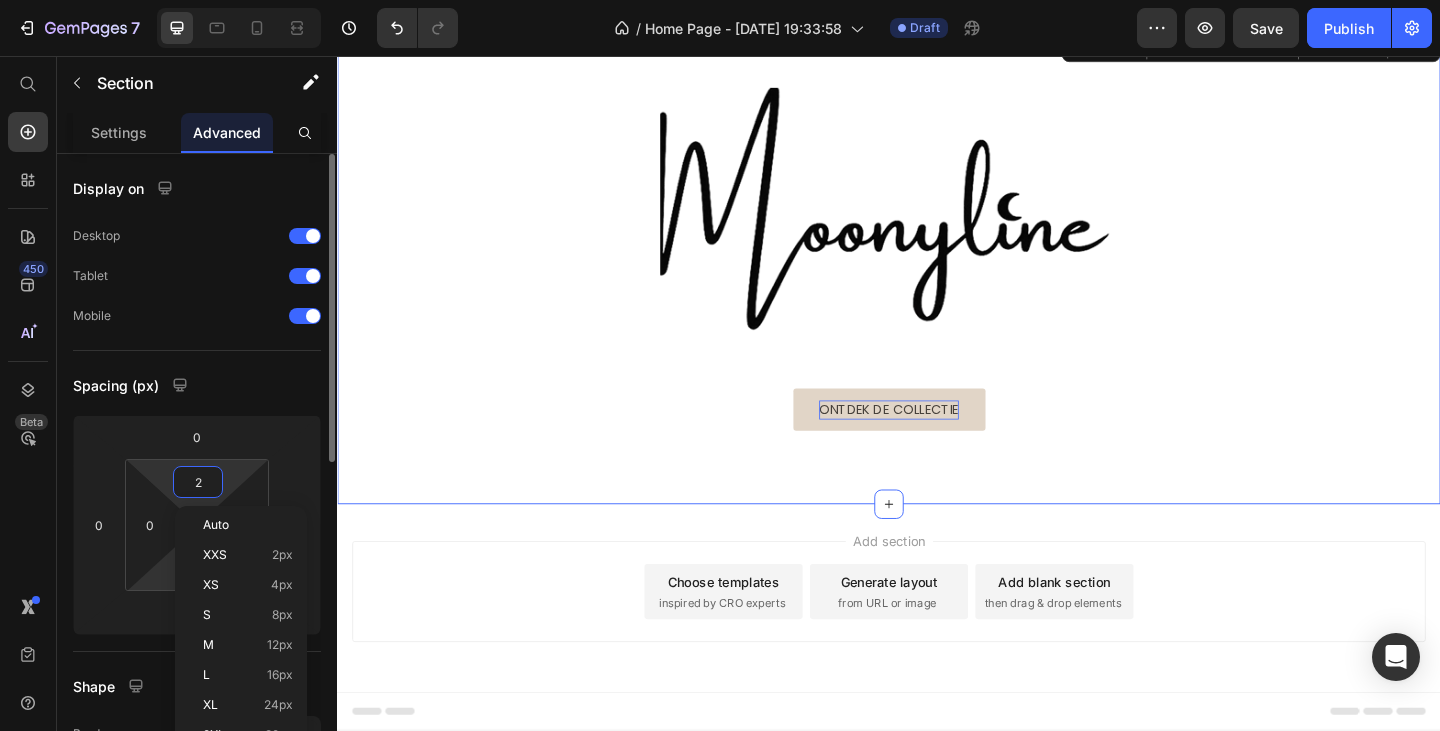 click on "7  Version history  /  Home Page - [DATE] 19:33:58 Draft Preview  Save   Publish  450 Beta Start with Sections Elements Hero Section Product Detail Brands Trusted Badges Guarantee Product Breakdown How to use Testimonials Compare Bundle FAQs Social Proof Brand Story Product List Collection Blog List Contact Sticky Add to Cart Custom Footer Browse Library 450 Layout
Row
Row
Row
Row Text
Heading
Text Block Button
Button
Button
Sticky Back to top Media
Image Image" at bounding box center (720, 0) 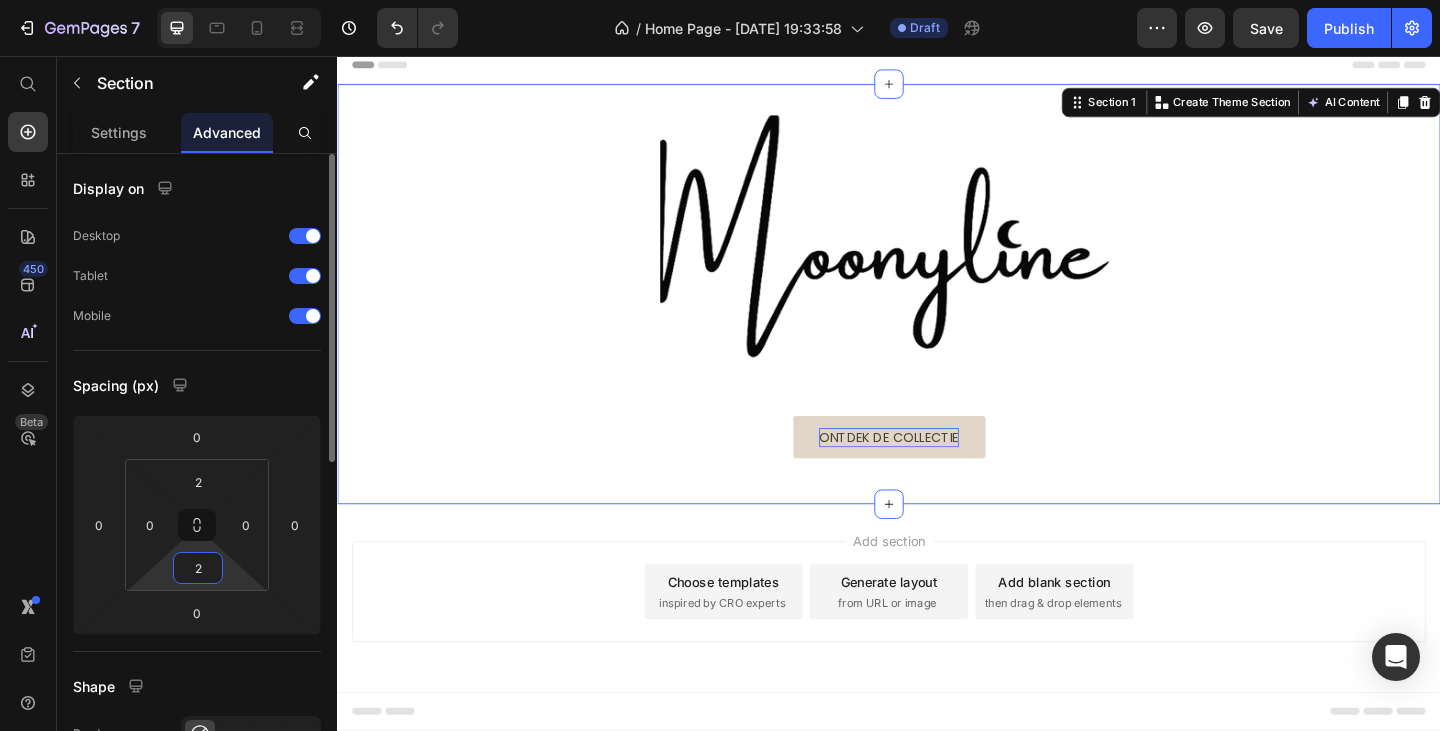 scroll, scrollTop: 10, scrollLeft: 0, axis: vertical 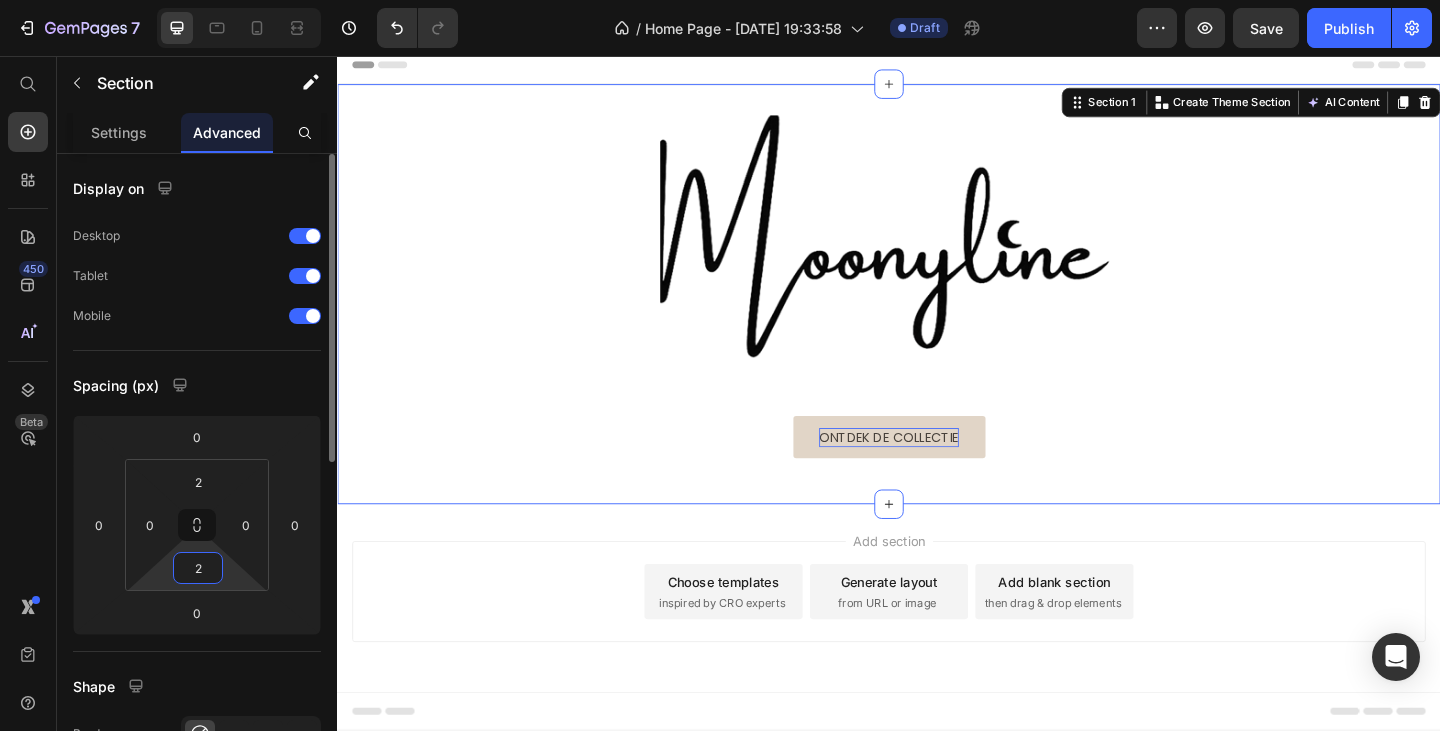 click on "2" at bounding box center [198, 568] 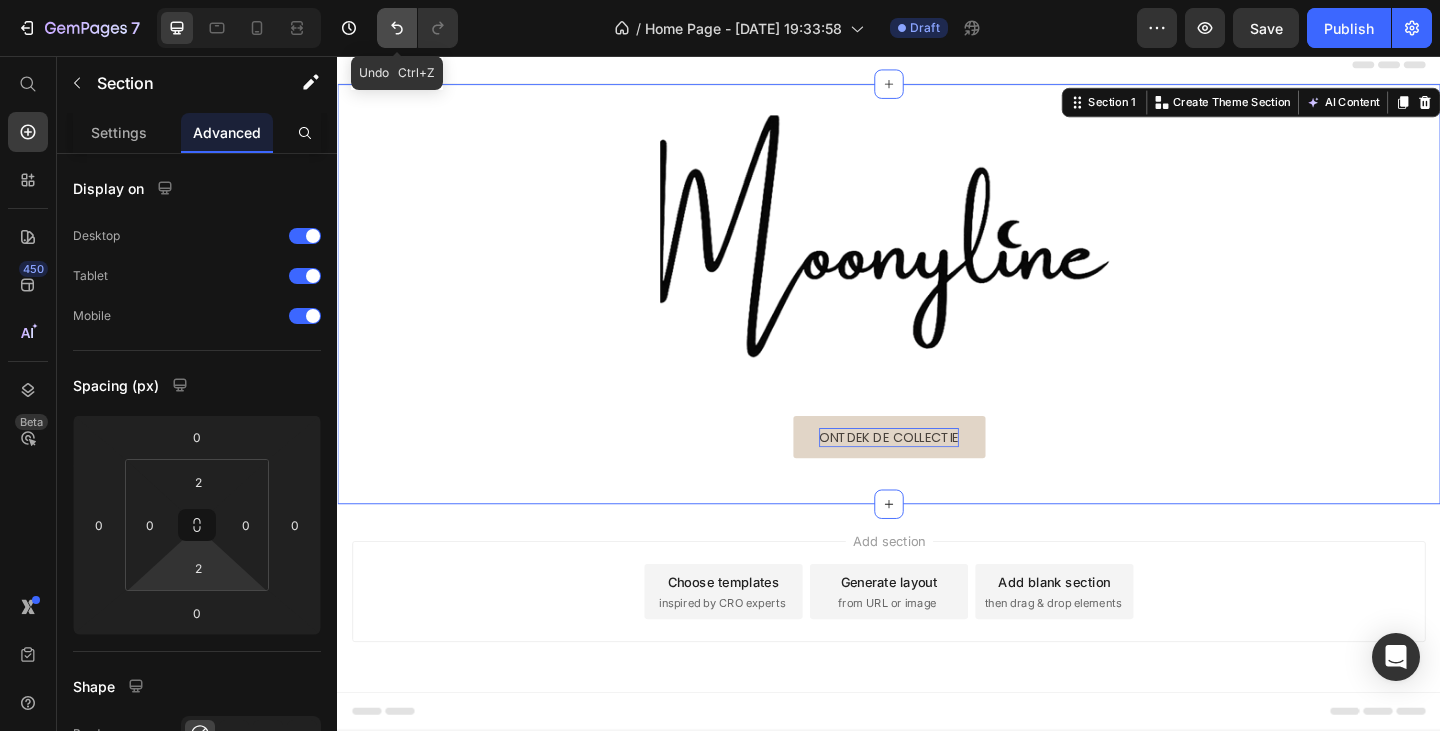 click 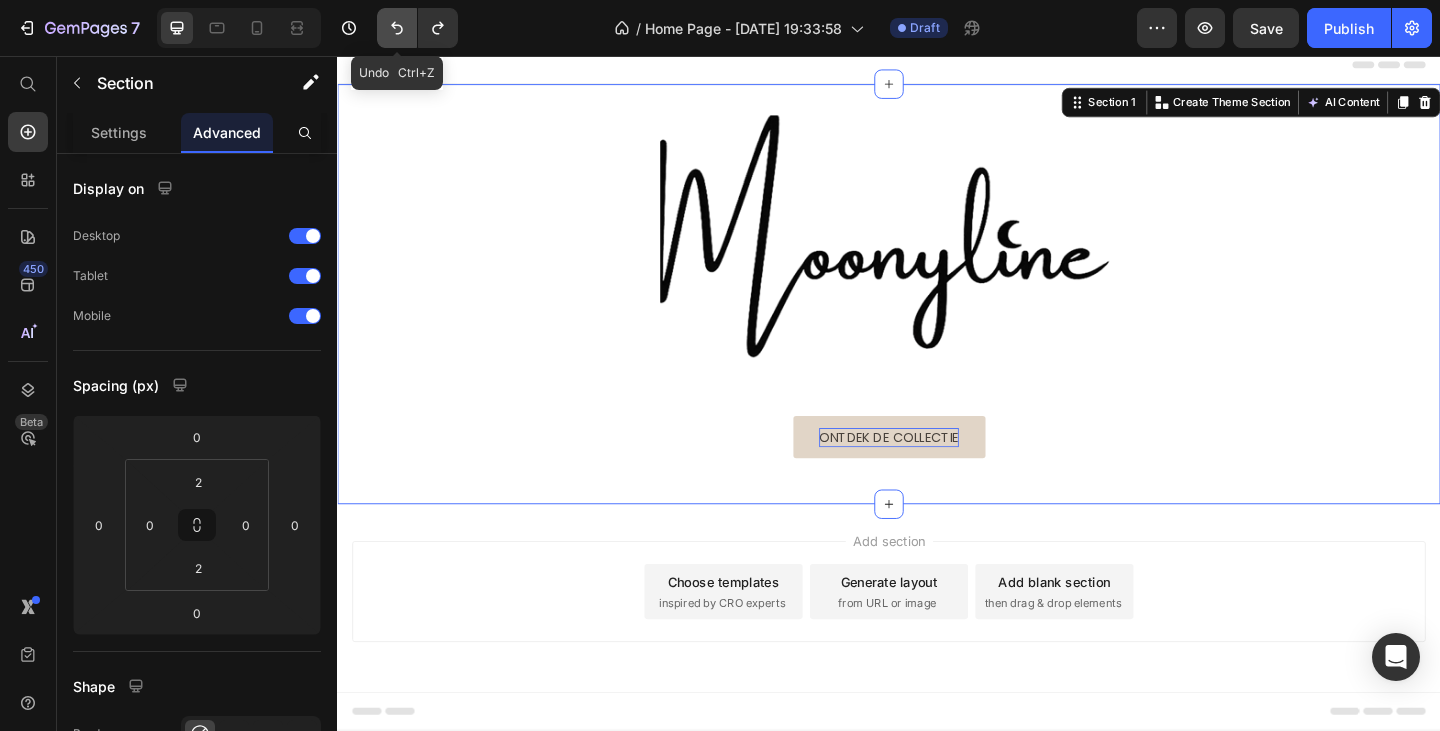 click 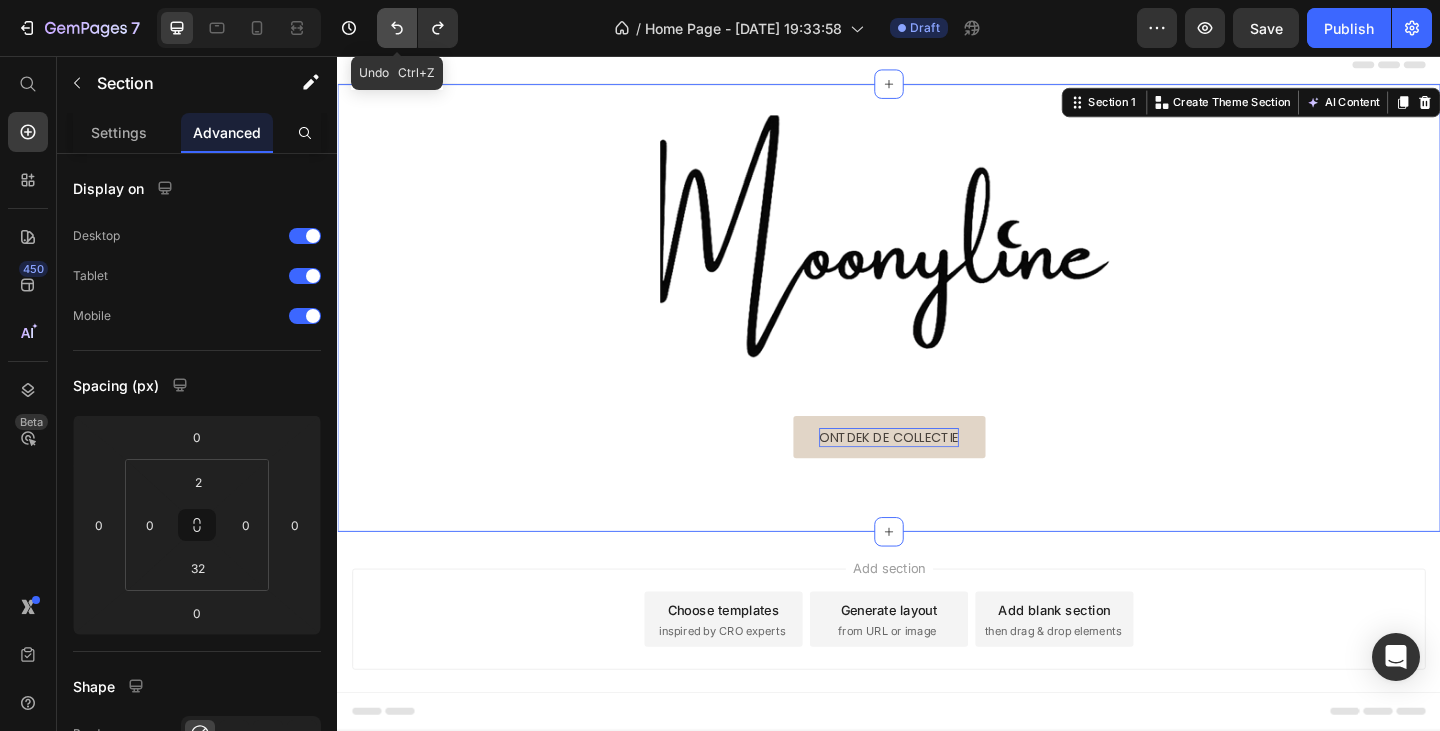 click 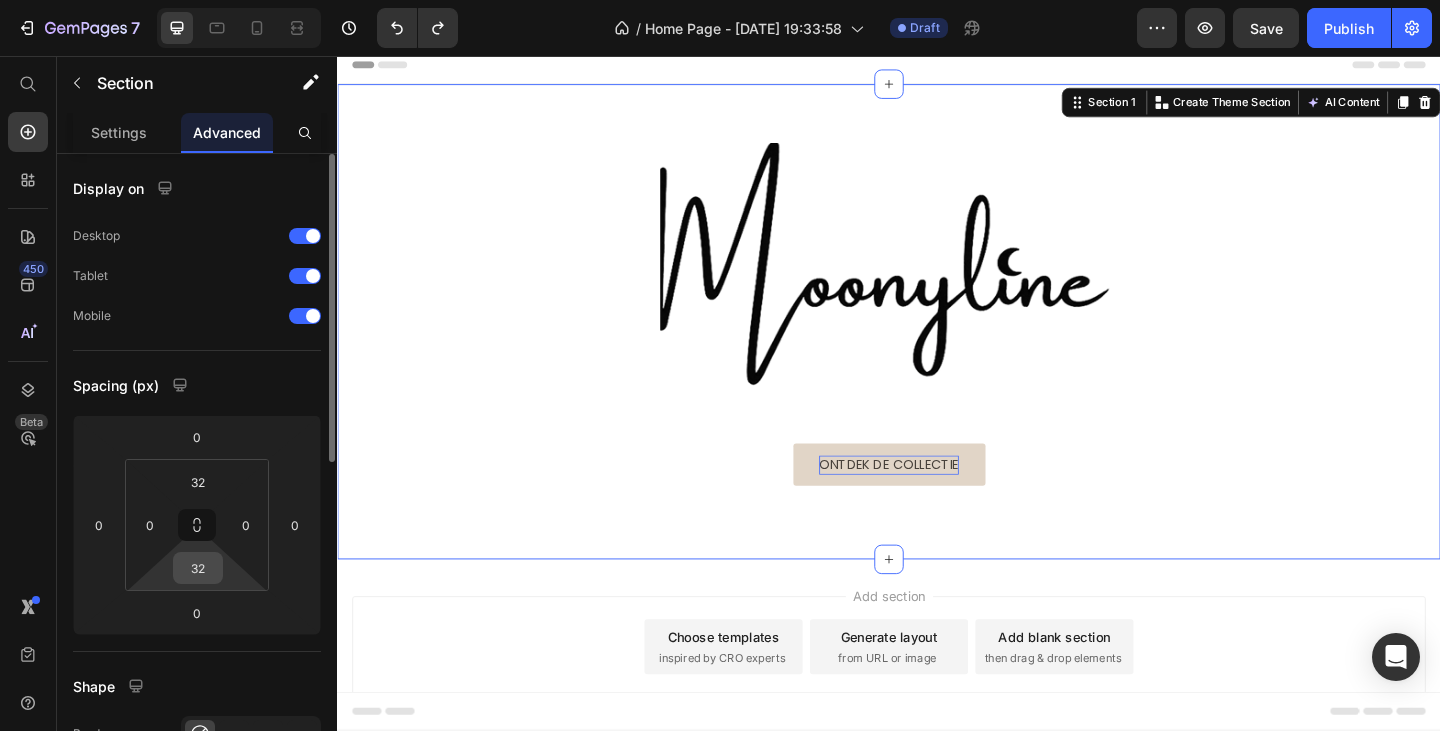 click on "32" at bounding box center [198, 568] 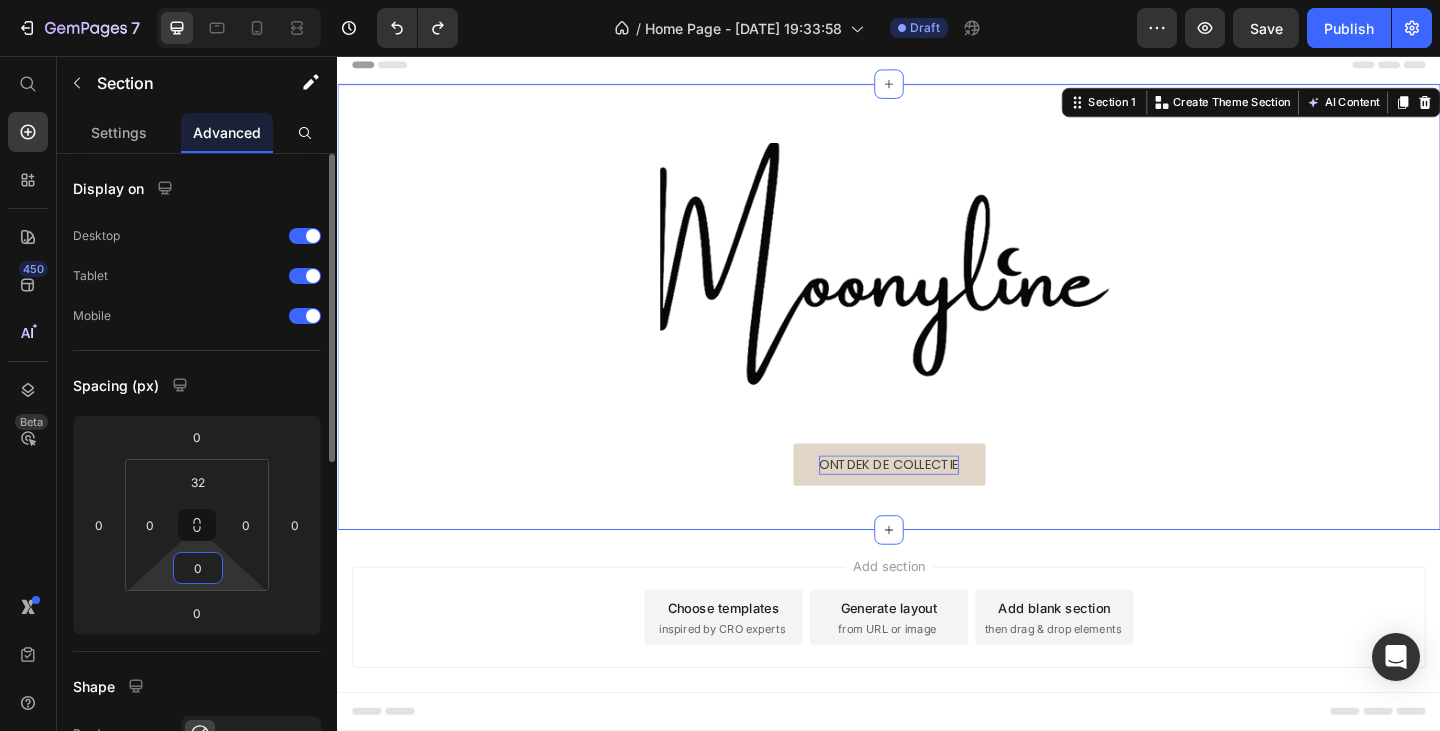 type on "0" 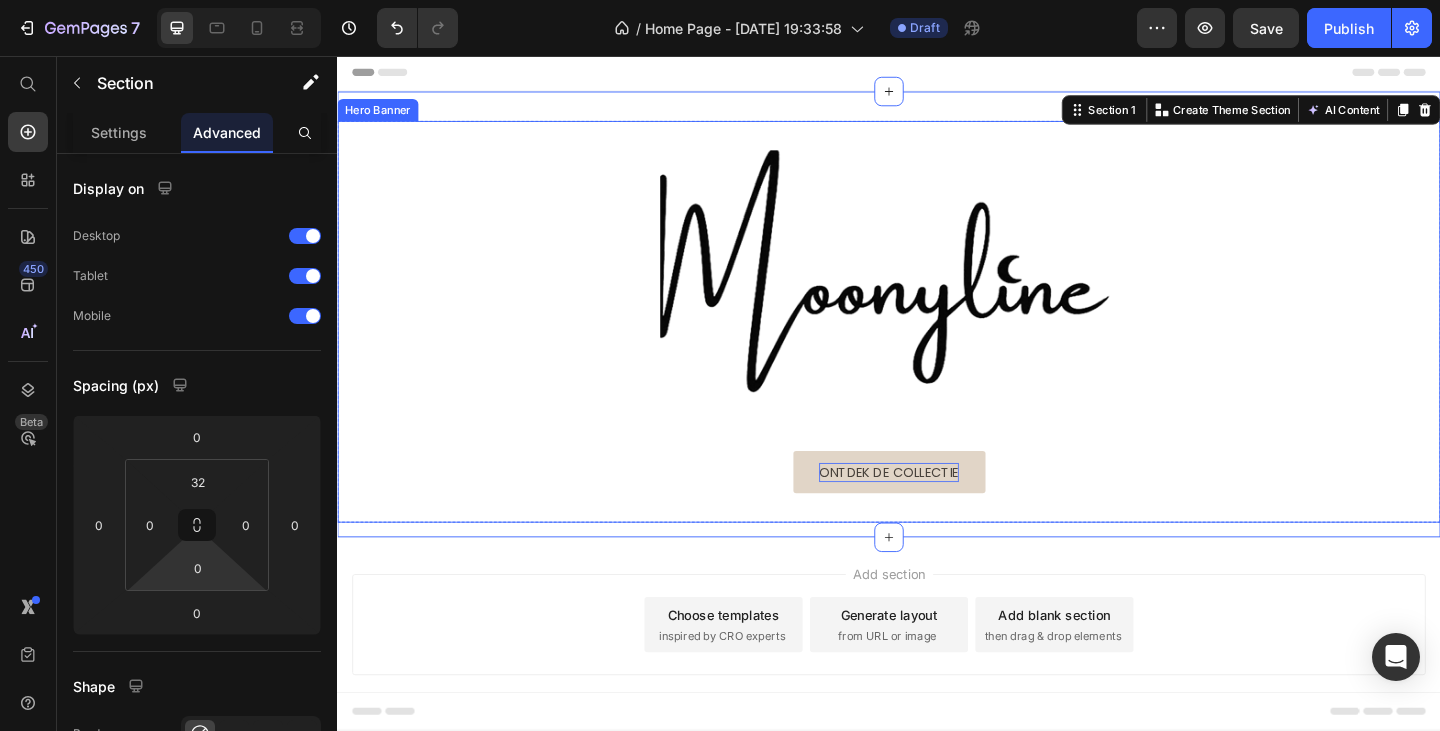 scroll, scrollTop: 0, scrollLeft: 0, axis: both 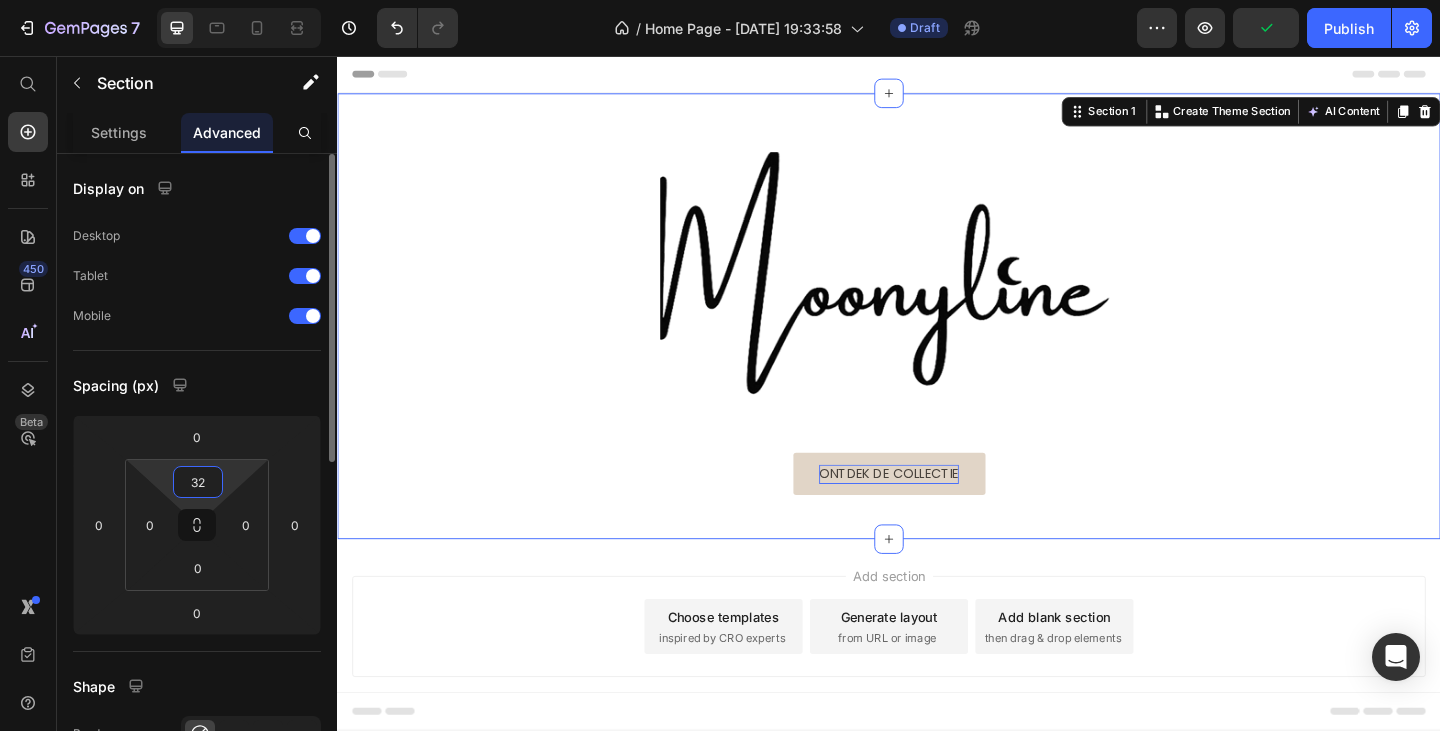 click on "32" at bounding box center (198, 482) 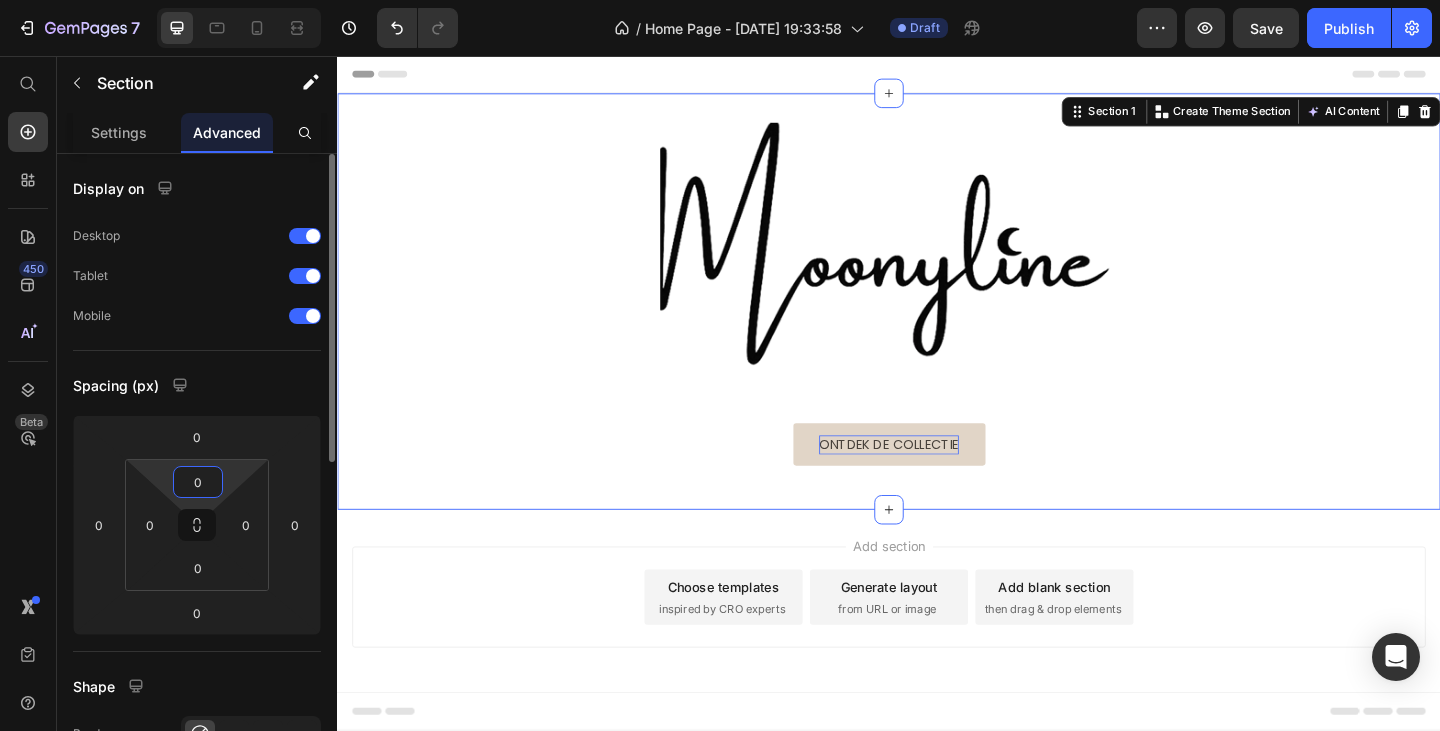 type on "0" 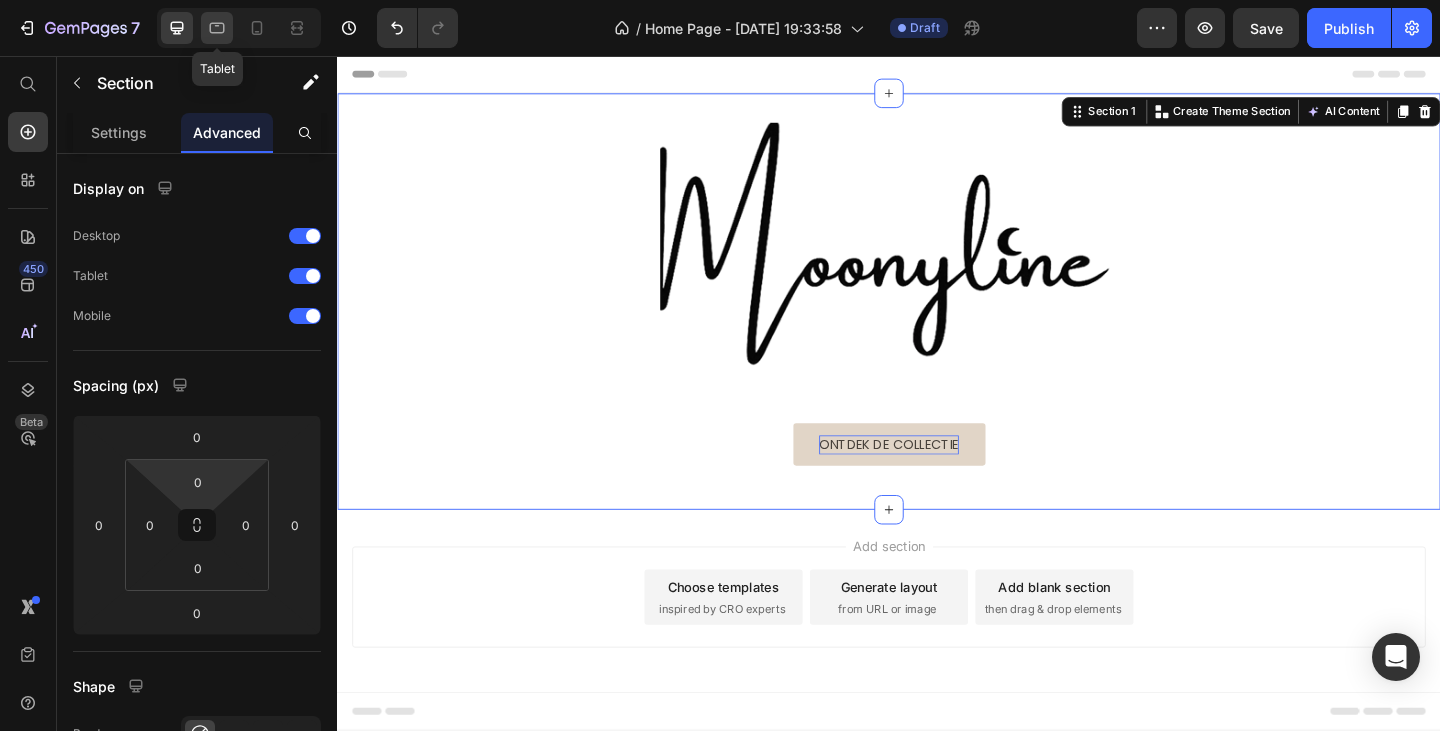 click 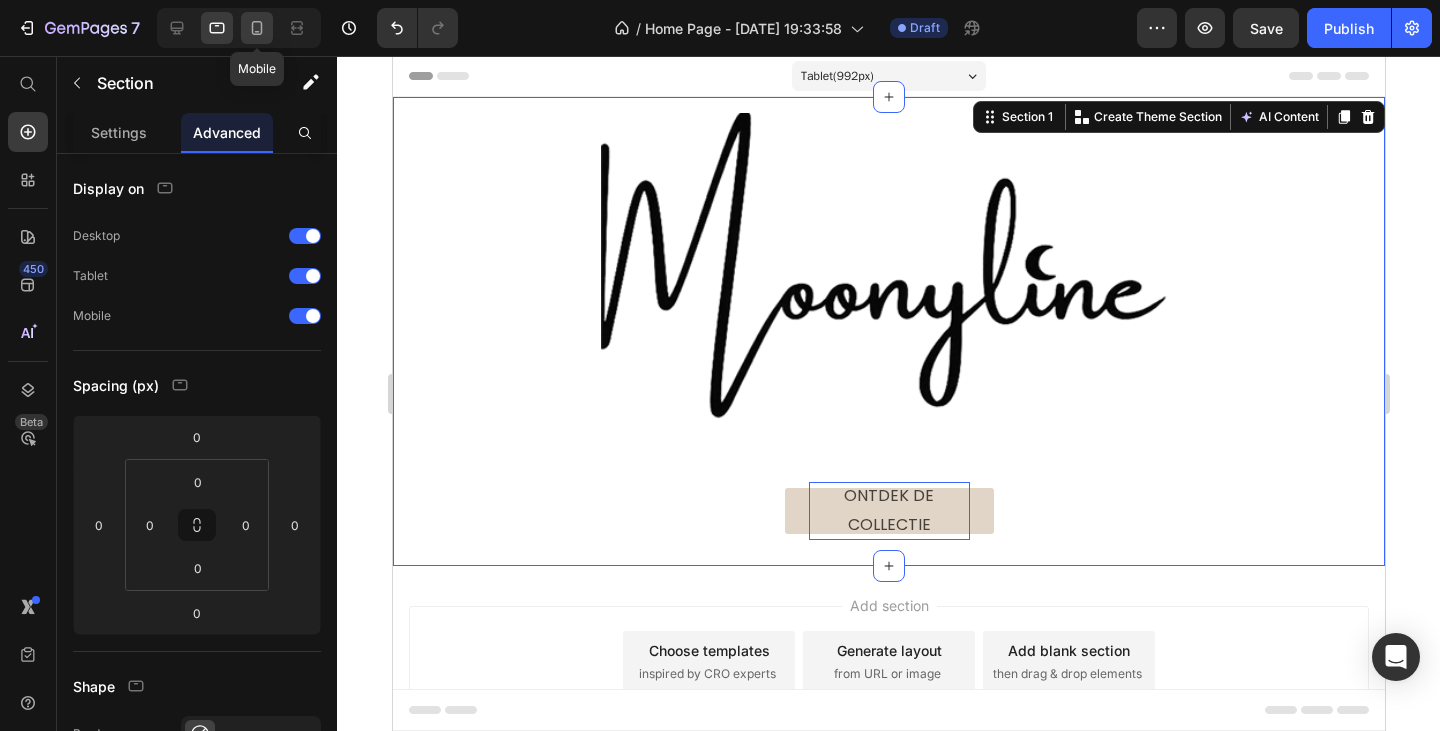 click 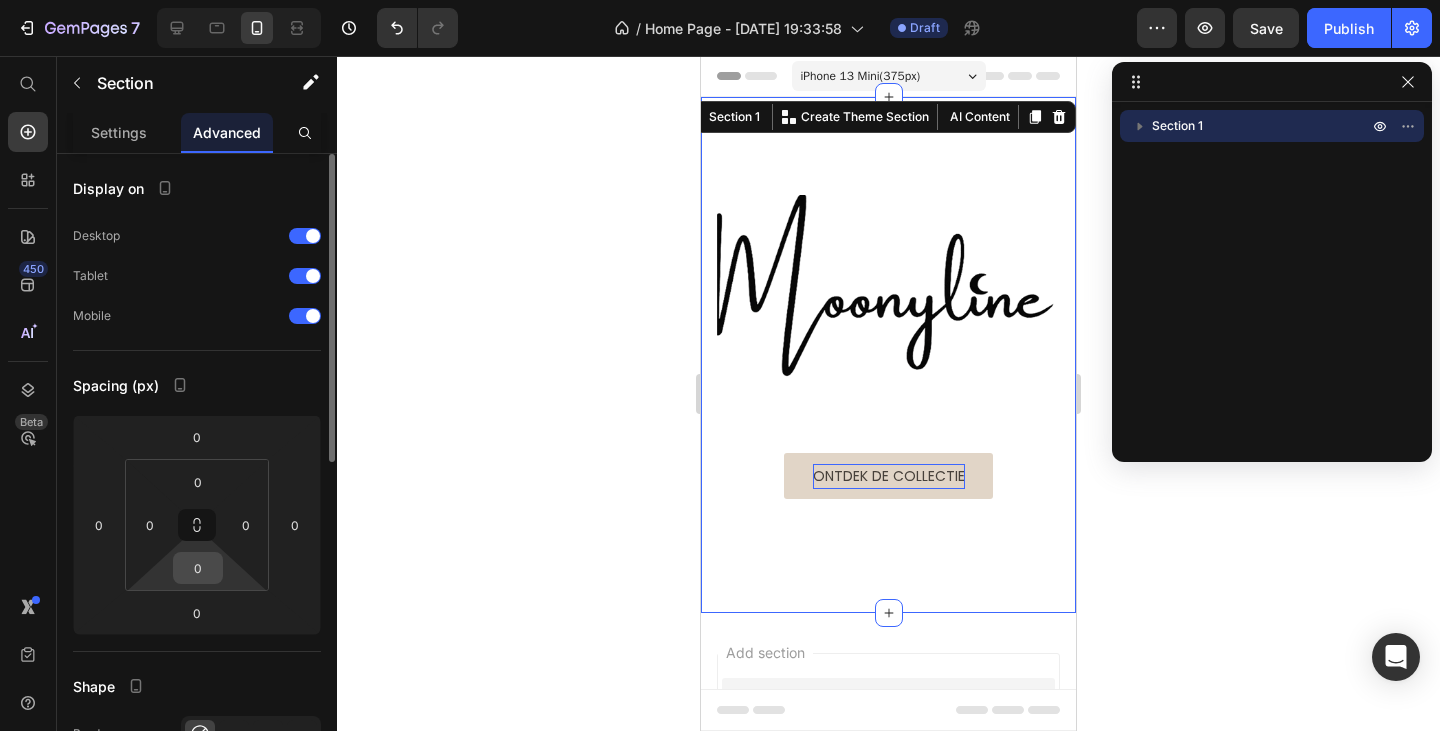 click on "0" at bounding box center (198, 568) 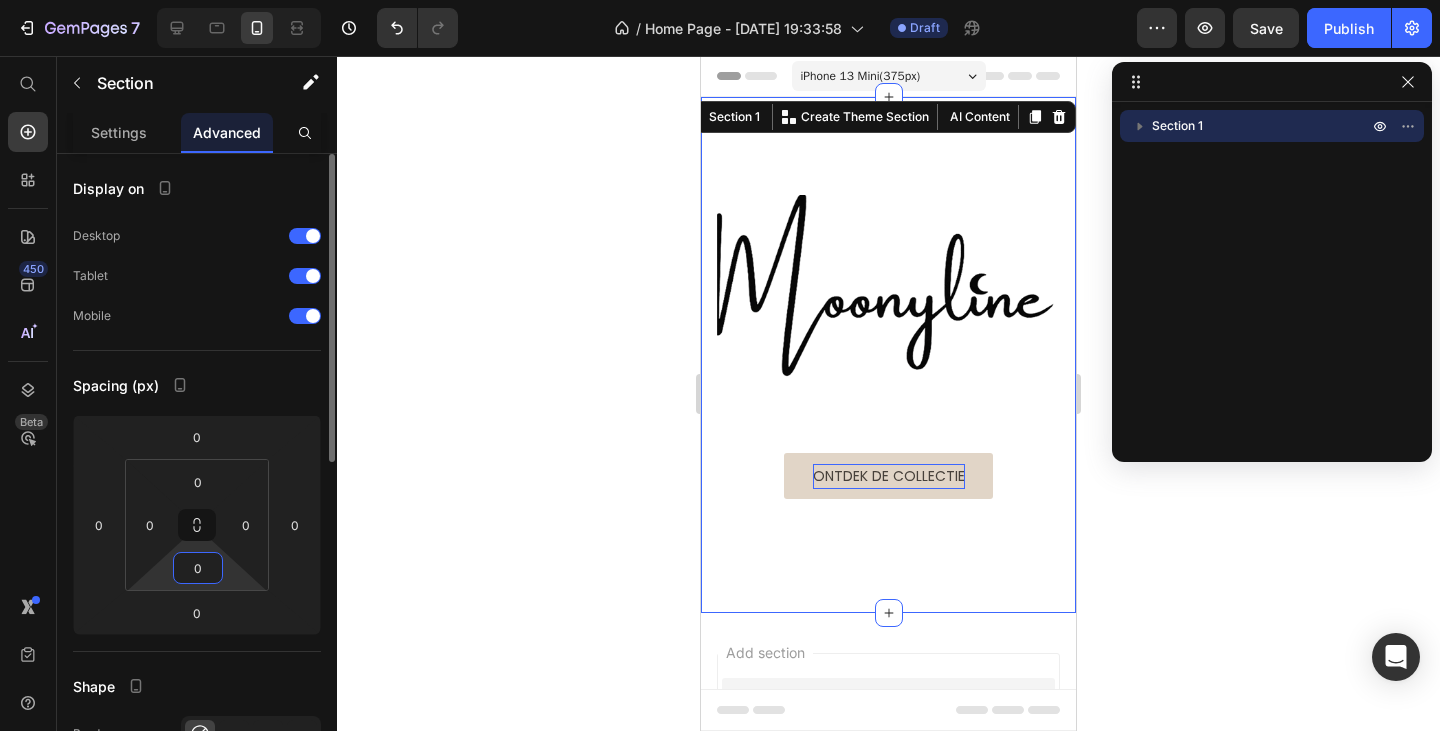 click on "7  Version history  /  Home Page - [DATE] 19:33:58 Draft Preview  Save   Publish  450 Beta Start with Sections Elements Hero Section Product Detail Brands Trusted Badges Guarantee Product Breakdown How to use Testimonials Compare Bundle FAQs Social Proof Brand Story Product List Collection Blog List Contact Sticky Add to Cart Custom Footer Browse Library 450 Layout
Row
Row
Row
Row Text
Heading
Text Block Button
Button
Button
Sticky Back to top Media
Image Image" at bounding box center [720, 0] 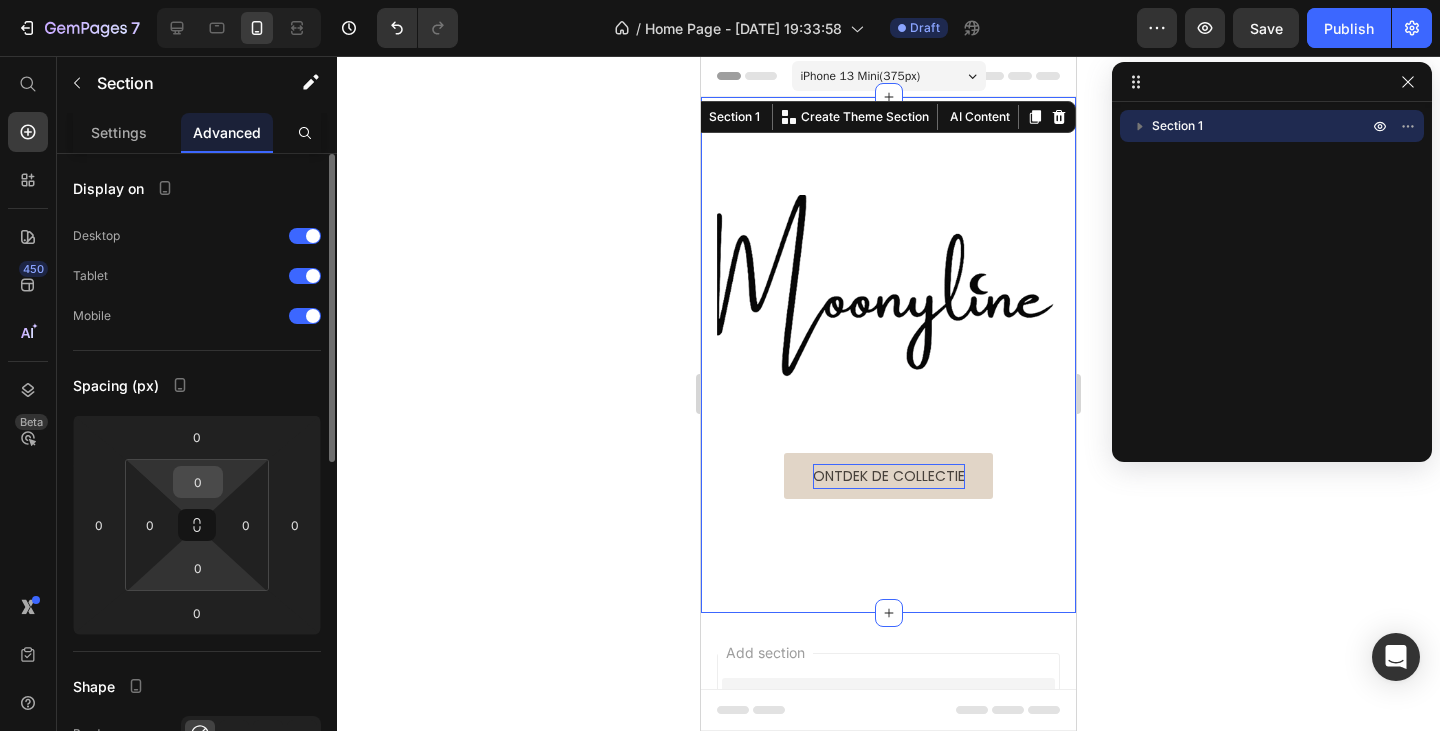 click on "0" at bounding box center (198, 482) 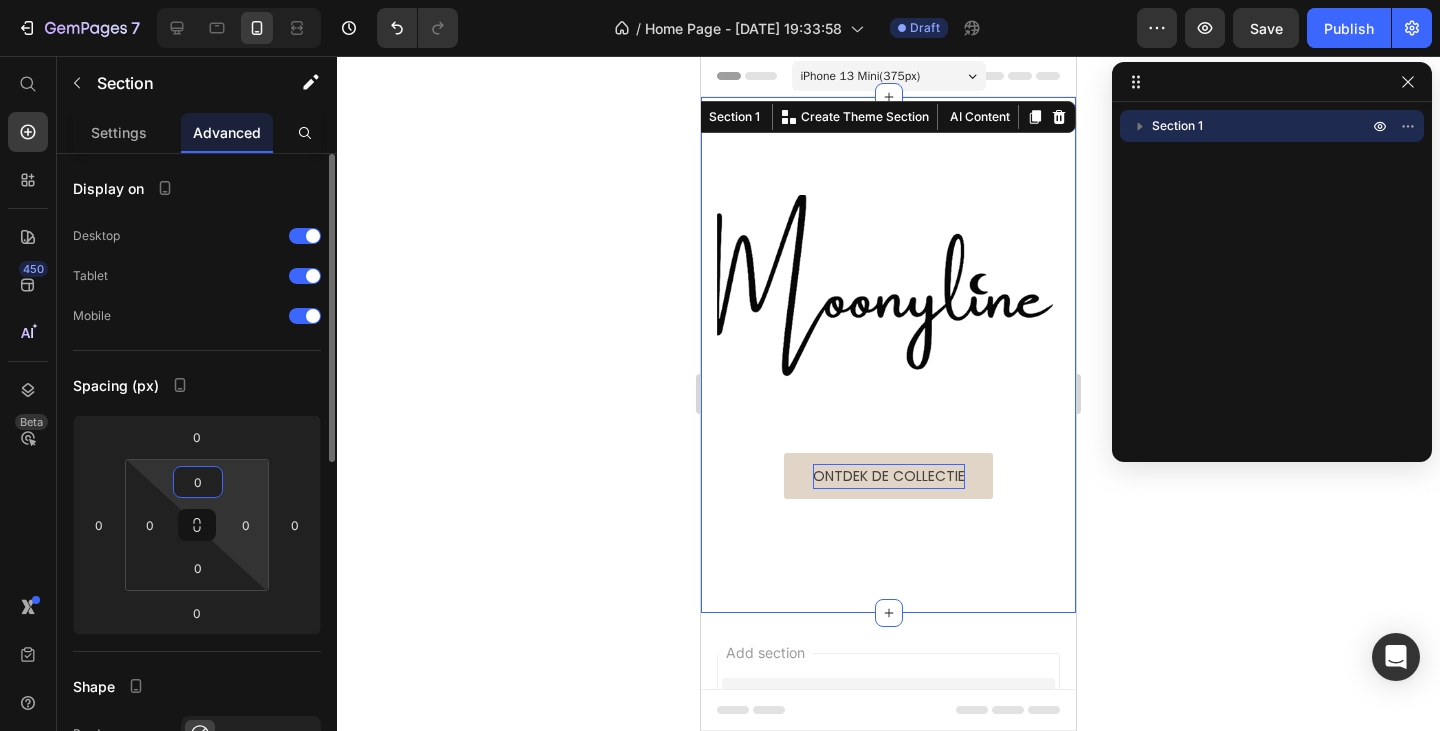 click on "7  Version history  /  Home Page - [DATE] 19:33:58 Draft Preview  Save   Publish  450 Beta Start with Sections Elements Hero Section Product Detail Brands Trusted Badges Guarantee Product Breakdown How to use Testimonials Compare Bundle FAQs Social Proof Brand Story Product List Collection Blog List Contact Sticky Add to Cart Custom Footer Browse Library 450 Layout
Row
Row
Row
Row Text
Heading
Text Block Button
Button
Button
Sticky Back to top Media
Image Image" at bounding box center (720, 0) 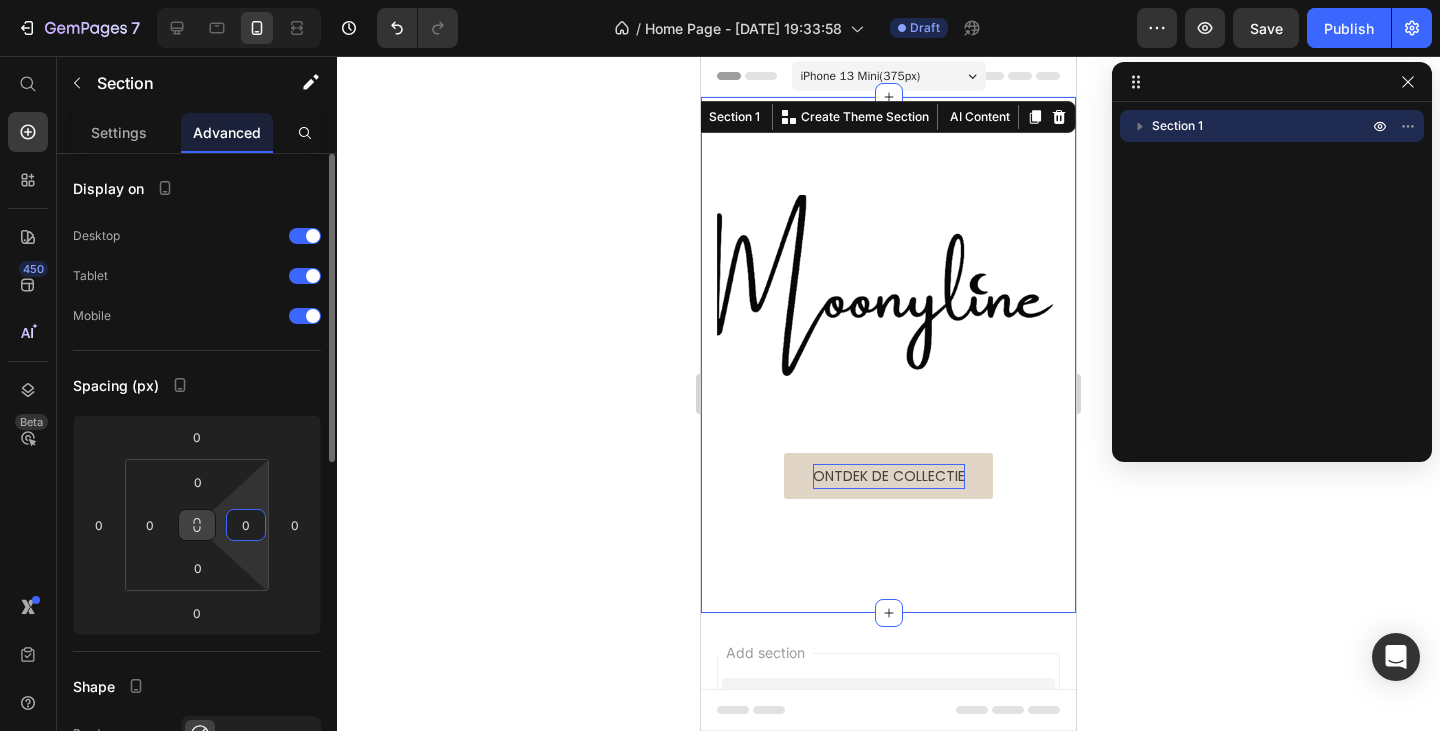 click 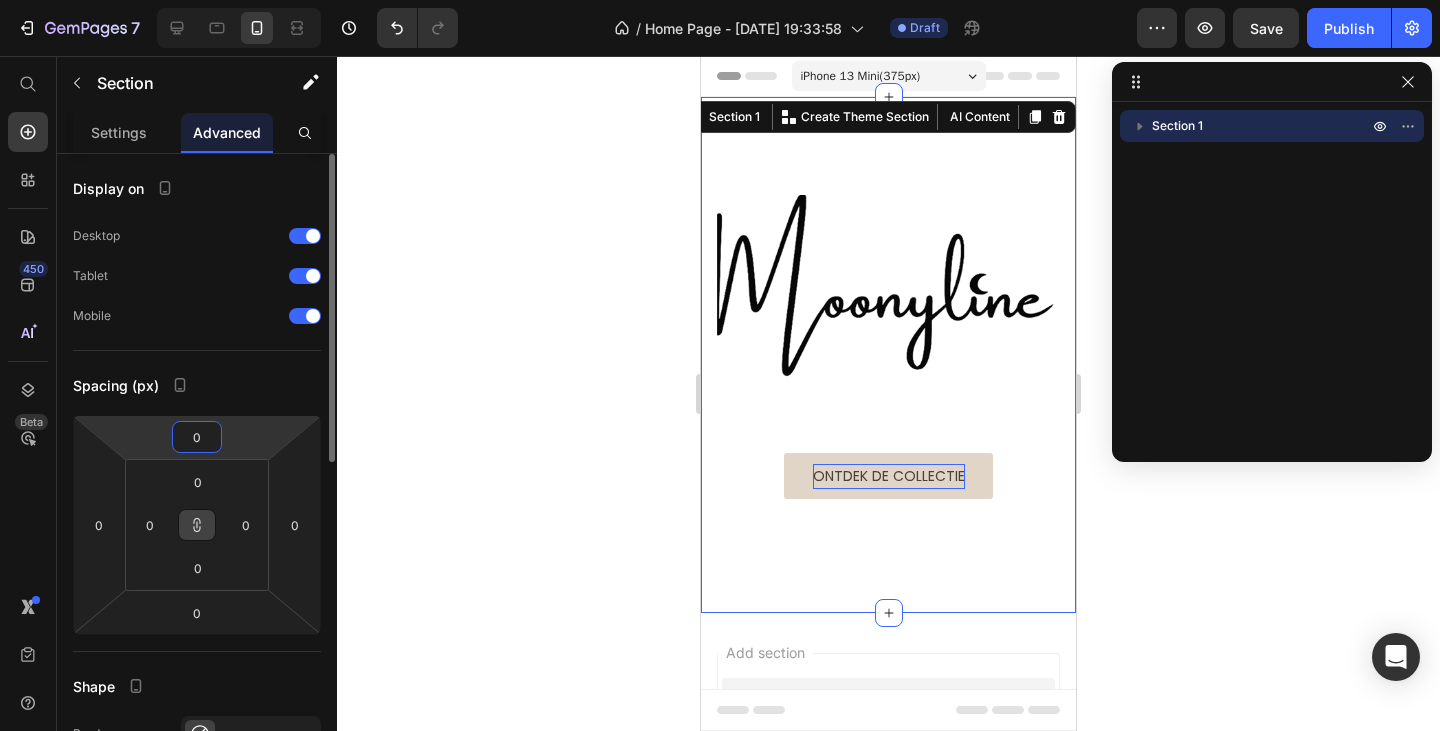click on "0" at bounding box center [197, 437] 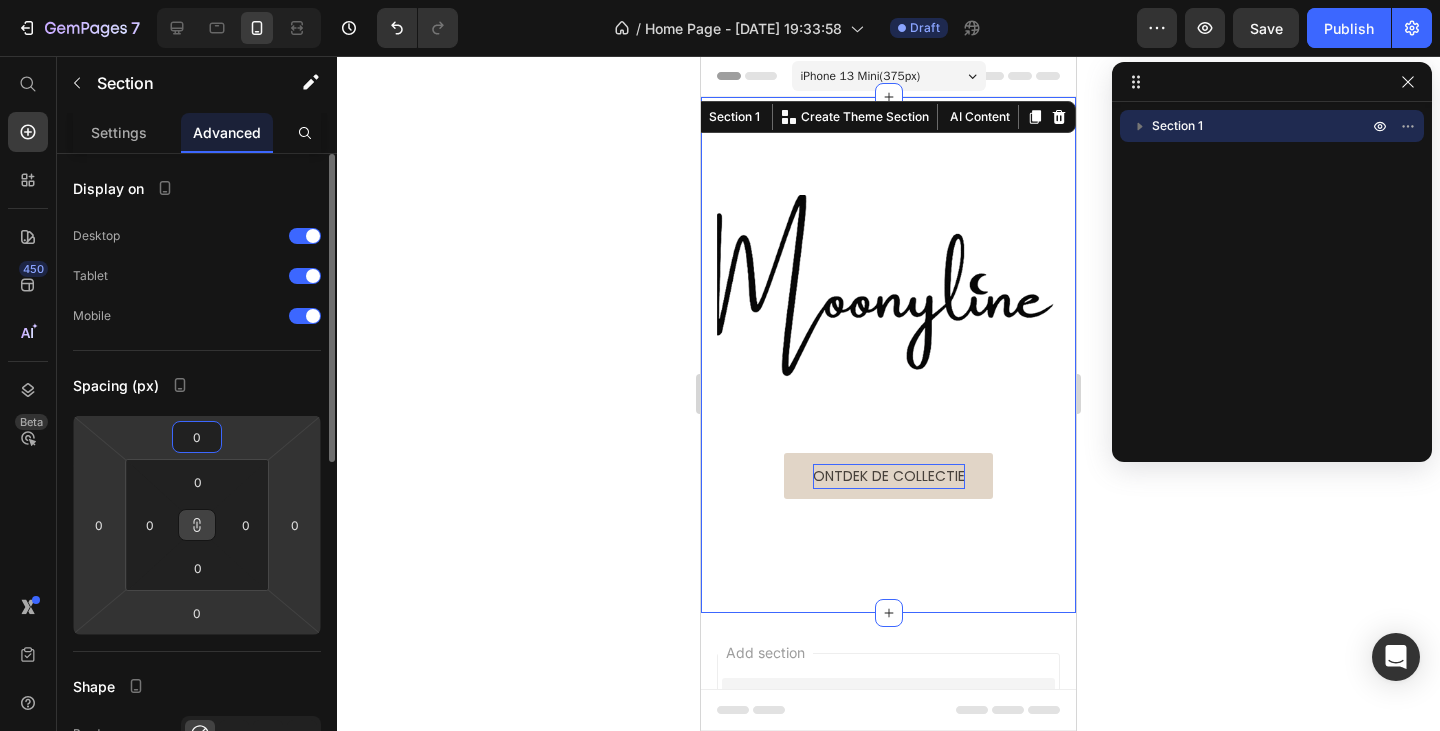 click on "7  Version history  /  Home Page - [DATE] 19:33:58 Draft Preview  Save   Publish  450 Beta Start with Sections Elements Hero Section Product Detail Brands Trusted Badges Guarantee Product Breakdown How to use Testimonials Compare Bundle FAQs Social Proof Brand Story Product List Collection Blog List Contact Sticky Add to Cart Custom Footer Browse Library 450 Layout
Row
Row
Row
Row Text
Heading
Text Block Button
Button
Button
Sticky Back to top Media
Image Image" at bounding box center [720, 0] 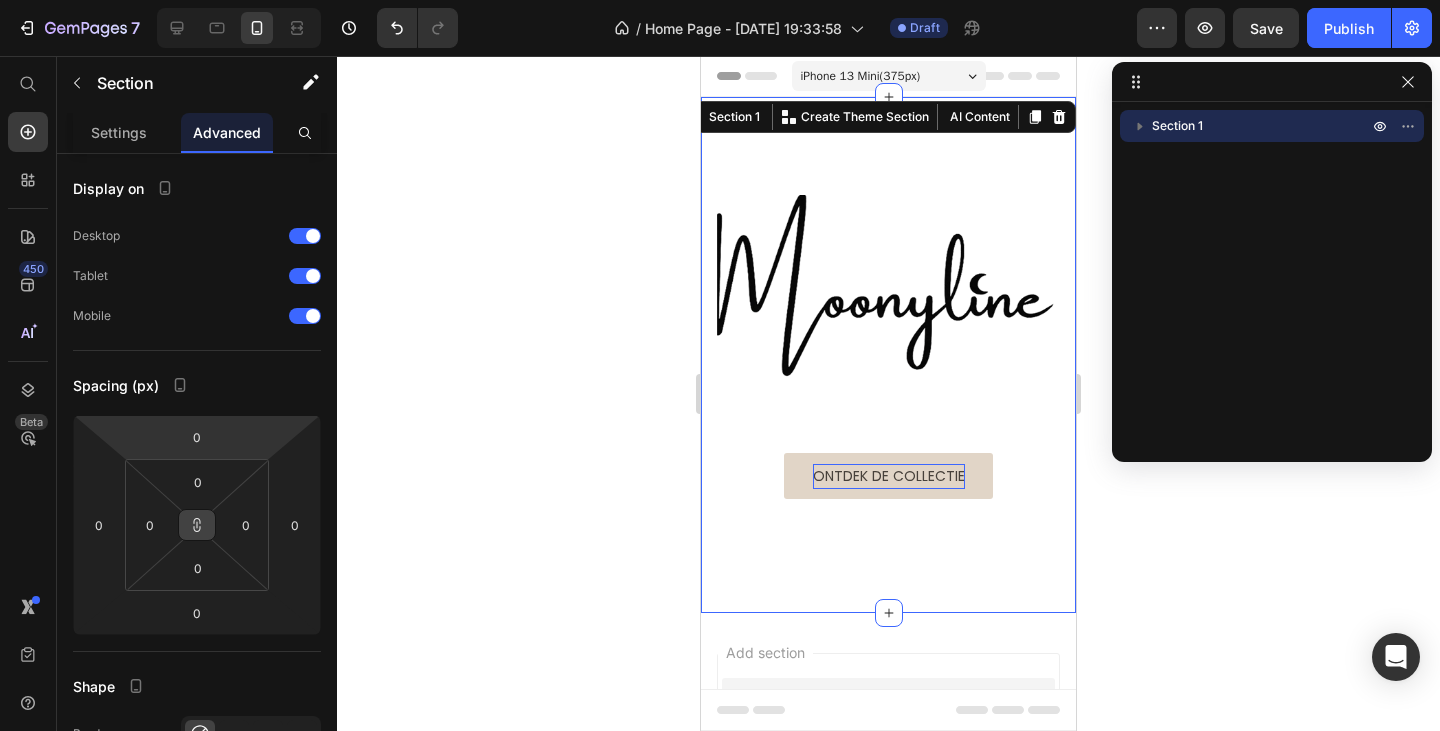click 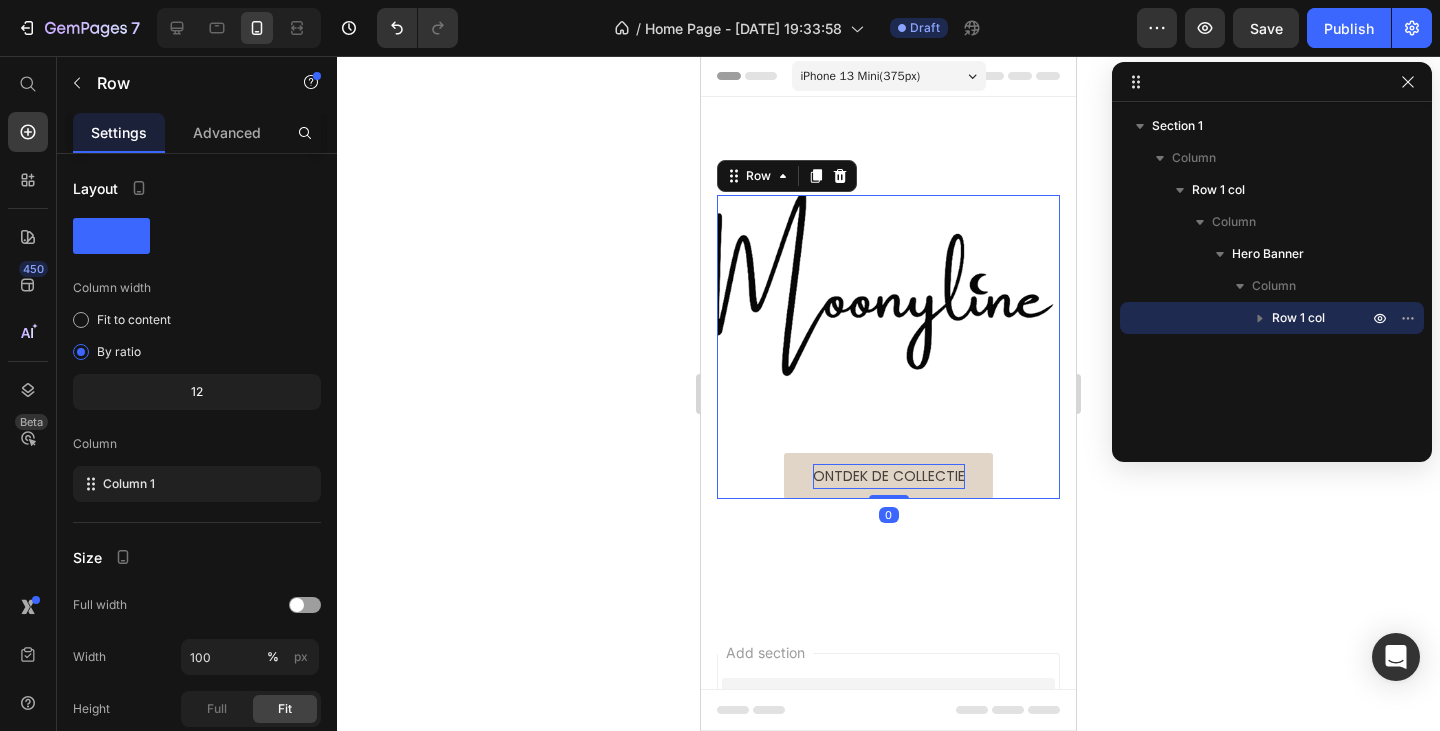 click on "Image Ontdek de collectie Button" at bounding box center [888, 347] 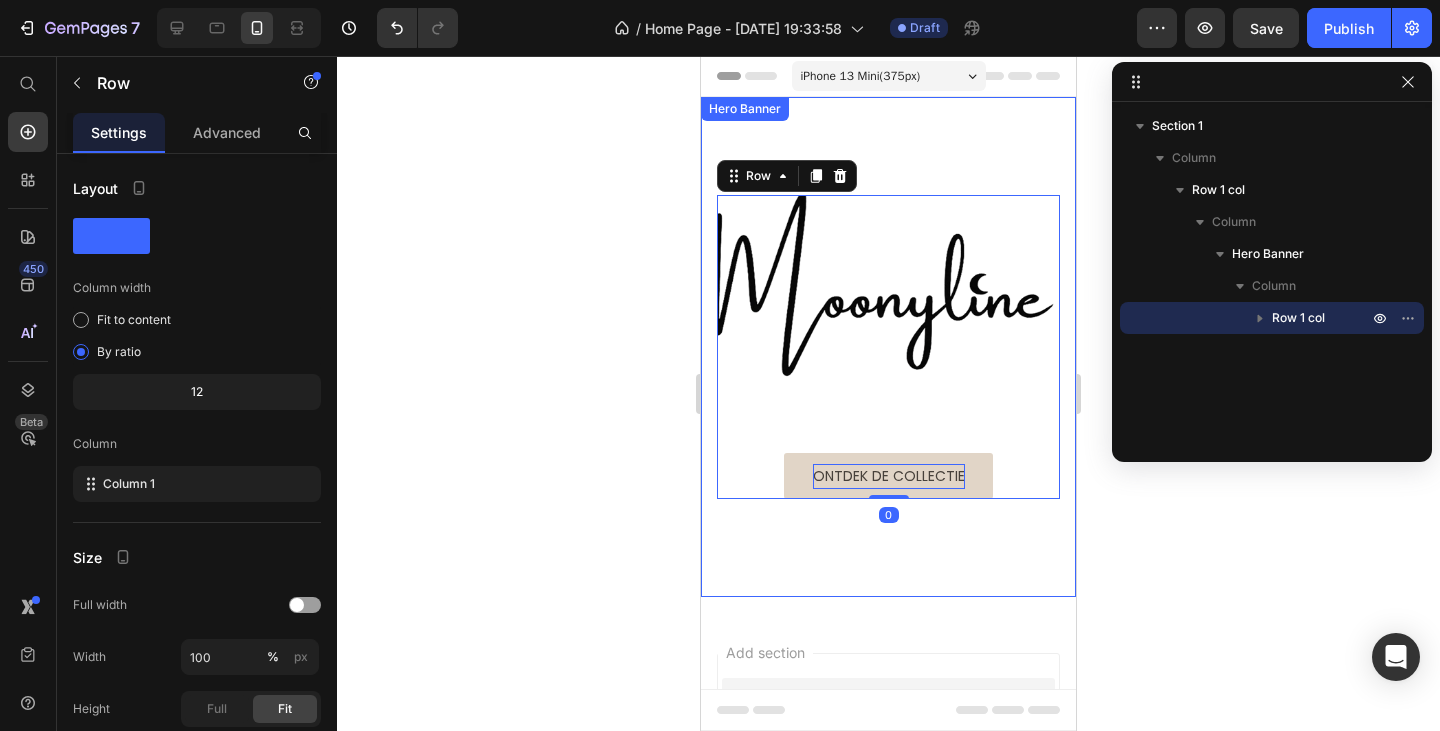 click at bounding box center [888, 347] 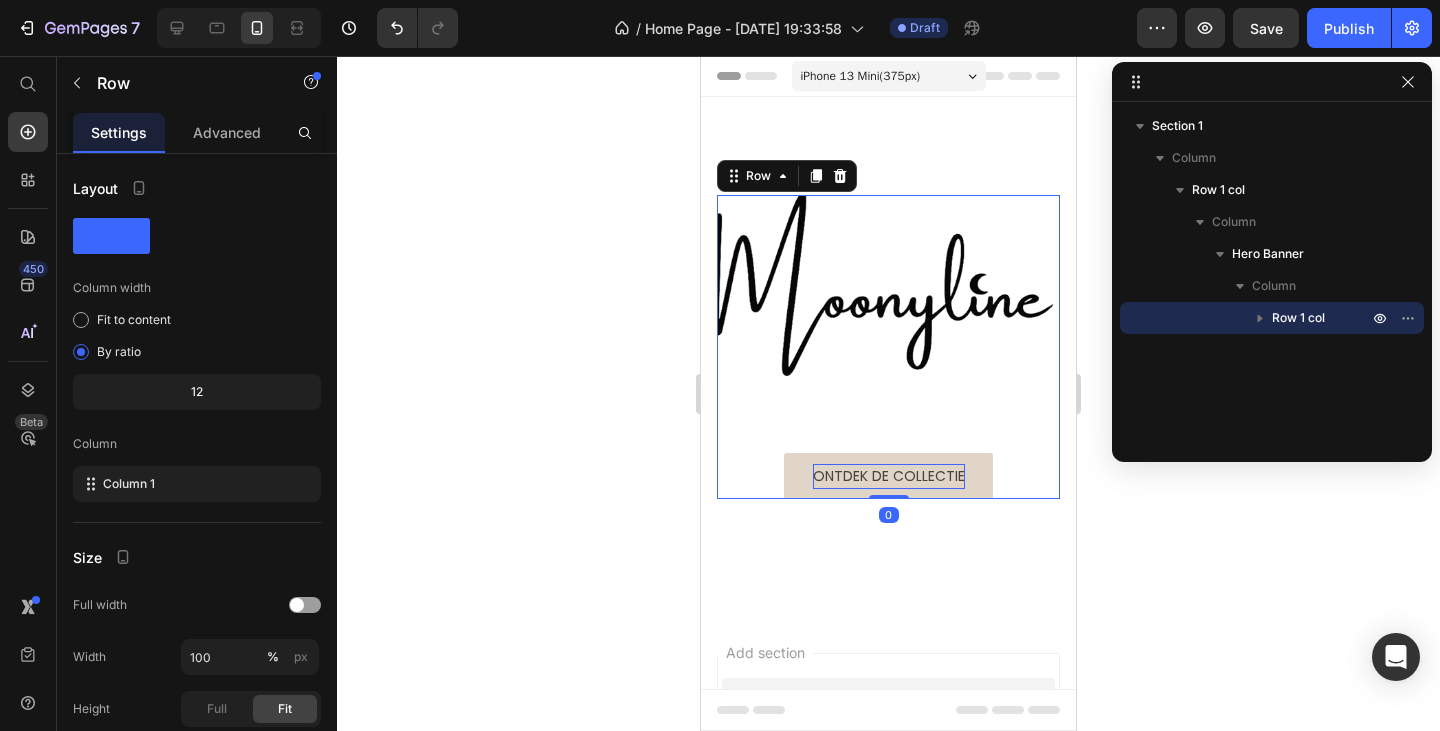 click on "Image Ontdek de collectie Button" at bounding box center (888, 347) 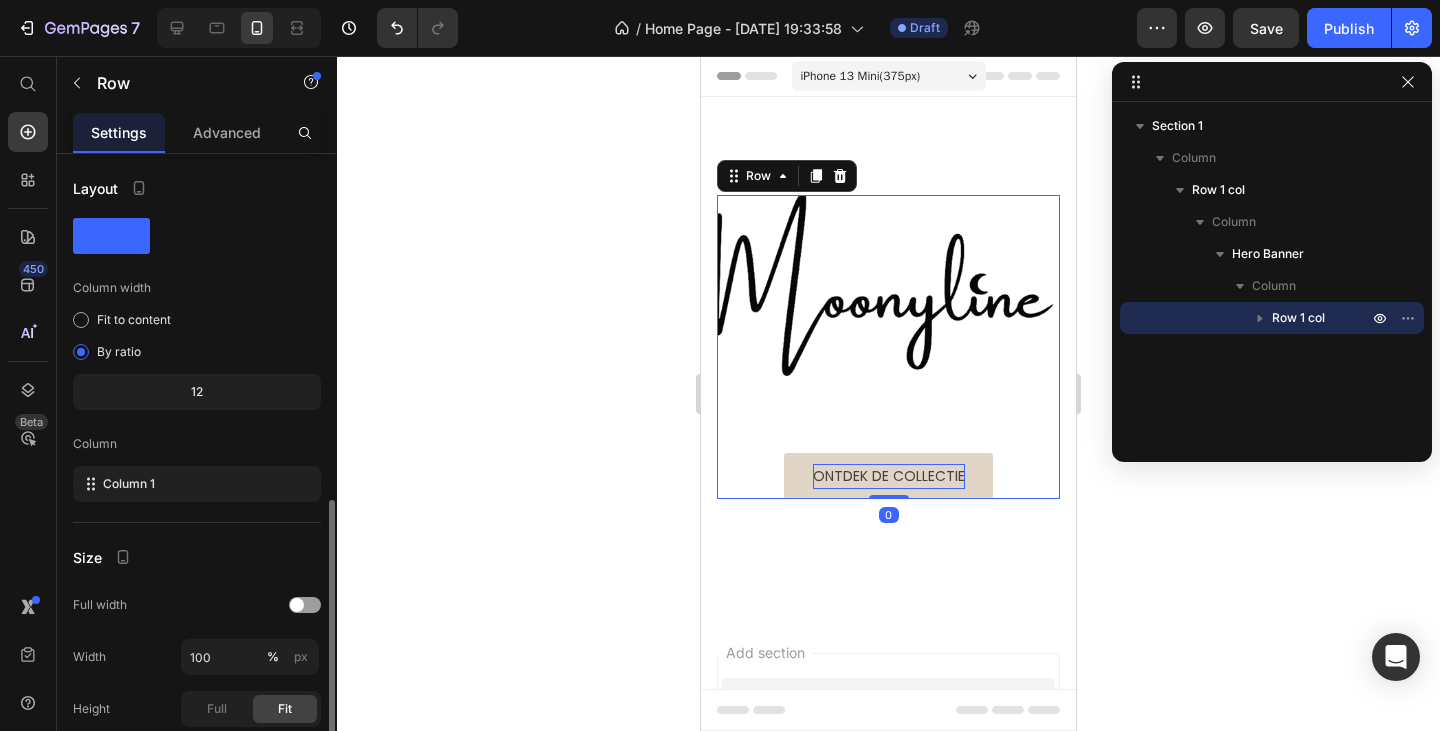 scroll, scrollTop: 200, scrollLeft: 0, axis: vertical 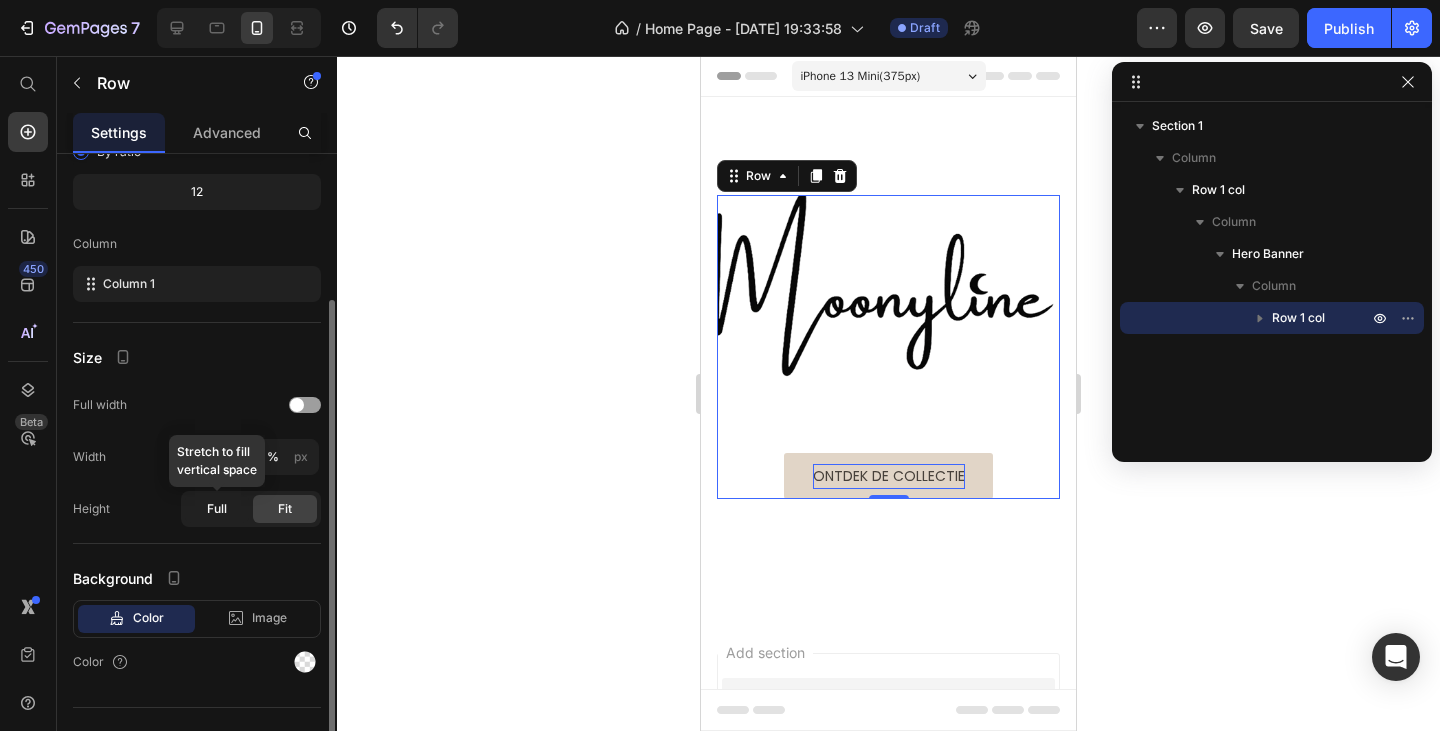 click on "Full" 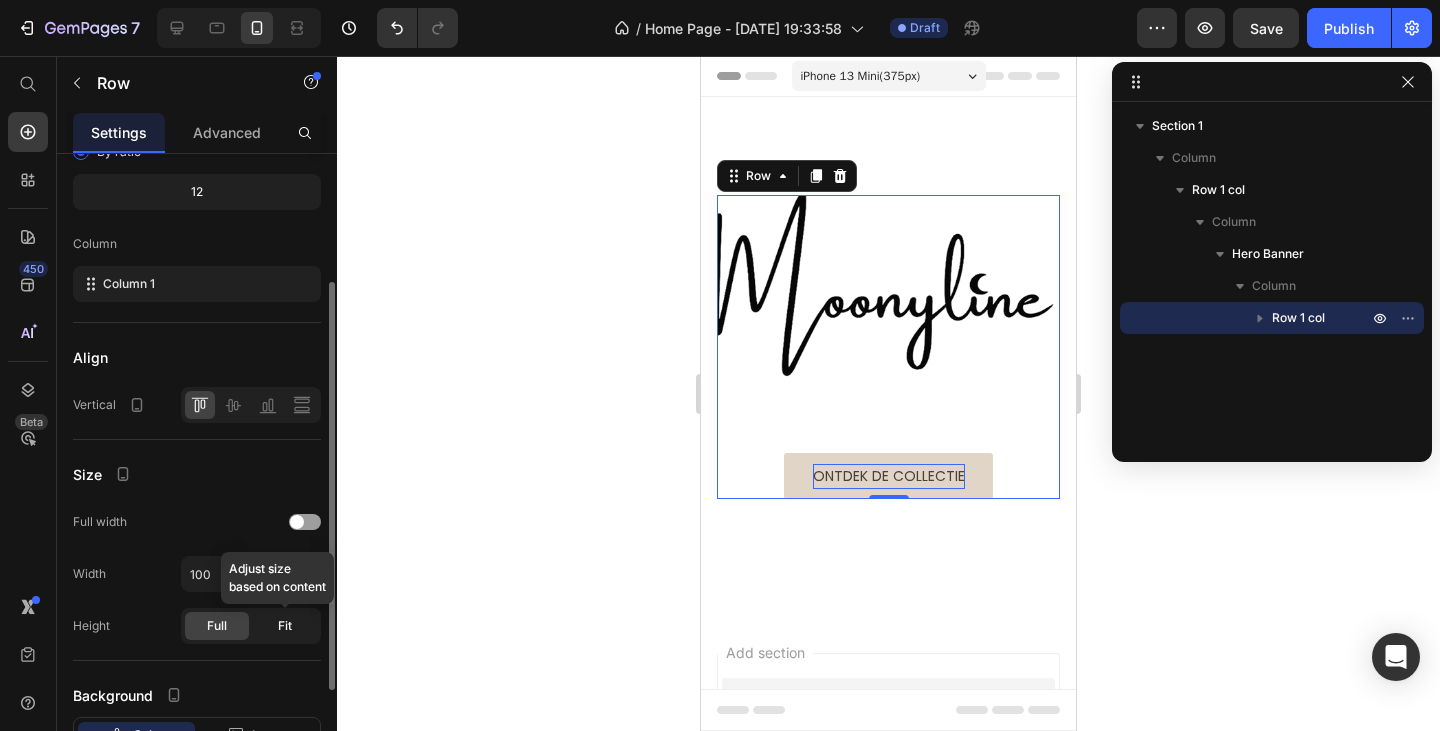 click on "Fit" 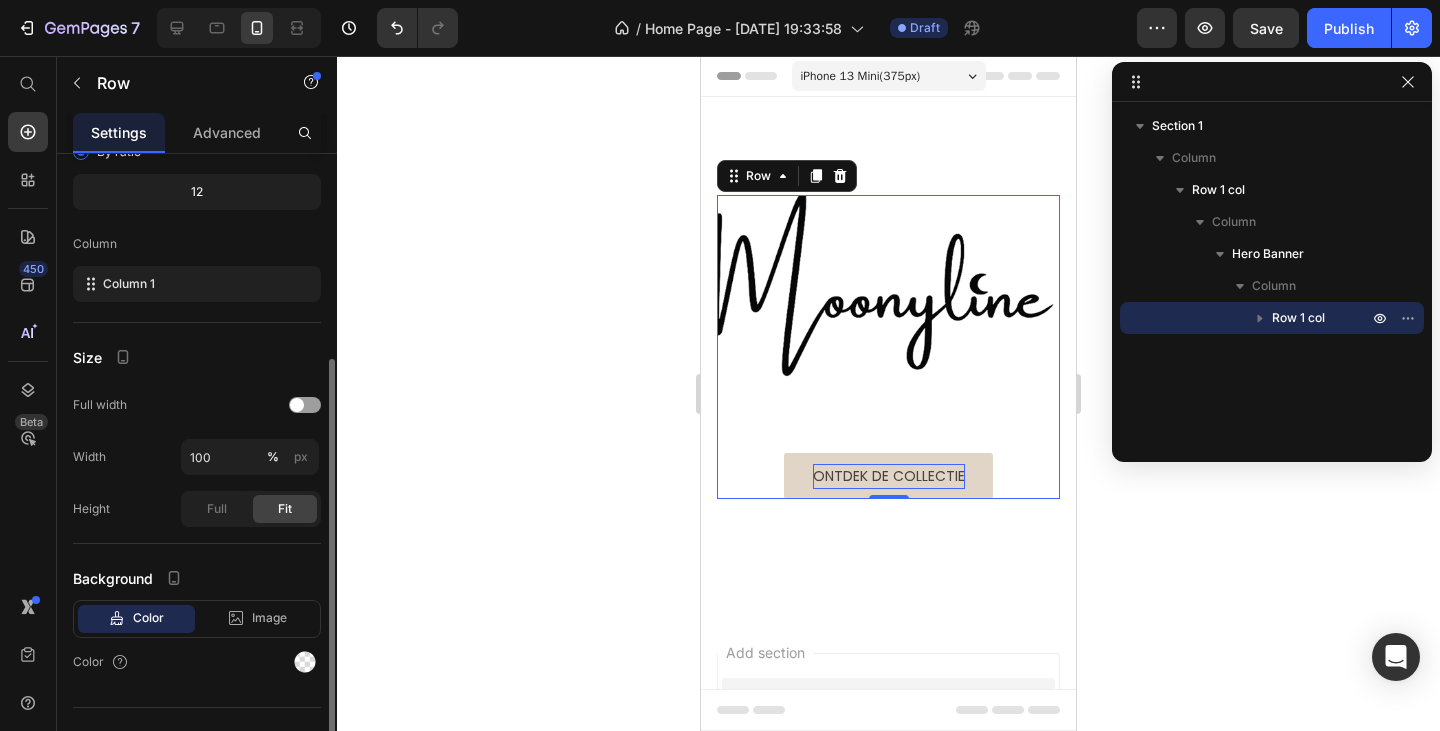 scroll, scrollTop: 234, scrollLeft: 0, axis: vertical 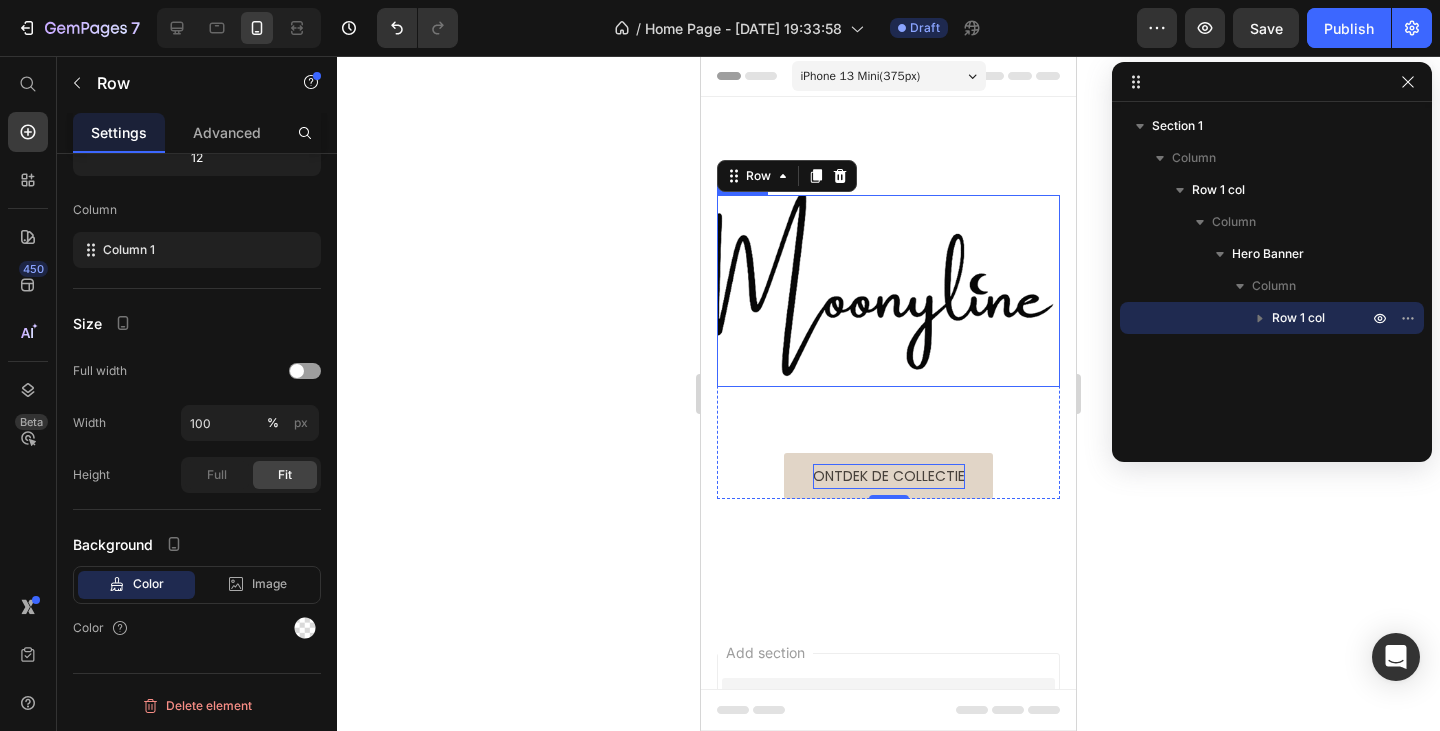 click at bounding box center (888, 291) 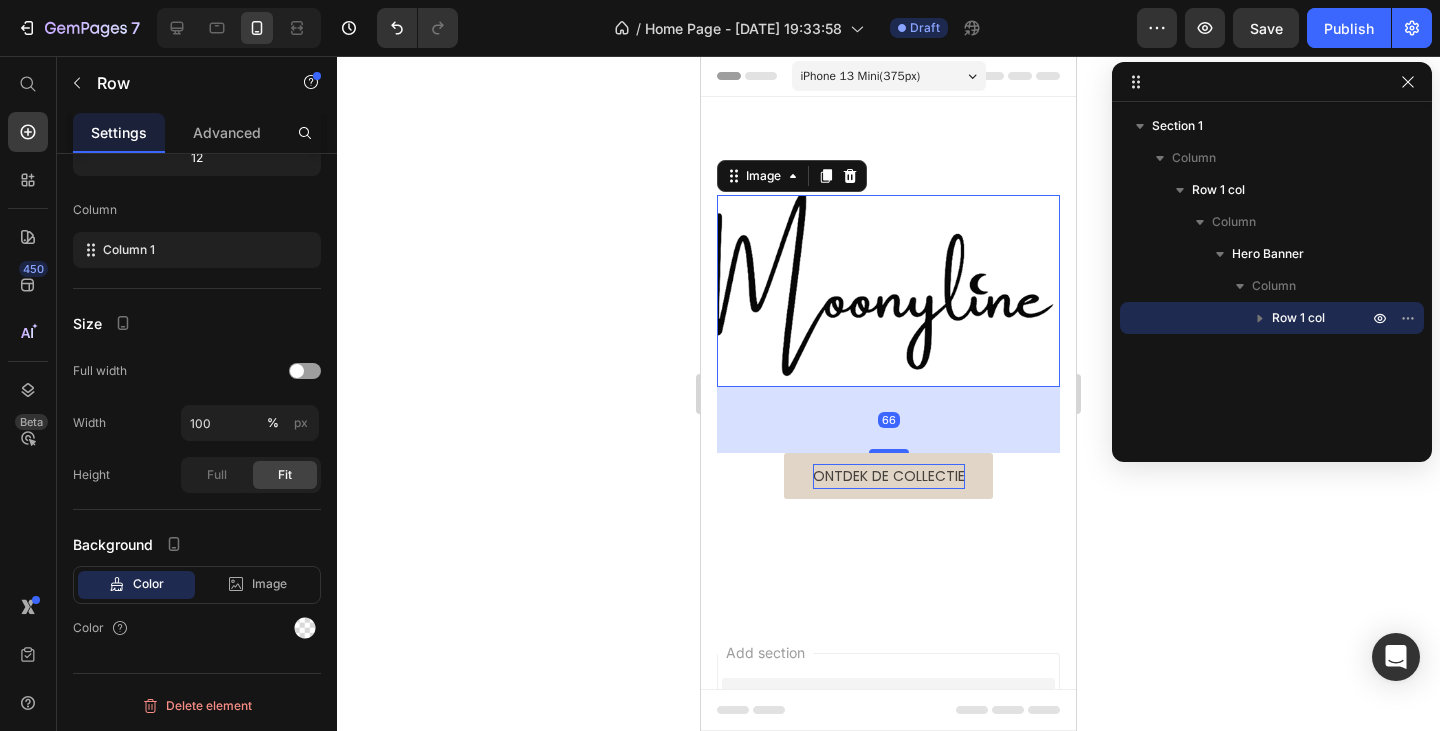 scroll, scrollTop: 0, scrollLeft: 0, axis: both 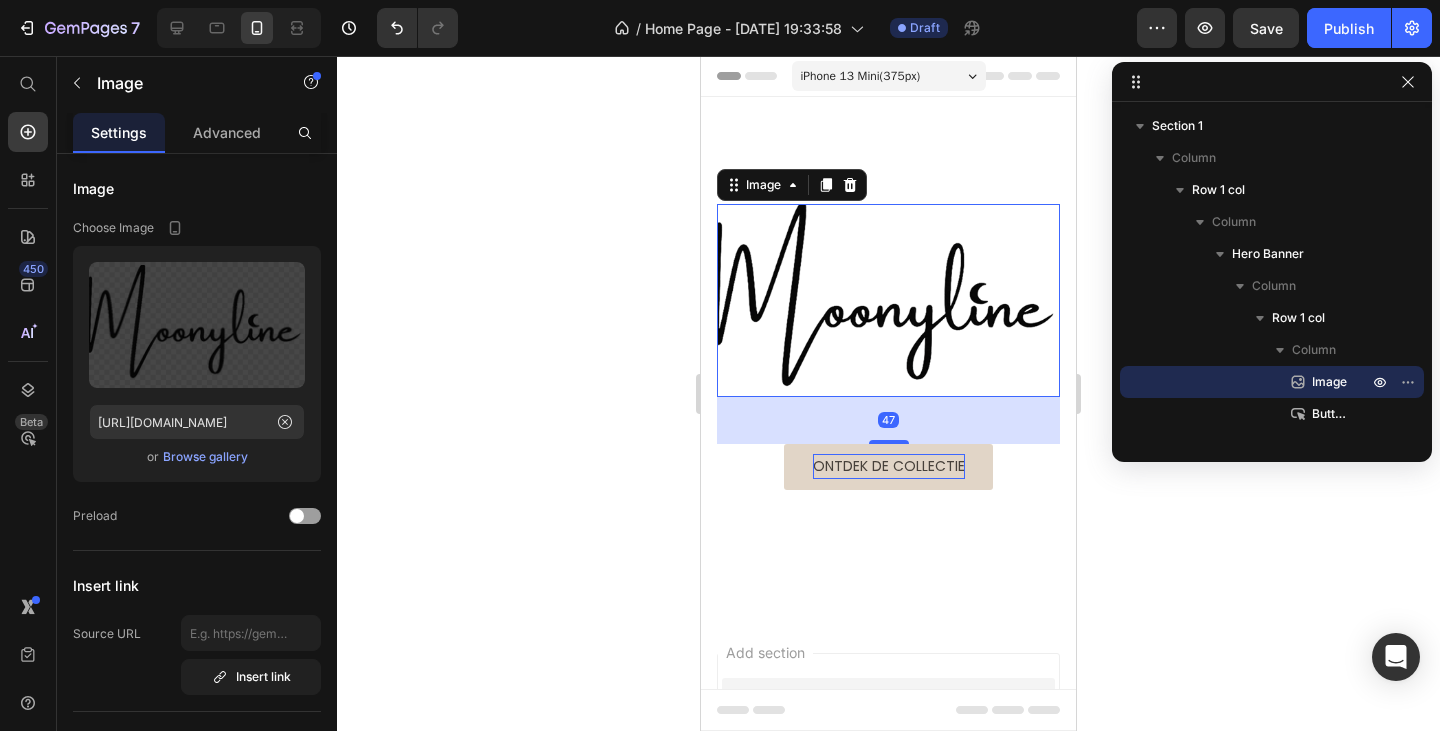 drag, startPoint x: 886, startPoint y: 446, endPoint x: 887, endPoint y: 426, distance: 20.024984 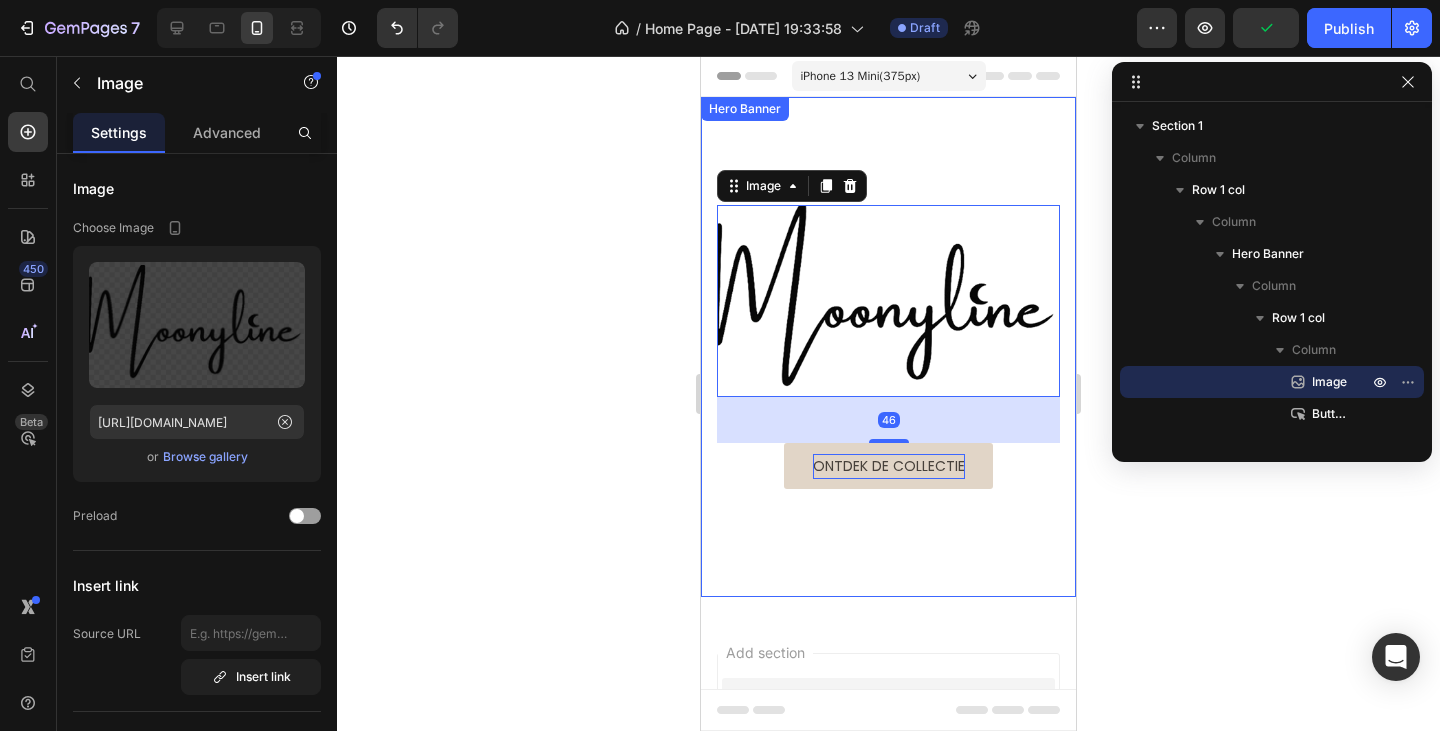 click at bounding box center (888, 347) 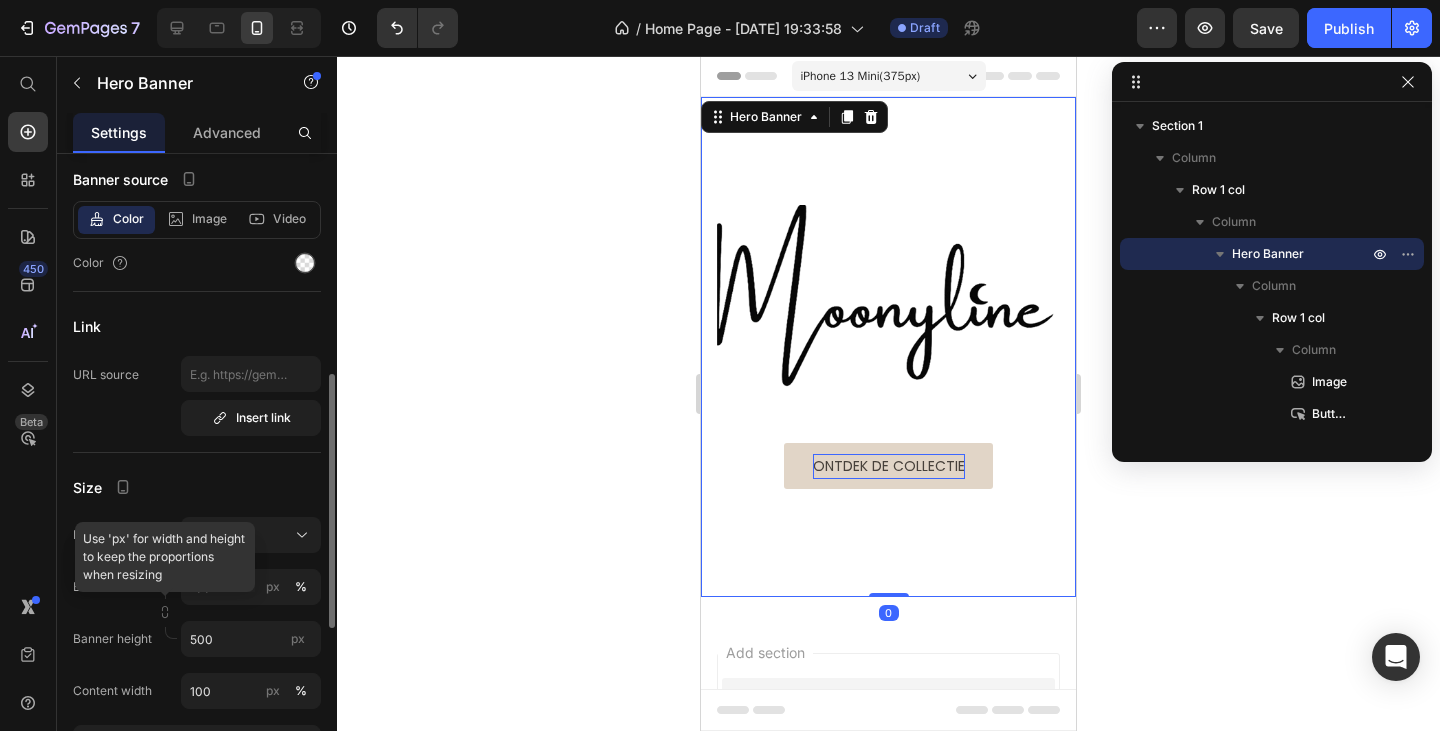scroll, scrollTop: 300, scrollLeft: 0, axis: vertical 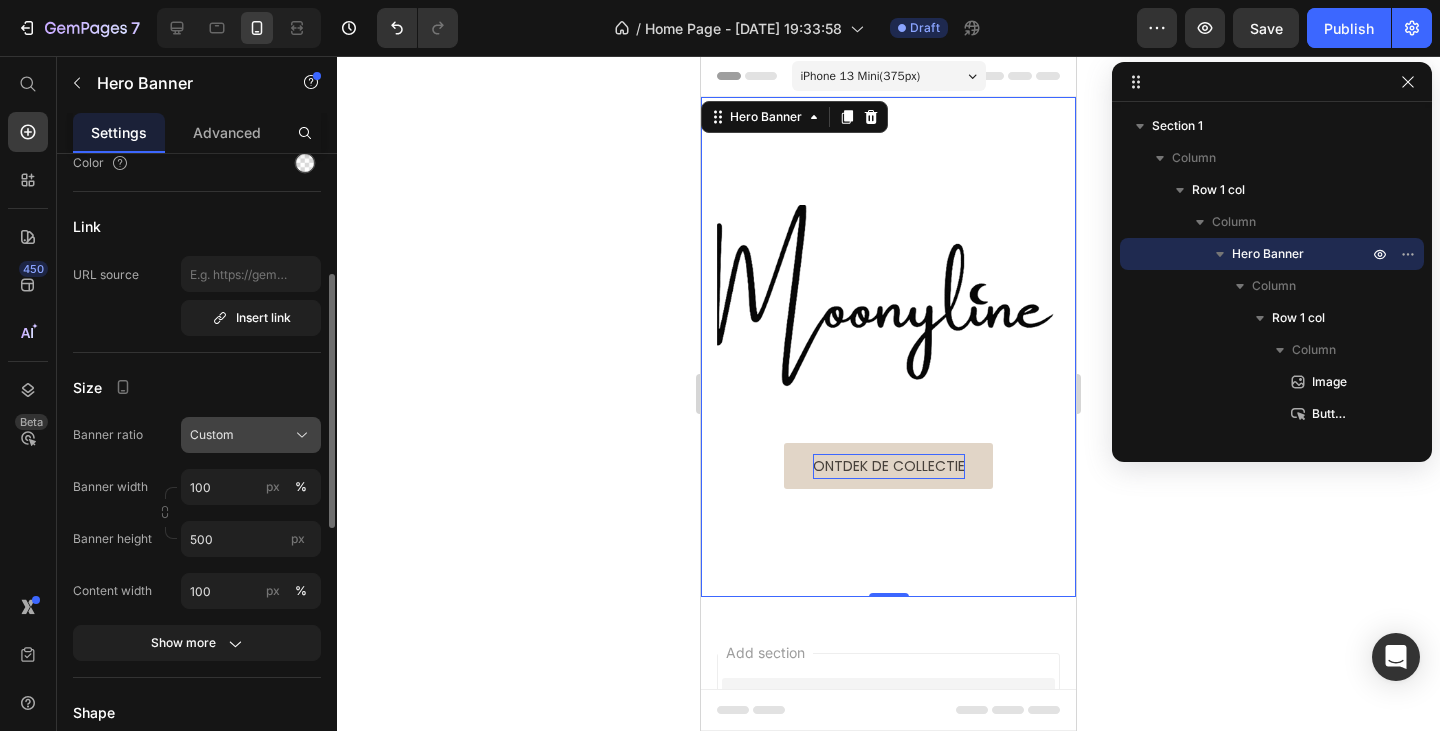 click on "Custom" at bounding box center [251, 435] 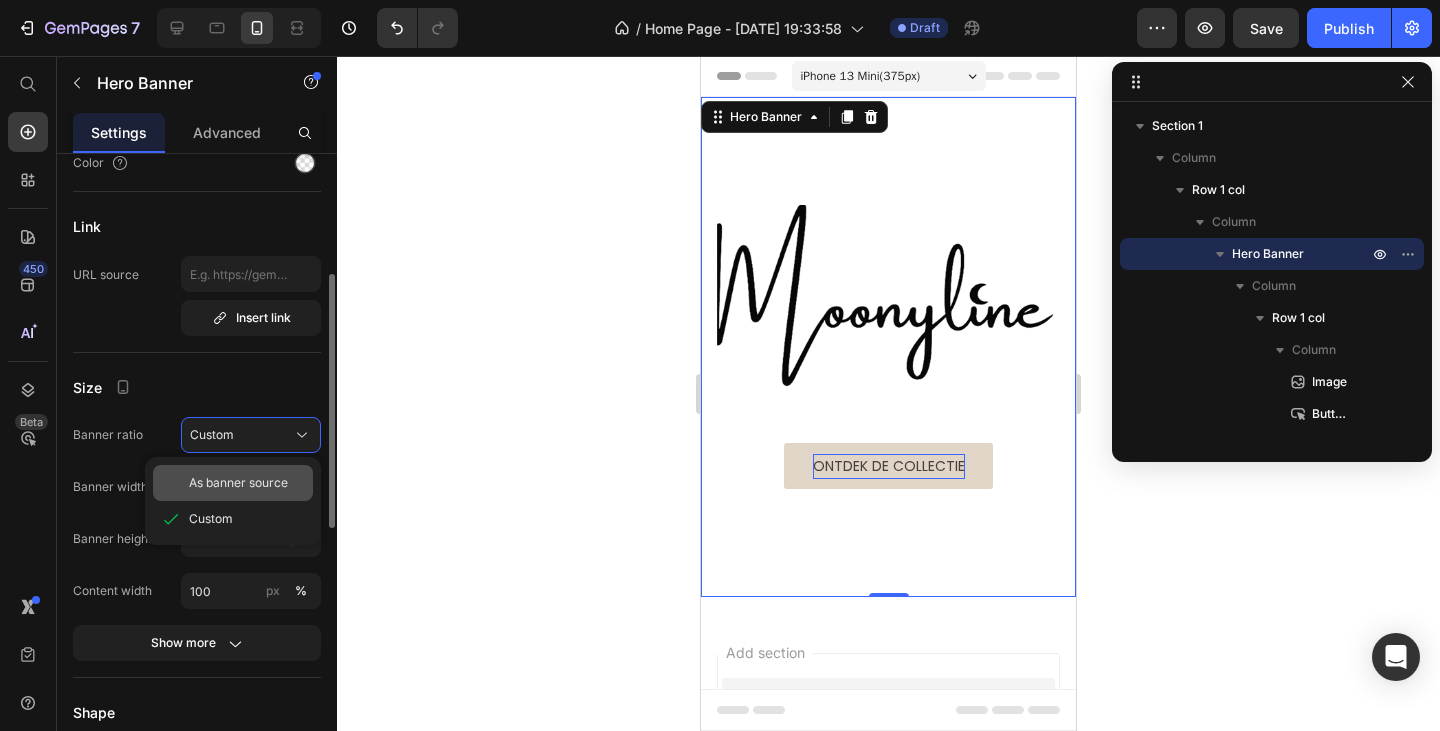 click on "As banner source" at bounding box center [238, 483] 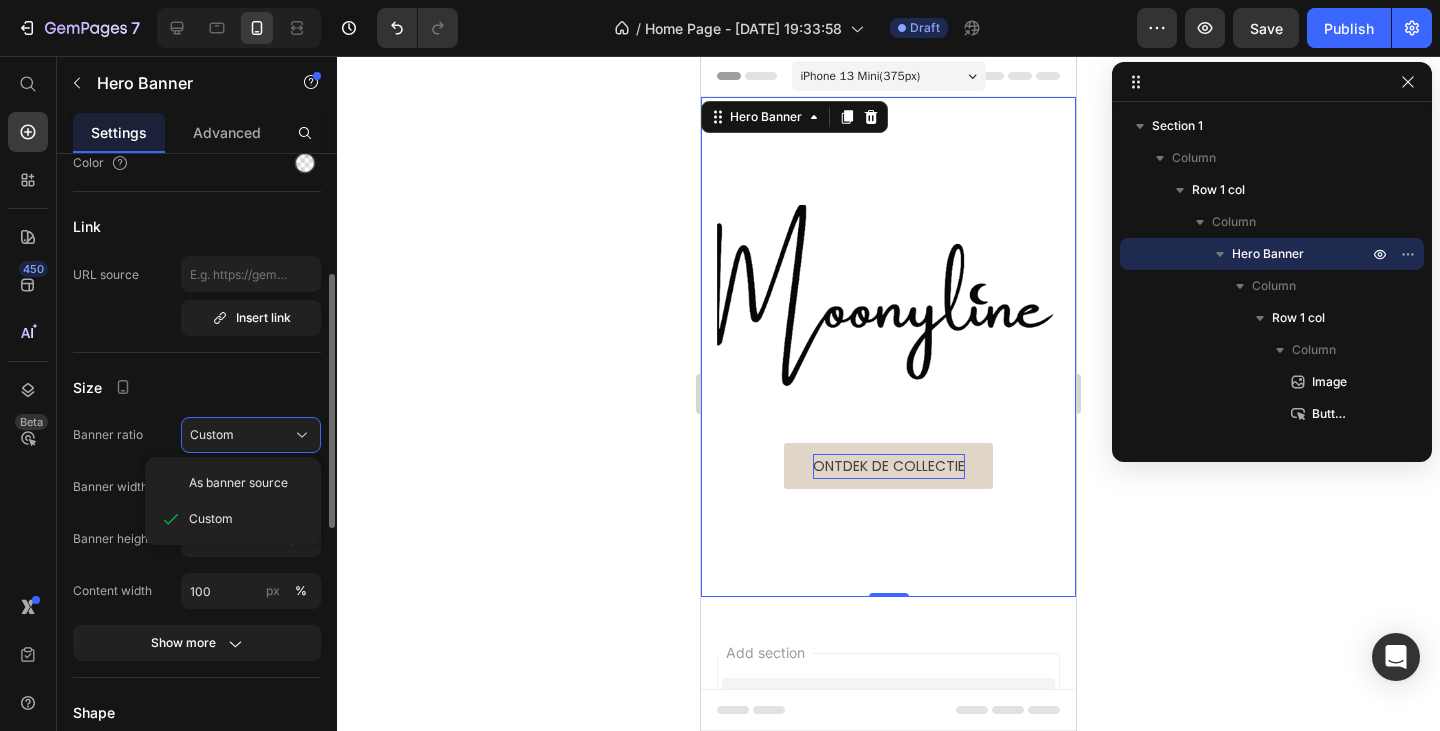 type 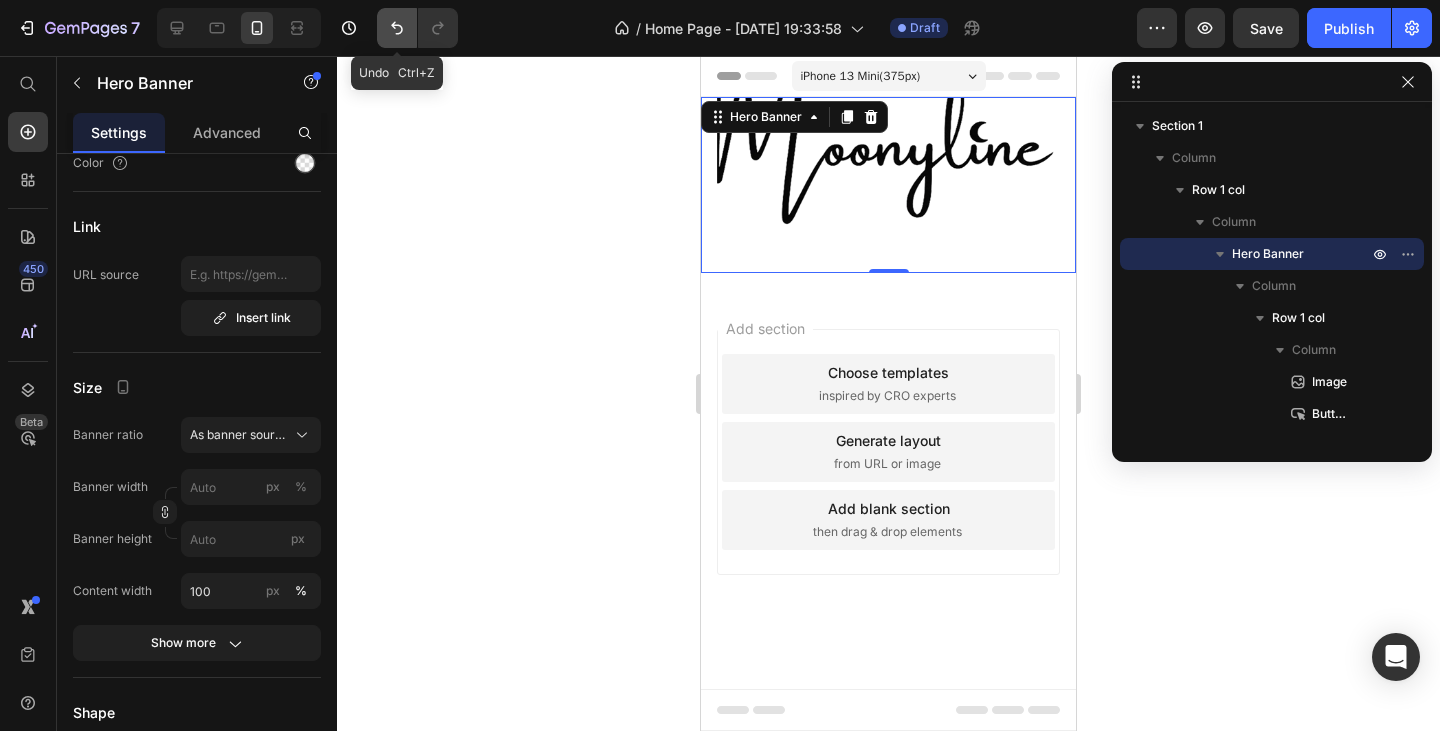 click 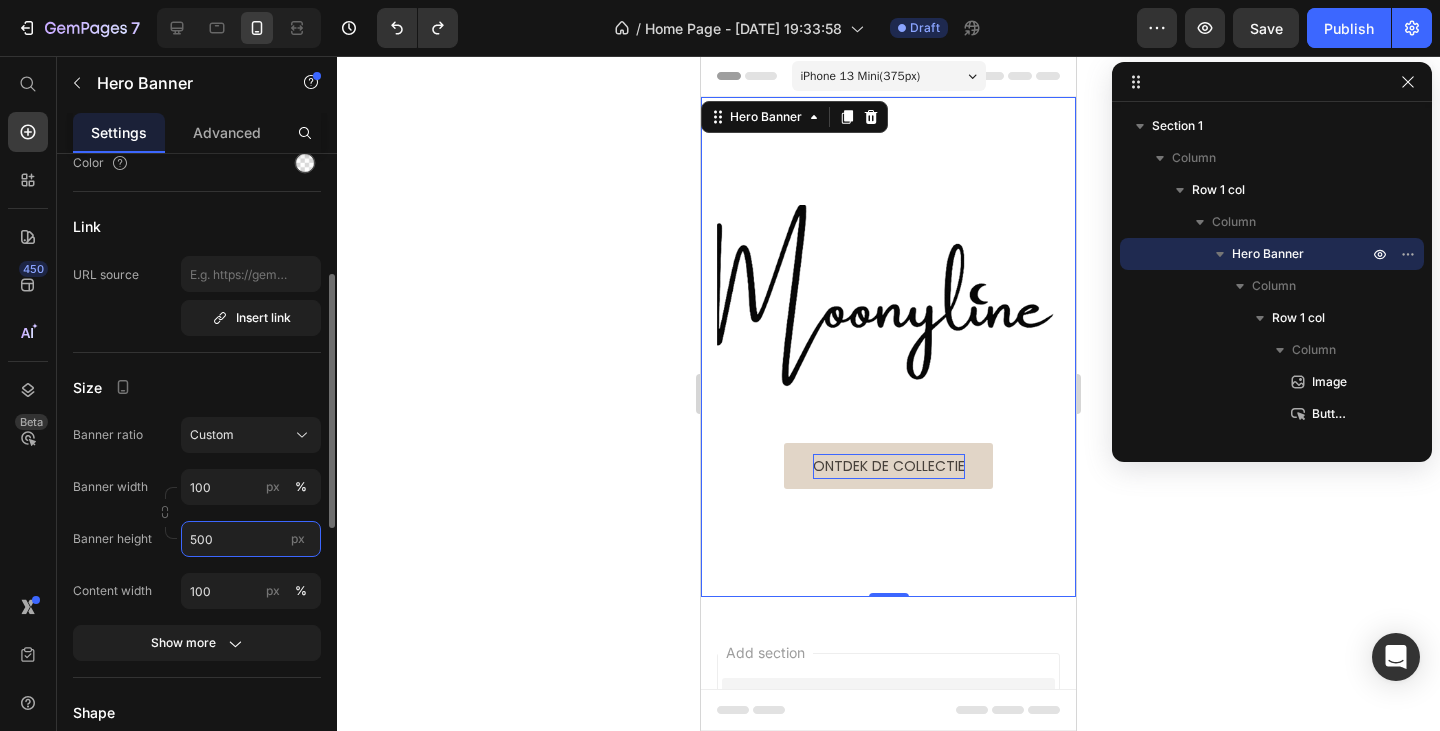 click on "500" at bounding box center (251, 539) 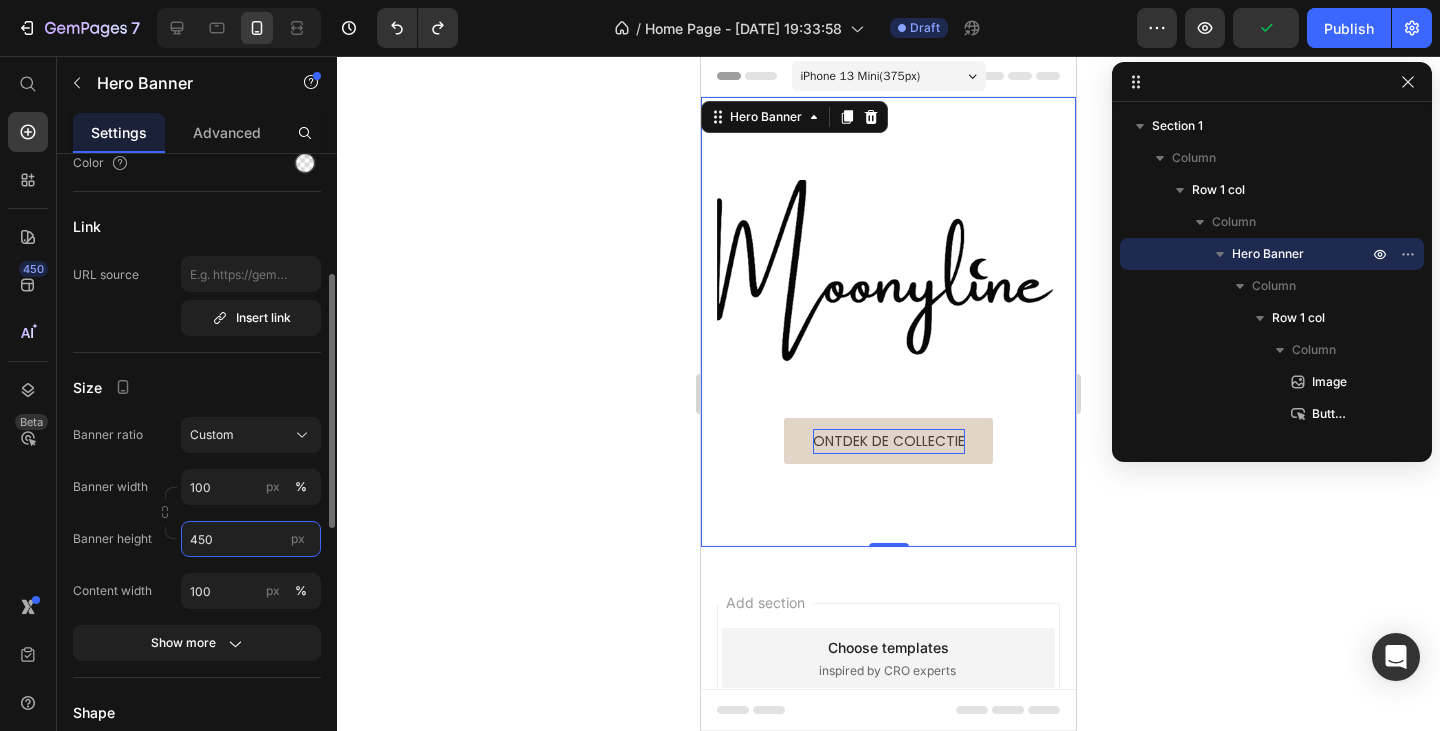 type on "450" 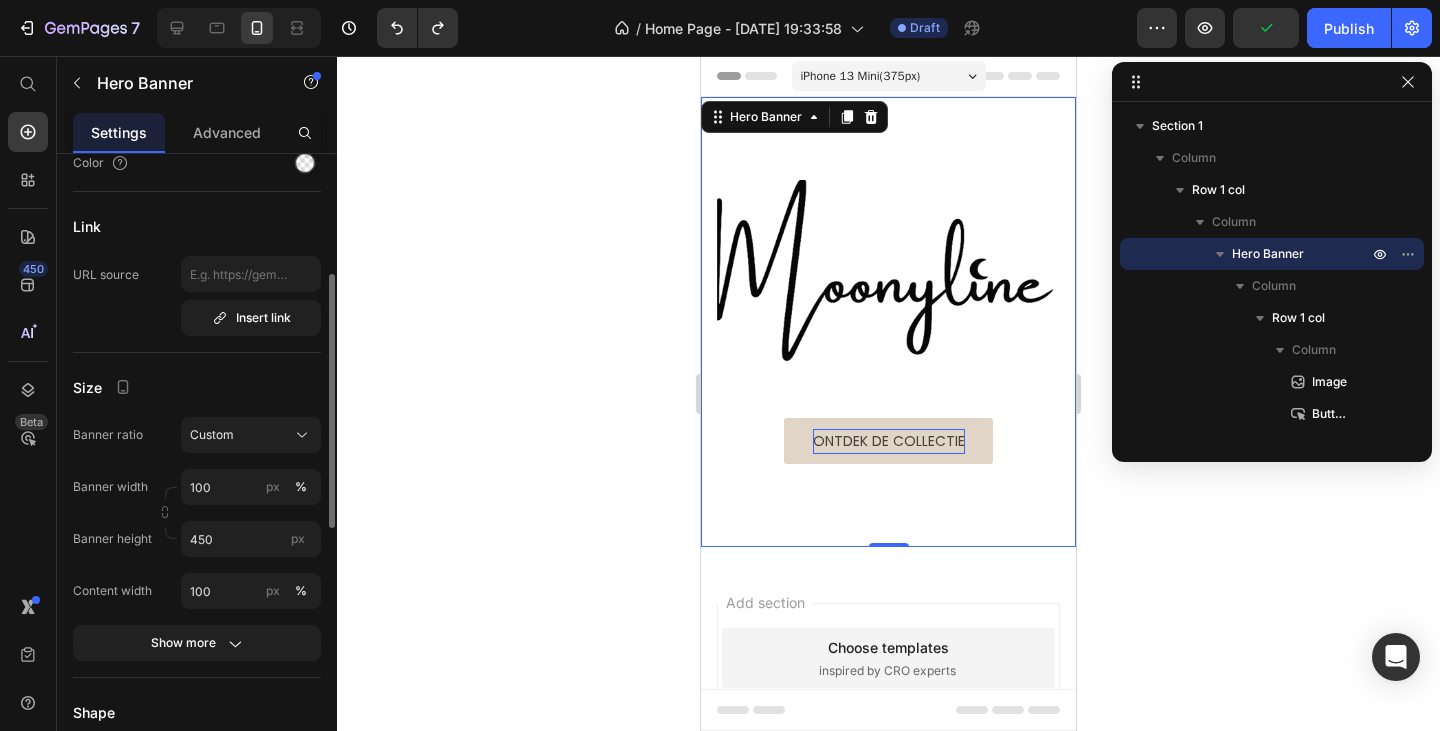 click on "Banner height 450 px" at bounding box center [197, 539] 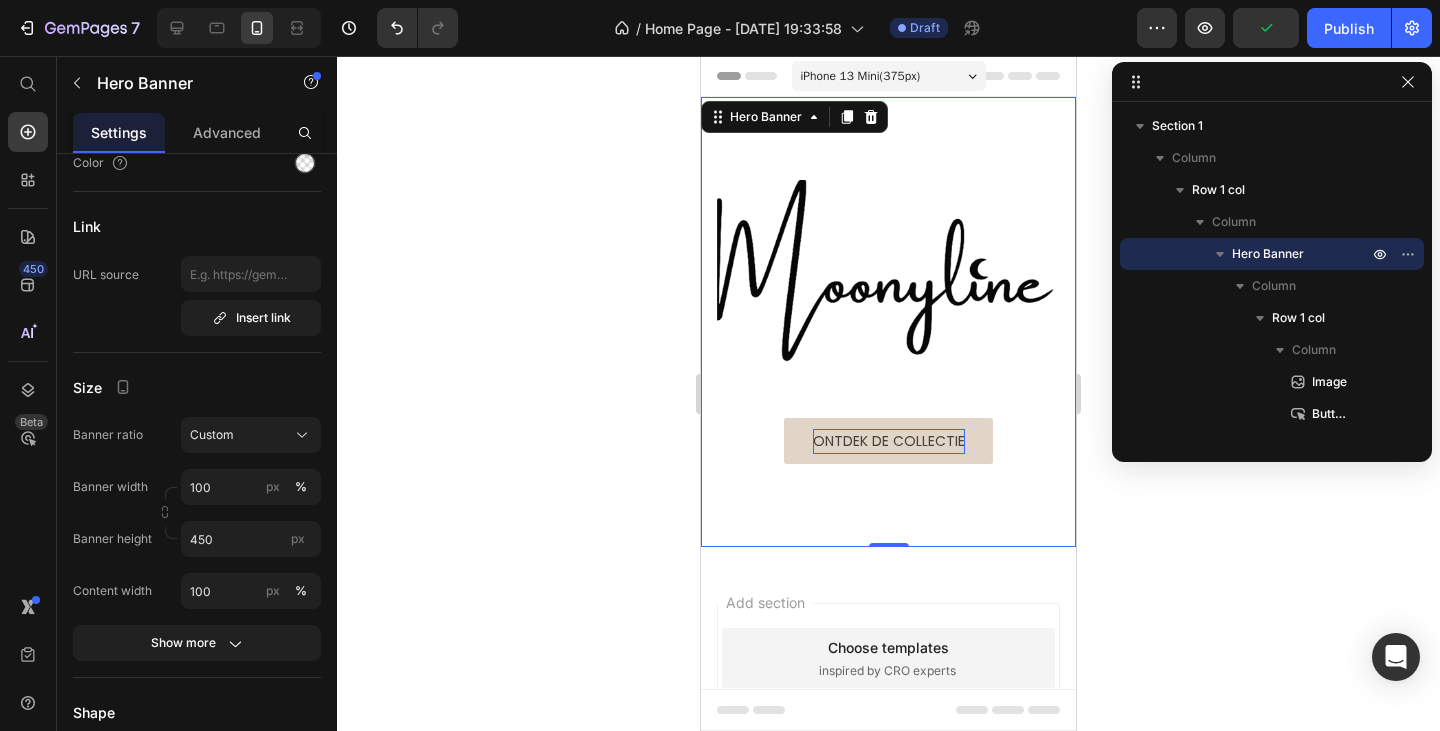 click 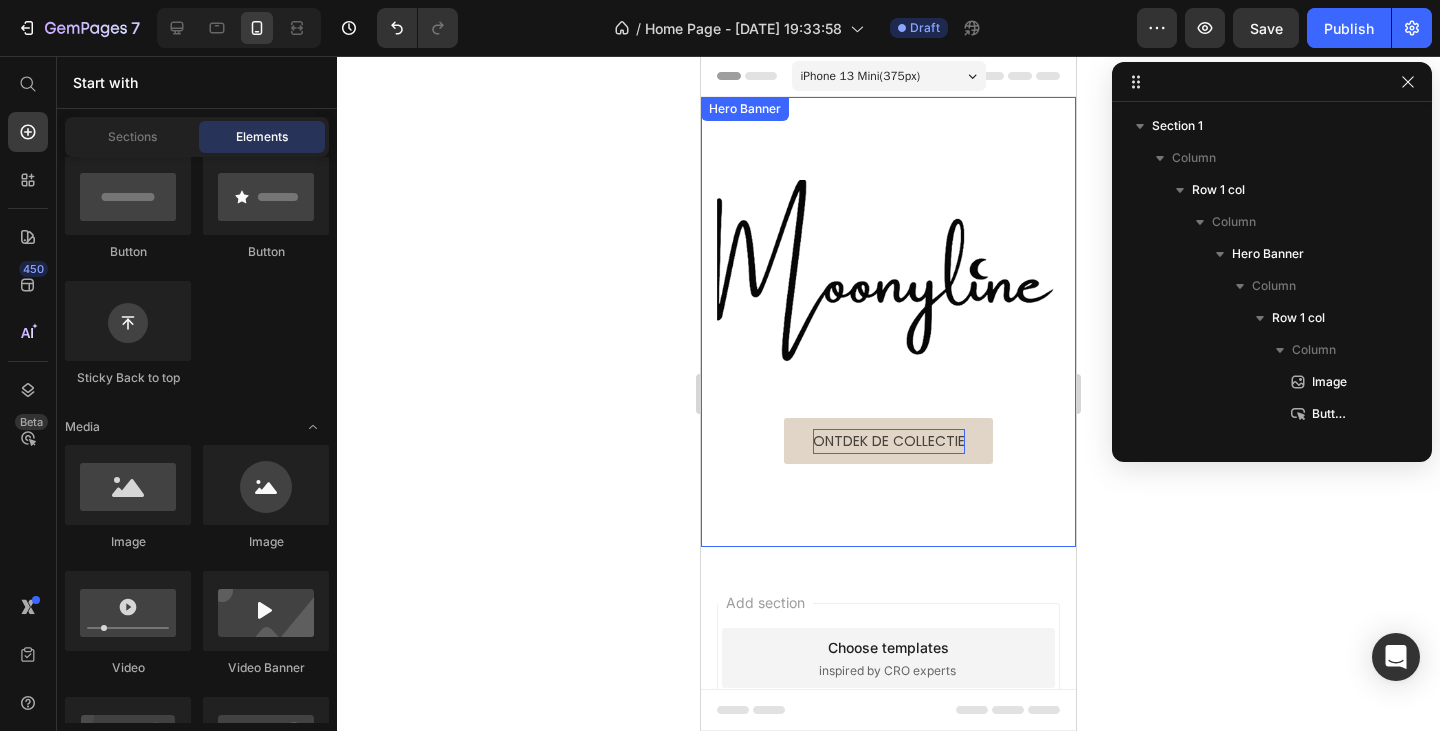 click at bounding box center [888, 276] 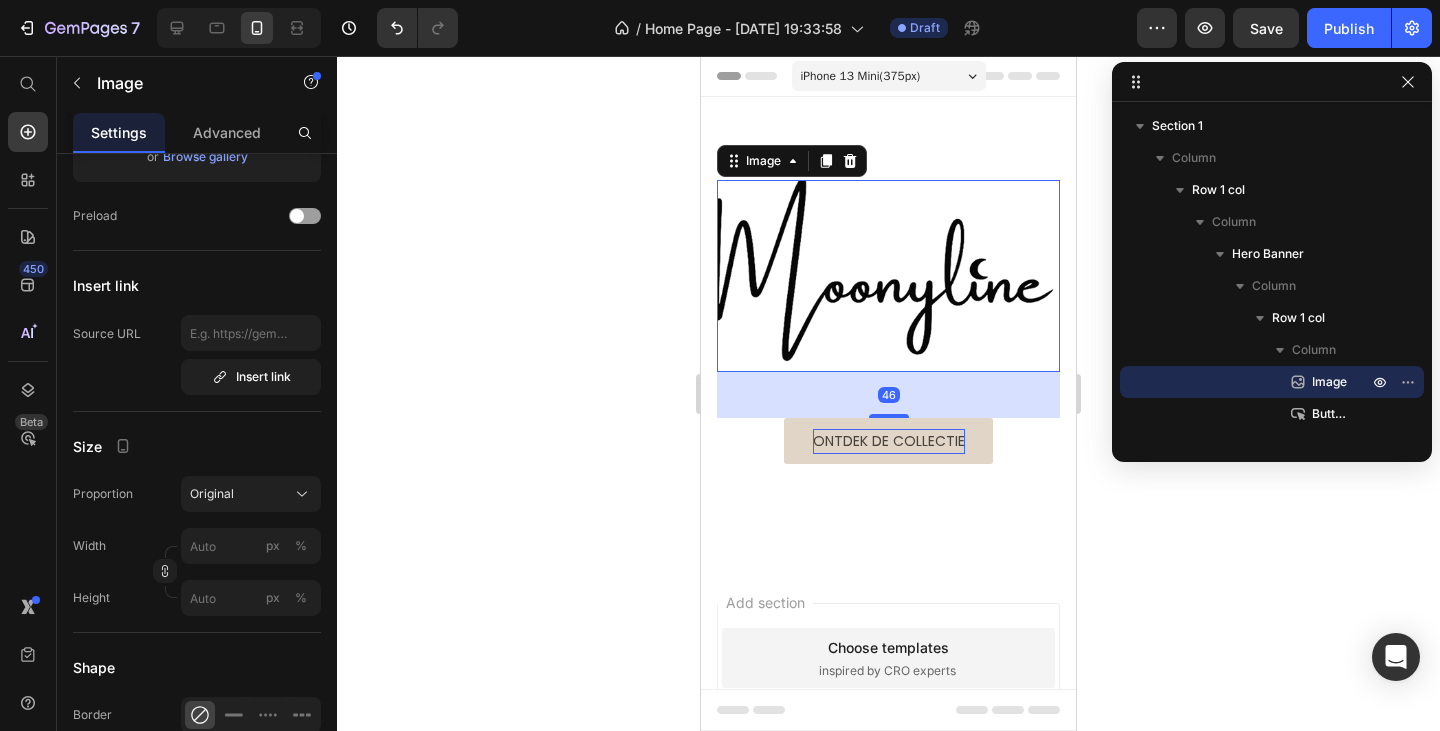 scroll, scrollTop: 0, scrollLeft: 0, axis: both 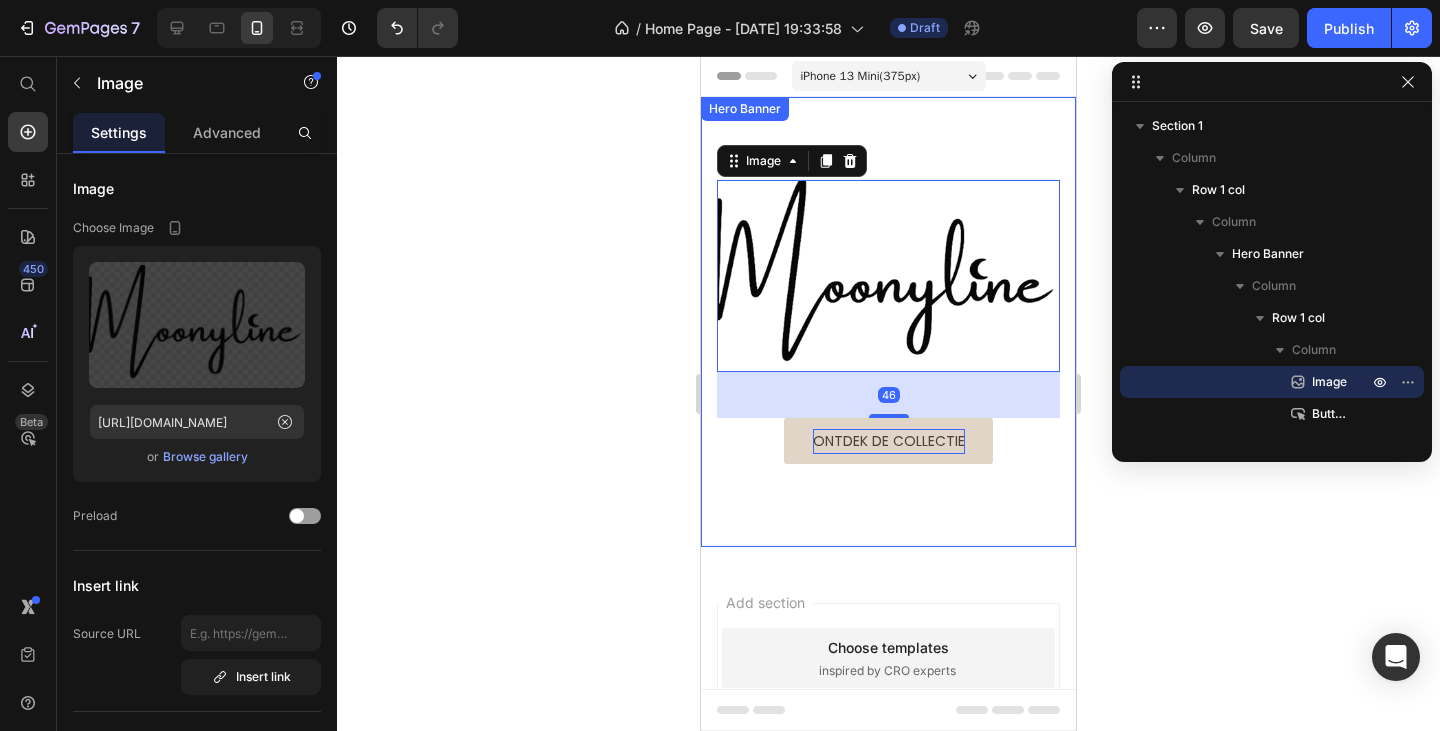 click at bounding box center (888, 322) 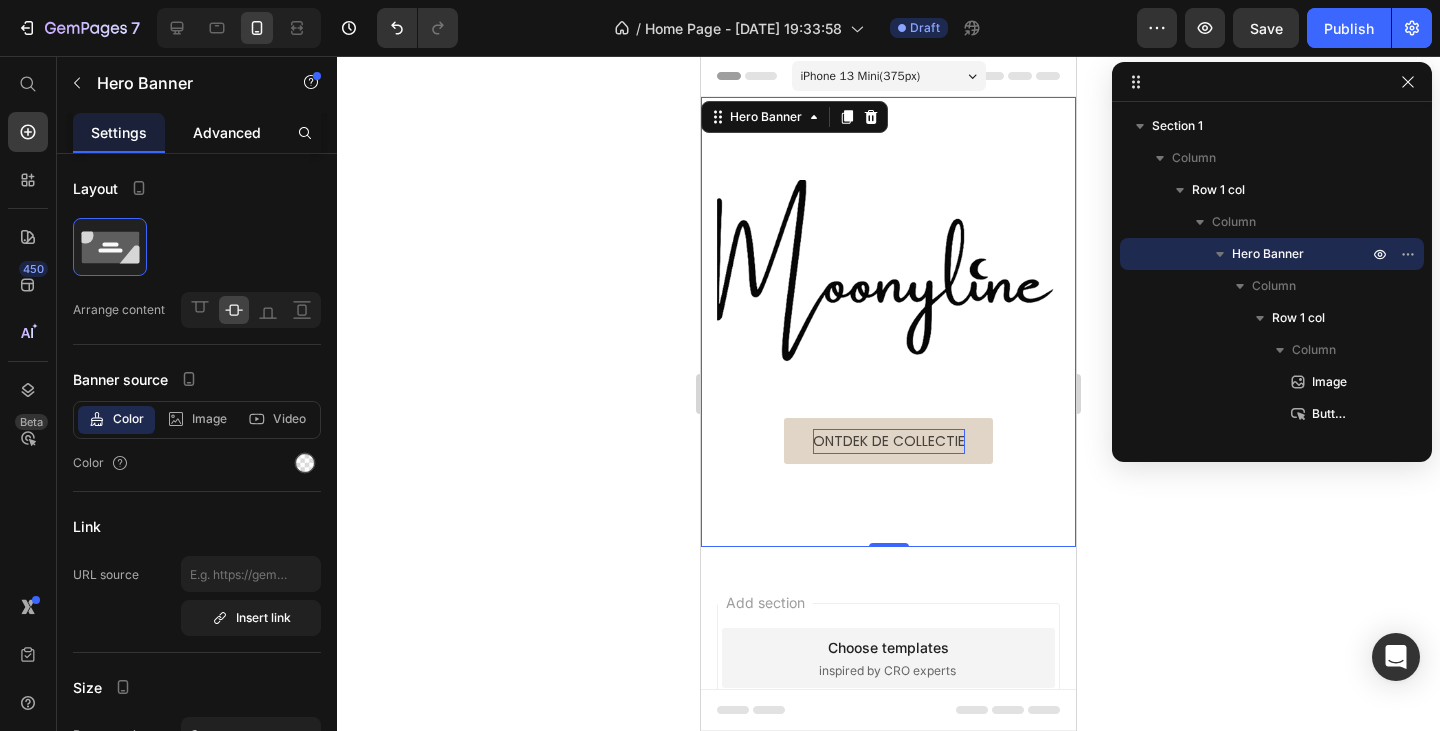 click on "Advanced" 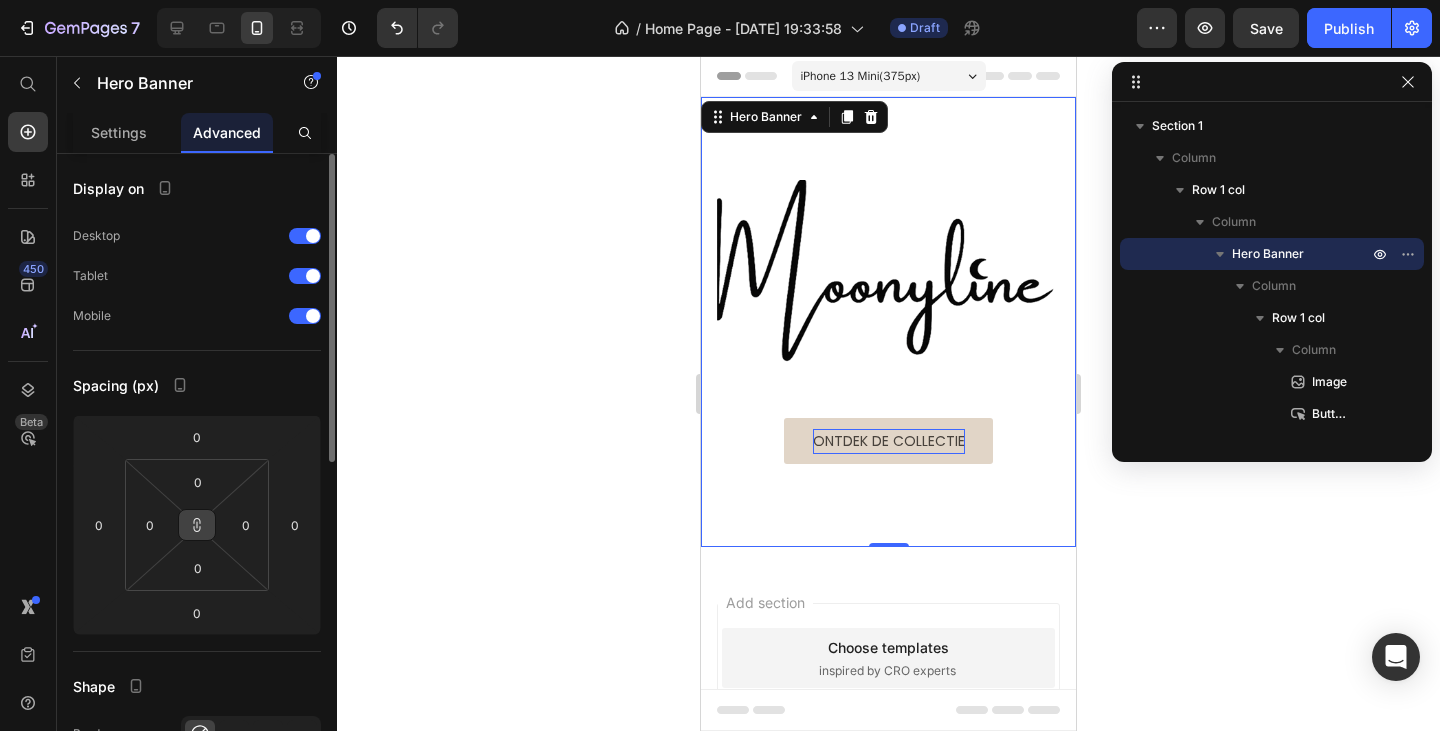 click 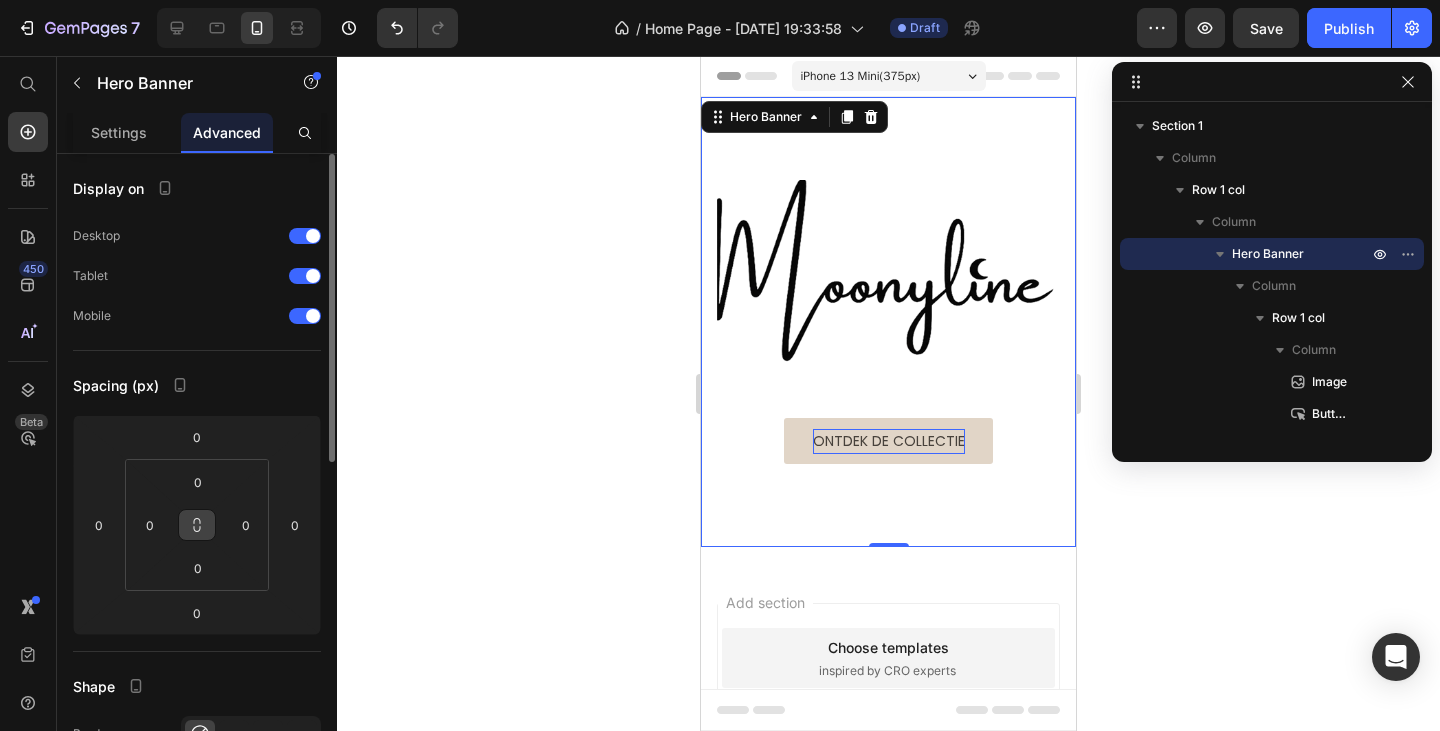 click 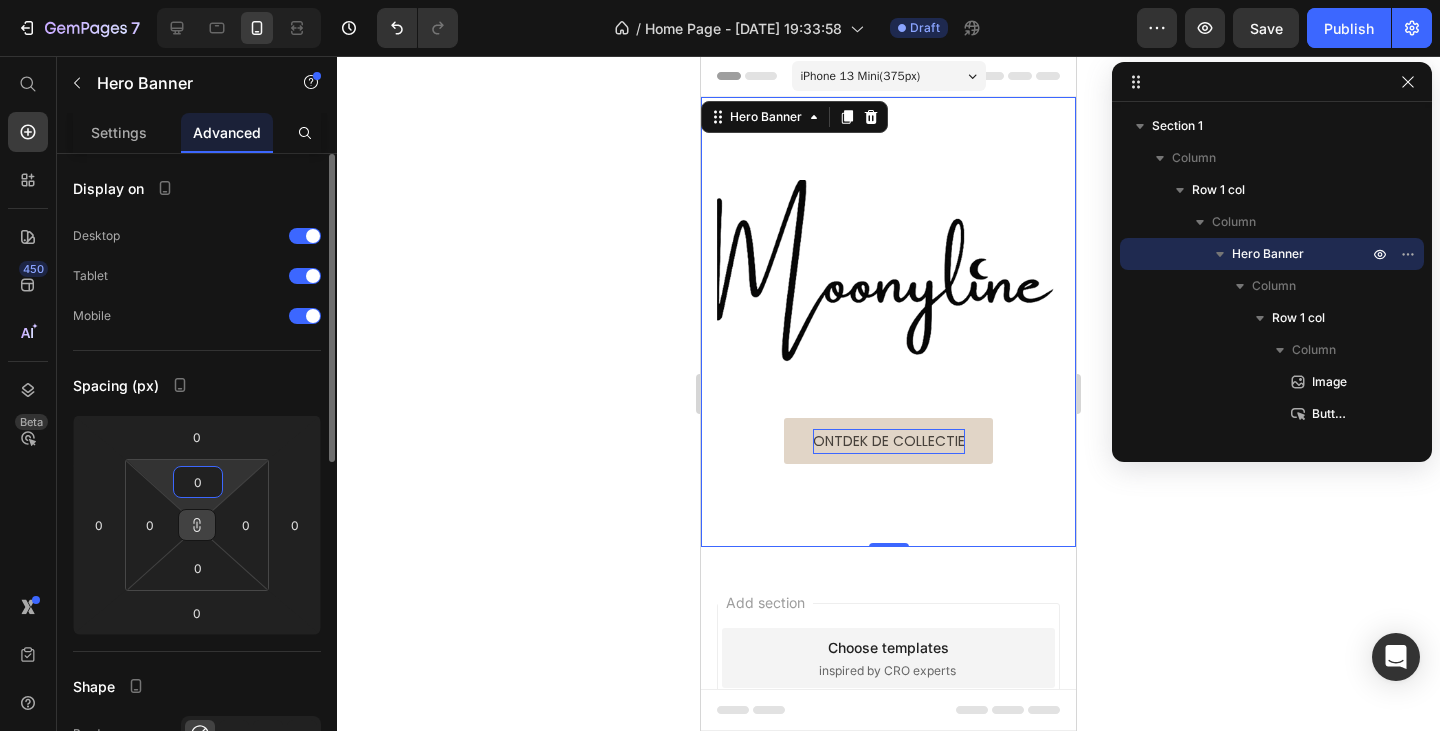 click on "0" at bounding box center [198, 482] 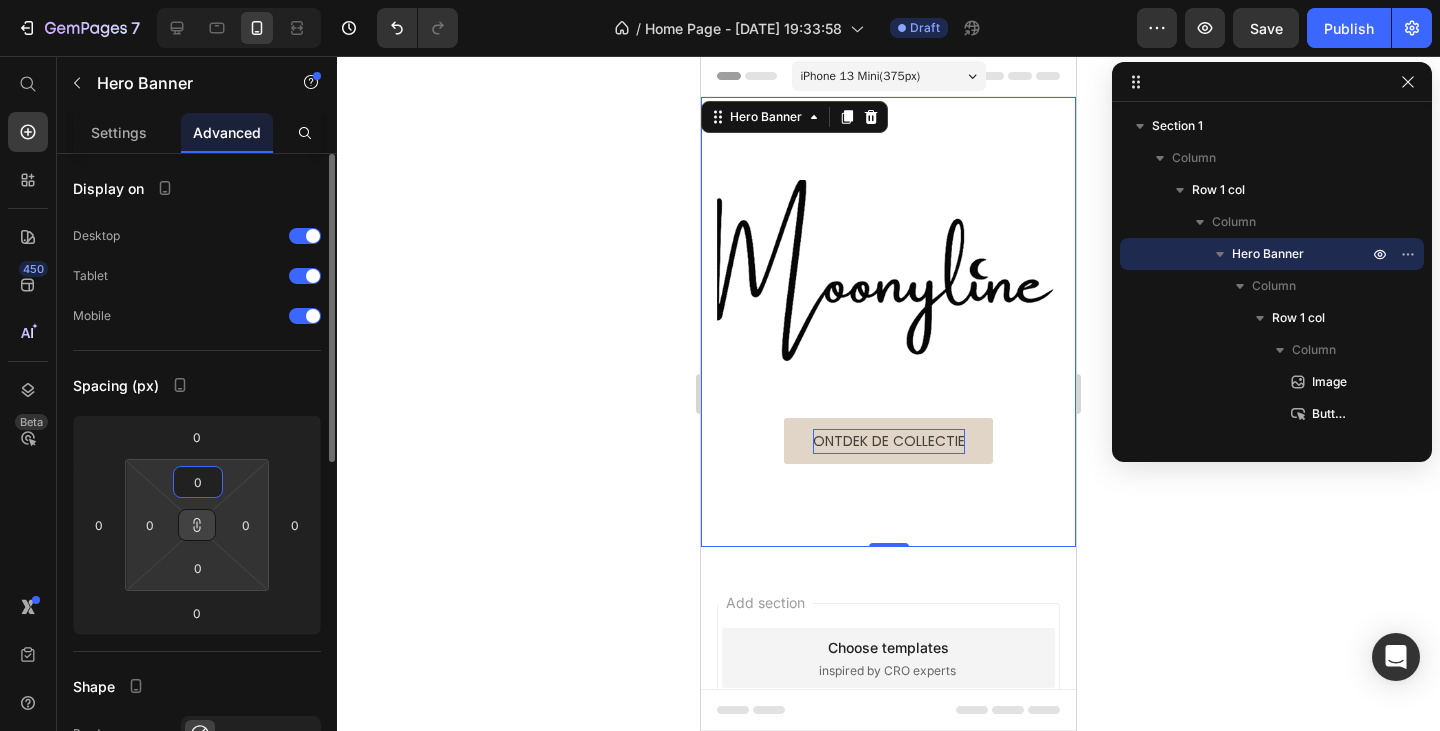 click on "7  Version history  /  Home Page - [DATE] 19:33:58 Draft Preview  Save   Publish  450 Beta Start with Sections Elements Hero Section Product Detail Brands Trusted Badges Guarantee Product Breakdown How to use Testimonials Compare Bundle FAQs Social Proof Brand Story Product List Collection Blog List Contact Sticky Add to Cart Custom Footer Browse Library 450 Layout
Row
Row
Row
Row Text
Heading
Text Block Button
Button
Button
Sticky Back to top Media
Image Image" at bounding box center [720, 0] 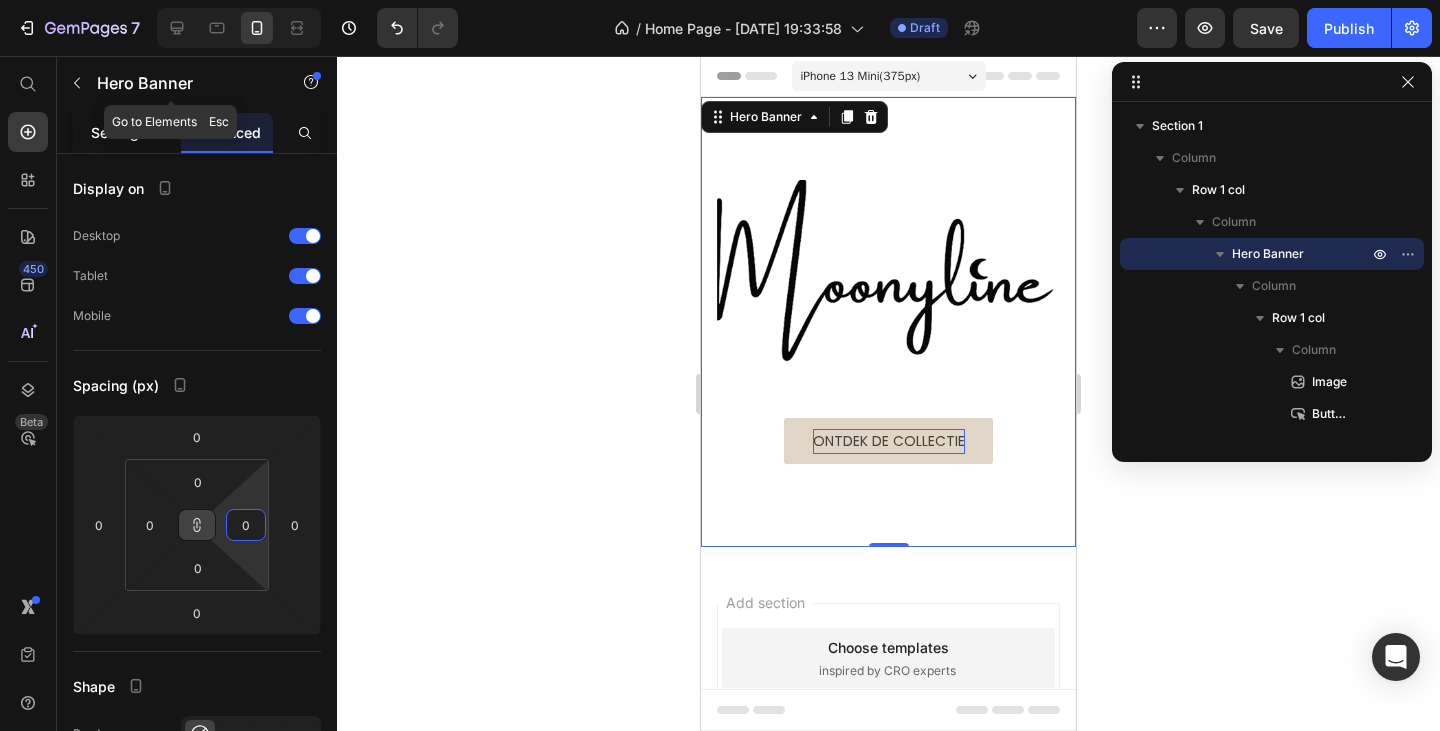 drag, startPoint x: 138, startPoint y: 111, endPoint x: 129, endPoint y: 127, distance: 18.35756 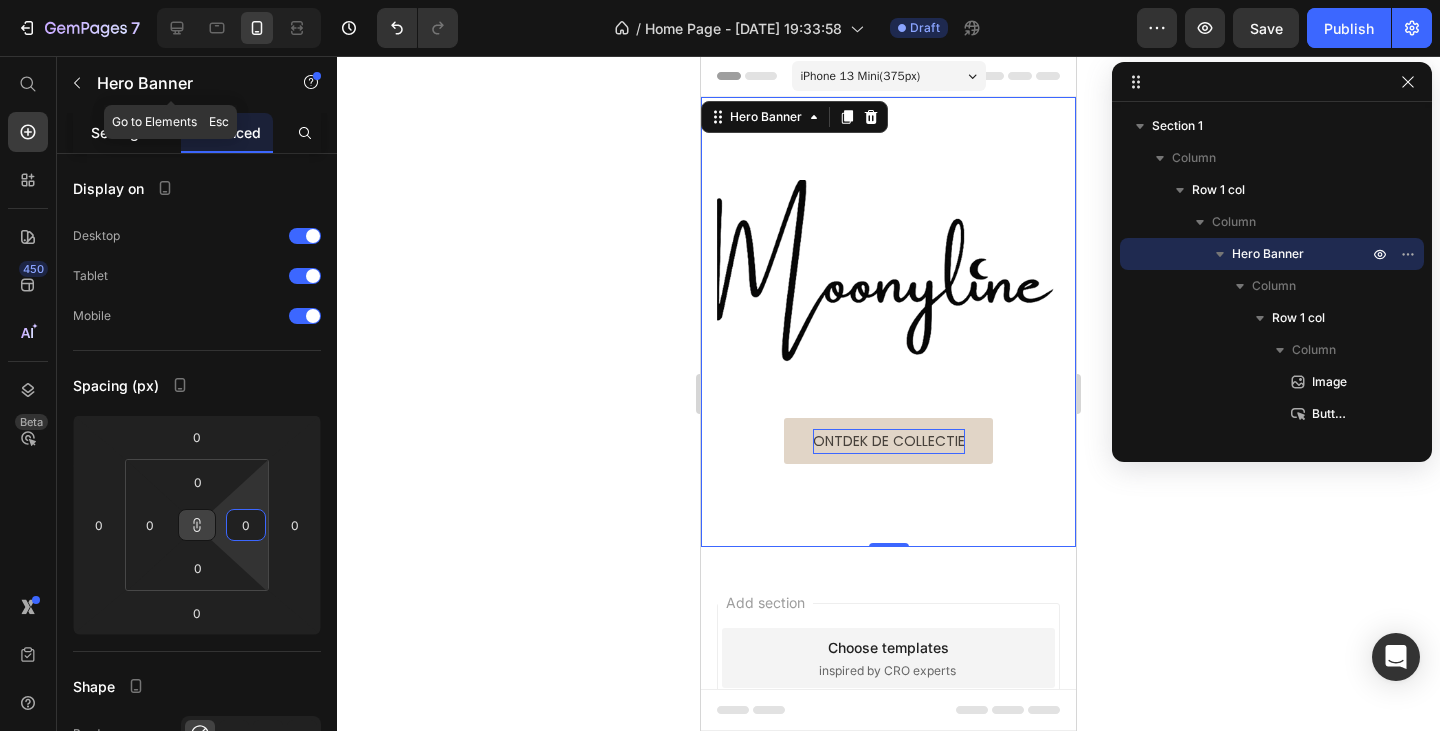 click on "Hero Banner Go to Elements Esc Settings Advanced Display on Desktop Tablet Mobile Spacing (px) [PHONE_NUMBER] Shape Border Corner Shadow Position Opacity 100 % Animation Upgrade to Build plan  to unlock Animation & other premium features. Interaction Upgrade to Optimize plan  to unlock Interaction & other premium features. CSS class  Delete element" at bounding box center [197, 393] 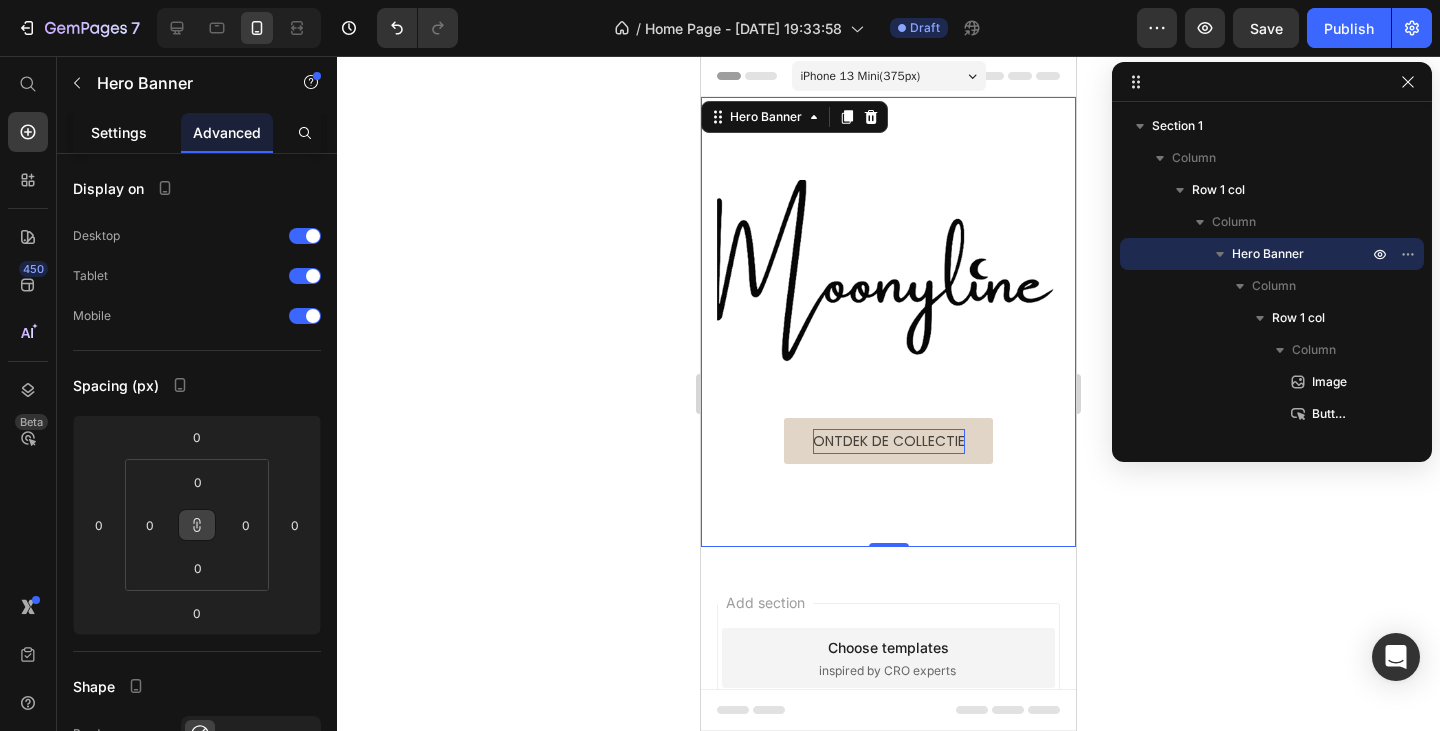 click on "Settings" at bounding box center (119, 132) 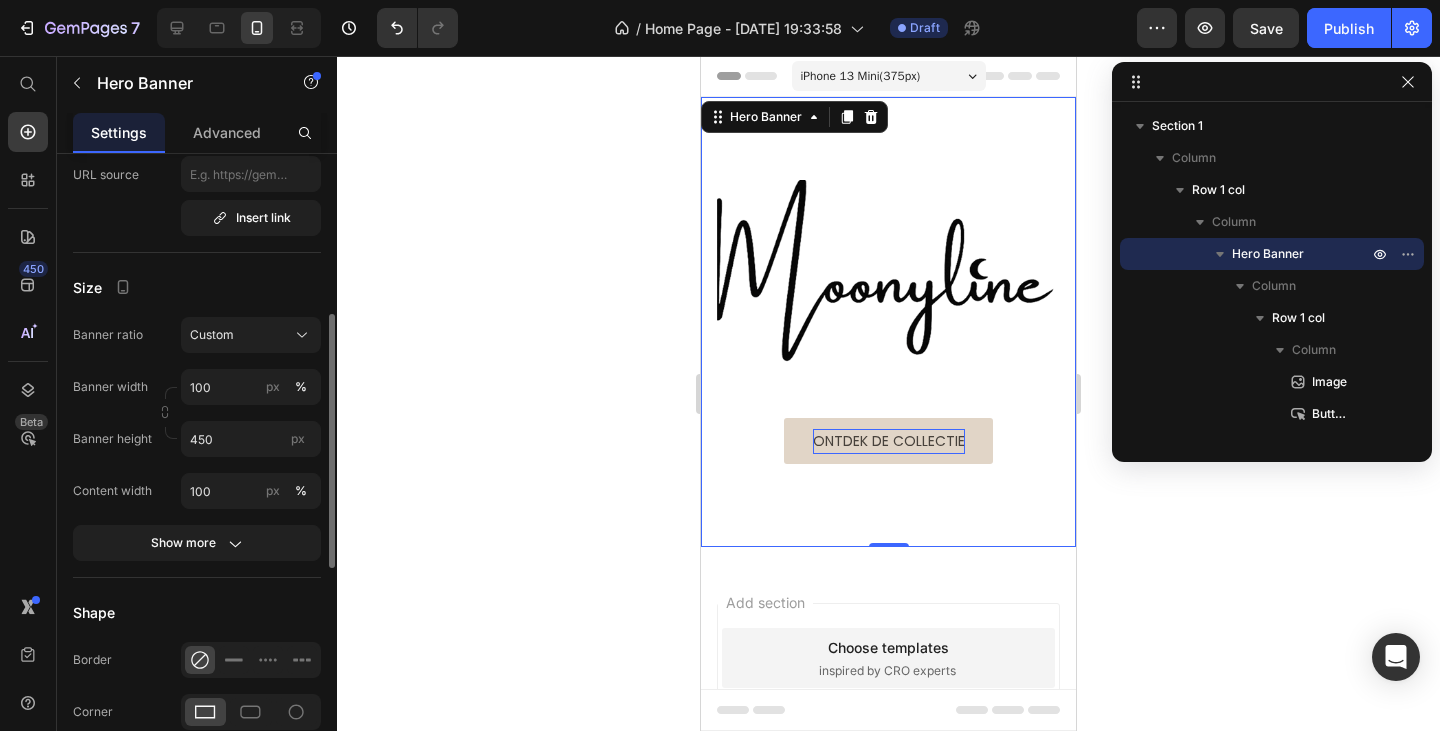 scroll, scrollTop: 500, scrollLeft: 0, axis: vertical 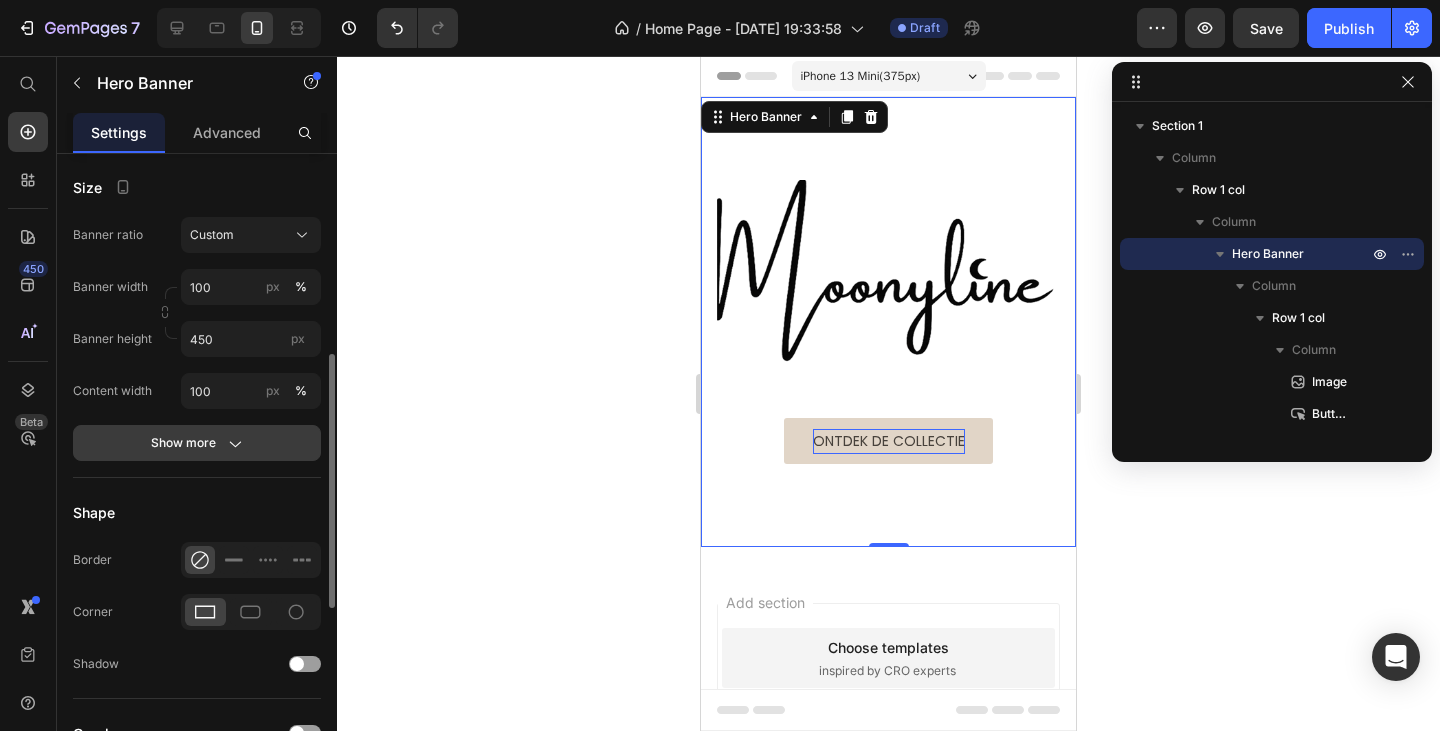 click on "Show more" 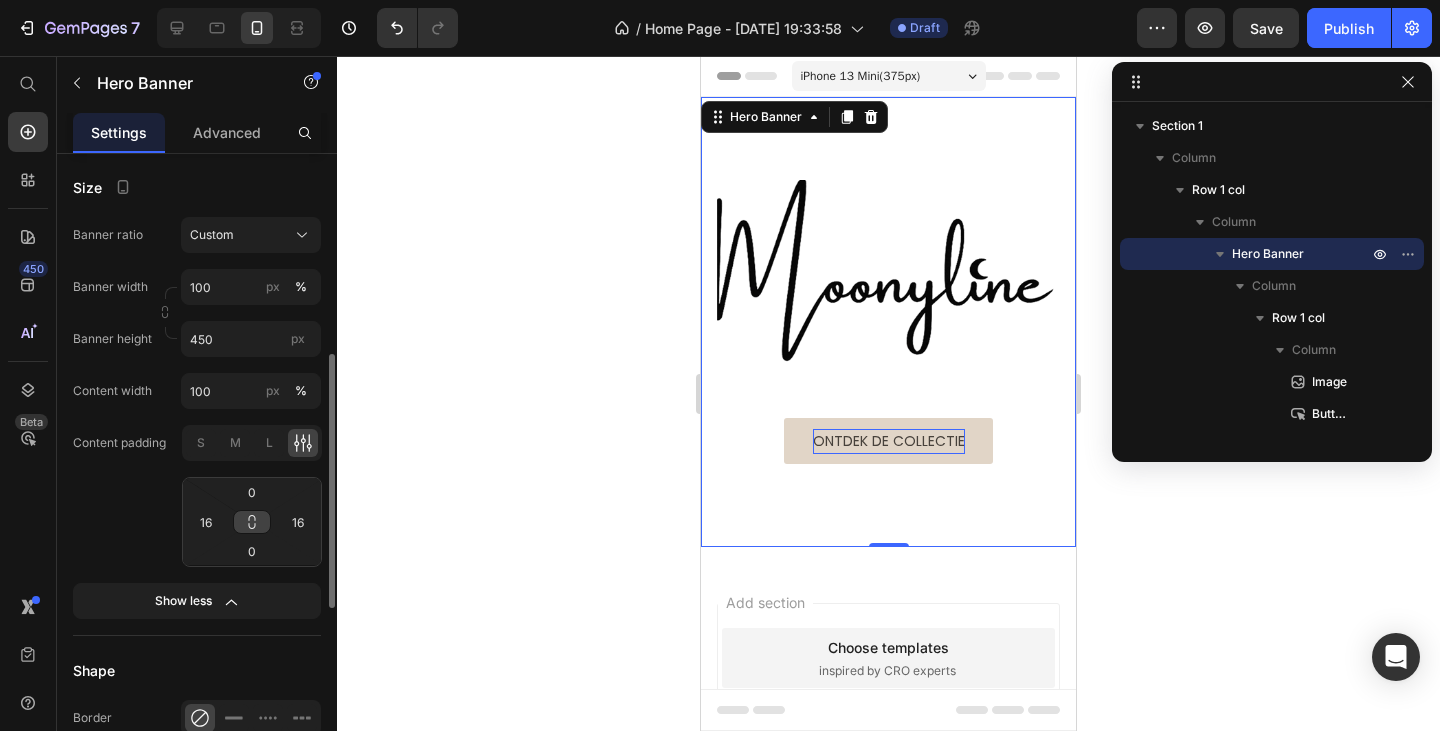 click 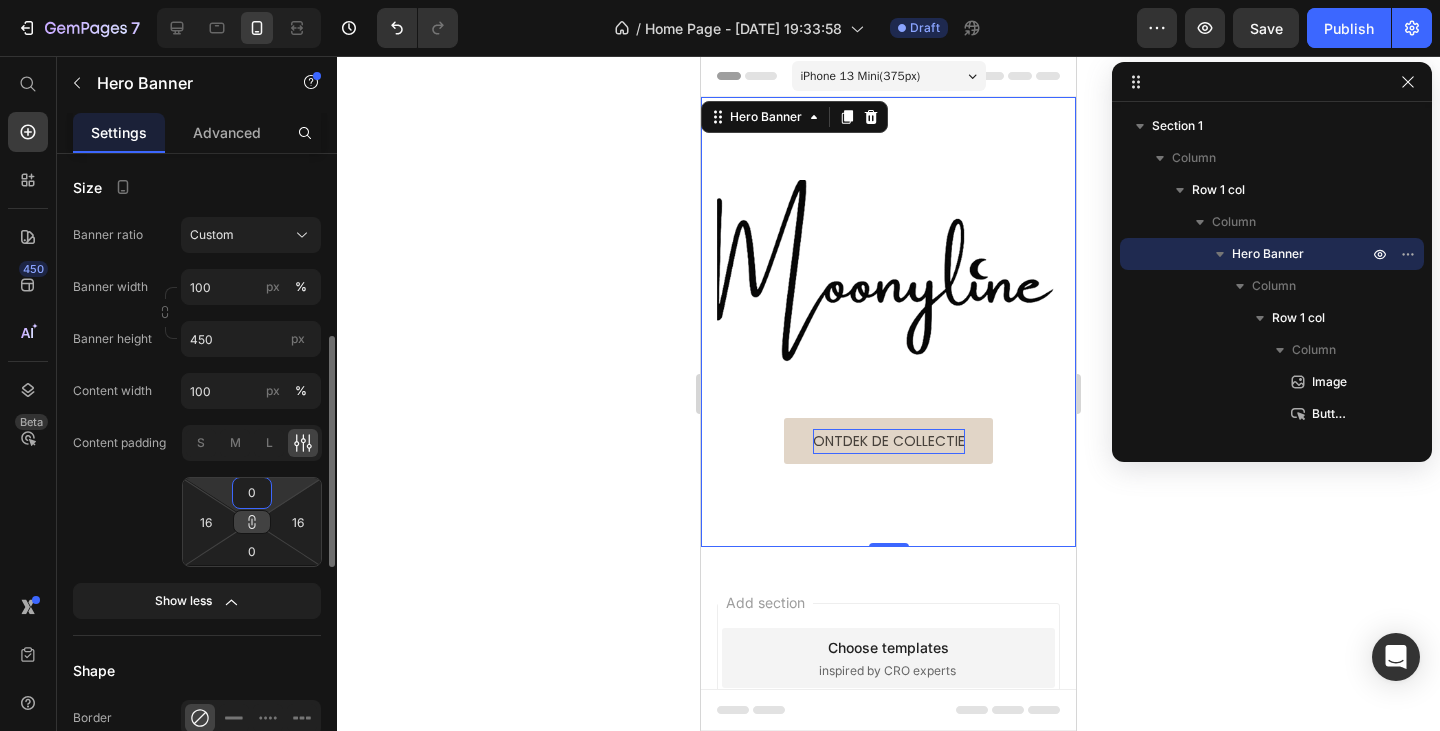 click on "0" at bounding box center (252, 493) 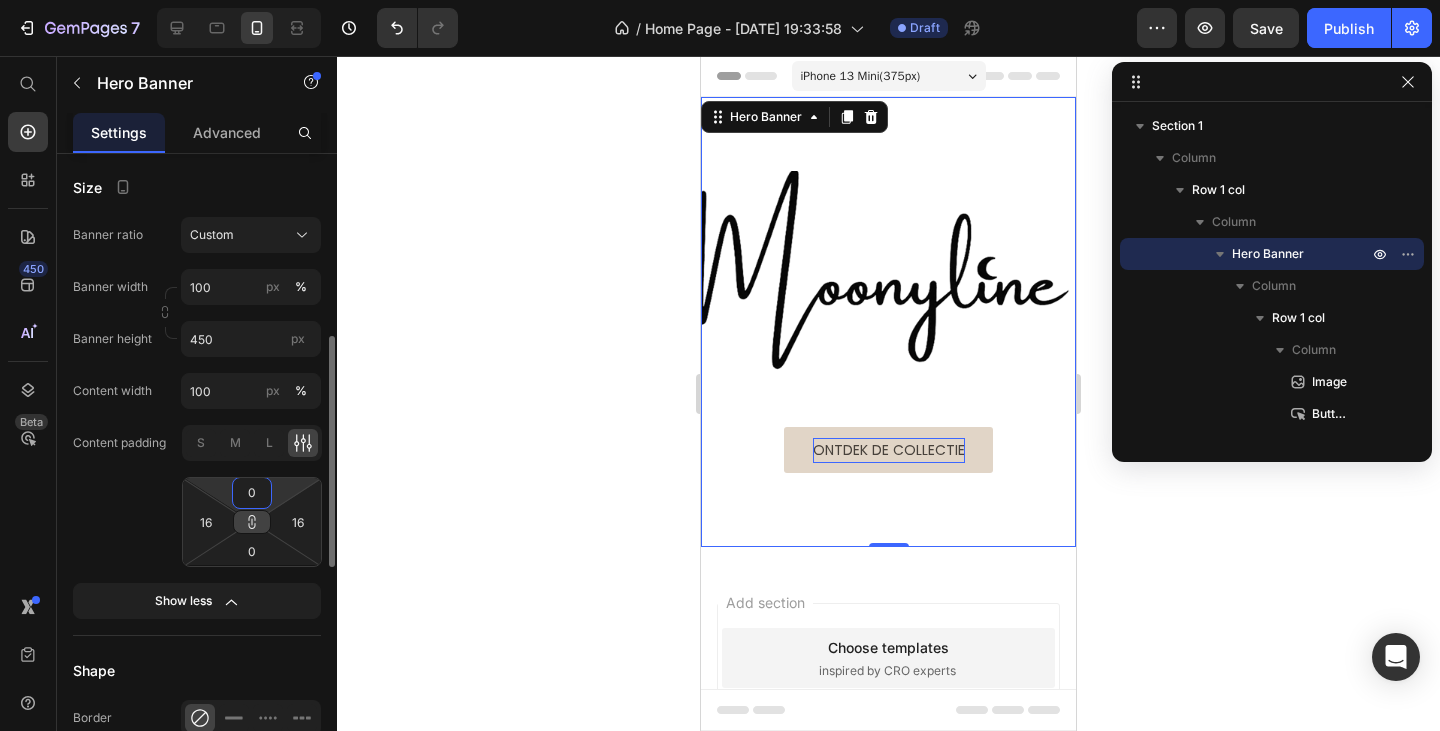 type on "0" 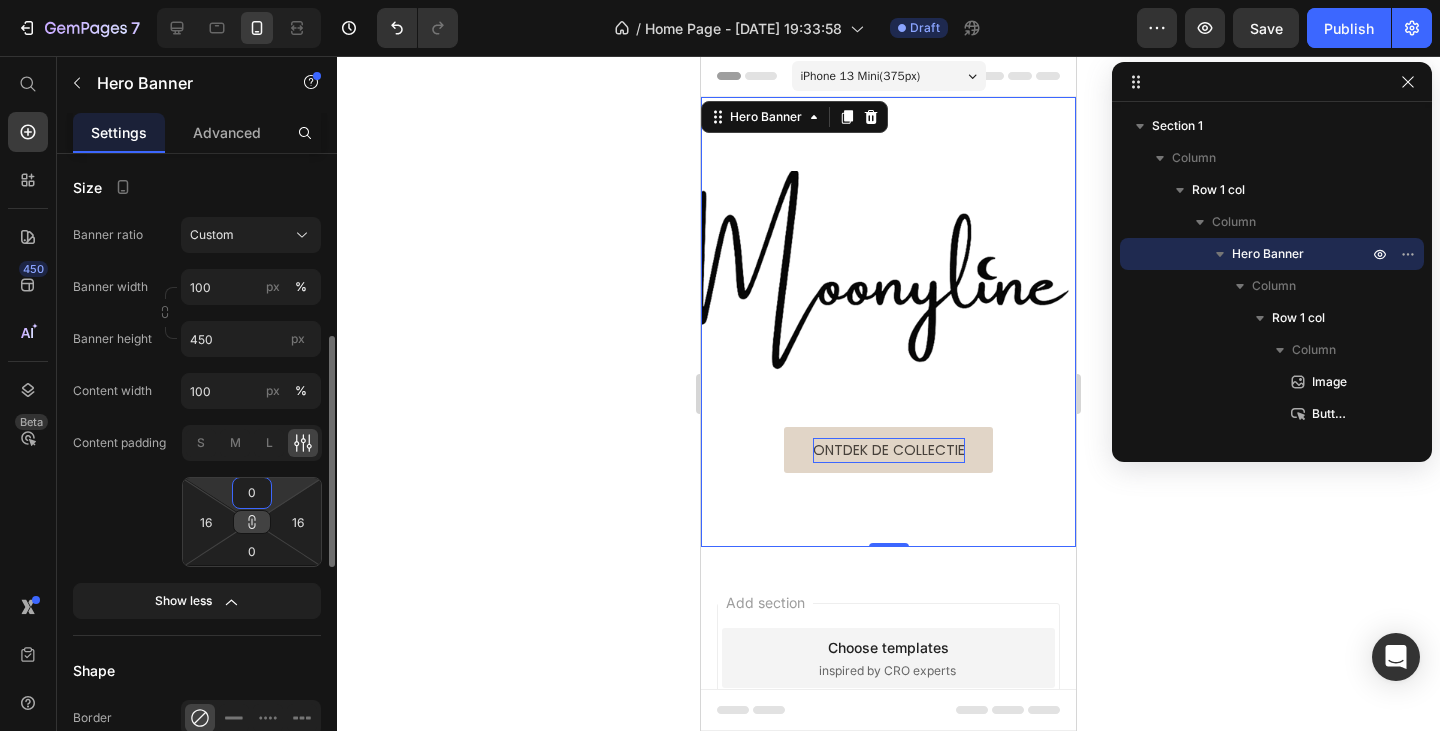 type on "0" 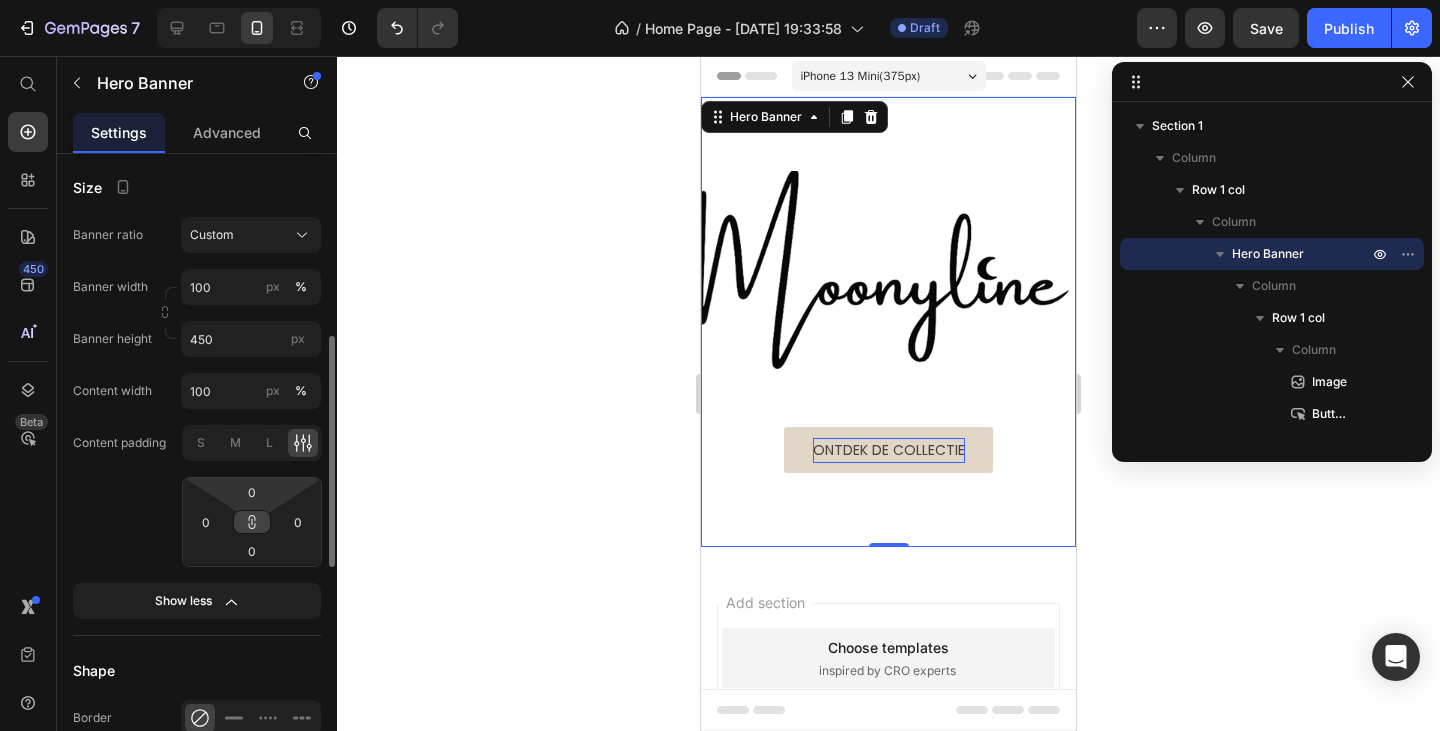 click on "7  Version history  /  Home Page - [DATE] 19:33:58 Draft Preview  Save   Publish  450 Beta Start with Sections Elements Hero Section Product Detail Brands Trusted Badges Guarantee Product Breakdown How to use Testimonials Compare Bundle FAQs Social Proof Brand Story Product List Collection Blog List Contact Sticky Add to Cart Custom Footer Browse Library 450 Layout
Row
Row
Row
Row Text
Heading
Text Block Button
Button
Button
Sticky Back to top Media
Image Image" at bounding box center [720, 0] 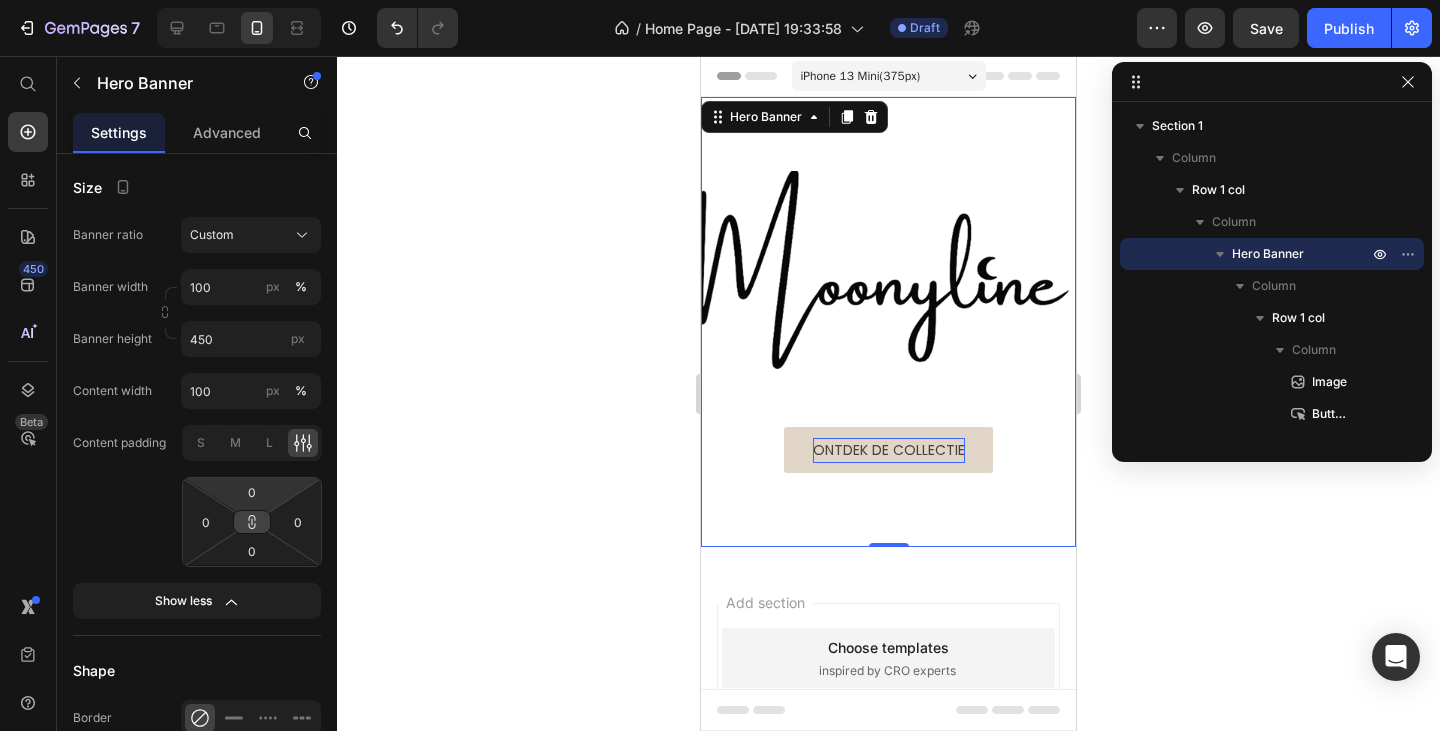 click 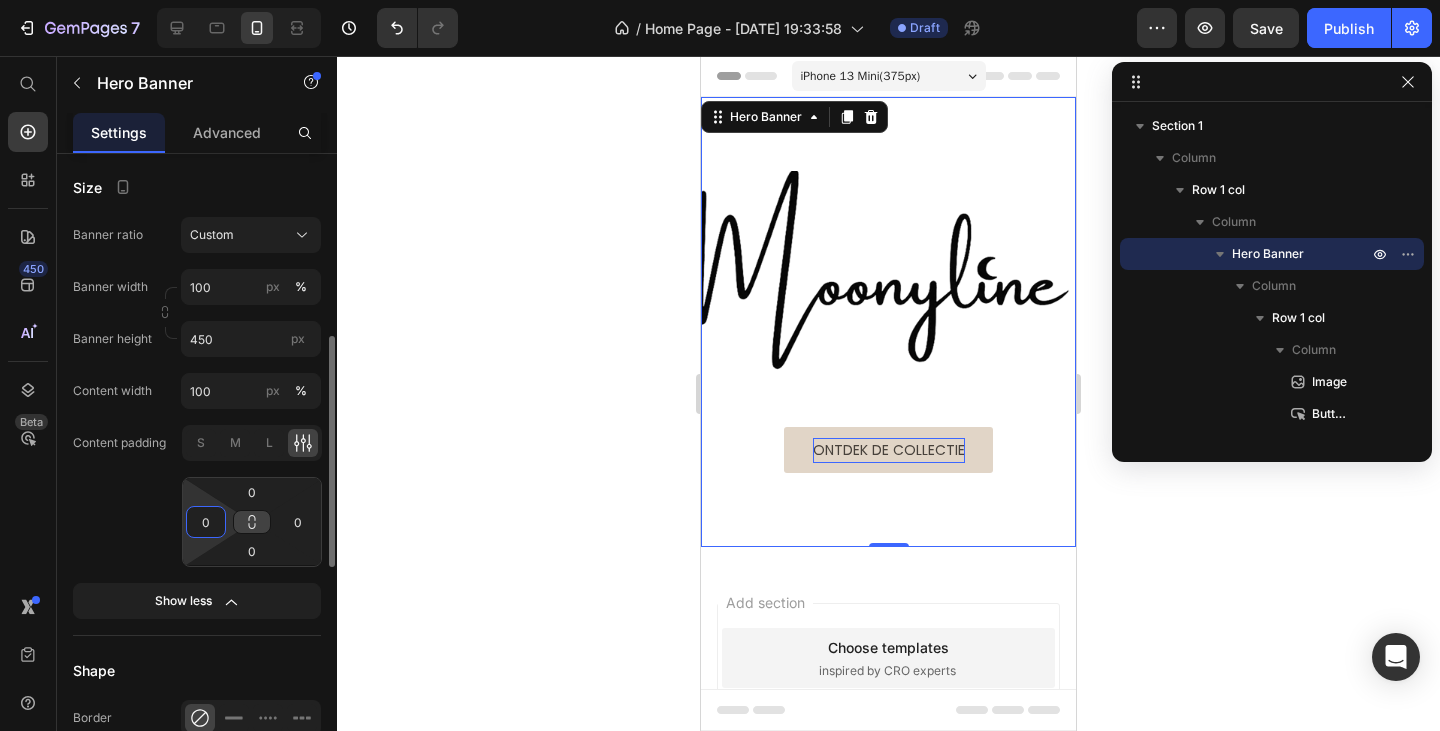 click on "0" at bounding box center (206, 522) 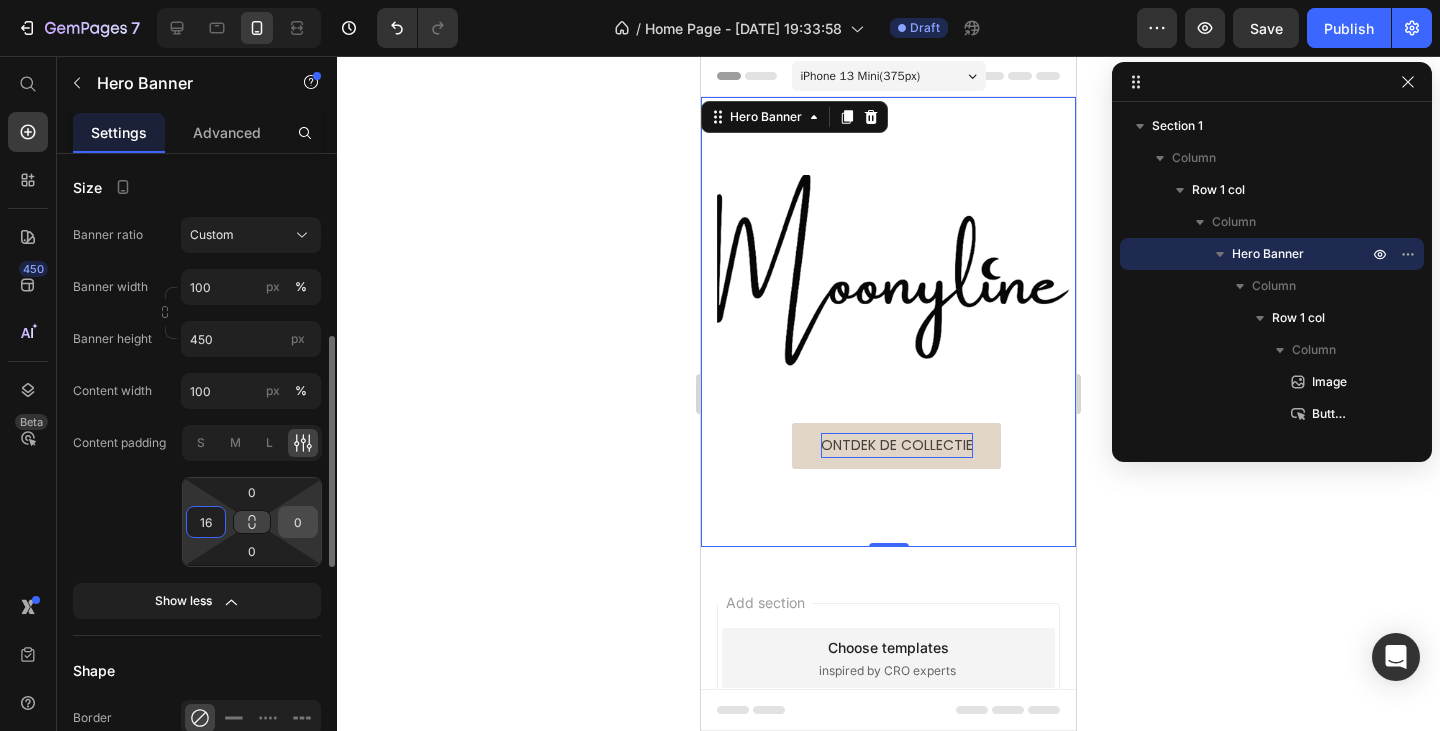 type on "16" 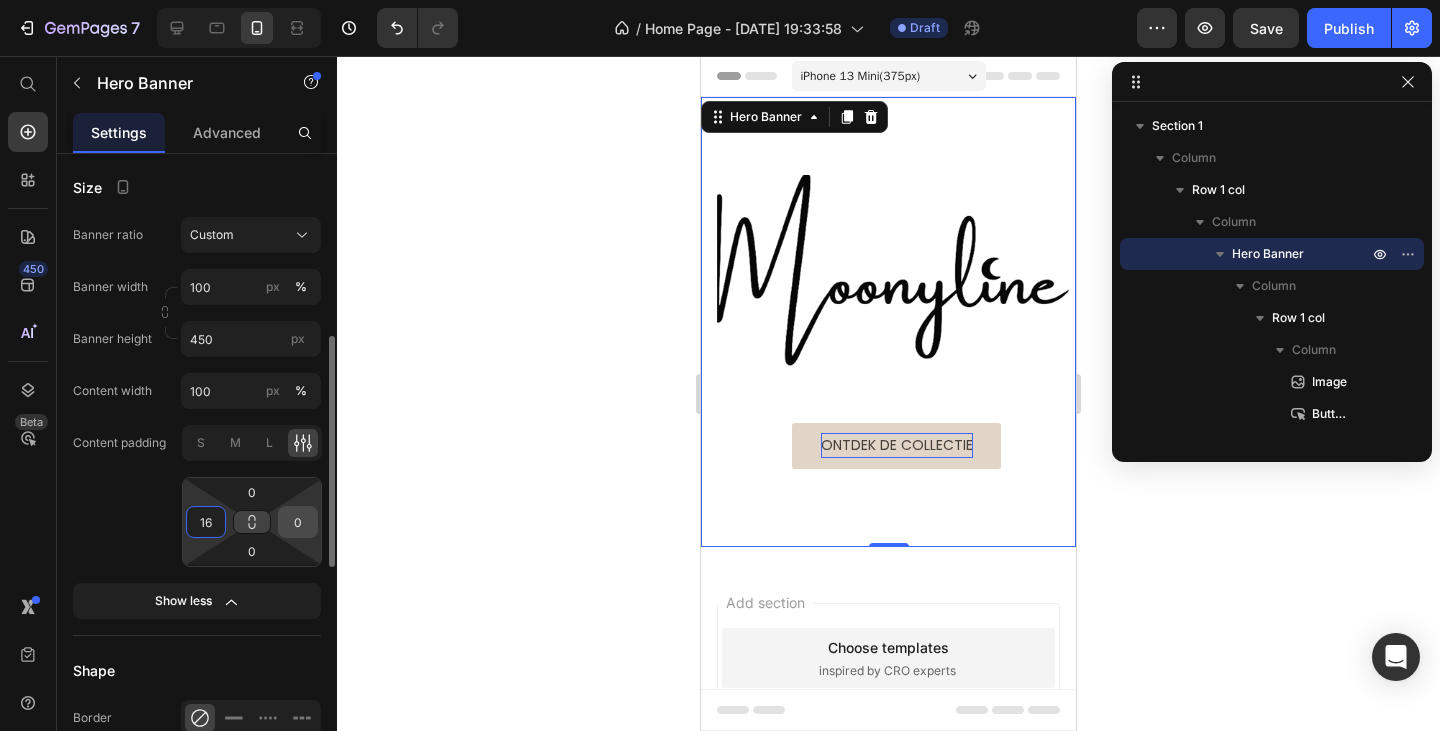 click on "0" at bounding box center [298, 522] 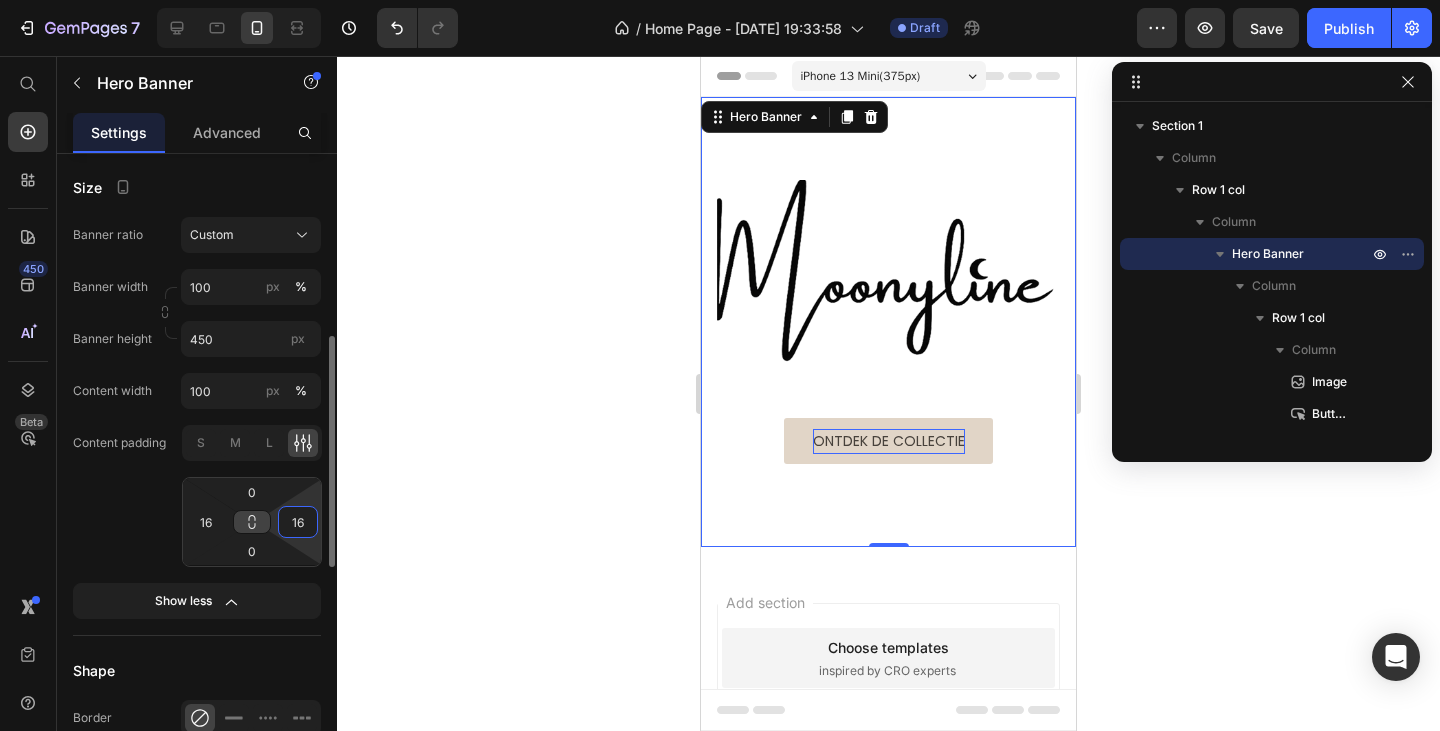 type on "16" 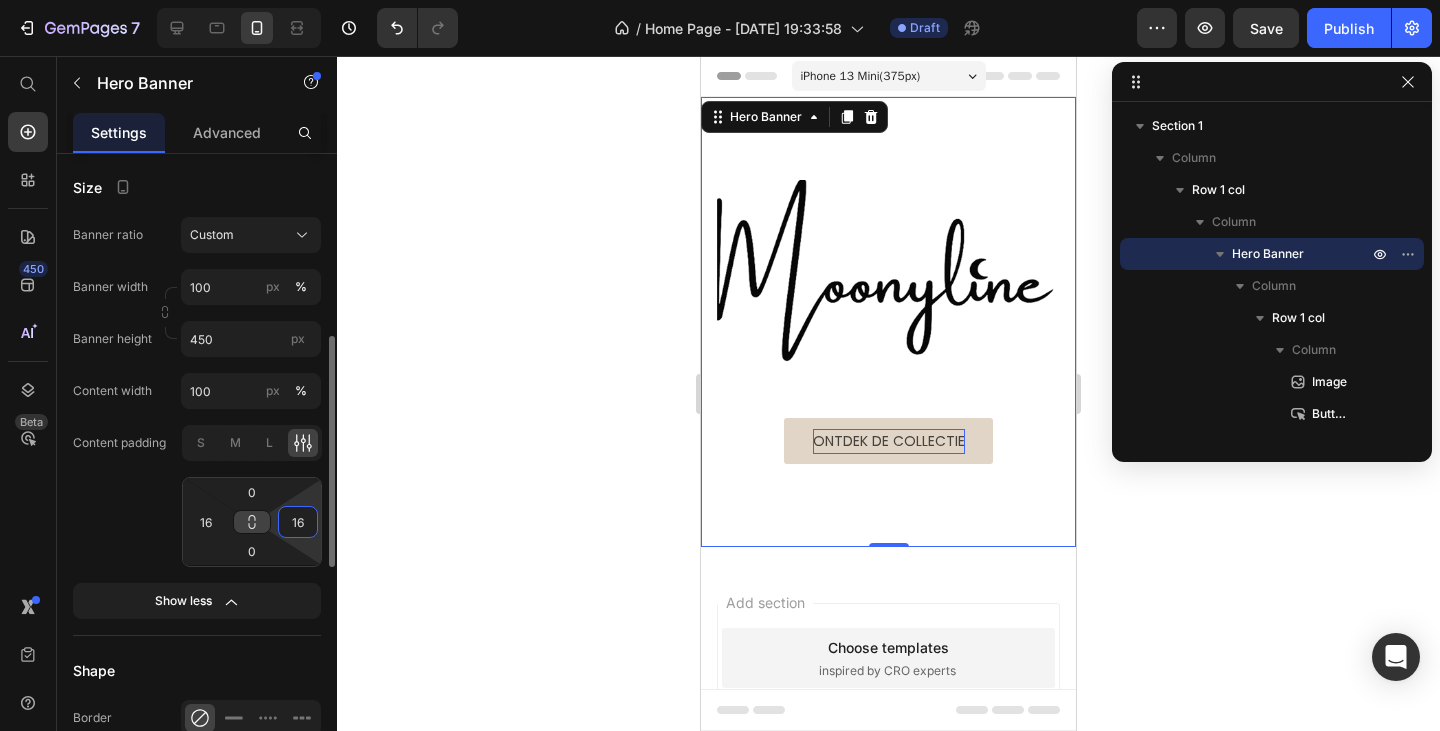 click on "Content padding S M L 0 16 0 16" 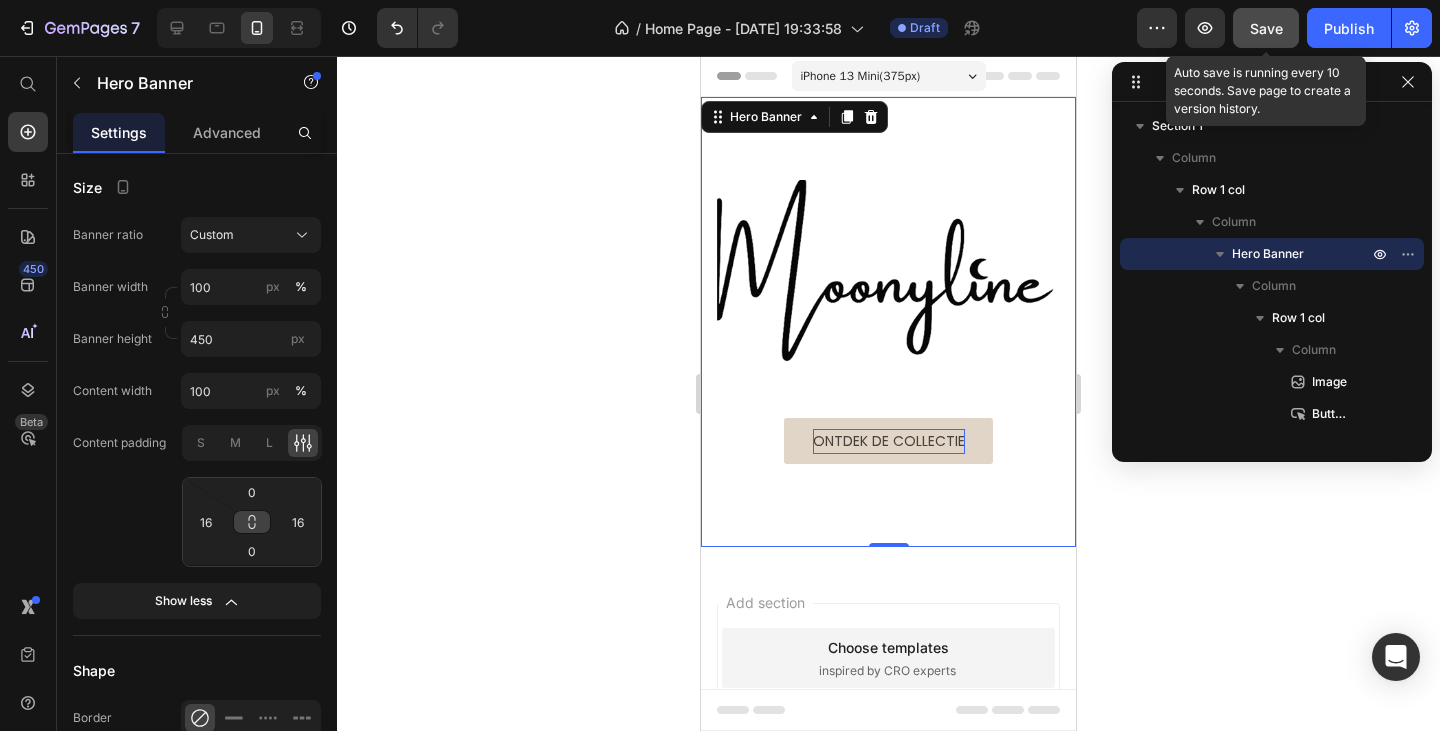 click on "Save" 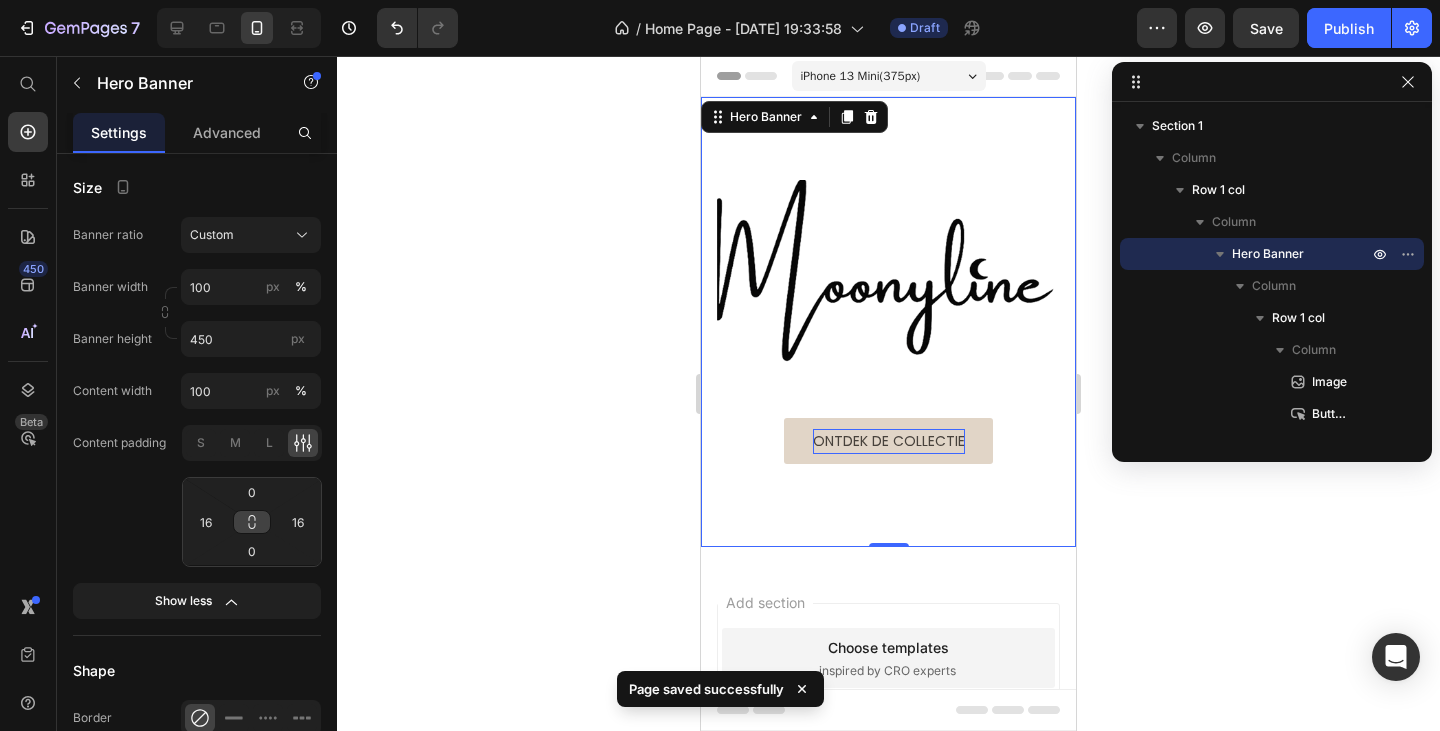 click 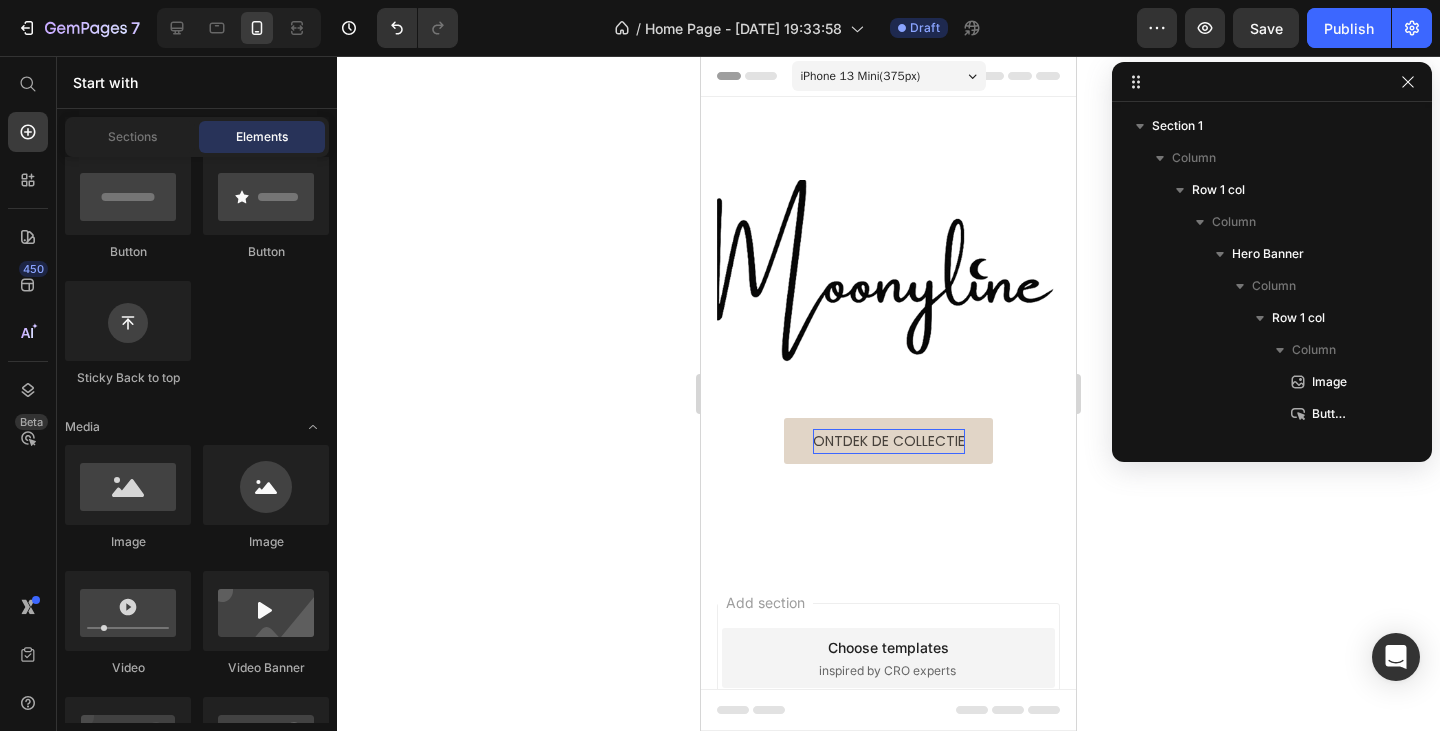 click on "7  Version history  /  Home Page - [DATE] 19:33:58 Draft Preview  Save   Publish" 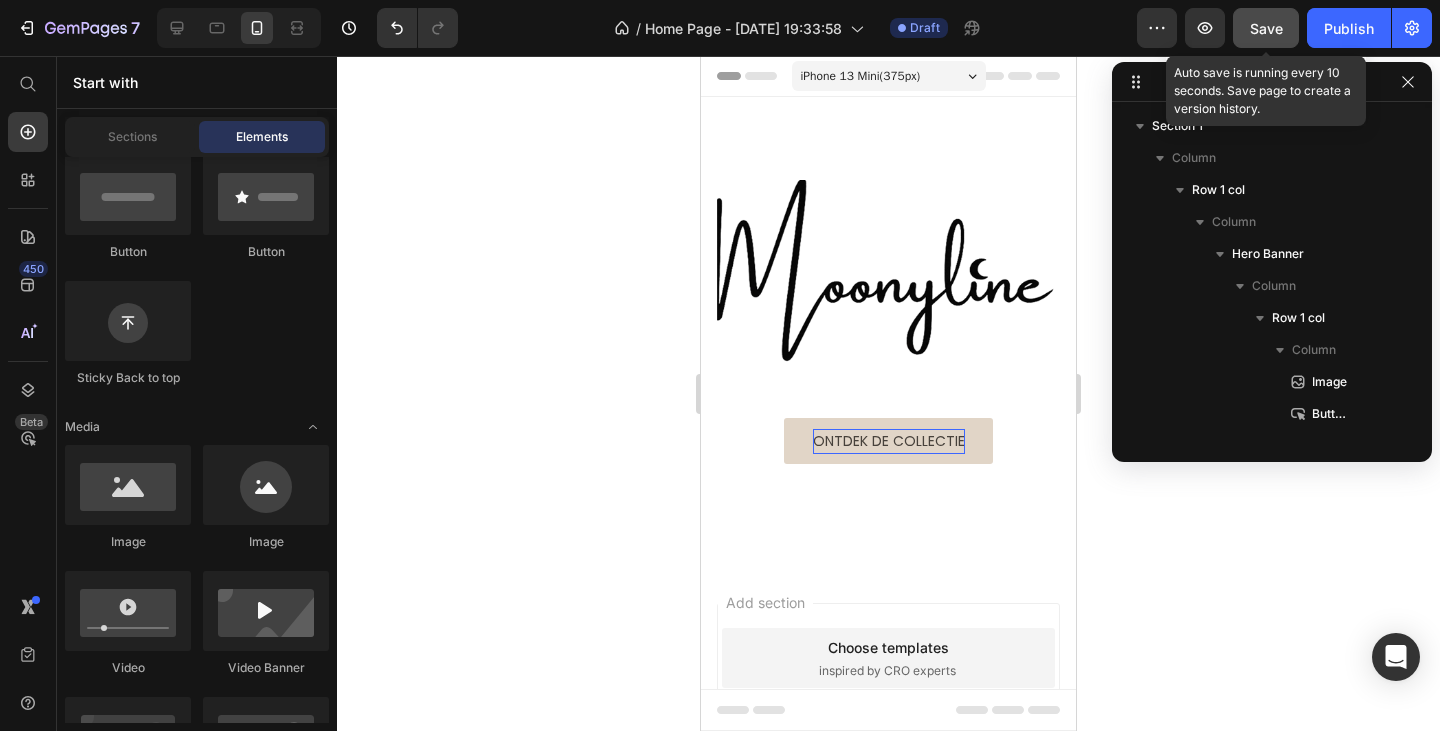 click on "Save" 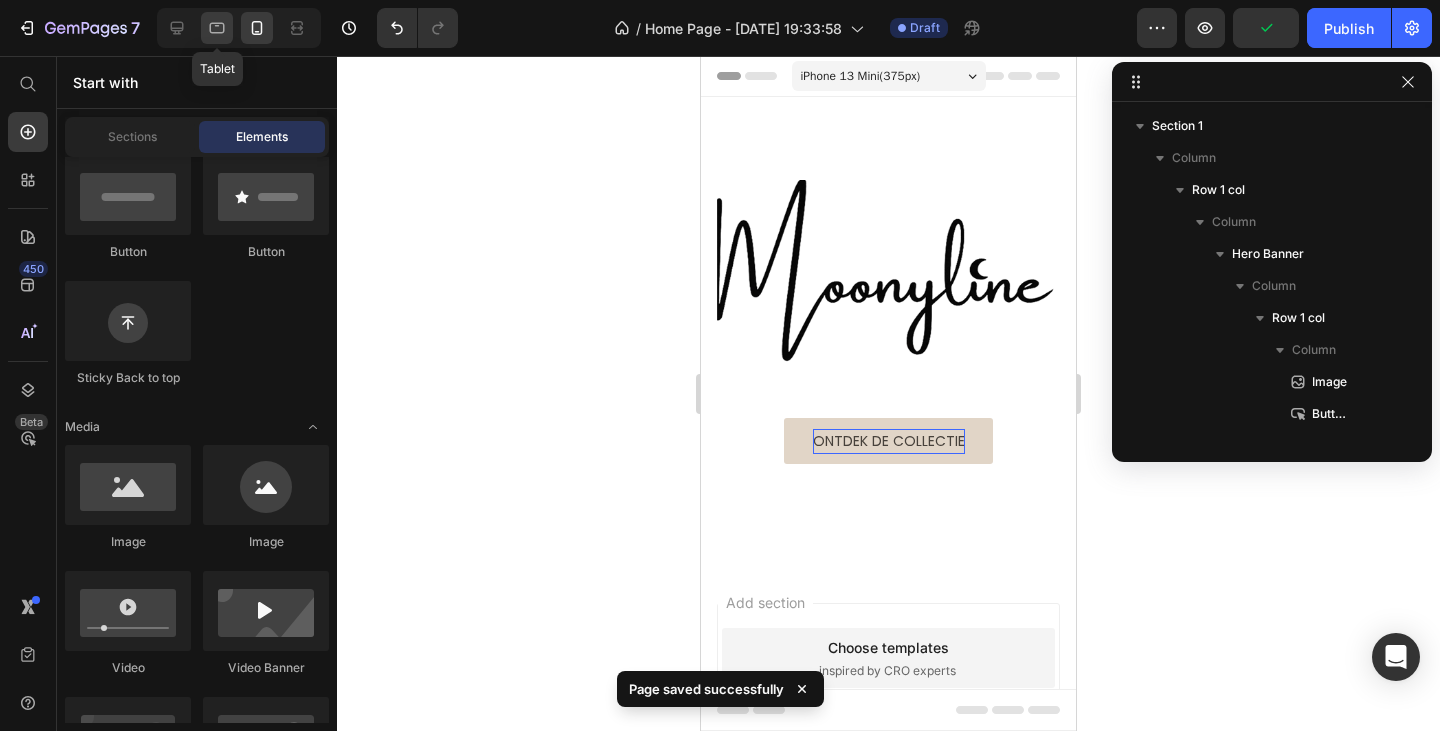 click 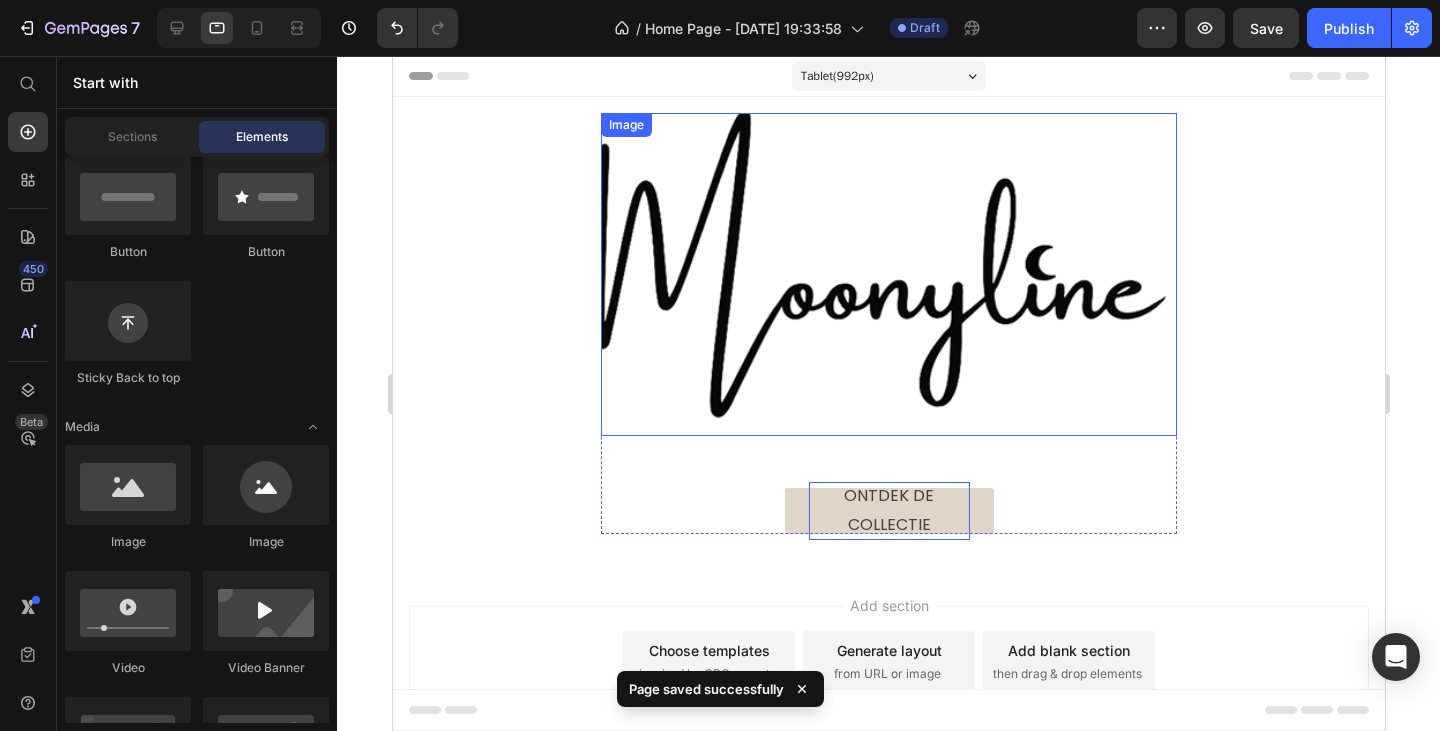 click at bounding box center (888, 274) 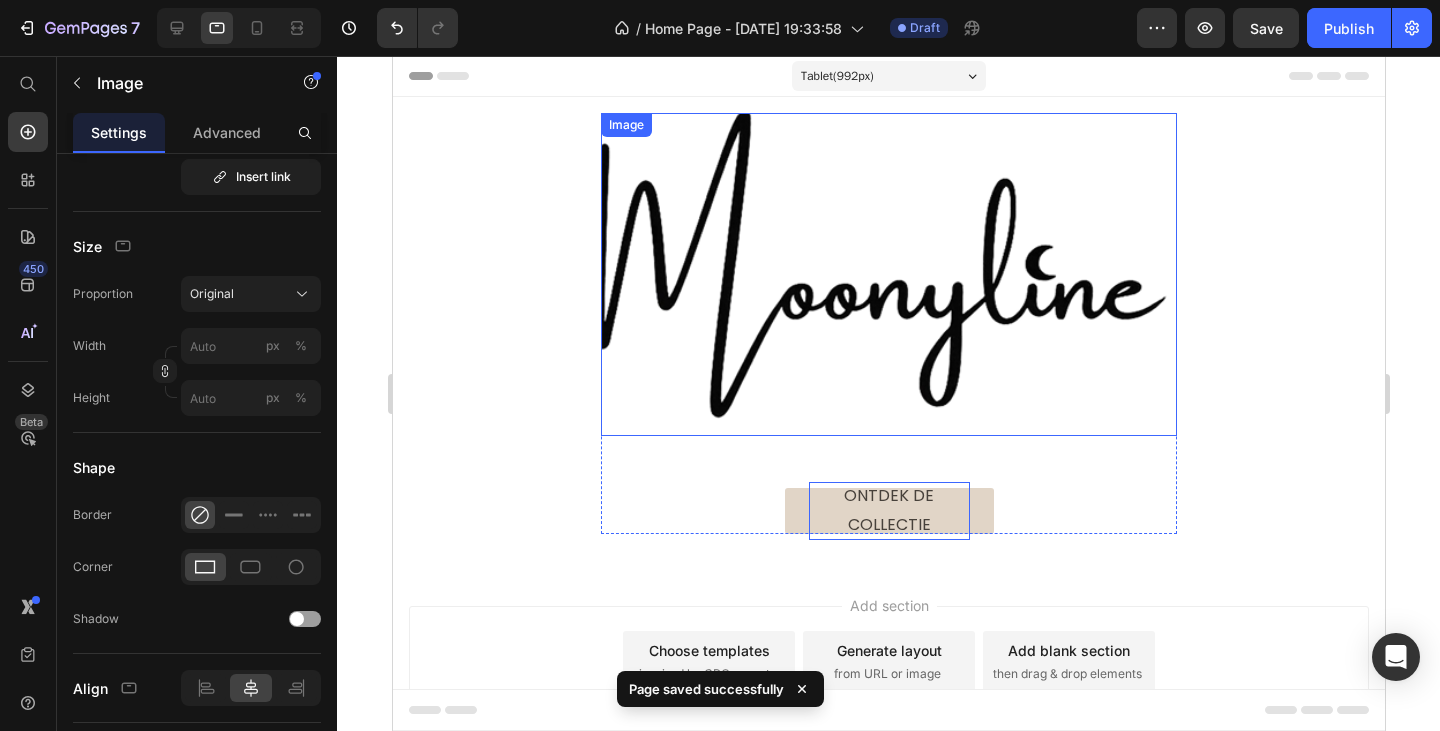 scroll, scrollTop: 0, scrollLeft: 0, axis: both 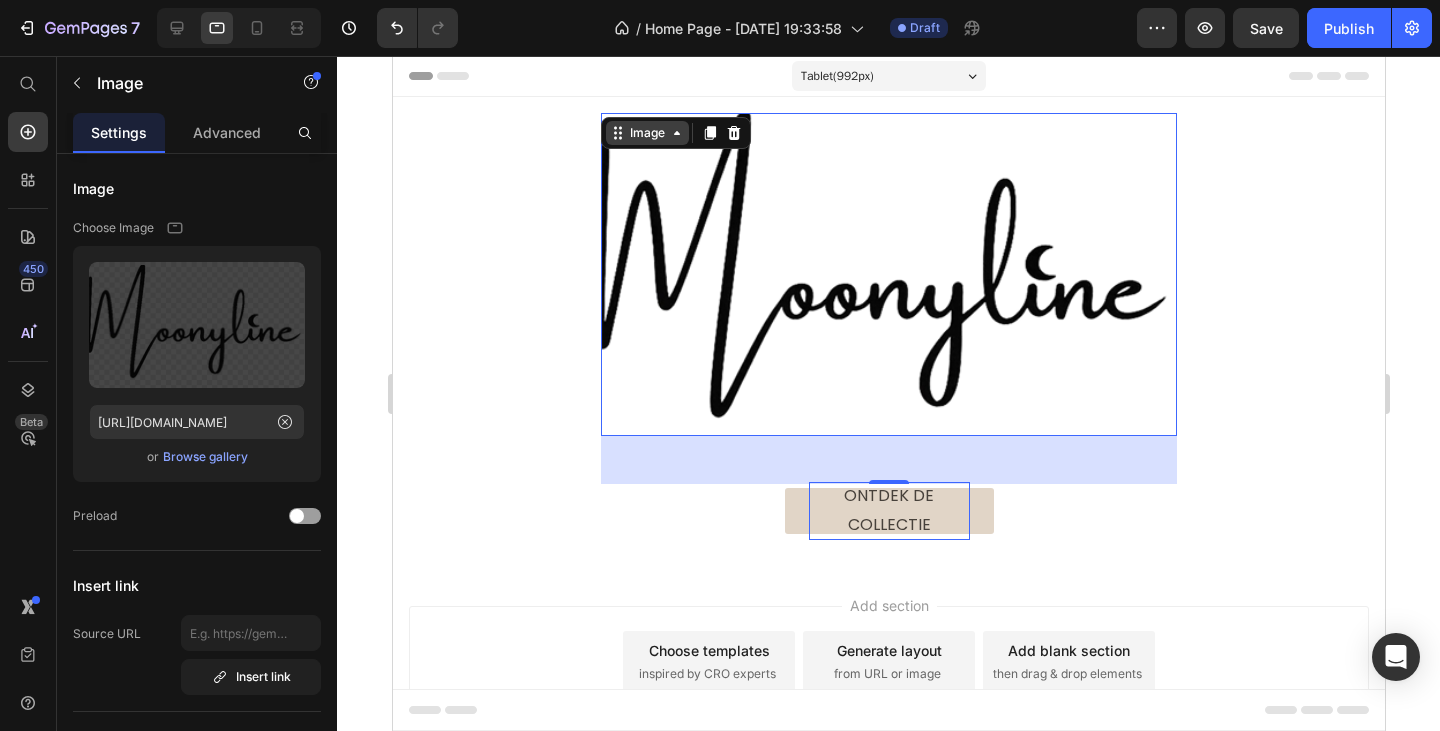 click on "Image" at bounding box center [646, 133] 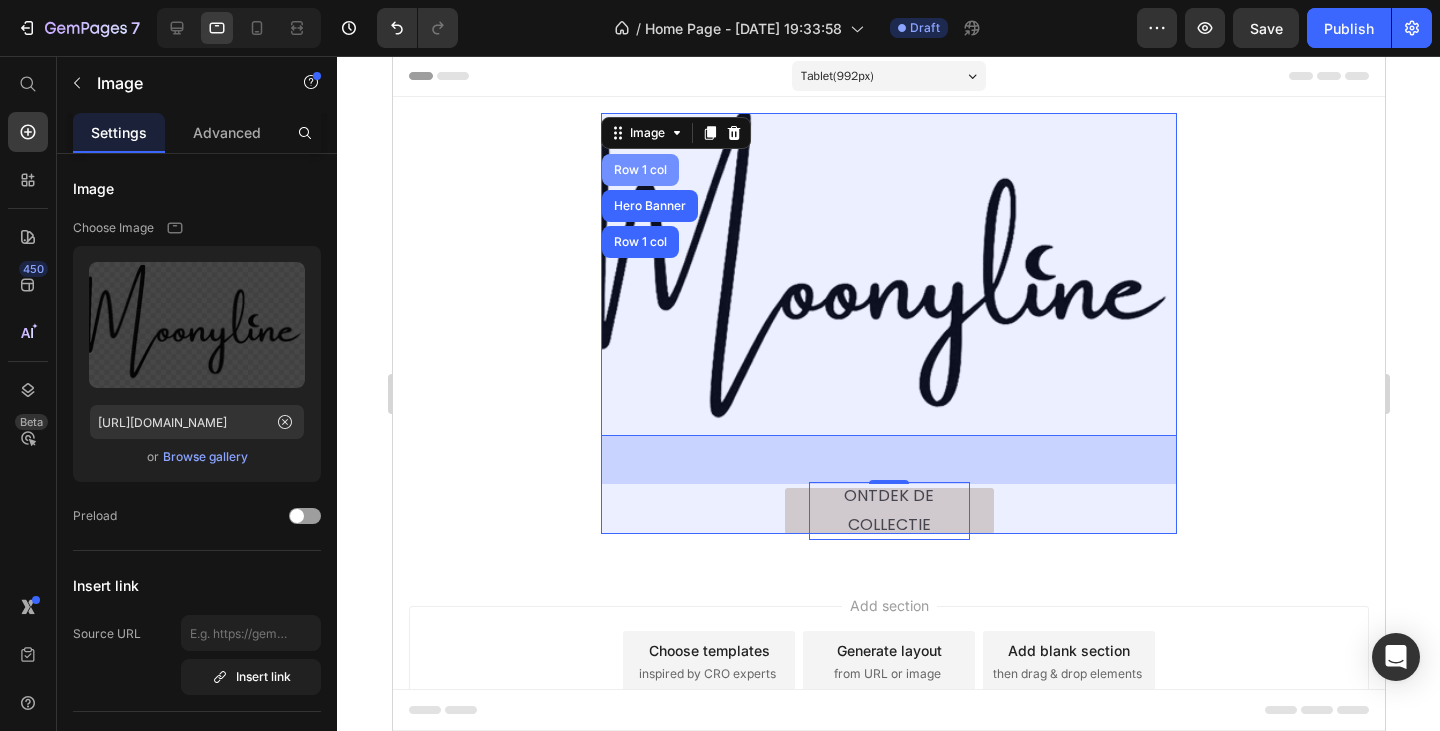 click on "Row 1 col" at bounding box center [639, 170] 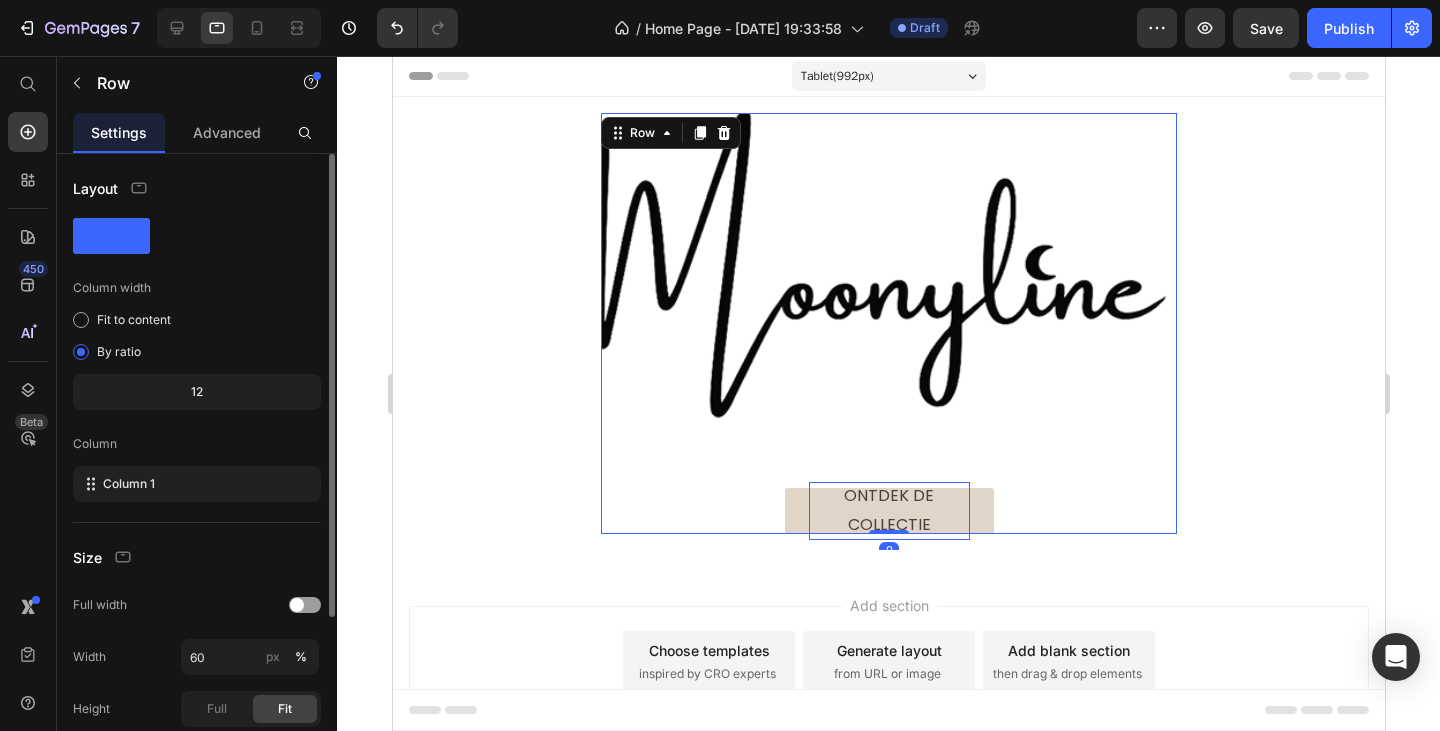 scroll, scrollTop: 100, scrollLeft: 0, axis: vertical 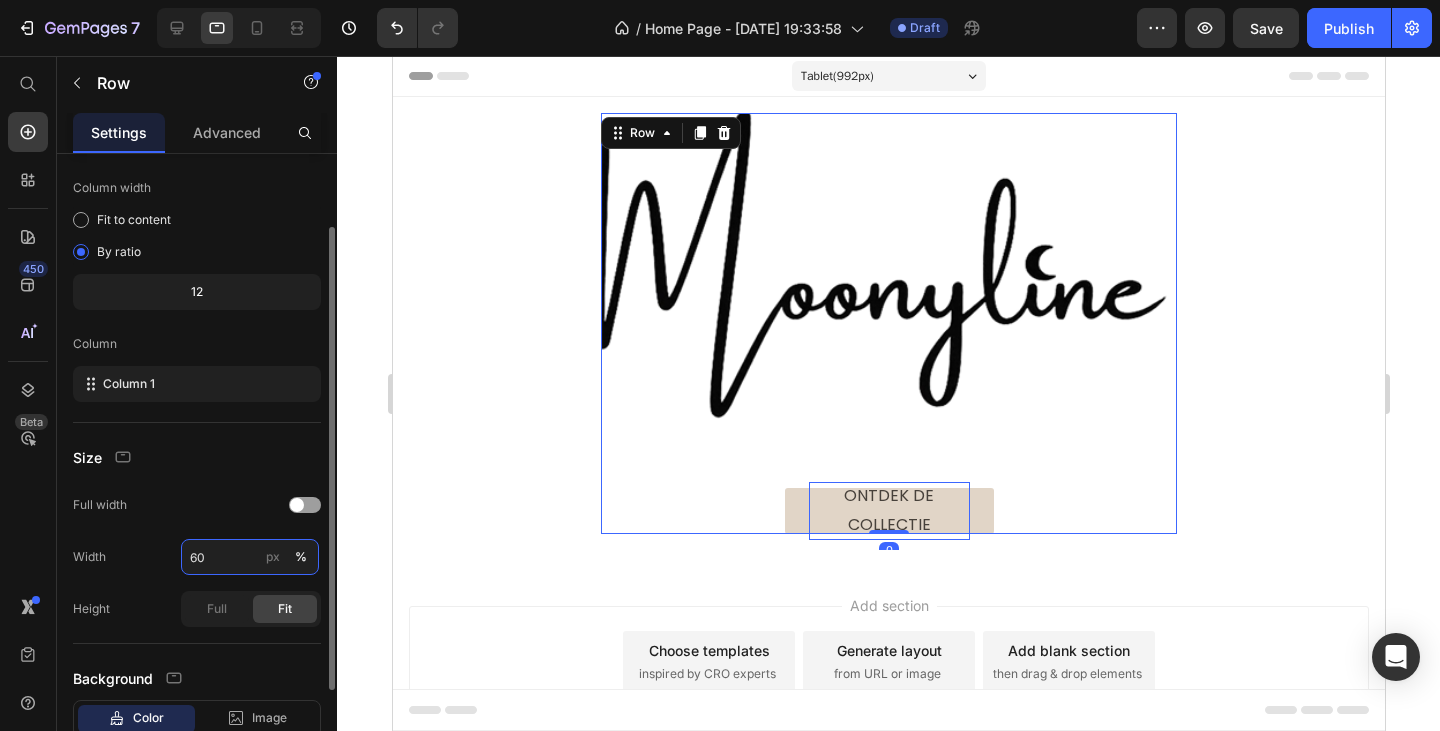 click on "60" at bounding box center (250, 557) 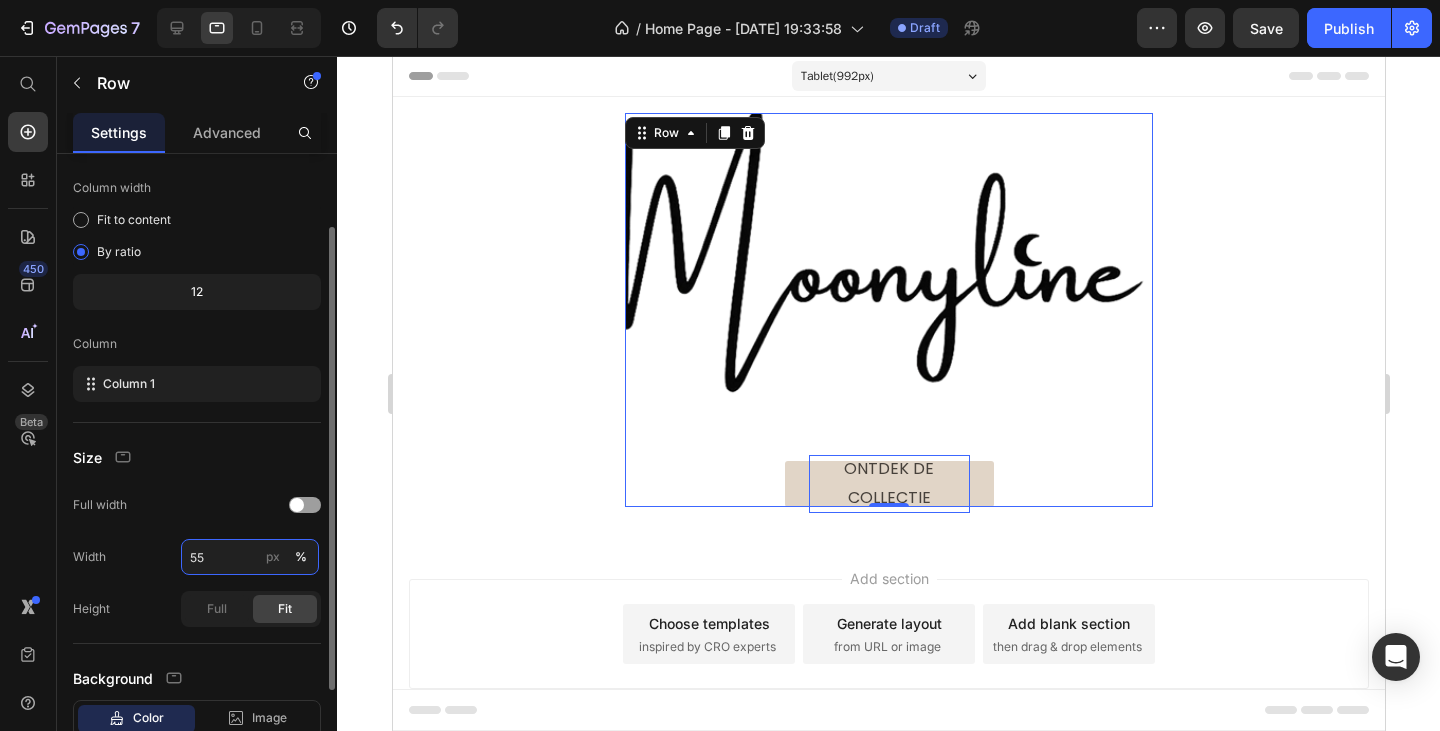 type on "55" 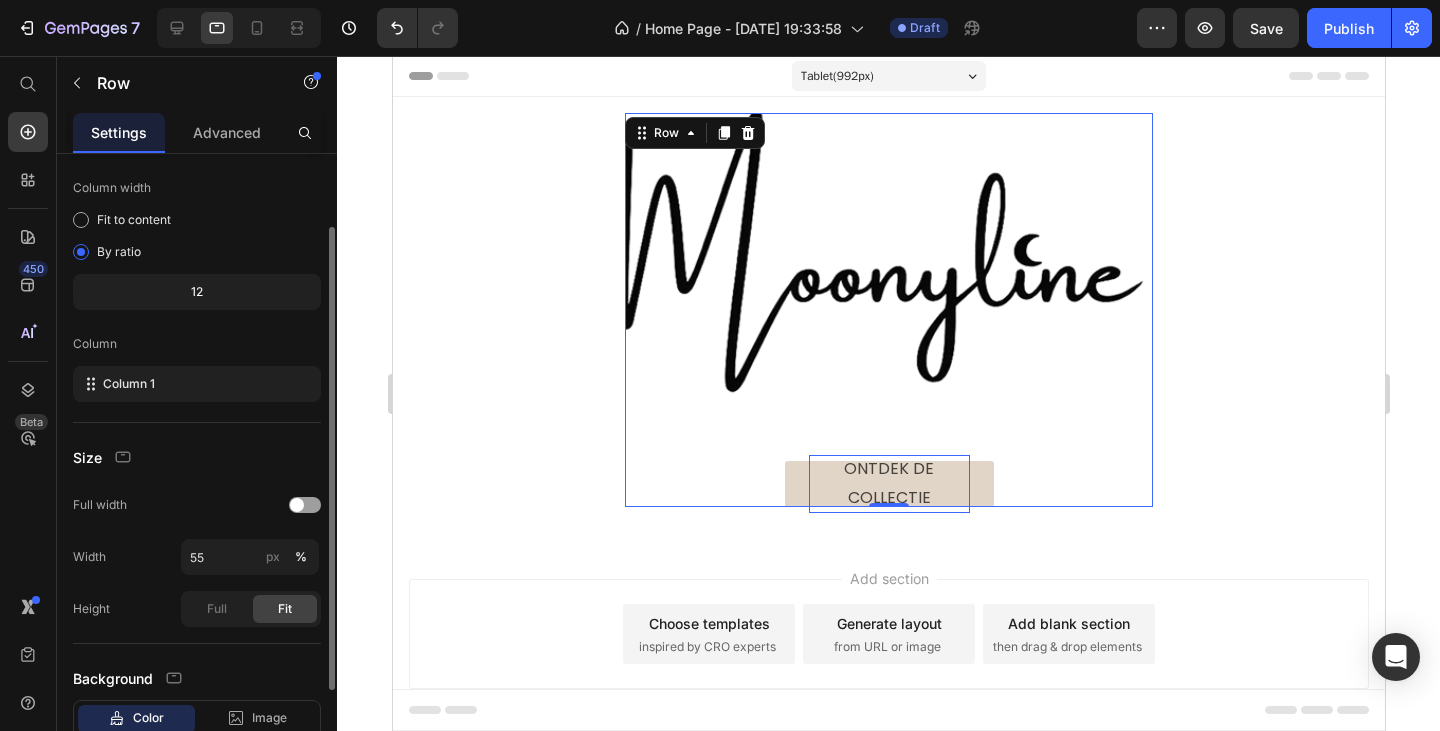click on "Width 55 px %" 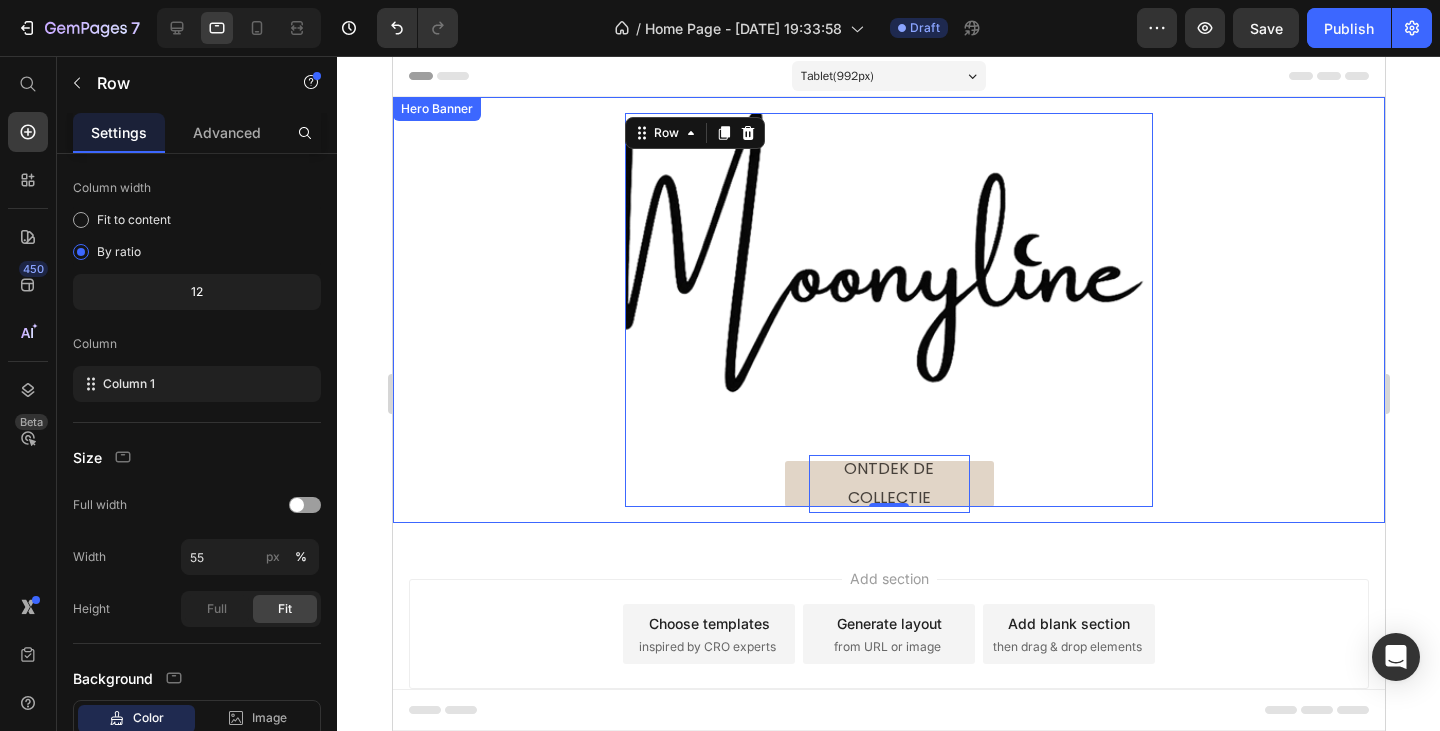 click on "Image Ontdek de collectie Button Row   0" at bounding box center [888, 310] 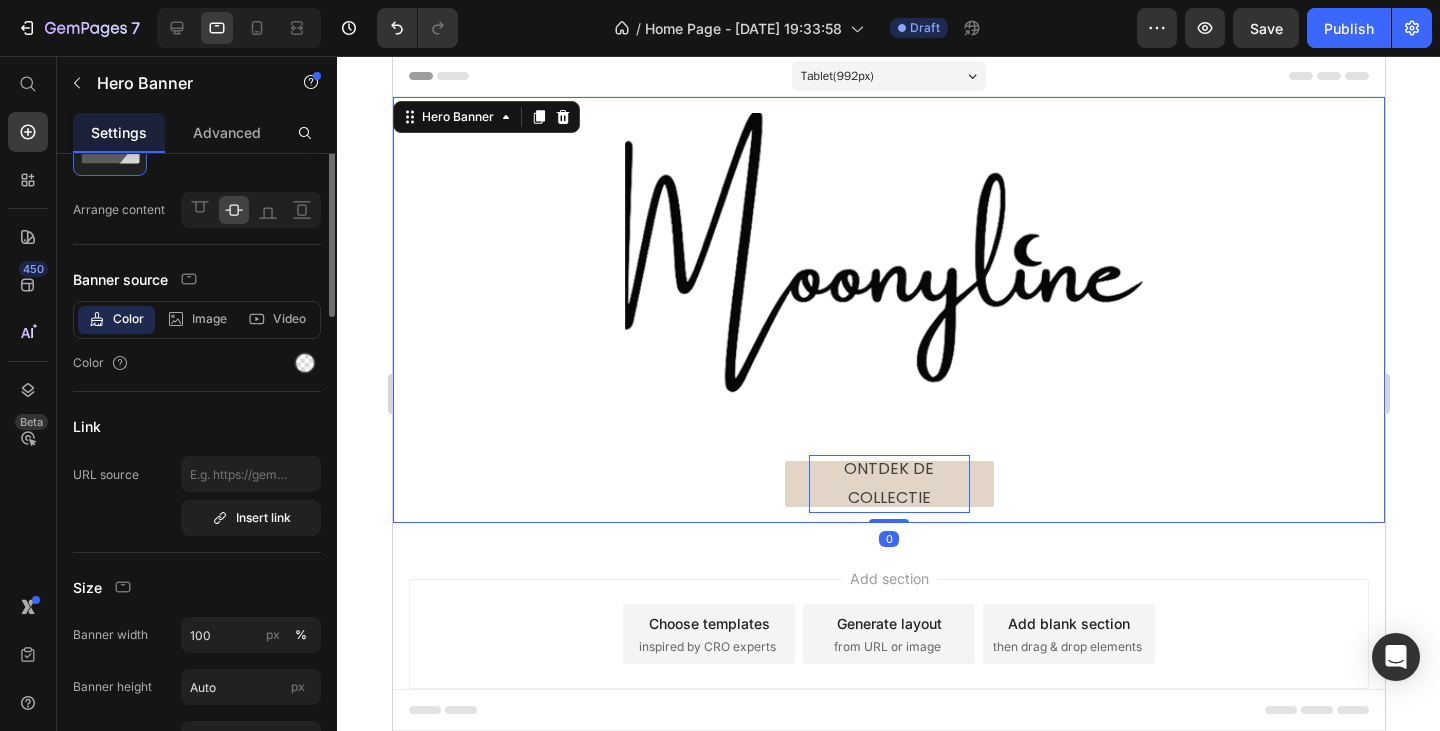 scroll, scrollTop: 0, scrollLeft: 0, axis: both 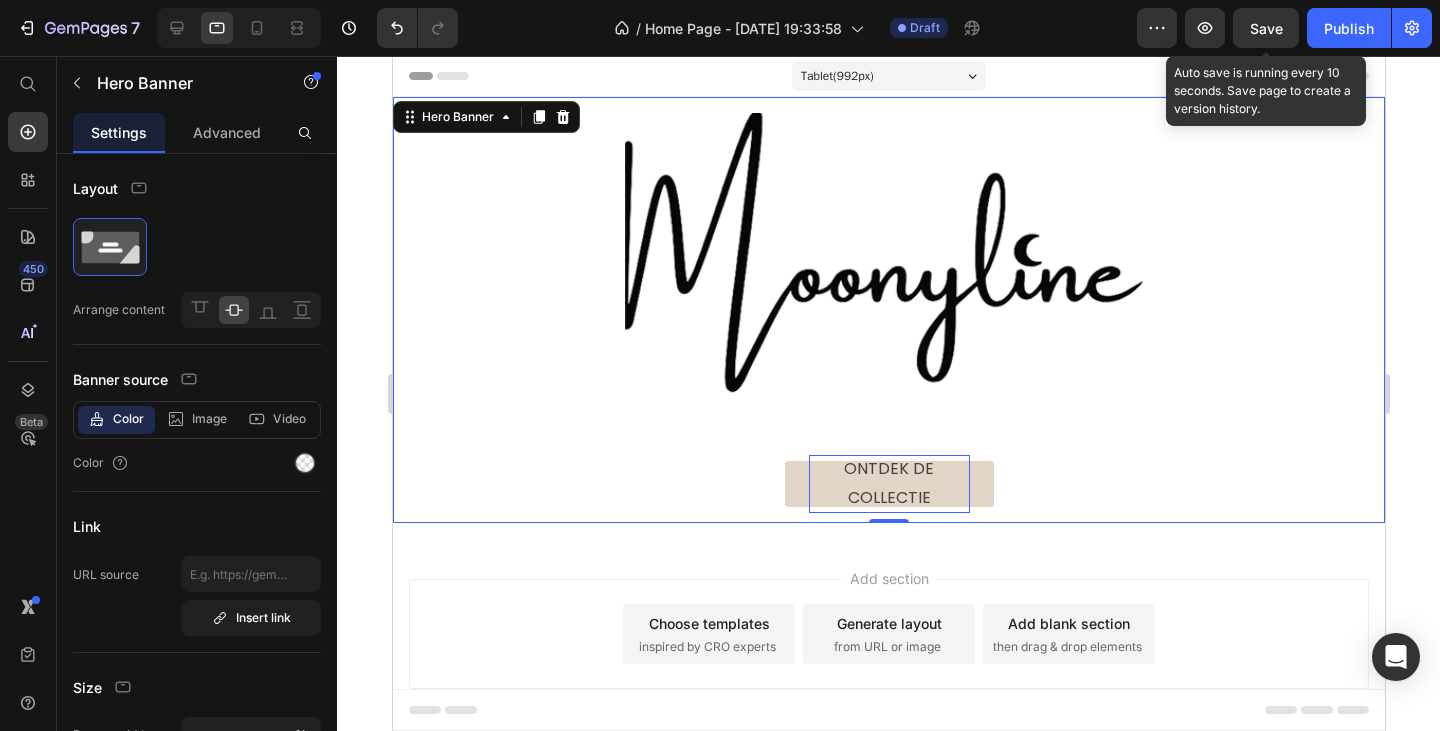 click on "Save" at bounding box center [1266, 28] 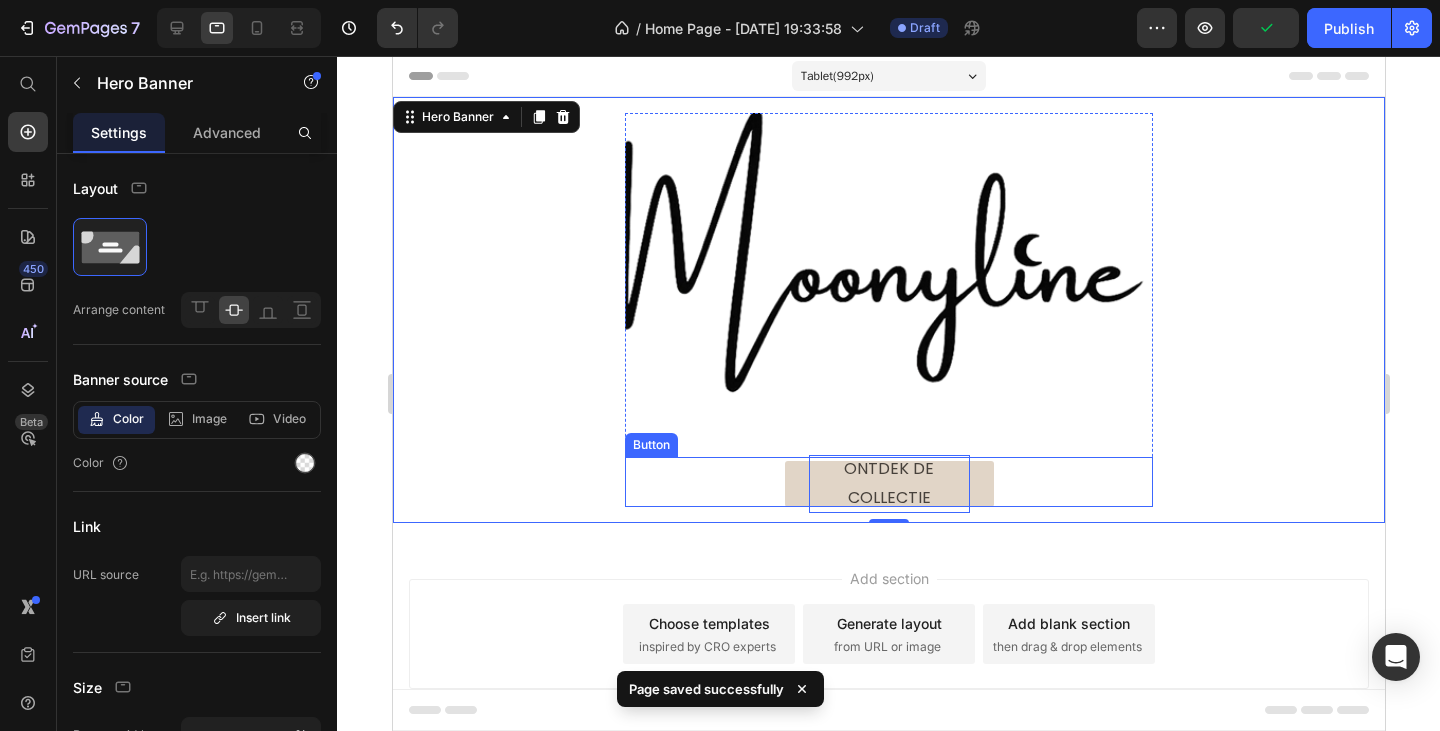 click on "Ontdek de collectie" at bounding box center [888, 484] 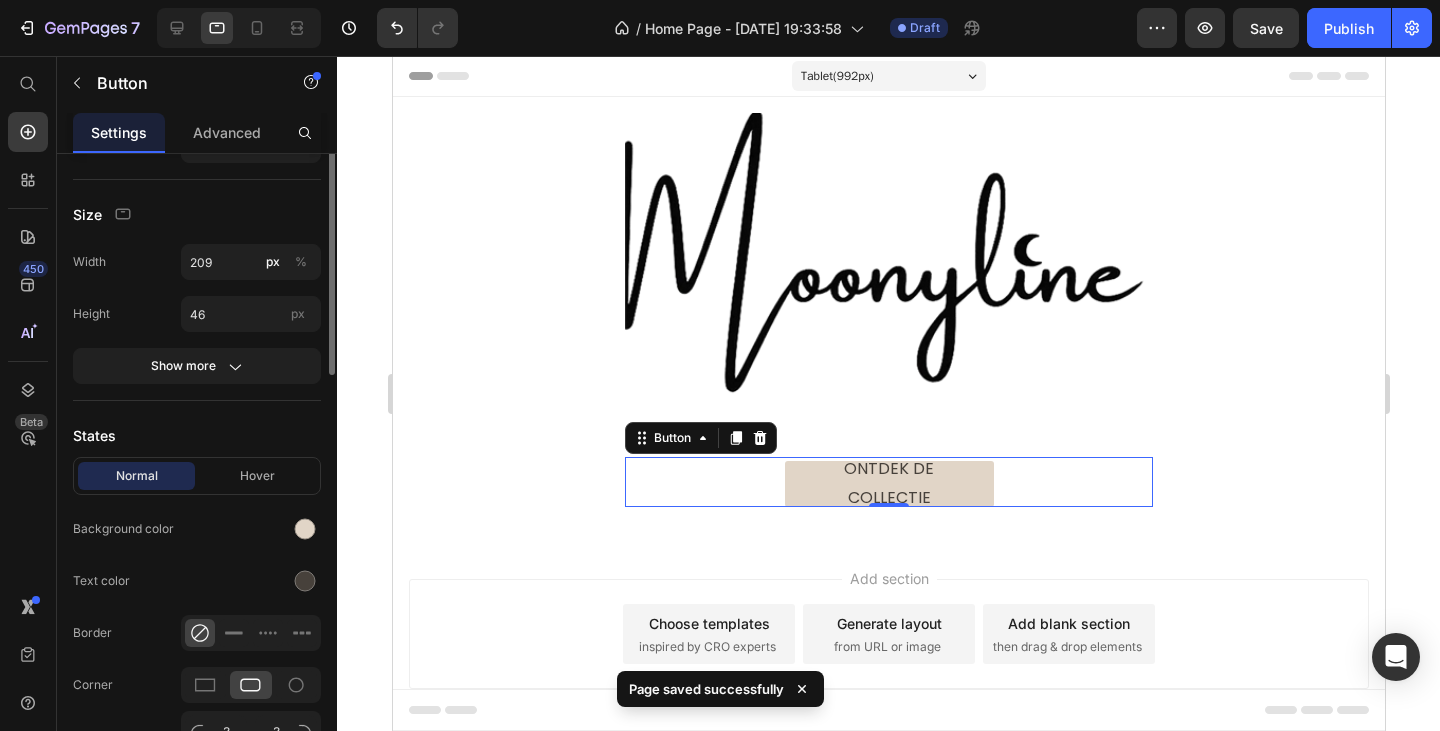 scroll, scrollTop: 100, scrollLeft: 0, axis: vertical 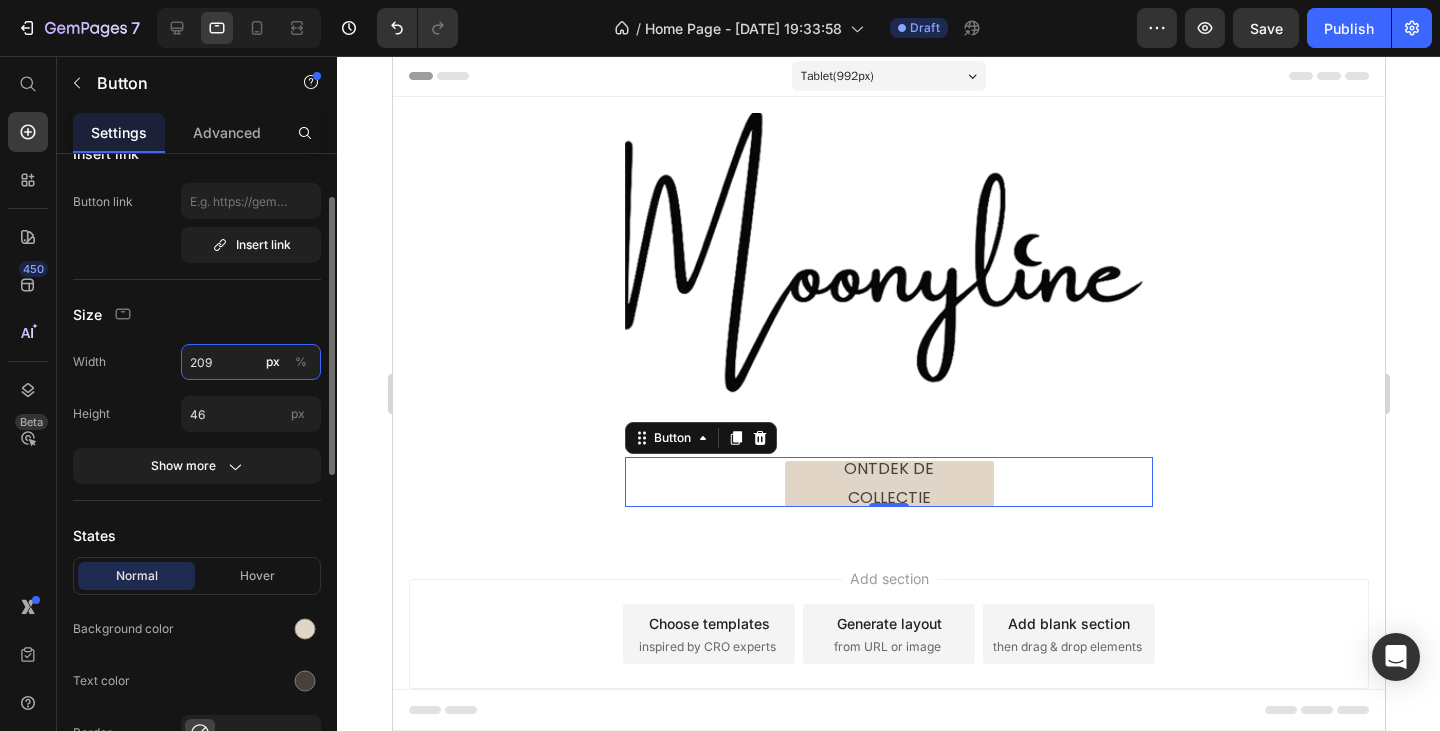 click on "209" at bounding box center (251, 362) 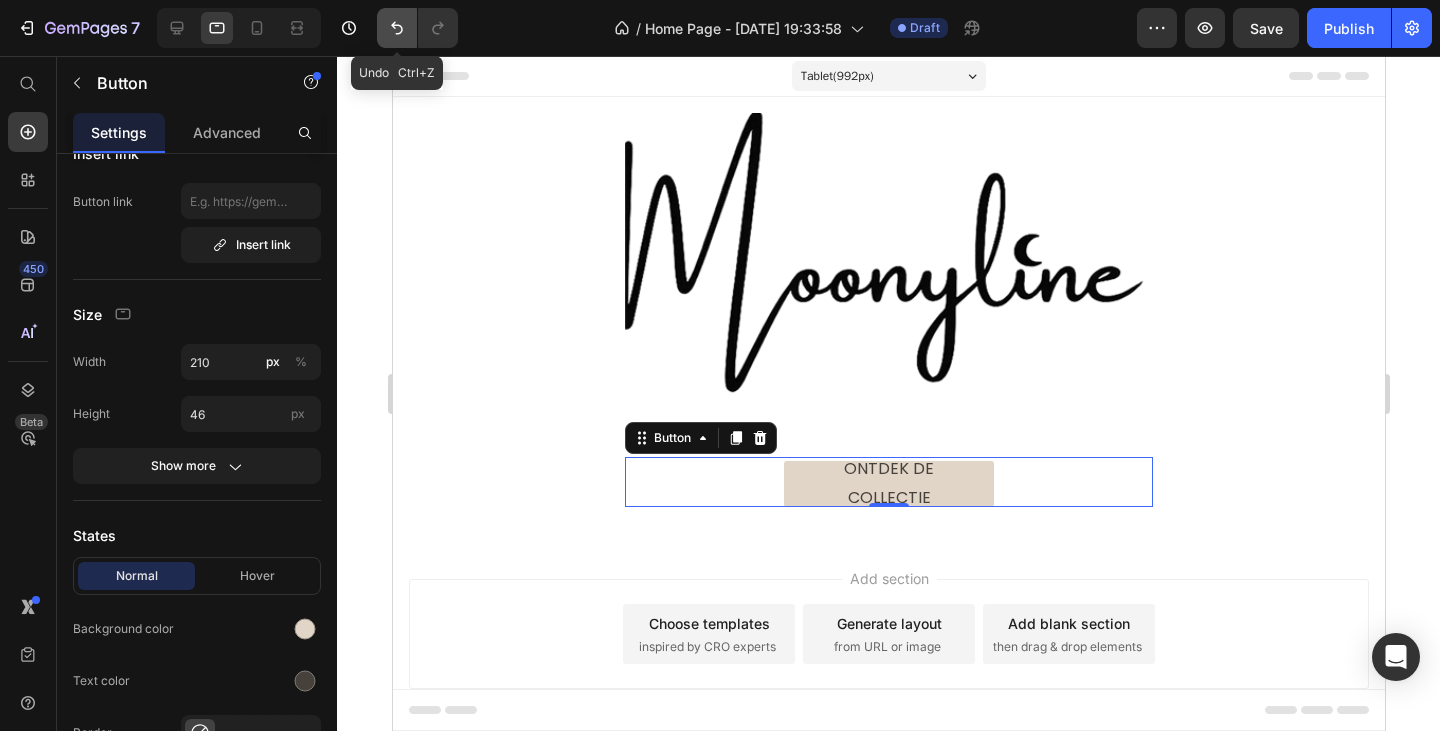 click 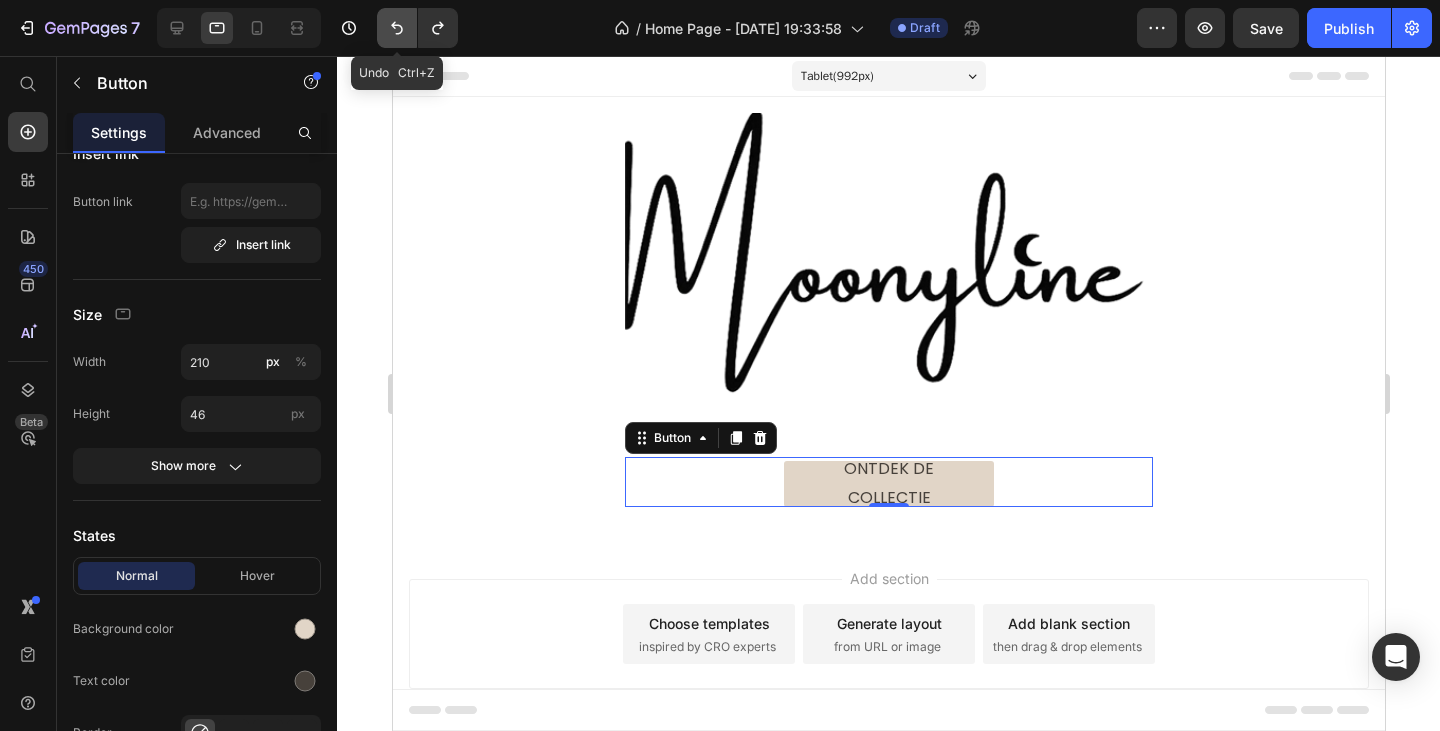 click 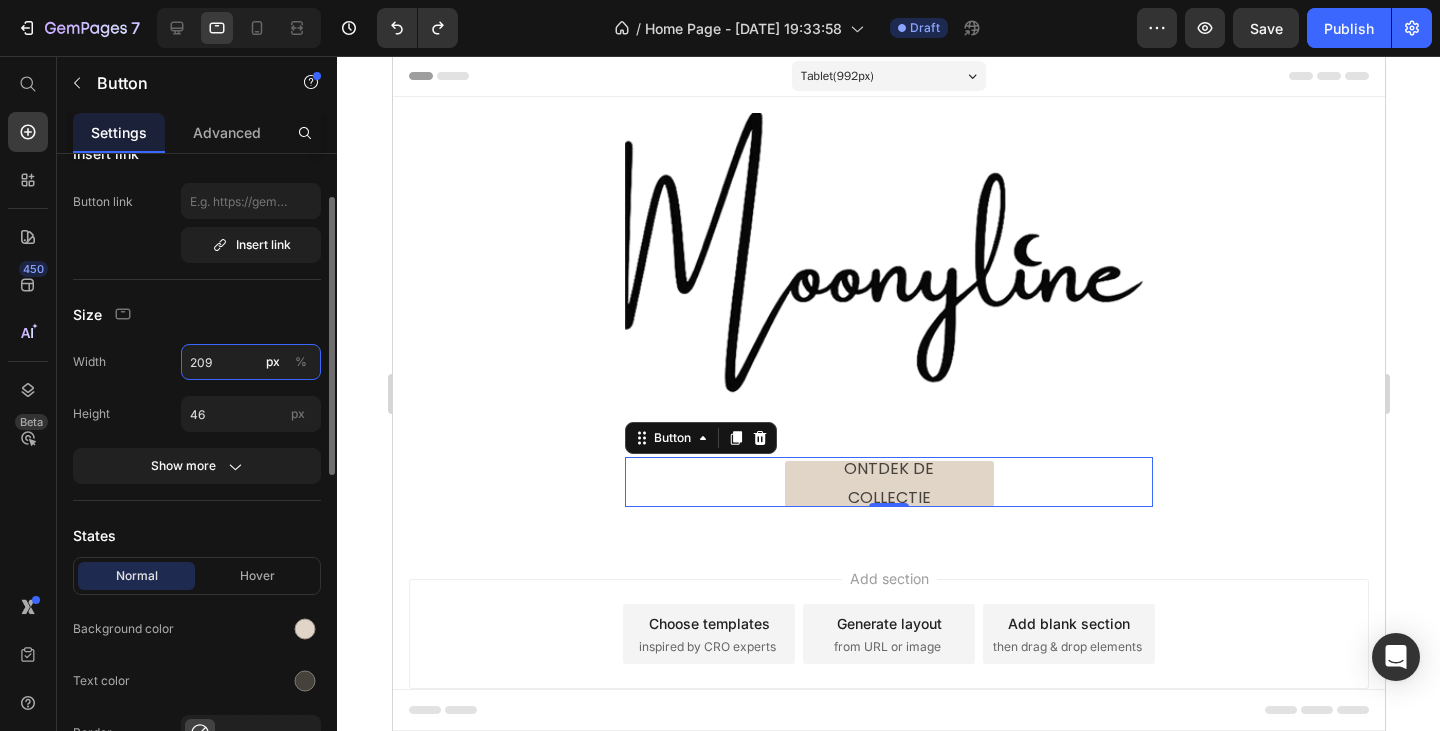 click on "209" at bounding box center (251, 362) 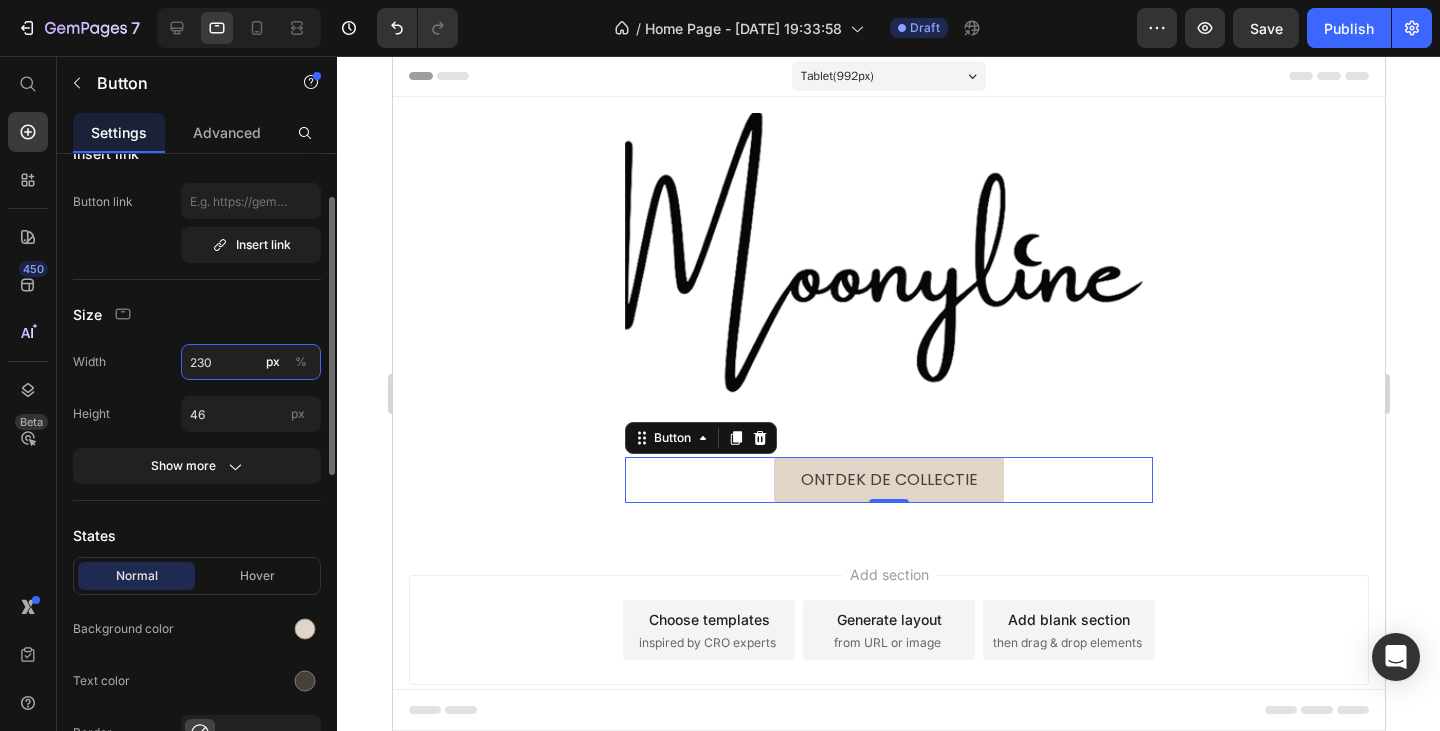 type on "230" 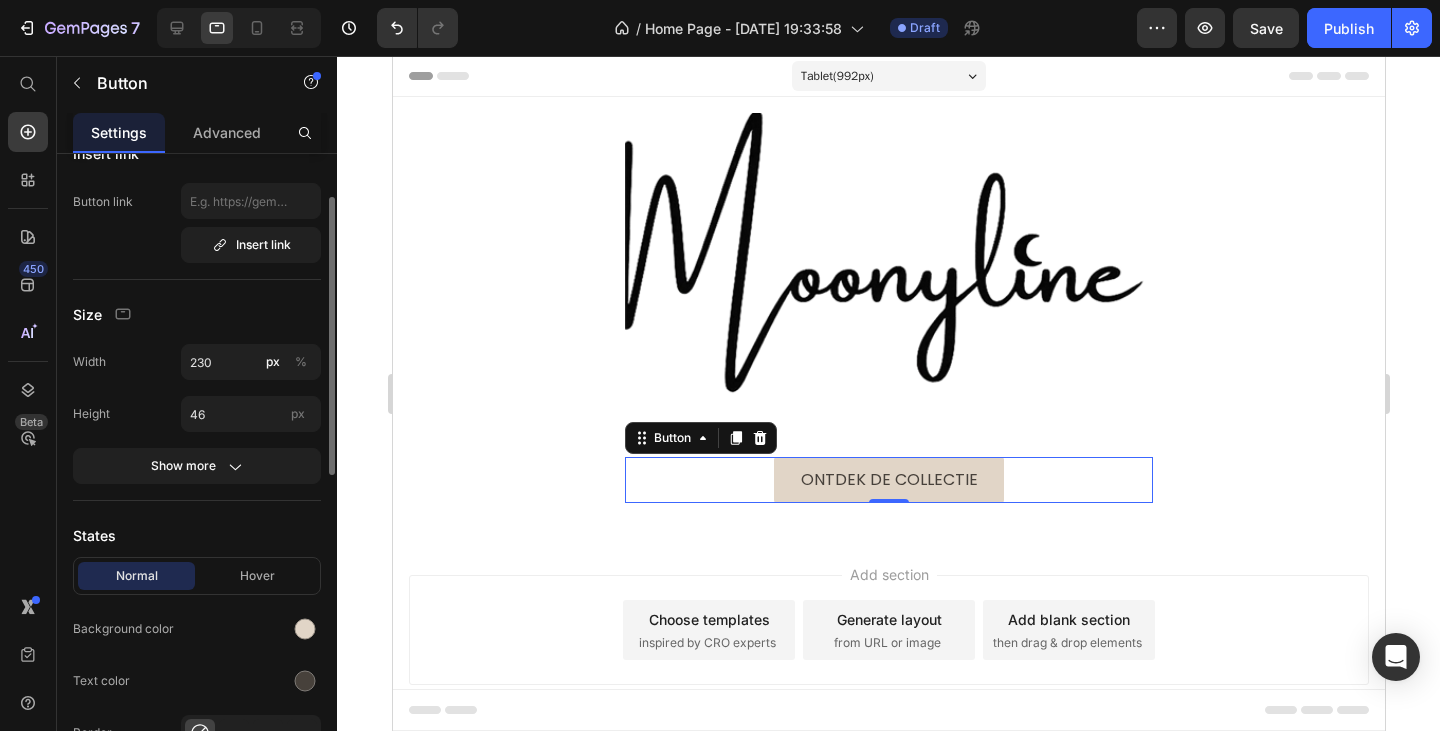 click on "Width 230 px %" at bounding box center (197, 362) 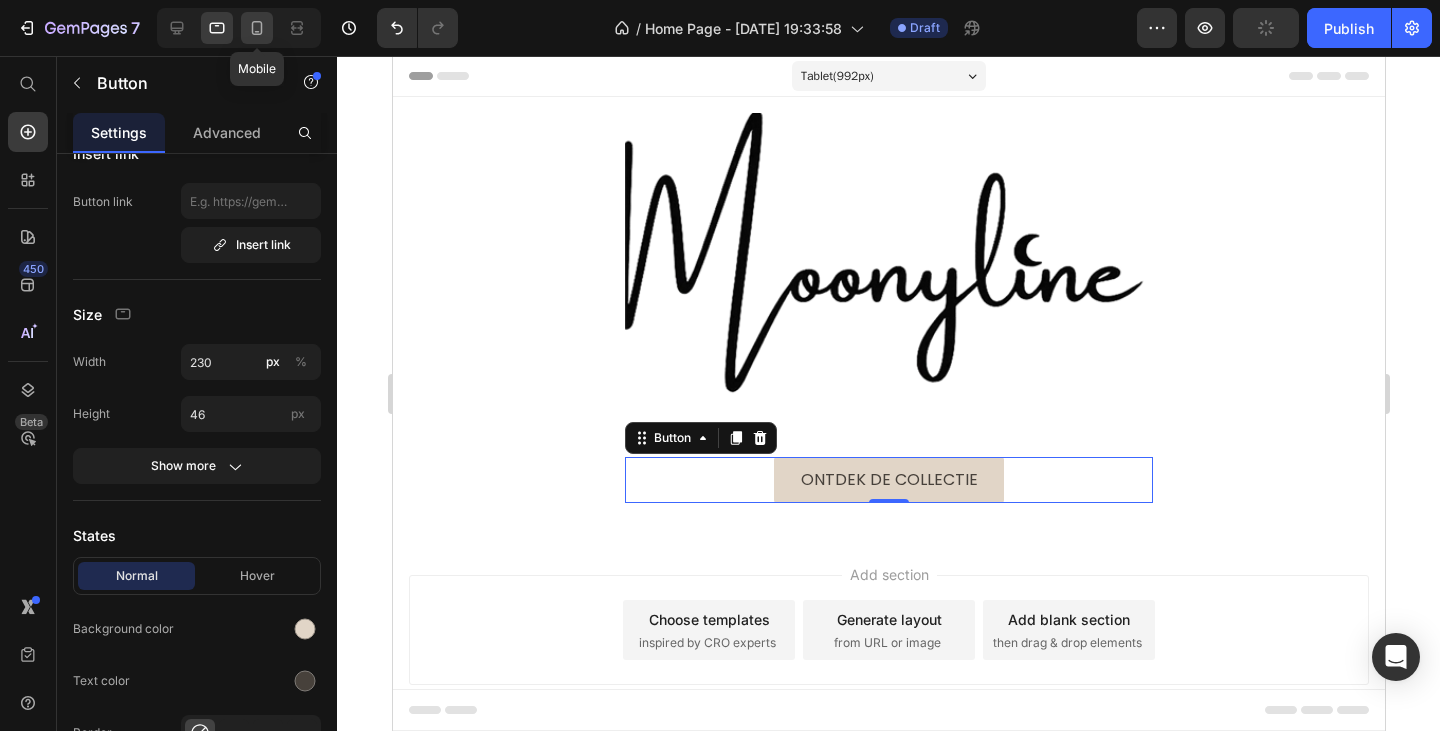 click 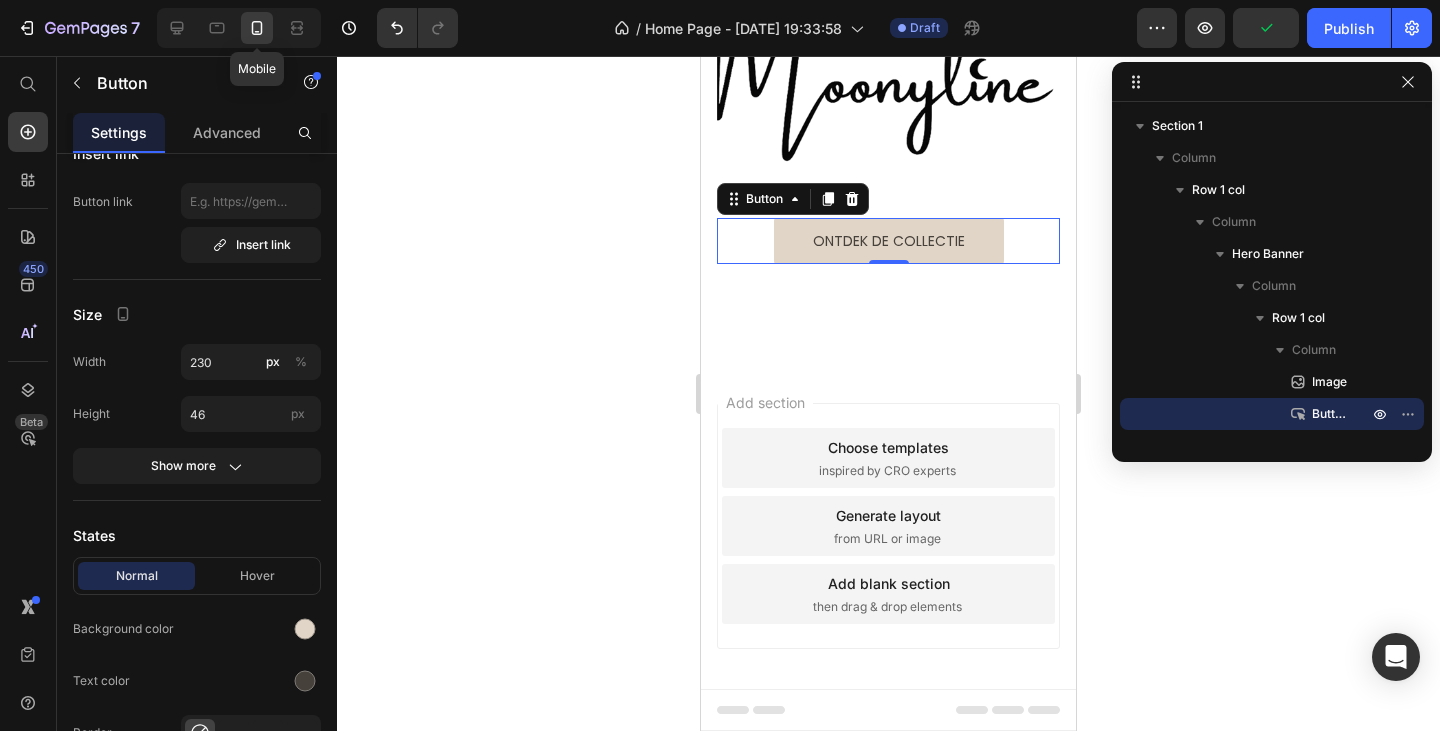 scroll, scrollTop: 214, scrollLeft: 0, axis: vertical 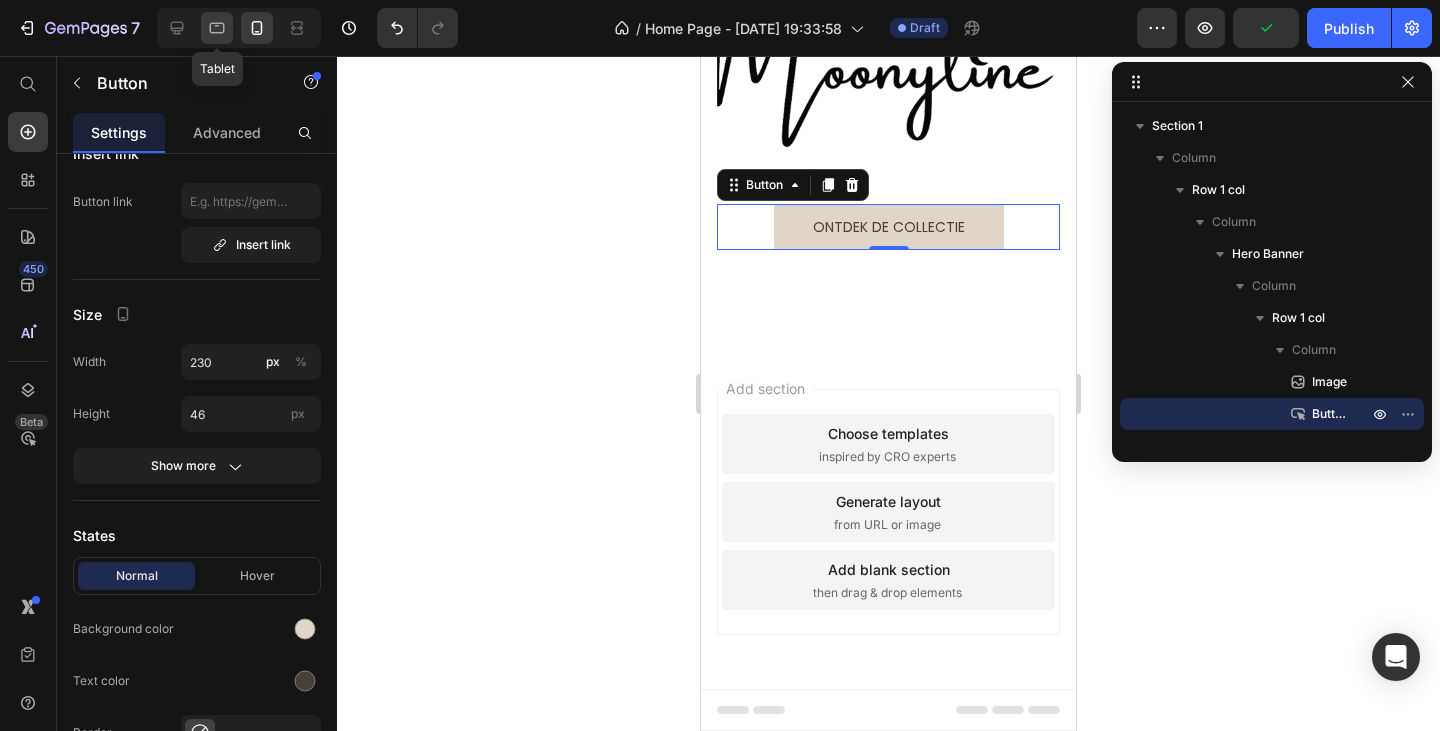 click 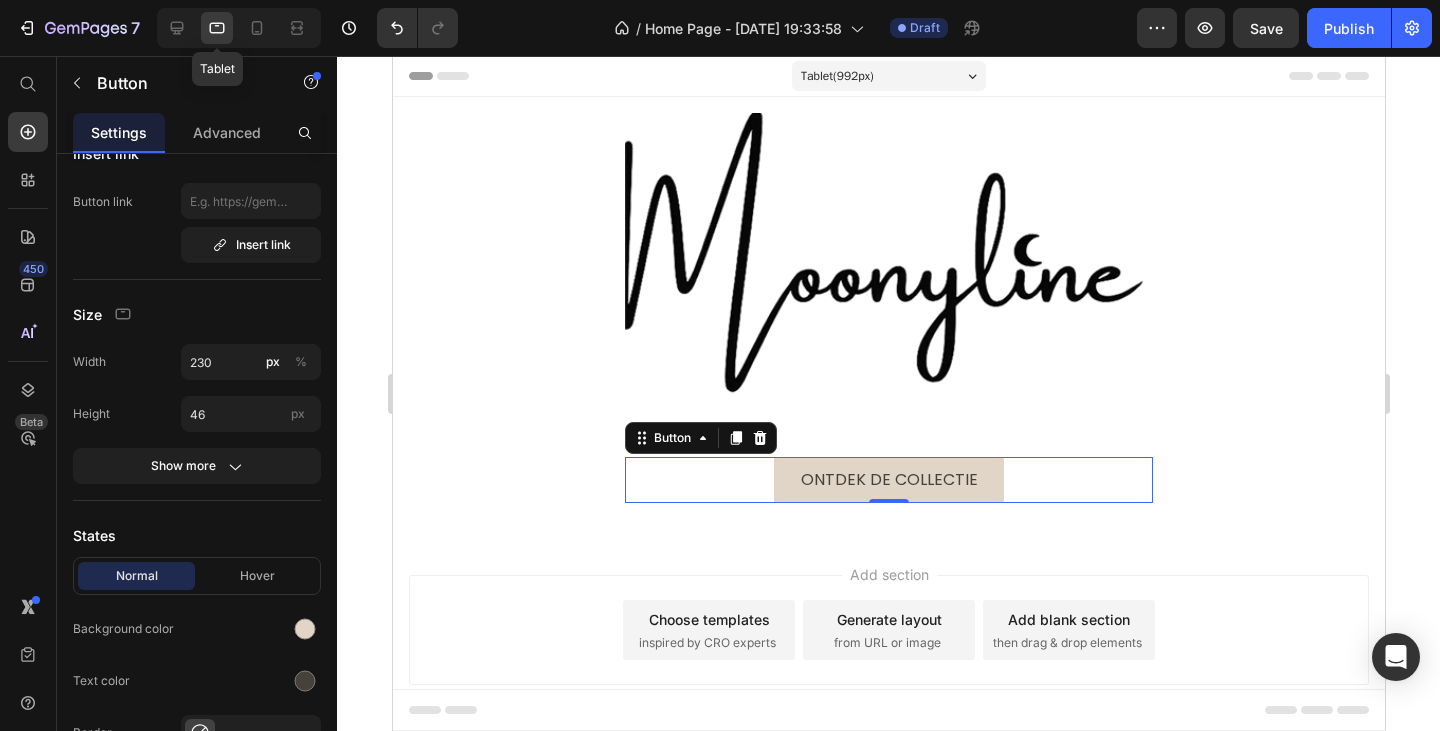 scroll, scrollTop: 46, scrollLeft: 0, axis: vertical 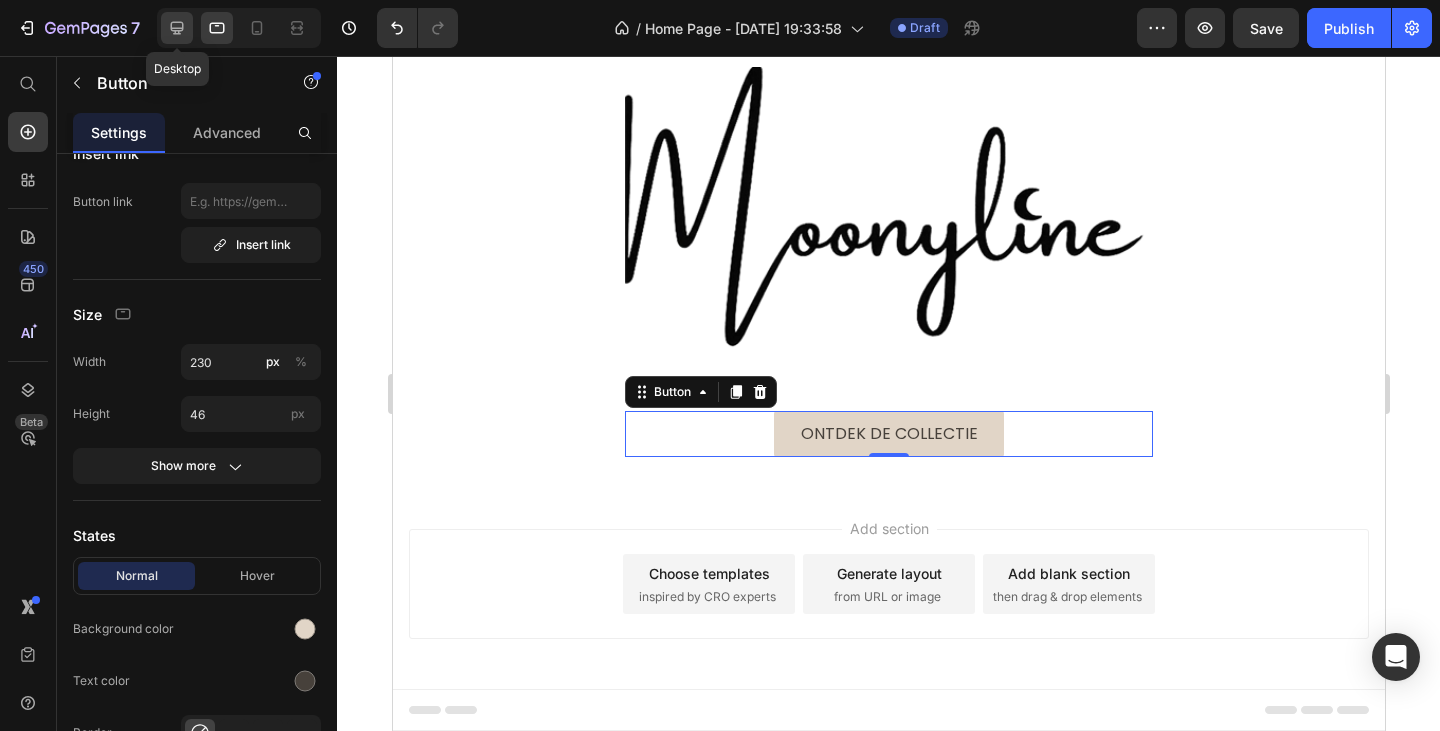 click 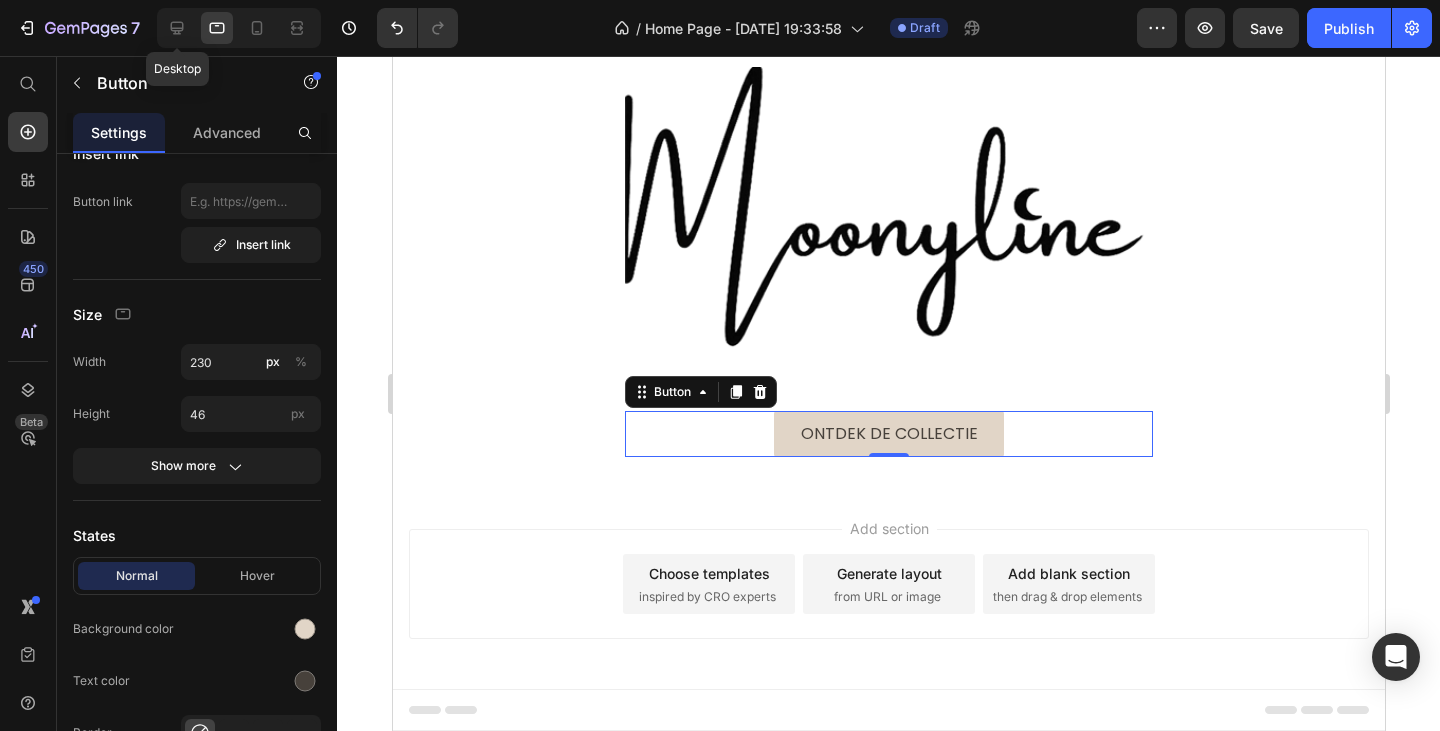 type on "14" 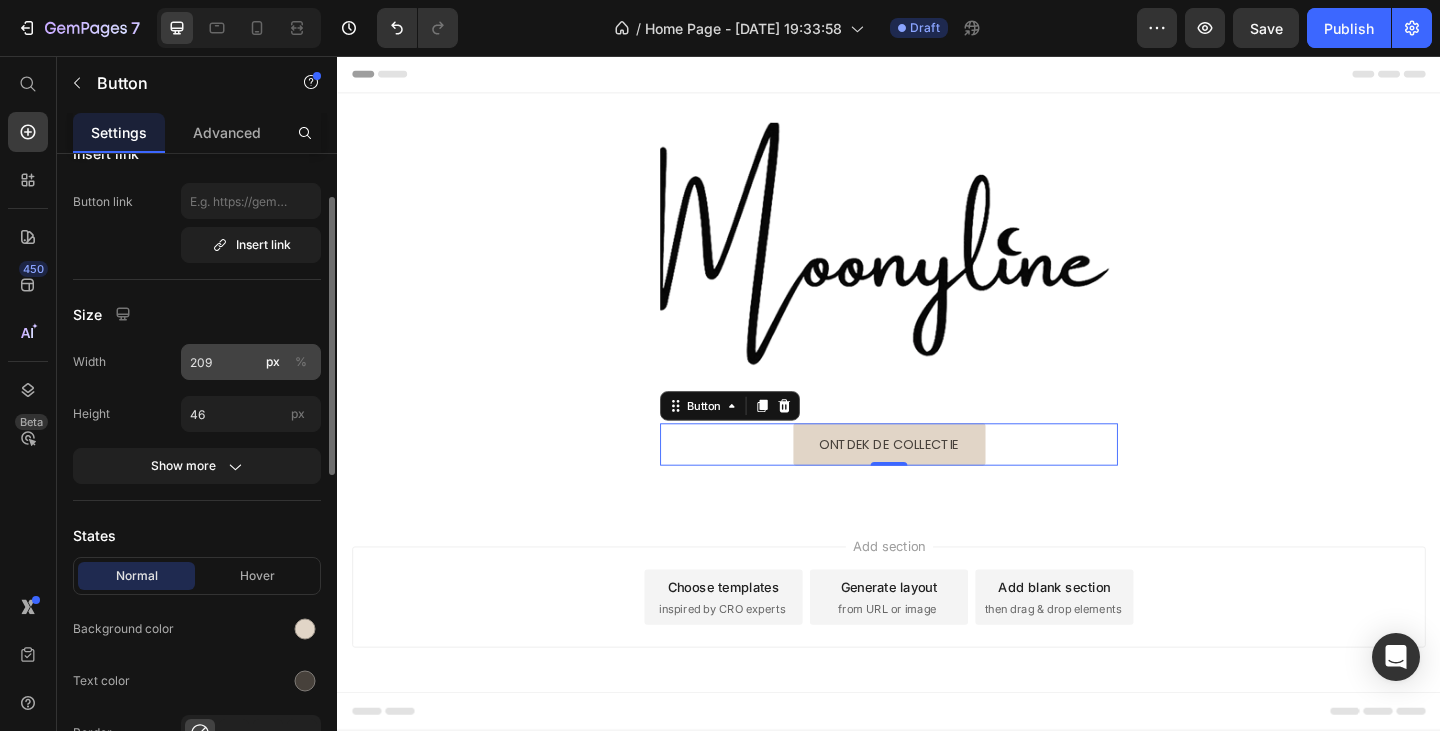 scroll, scrollTop: 6, scrollLeft: 0, axis: vertical 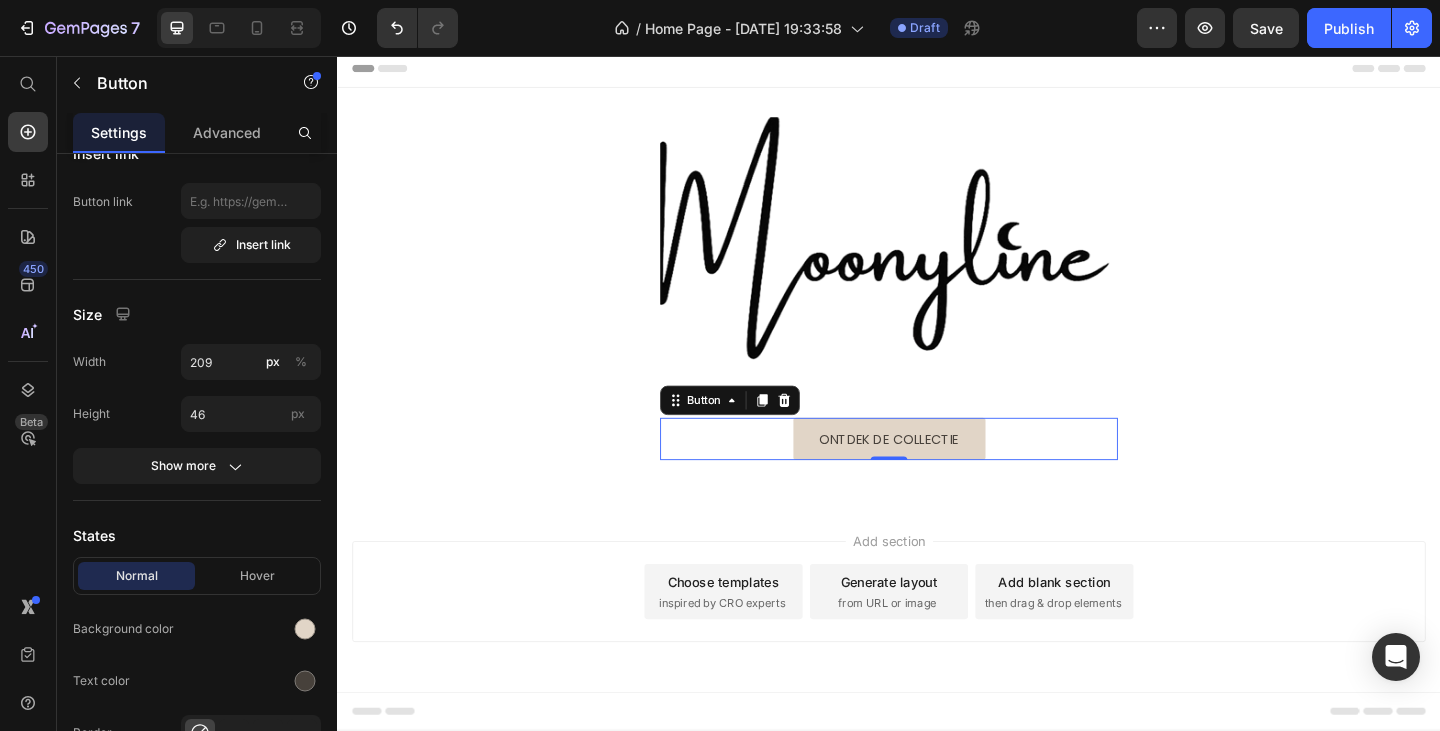 click on "Ontdek de collectie Button   0" at bounding box center (937, 473) 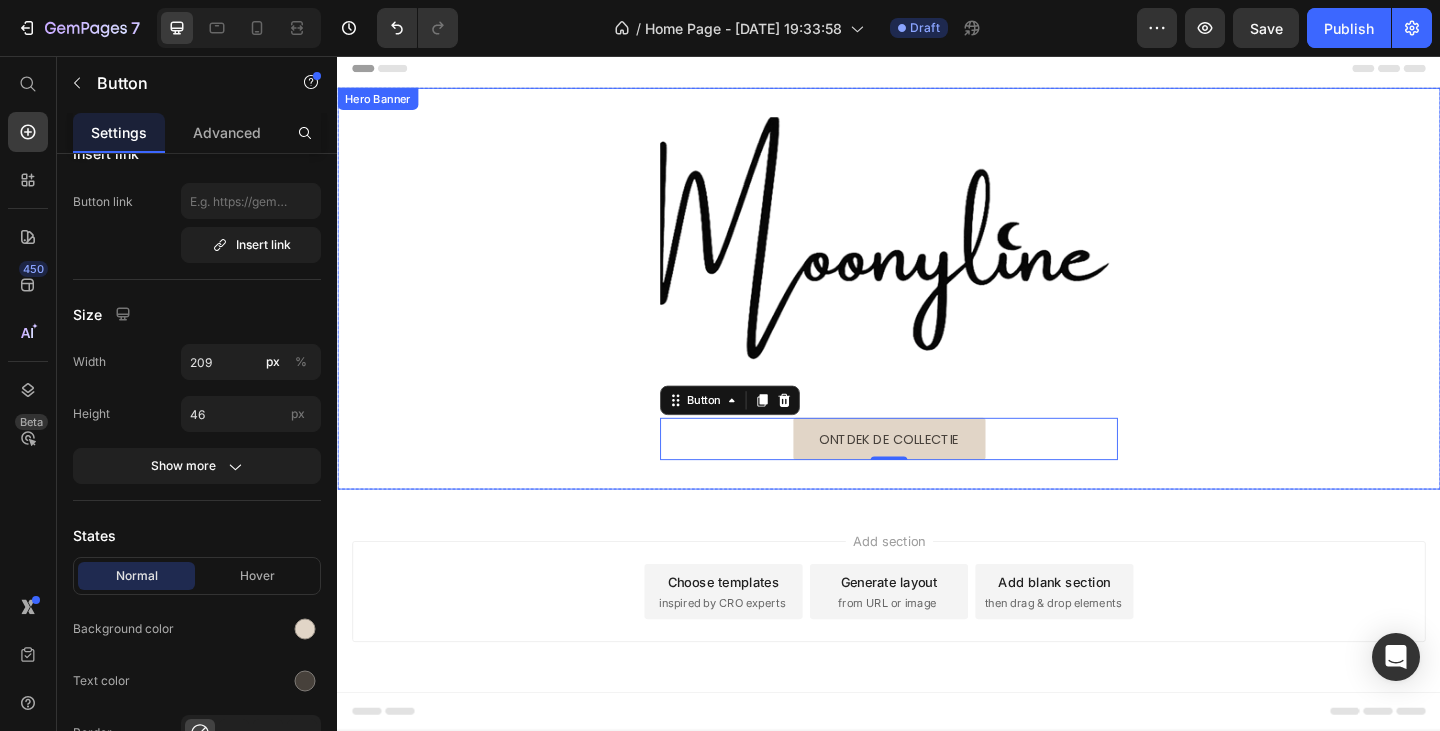 click on "Image Ontdek de collectie Button   0 Row" at bounding box center [937, 309] 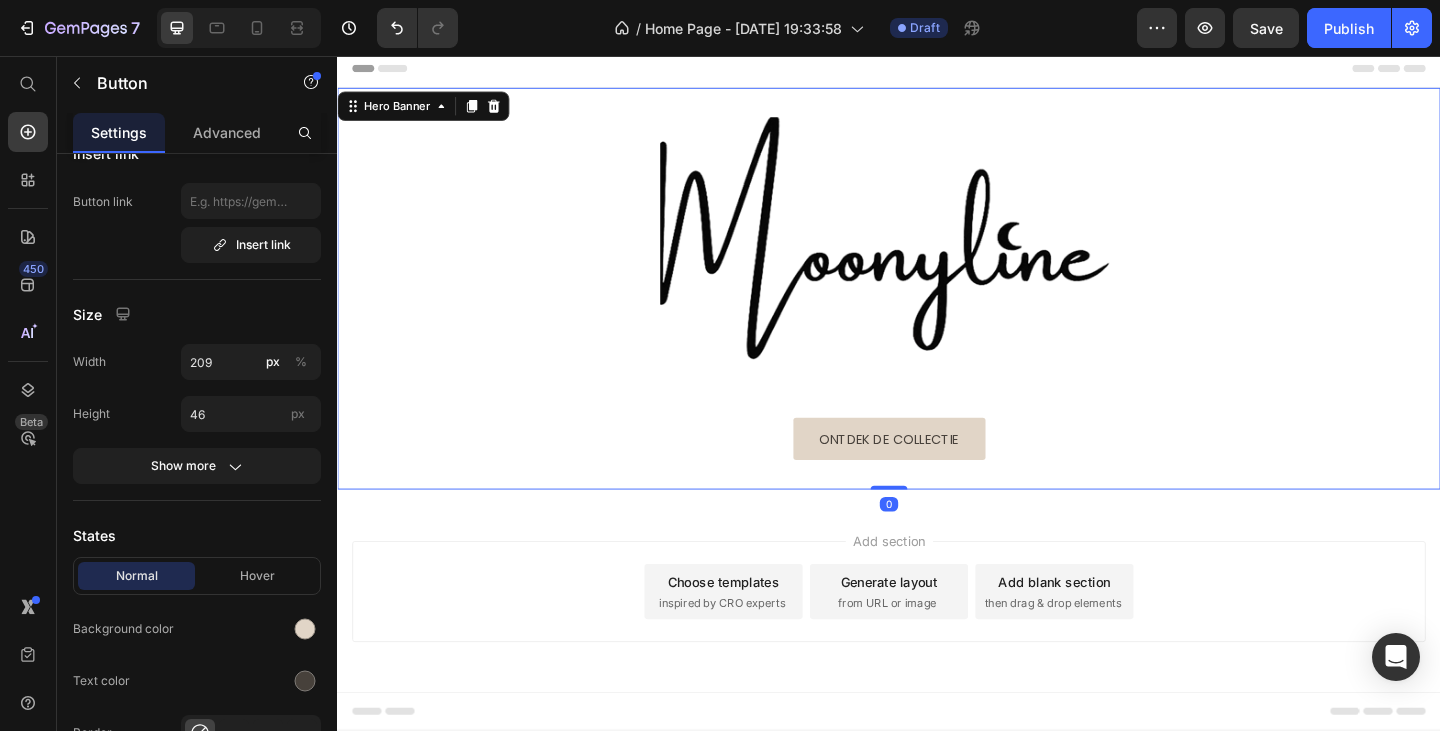 scroll, scrollTop: 0, scrollLeft: 0, axis: both 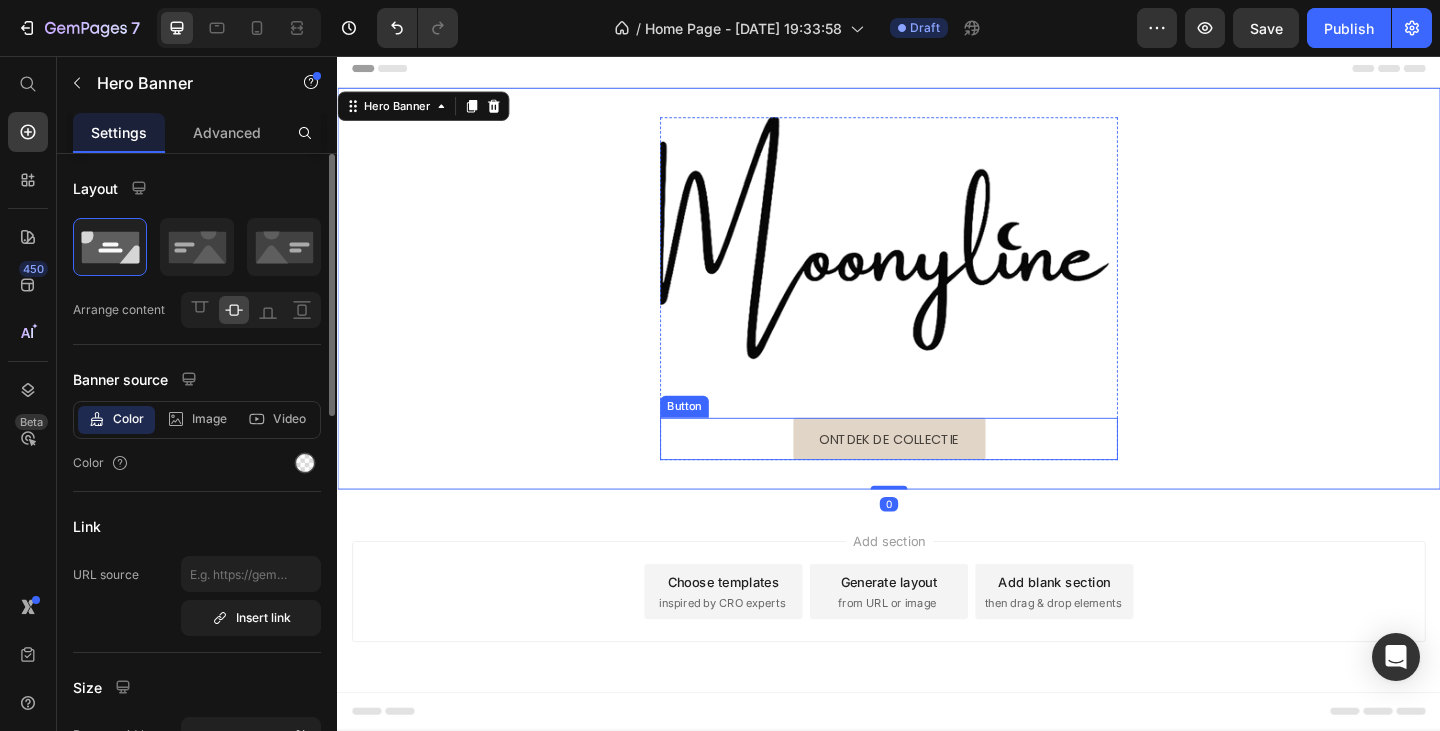 click on "Ontdek de collectie Button" at bounding box center [937, 473] 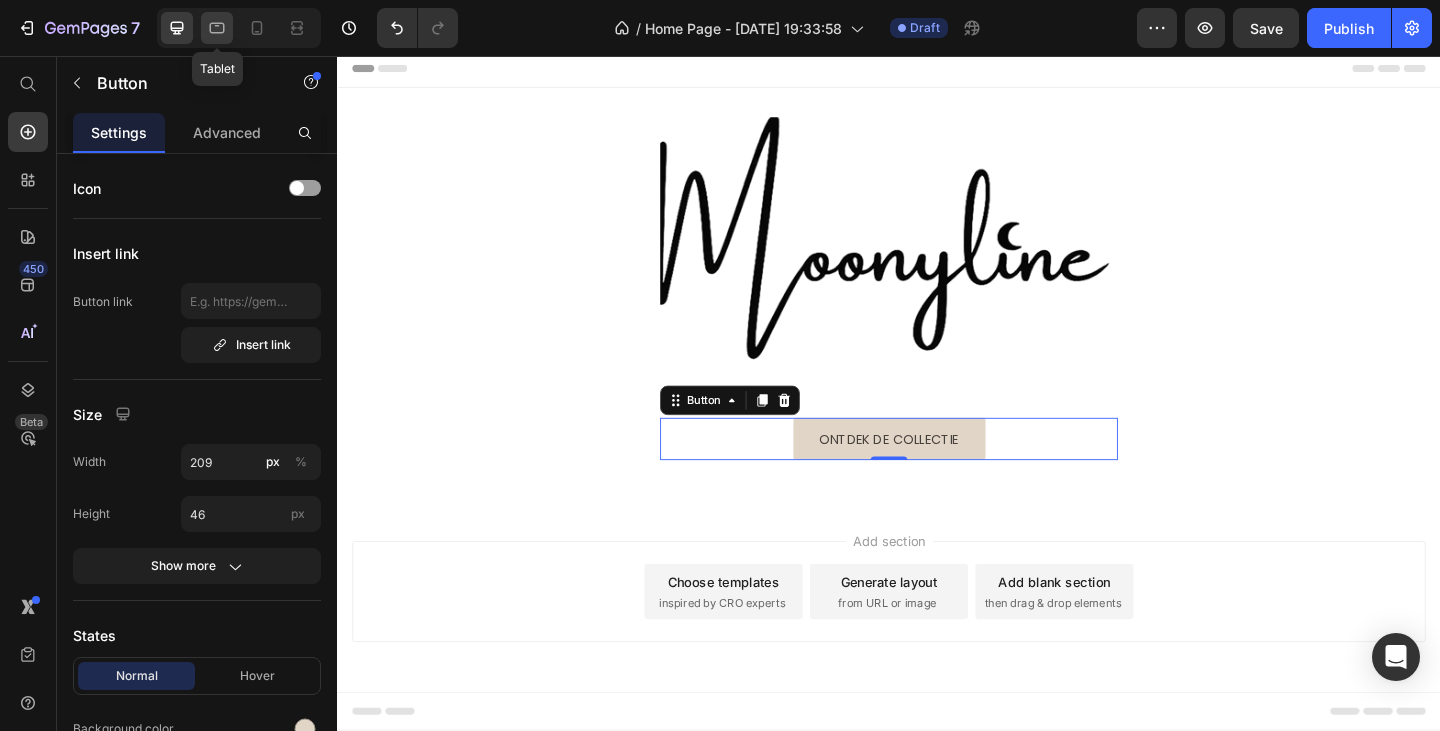 click 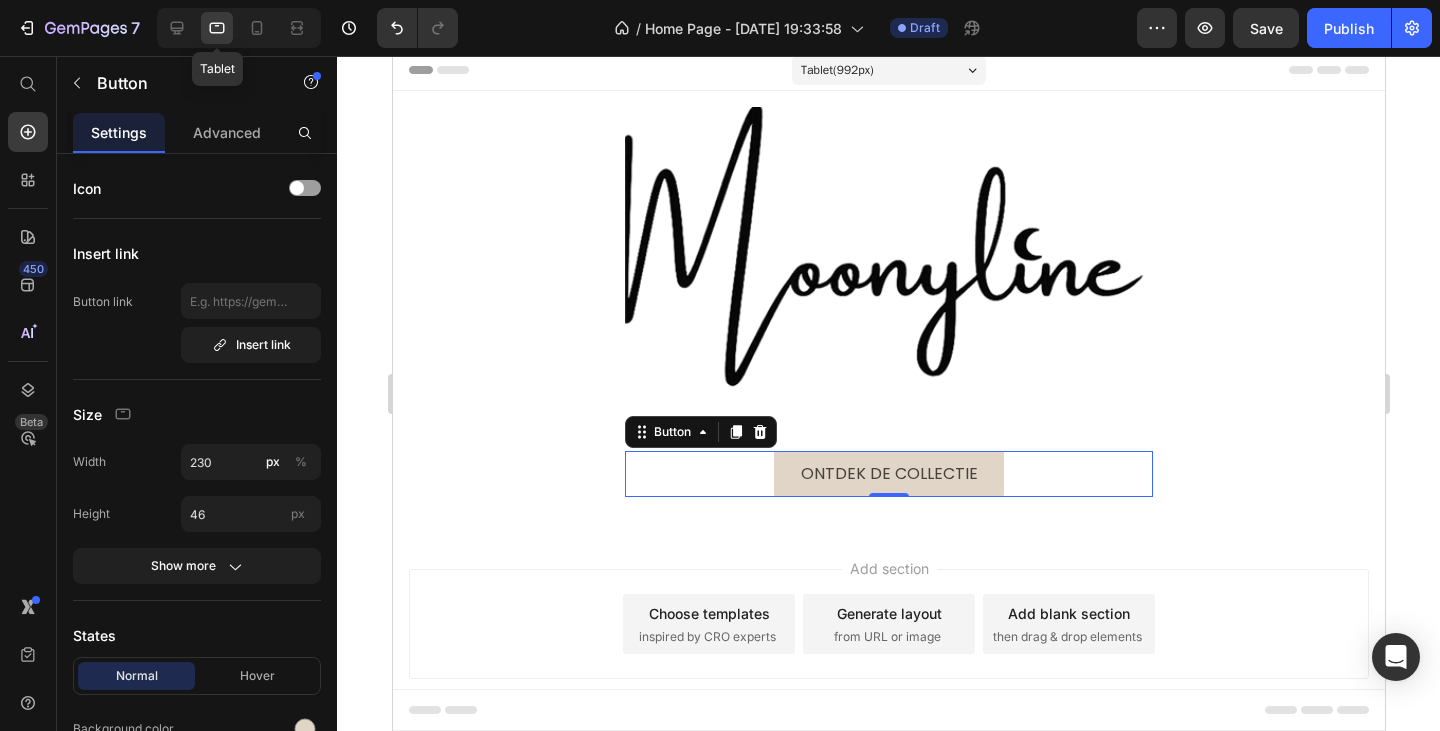 scroll, scrollTop: 46, scrollLeft: 0, axis: vertical 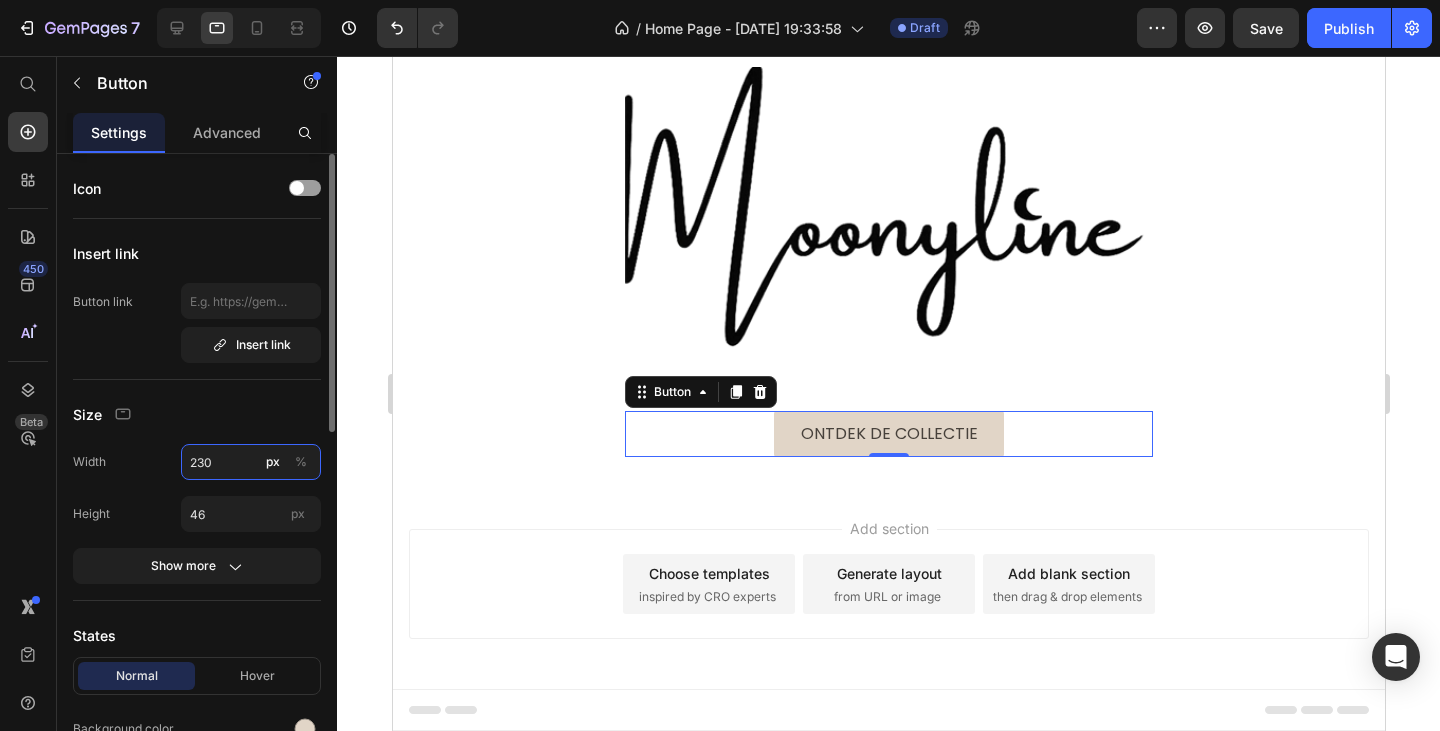 click on "230" at bounding box center (251, 462) 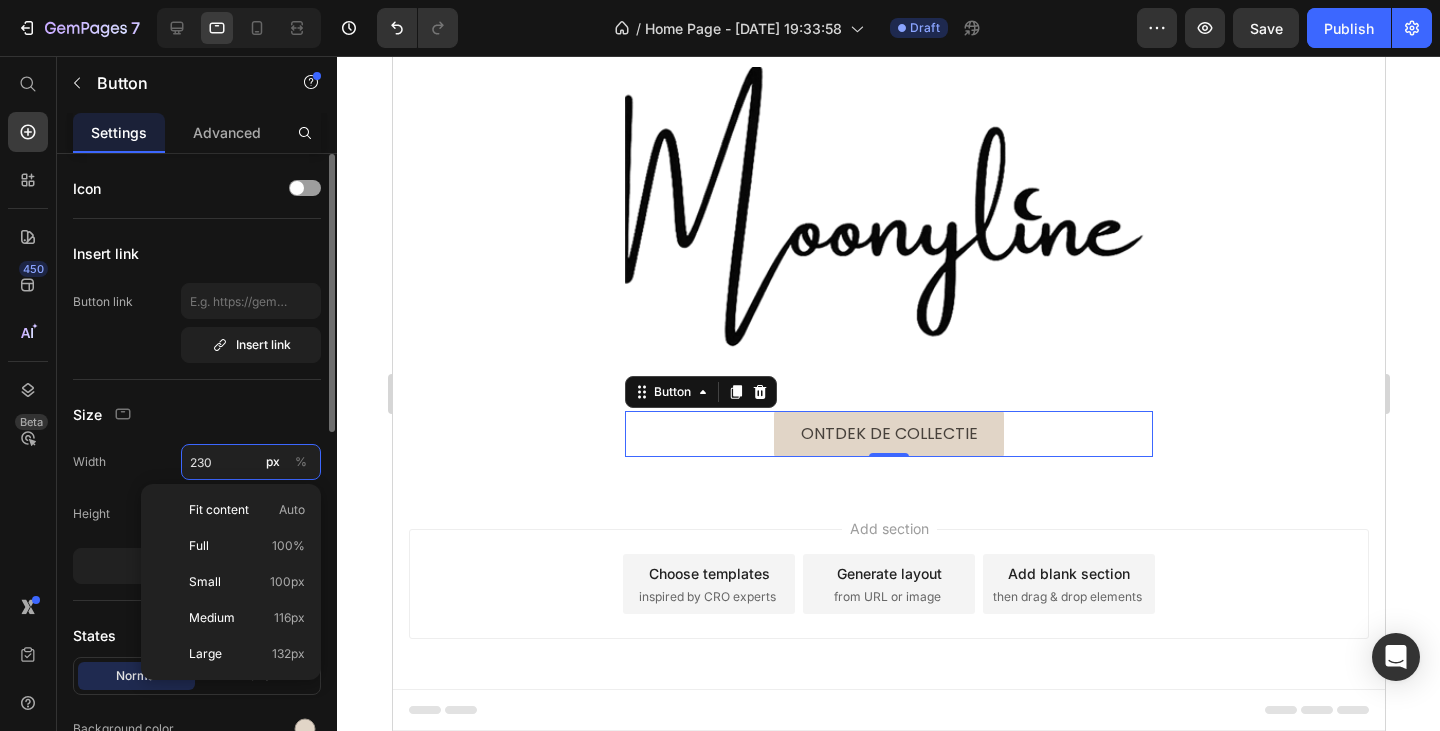 click on "230" at bounding box center [251, 462] 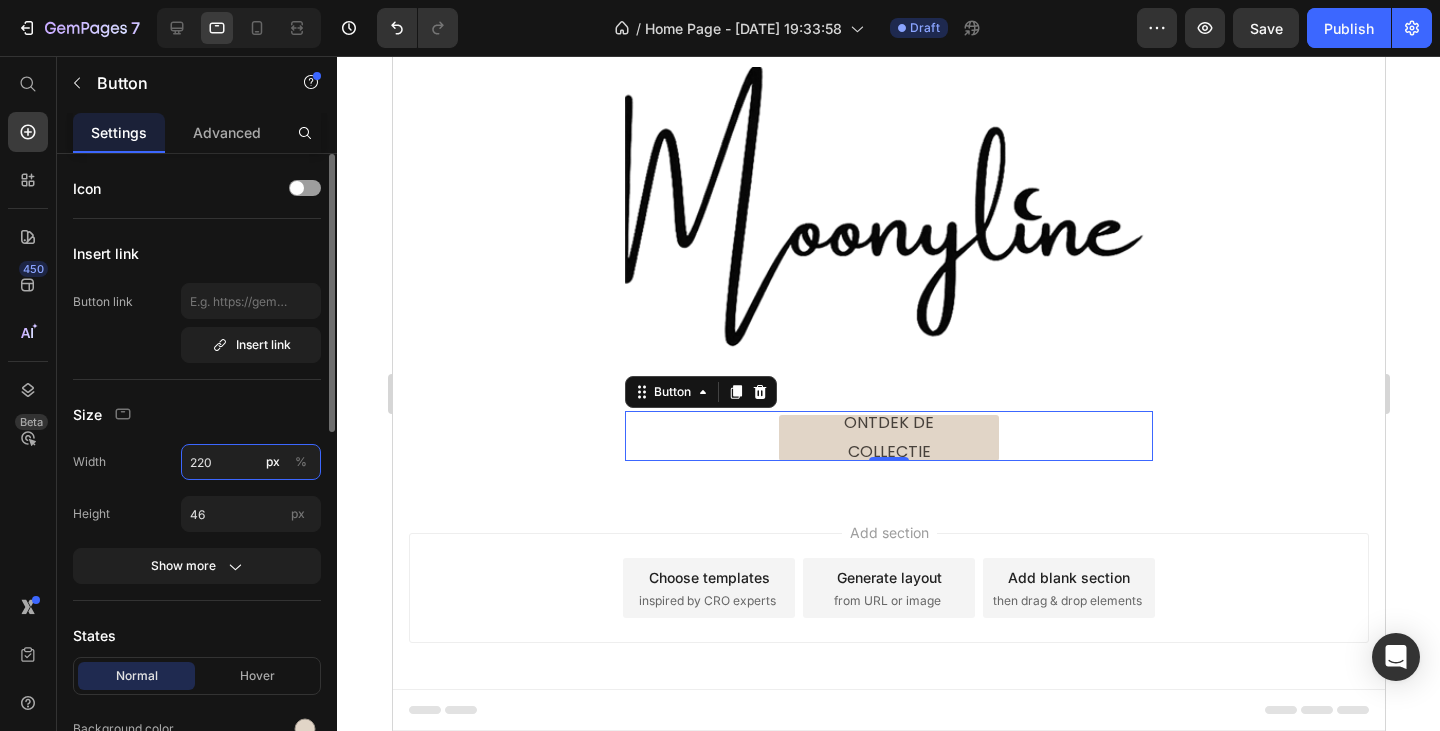 type on "220" 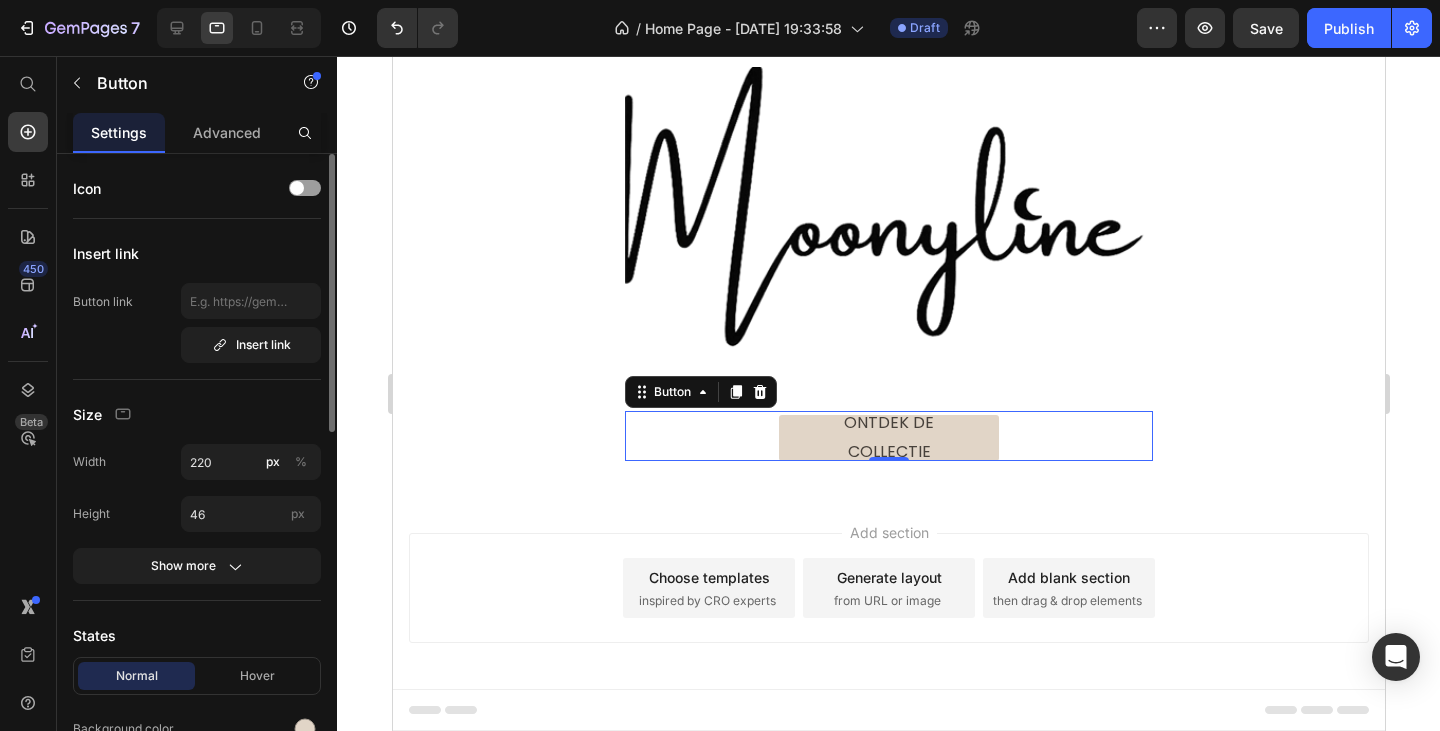 click on "Width 220 px % Height 46 px" 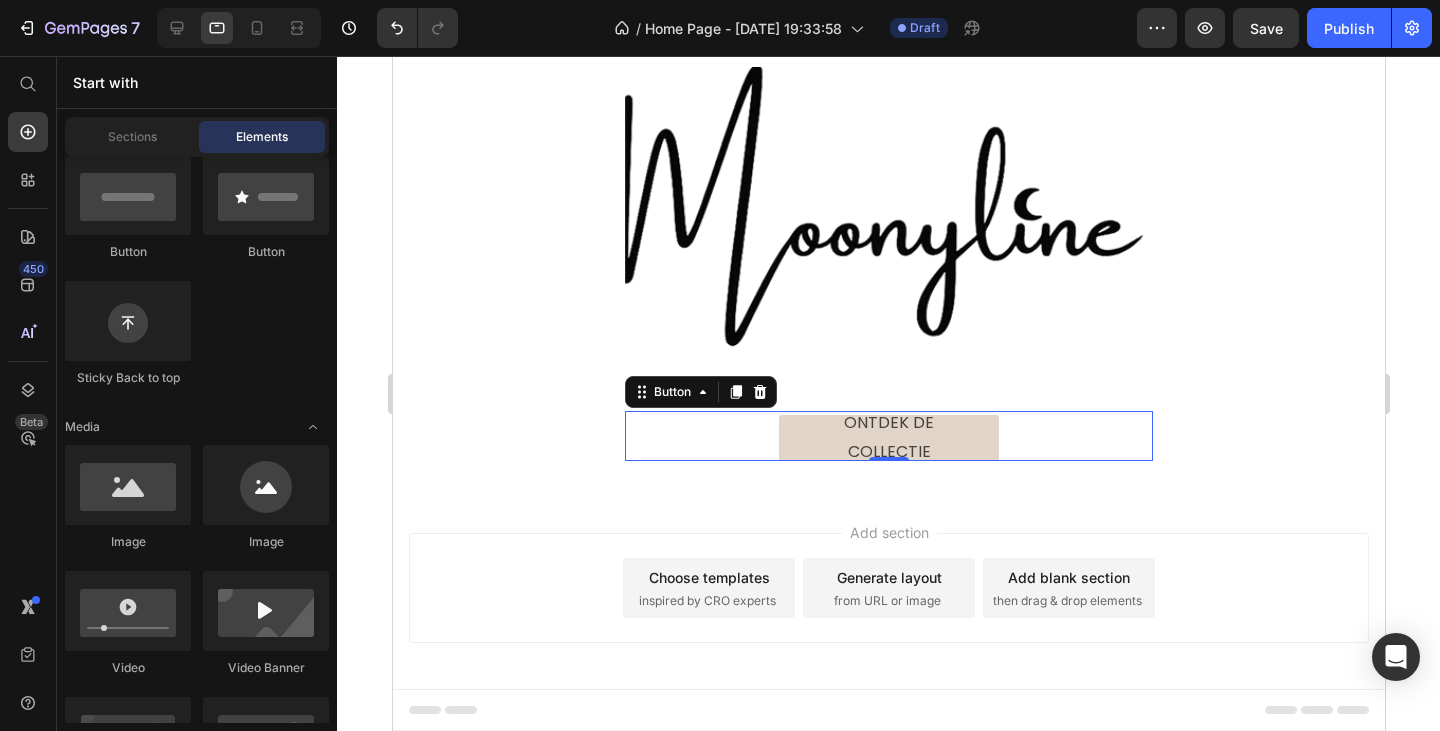 click on "Add section Choose templates inspired by CRO experts Generate layout from URL or image Add blank section then drag & drop elements" at bounding box center [888, 616] 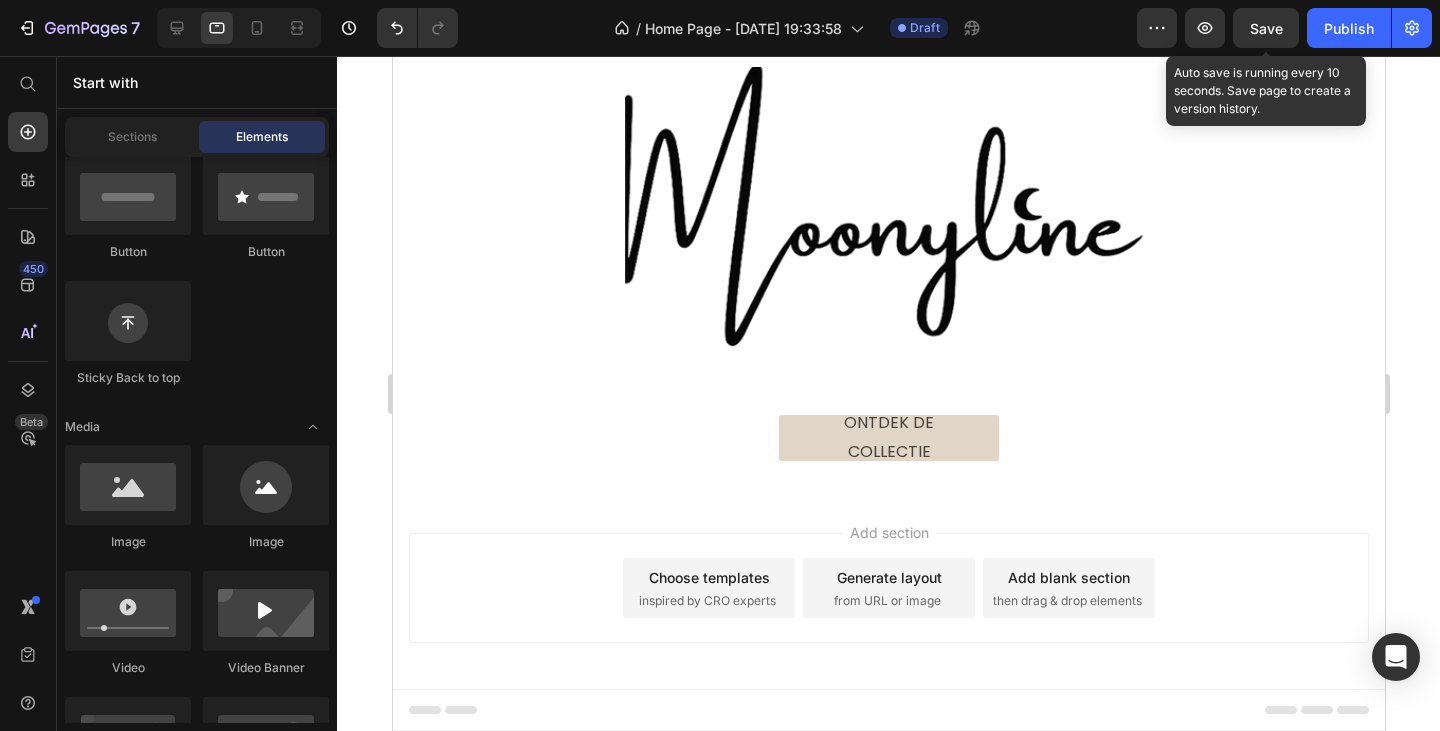 click on "Save" at bounding box center (1266, 28) 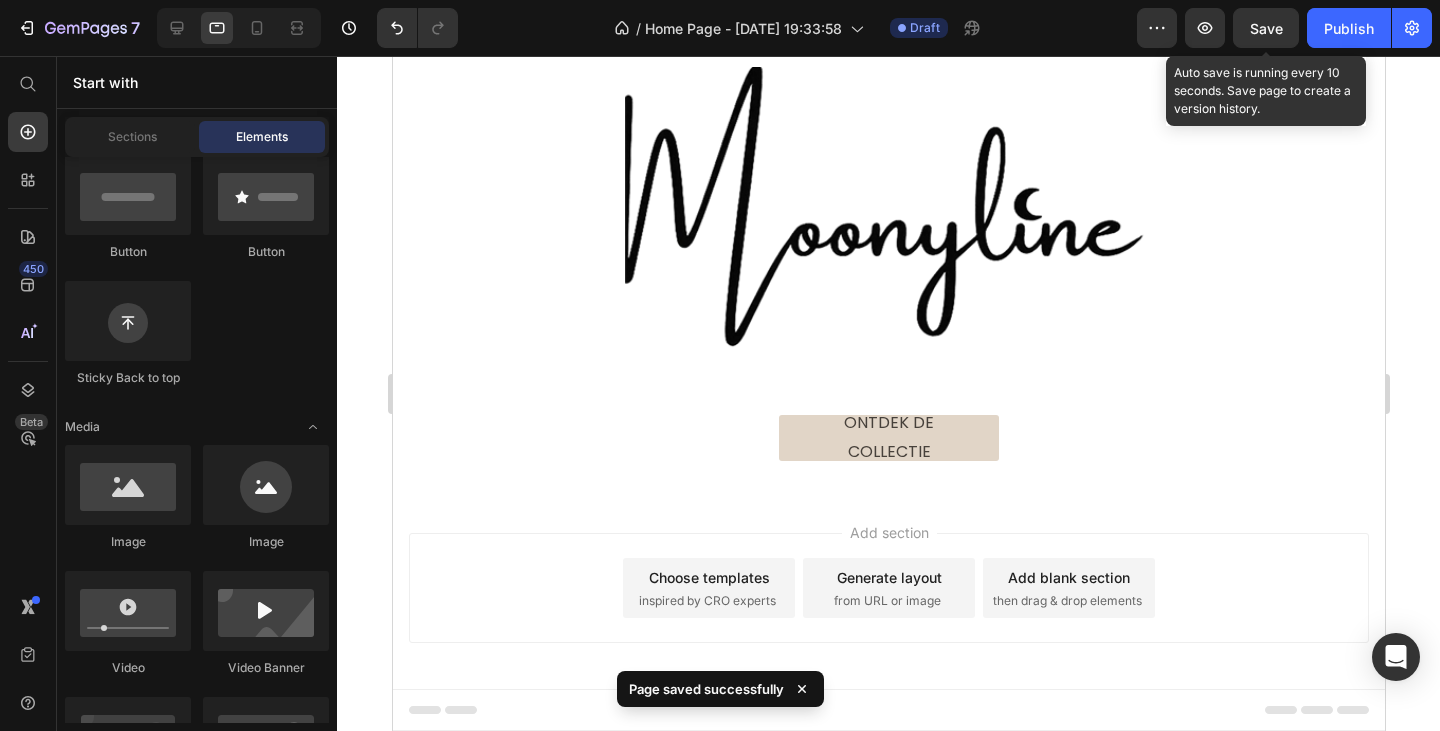 click on "Save" at bounding box center (1266, 28) 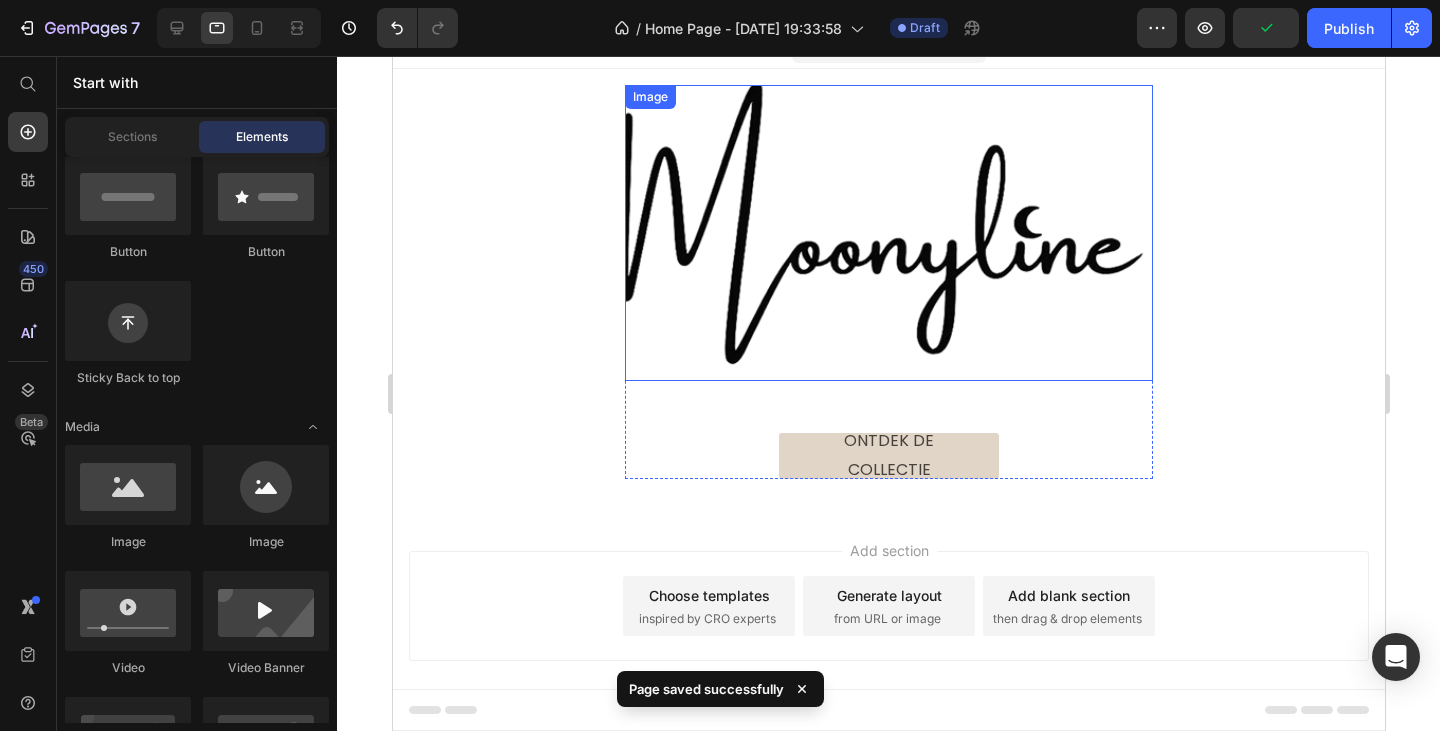 scroll, scrollTop: 0, scrollLeft: 0, axis: both 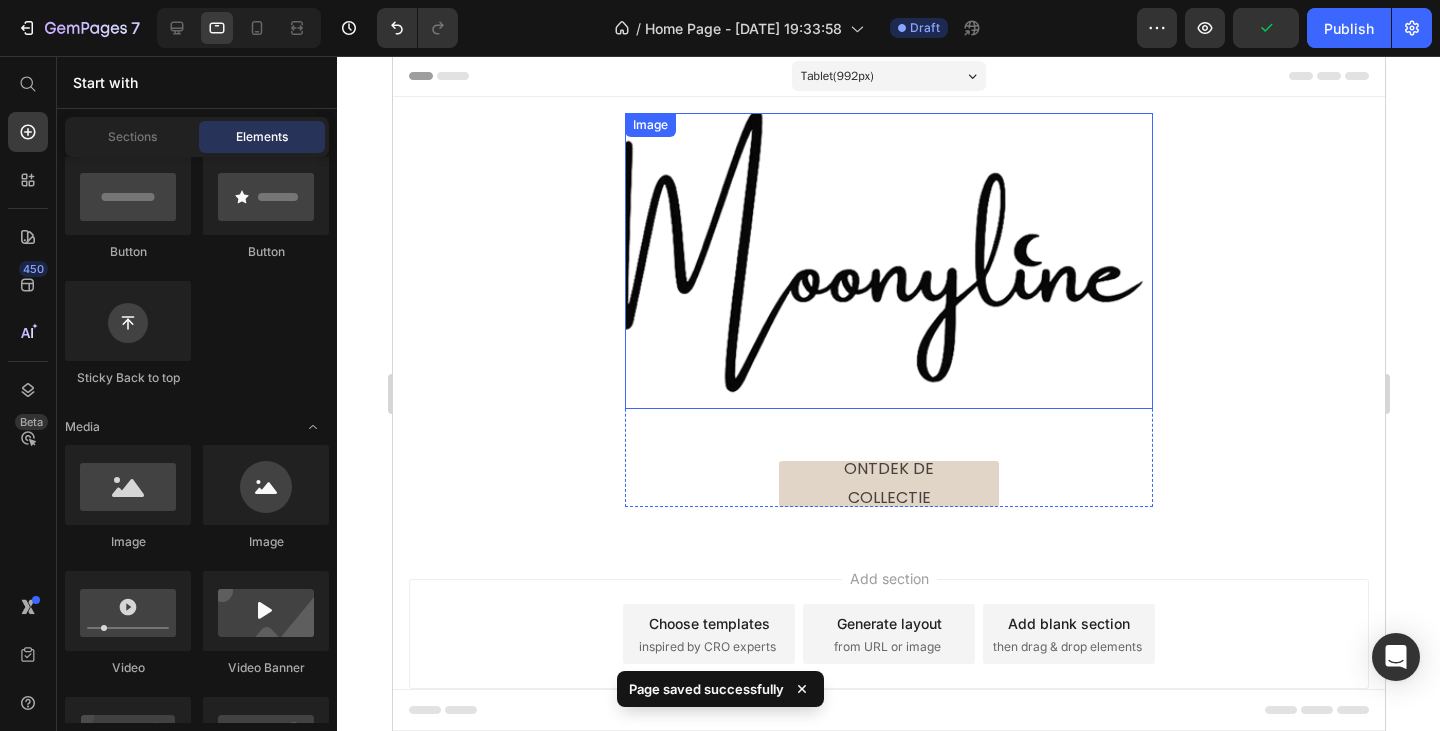 click at bounding box center [888, 261] 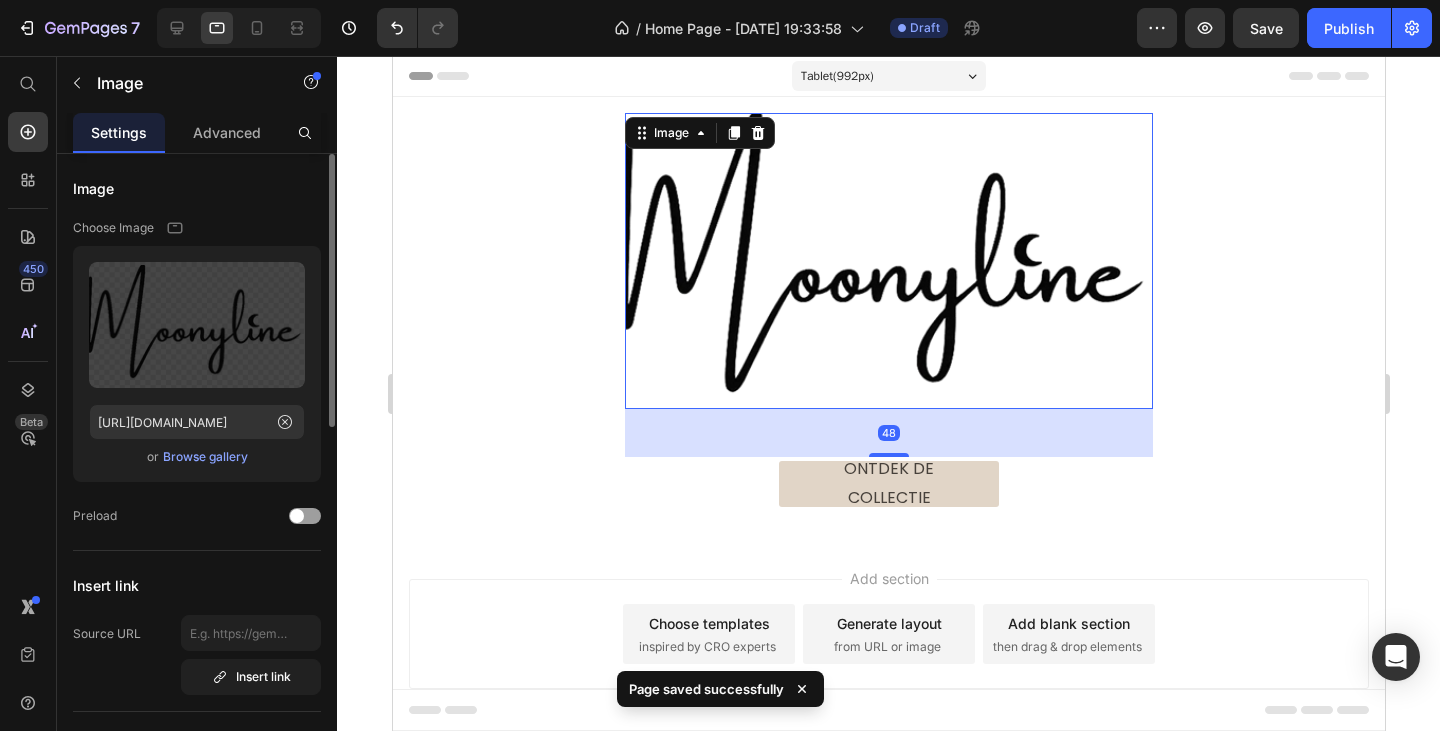 click on "Image   48 Ontdek de collectie Button Row" at bounding box center [888, 310] 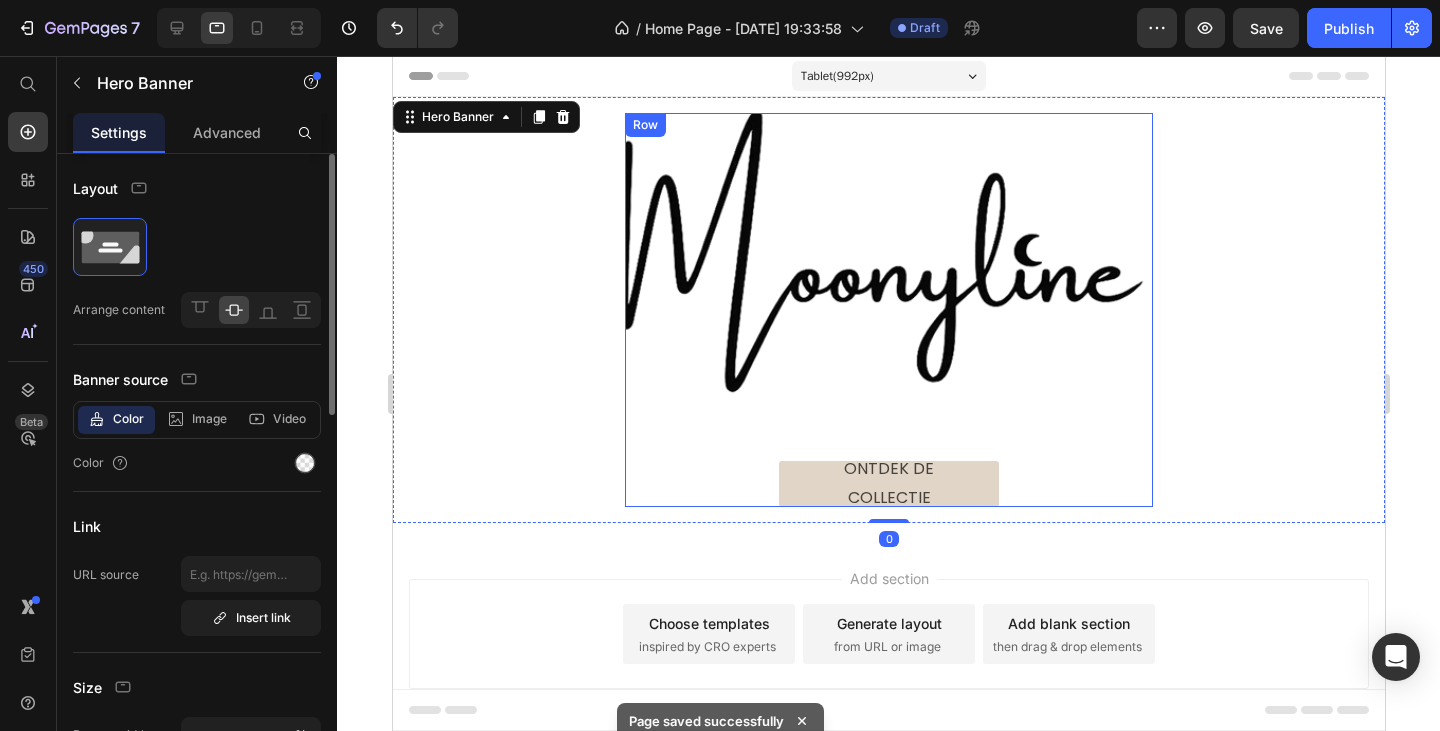 click on "Image Ontdek de collectie Button" at bounding box center (888, 310) 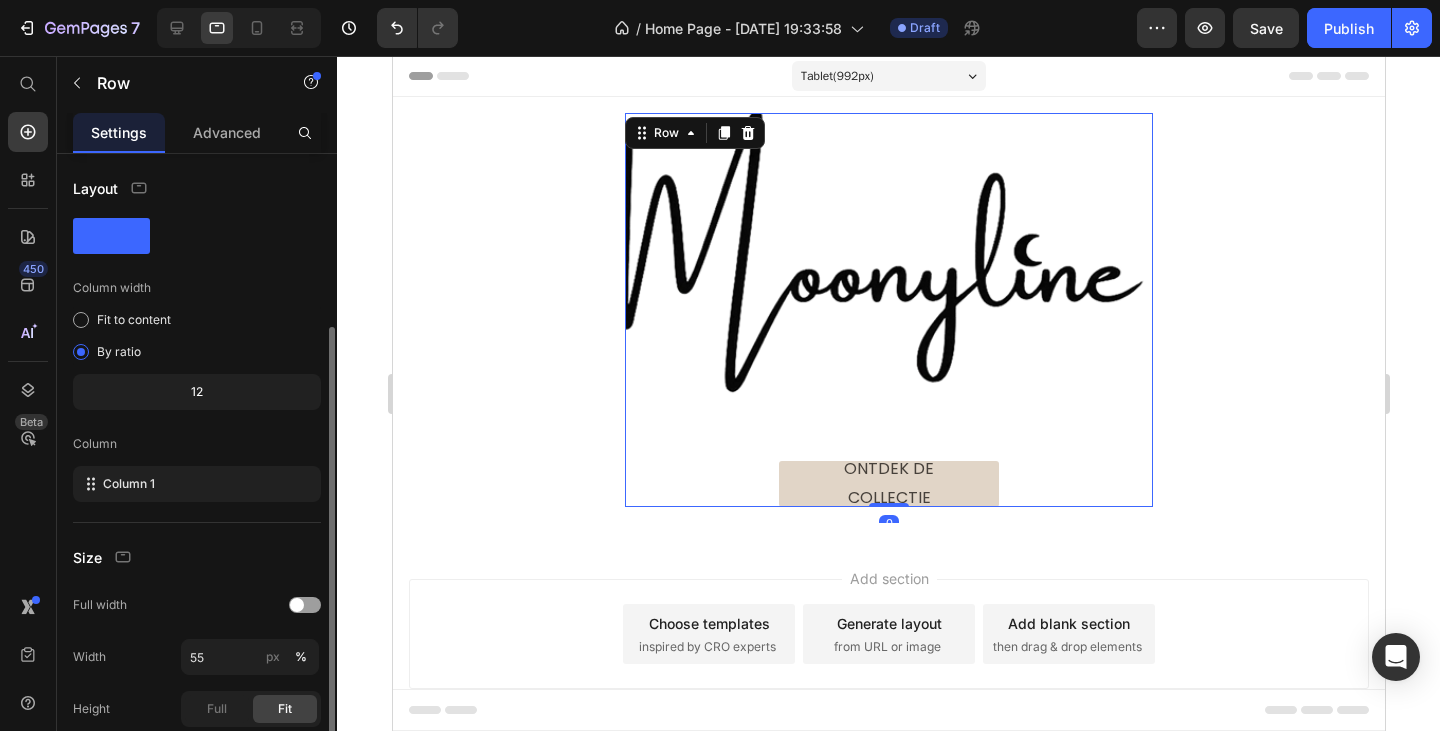 scroll, scrollTop: 100, scrollLeft: 0, axis: vertical 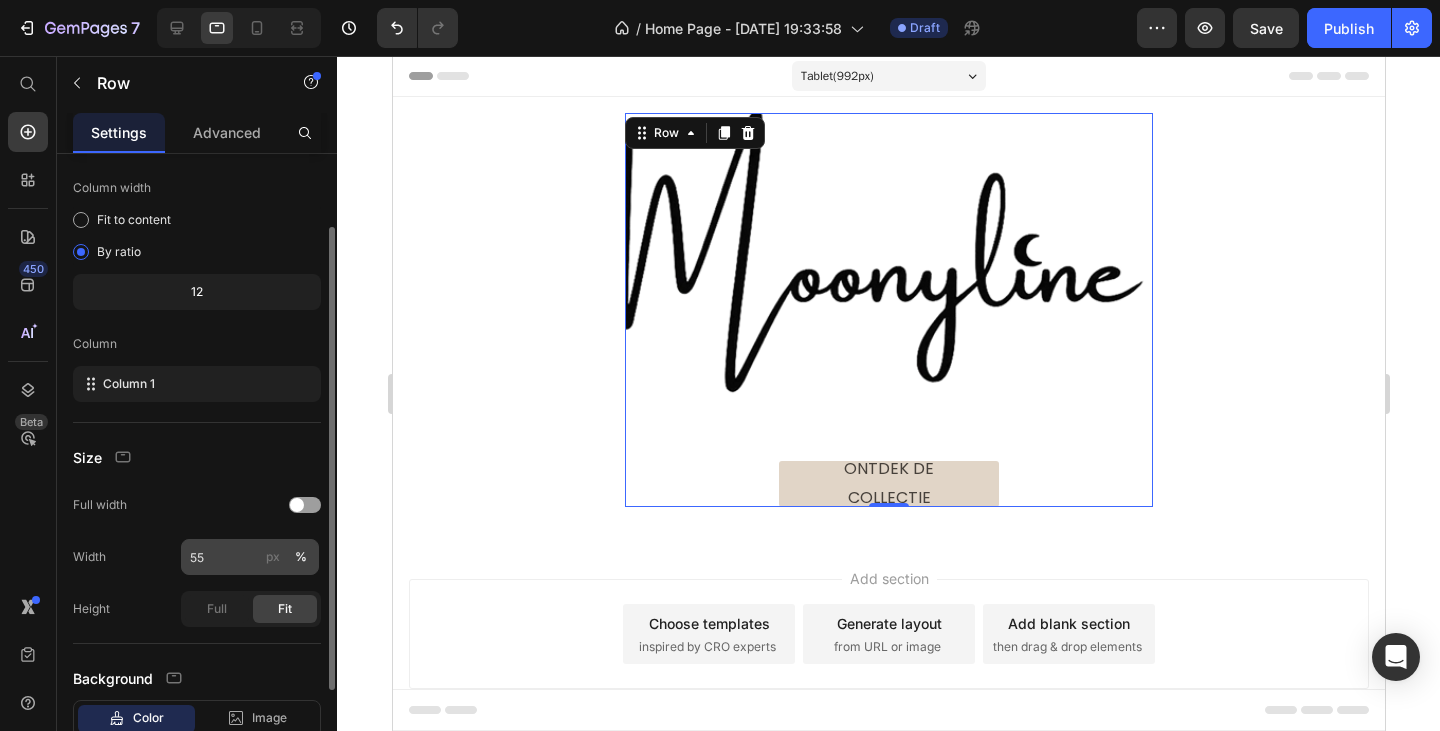 click on "px" at bounding box center (273, 557) 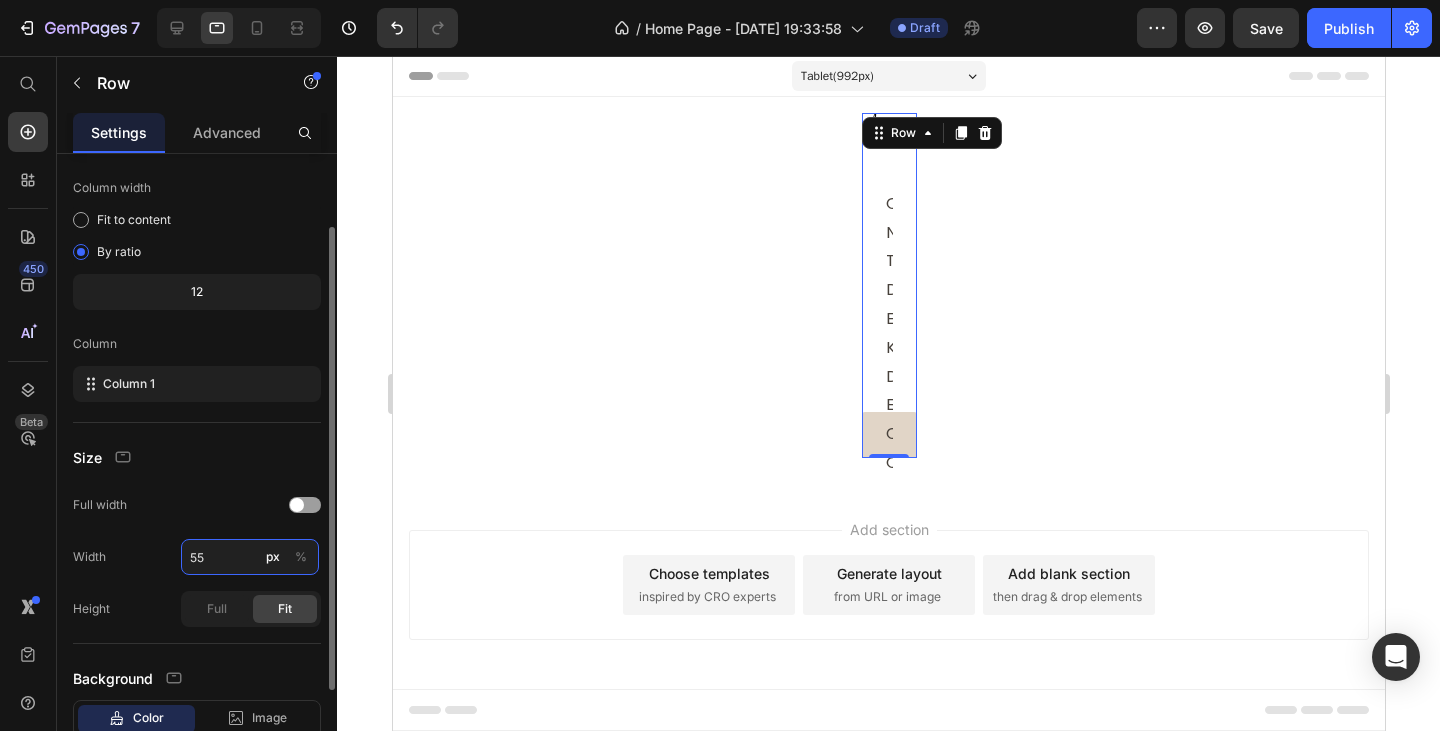 click on "55" at bounding box center [250, 557] 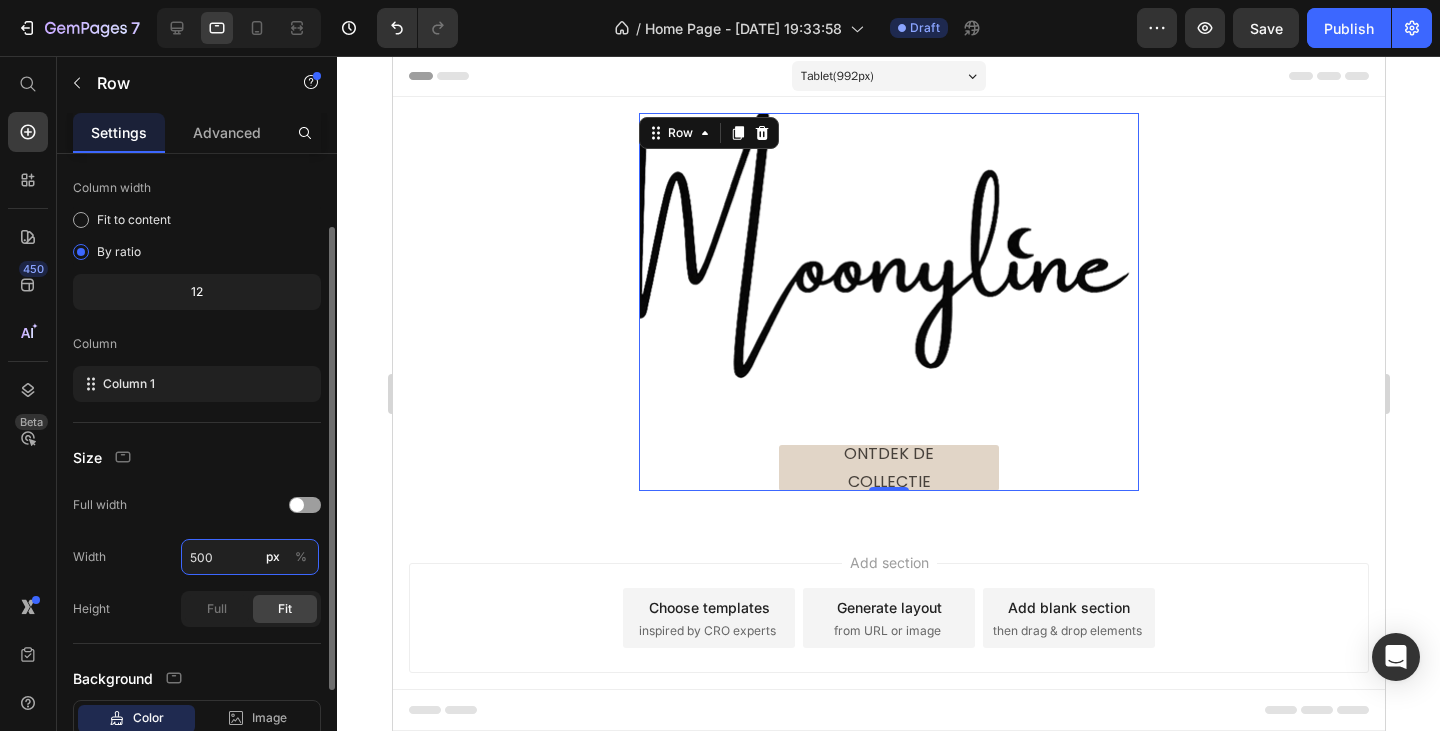 type on "500" 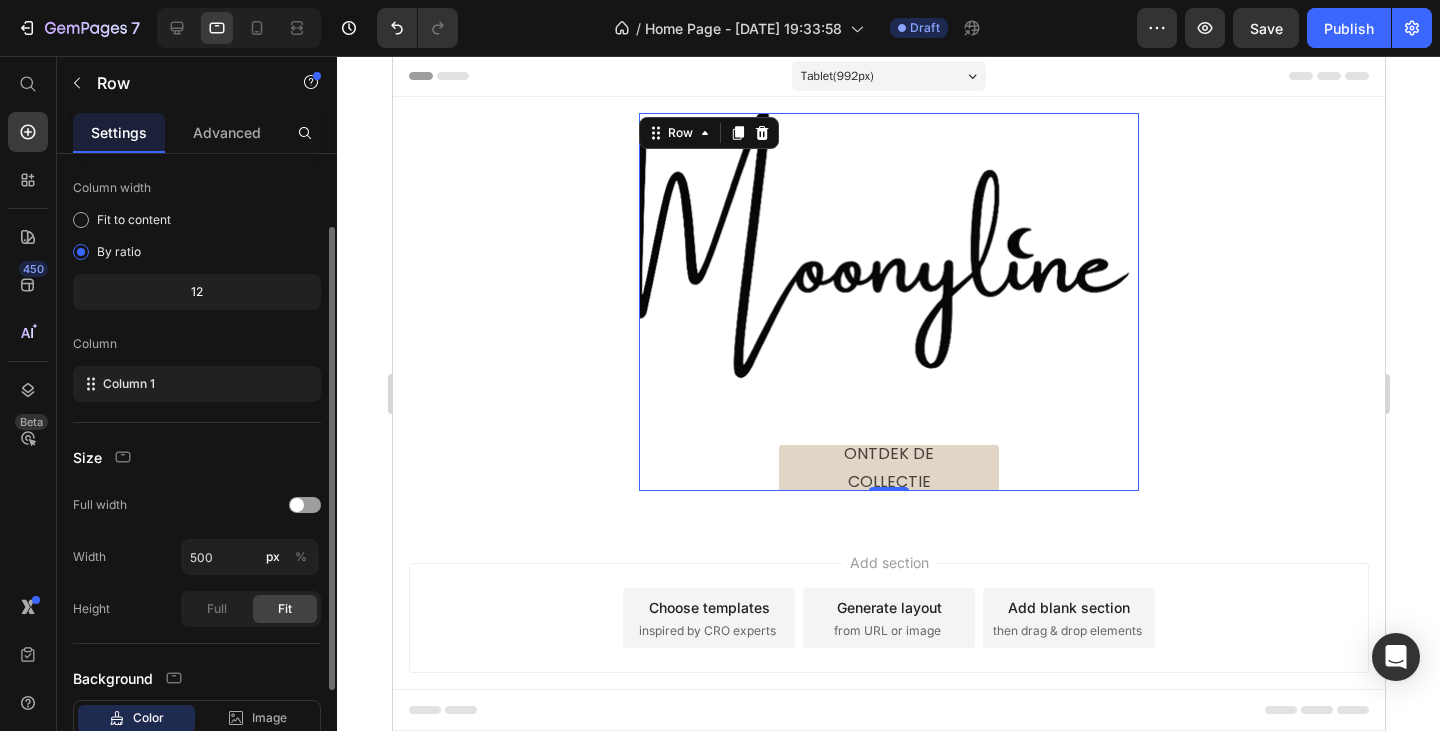click on "Width 500 px %" 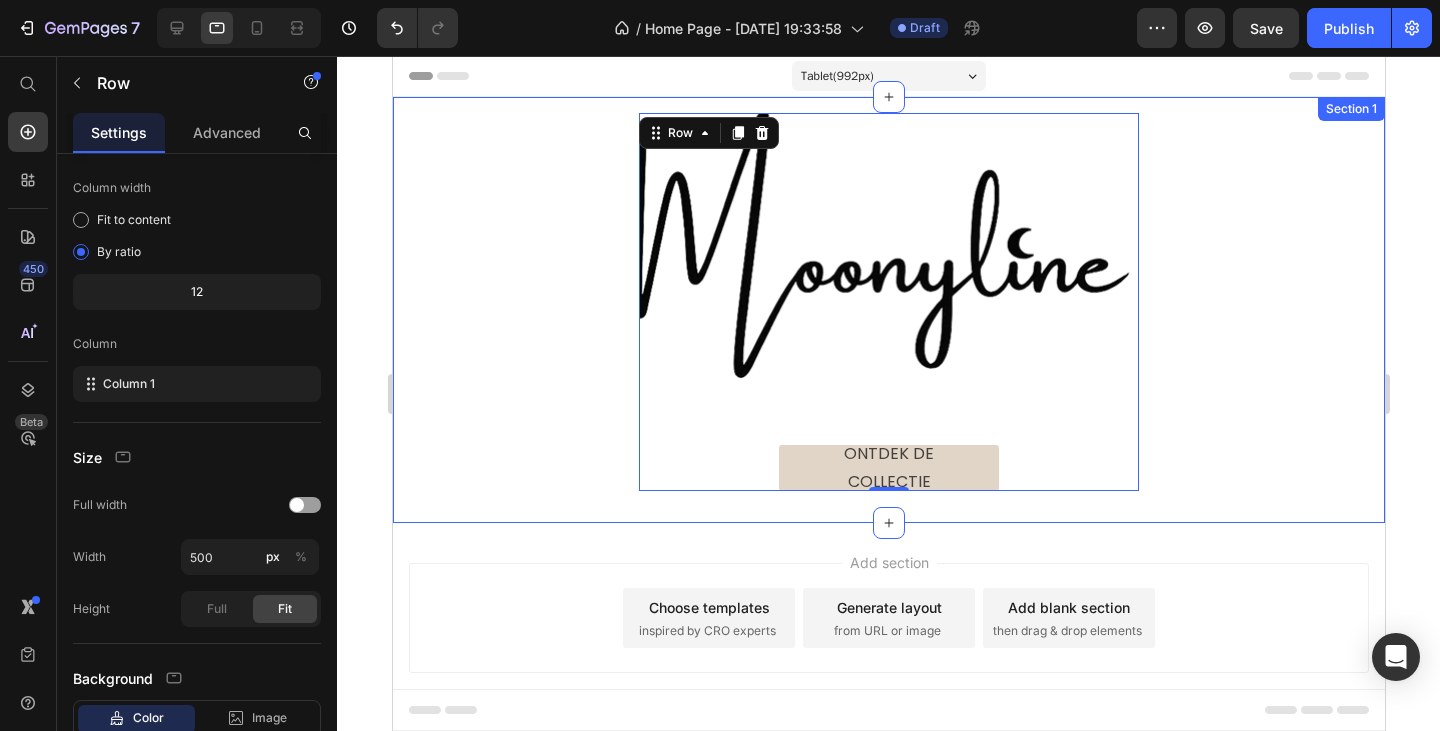 click on "Image Ontdek de collectie Button Row   0 Hero Banner Row" at bounding box center (888, 310) 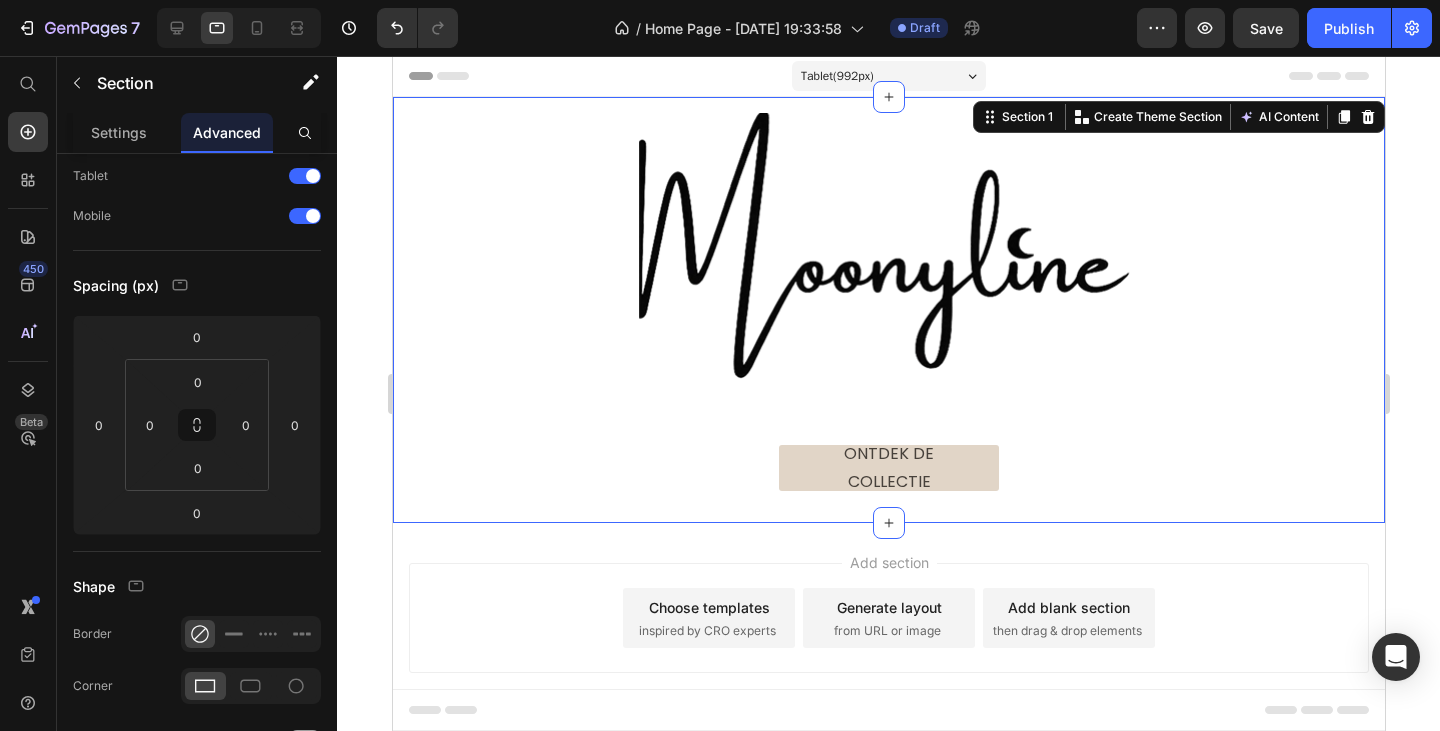 scroll, scrollTop: 0, scrollLeft: 0, axis: both 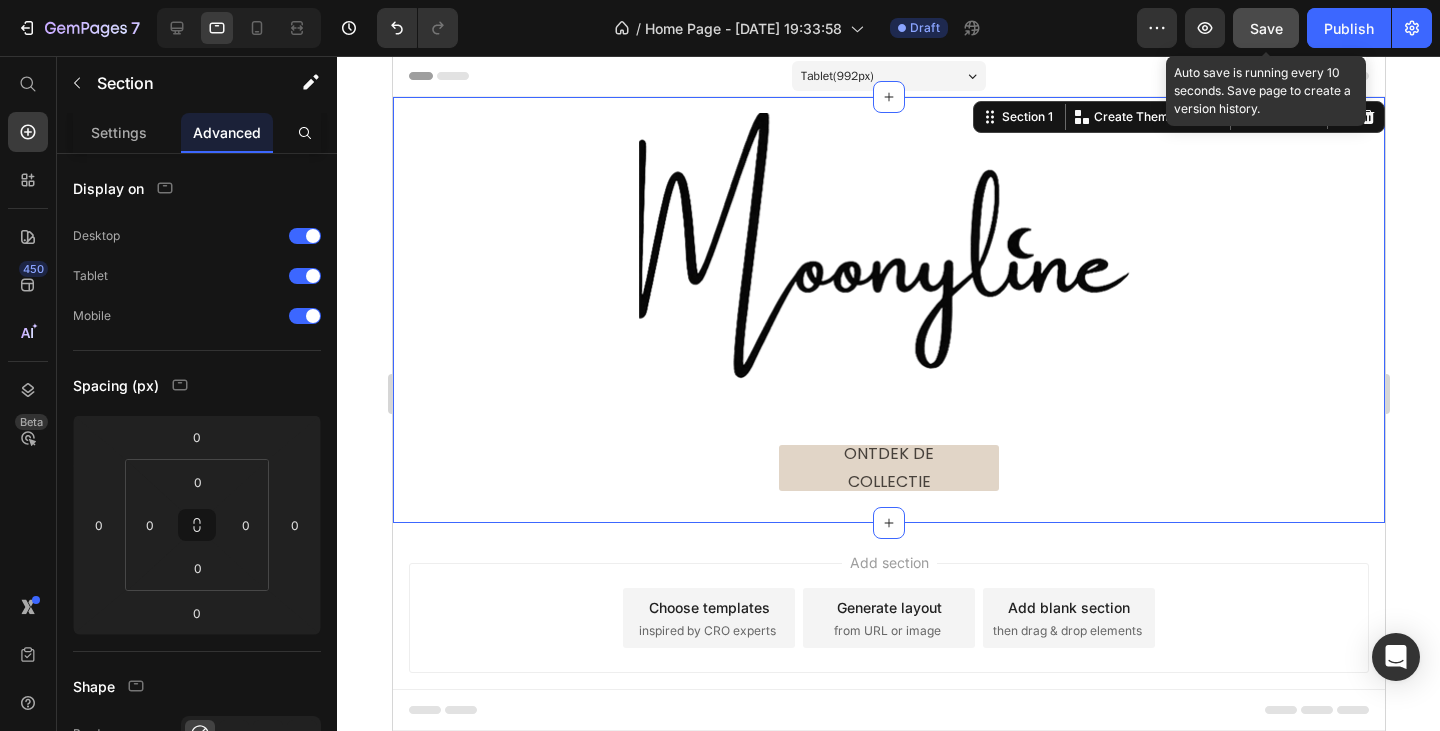 click on "Save" 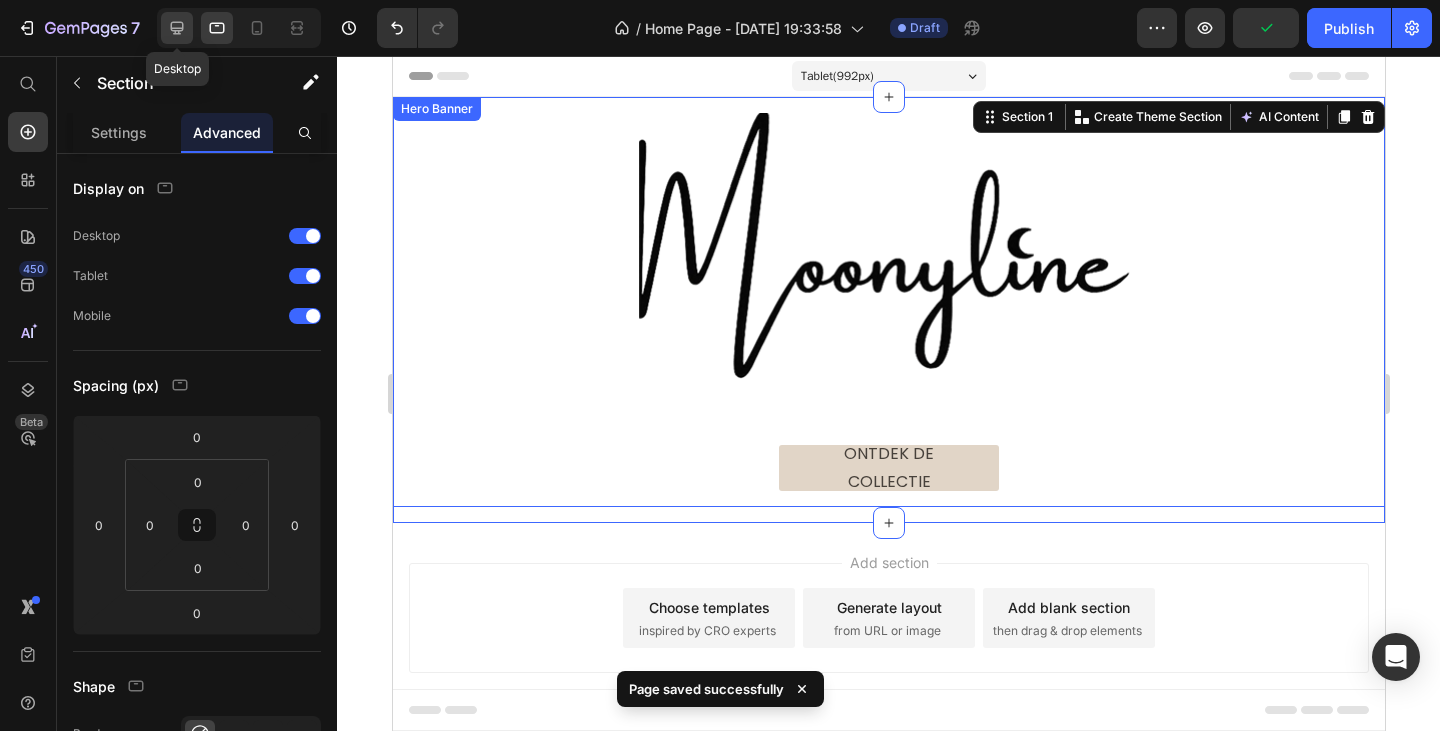 click 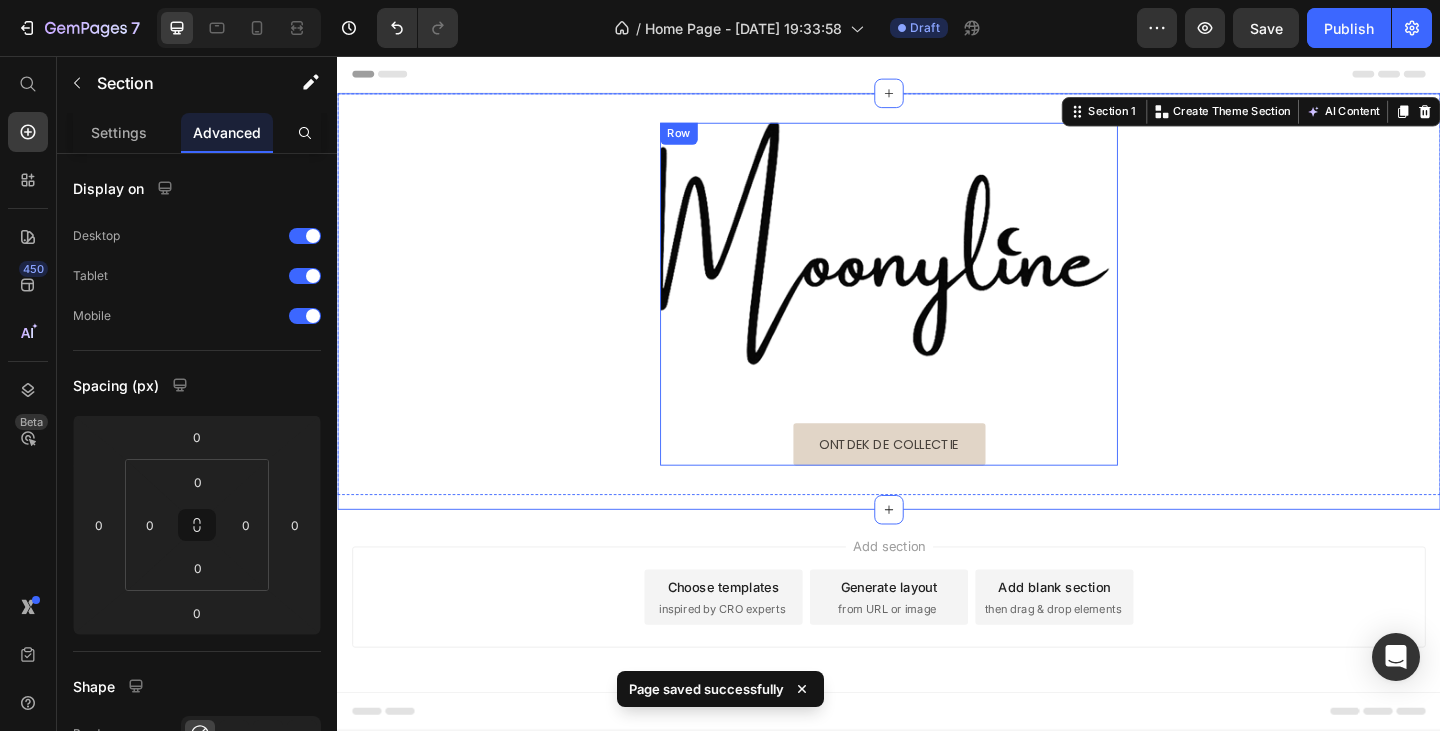 click on "Image Ontdek de collectie Button" at bounding box center [937, 315] 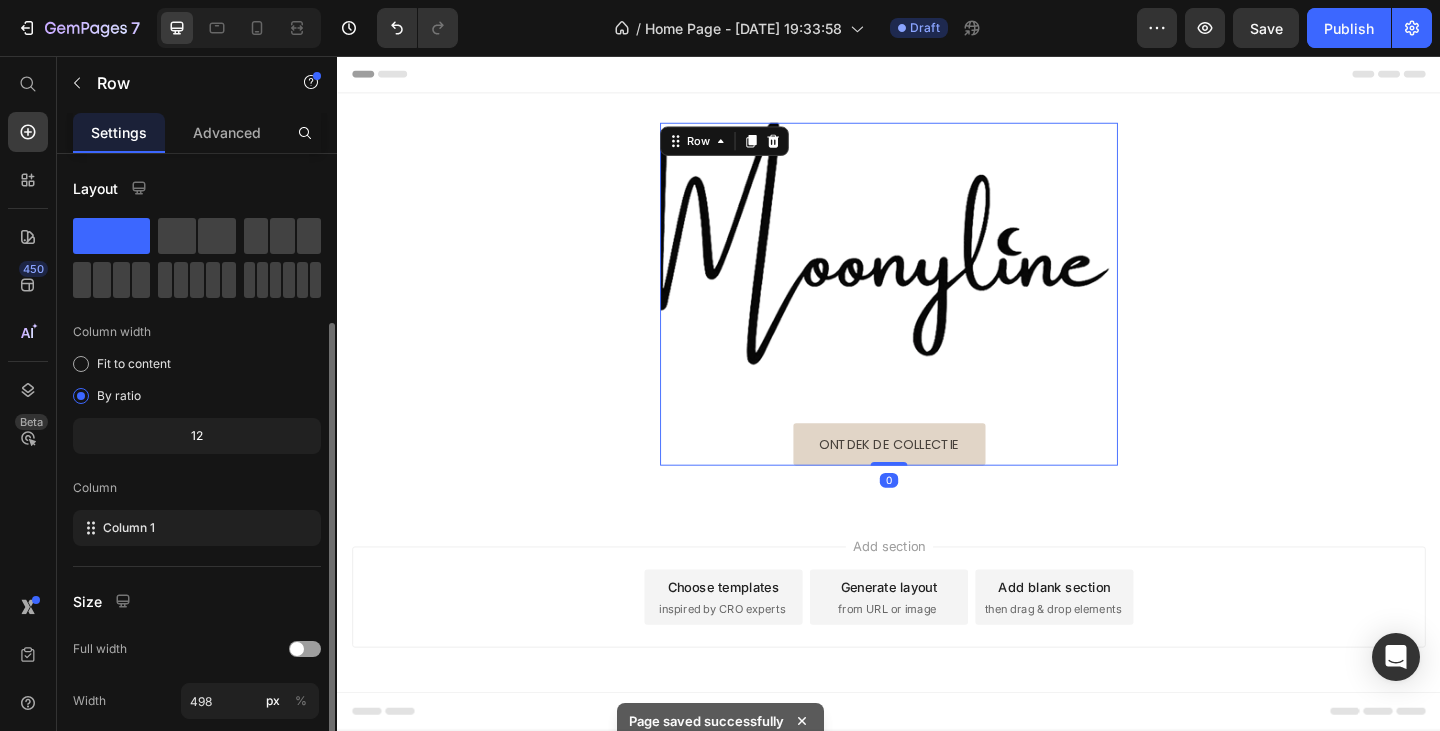 scroll, scrollTop: 100, scrollLeft: 0, axis: vertical 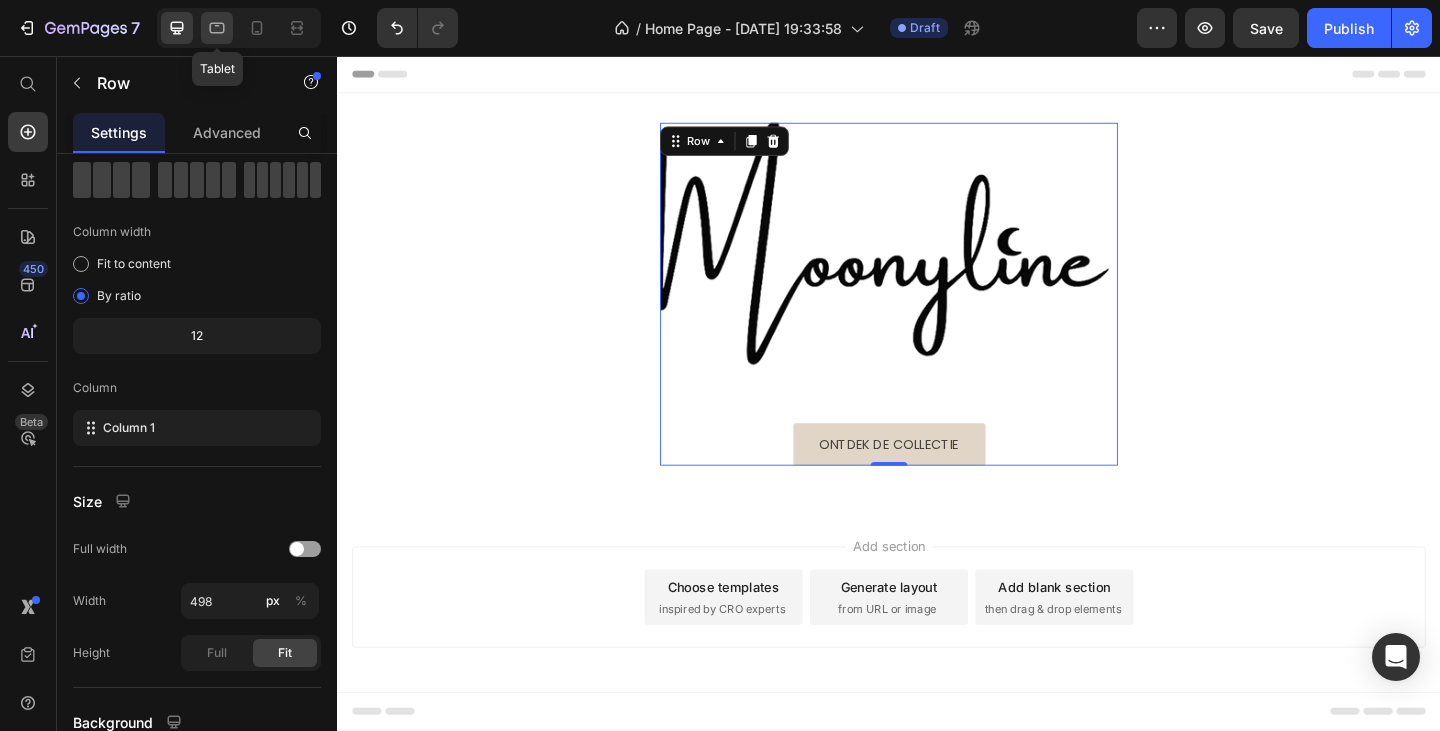 click 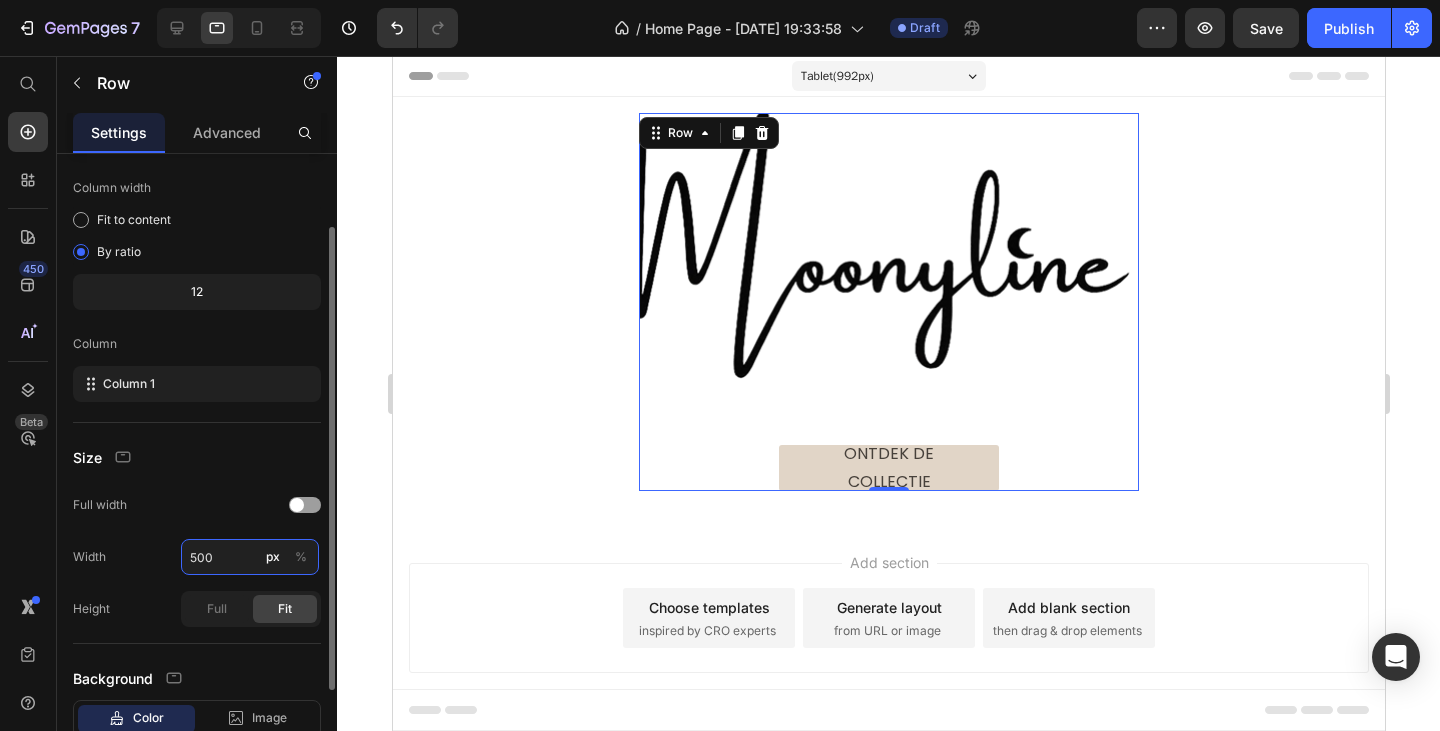 click on "500" at bounding box center [250, 557] 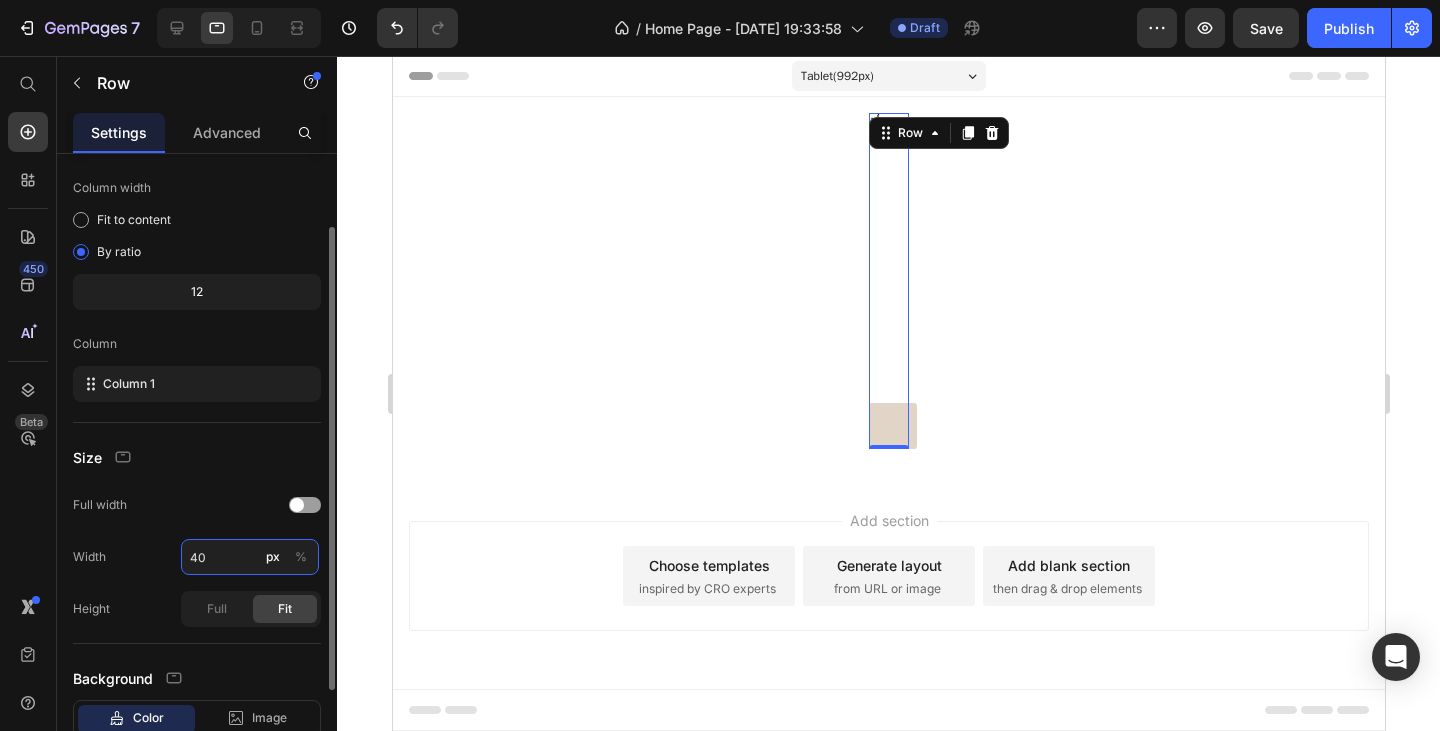 type on "400" 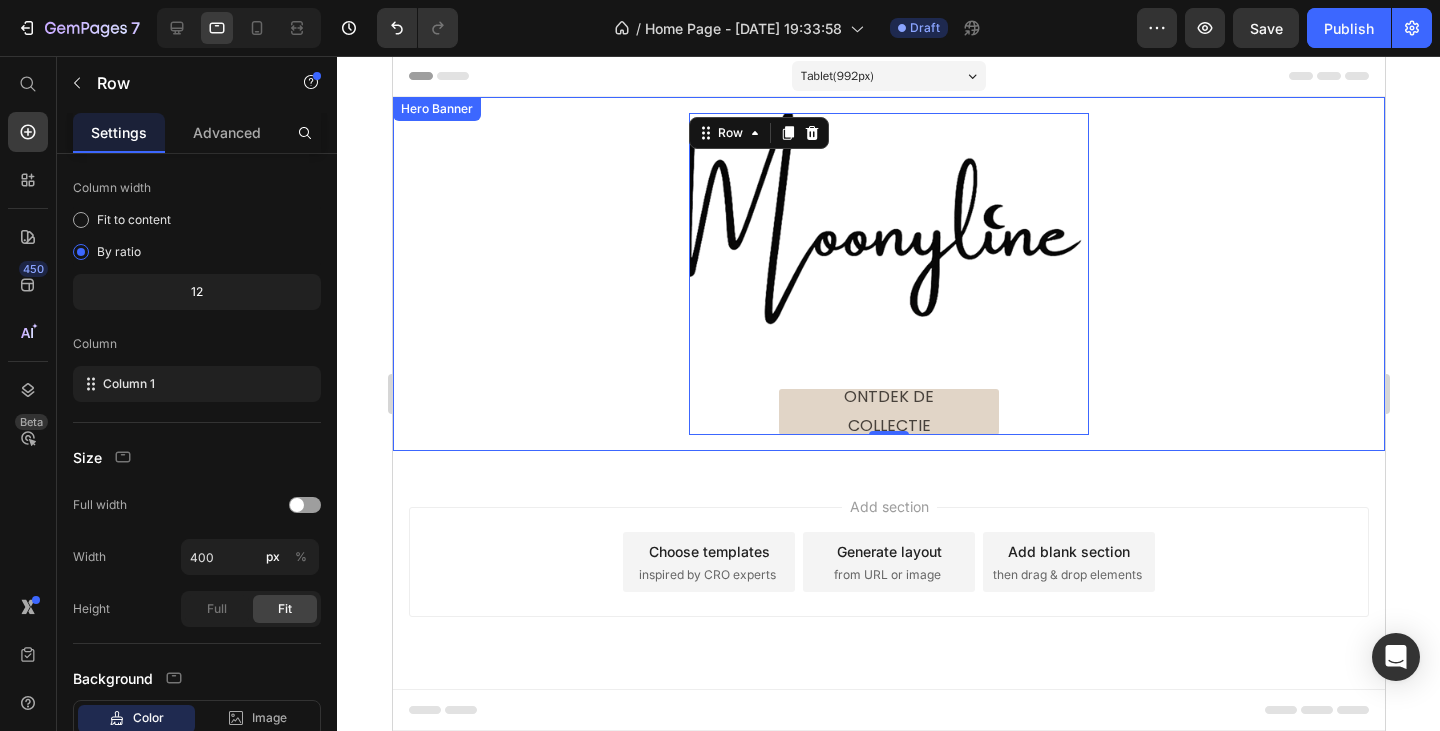 click on "Image Ontdek de collectie Button Row   0" at bounding box center [888, 274] 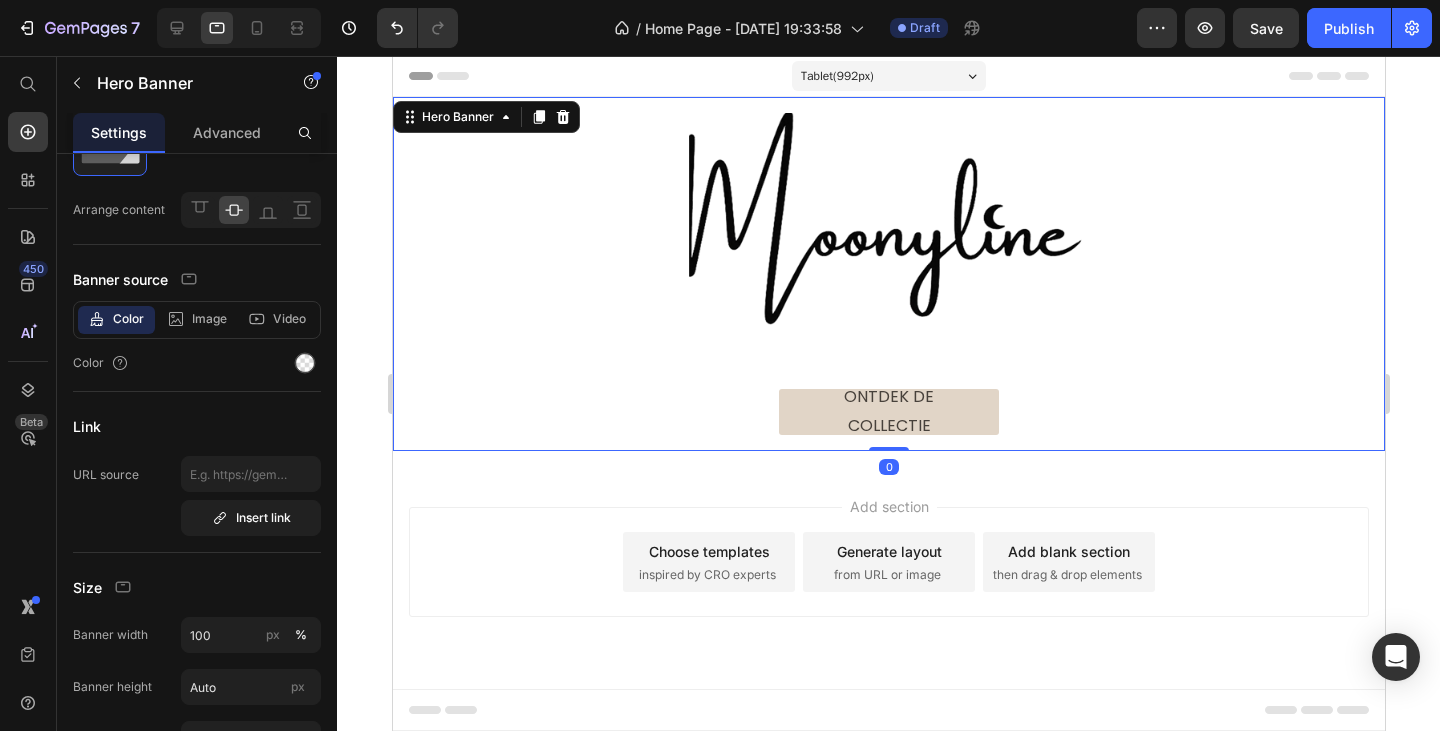 scroll, scrollTop: 0, scrollLeft: 0, axis: both 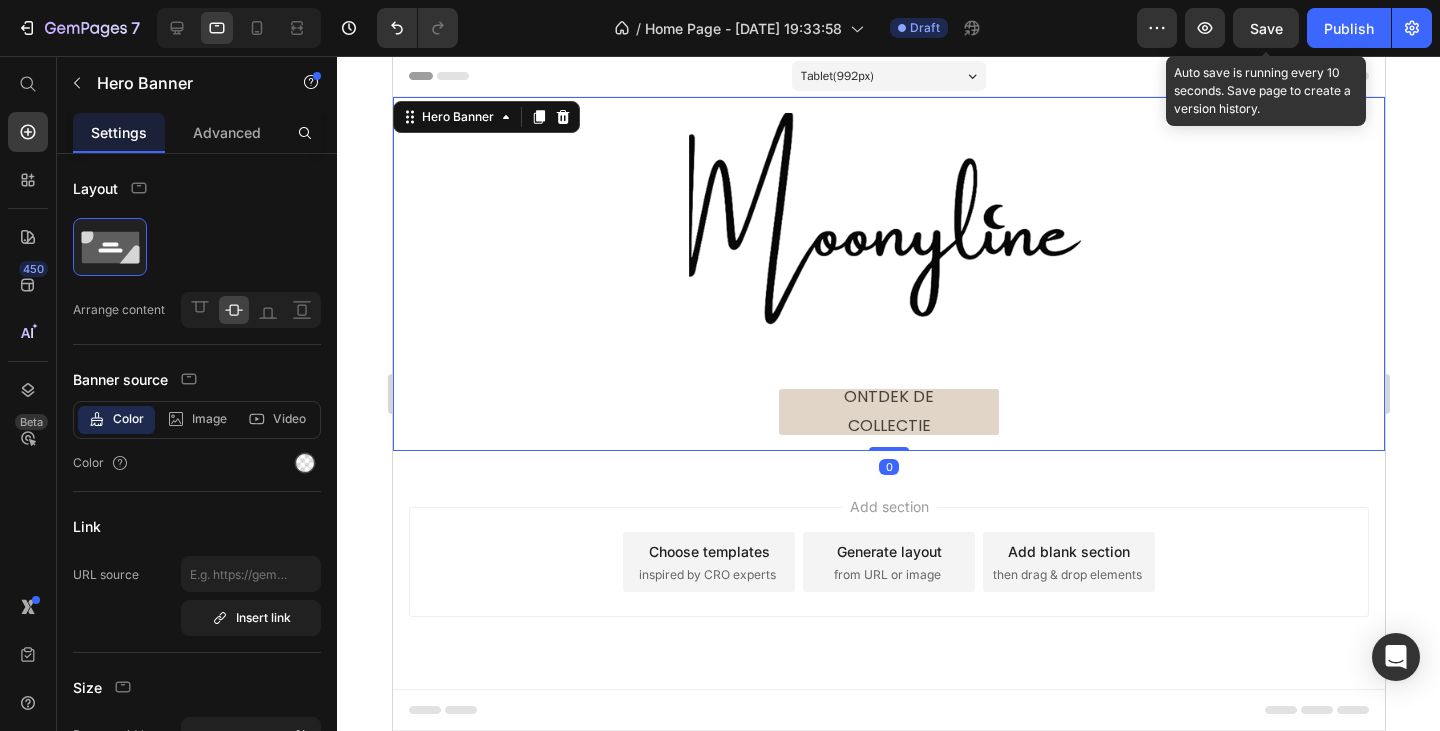 click on "Save" at bounding box center [1266, 28] 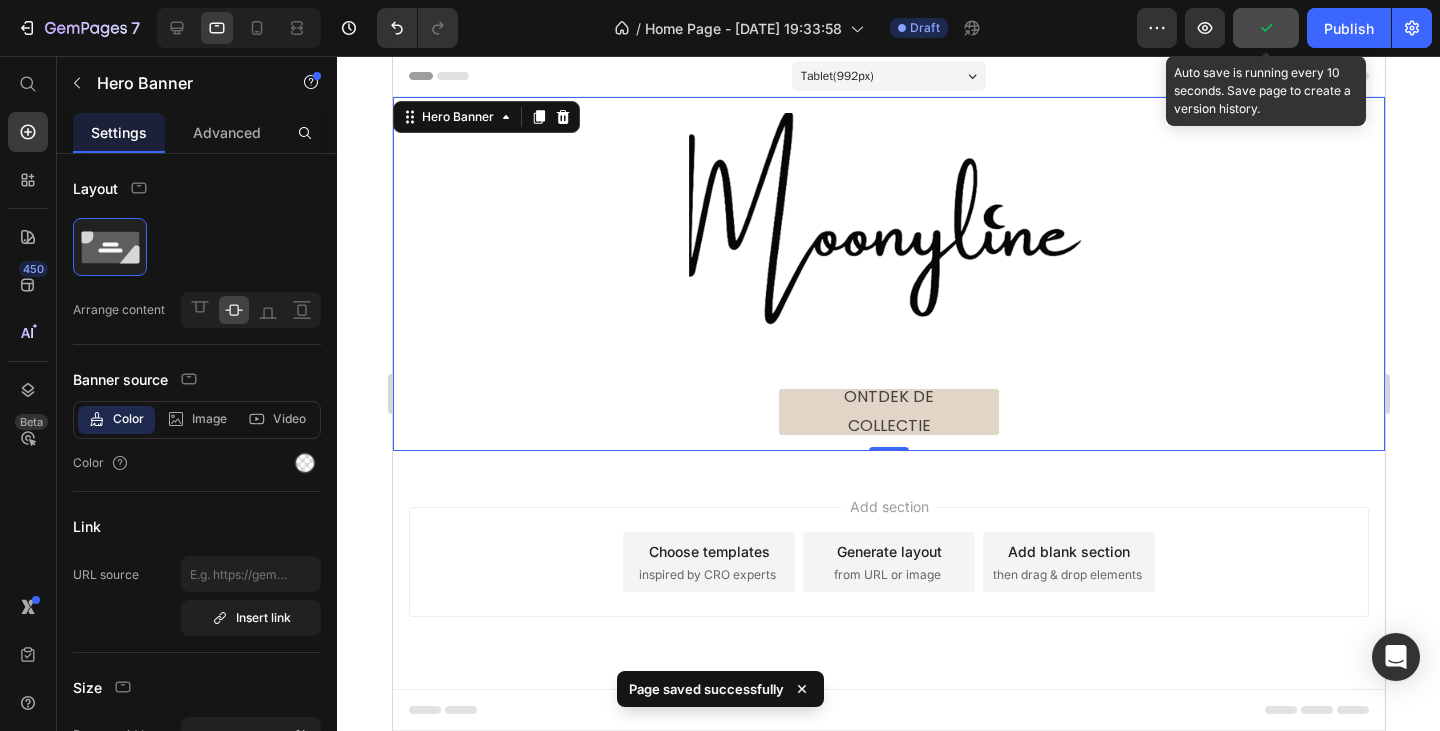 click 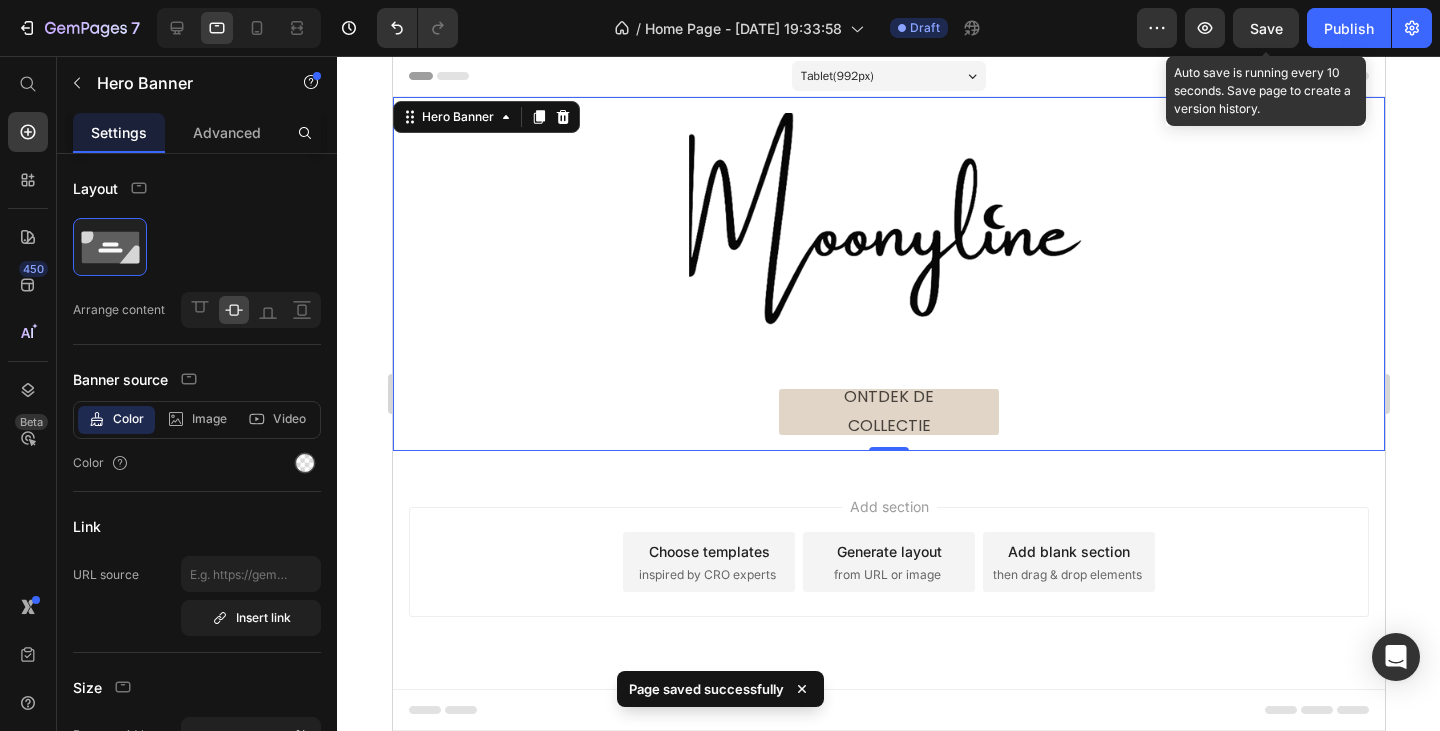 click on "Save" at bounding box center [1266, 28] 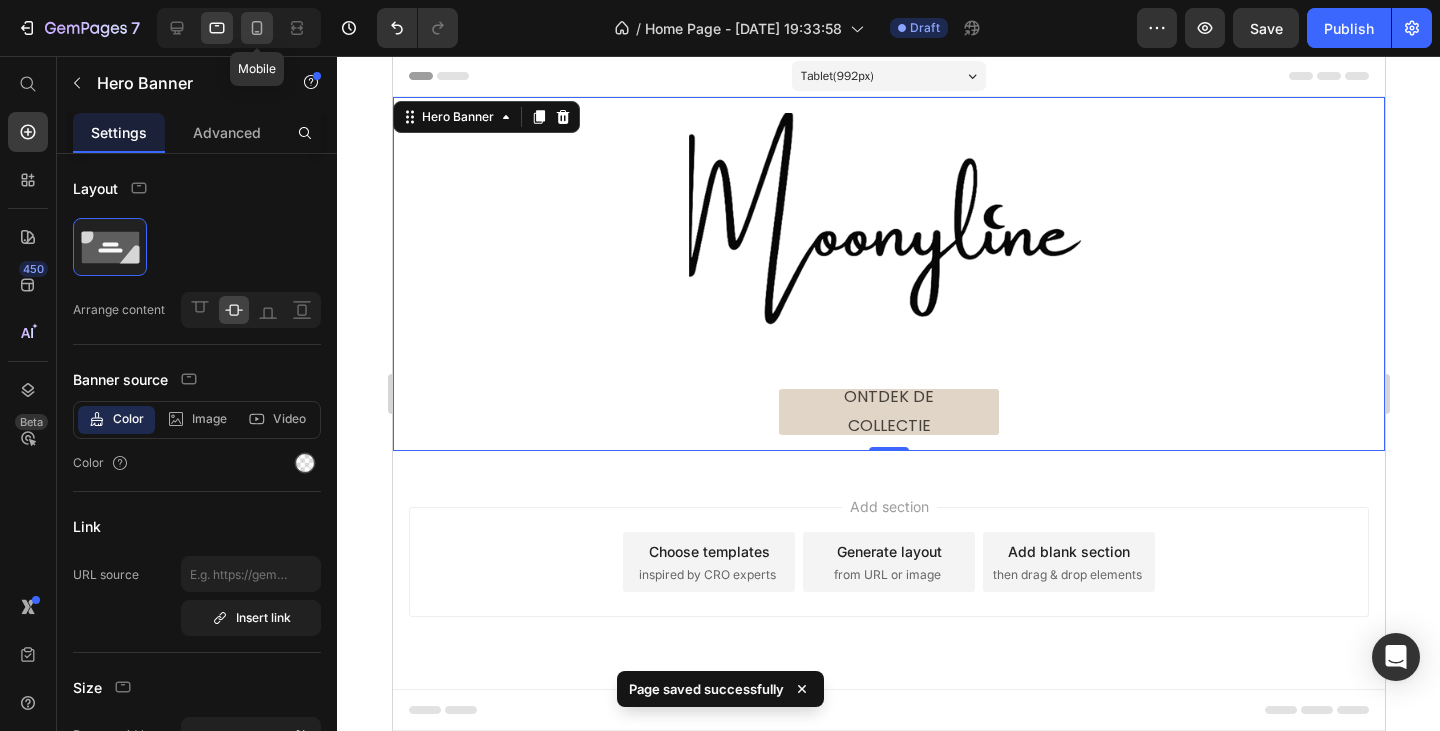 click 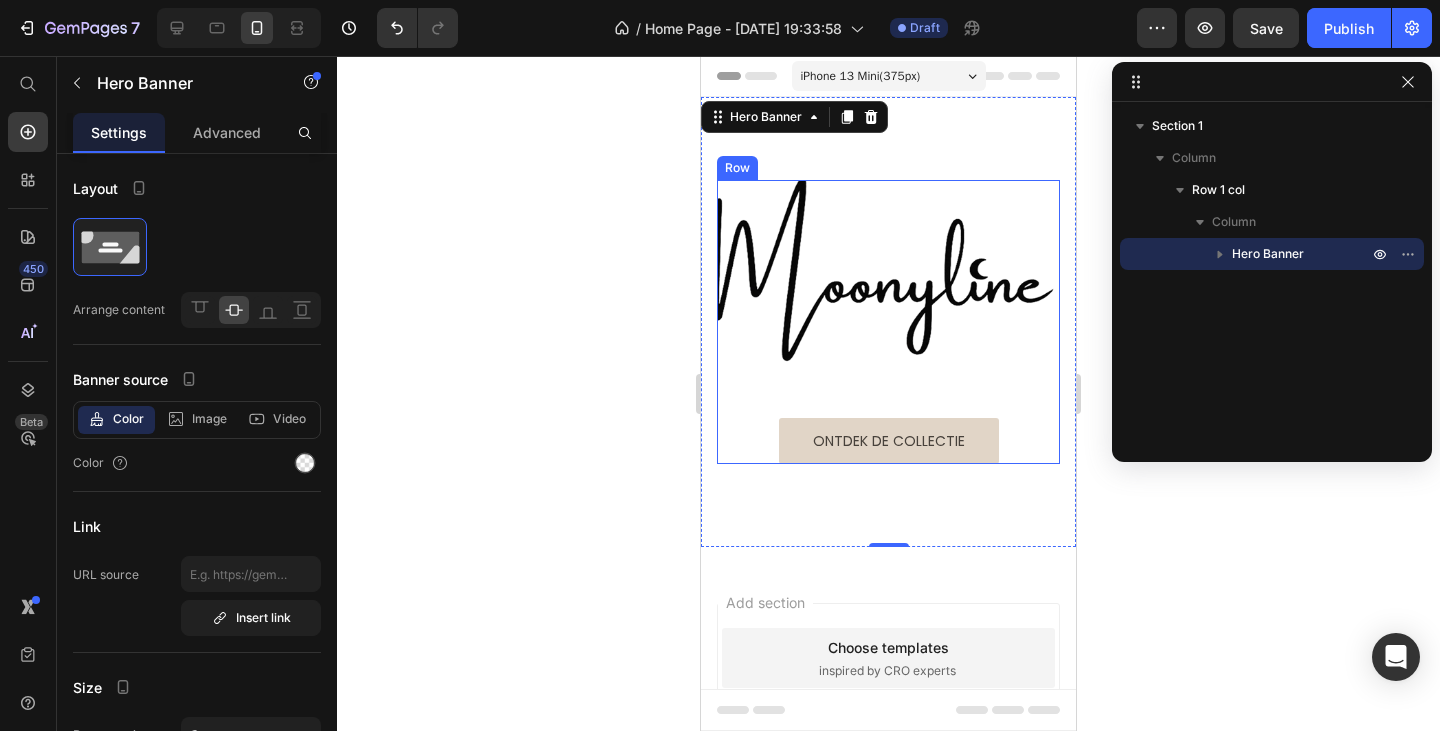 click on "Image Ontdek de collectie Button" at bounding box center (888, 322) 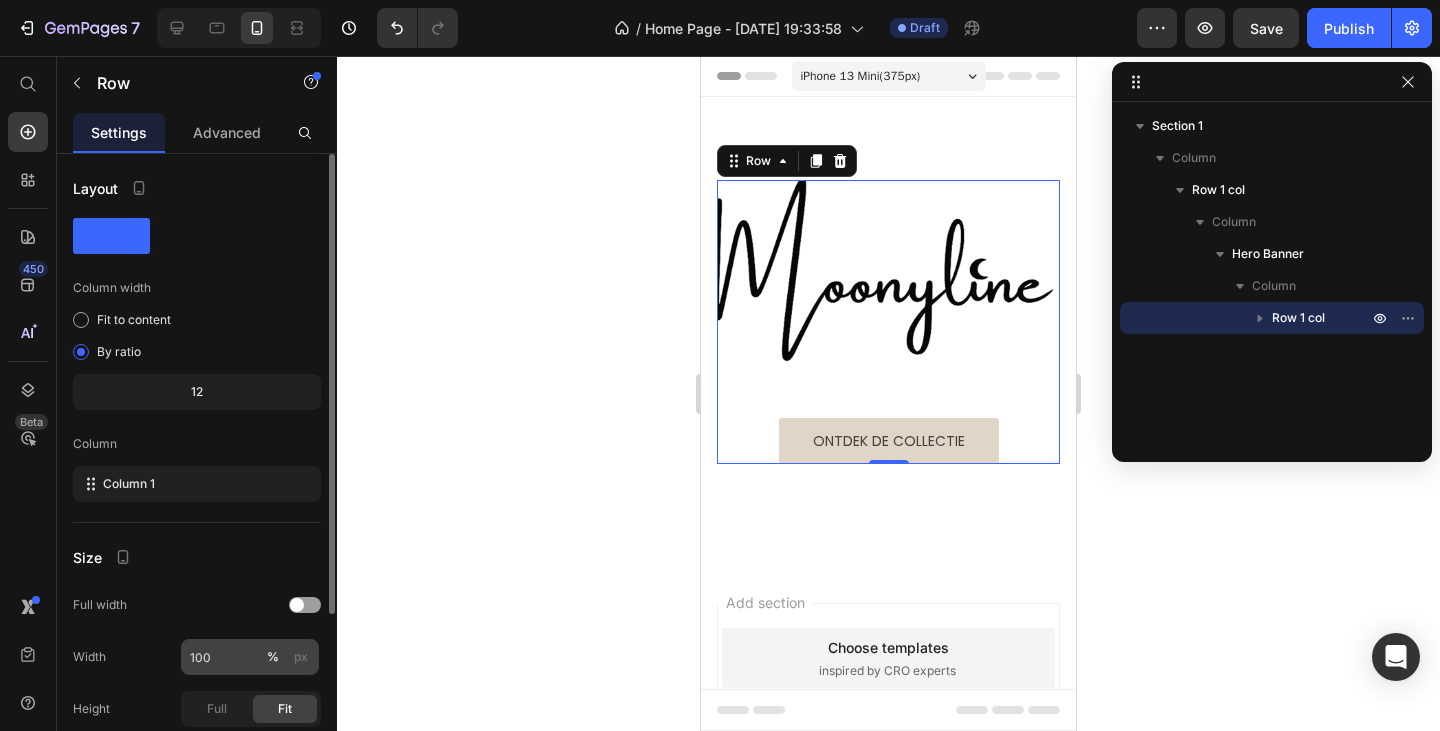click on "100 % px" at bounding box center [251, 657] 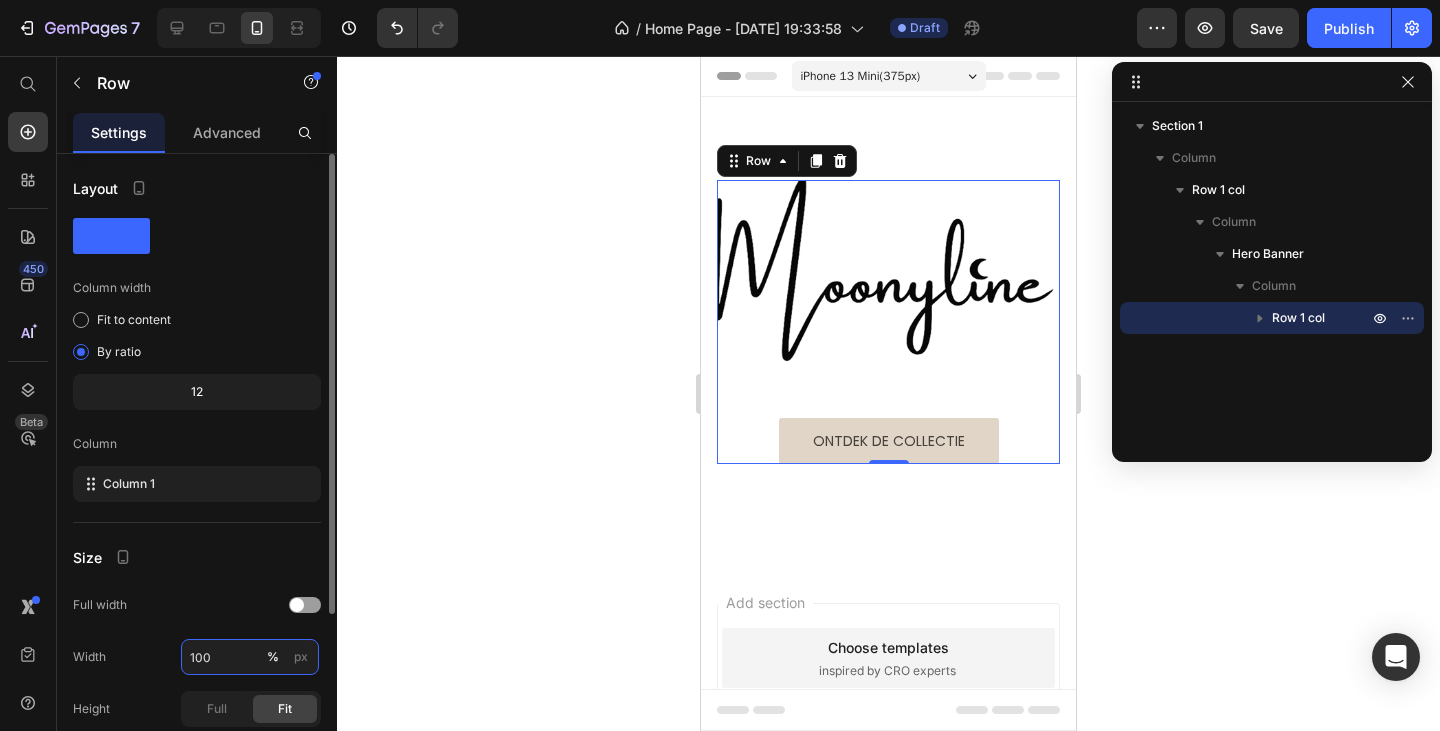 click on "100" at bounding box center (250, 657) 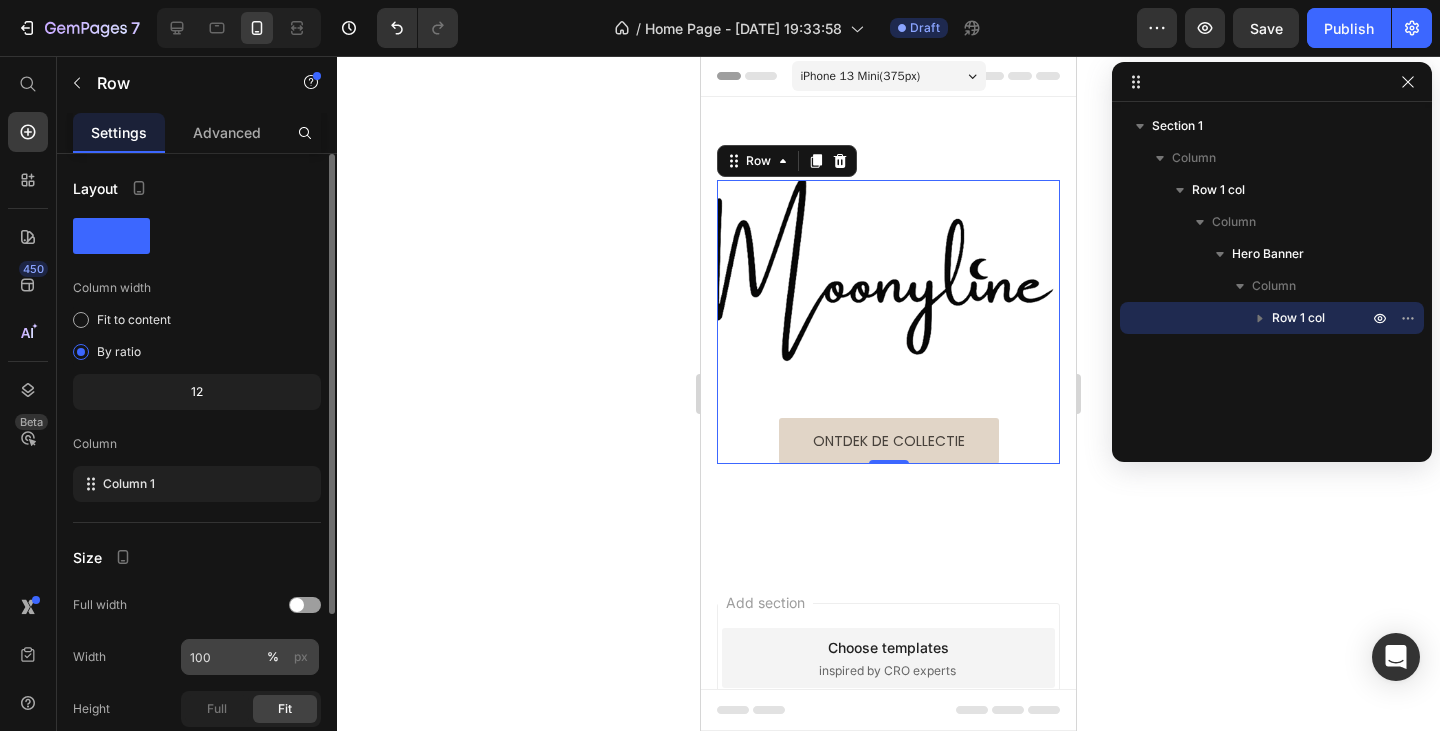 click on "px" at bounding box center [301, 657] 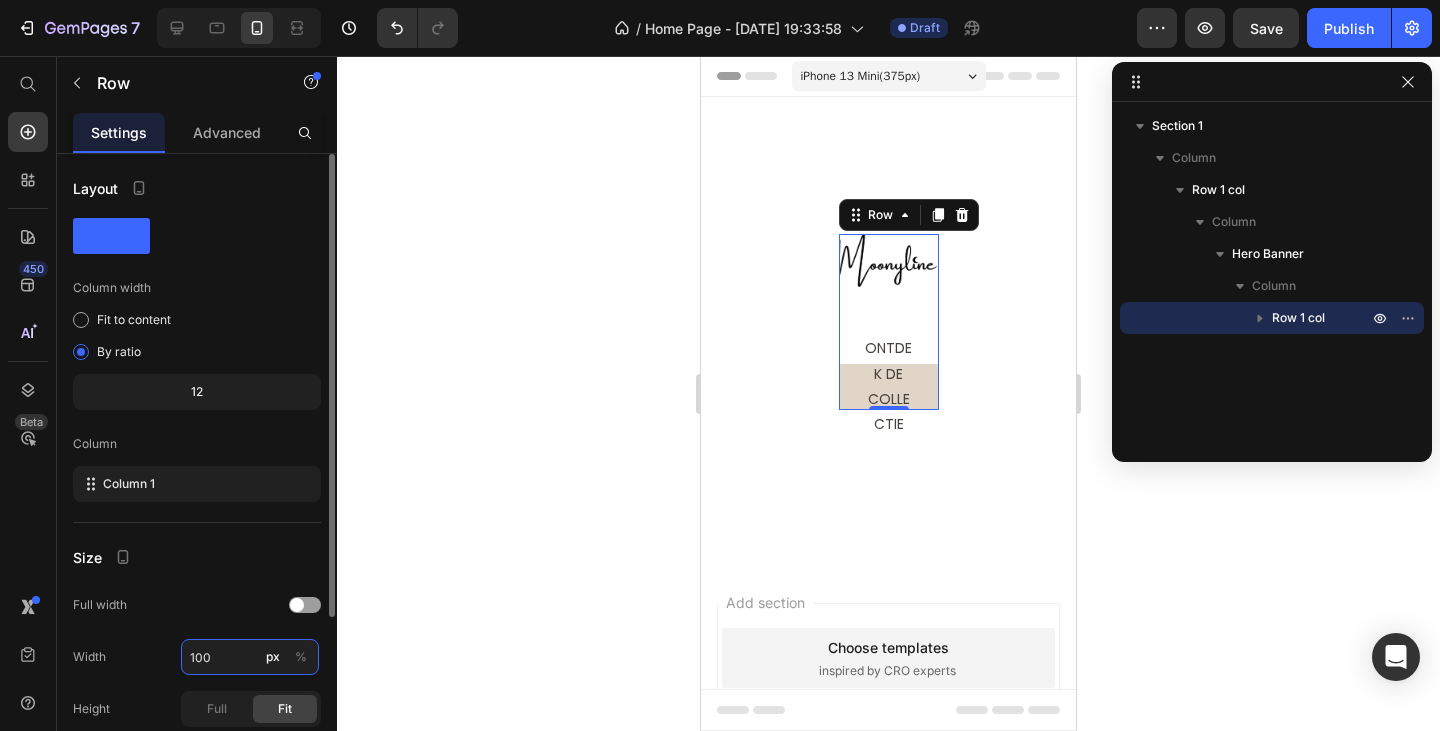 click on "100" at bounding box center (250, 657) 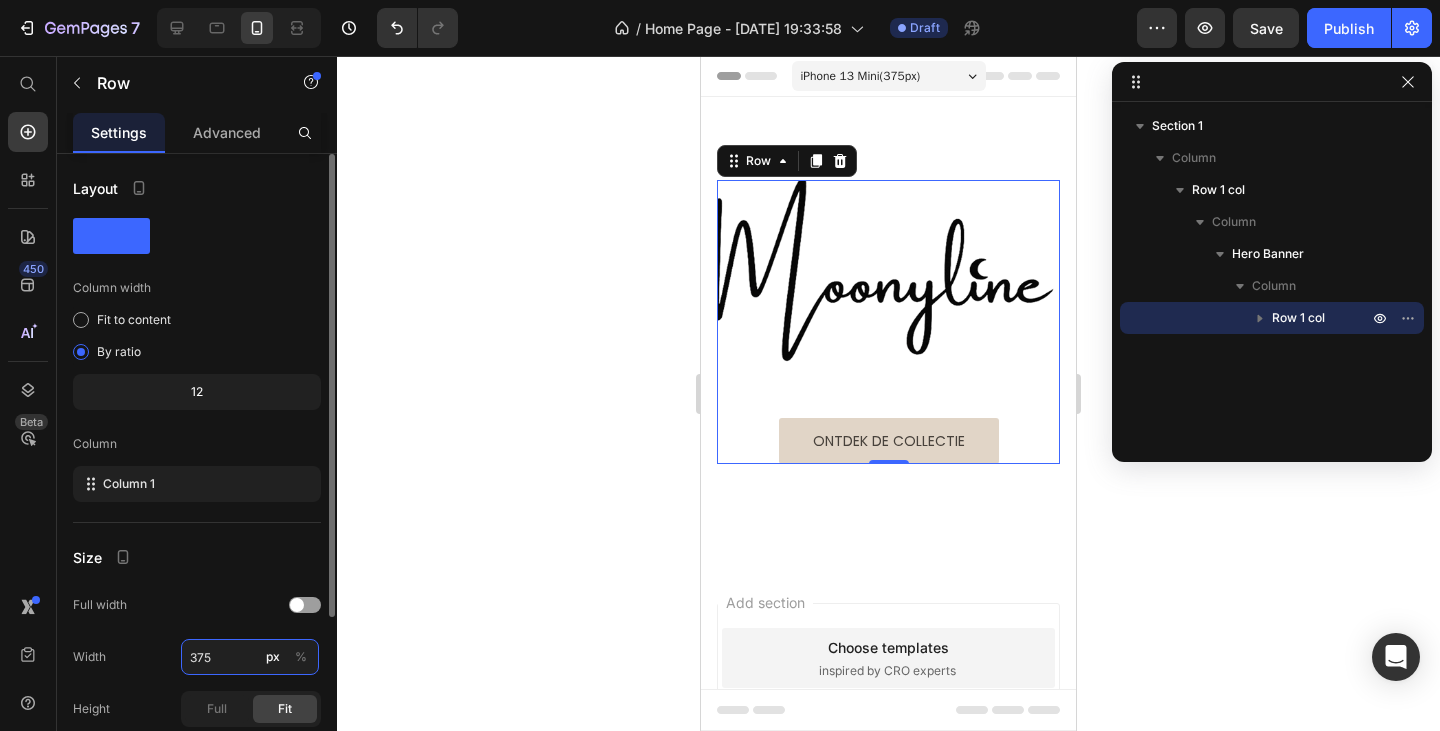 type on "375" 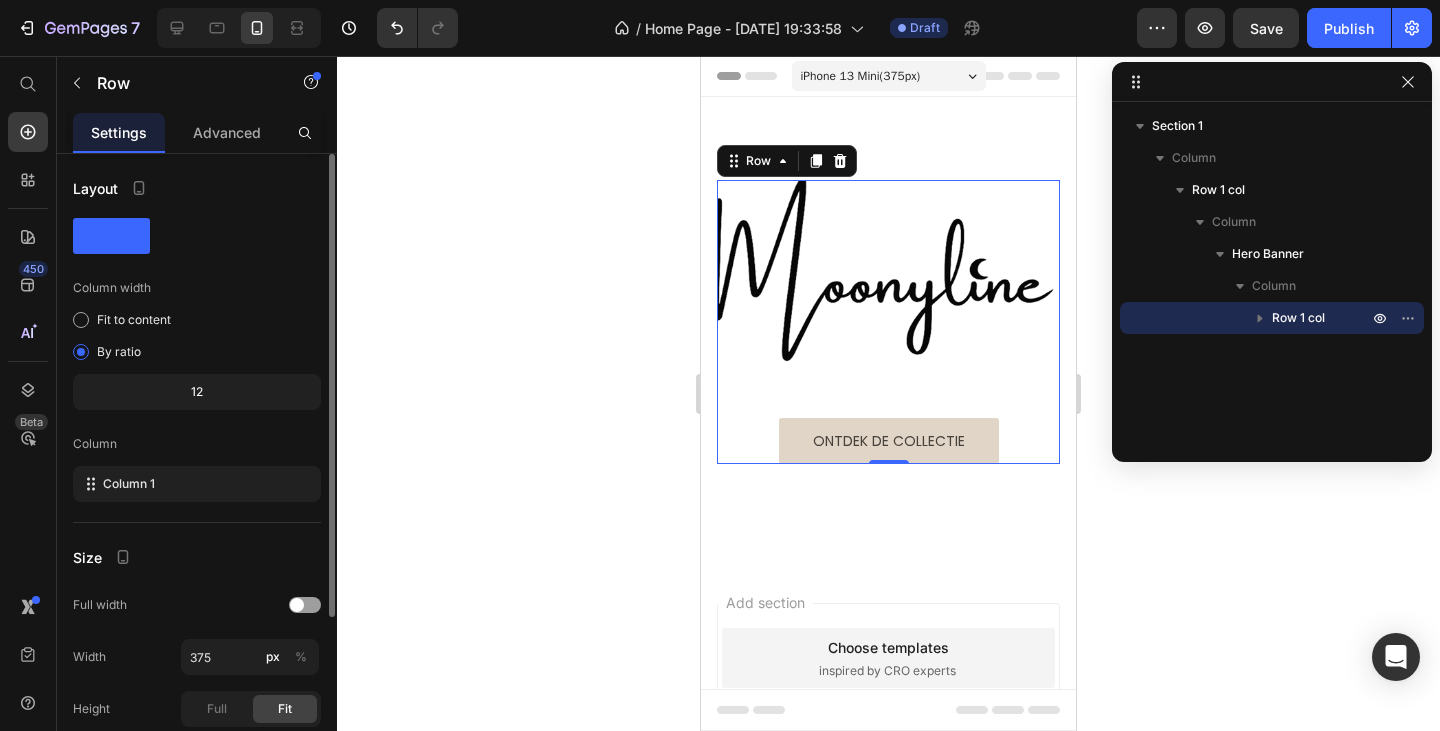 click on "Width 375 px %" 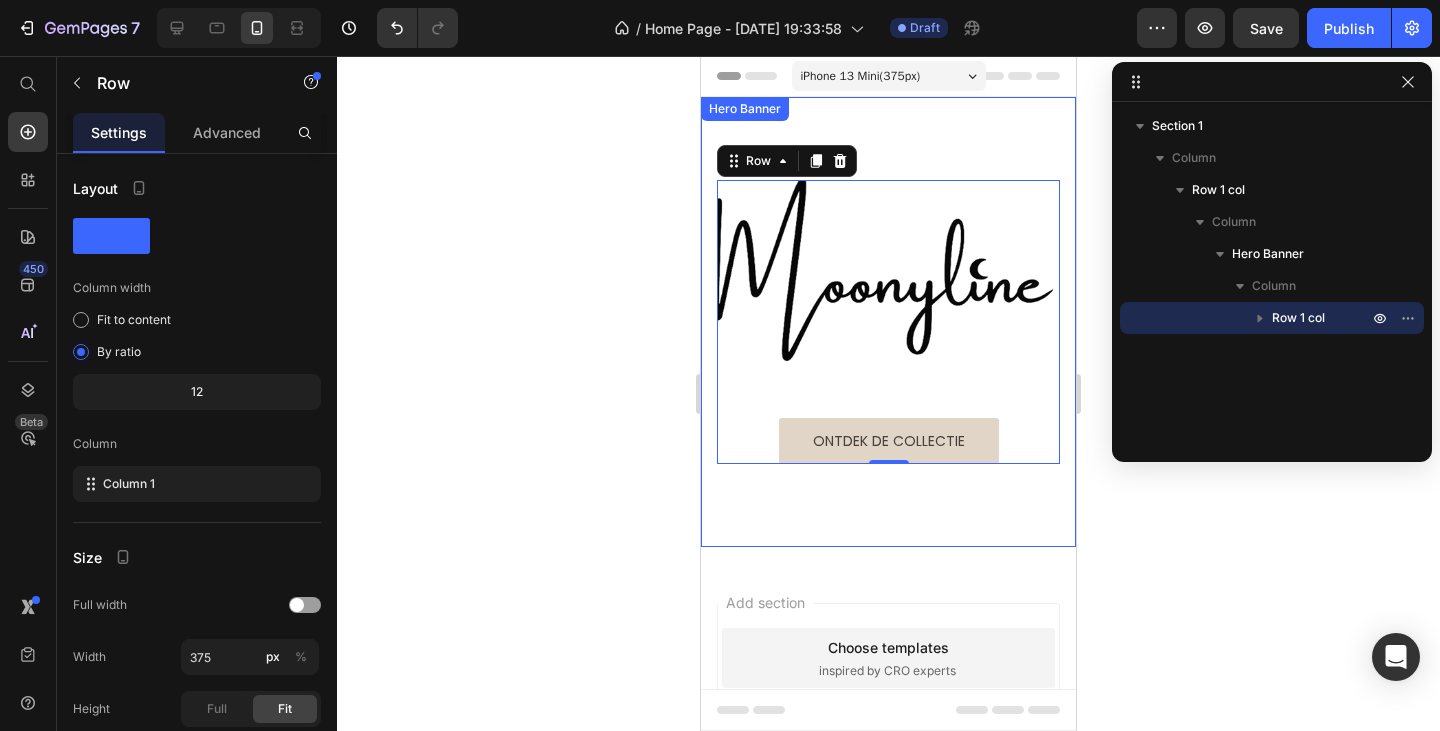 click at bounding box center [888, 322] 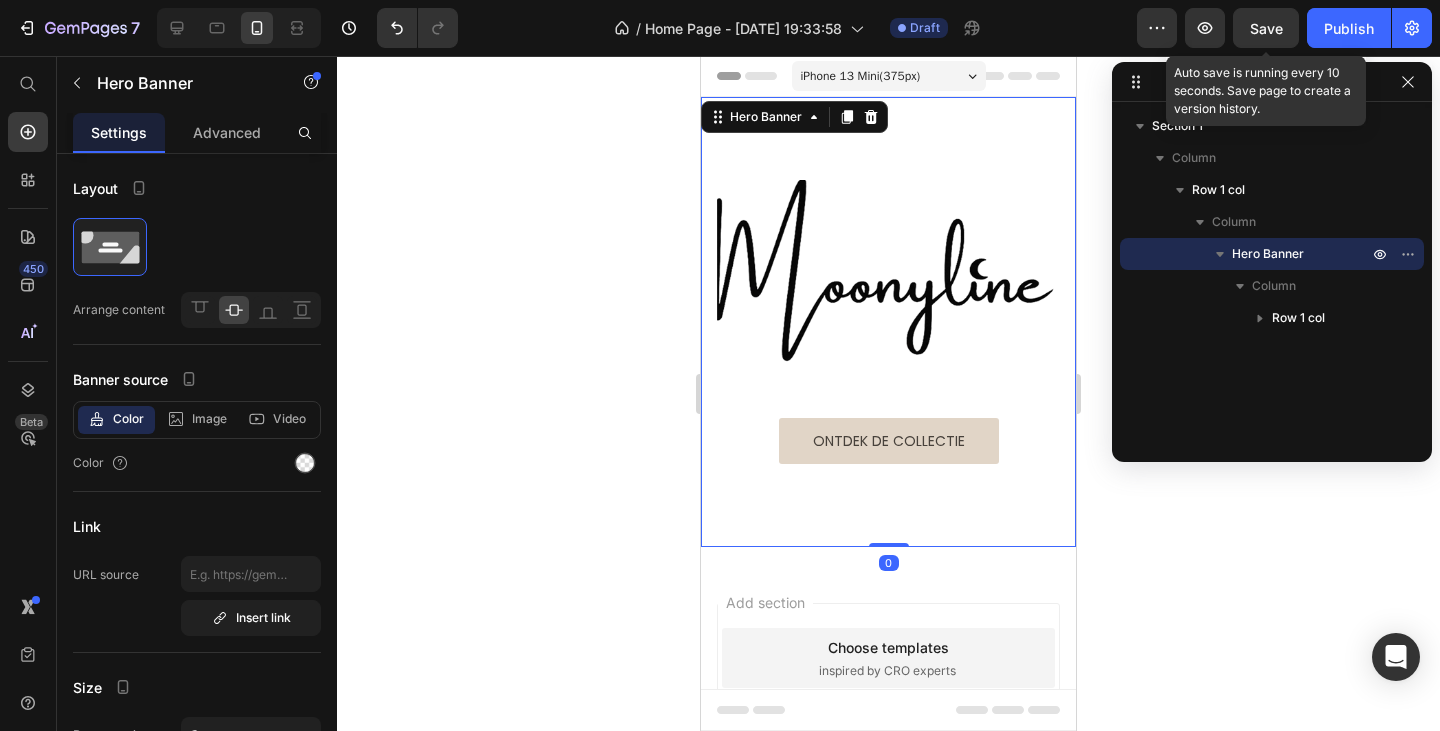 click on "Save" at bounding box center [1266, 28] 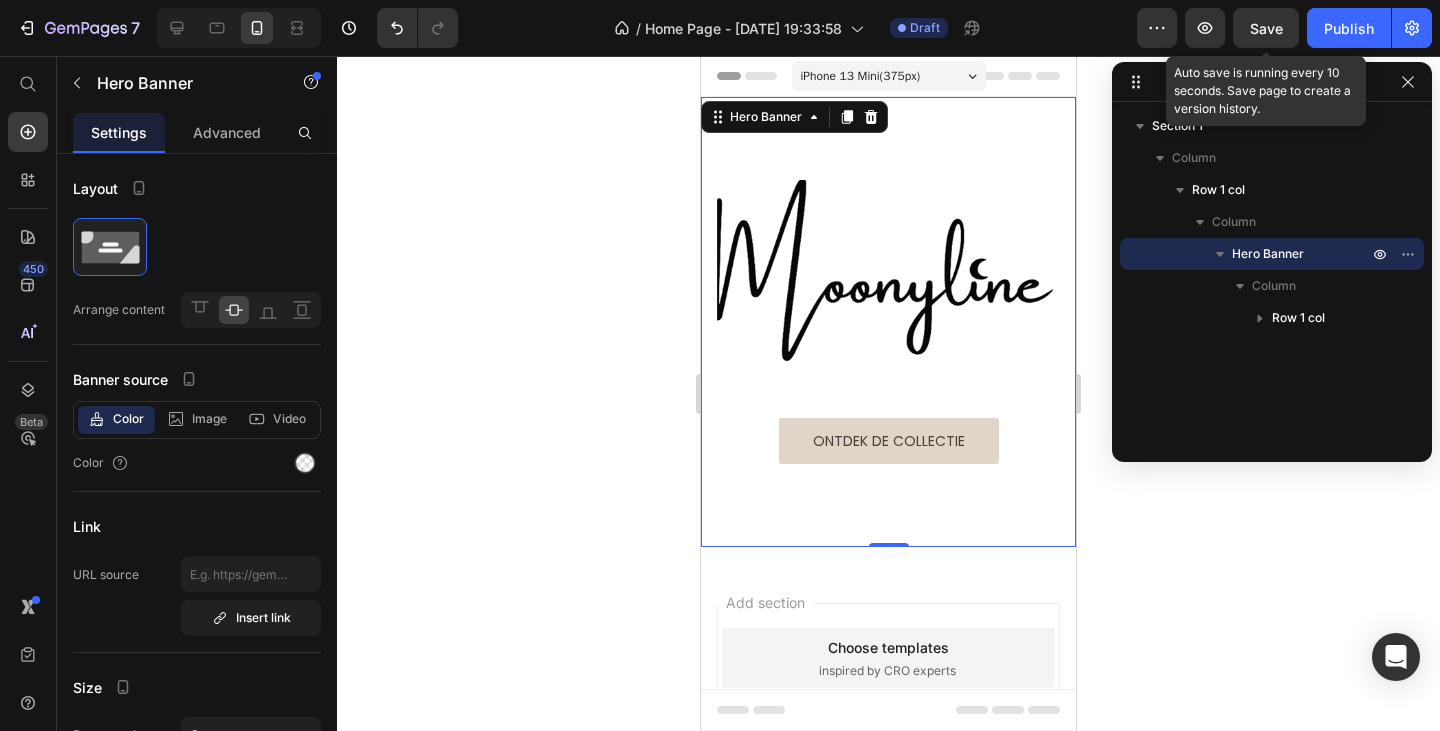 click on "Save" at bounding box center (1266, 28) 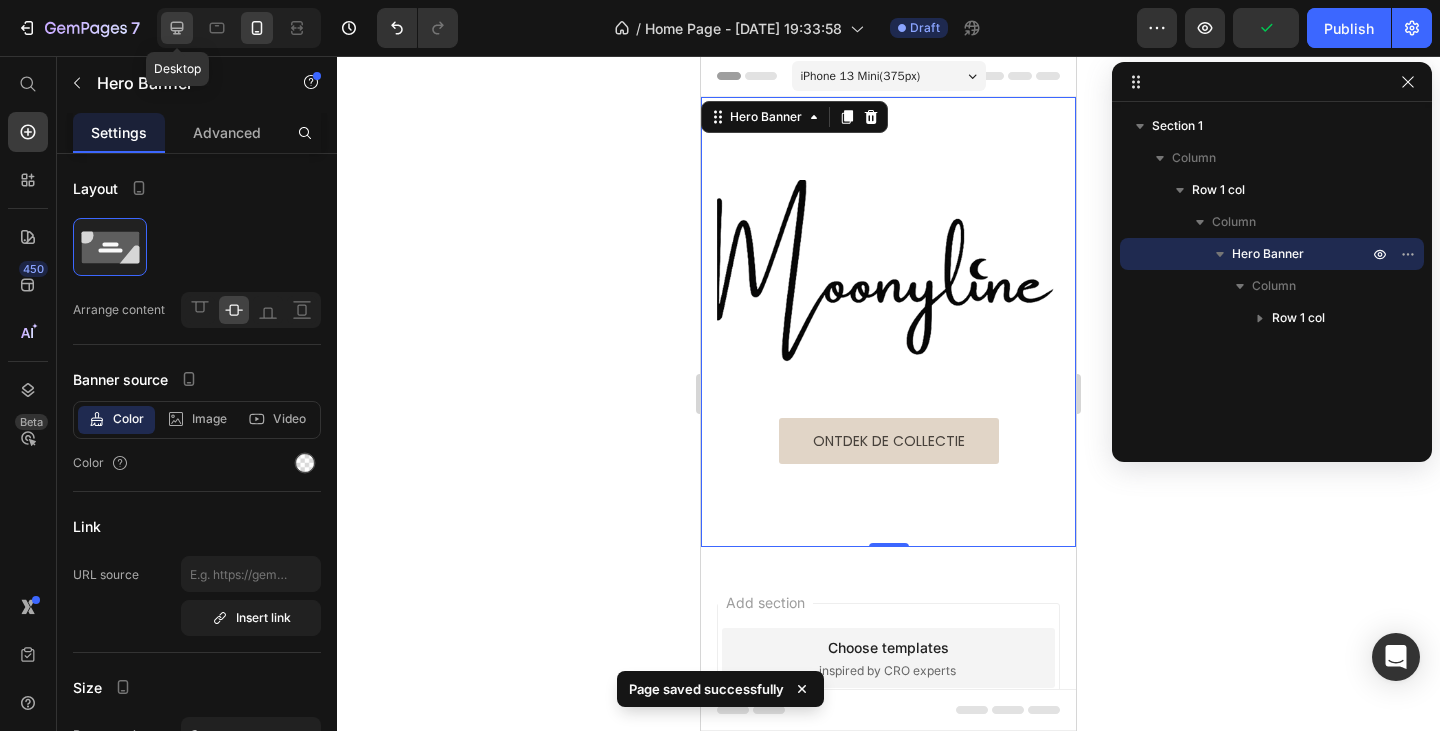 click 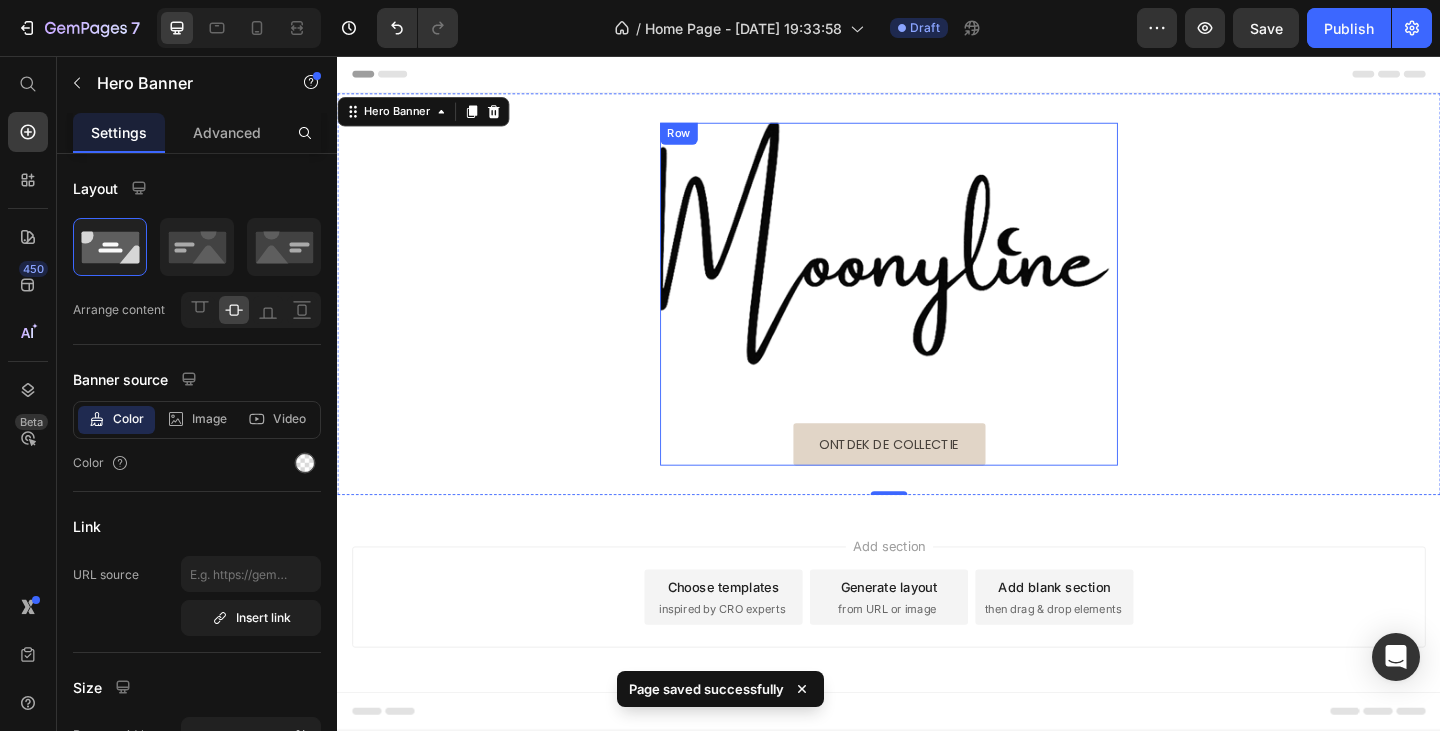 click on "Image Ontdek de collectie Button" at bounding box center (937, 315) 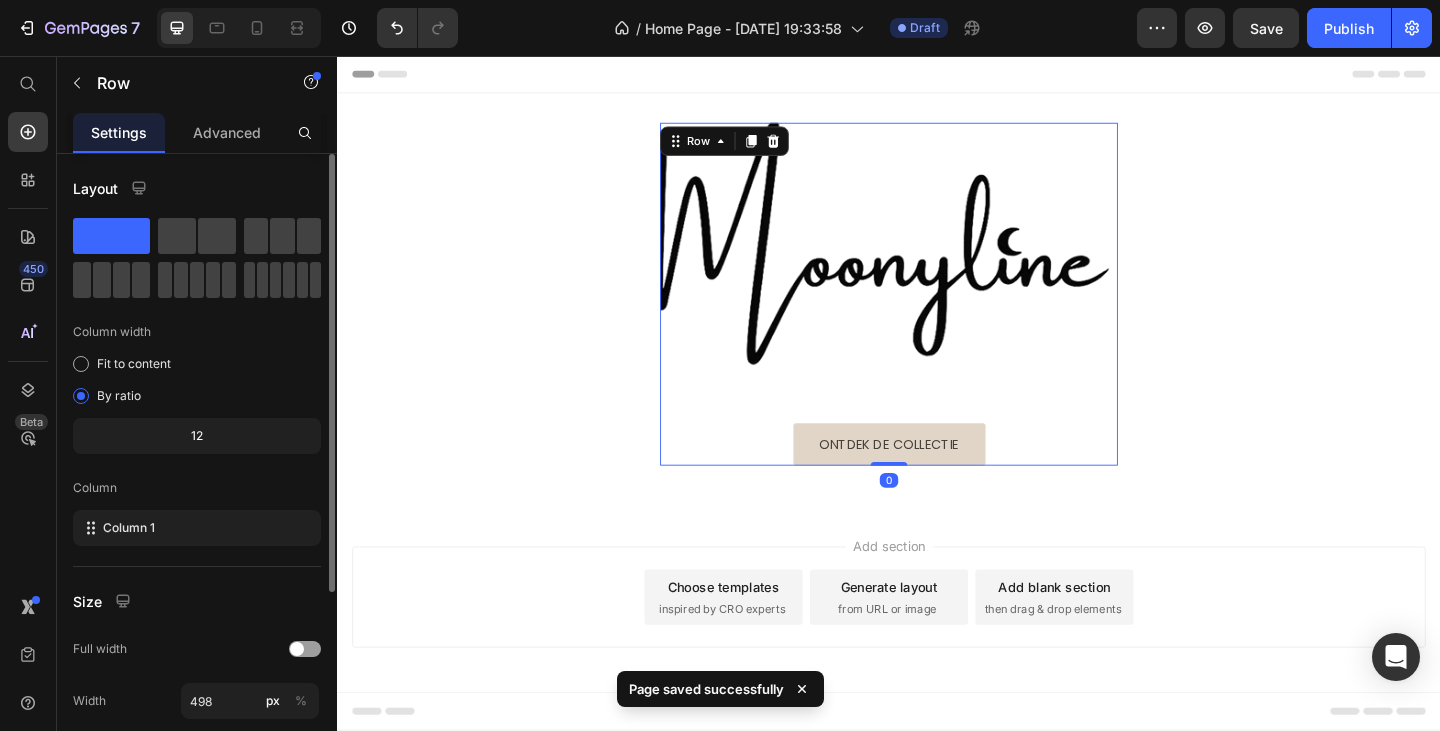 scroll, scrollTop: 100, scrollLeft: 0, axis: vertical 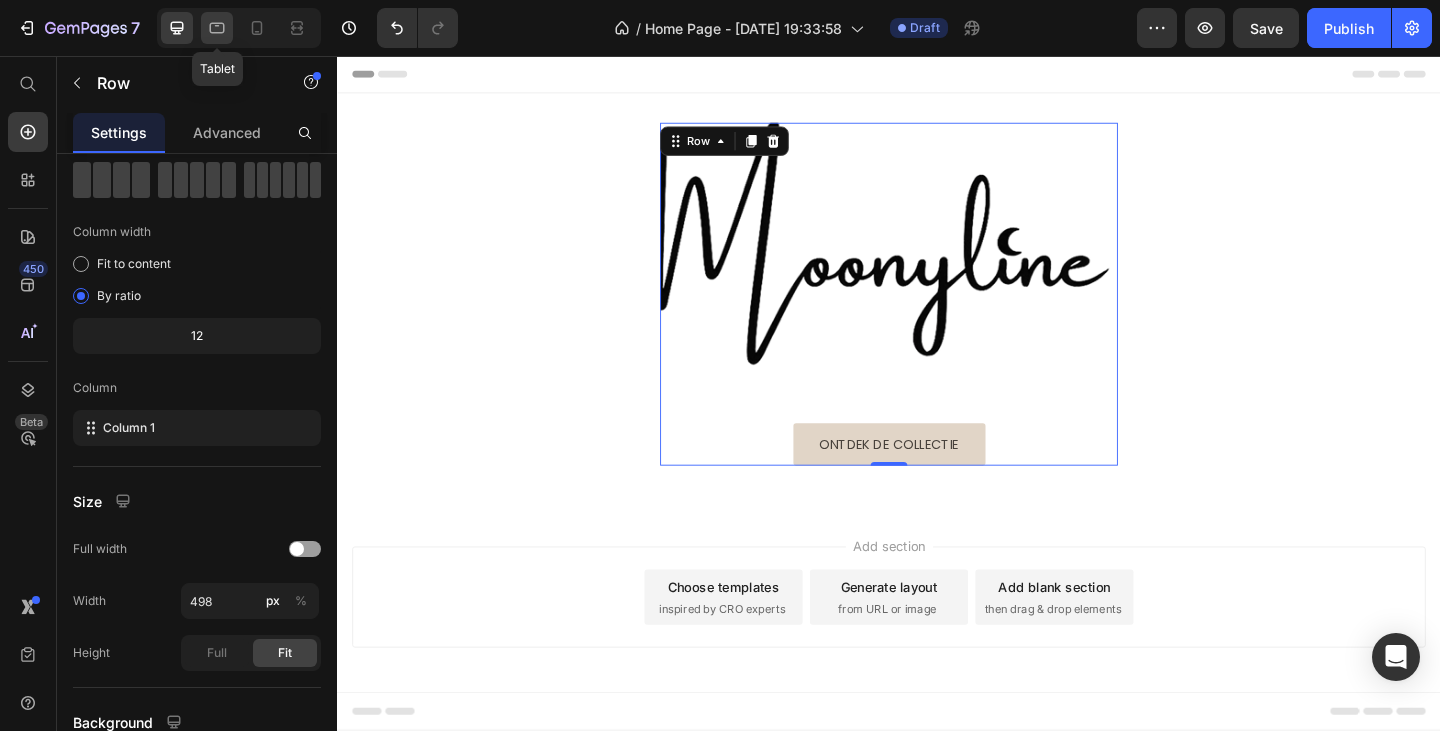 click 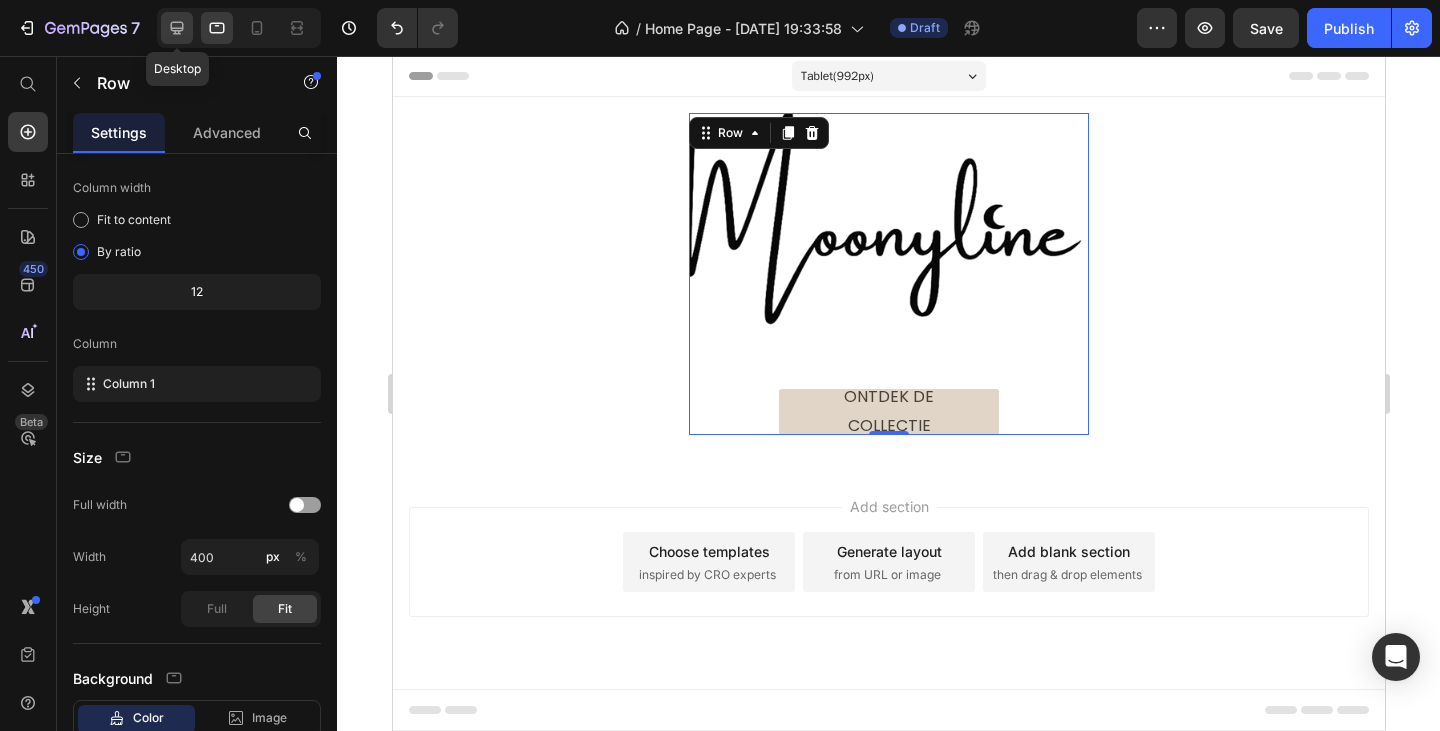click 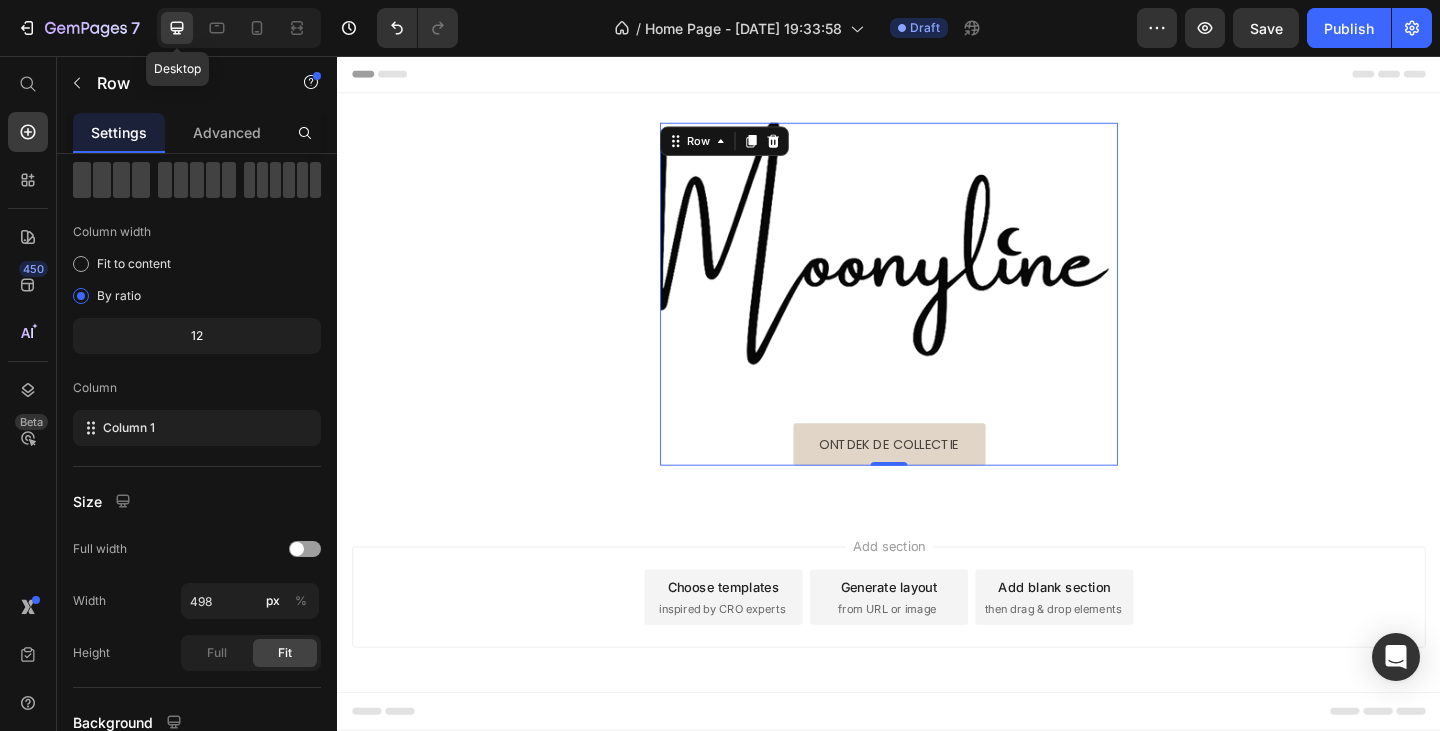scroll, scrollTop: 3, scrollLeft: 0, axis: vertical 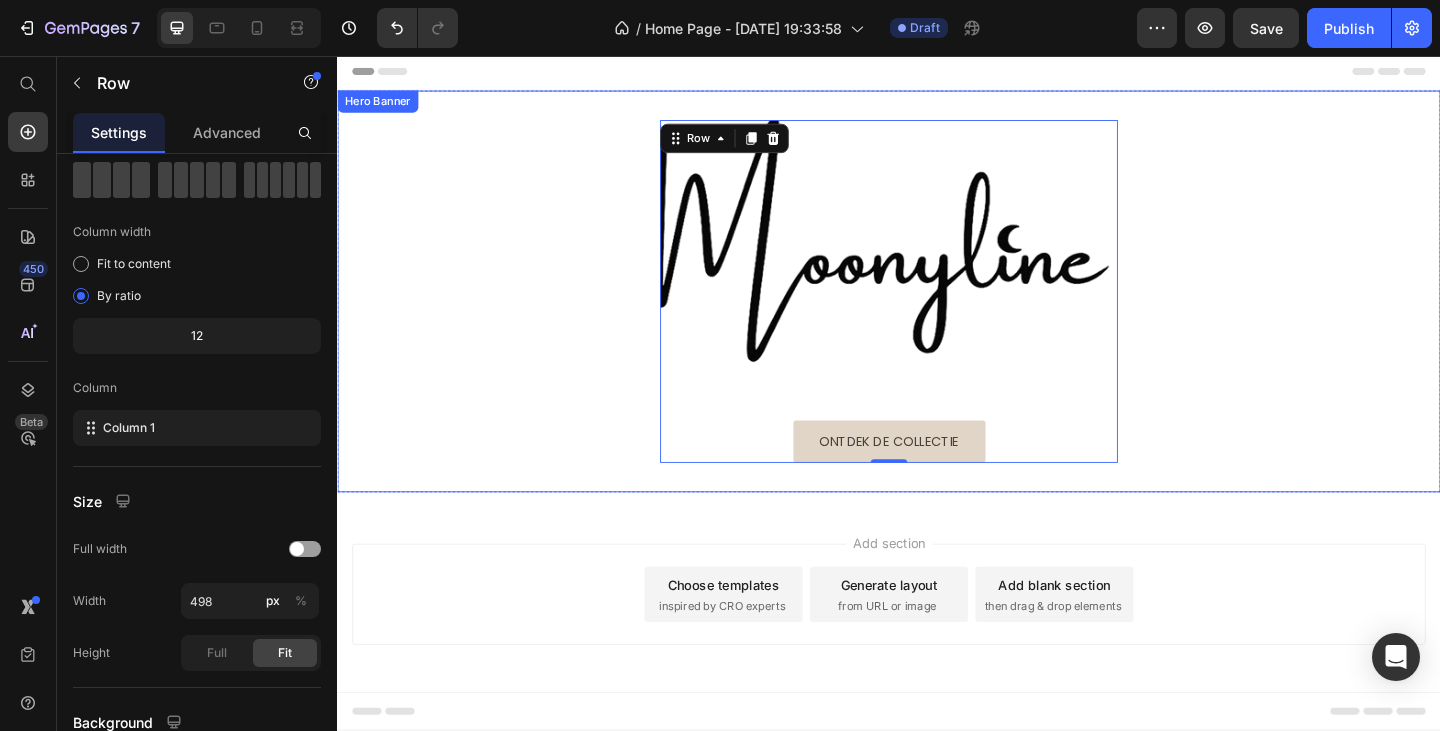 click on "Image Ontdek de collectie Button Row   0" at bounding box center [937, 312] 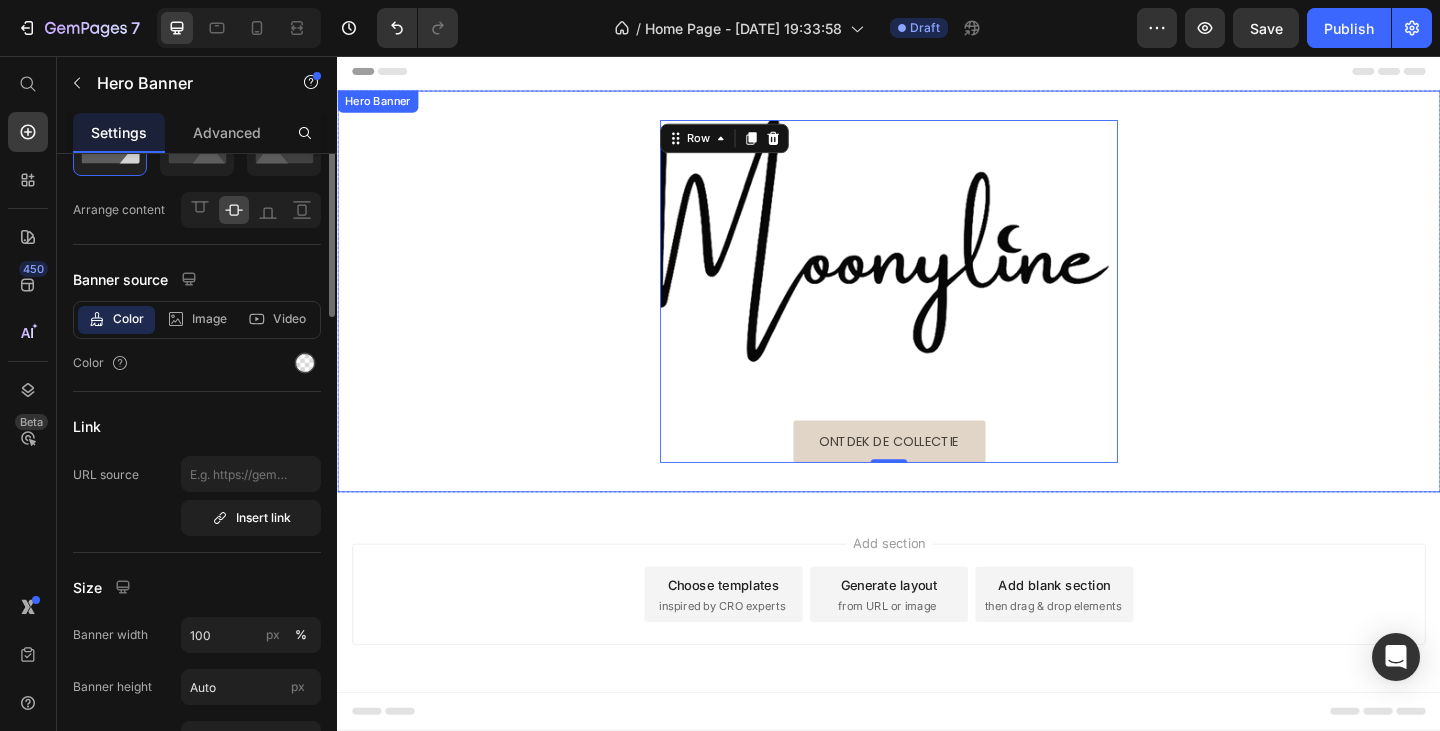 scroll, scrollTop: 0, scrollLeft: 0, axis: both 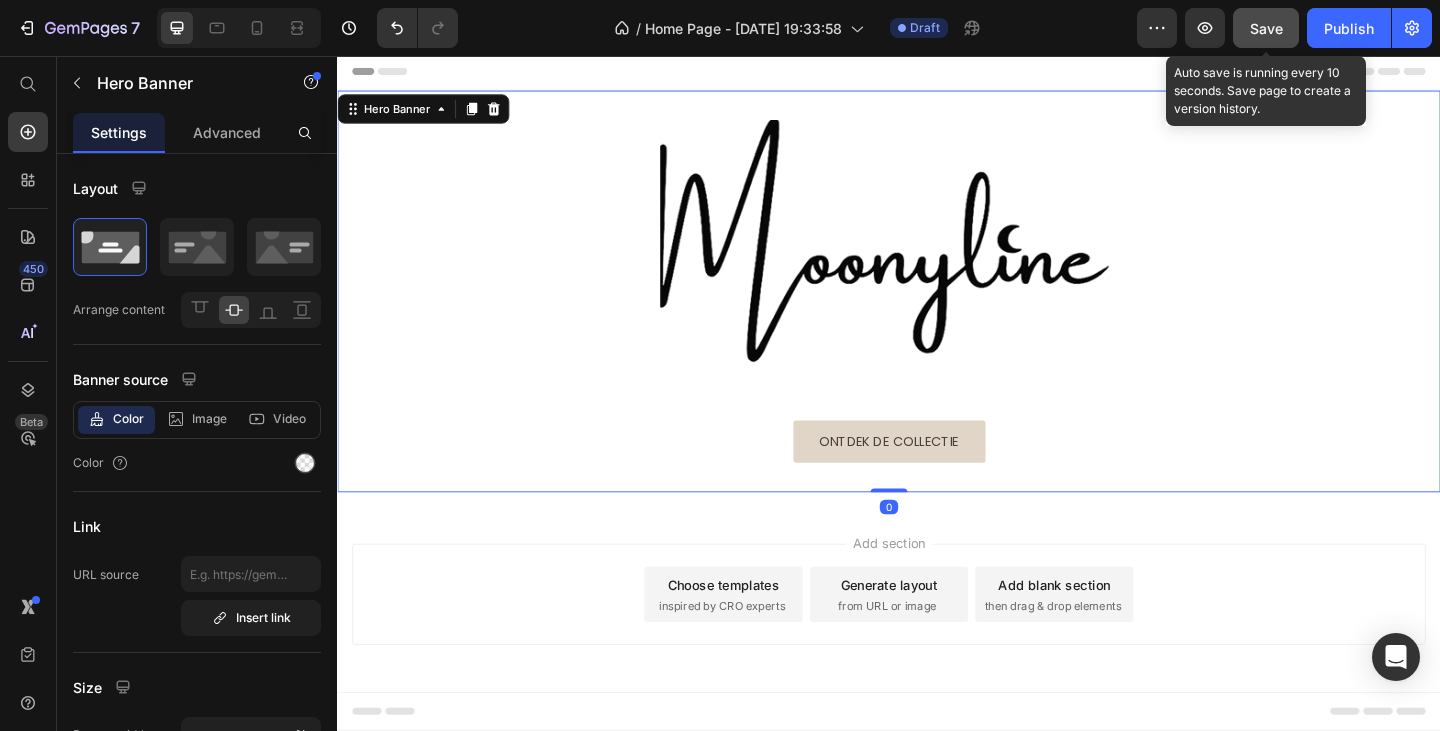 click on "Save" 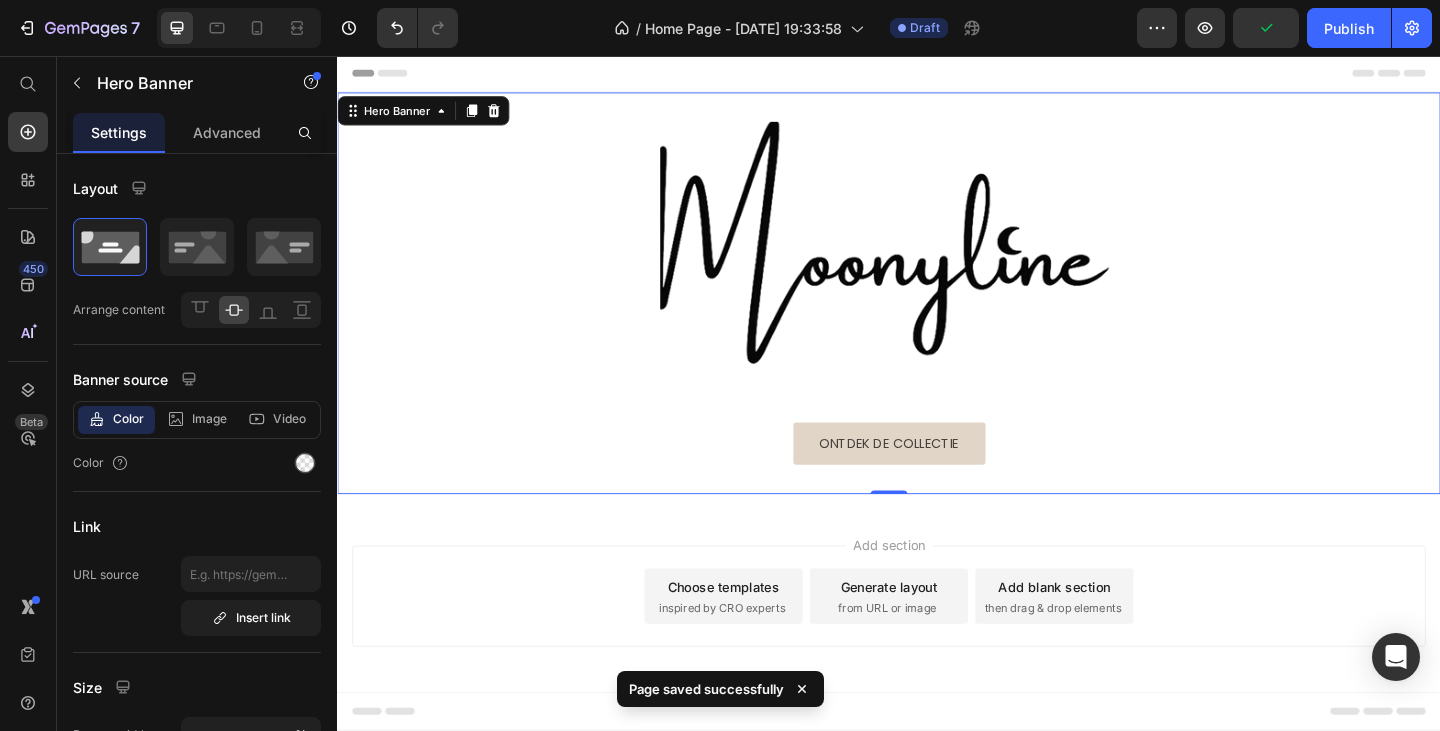 scroll, scrollTop: 0, scrollLeft: 0, axis: both 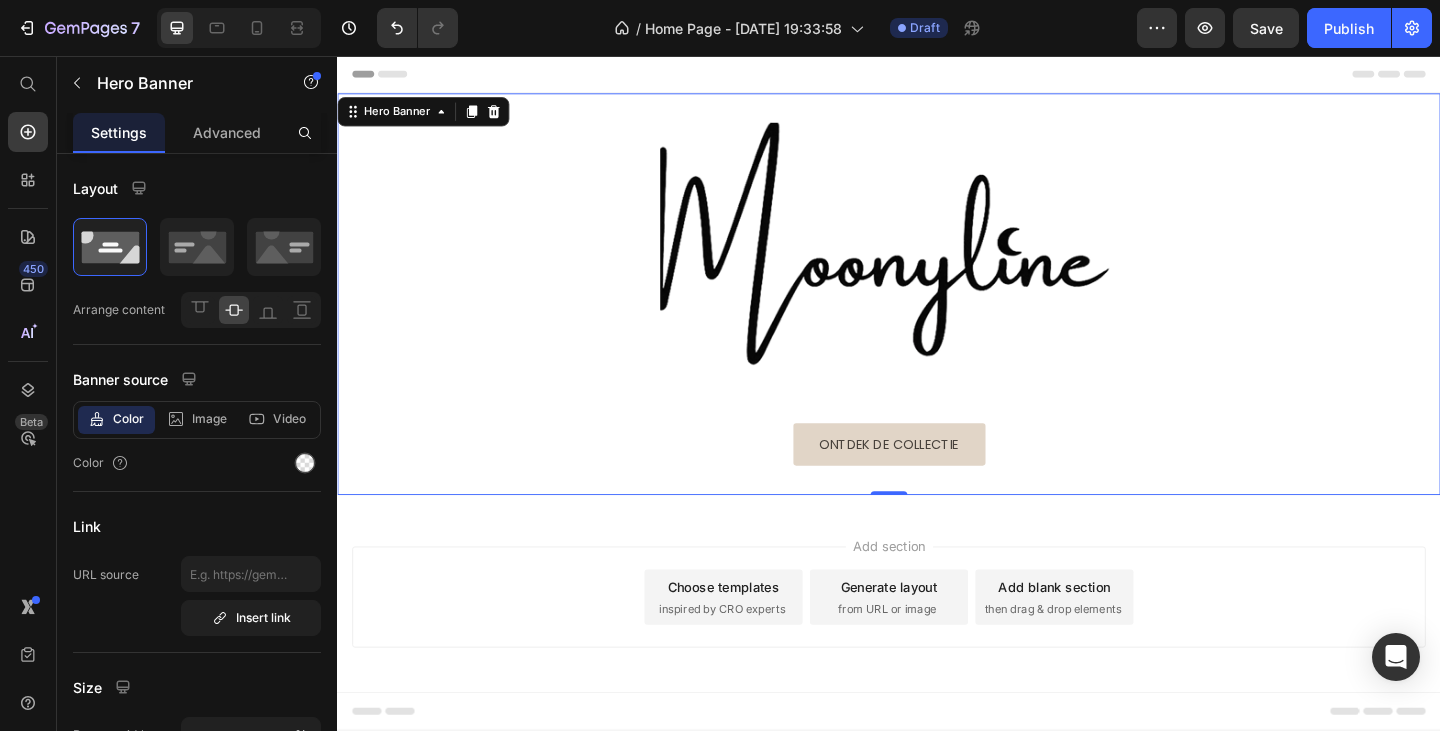 click on "Add blank section then drag & drop elements" at bounding box center [1117, 645] 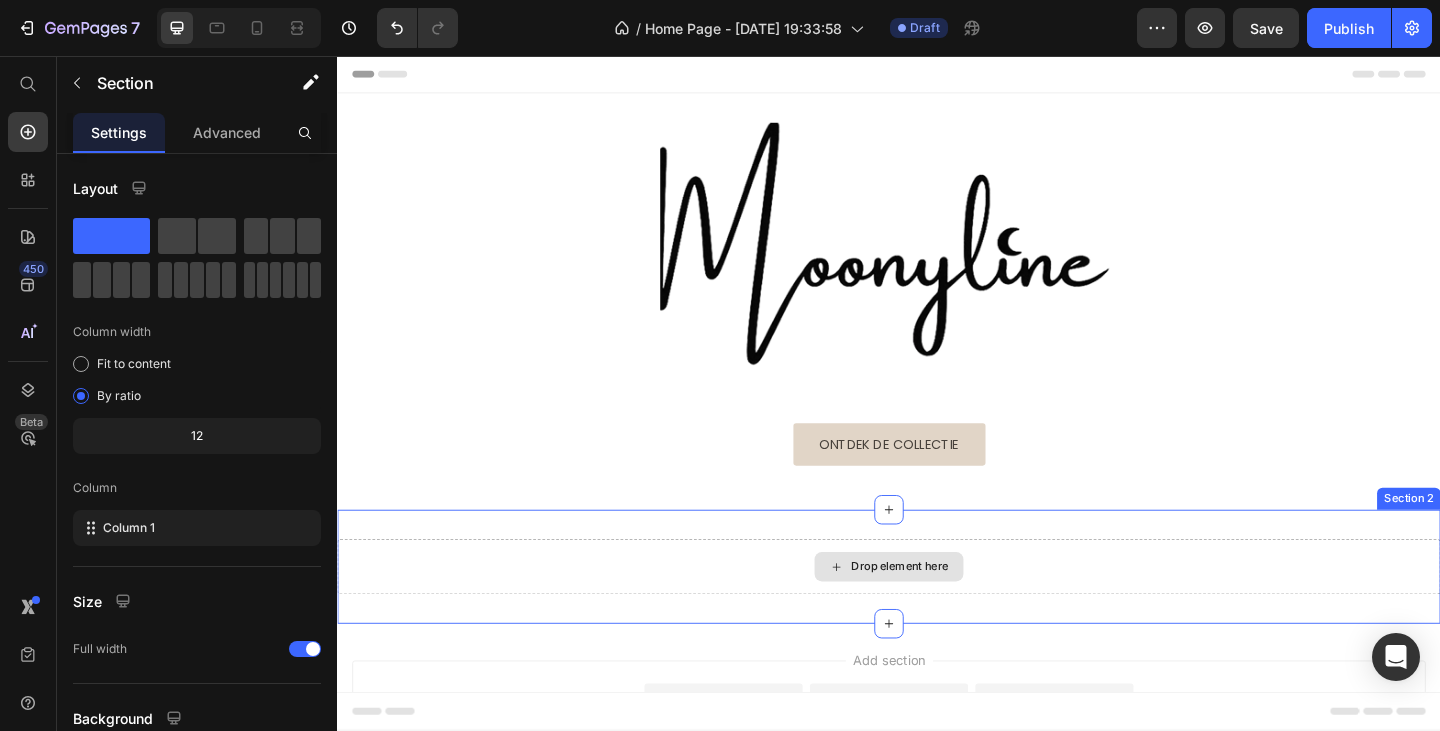 click on "Drop element here" at bounding box center (937, 612) 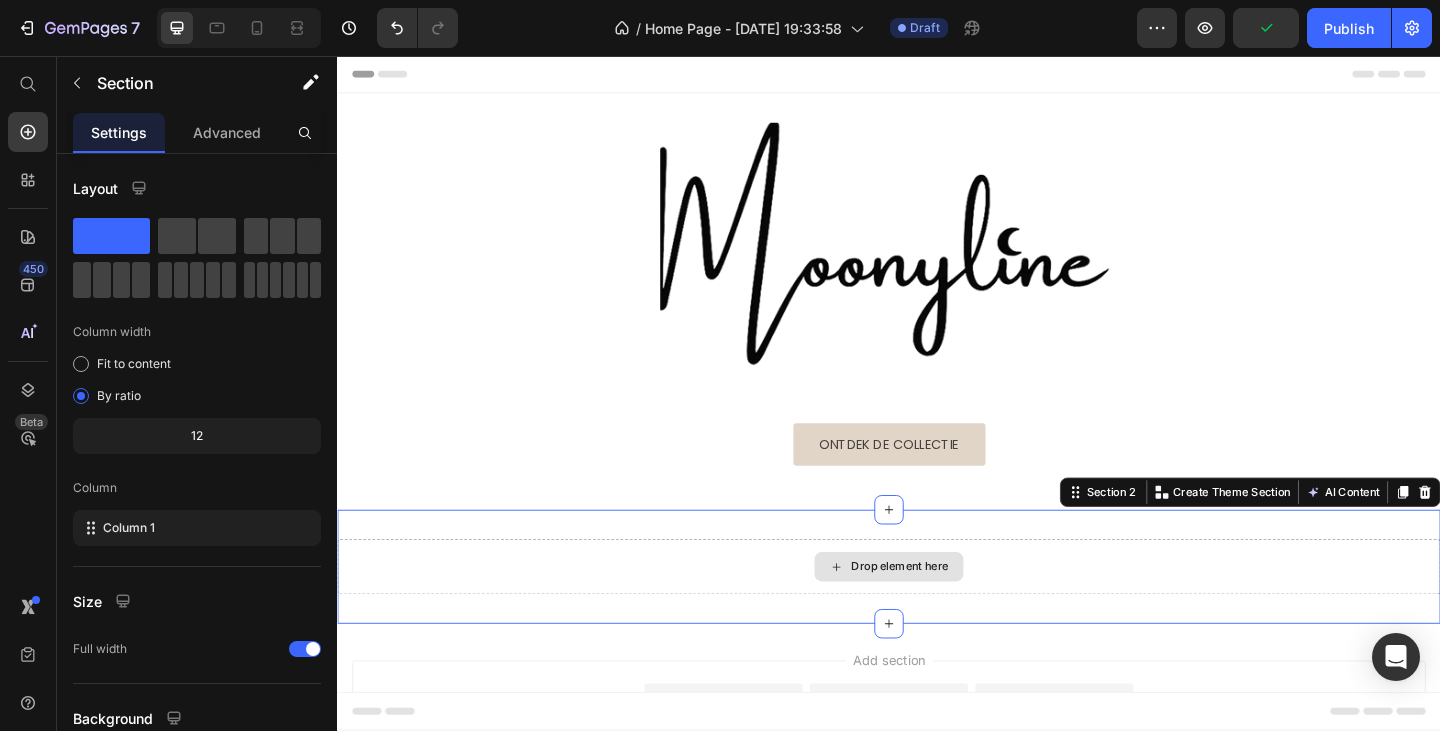 click on "Drop element here" at bounding box center (937, 612) 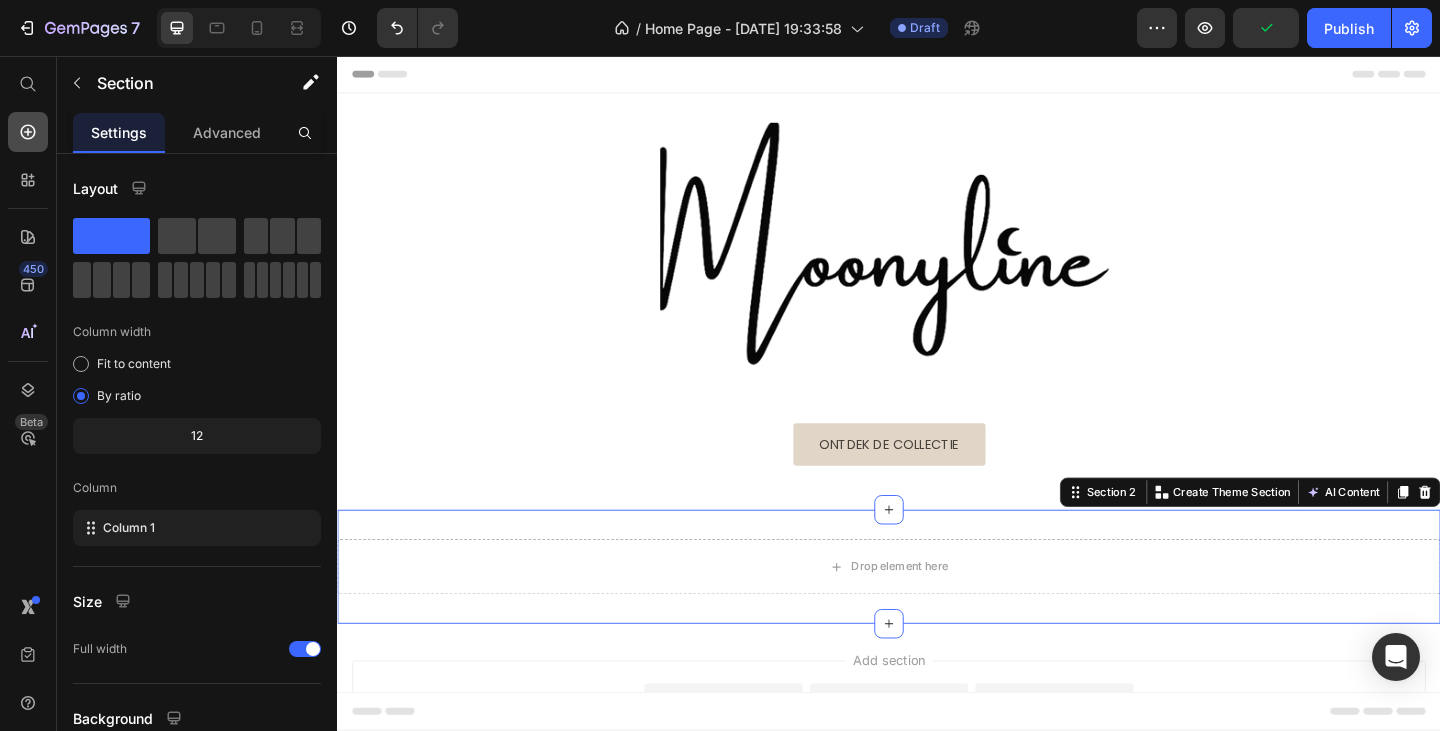 click 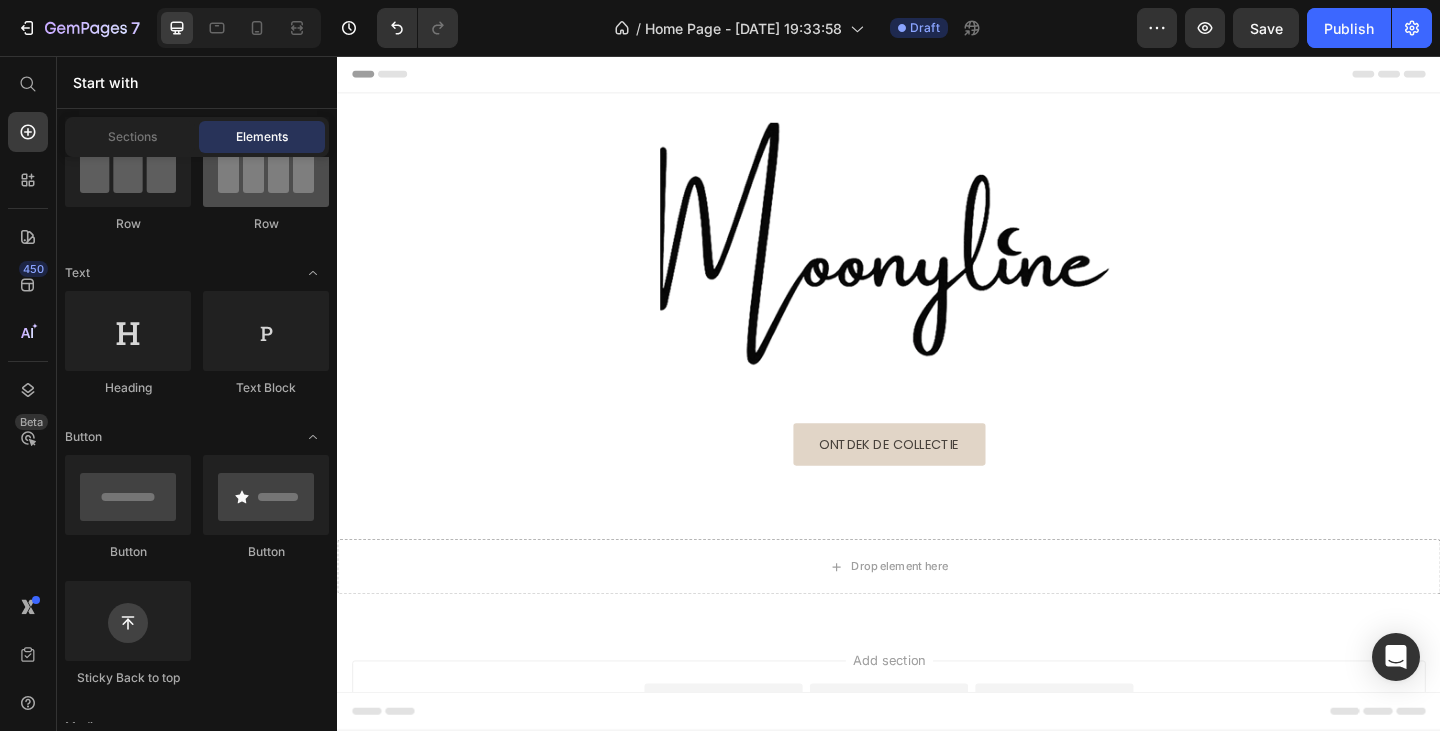 scroll, scrollTop: 0, scrollLeft: 0, axis: both 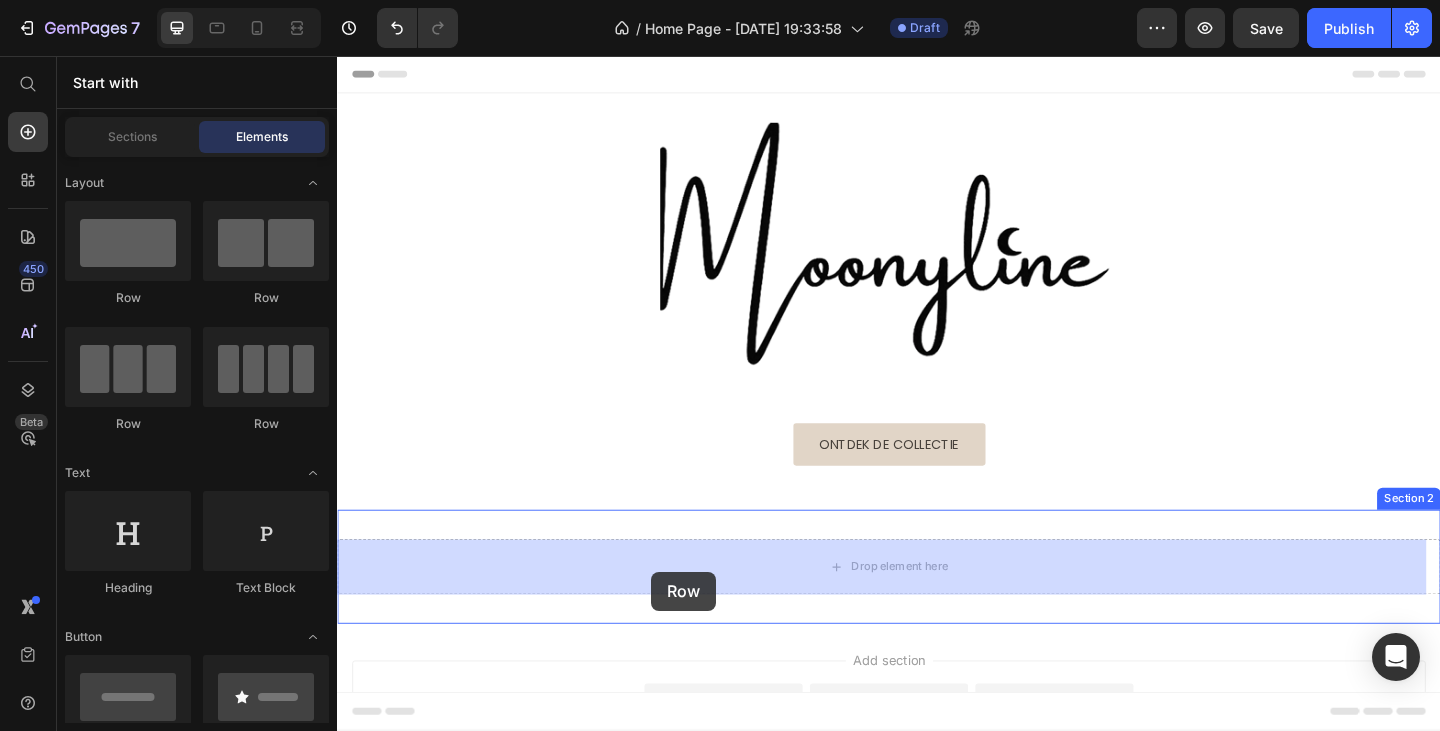 drag, startPoint x: 442, startPoint y: 298, endPoint x: 679, endPoint y: 617, distance: 397.40408 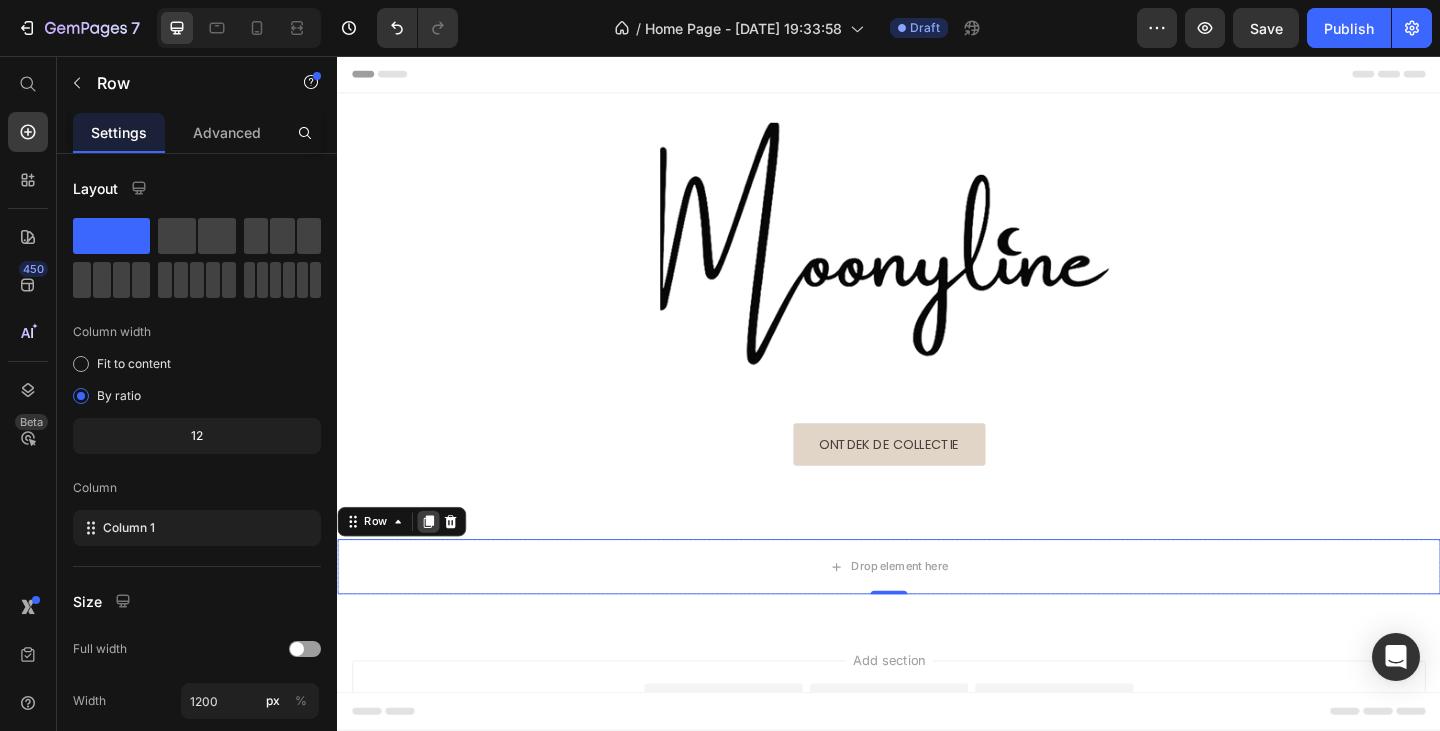 click 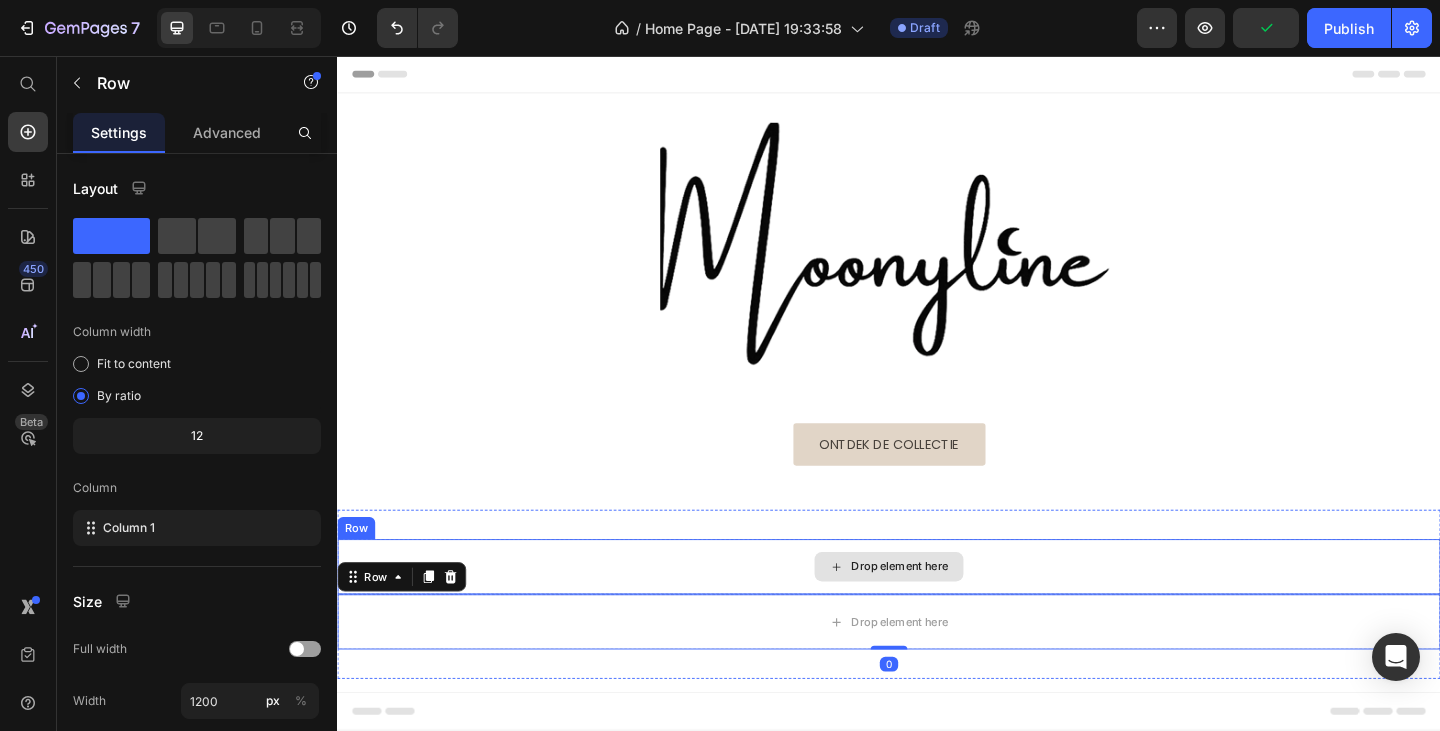 click on "Drop element here" at bounding box center [937, 612] 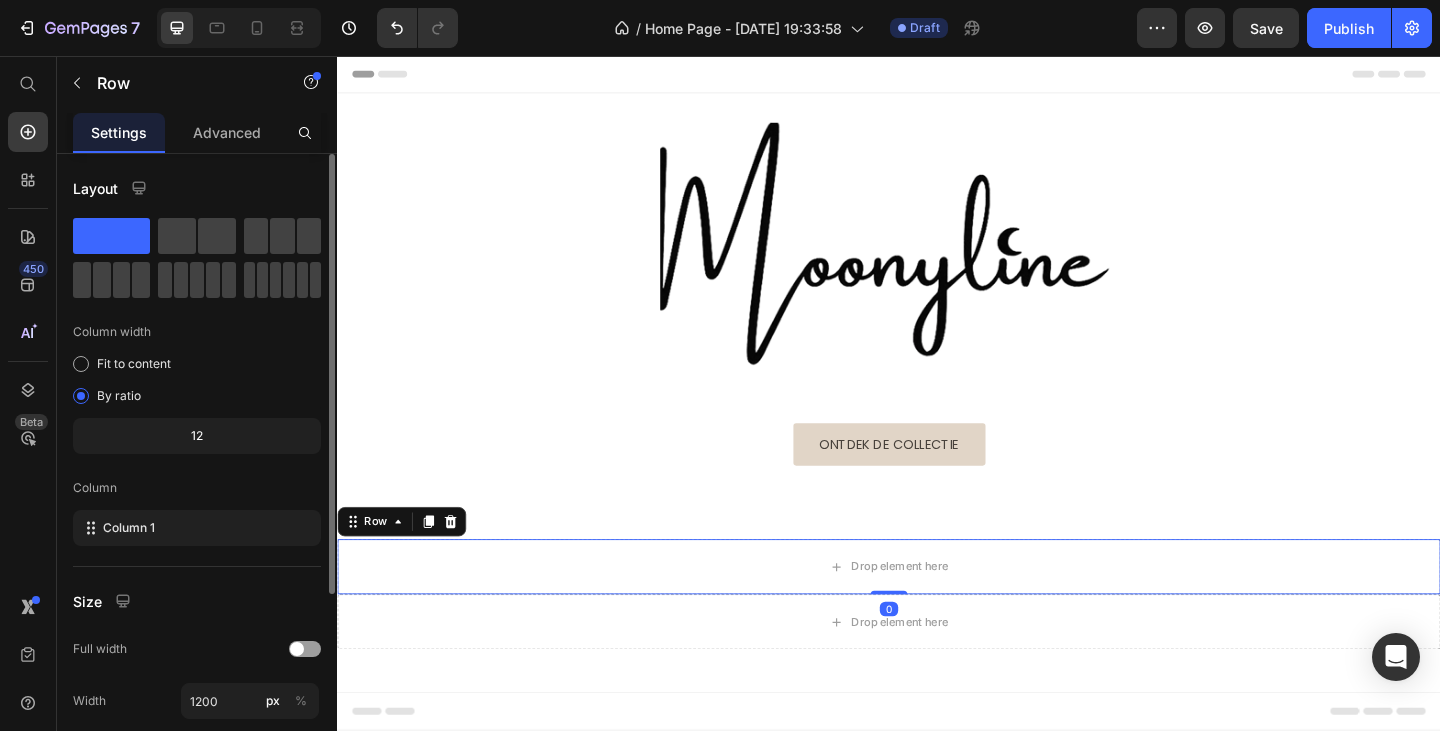 scroll, scrollTop: 100, scrollLeft: 0, axis: vertical 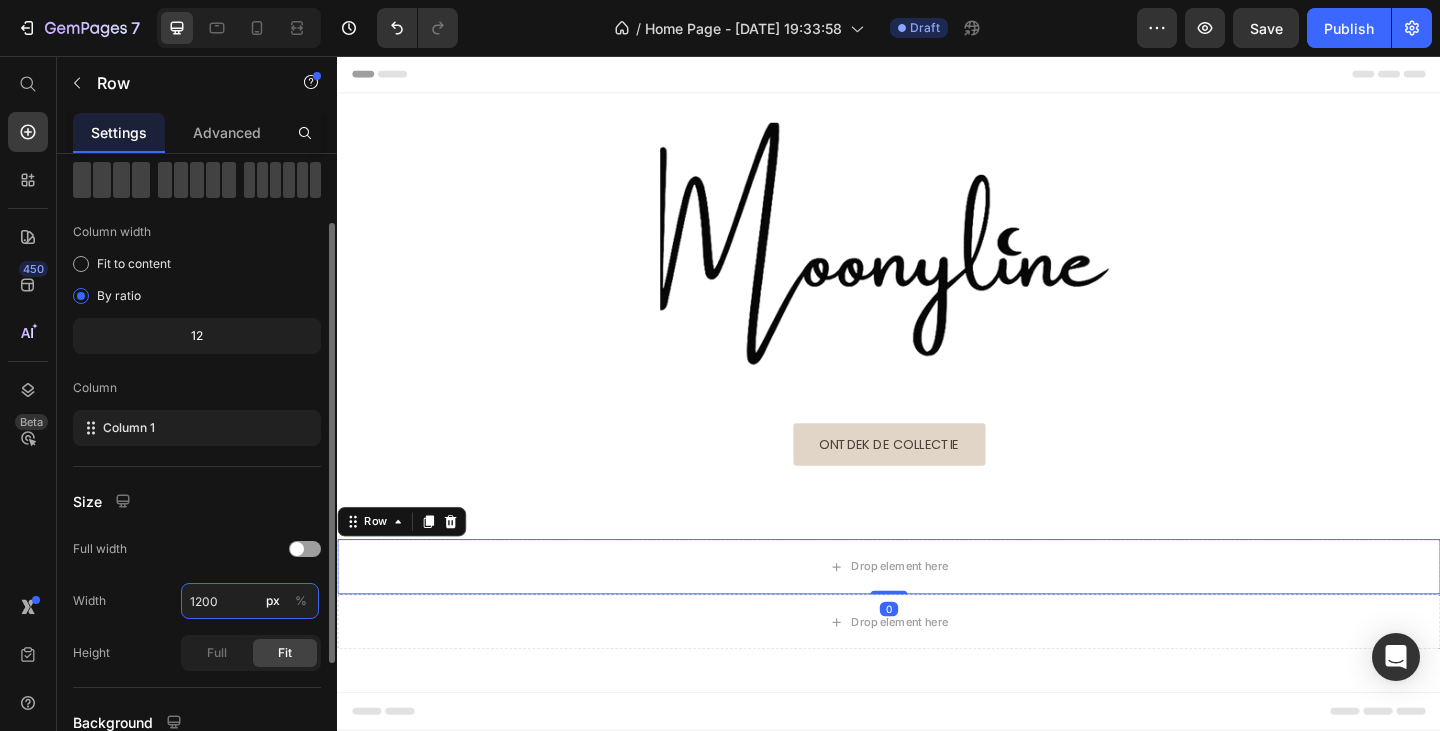 click on "1200" at bounding box center (250, 601) 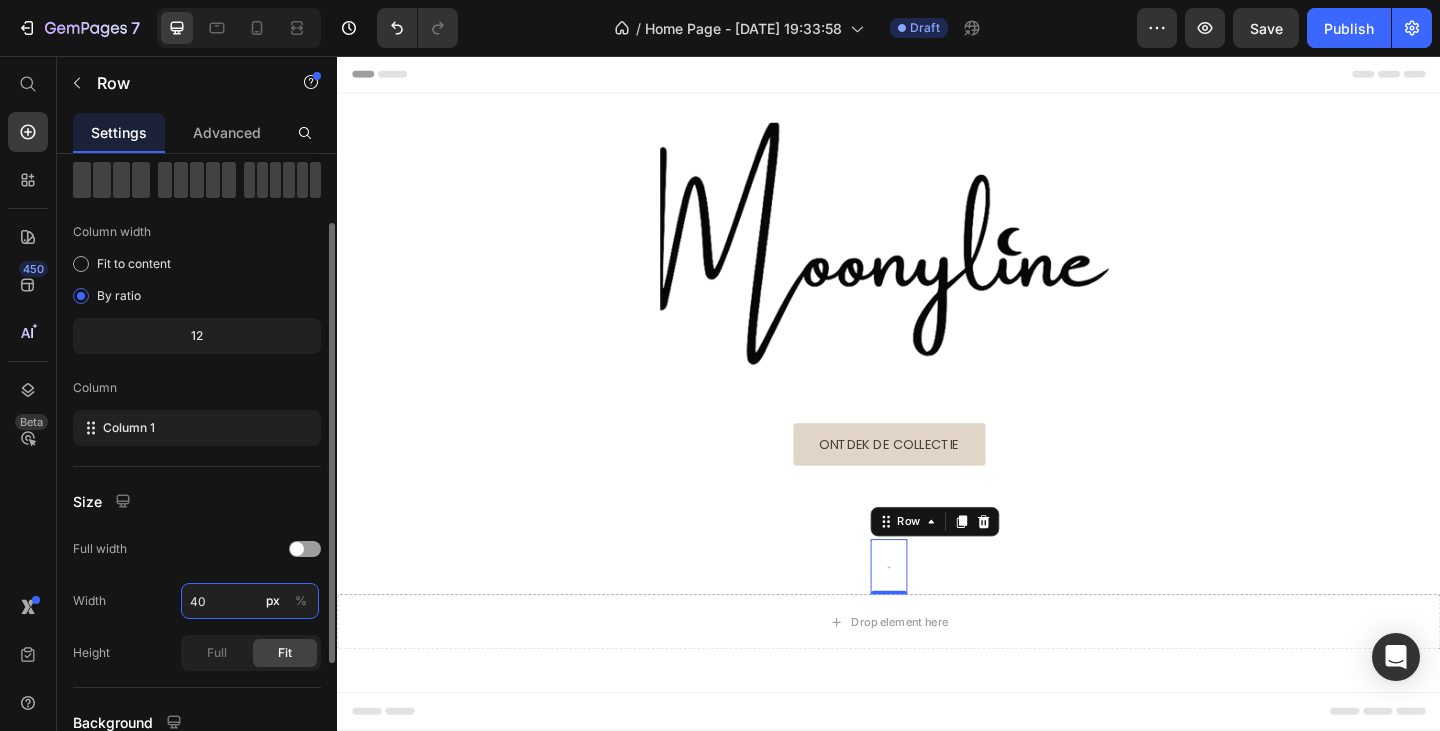 type on "4" 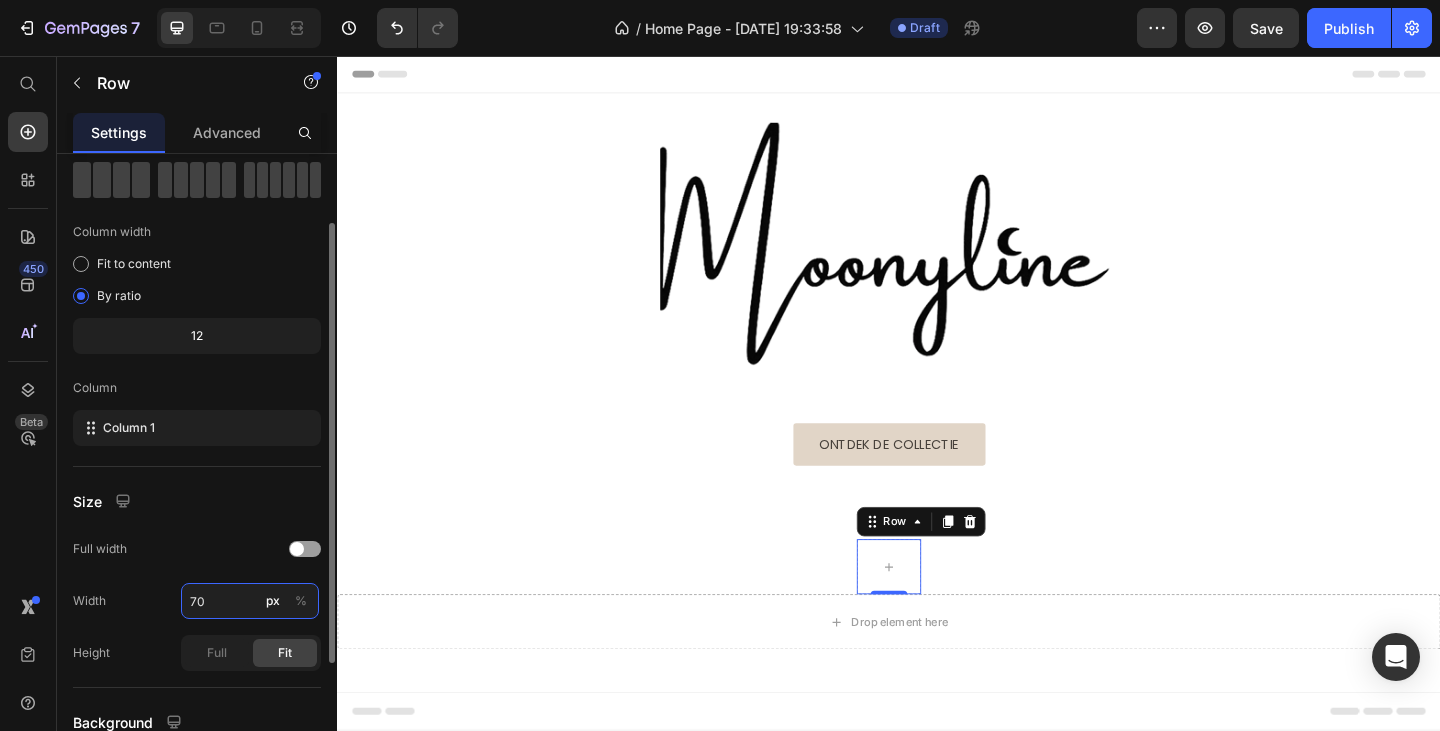 type on "700" 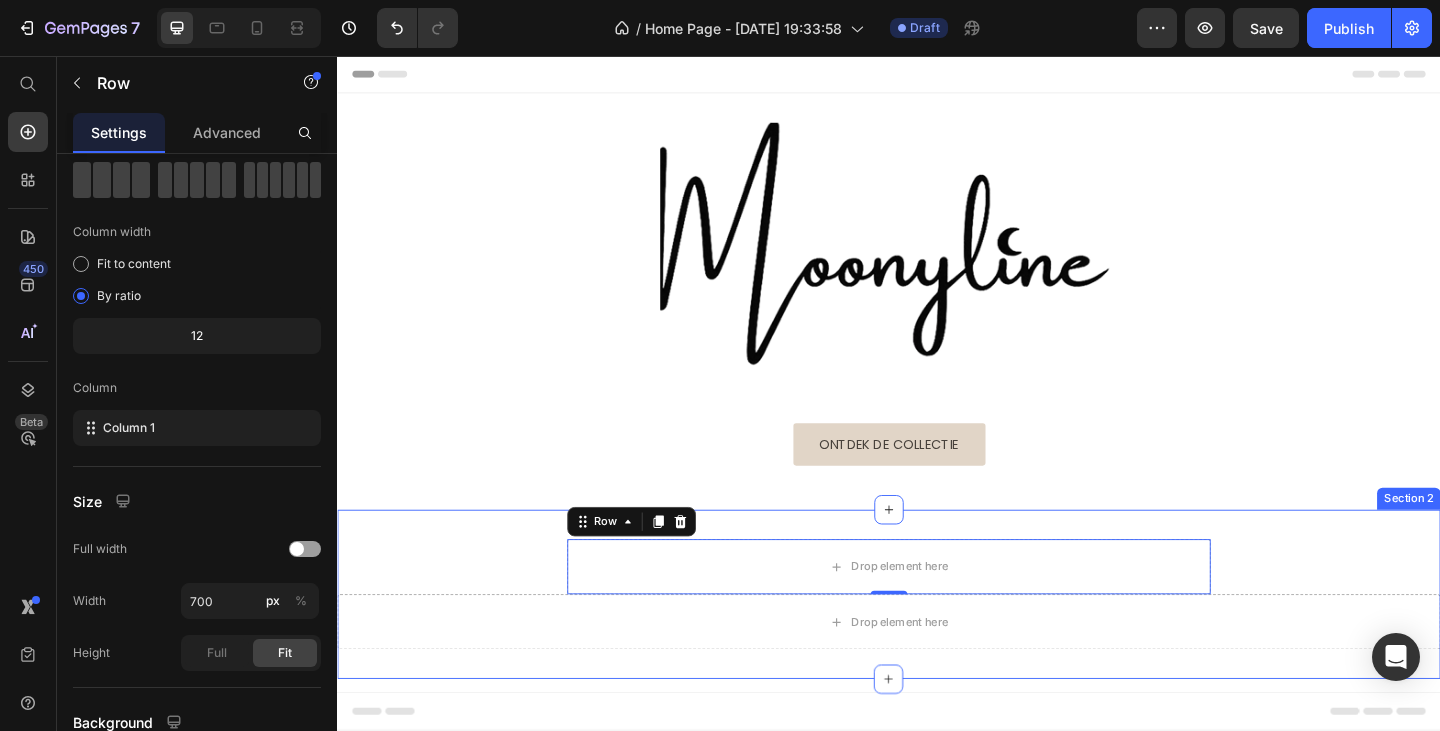 click on "Drop element here Row   0
Drop element here Row" at bounding box center [937, 642] 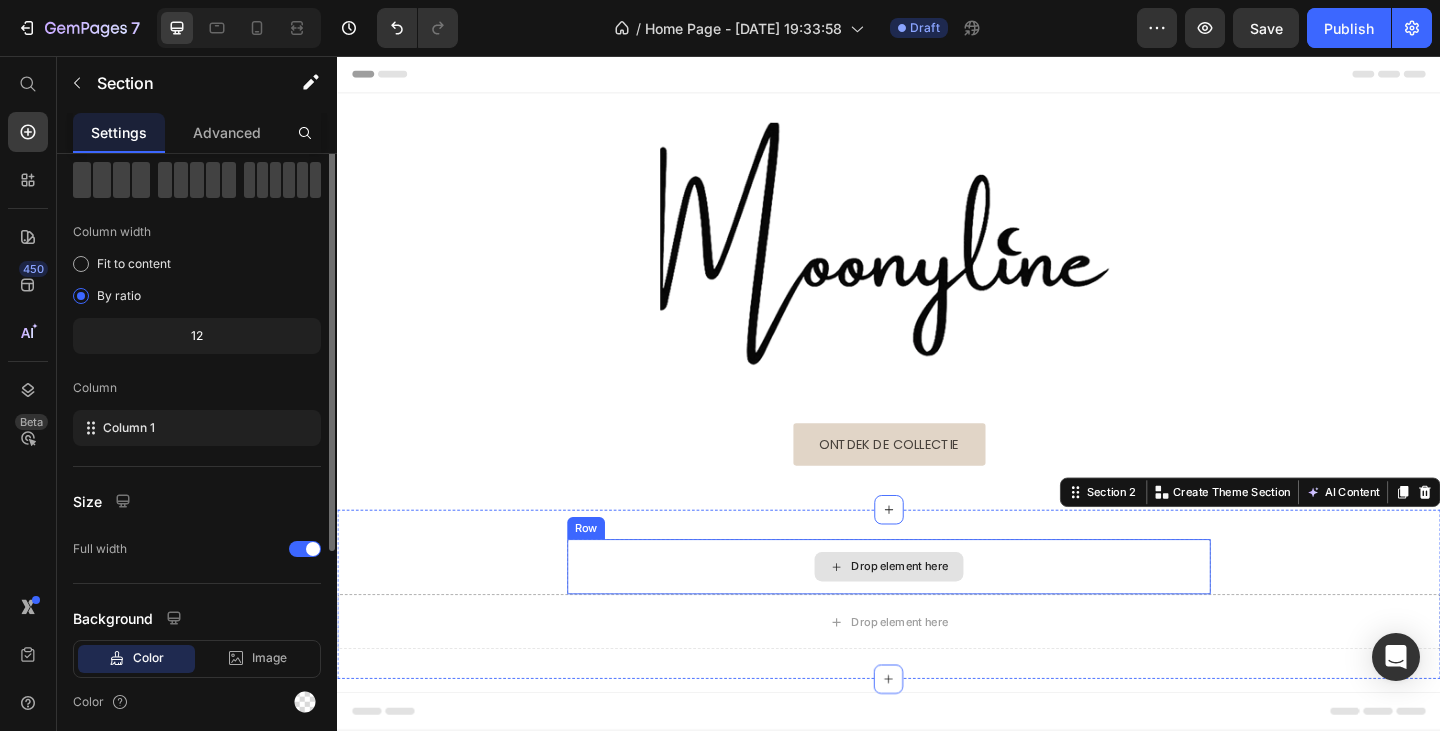 scroll, scrollTop: 0, scrollLeft: 0, axis: both 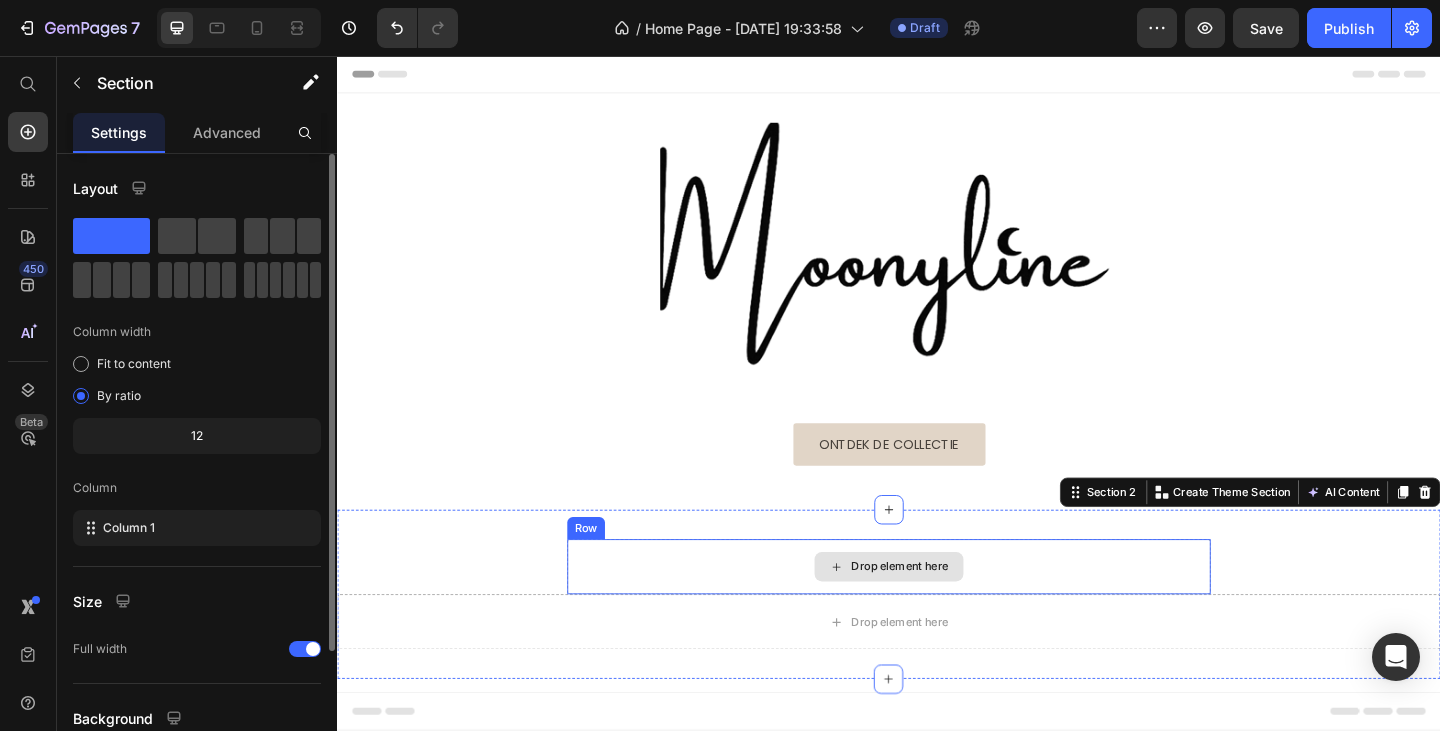 click on "Drop element here" at bounding box center (937, 612) 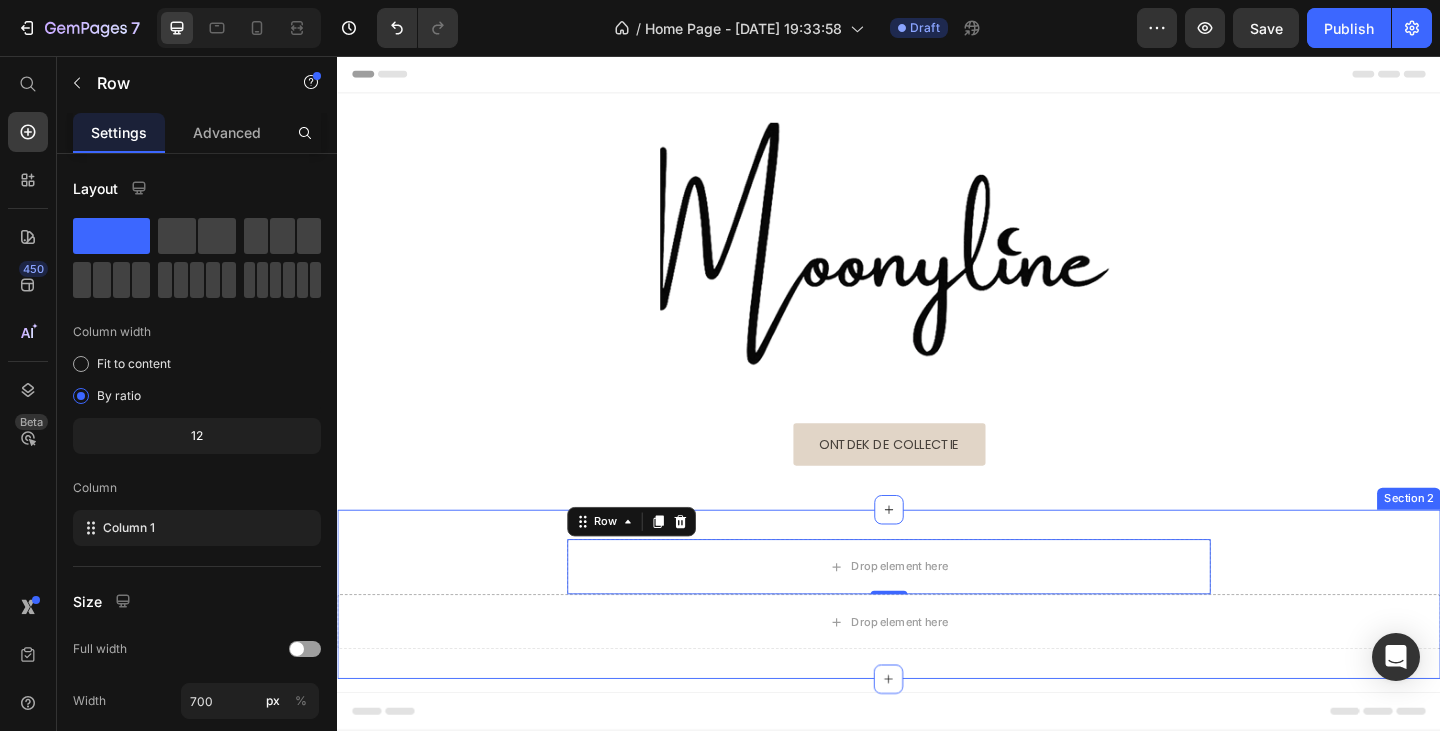 click on "Drop element here Row   0
Drop element here Row" at bounding box center [937, 642] 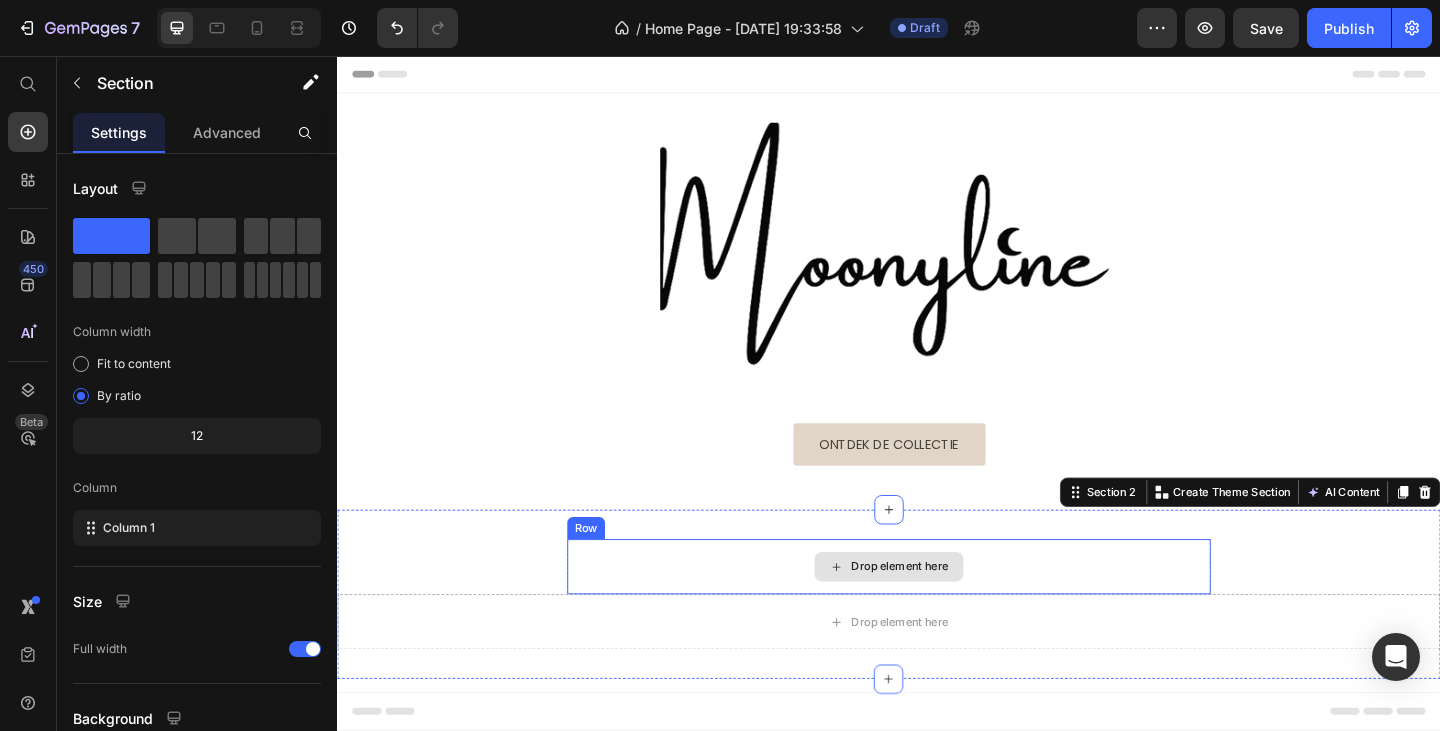 click on "Drop element here" at bounding box center [937, 612] 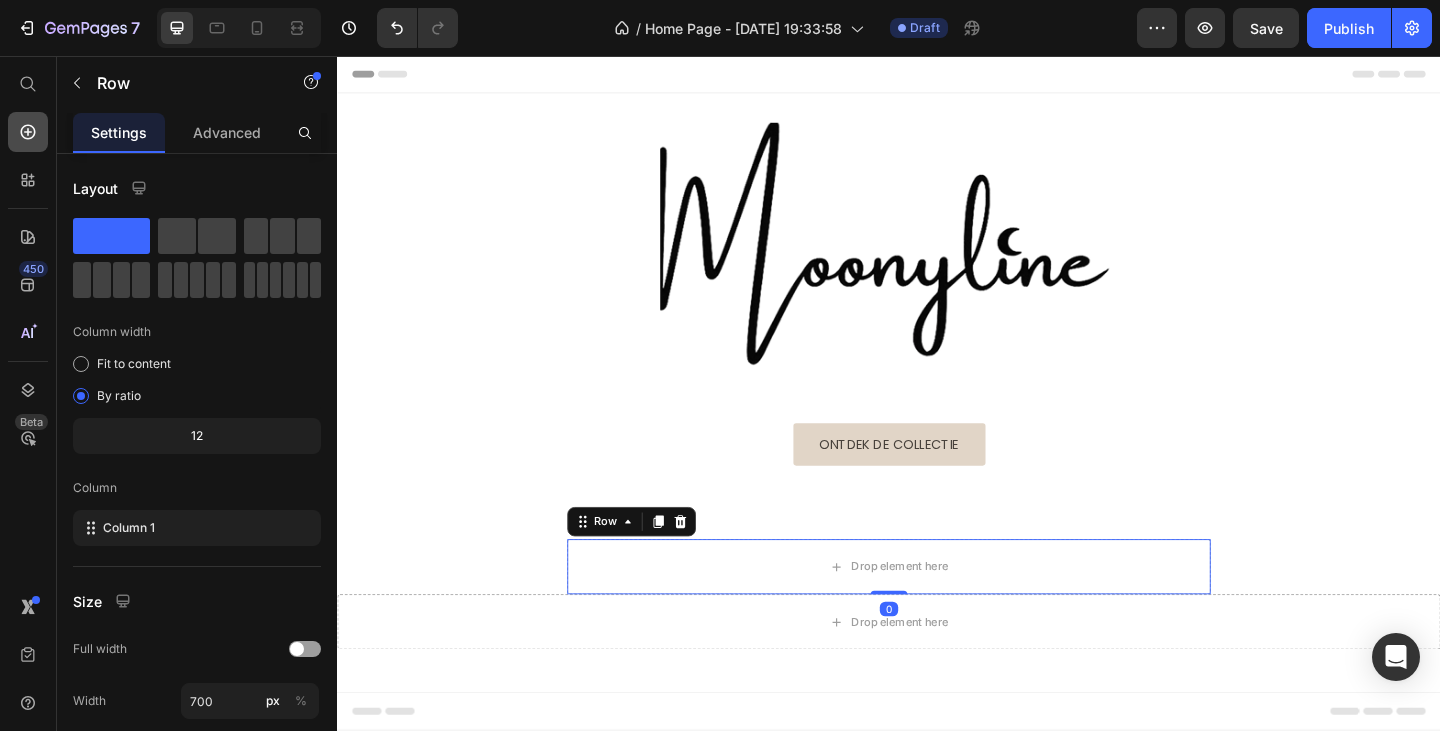 click 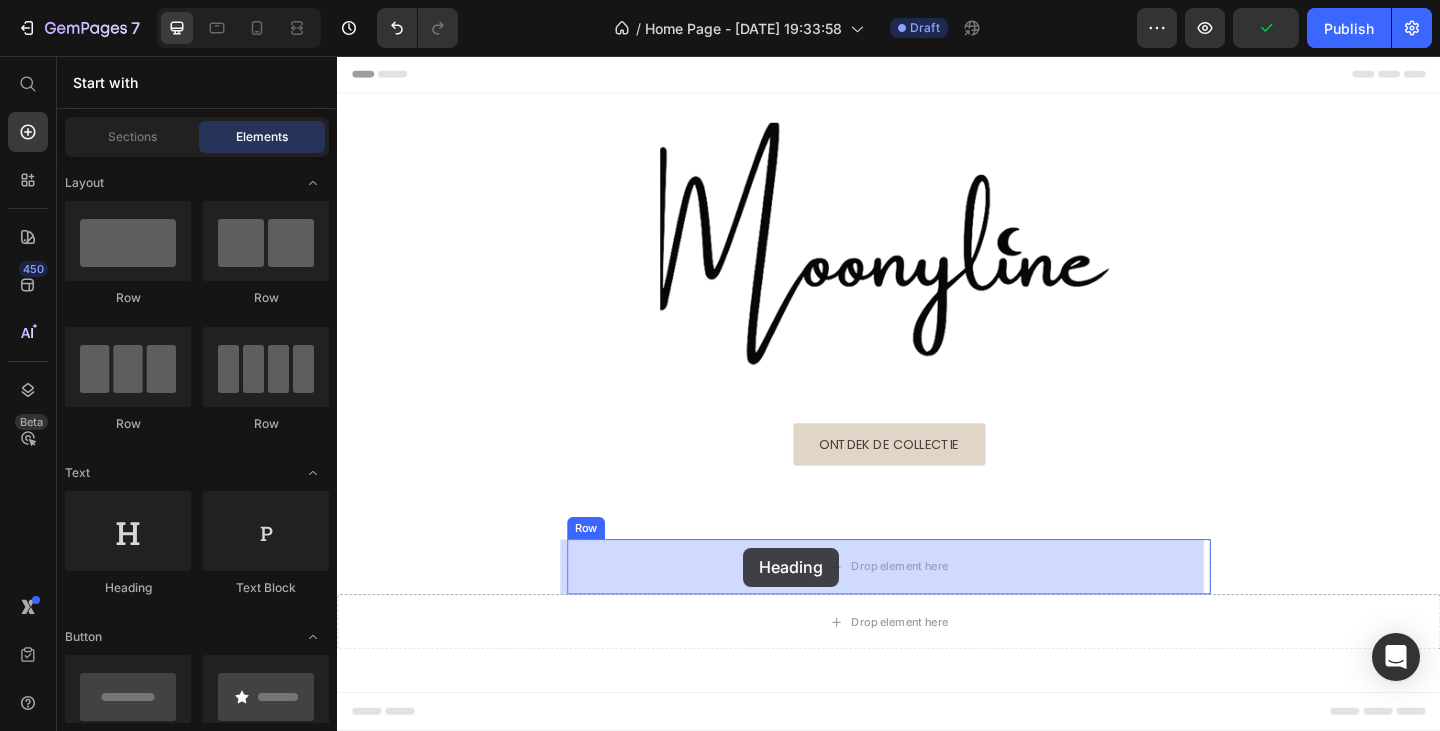 drag, startPoint x: 488, startPoint y: 601, endPoint x: 780, endPoint y: 591, distance: 292.17117 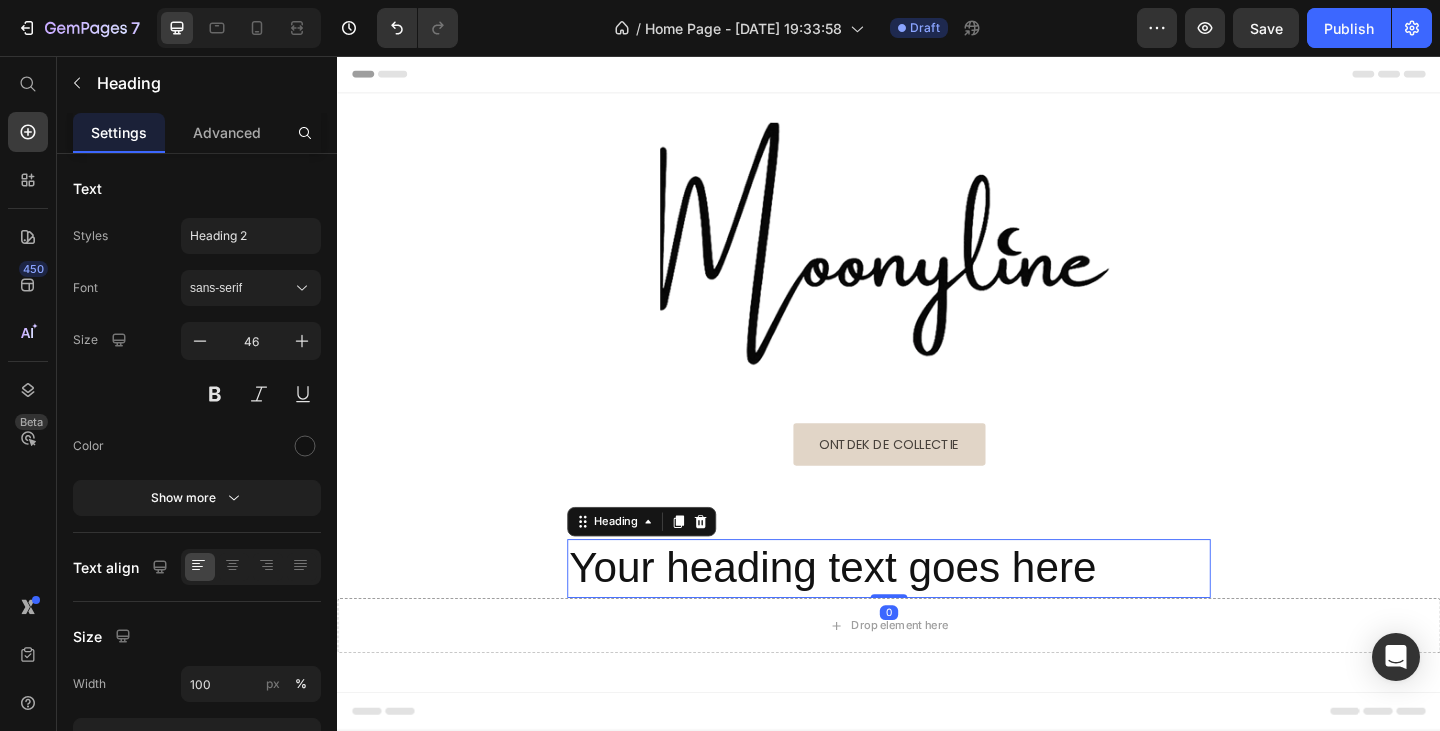 click 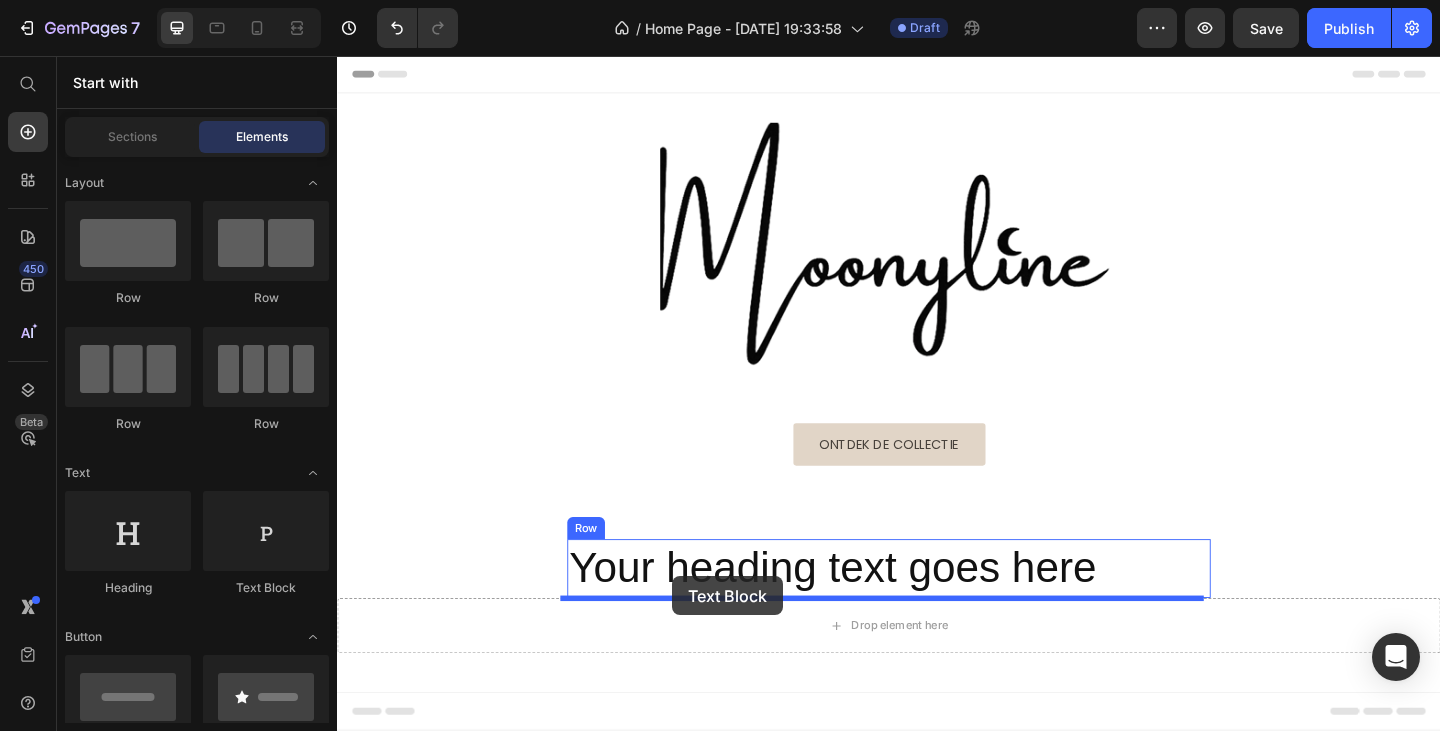 drag, startPoint x: 586, startPoint y: 601, endPoint x: 702, endPoint y: 622, distance: 117.88554 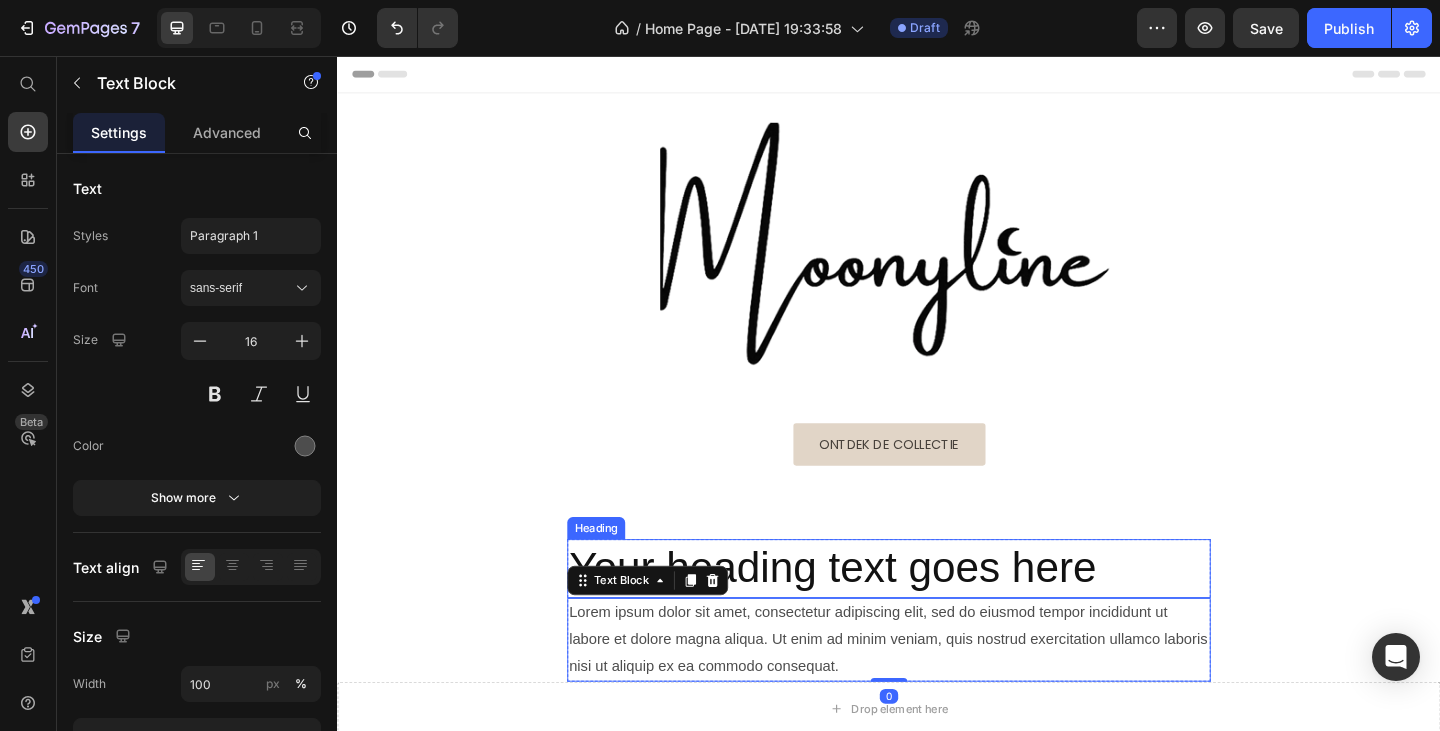click on "Your heading text goes here" at bounding box center [937, 614] 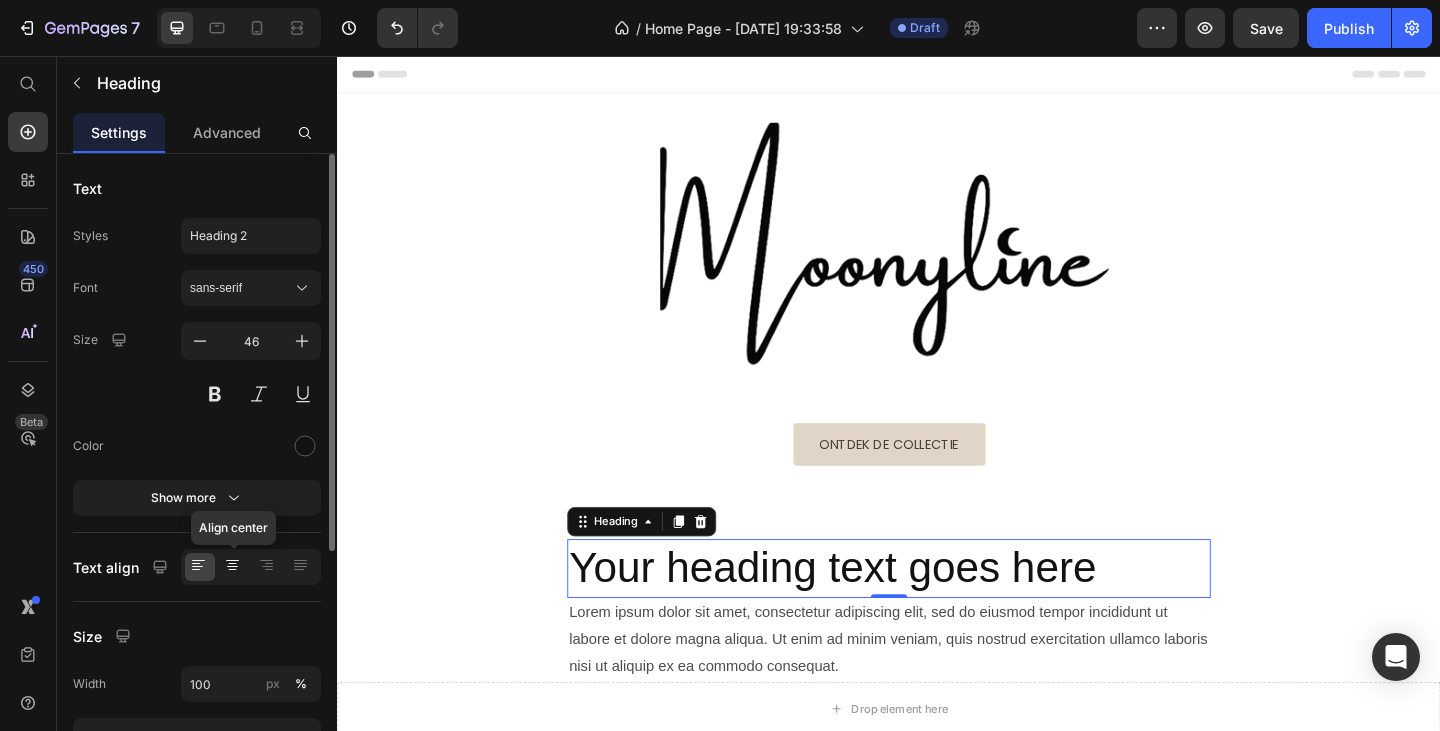 click 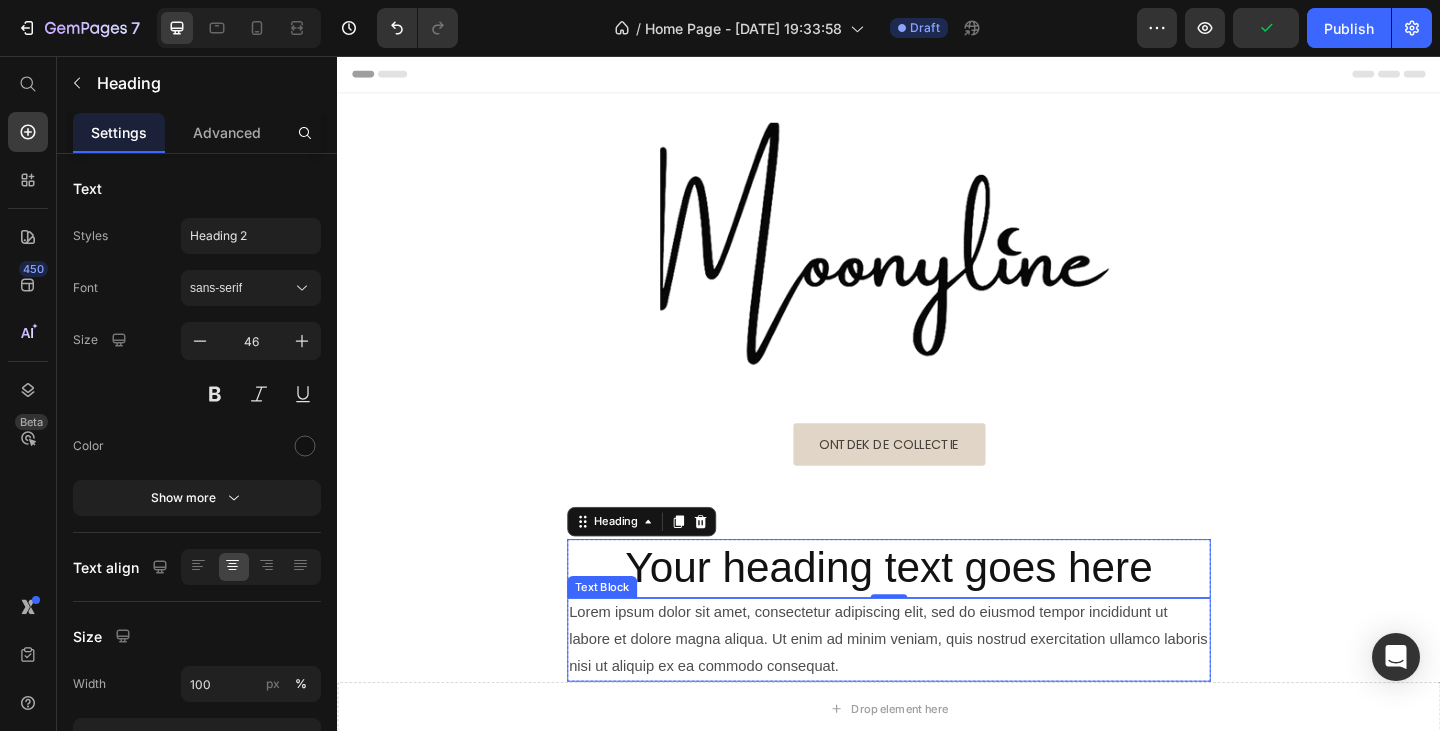 click on "Lorem ipsum dolor sit amet, consectetur adipiscing elit, sed do eiusmod tempor incididunt ut labore et dolore magna aliqua. Ut enim ad minim veniam, quis nostrud exercitation ullamco laboris nisi ut aliquip ex ea commodo consequat." at bounding box center [937, 691] 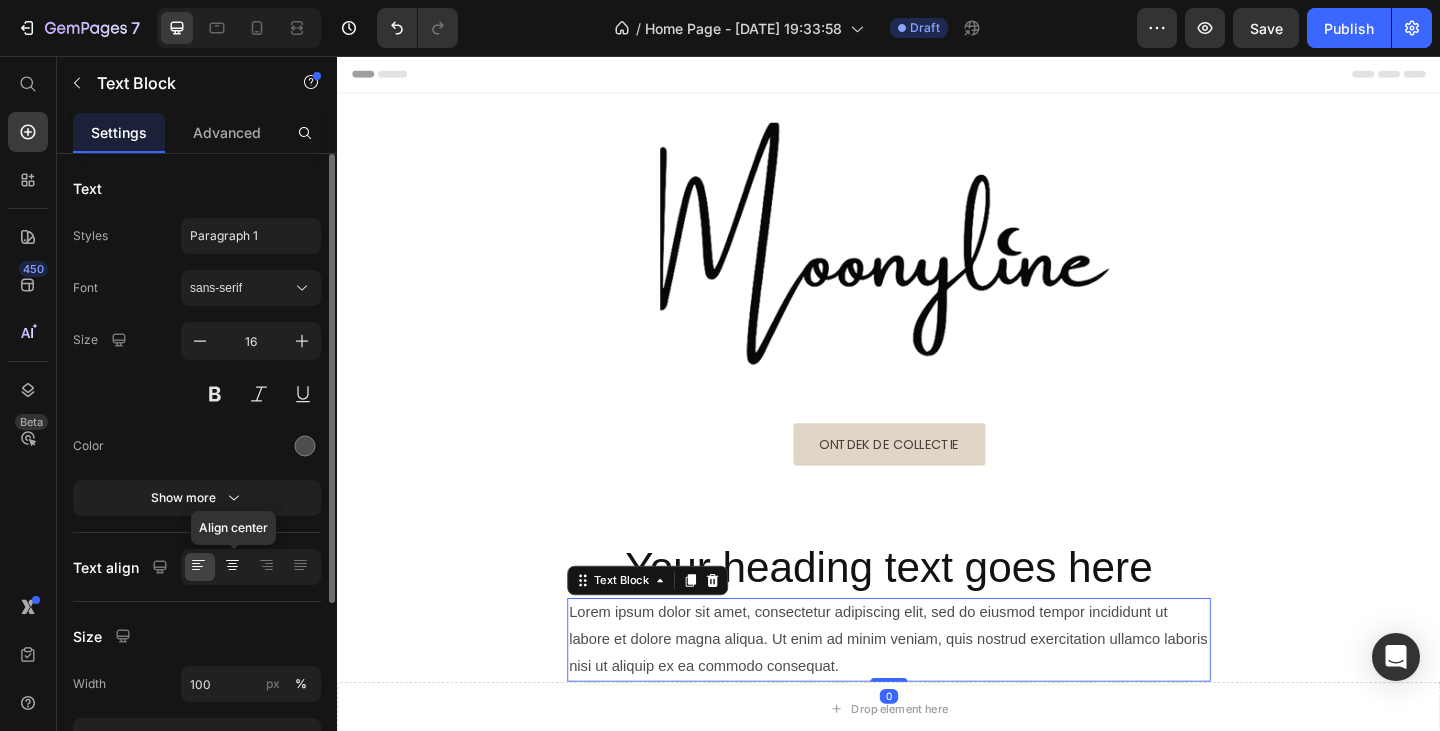 click 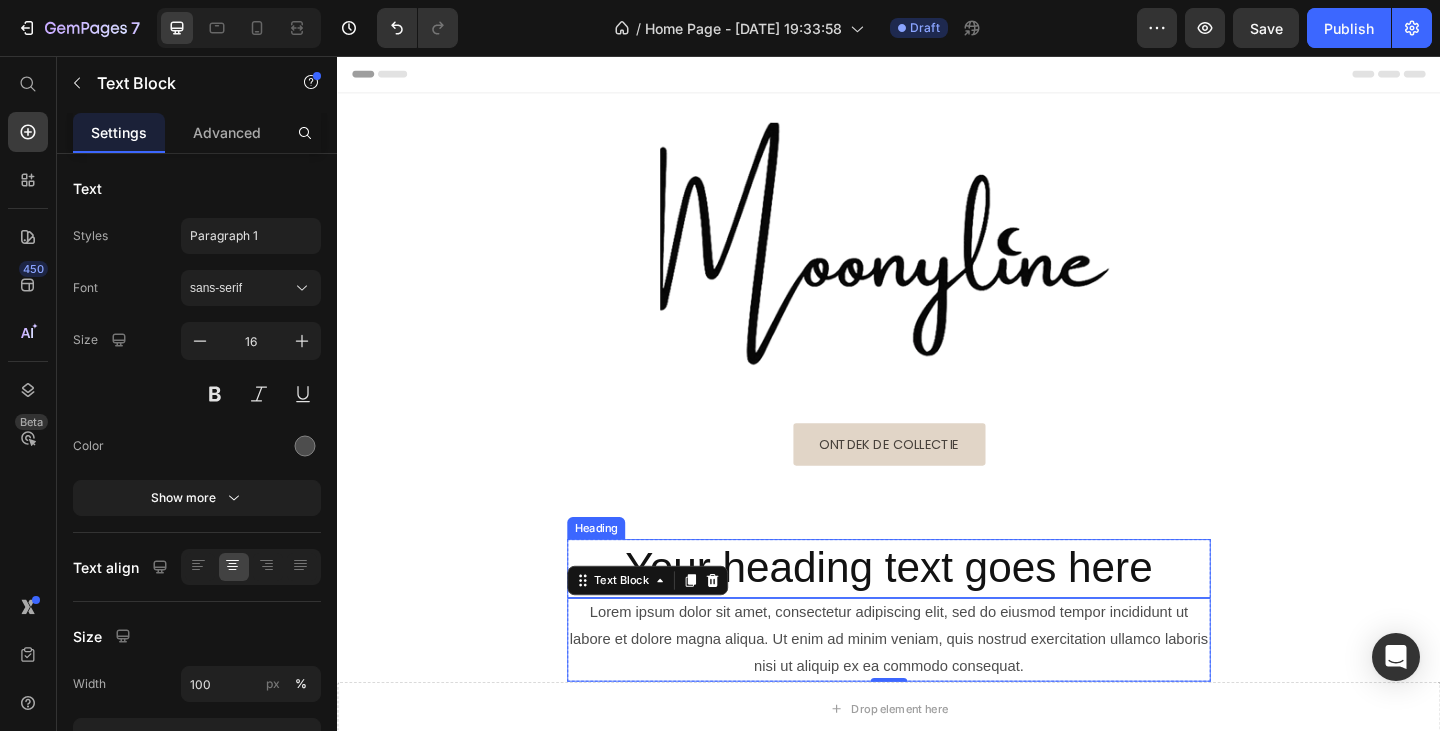 click on "Your heading text goes here" at bounding box center (937, 614) 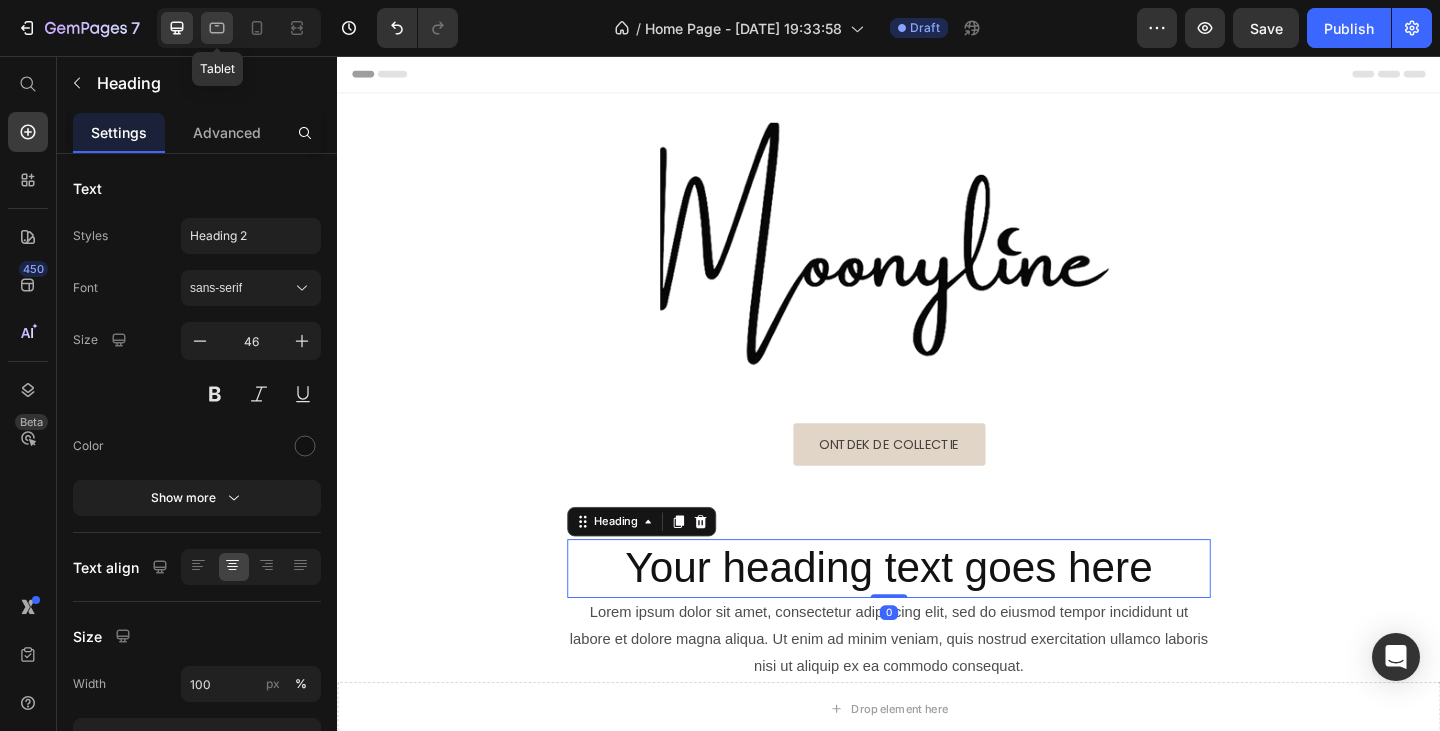 click 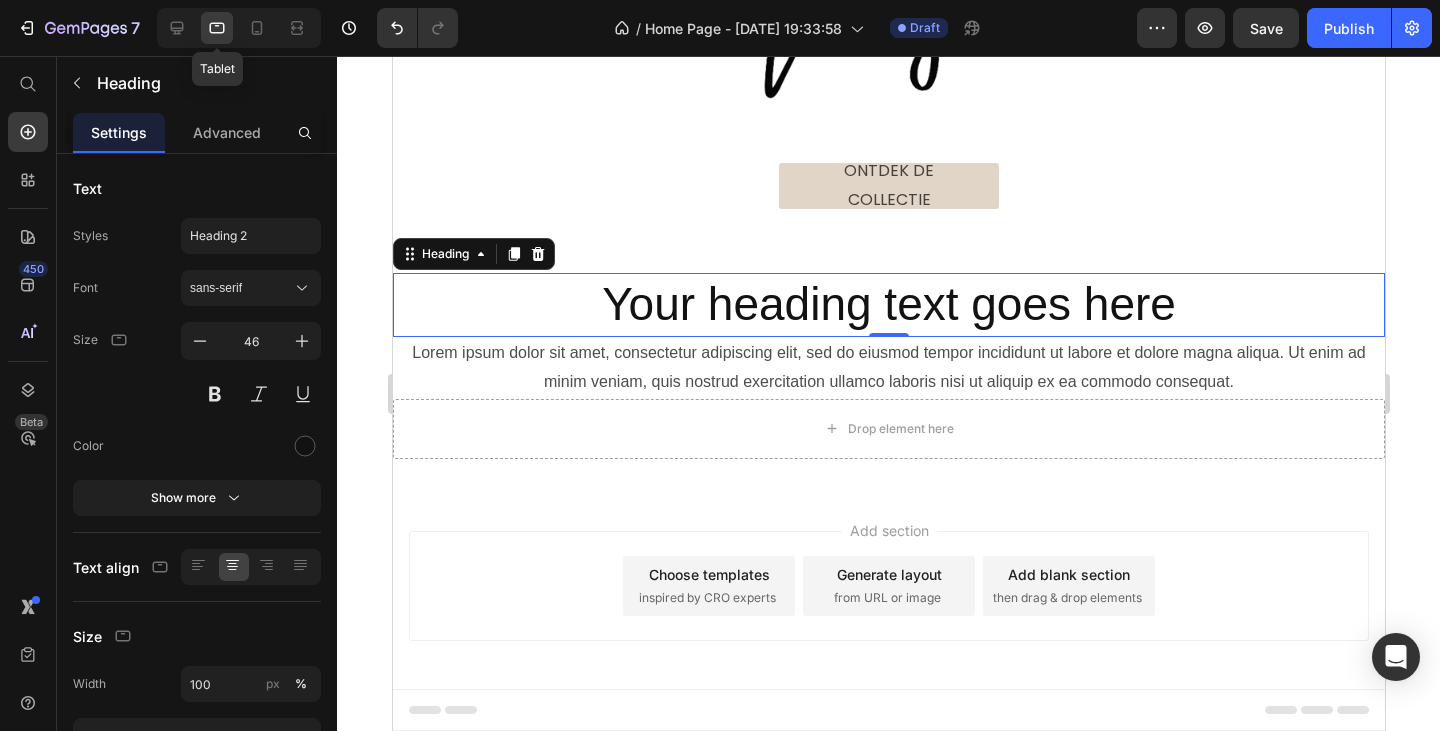 scroll, scrollTop: 228, scrollLeft: 0, axis: vertical 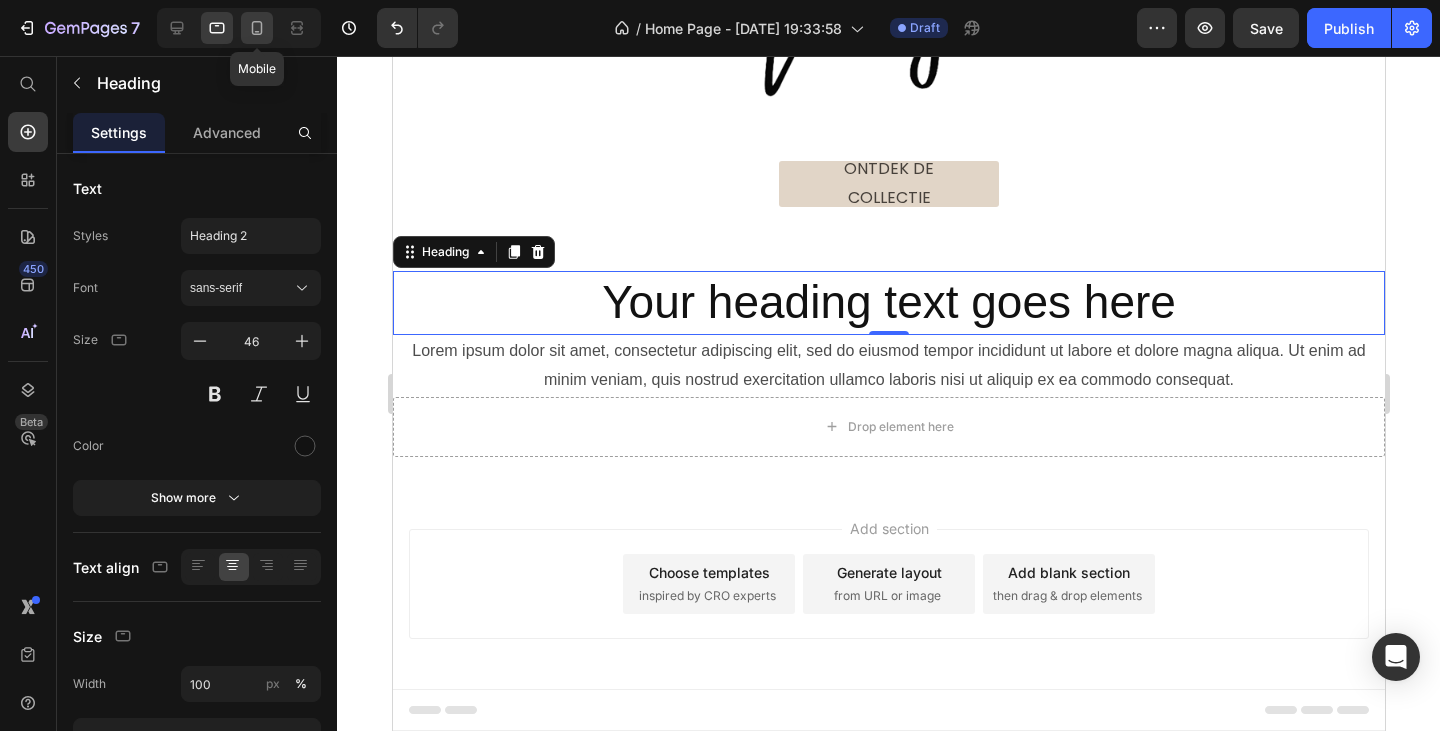 click 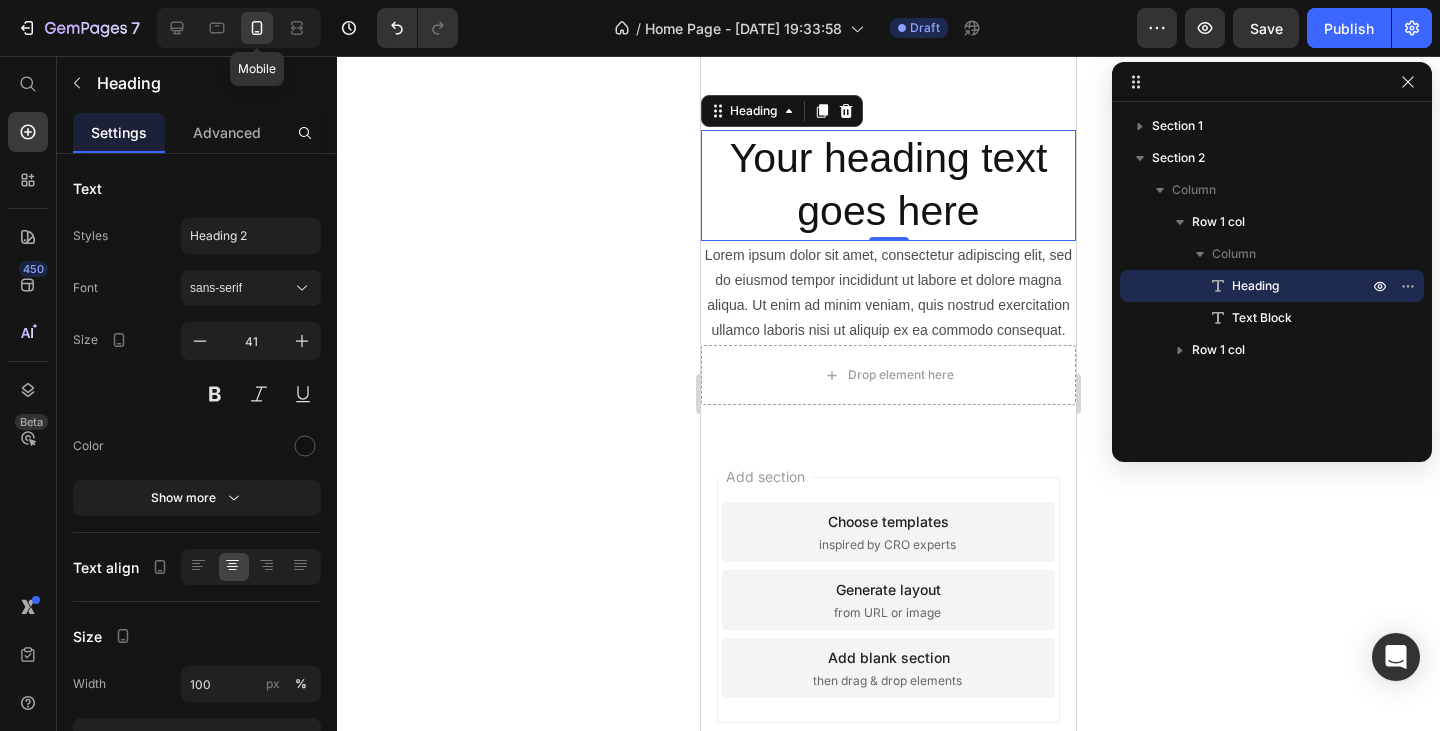 scroll, scrollTop: 469, scrollLeft: 0, axis: vertical 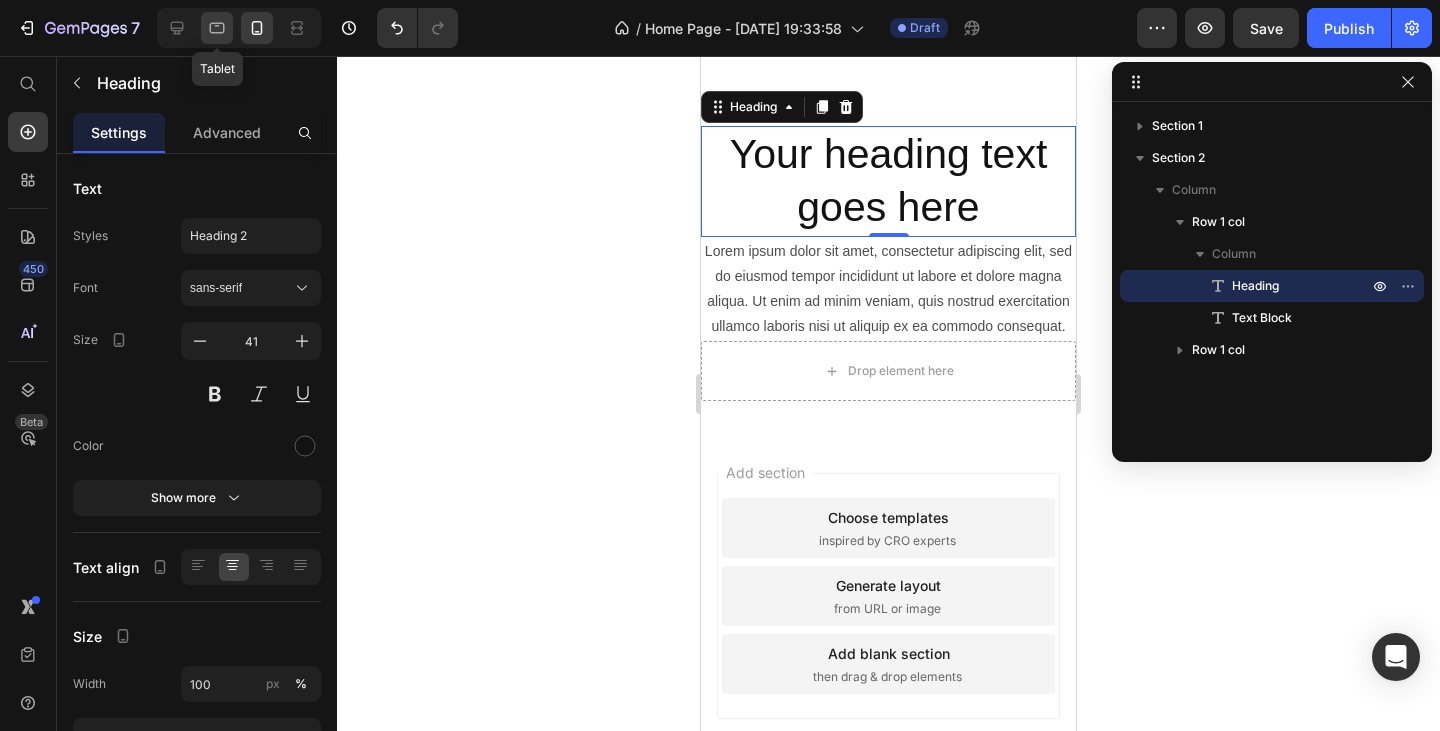 click 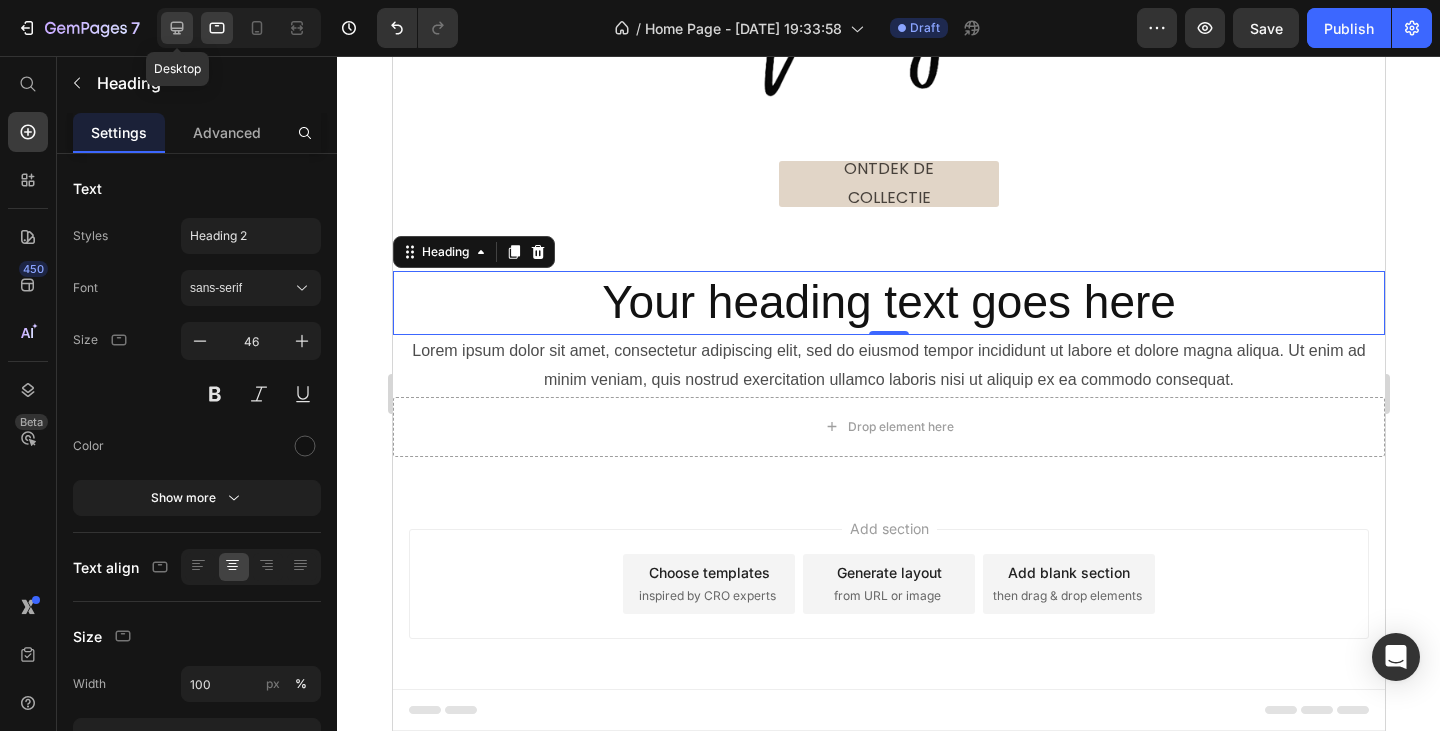 click 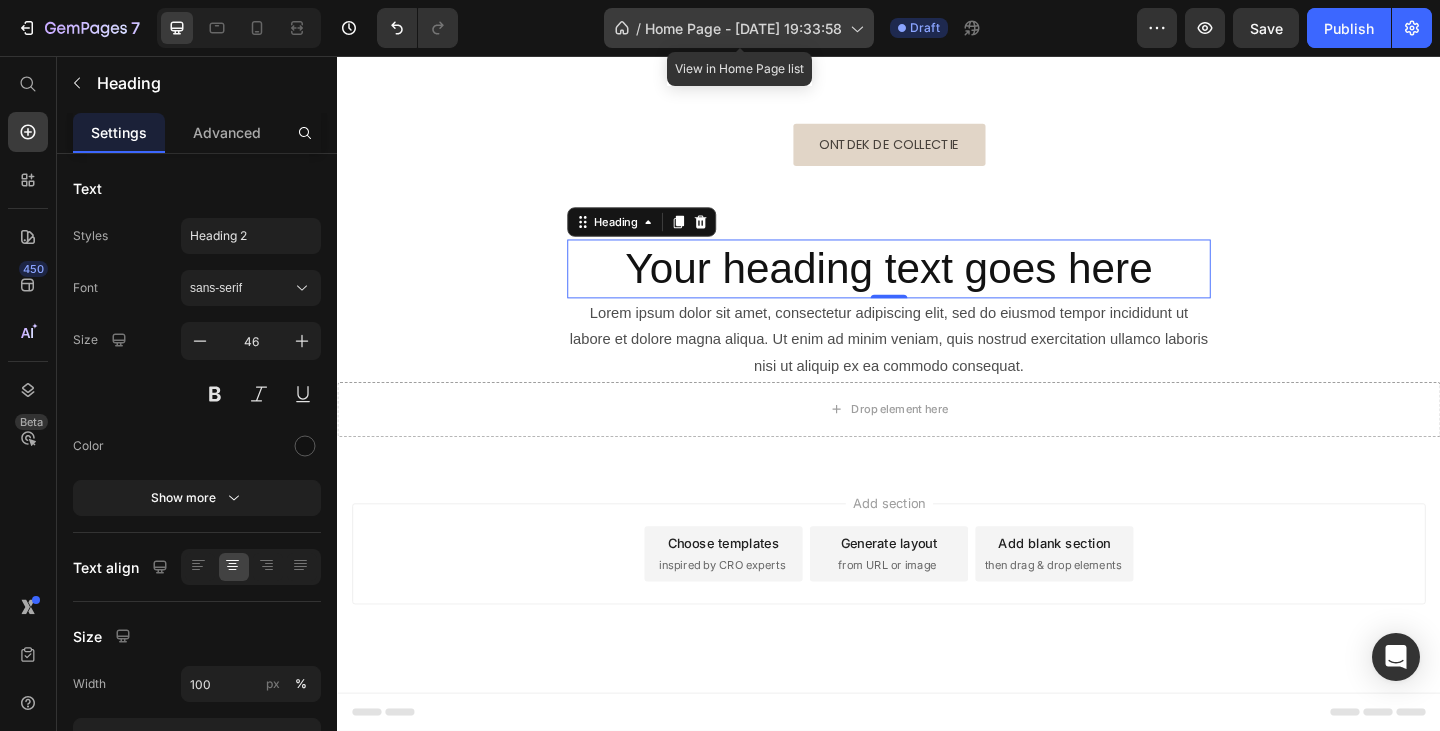 scroll, scrollTop: 327, scrollLeft: 0, axis: vertical 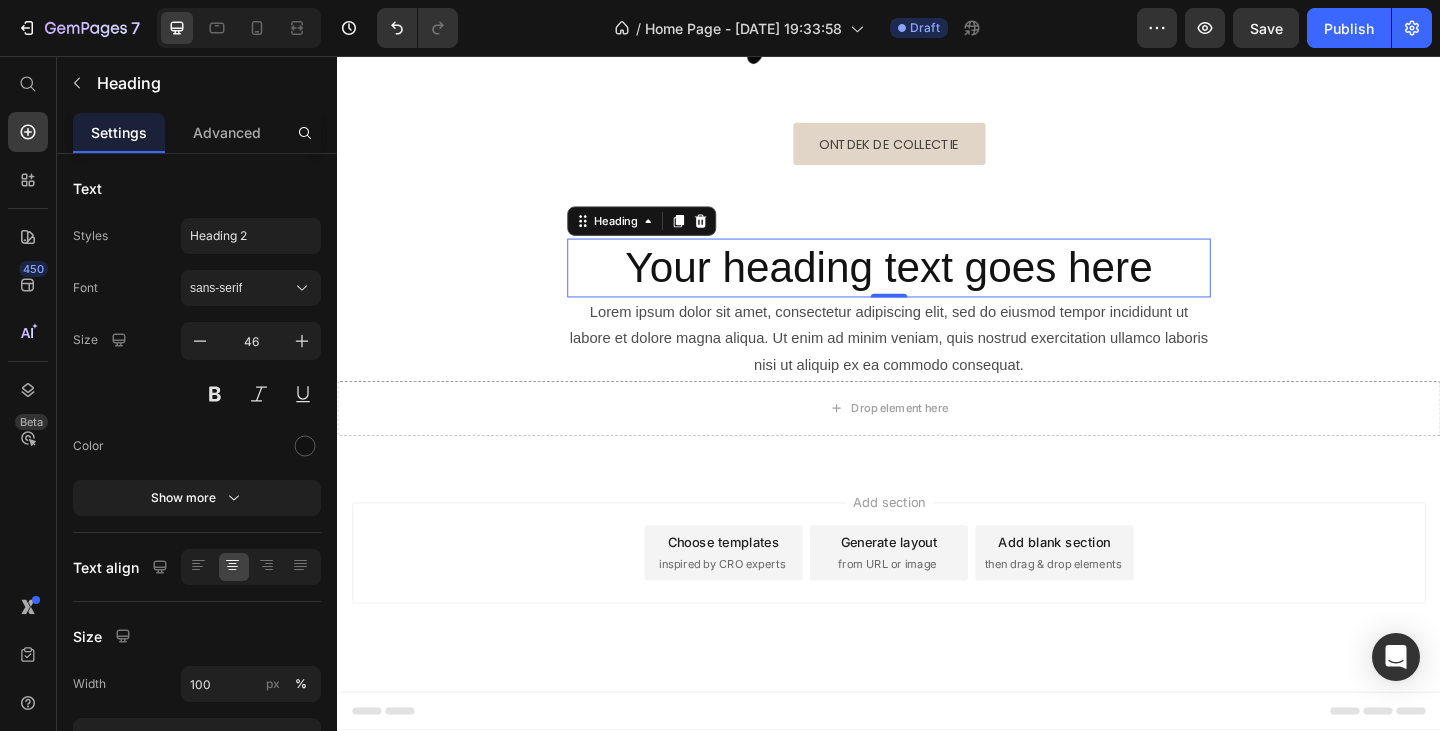 click on "Your heading text goes here" at bounding box center [937, 287] 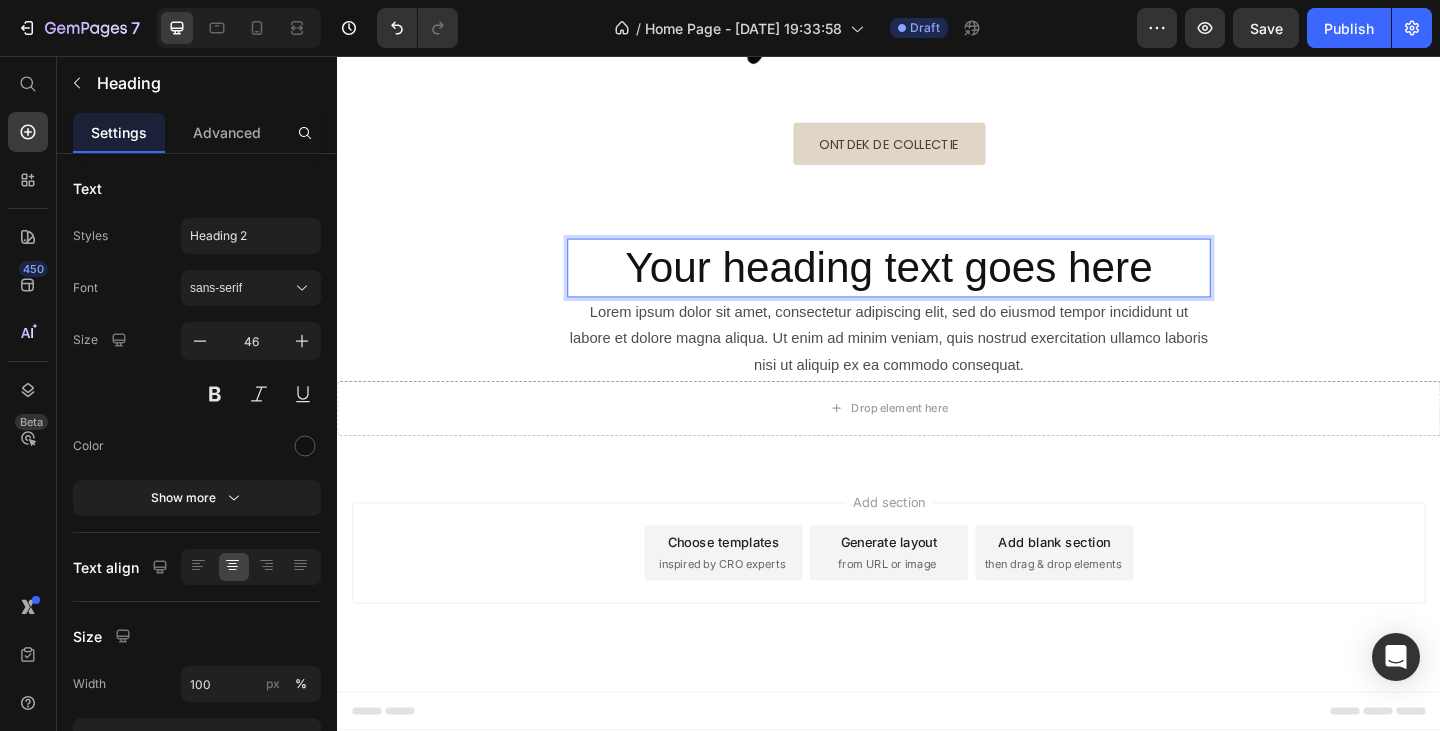 click on "Your heading text goes here" at bounding box center [937, 287] 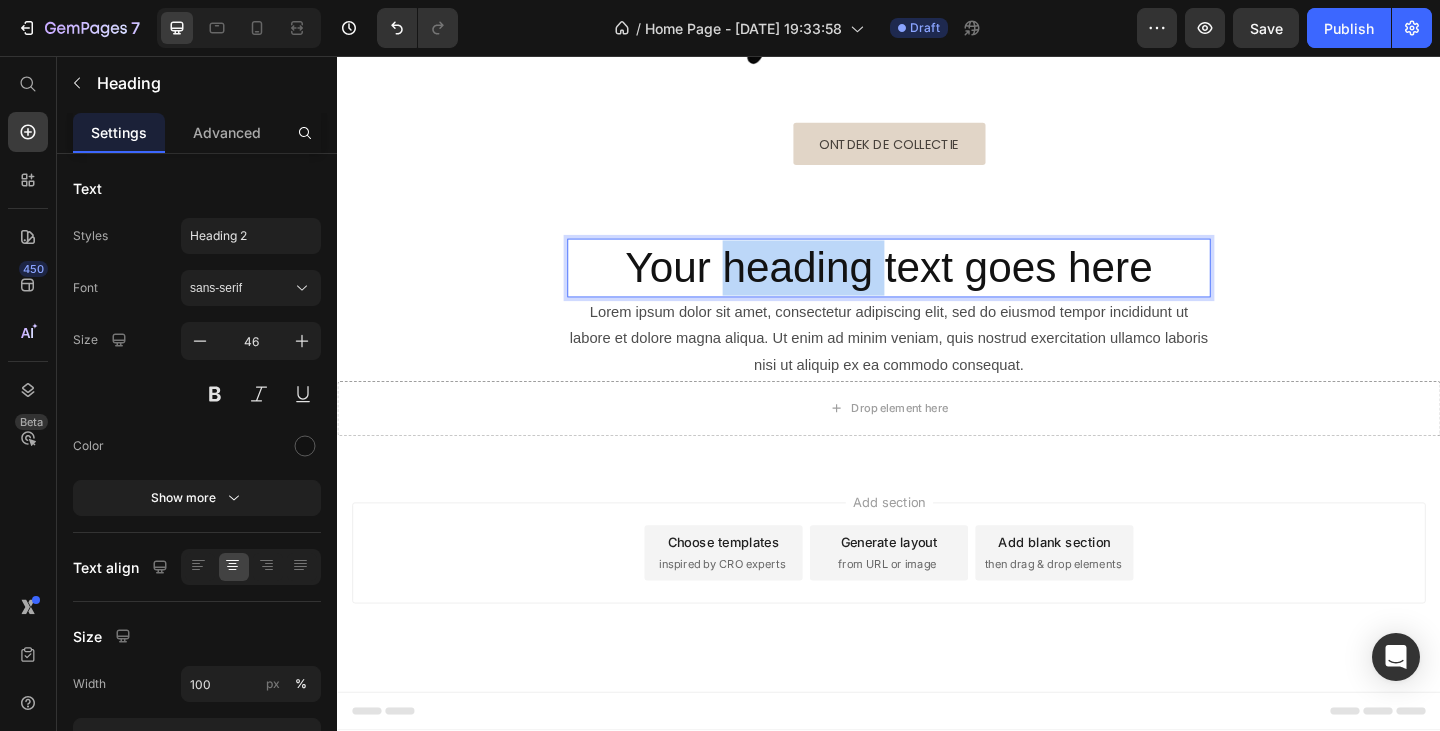click on "Your heading text goes here" at bounding box center (937, 287) 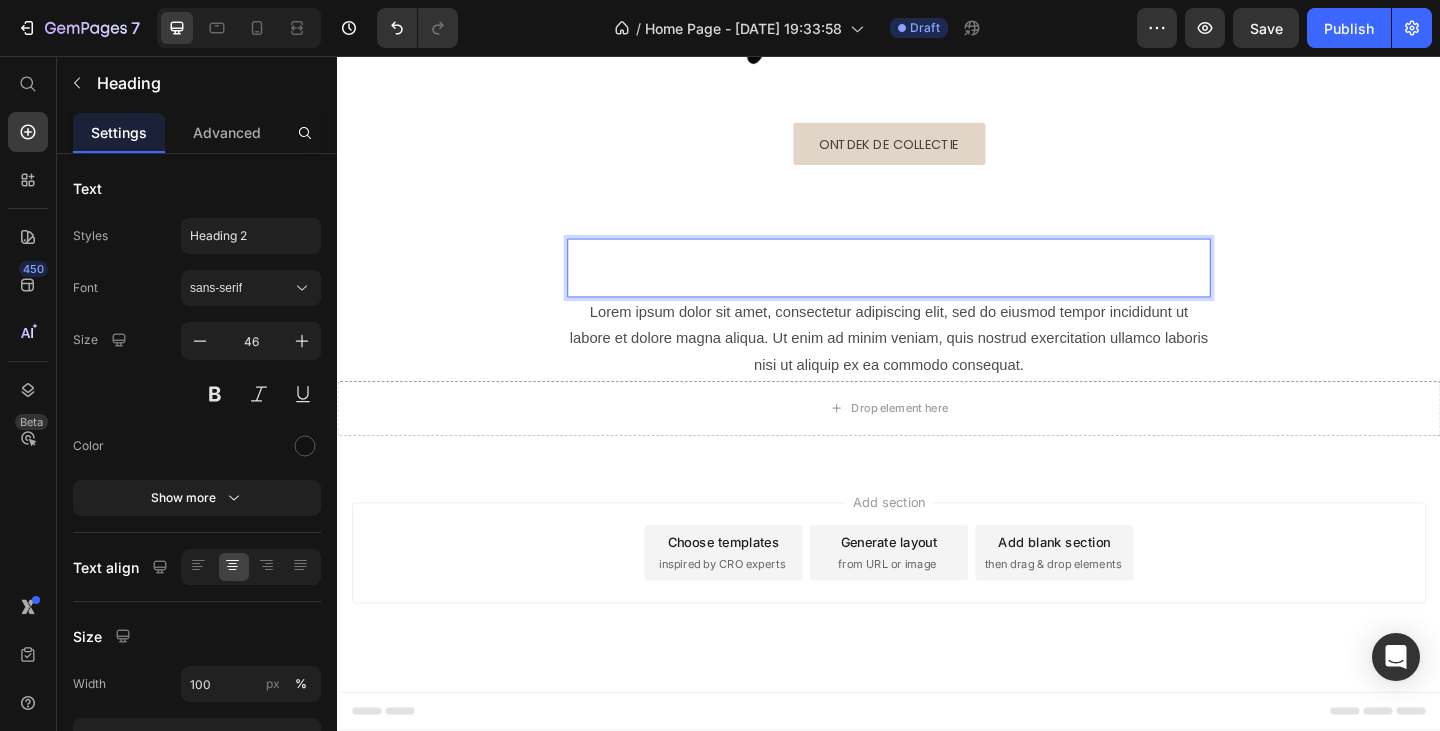 scroll, scrollTop: 267, scrollLeft: 0, axis: vertical 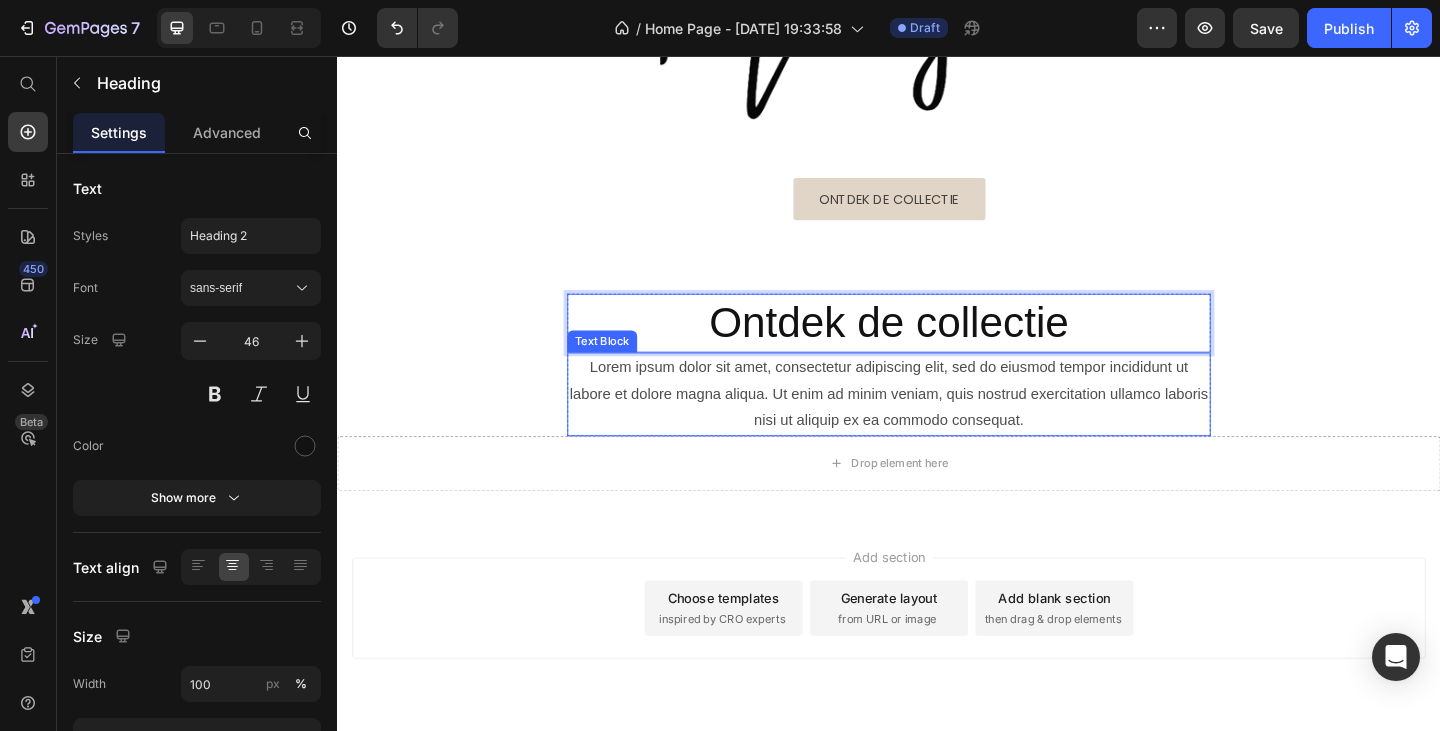 click on "Lorem ipsum dolor sit amet, consectetur adipiscing elit, sed do eiusmod tempor incididunt ut labore et dolore magna aliqua. Ut enim ad minim veniam, quis nostrud exercitation ullamco laboris nisi ut aliquip ex ea commodo consequat." at bounding box center [937, 424] 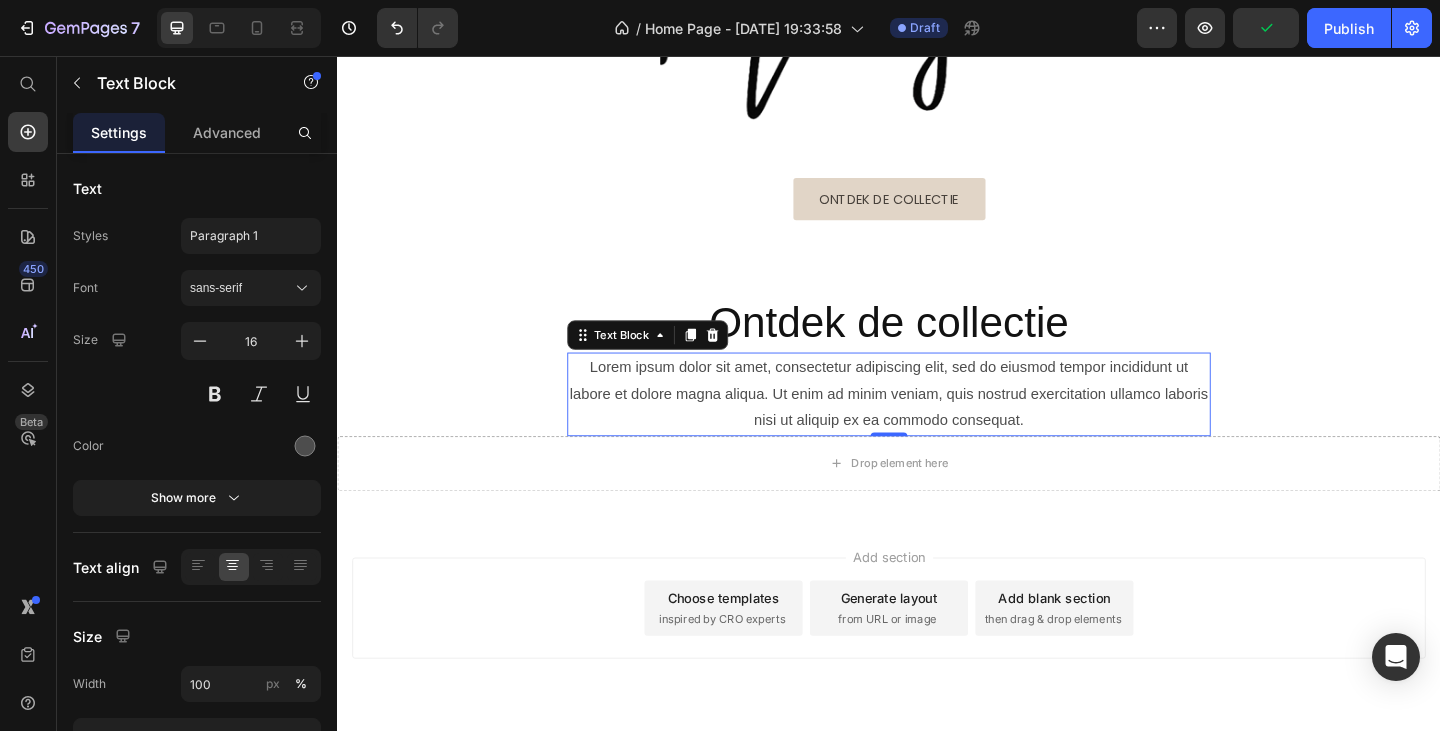 click on "Lorem ipsum dolor sit amet, consectetur adipiscing elit, sed do eiusmod tempor incididunt ut labore et dolore magna aliqua. Ut enim ad minim veniam, quis nostrud exercitation ullamco laboris nisi ut aliquip ex ea commodo consequat." at bounding box center [937, 424] 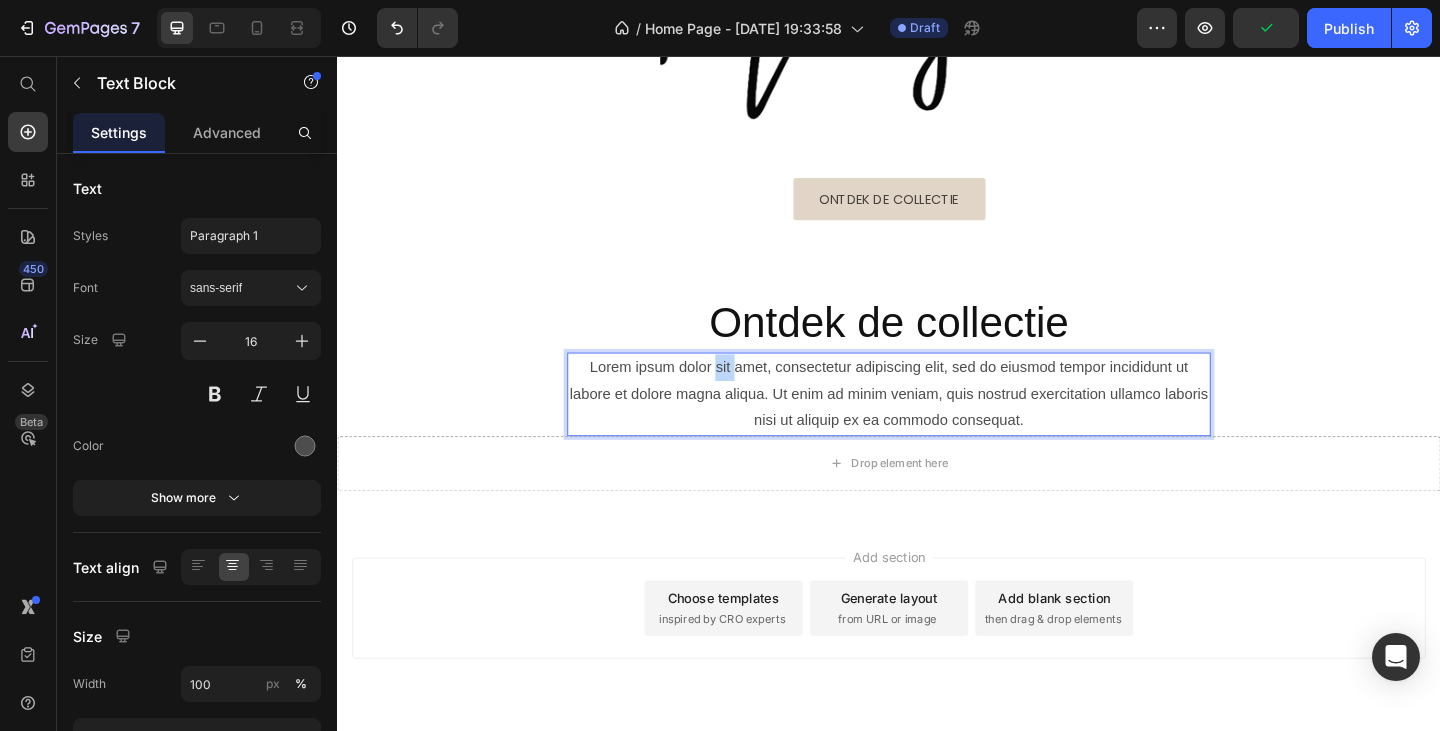 click on "Lorem ipsum dolor sit amet, consectetur adipiscing elit, sed do eiusmod tempor incididunt ut labore et dolore magna aliqua. Ut enim ad minim veniam, quis nostrud exercitation ullamco laboris nisi ut aliquip ex ea commodo consequat." at bounding box center (937, 424) 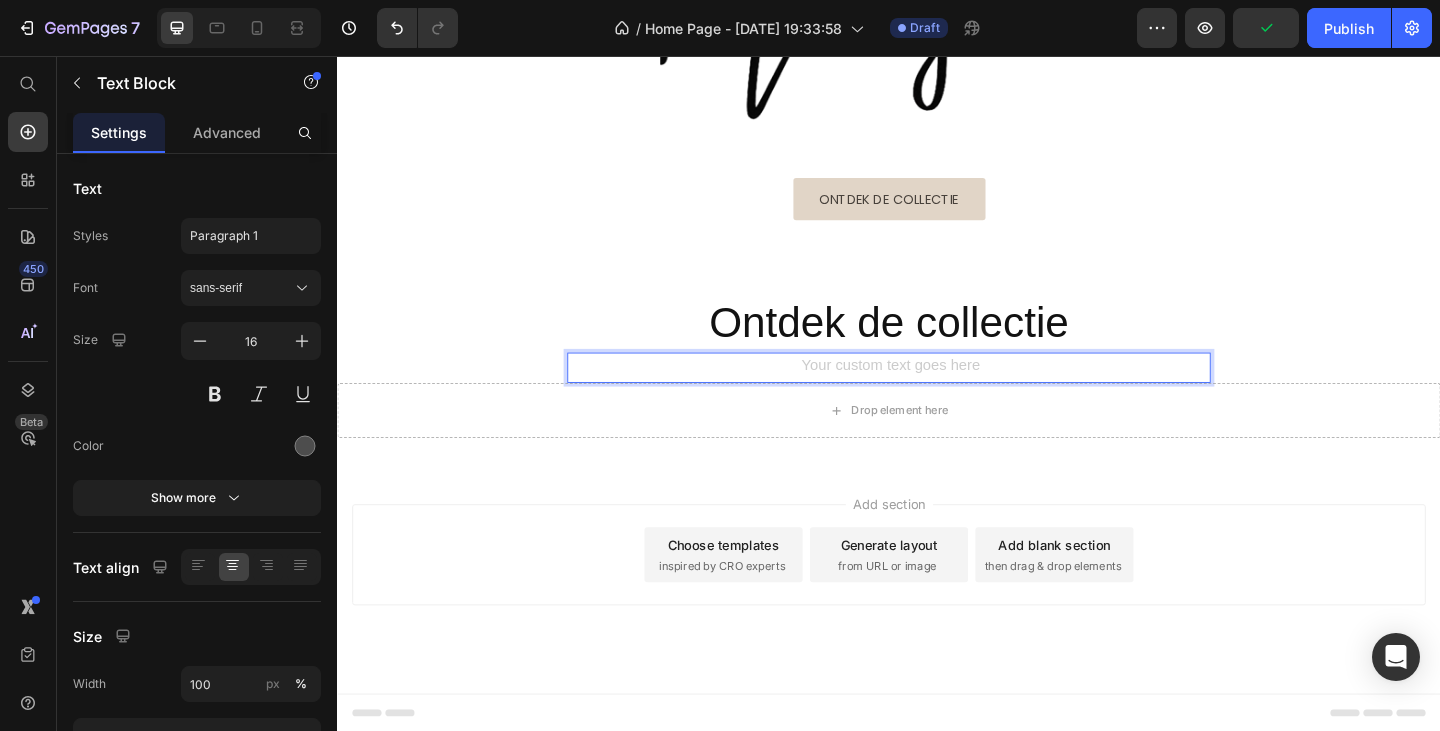 scroll, scrollTop: 240, scrollLeft: 0, axis: vertical 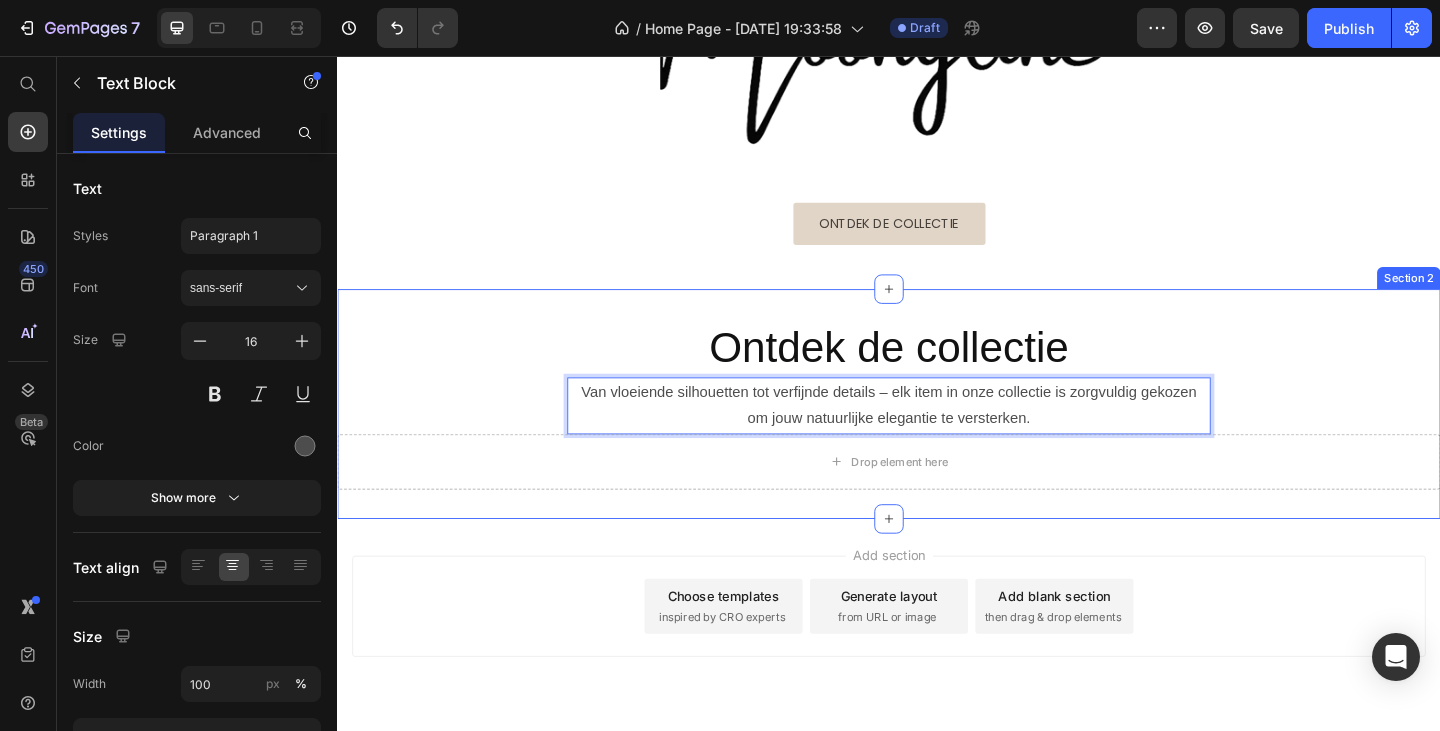 click on "Ontdek de collectie Heading Van vloeiende silhouetten tot verfijnde details – elk item in onze collectie is zorgvuldig gekozen om jouw natuurlijke elegantie te versterken. Text Block   0 Row
Drop element here Row" at bounding box center [937, 434] 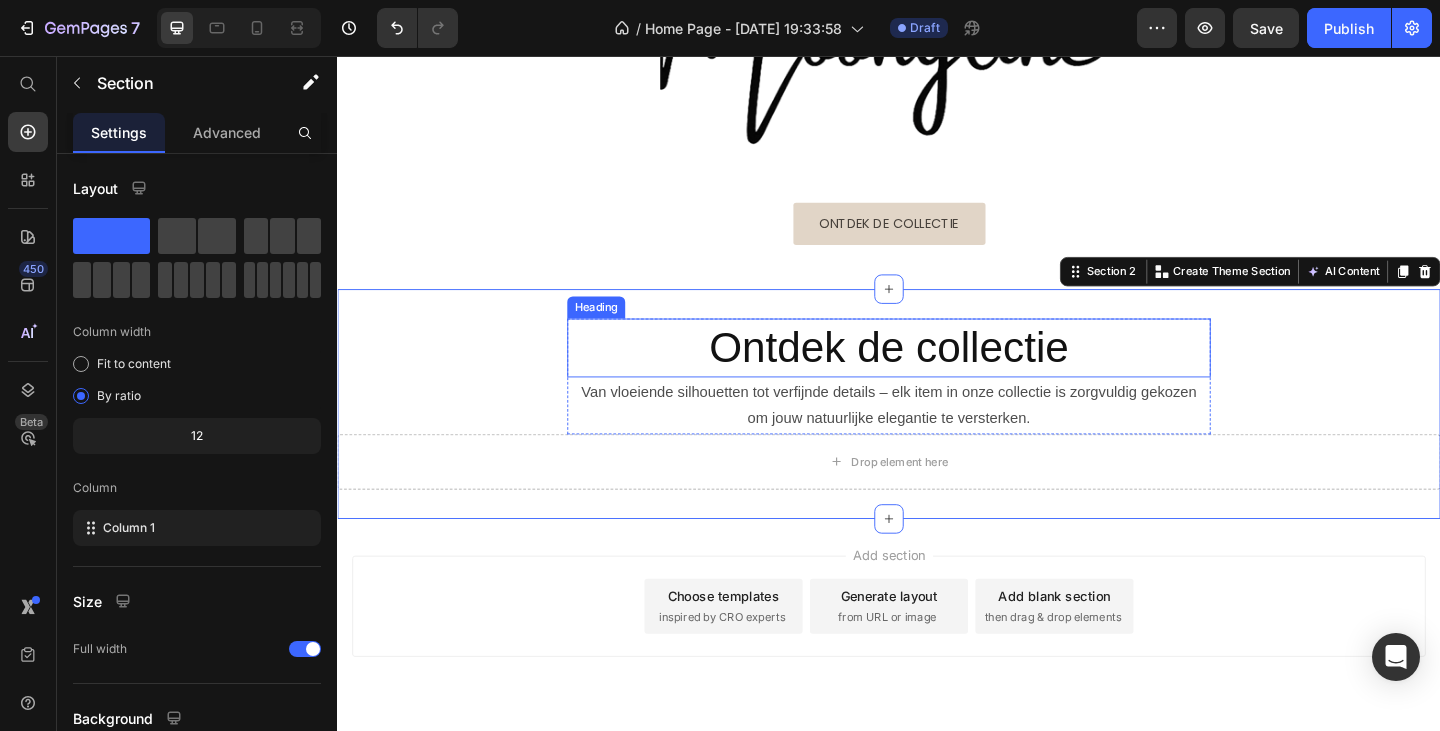 click on "Ontdek de collectie" at bounding box center [937, 374] 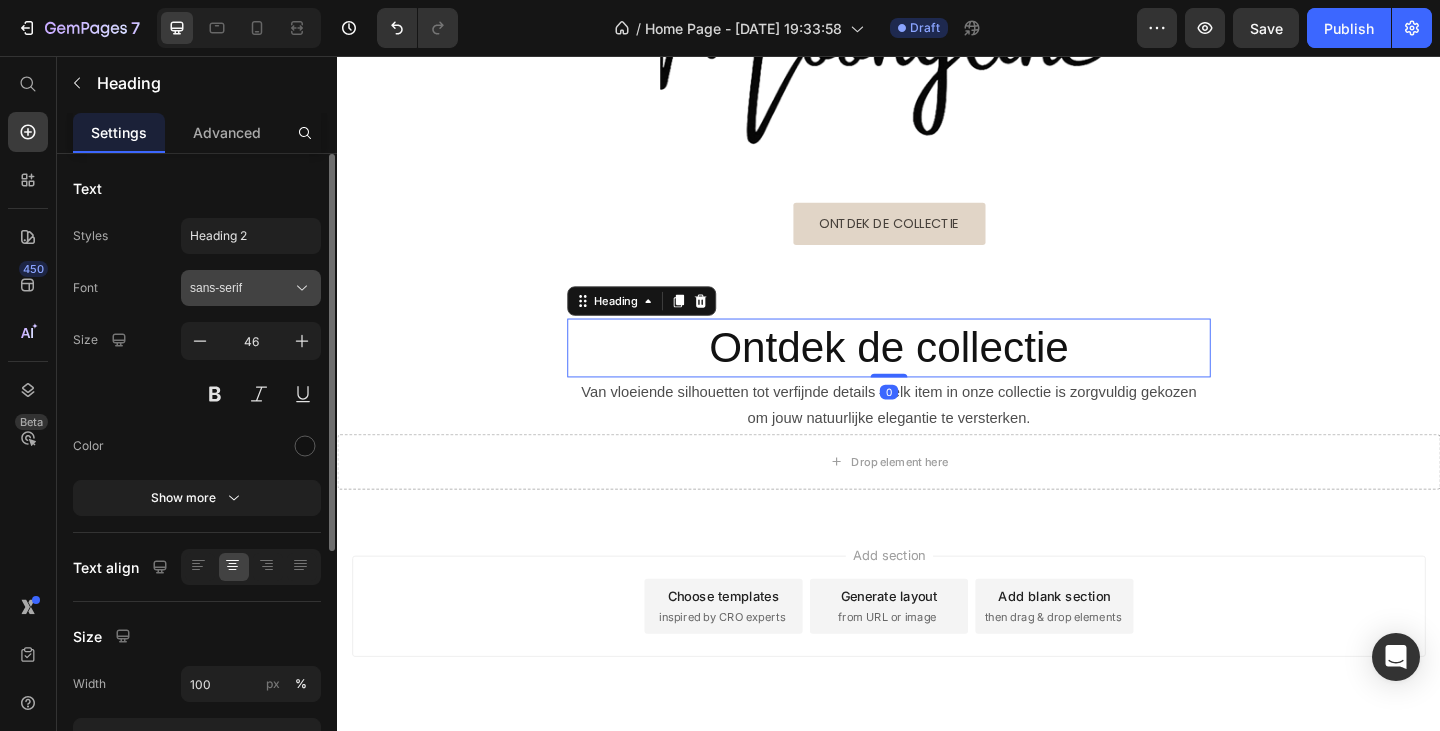 click on "sans-serif" at bounding box center [241, 288] 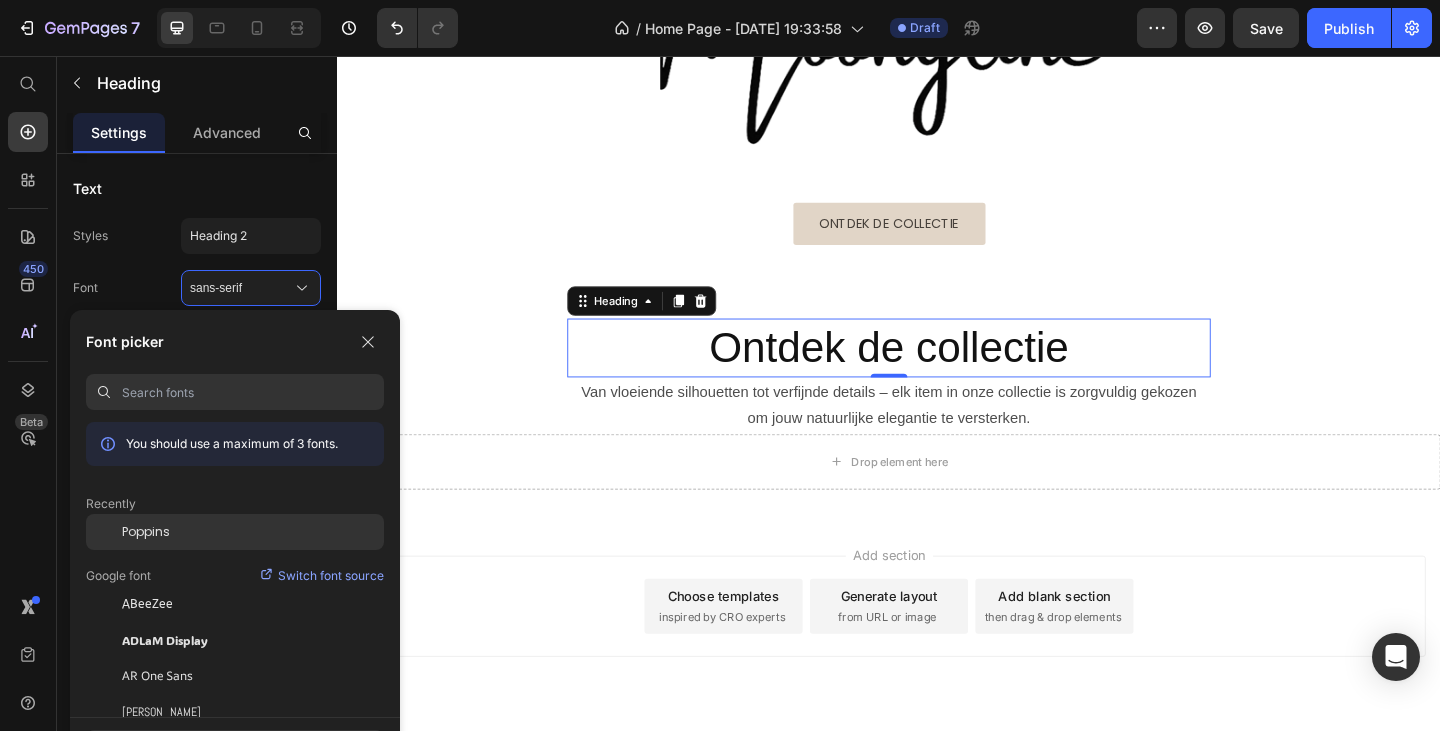 click on "Poppins" at bounding box center (146, 532) 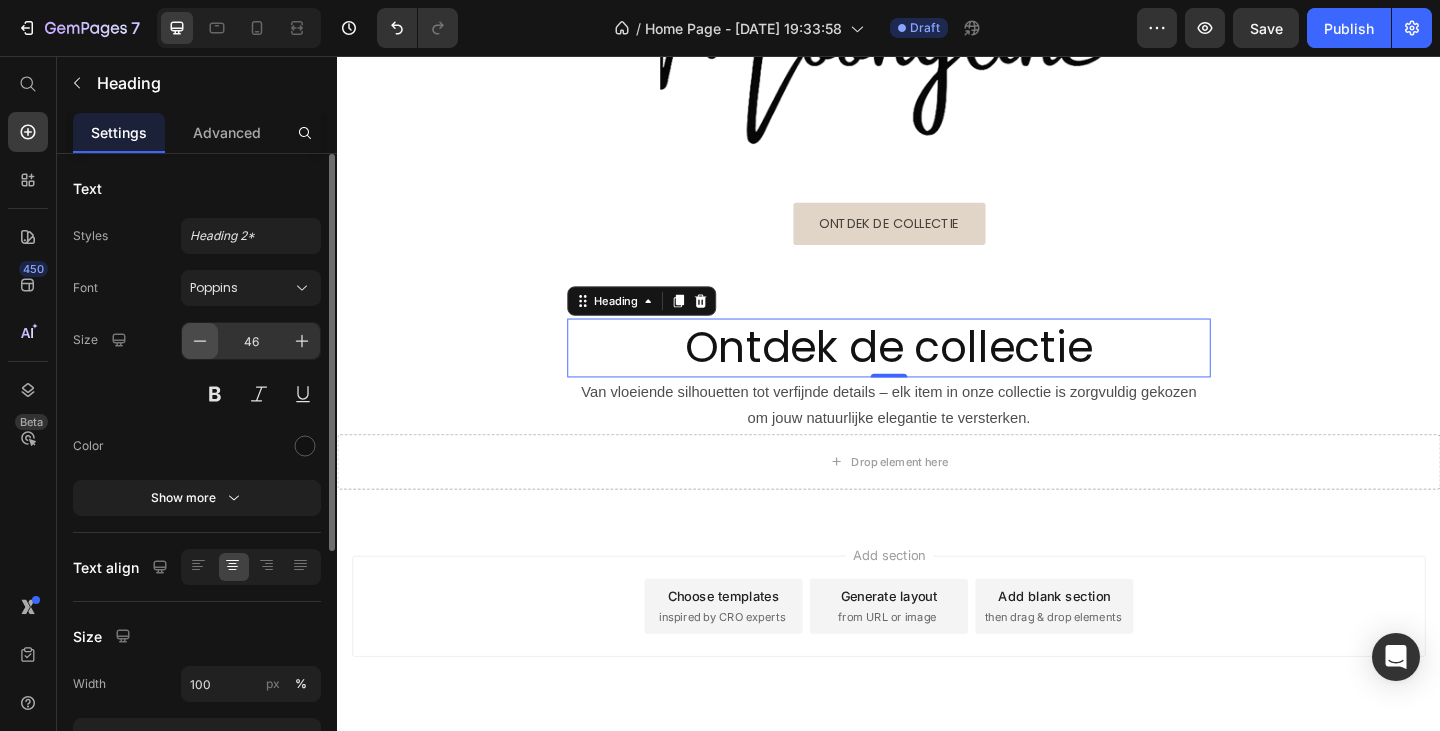 click 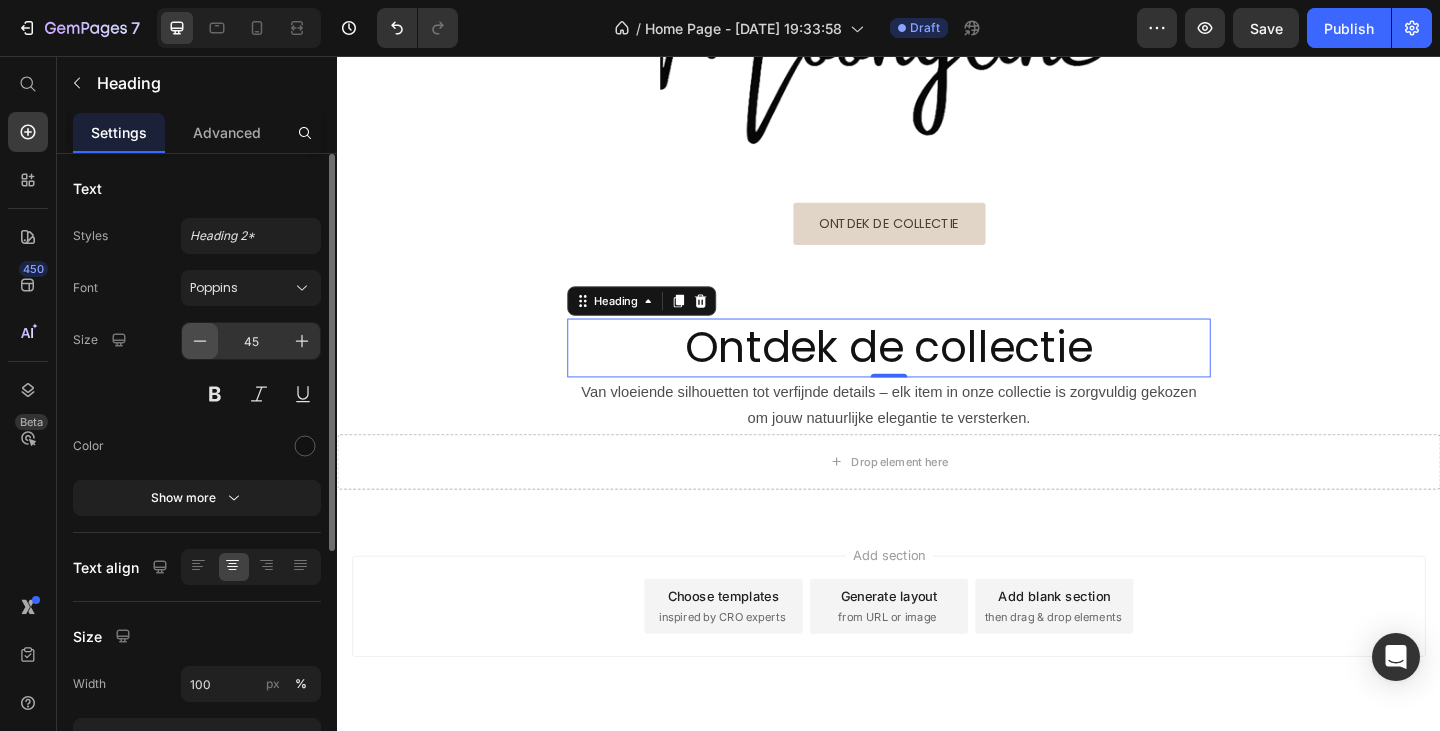 click 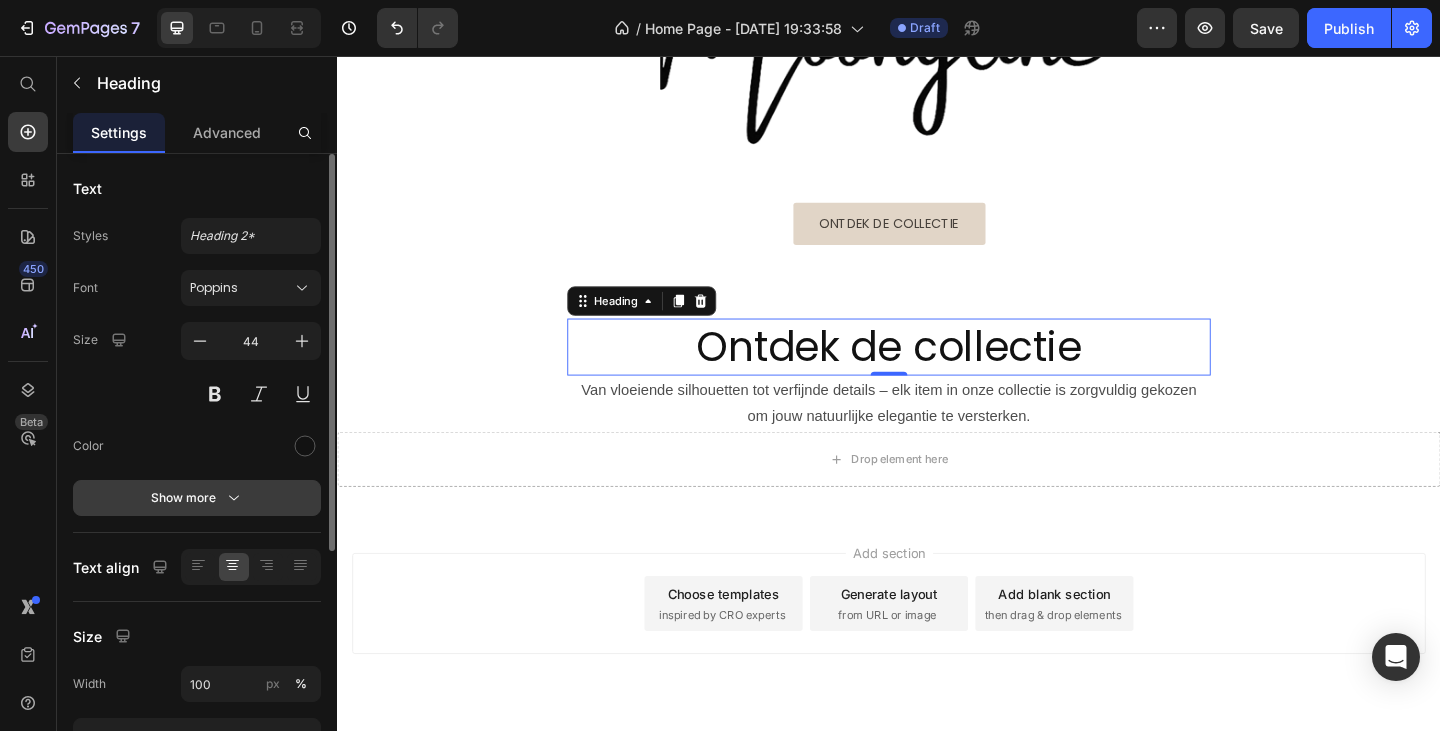 click on "Show more" at bounding box center (197, 498) 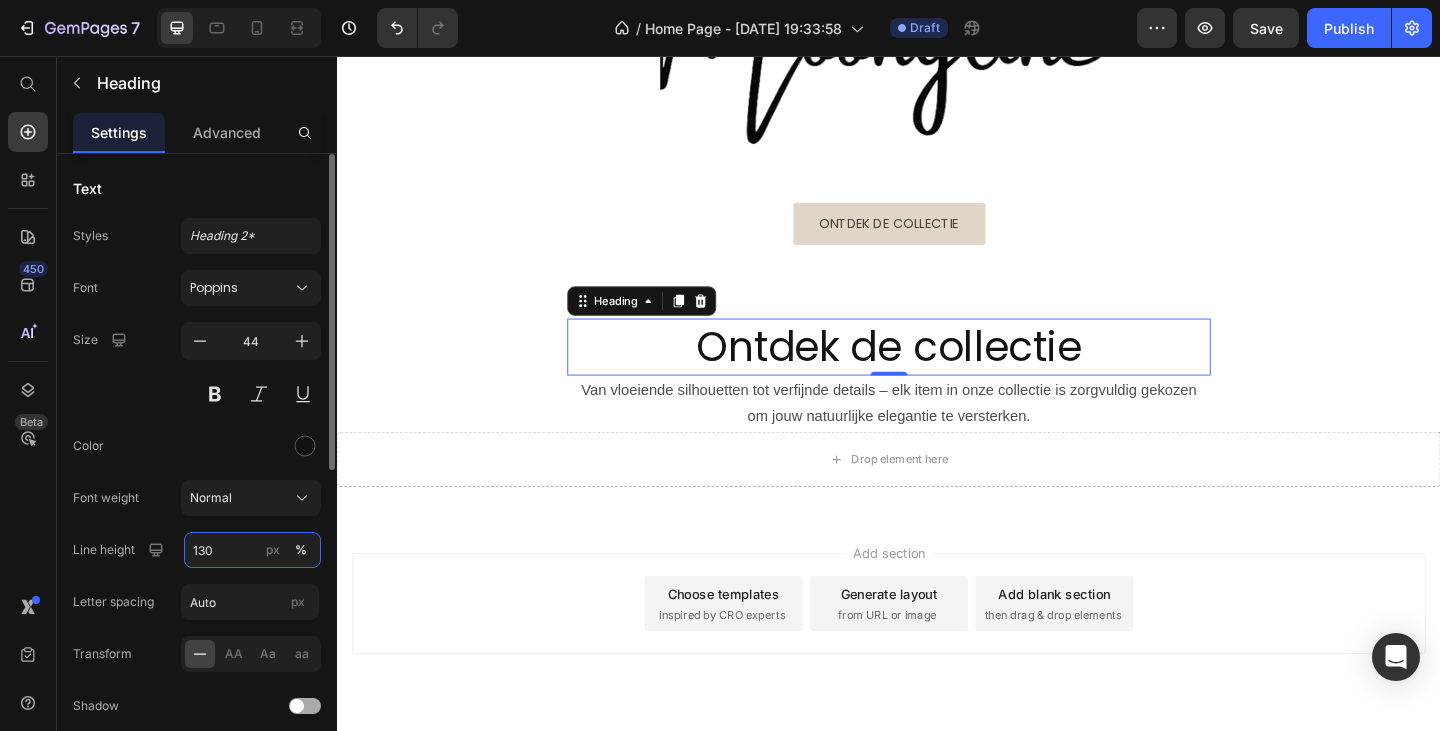 click on "130" at bounding box center (252, 550) 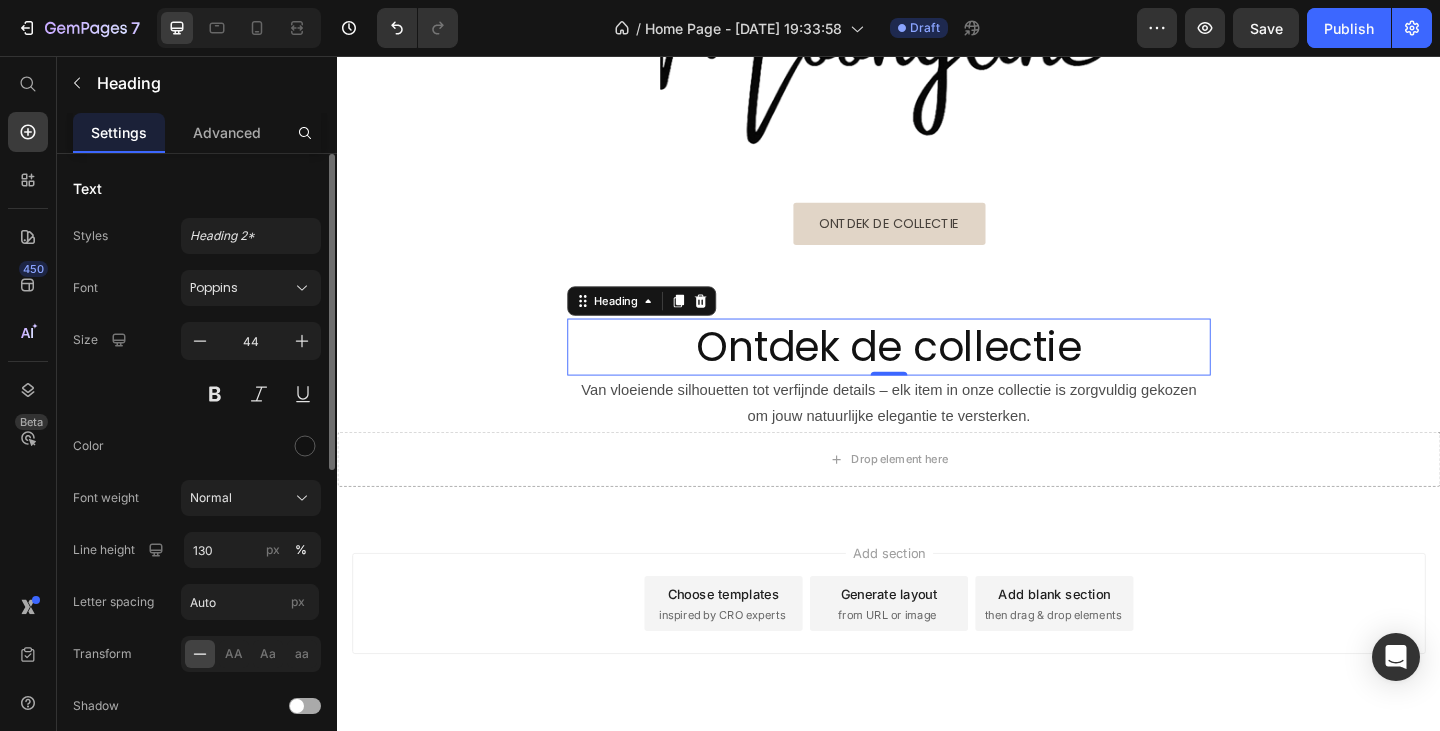 click on "Font Poppins Size 44 Color Font weight Normal Line height 130 px % Letter spacing Auto px Transform
AA Aa aa Shadow Show less" at bounding box center [197, 523] 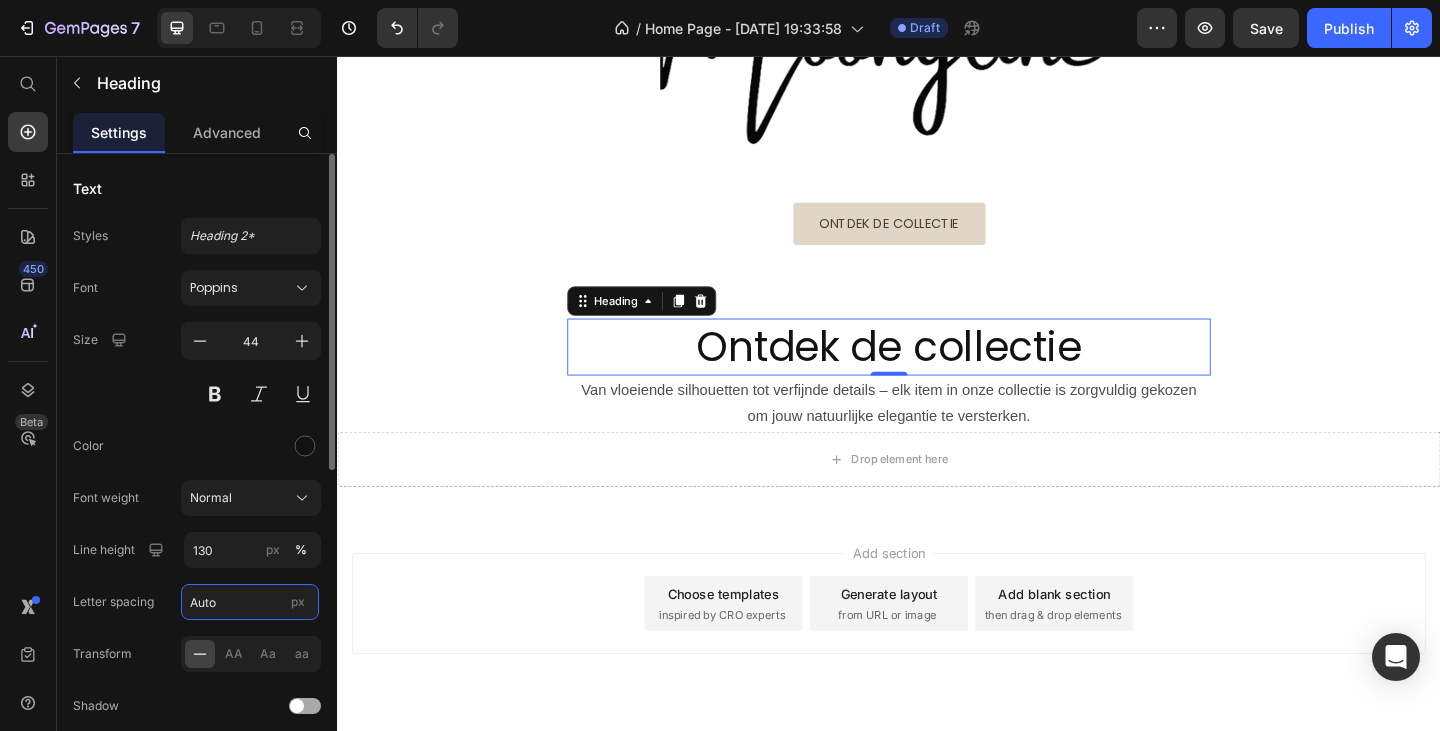 click on "Auto" at bounding box center (250, 602) 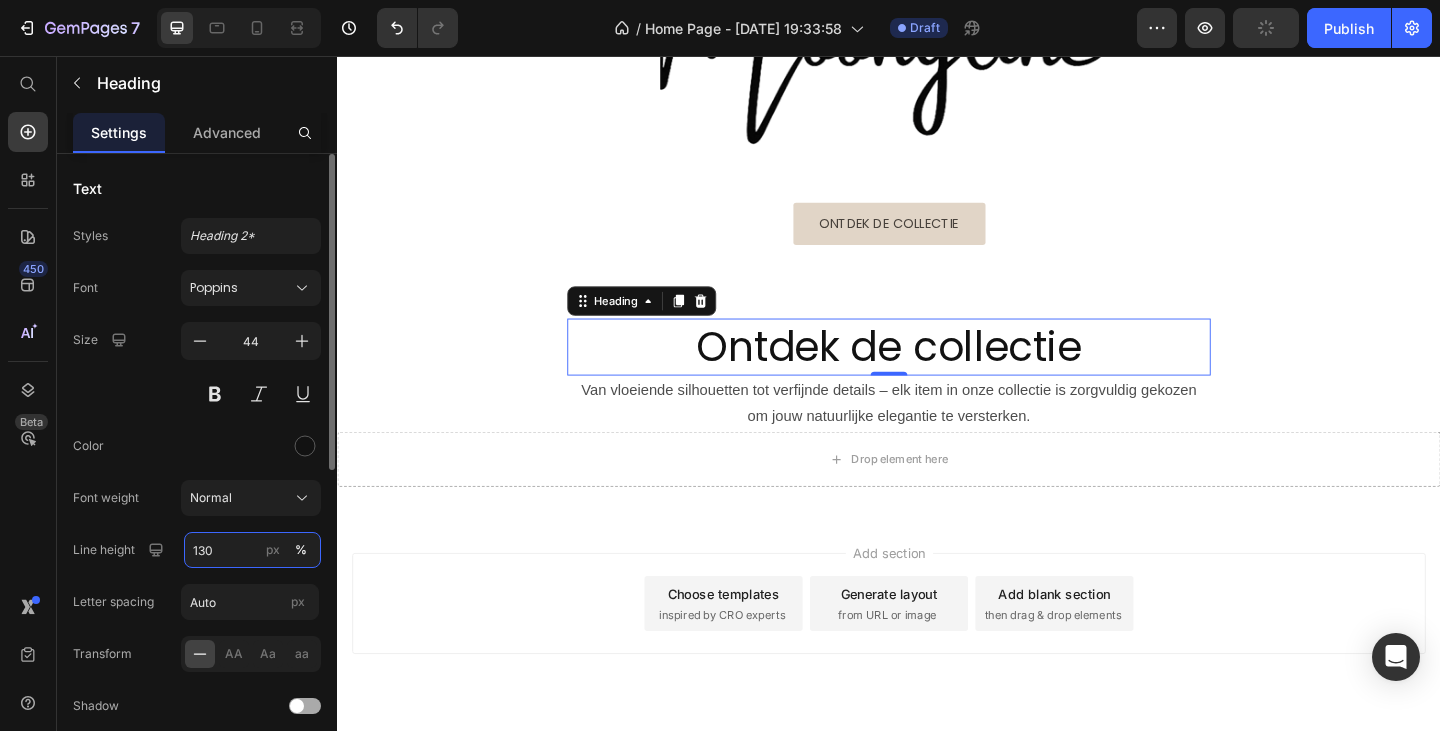 click on "130" at bounding box center [252, 550] 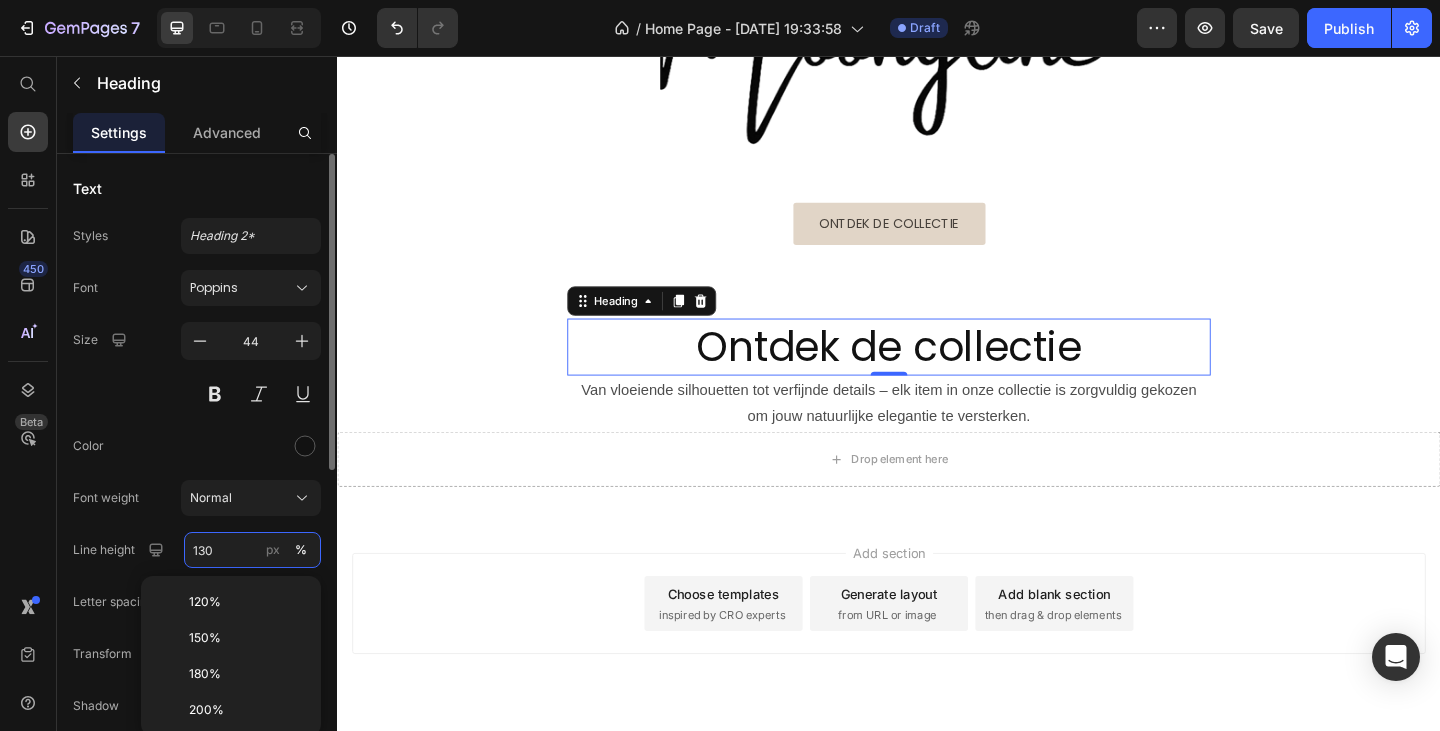click on "130" at bounding box center [252, 550] 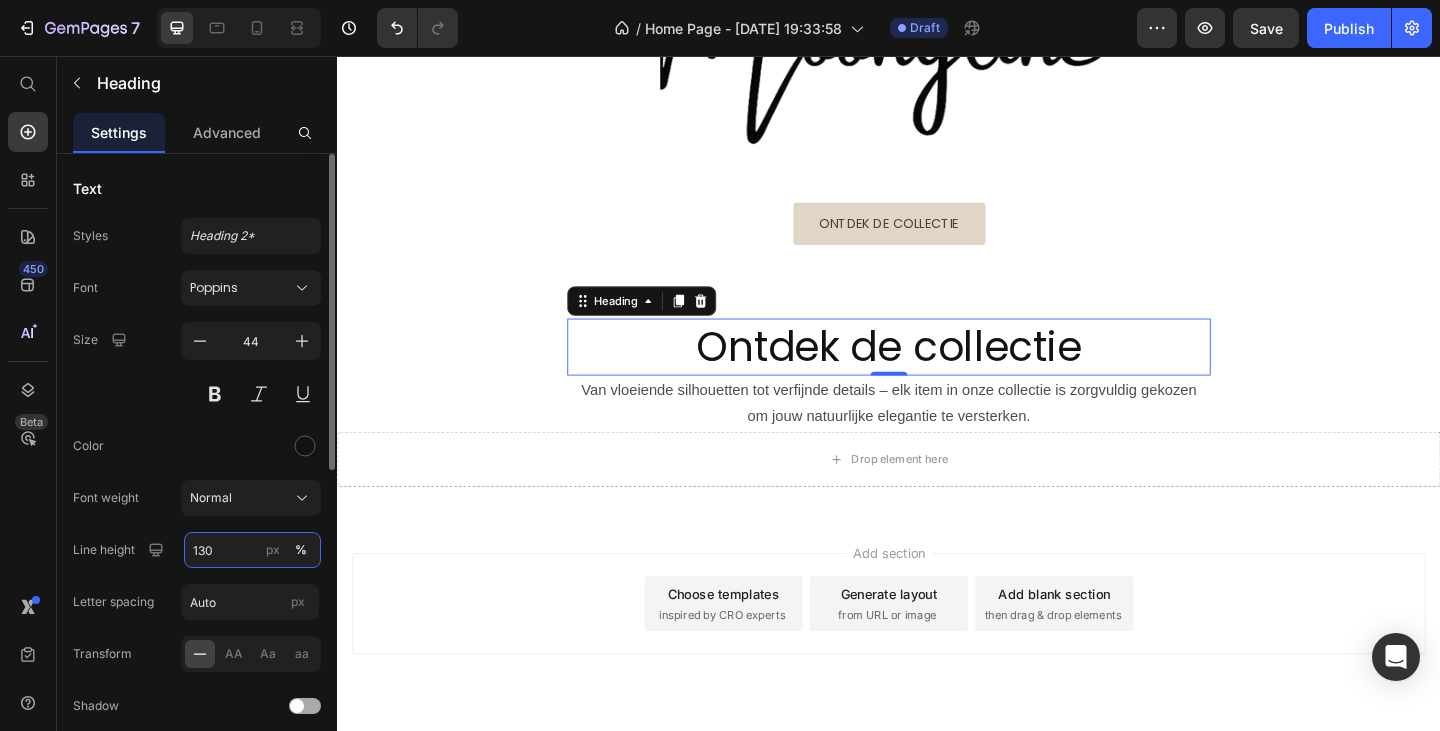 click on "130" at bounding box center [252, 550] 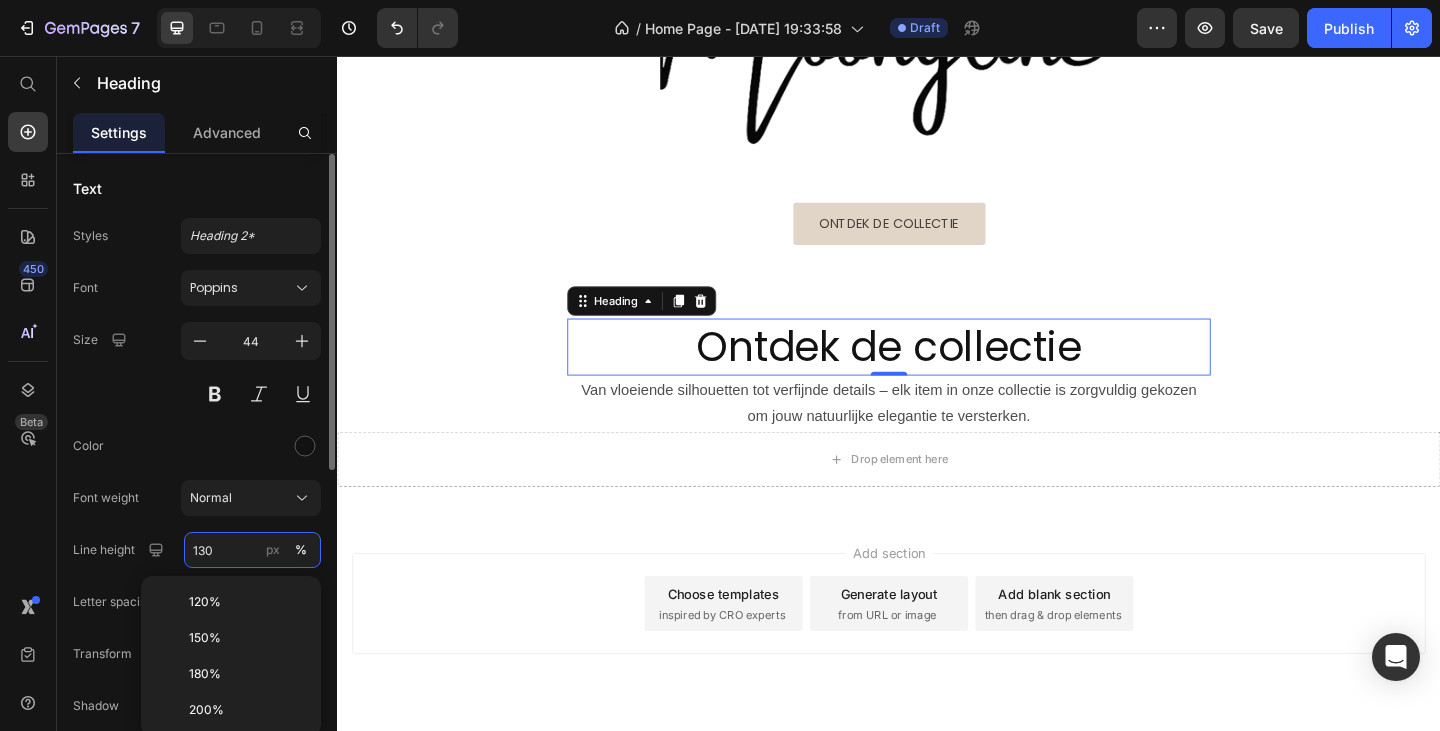 paste on "Auto" 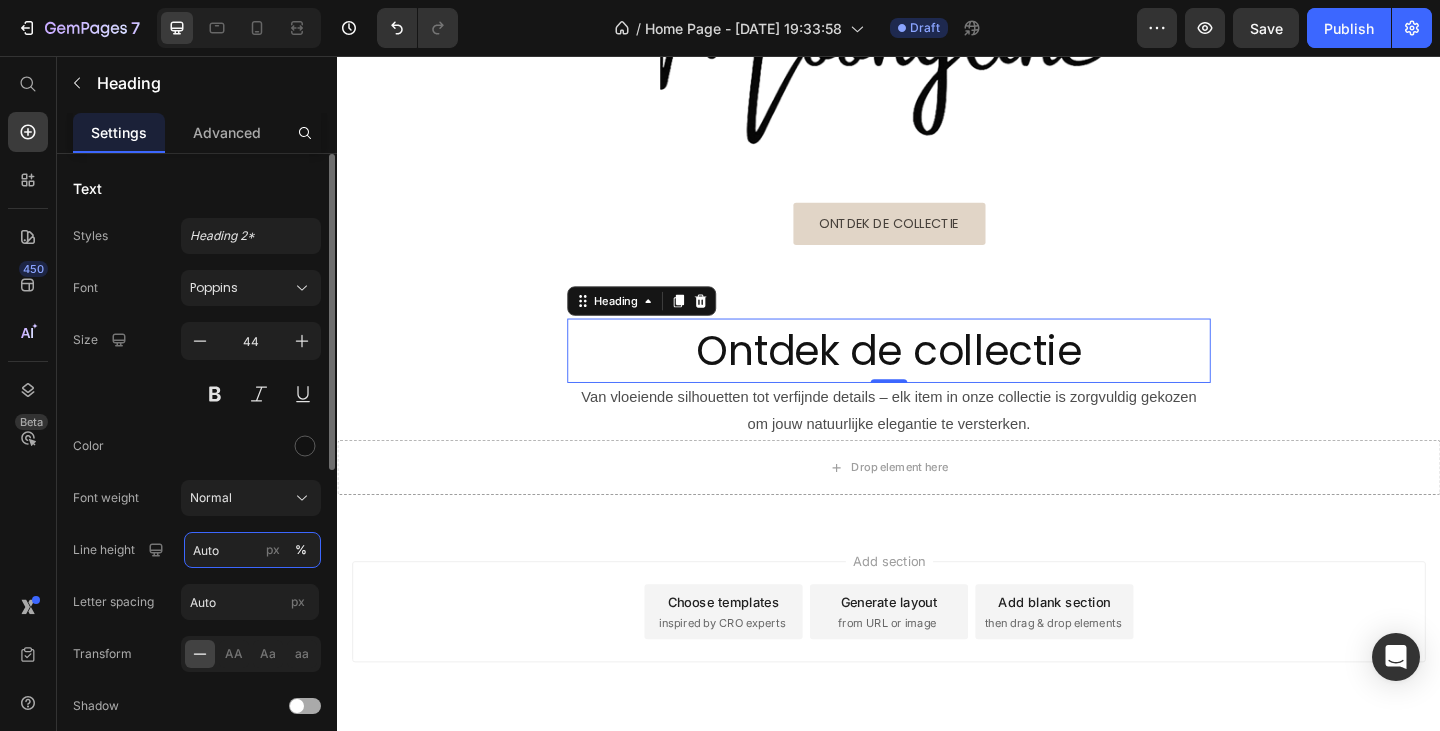 type on "Auto" 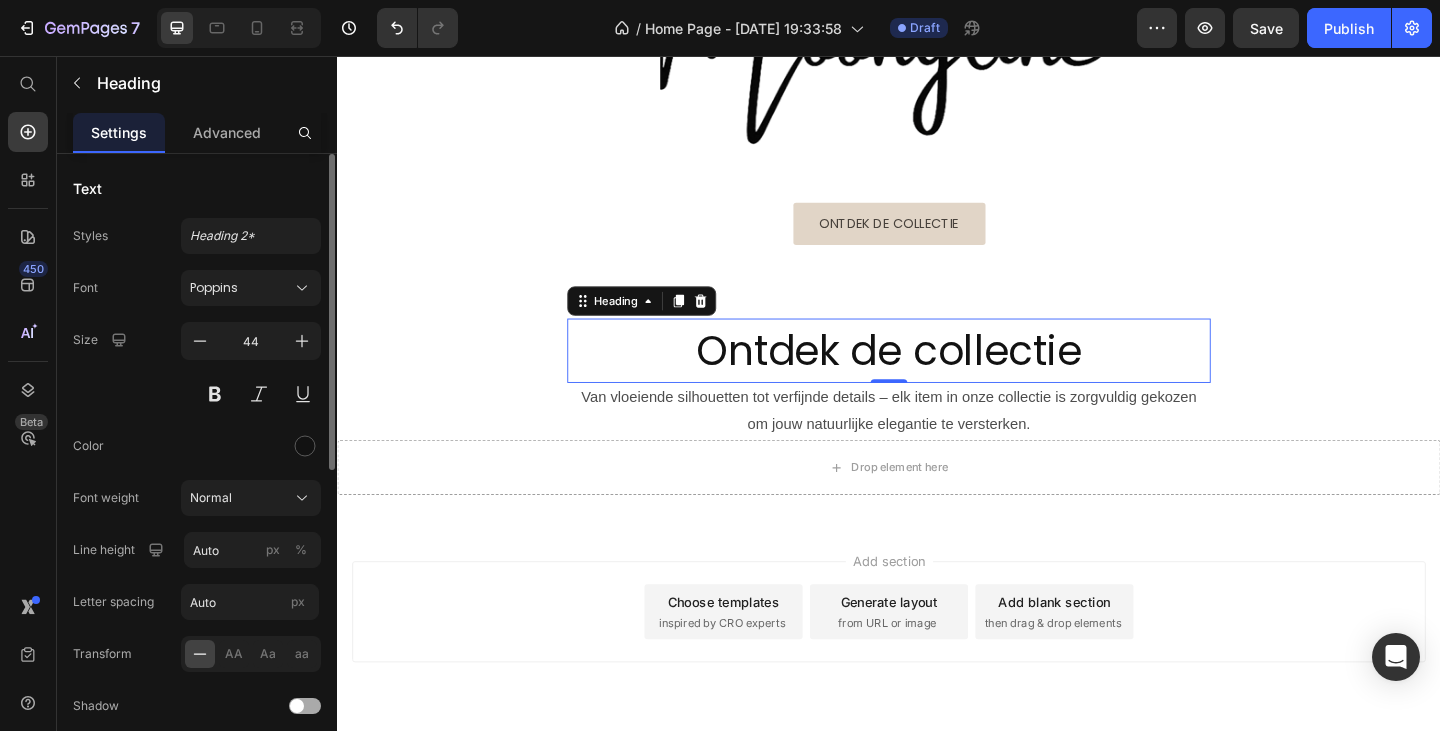 click on "Font Poppins Size 44 Color Font weight Normal Line height Auto px % Letter spacing Auto px Transform
AA Aa aa Shadow Show less" at bounding box center (197, 523) 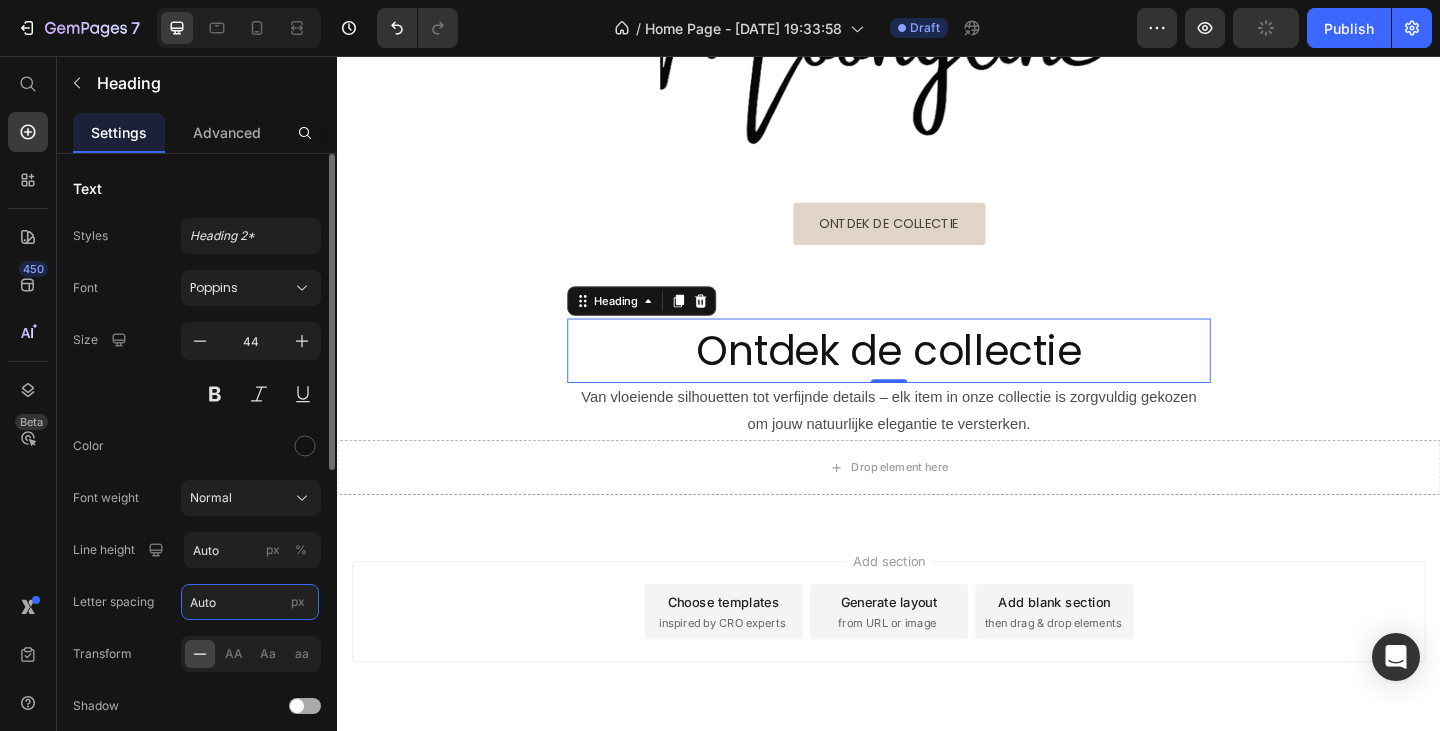 click on "Auto" at bounding box center (250, 602) 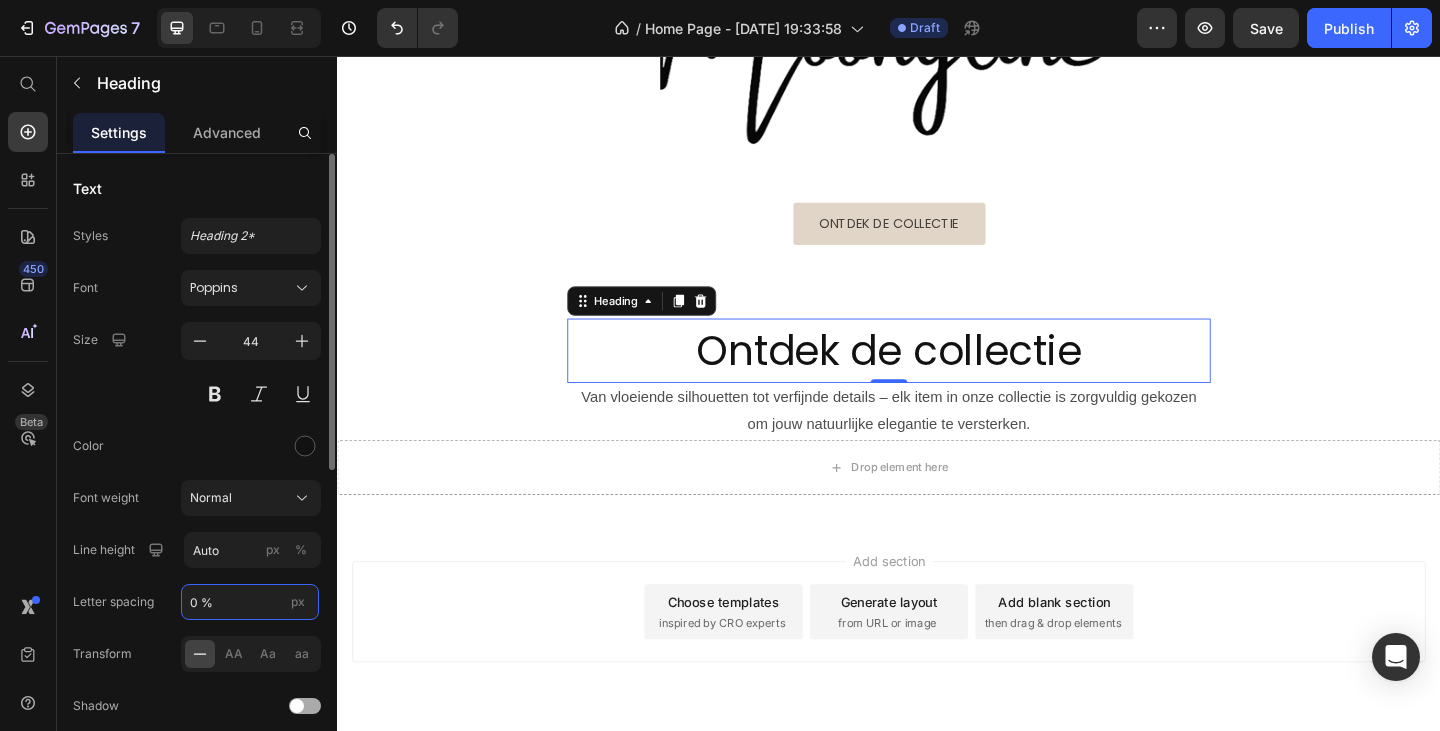 type on "0 %" 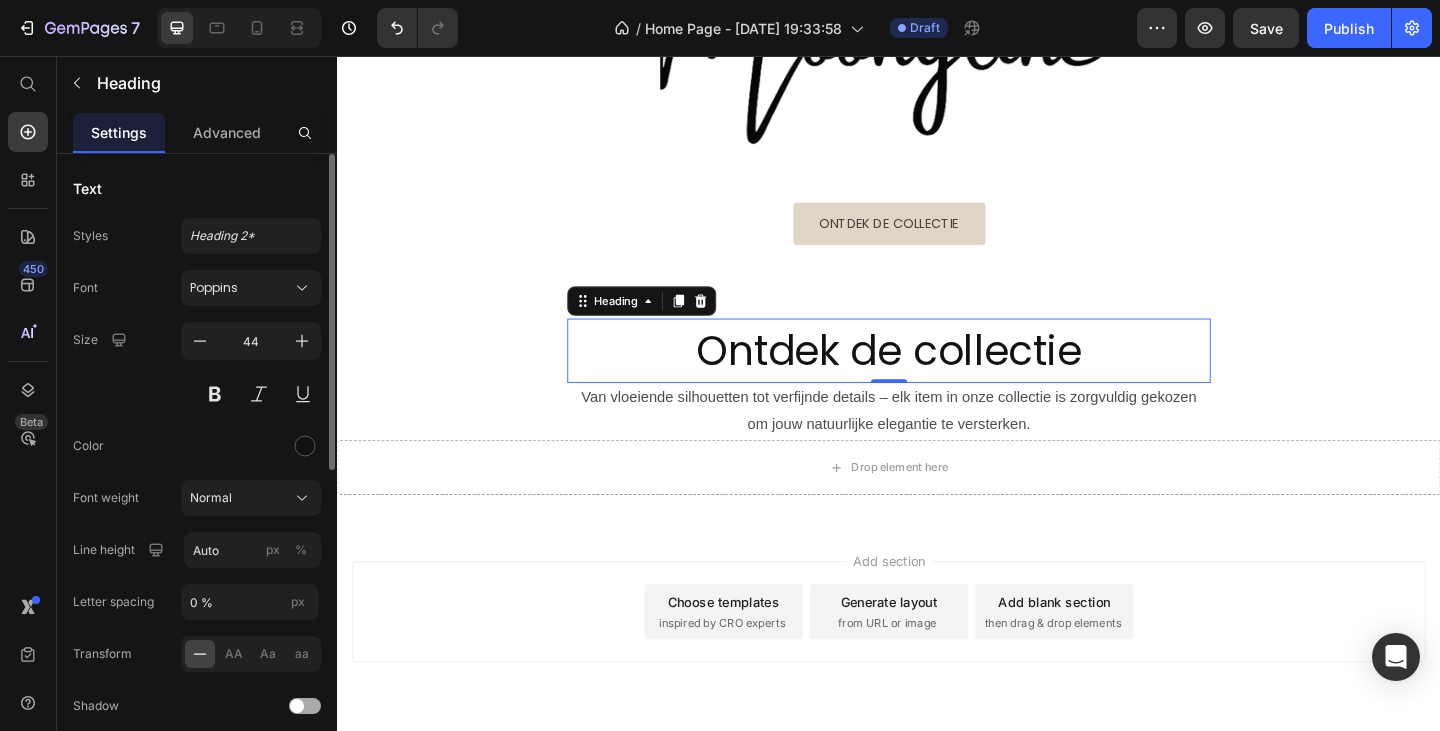 click on "Letter spacing 0 % px" 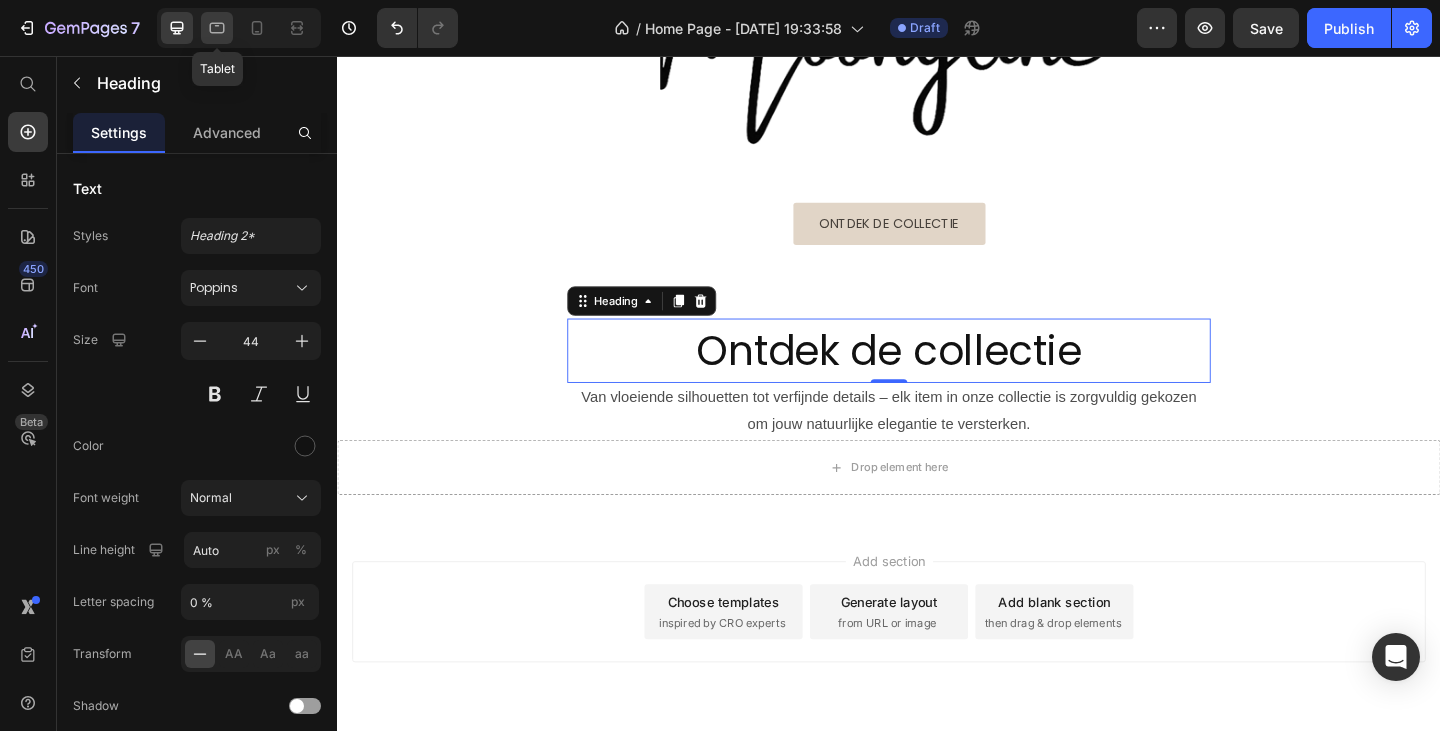 click 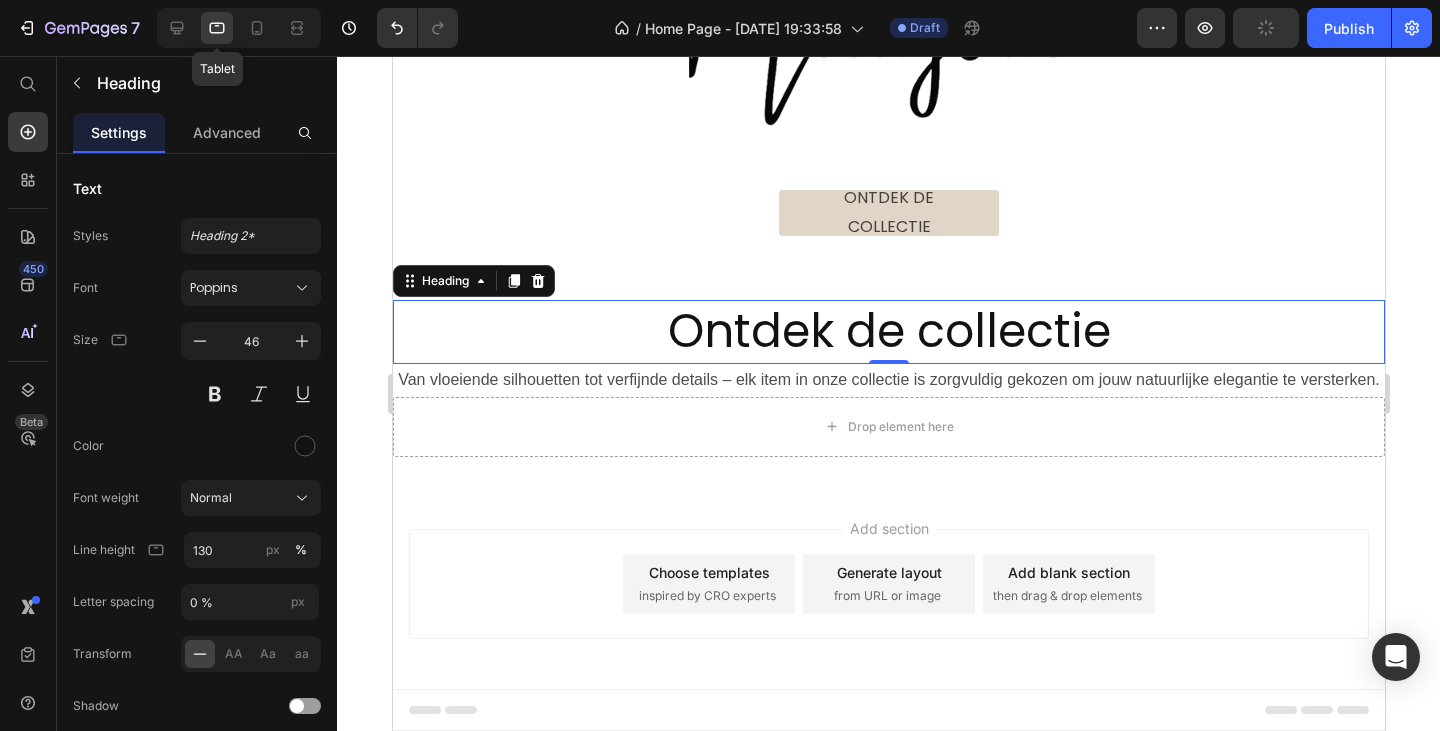 scroll, scrollTop: 228, scrollLeft: 0, axis: vertical 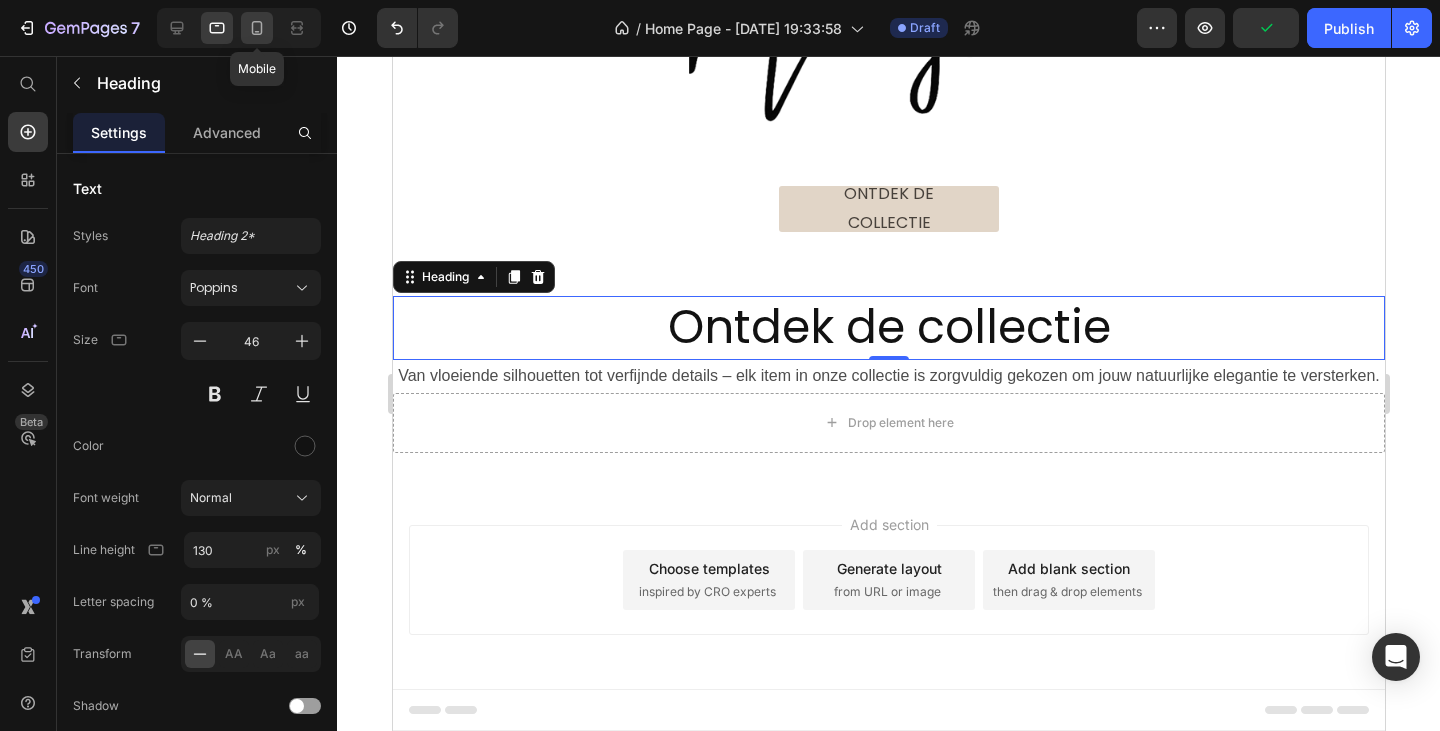 click 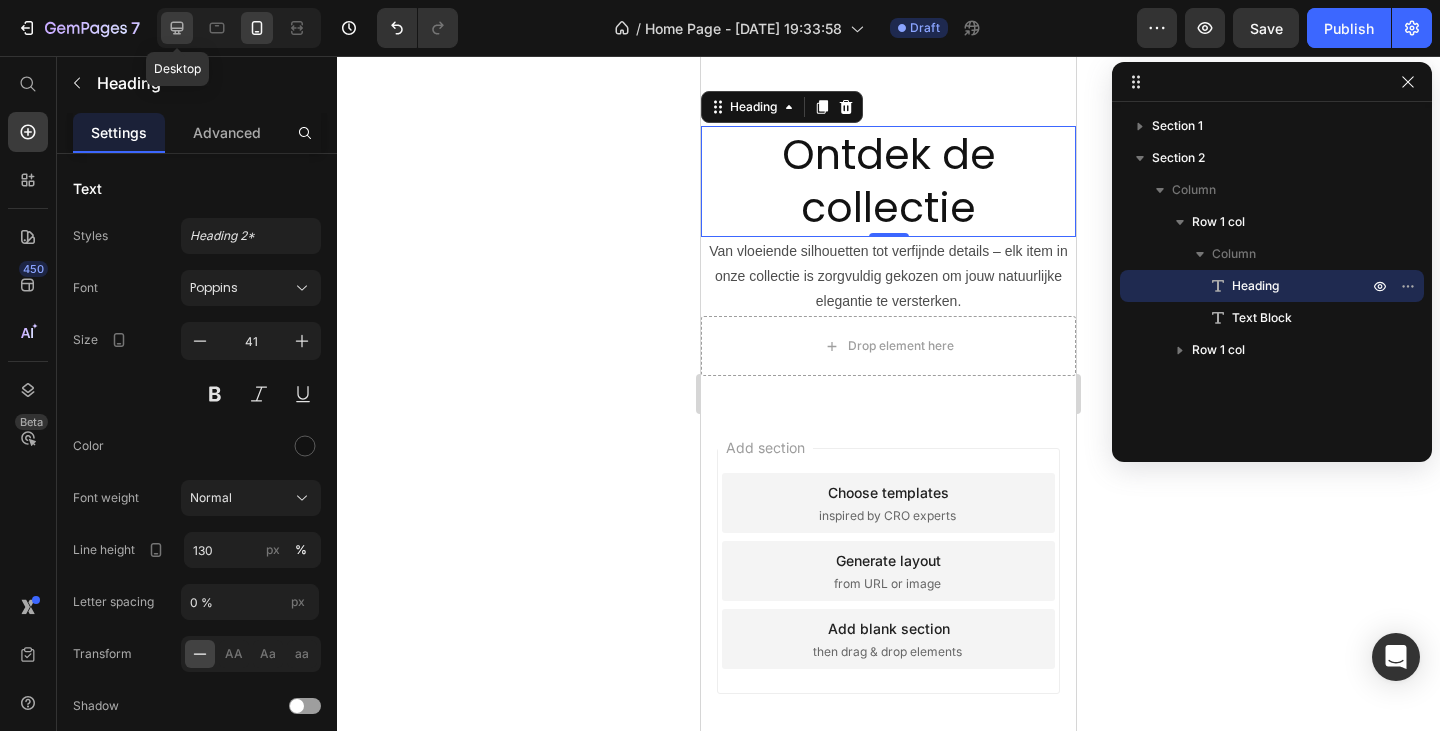 click 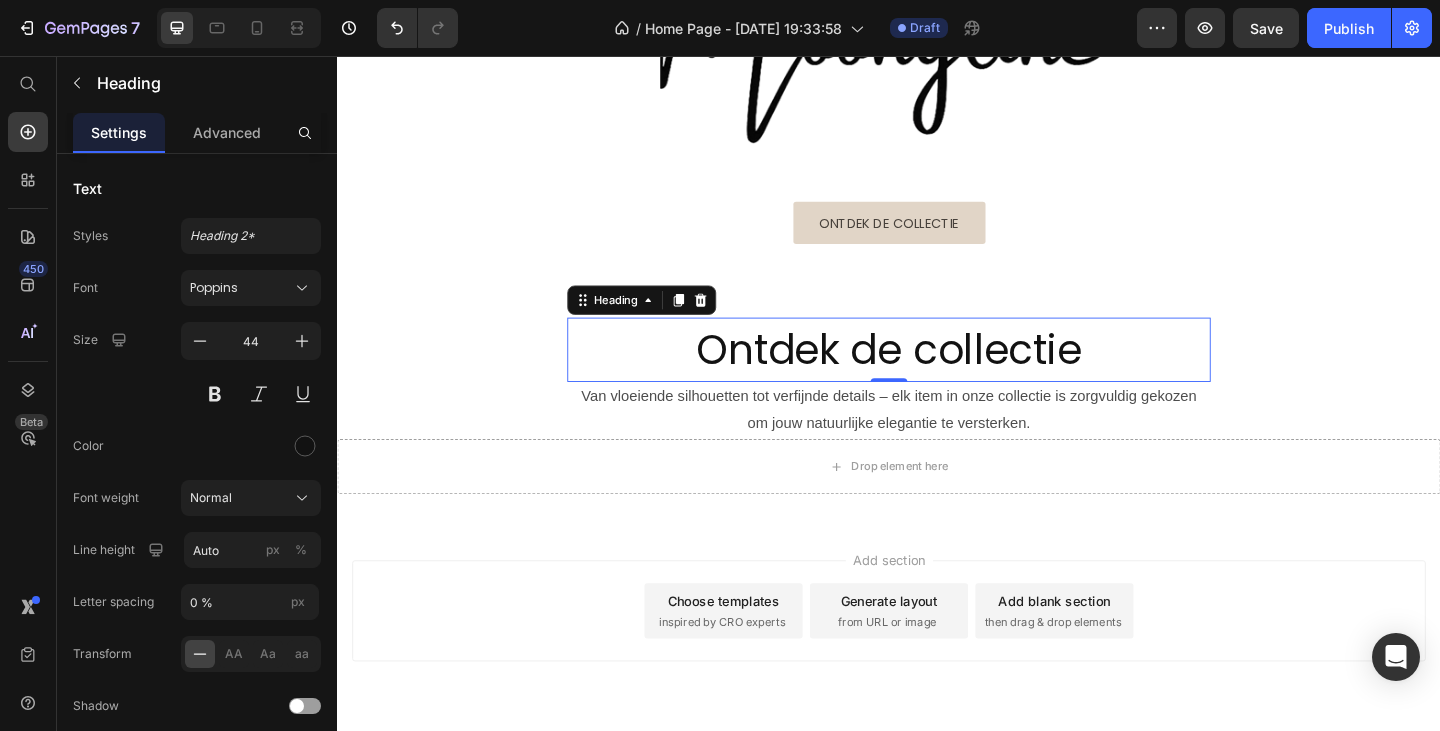 scroll, scrollTop: 304, scrollLeft: 0, axis: vertical 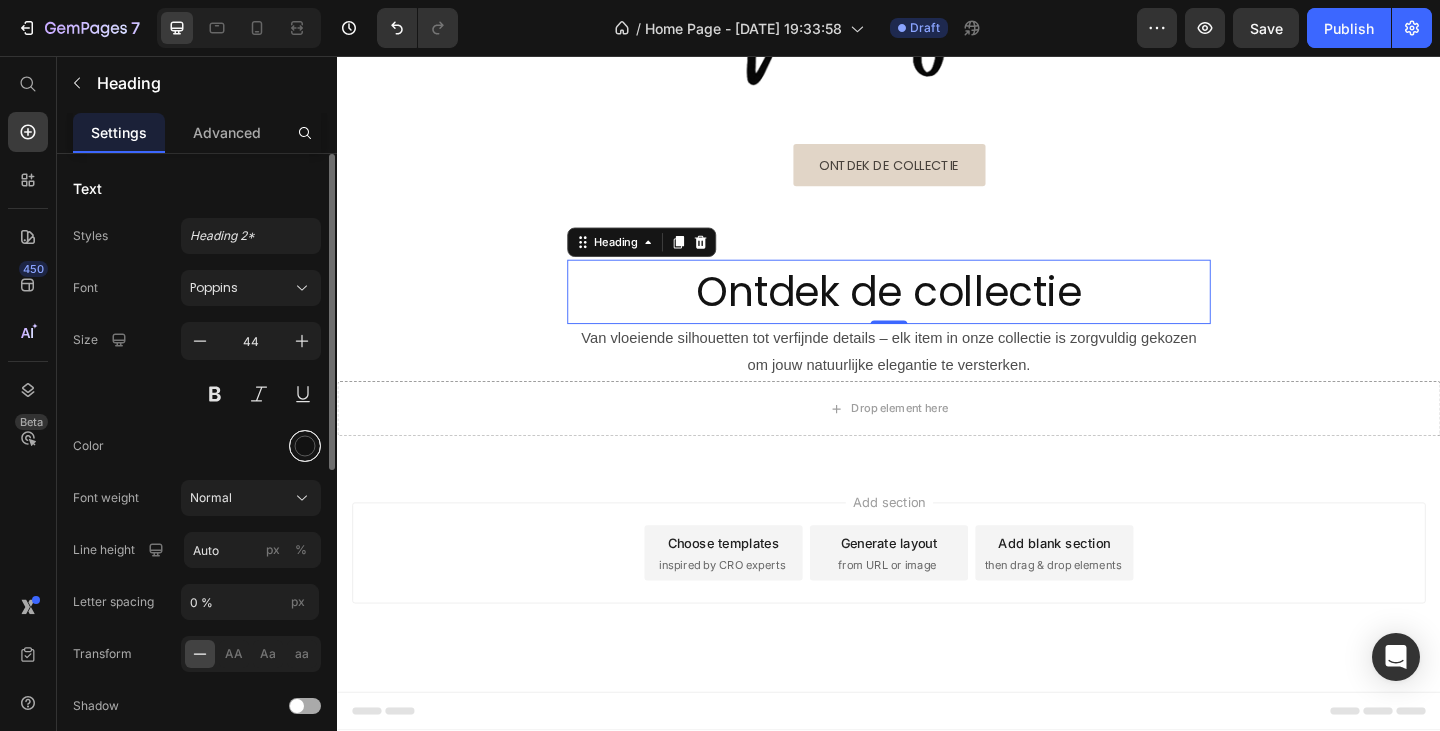 click at bounding box center [305, 446] 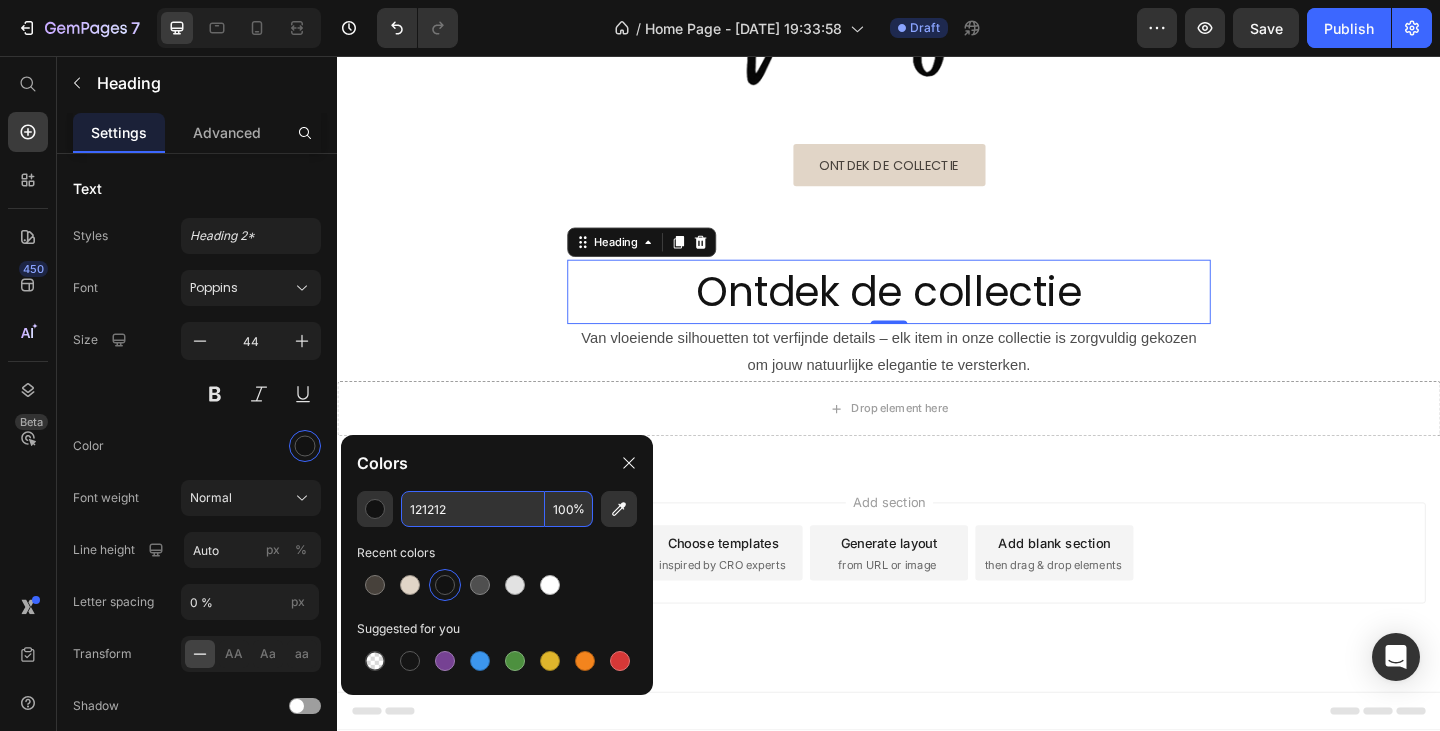 click on "121212" at bounding box center (473, 509) 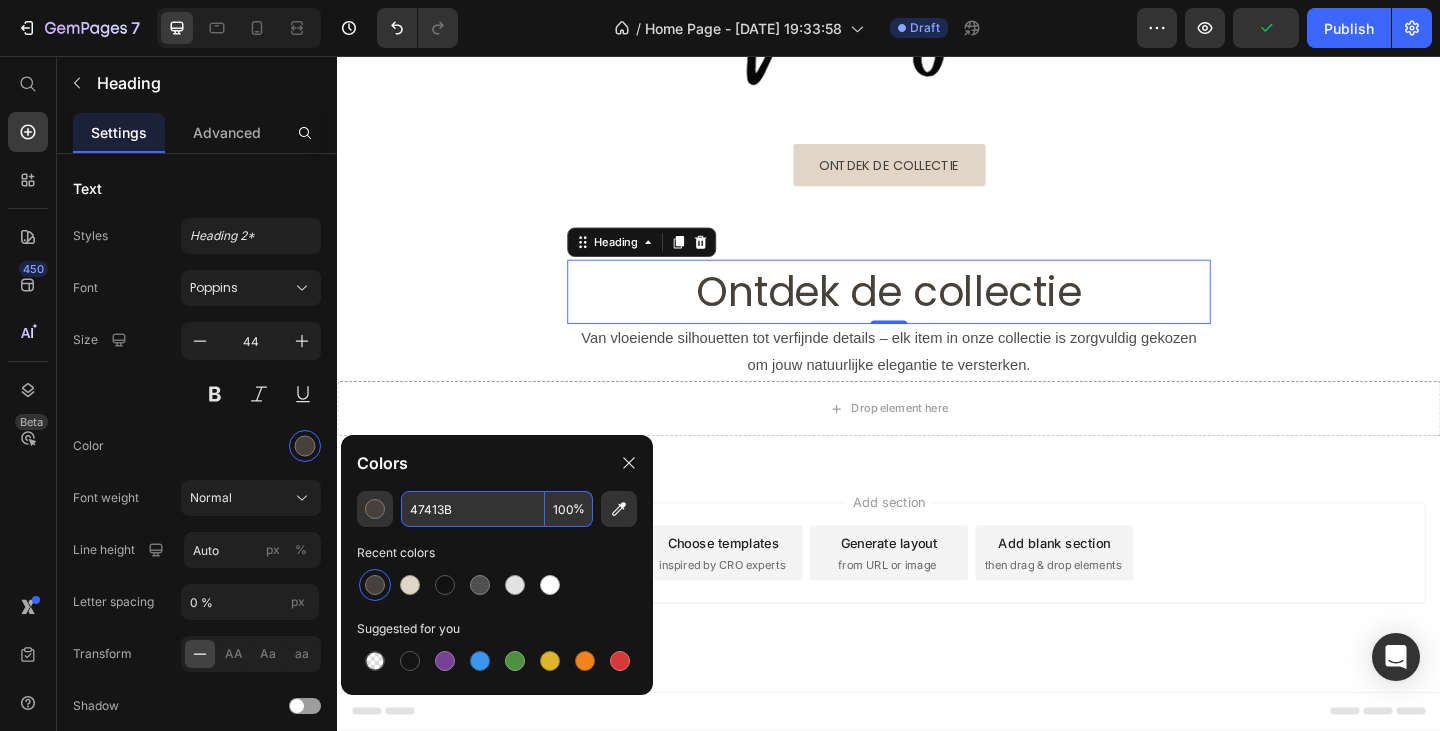 type on "47413B" 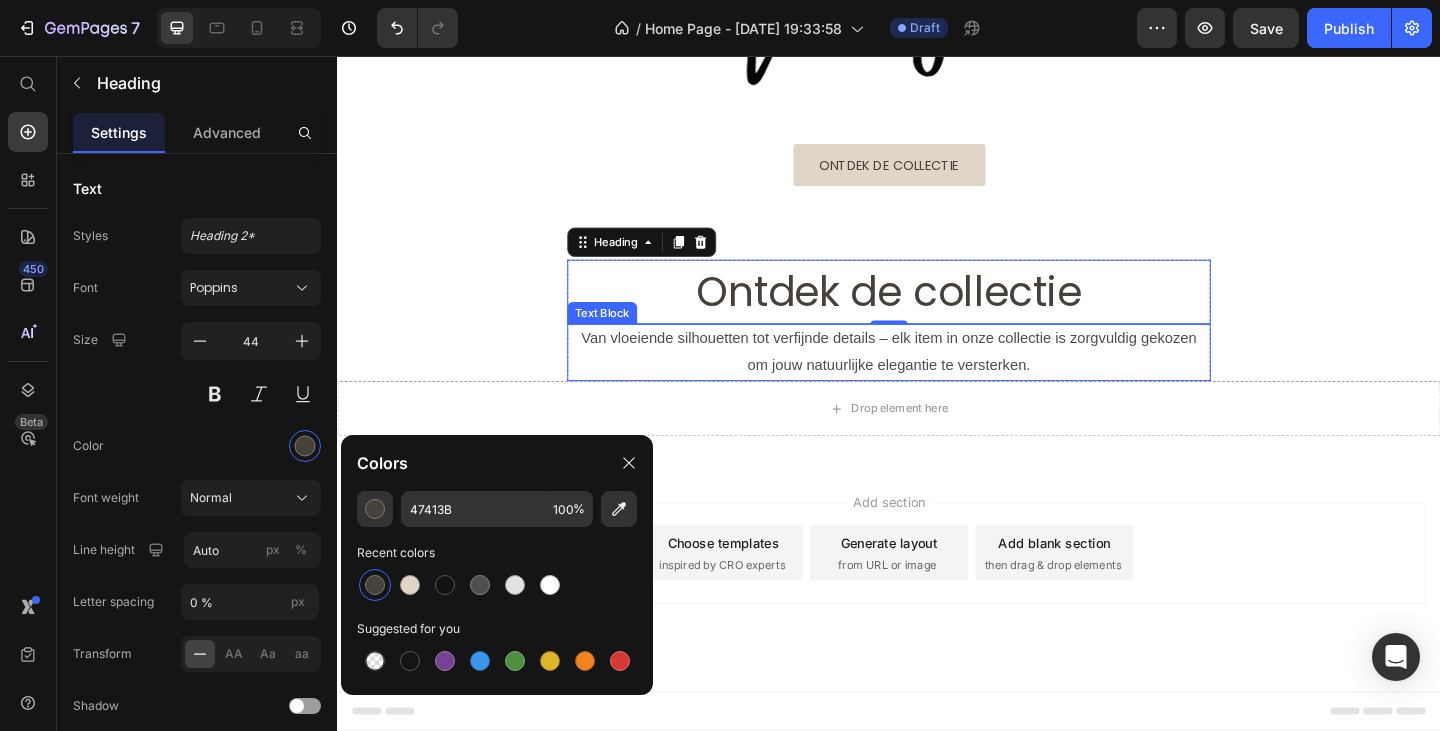 click on "Van vloeiende silhouetten tot verfijnde details – elk item in onze collectie is zorgvuldig gekozen om jouw natuurlijke elegantie te versterken." at bounding box center (937, 379) 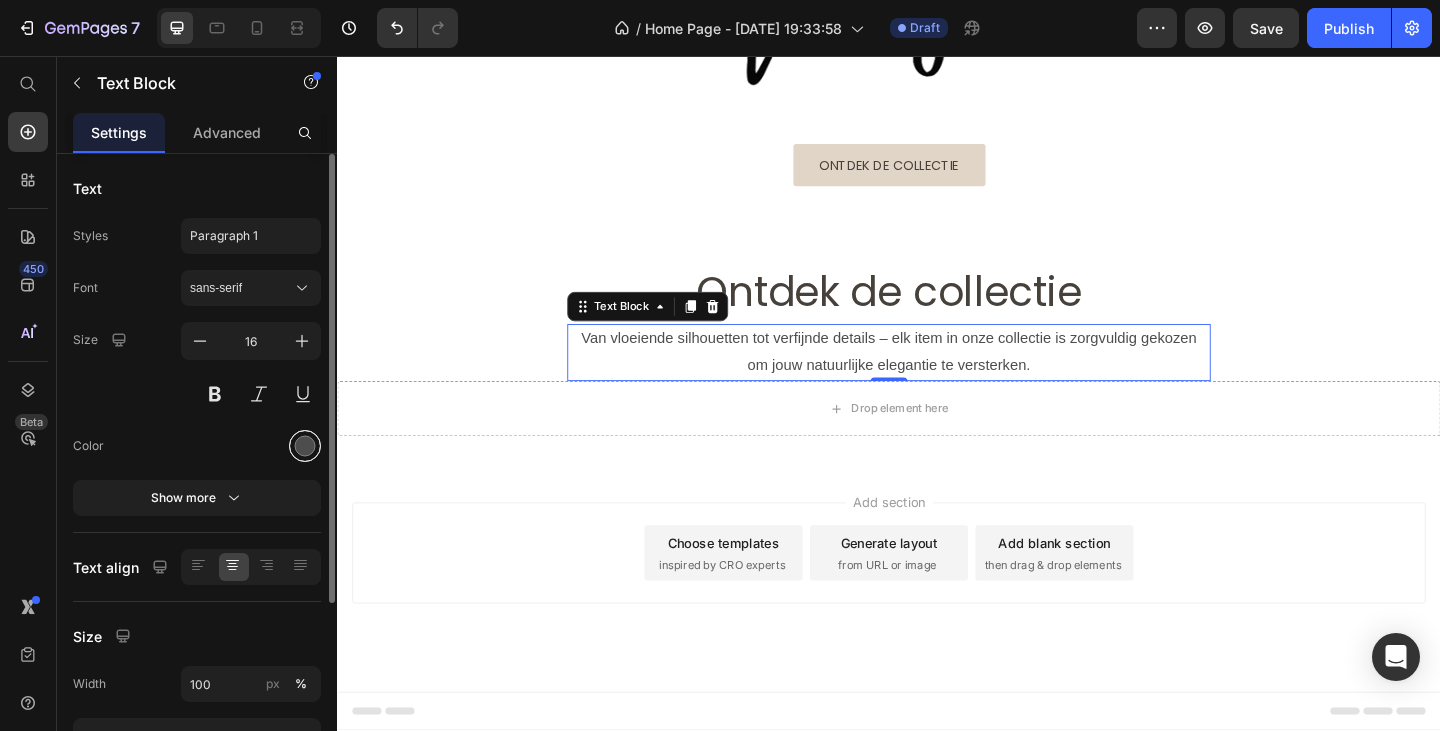click at bounding box center (305, 446) 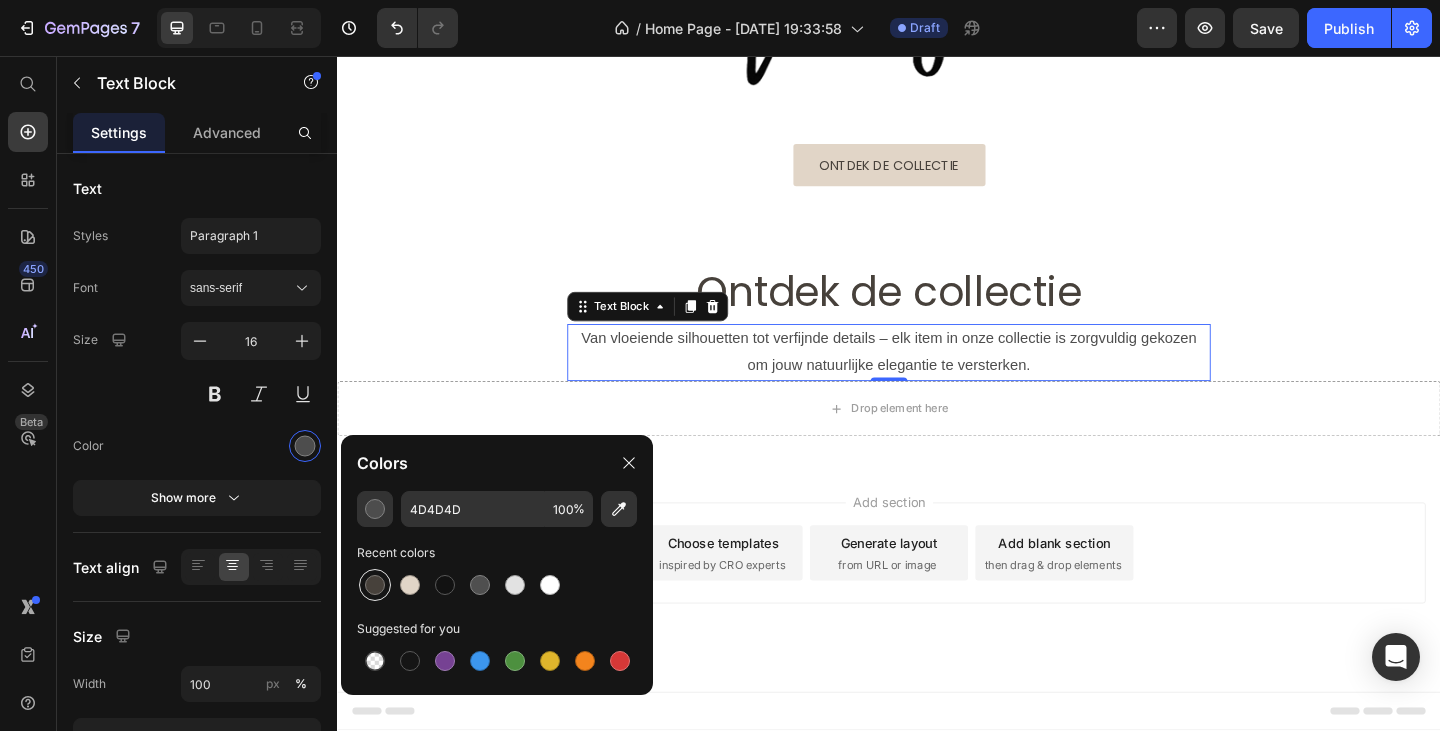 click at bounding box center (375, 585) 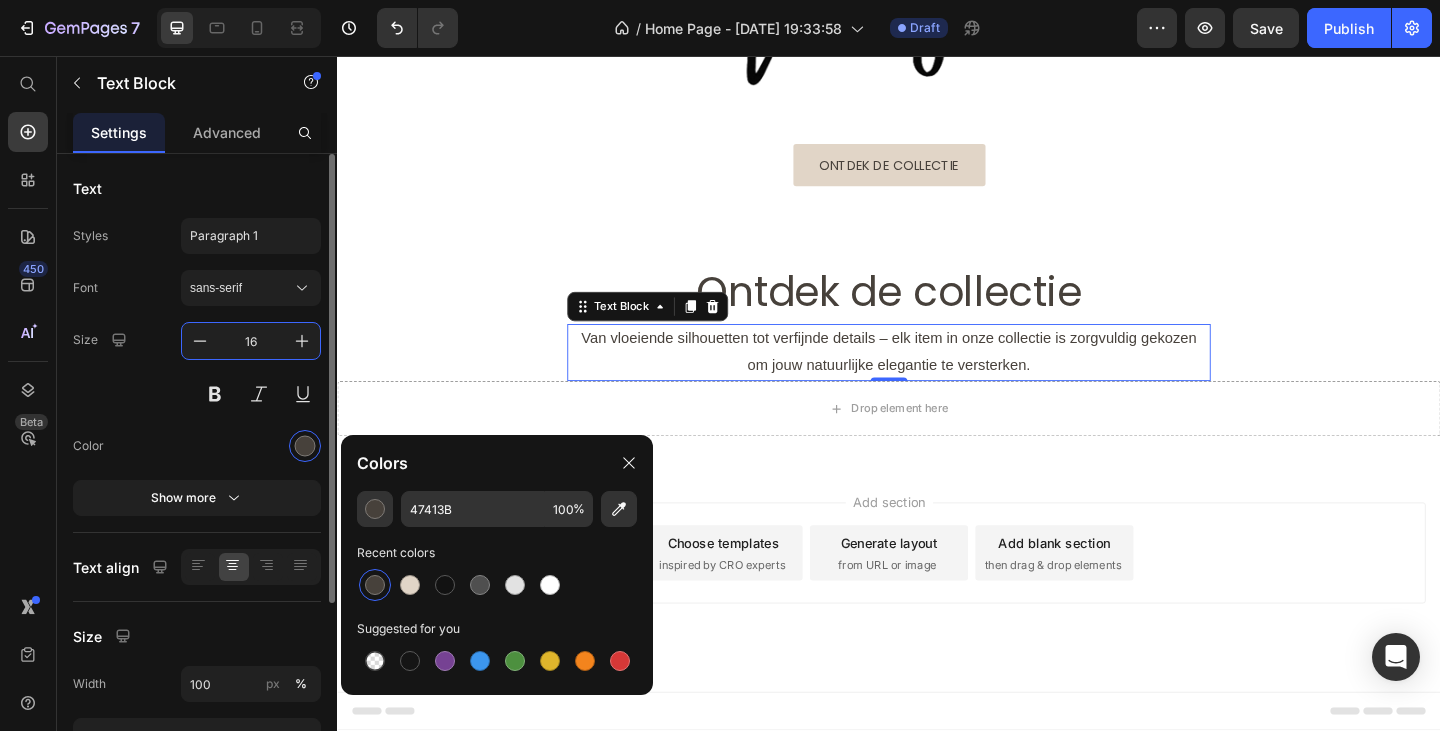 click on "16" at bounding box center (251, 341) 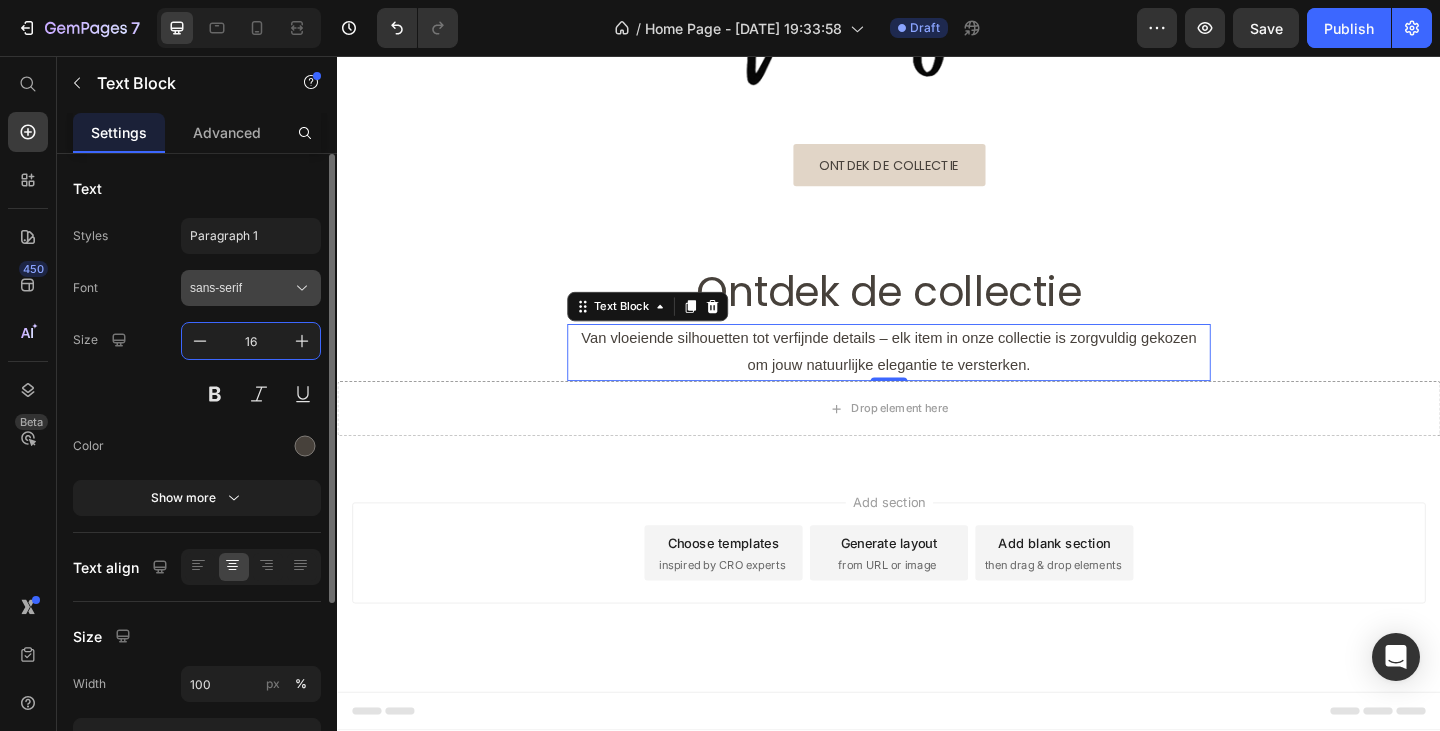 click on "sans-serif" at bounding box center [241, 288] 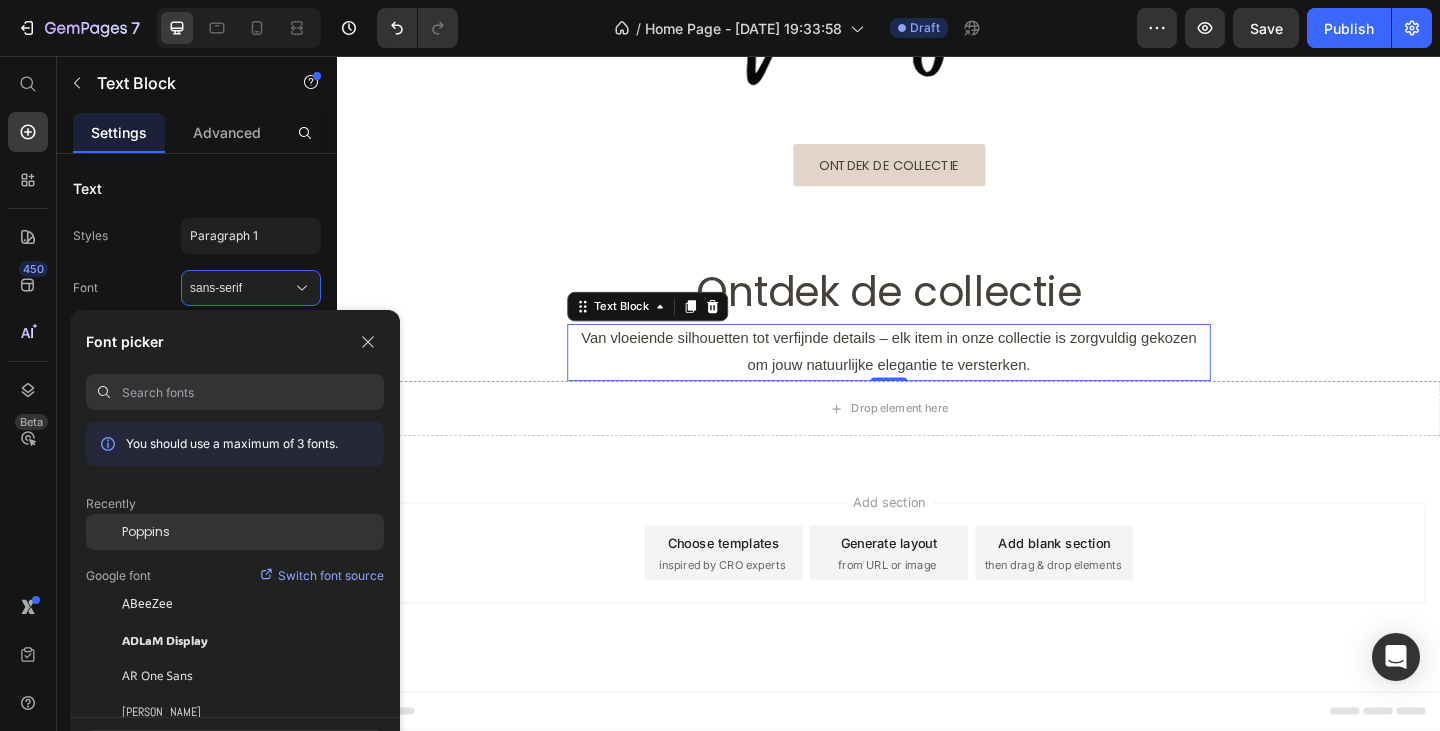 click on "Poppins" 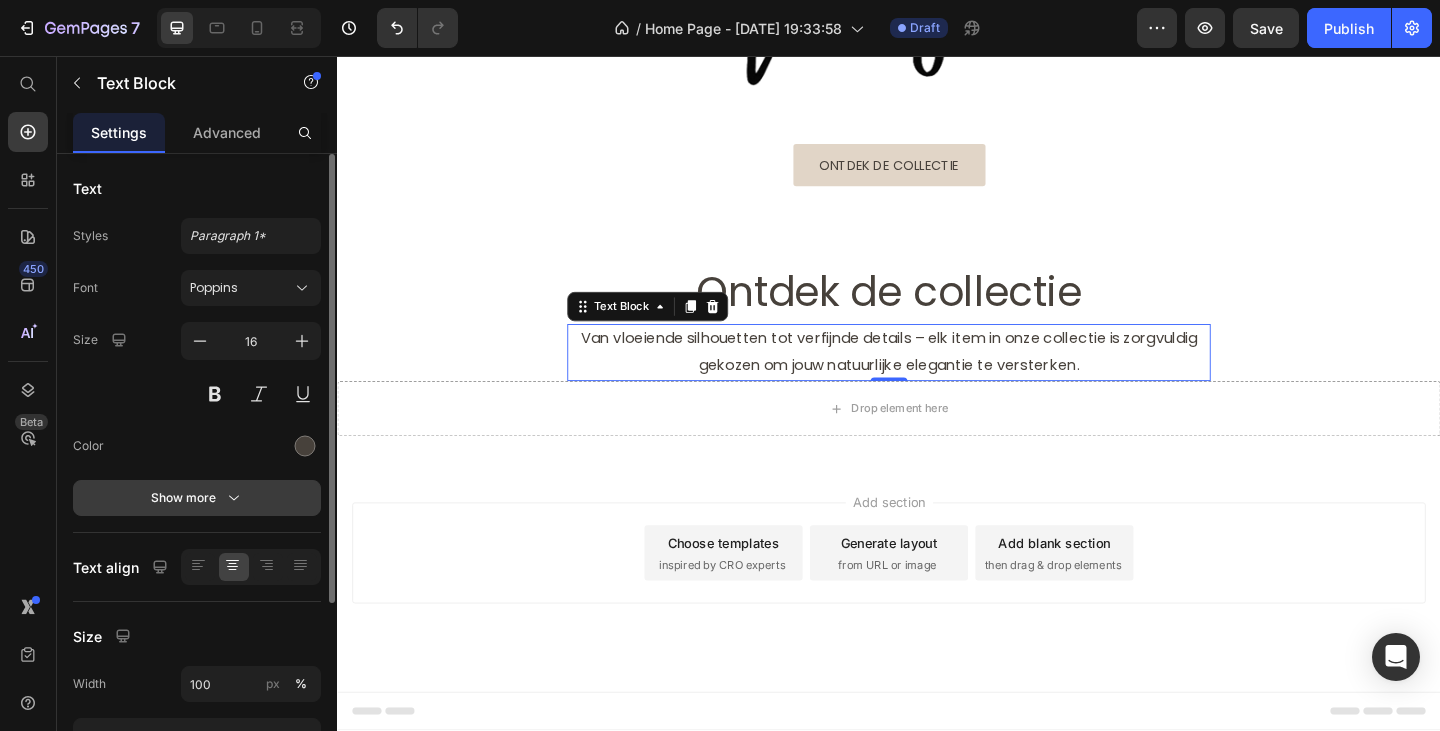 click on "Show more" at bounding box center (197, 498) 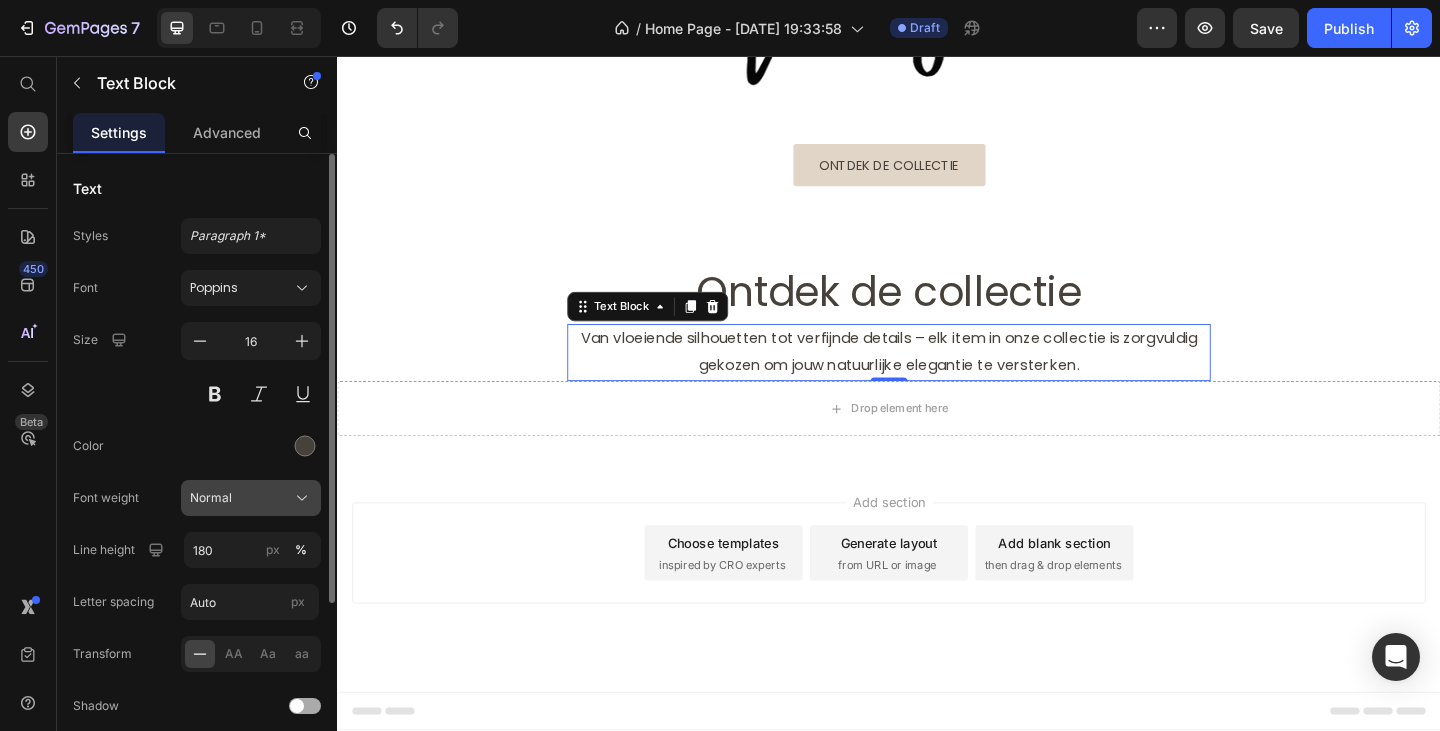 click on "Normal" 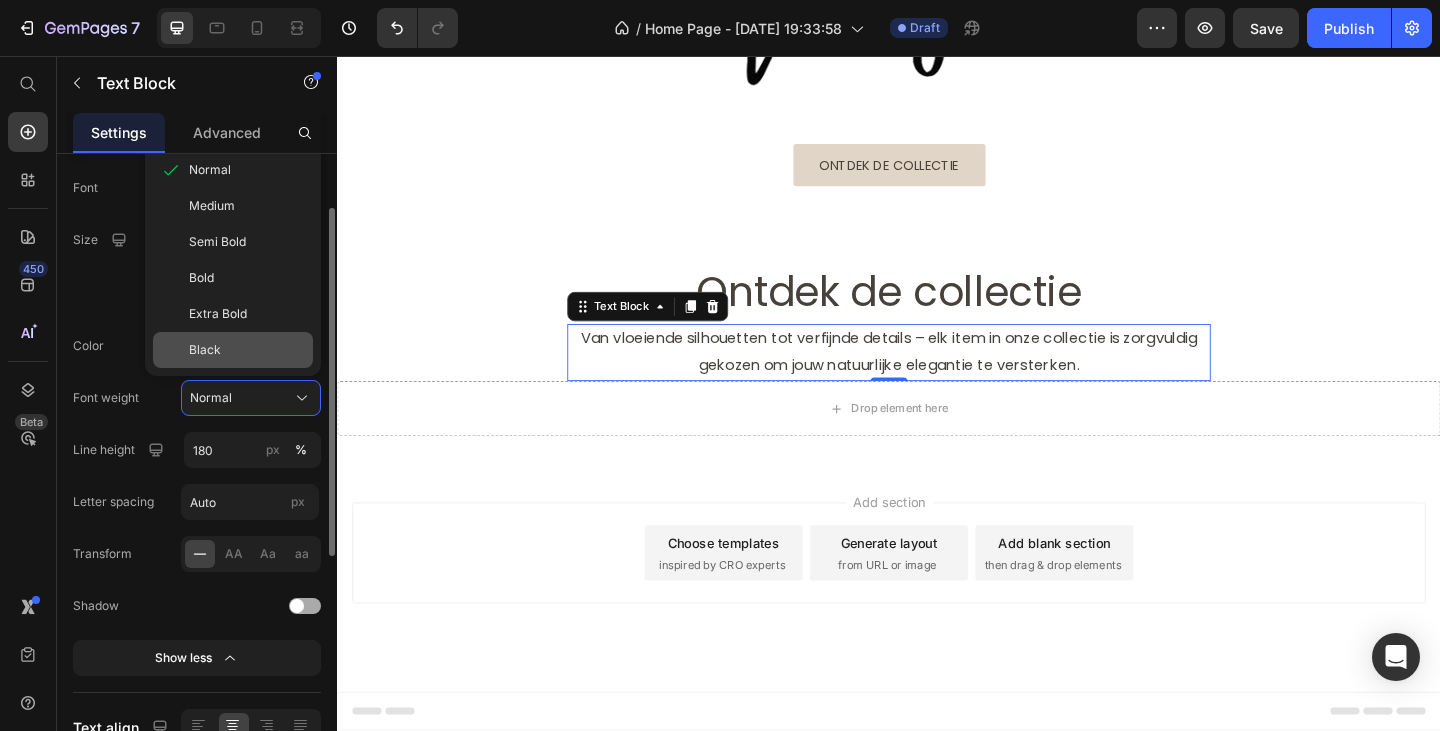 scroll, scrollTop: 0, scrollLeft: 0, axis: both 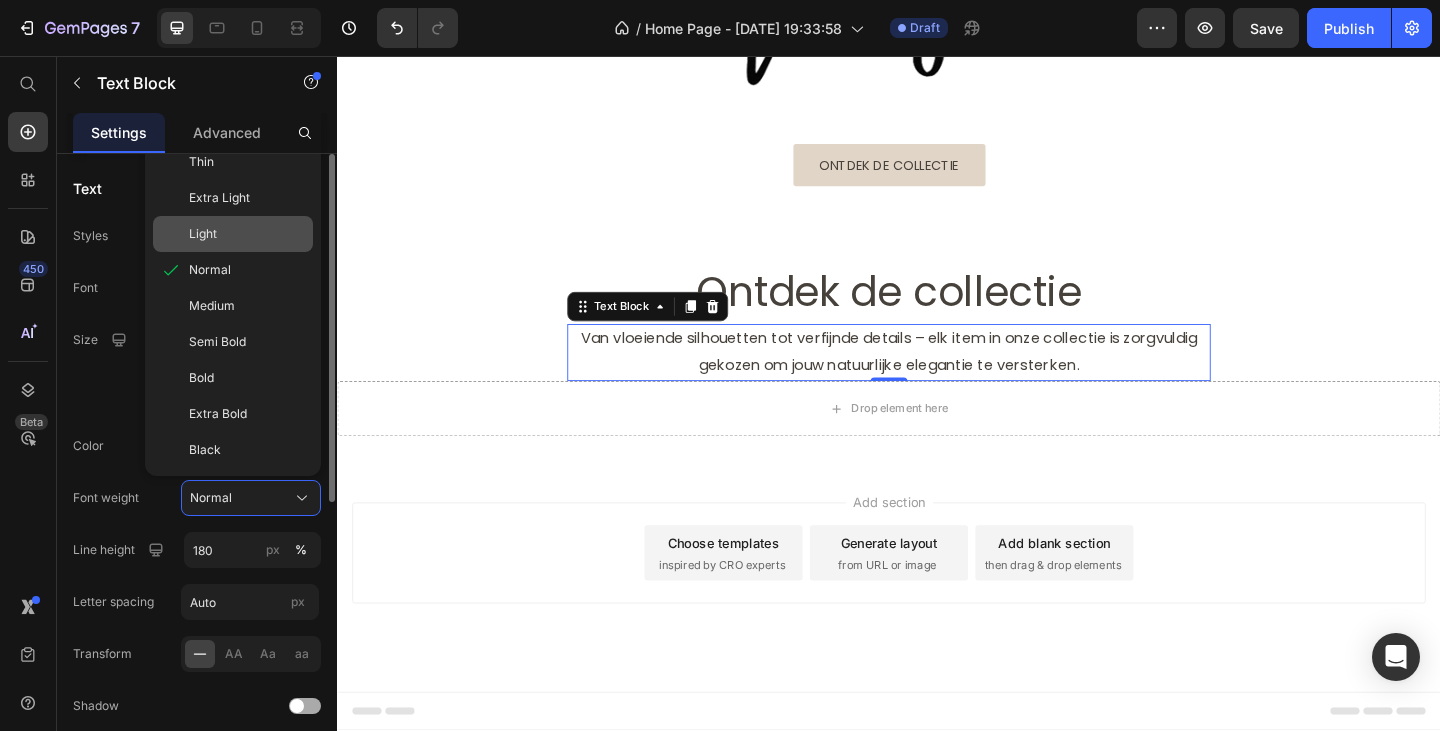 click on "Light" at bounding box center (247, 234) 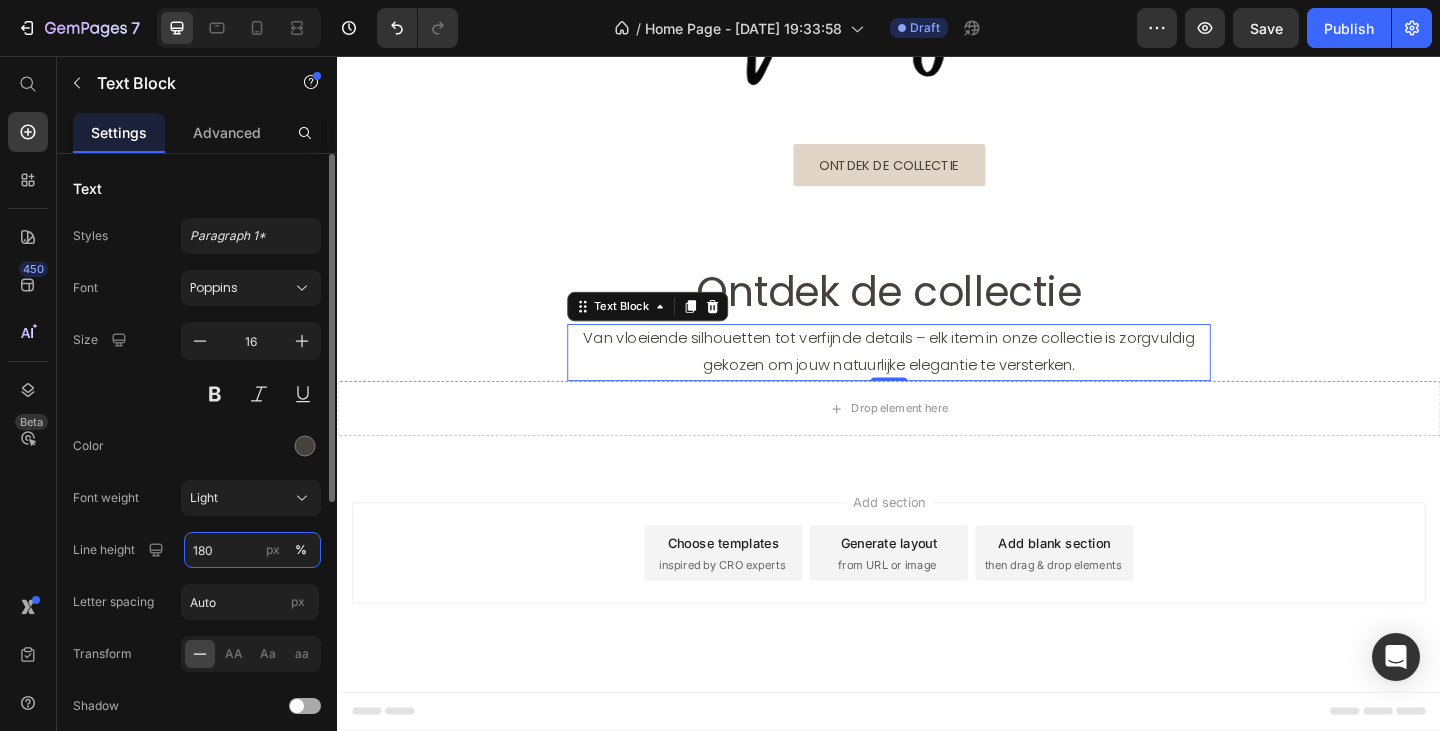 click on "180" at bounding box center [252, 550] 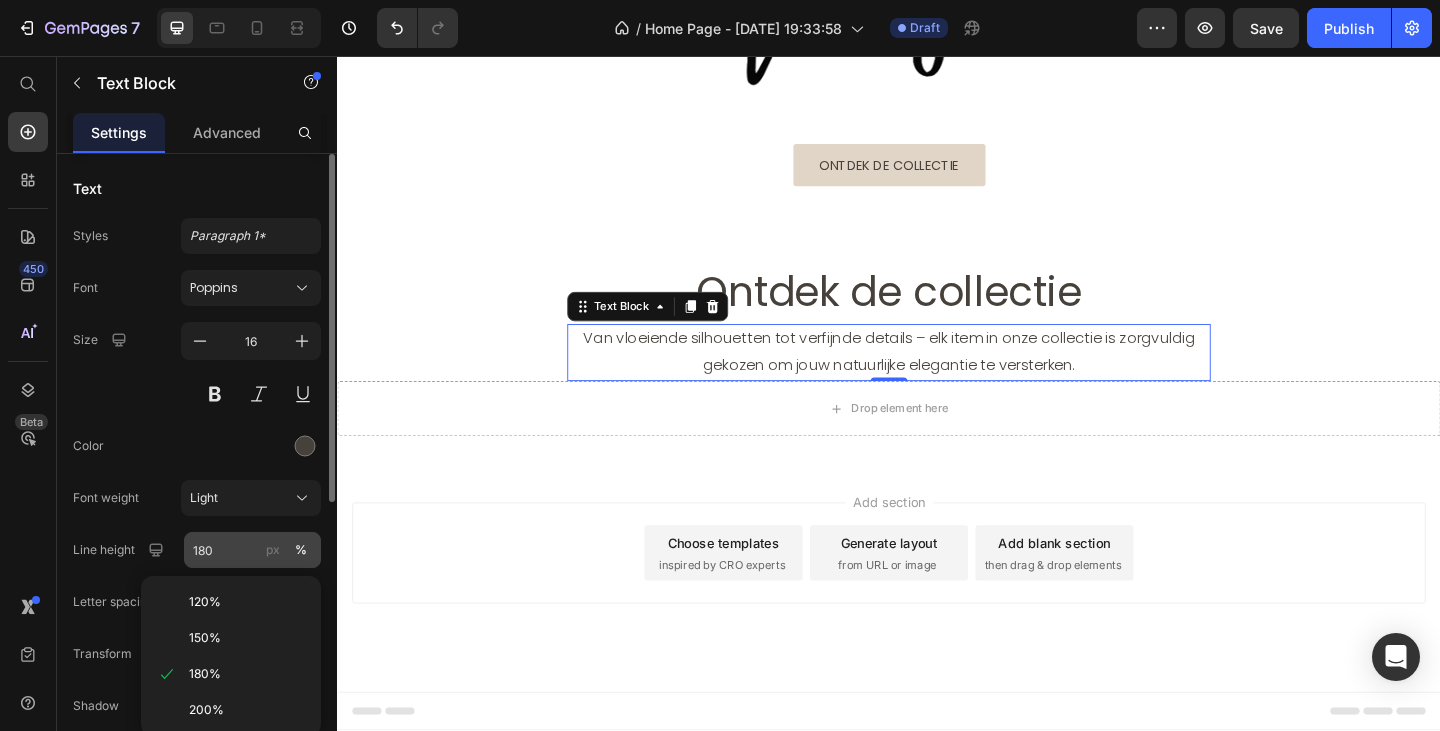drag, startPoint x: 288, startPoint y: 558, endPoint x: 275, endPoint y: 556, distance: 13.152946 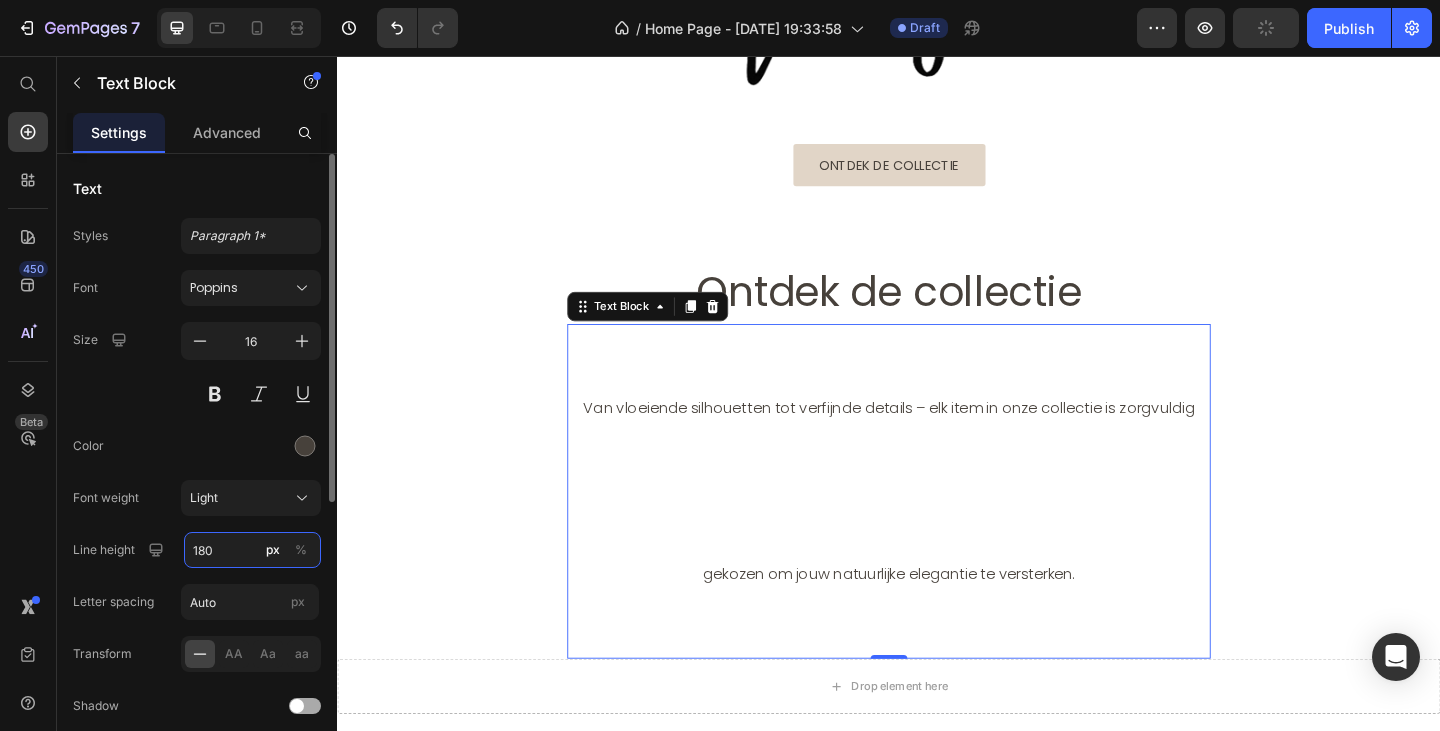 click on "180" at bounding box center [252, 550] 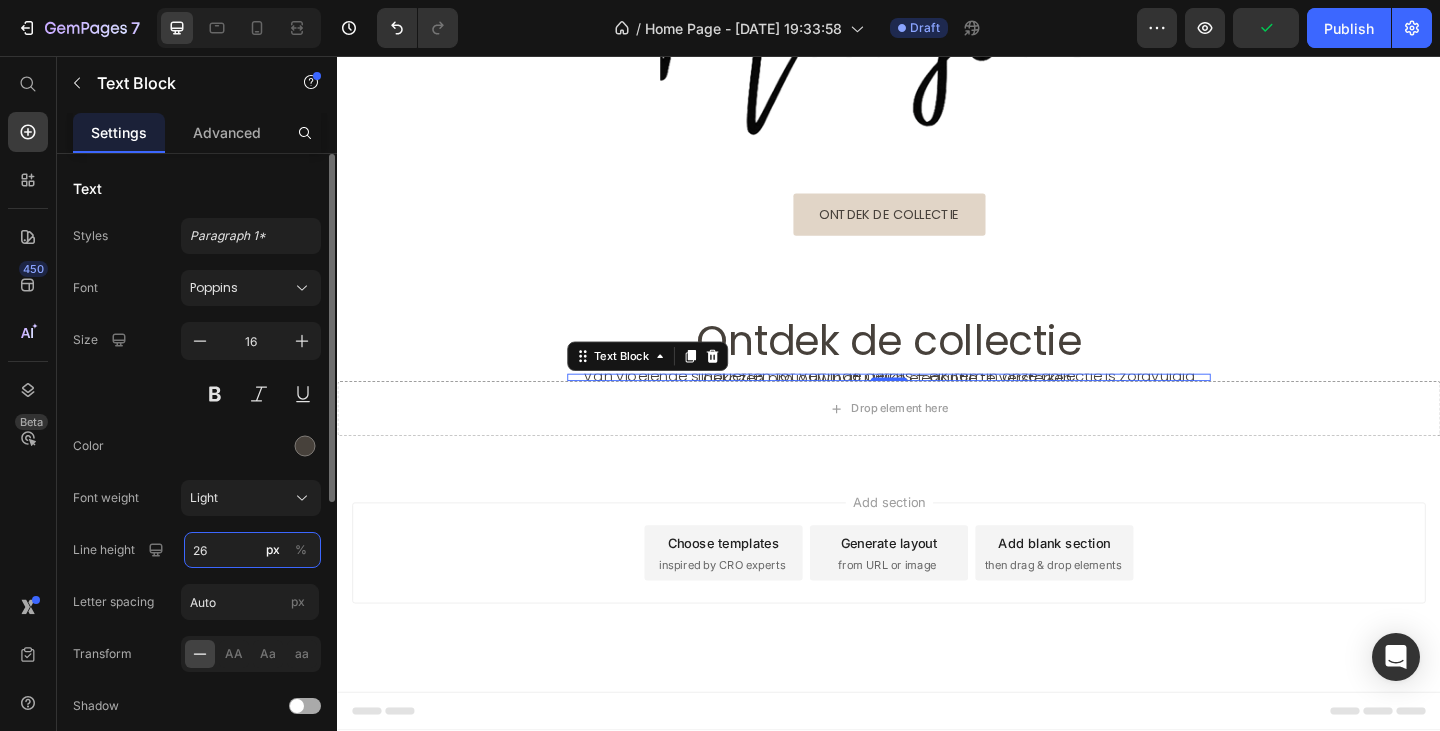 scroll, scrollTop: 298, scrollLeft: 0, axis: vertical 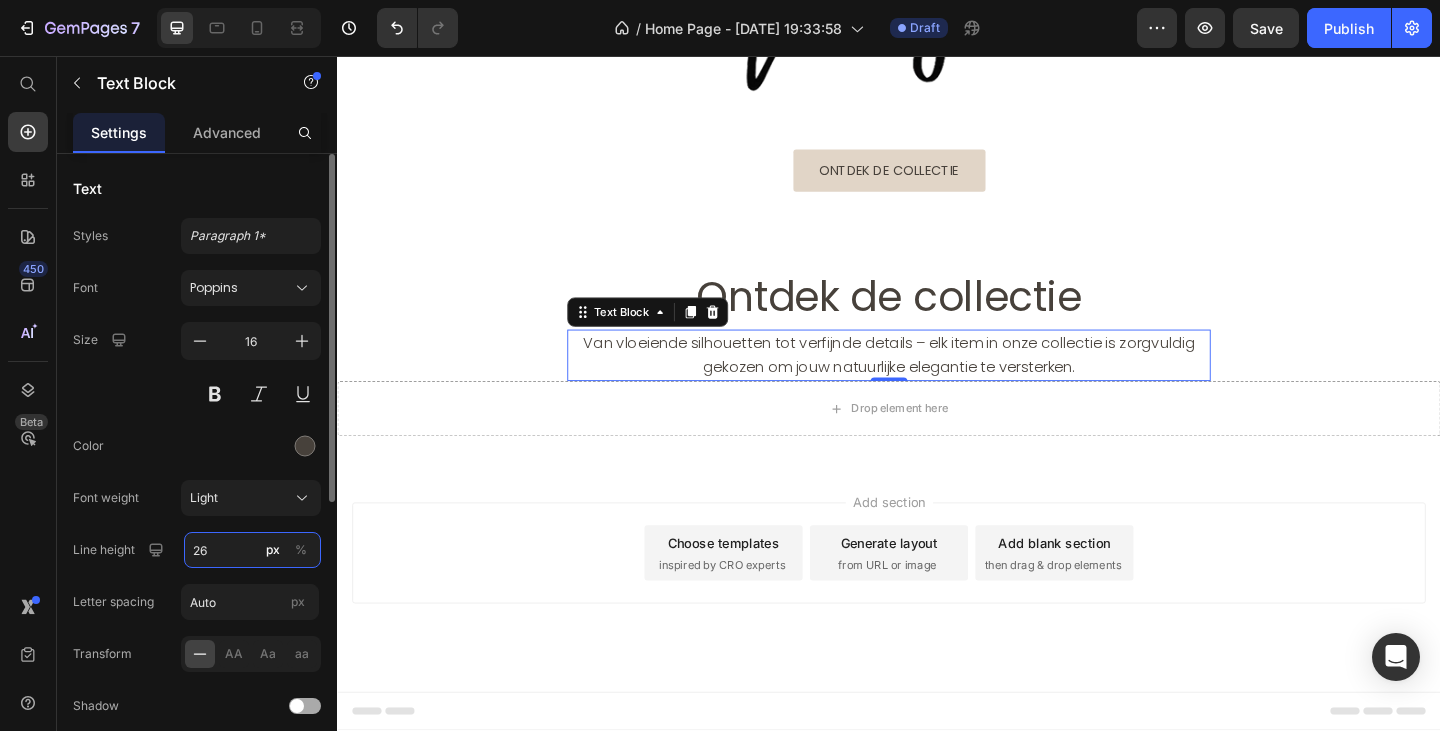 type on "26" 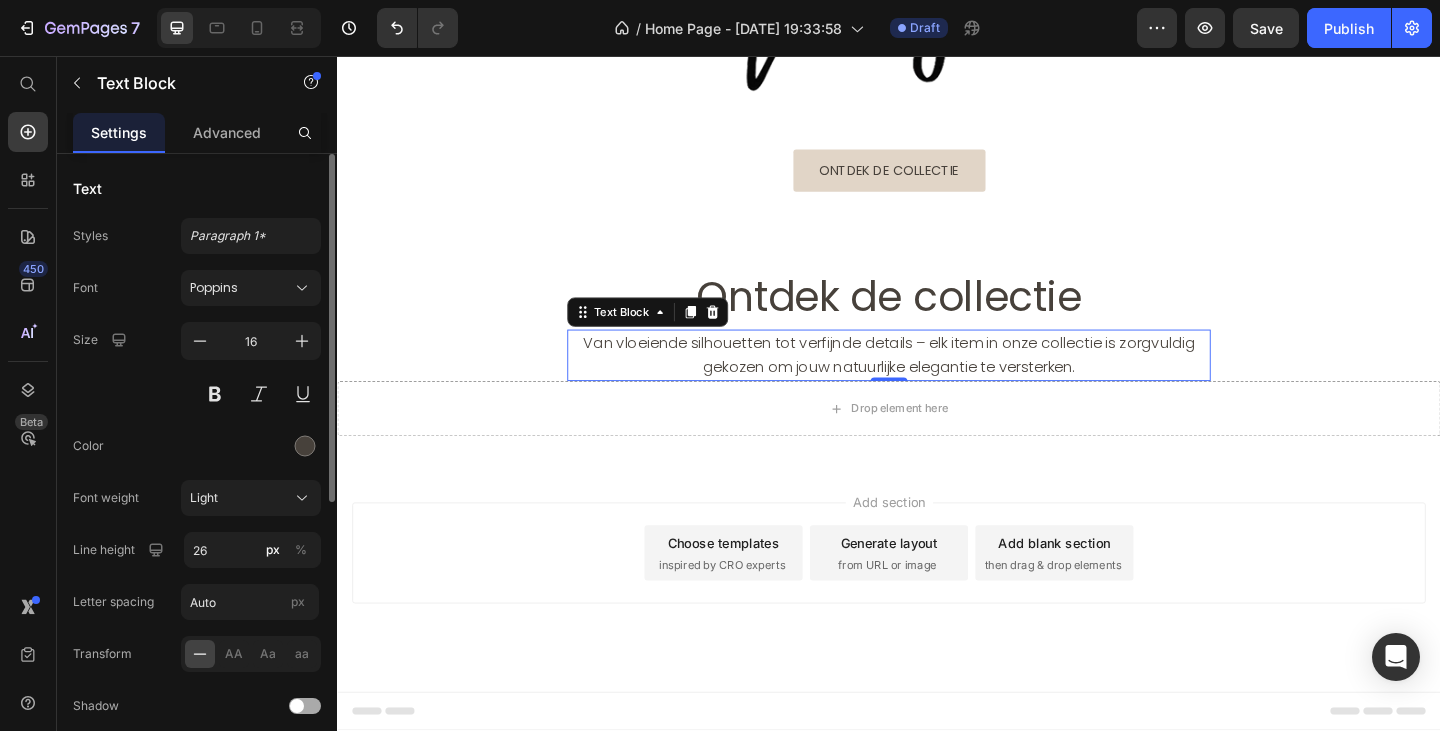 click on "Font Poppins Size 16 Color Font weight Light Line height 26 px % Letter spacing Auto px Transform
AA Aa aa Shadow Show less" at bounding box center [197, 523] 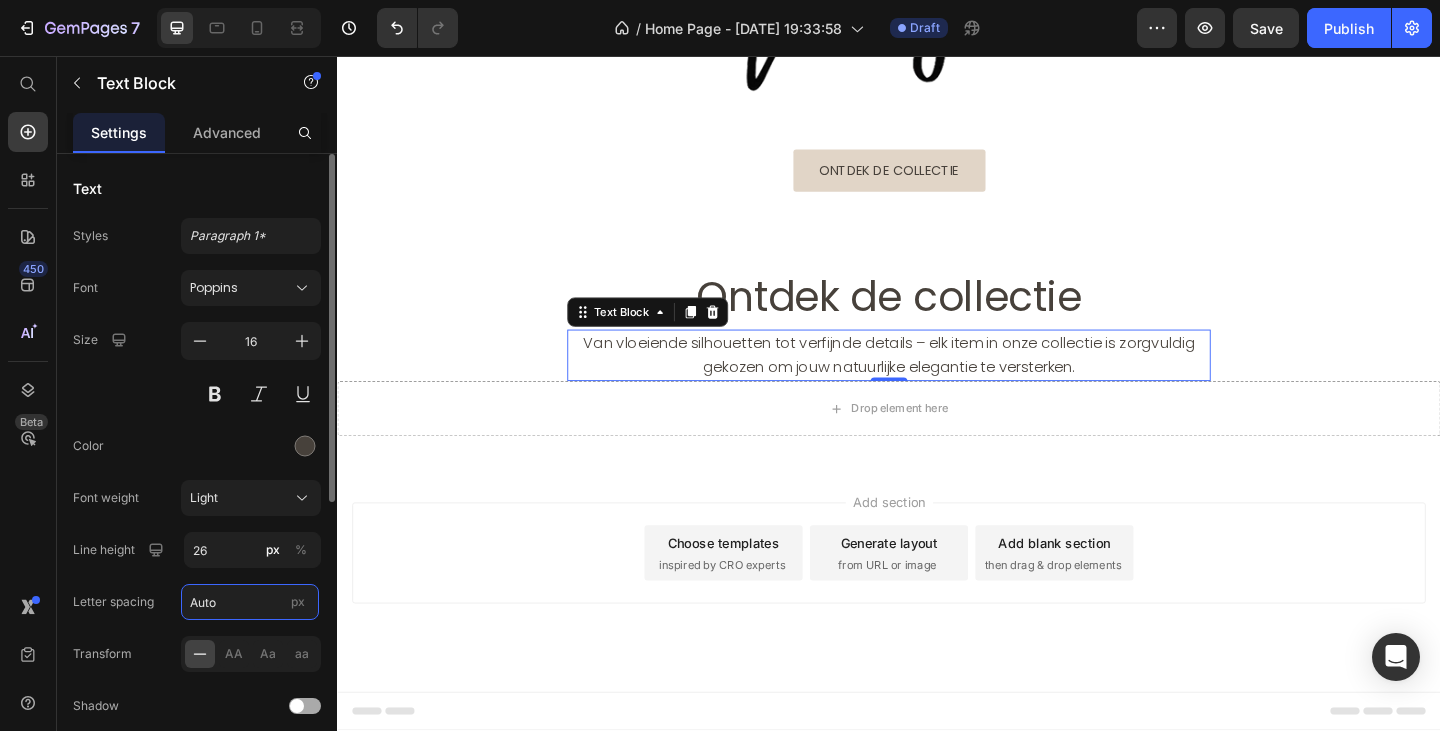 click on "Auto" at bounding box center [250, 602] 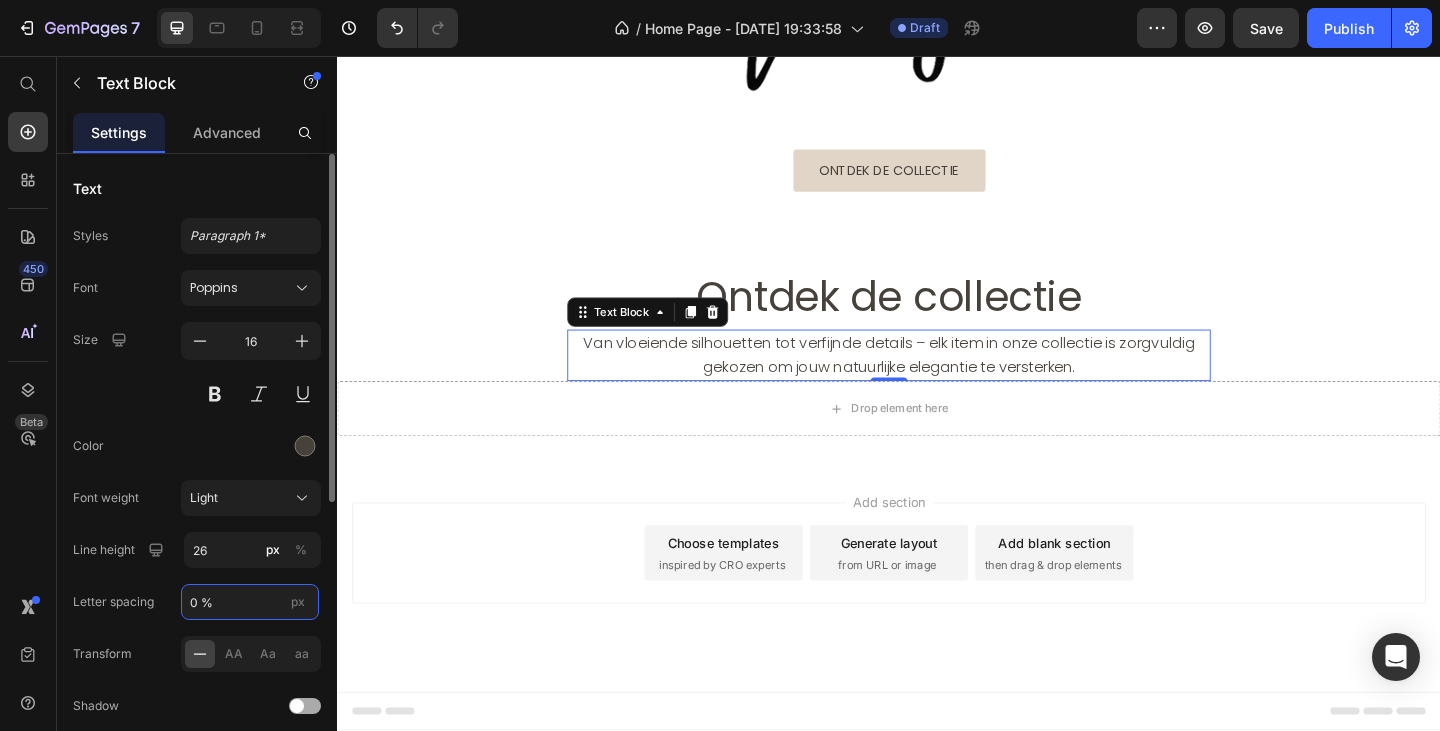 type on "0 %" 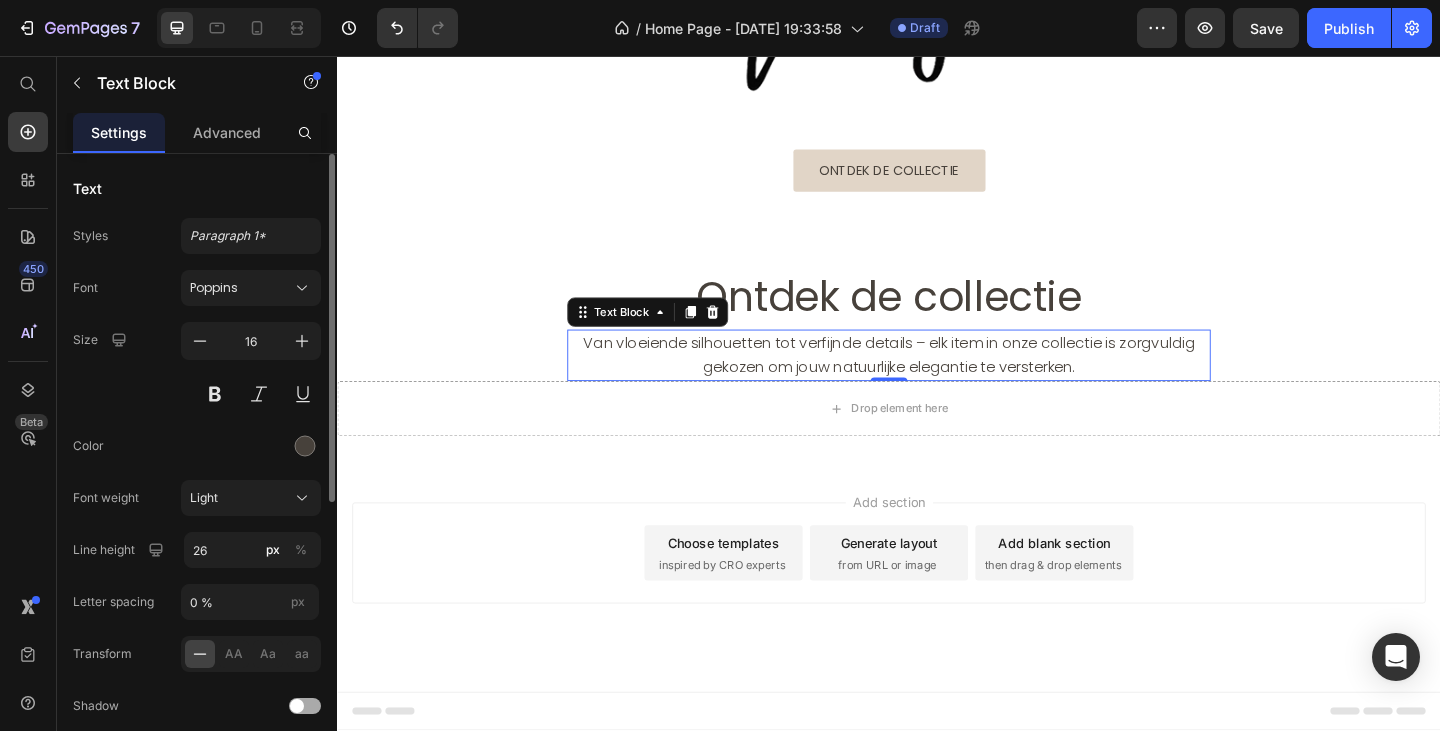 click on "Font Poppins Size 16 Color Font weight Light Line height 26 px % Letter spacing 0 % px Transform
AA Aa aa Shadow Show less" at bounding box center (197, 523) 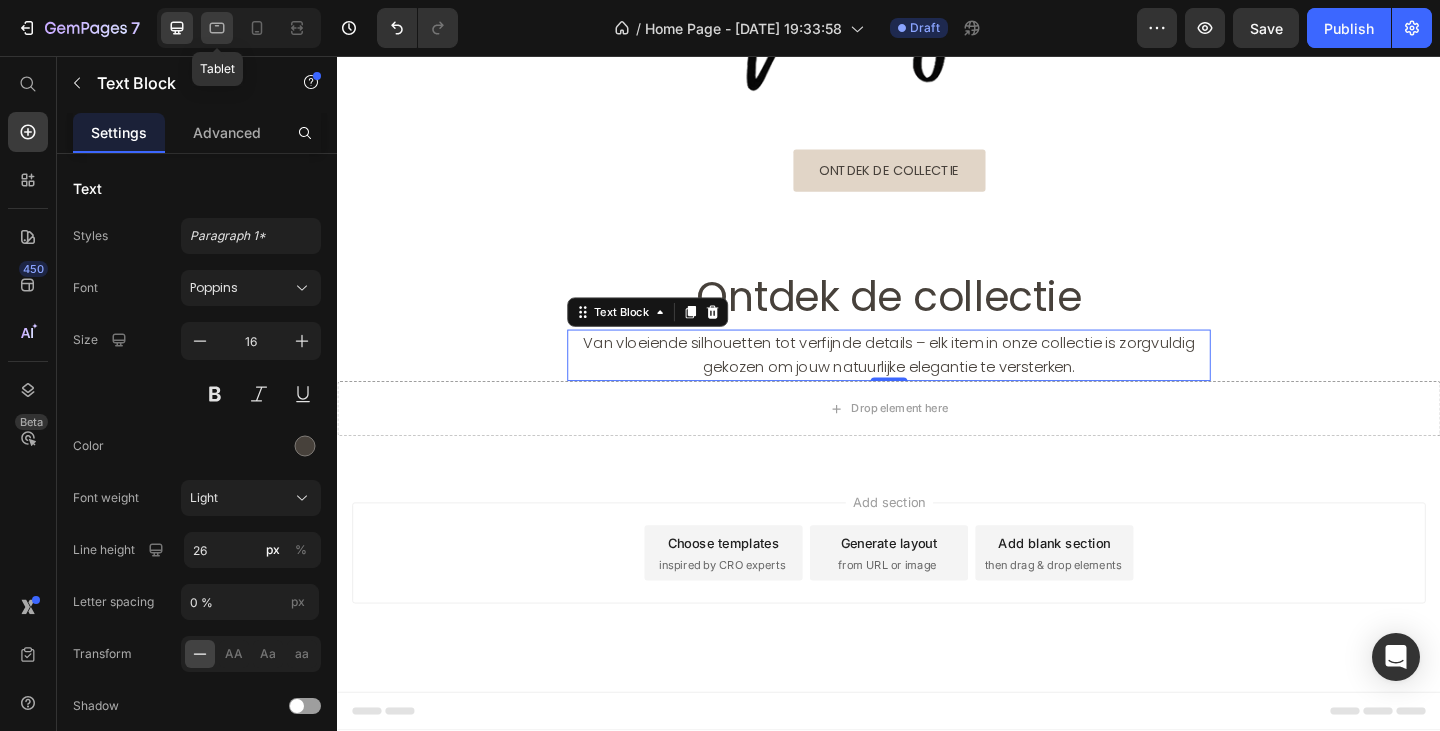 click 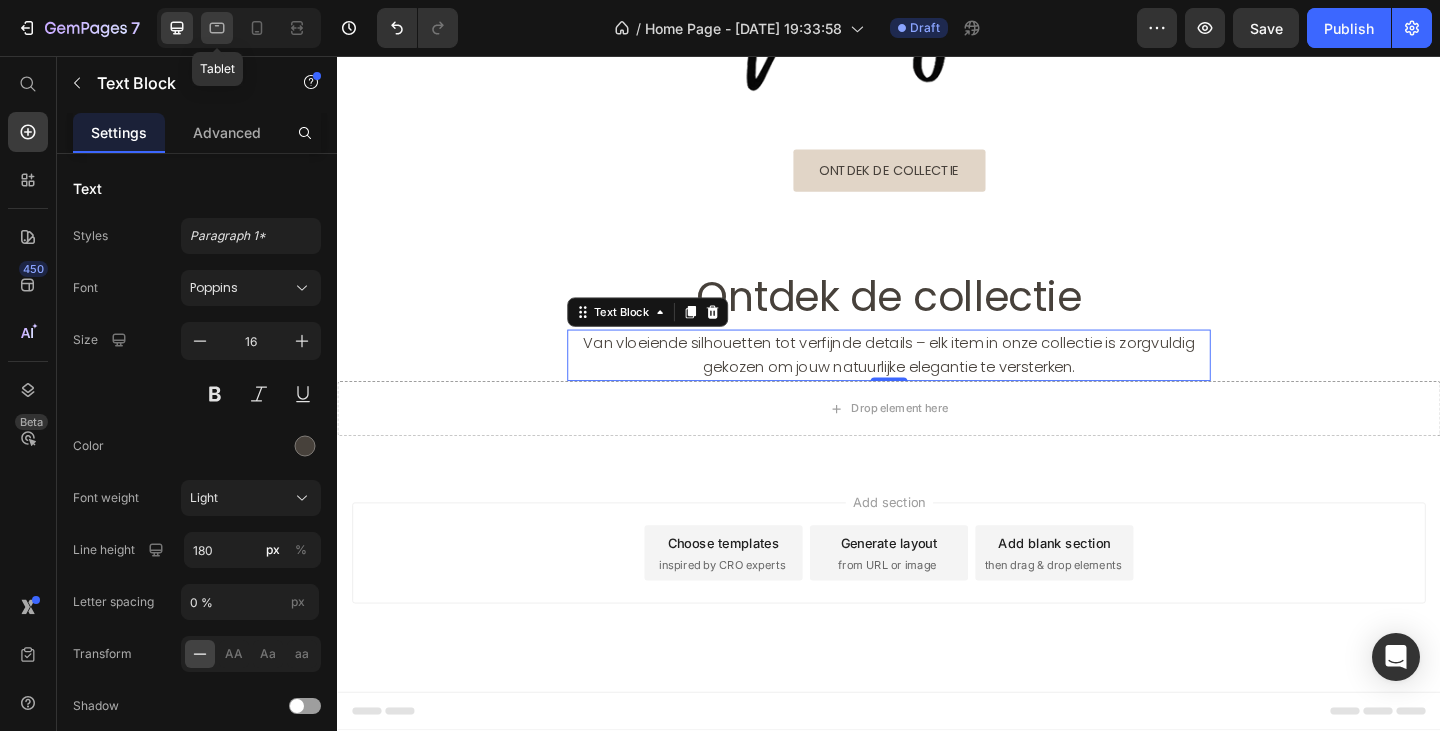 scroll, scrollTop: 228, scrollLeft: 0, axis: vertical 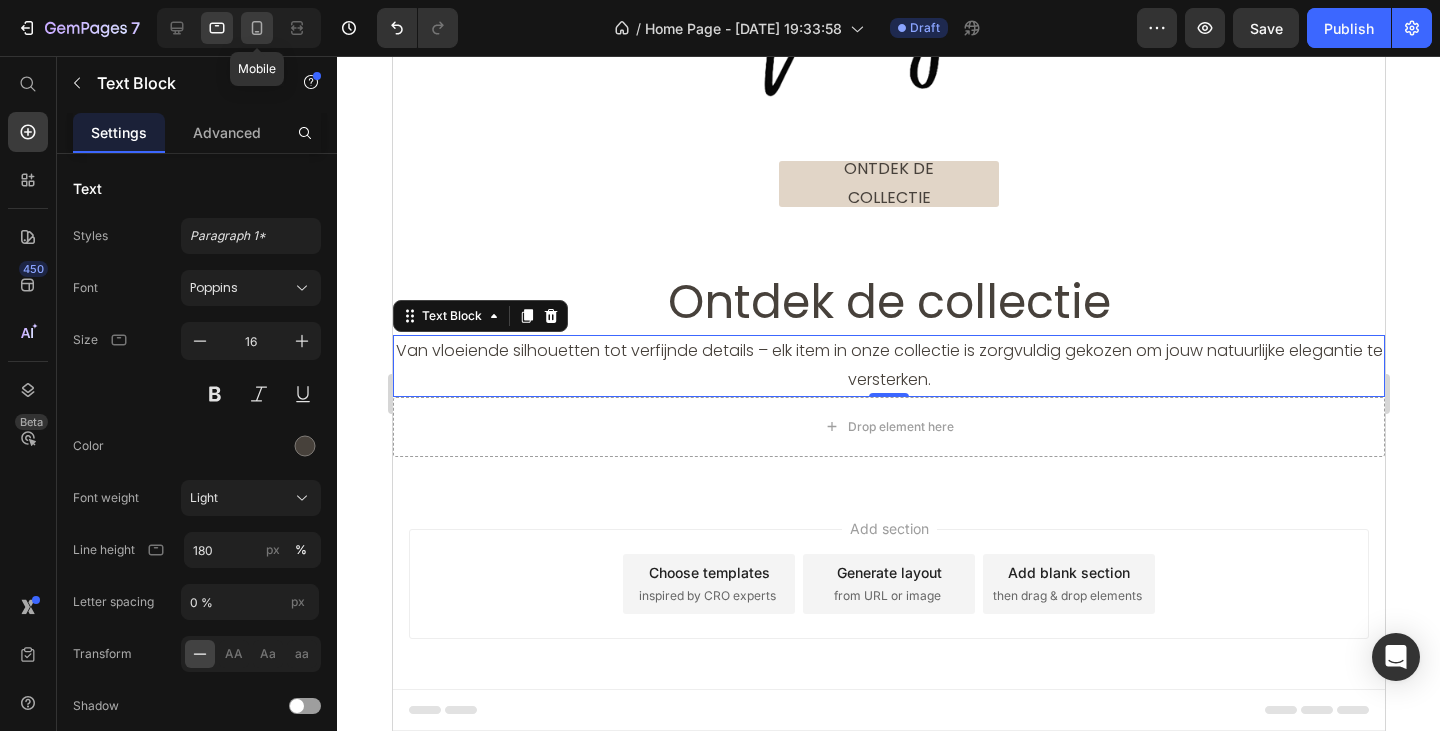 click 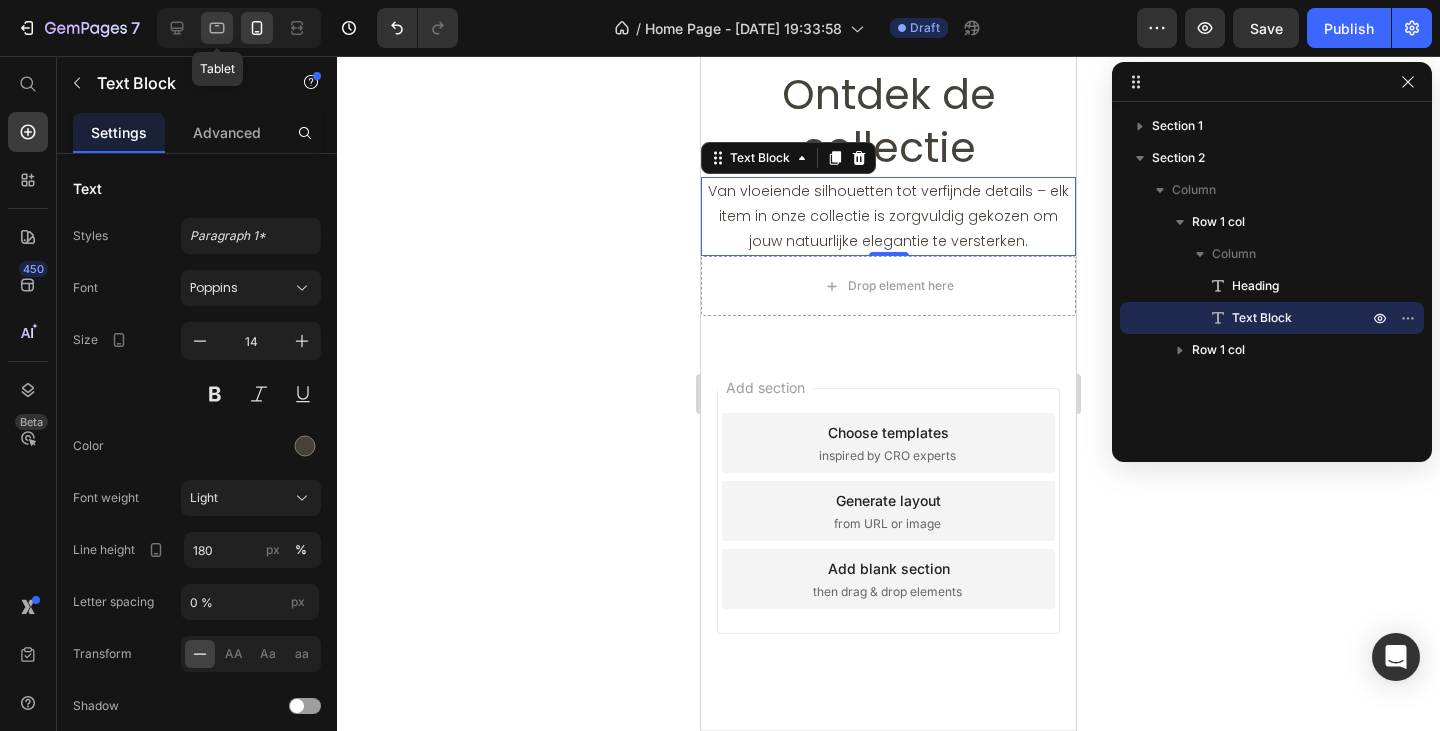 scroll, scrollTop: 570, scrollLeft: 0, axis: vertical 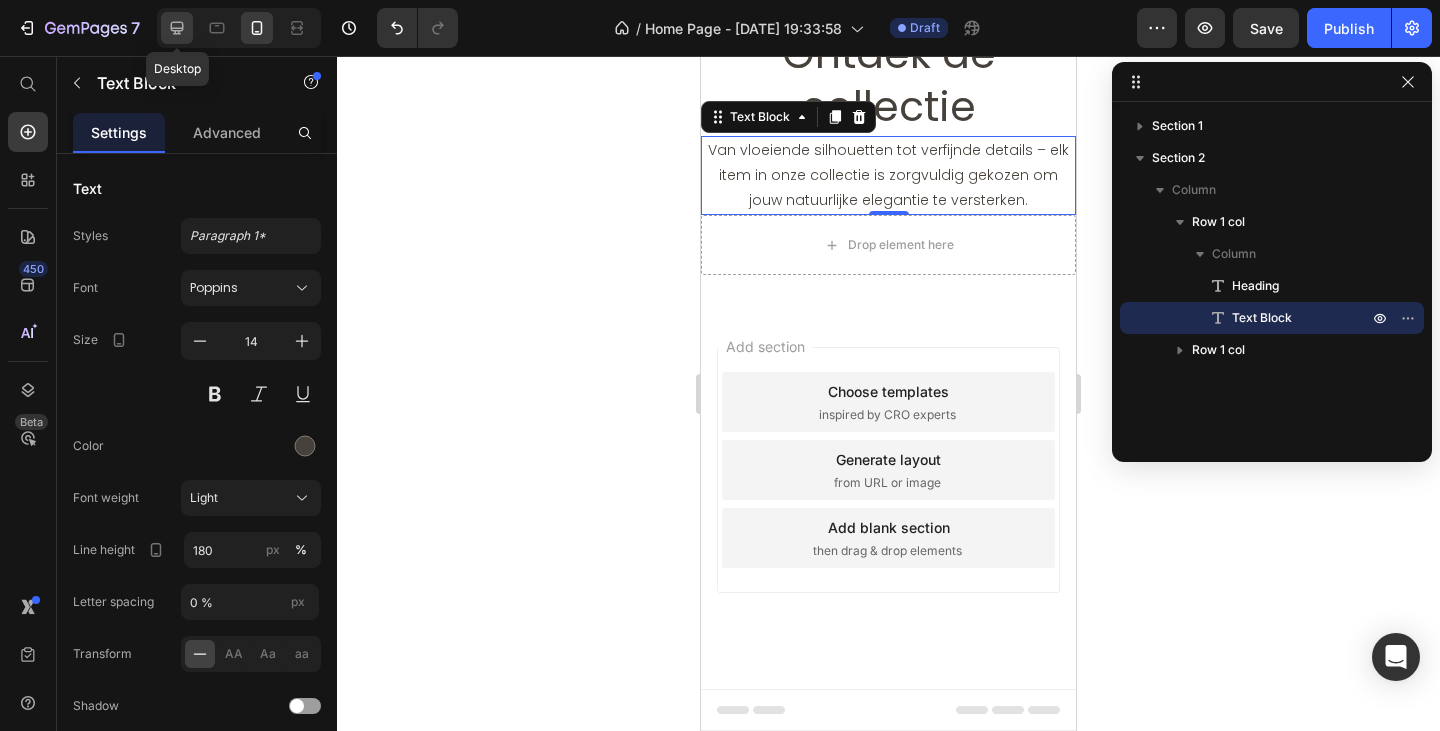 click 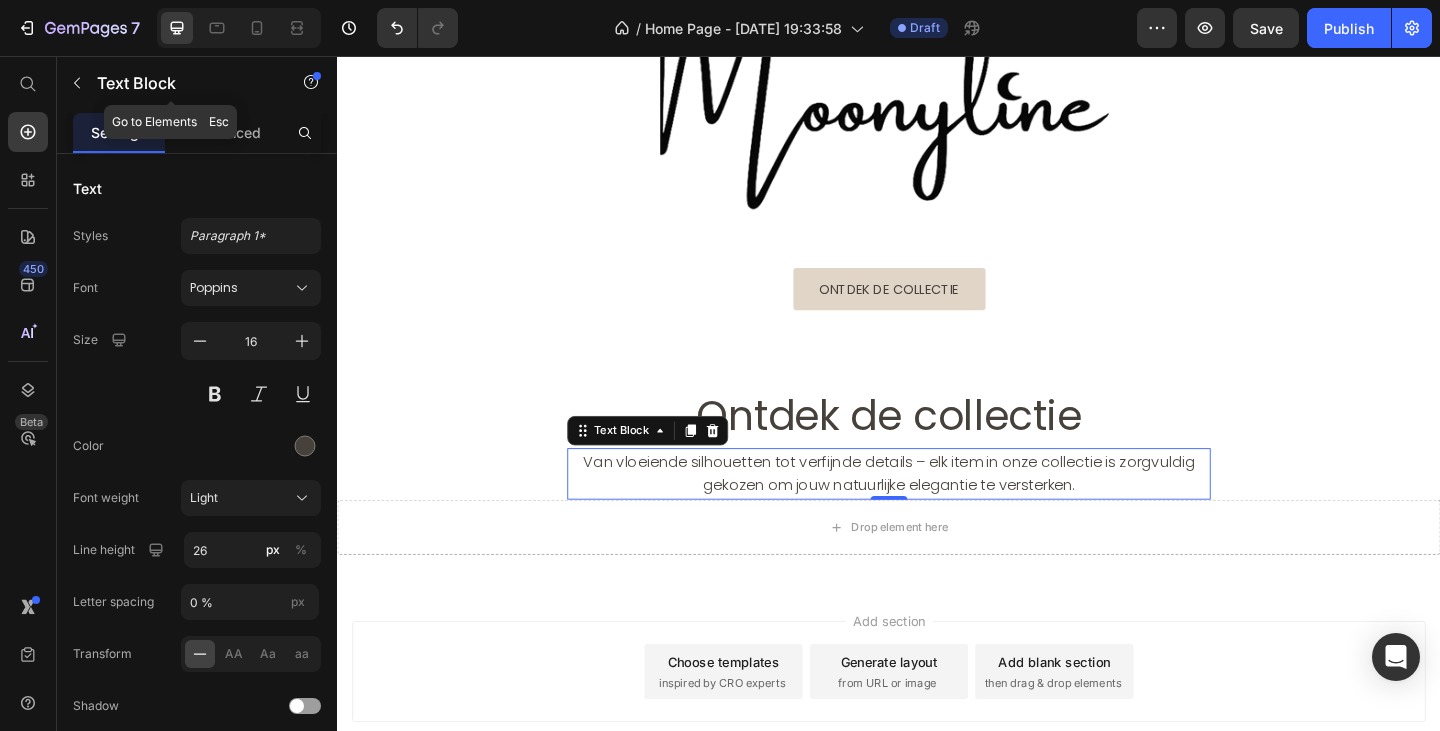 scroll, scrollTop: 298, scrollLeft: 0, axis: vertical 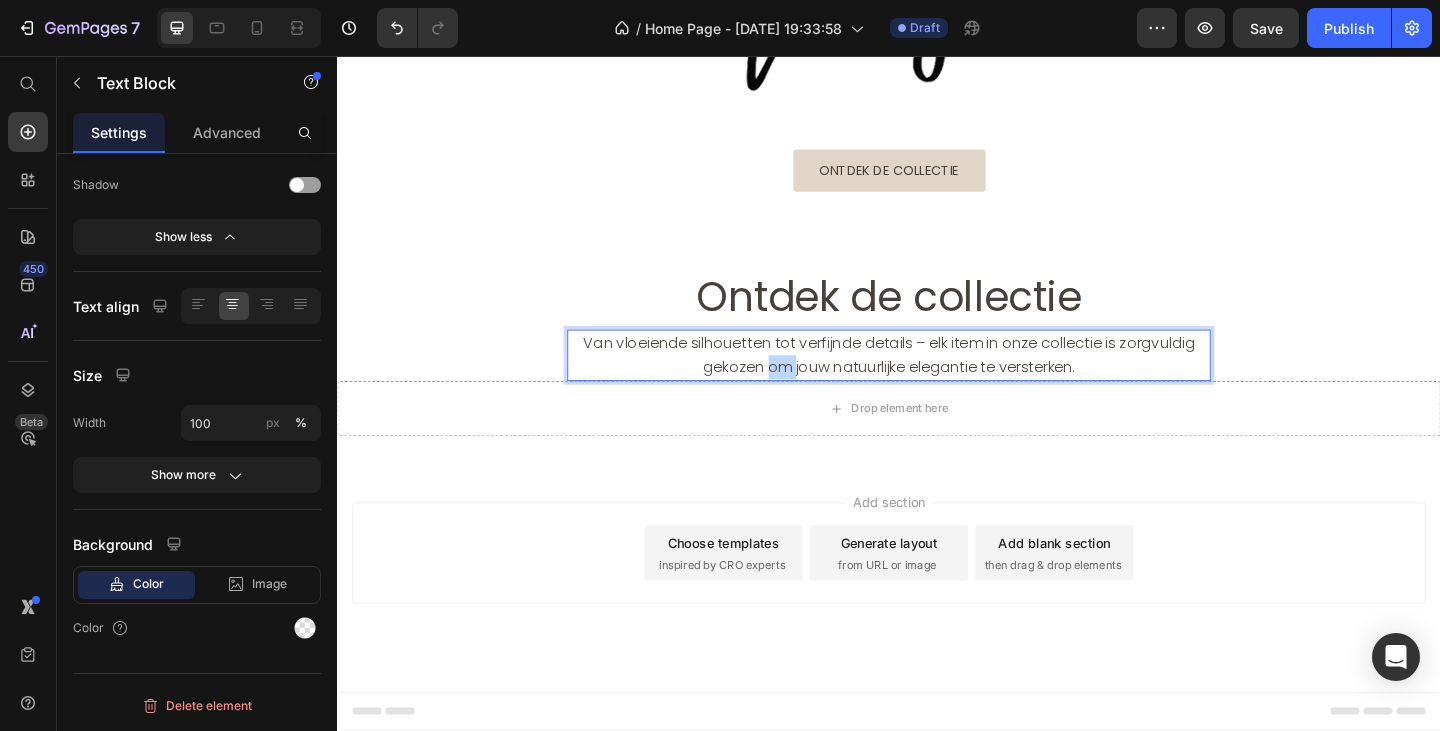 click on "Van vloeiende silhouetten tot verfijnde details – elk item in onze collectie is zorgvuldig gekozen om jouw natuurlijke elegantie te versterken." at bounding box center [937, 382] 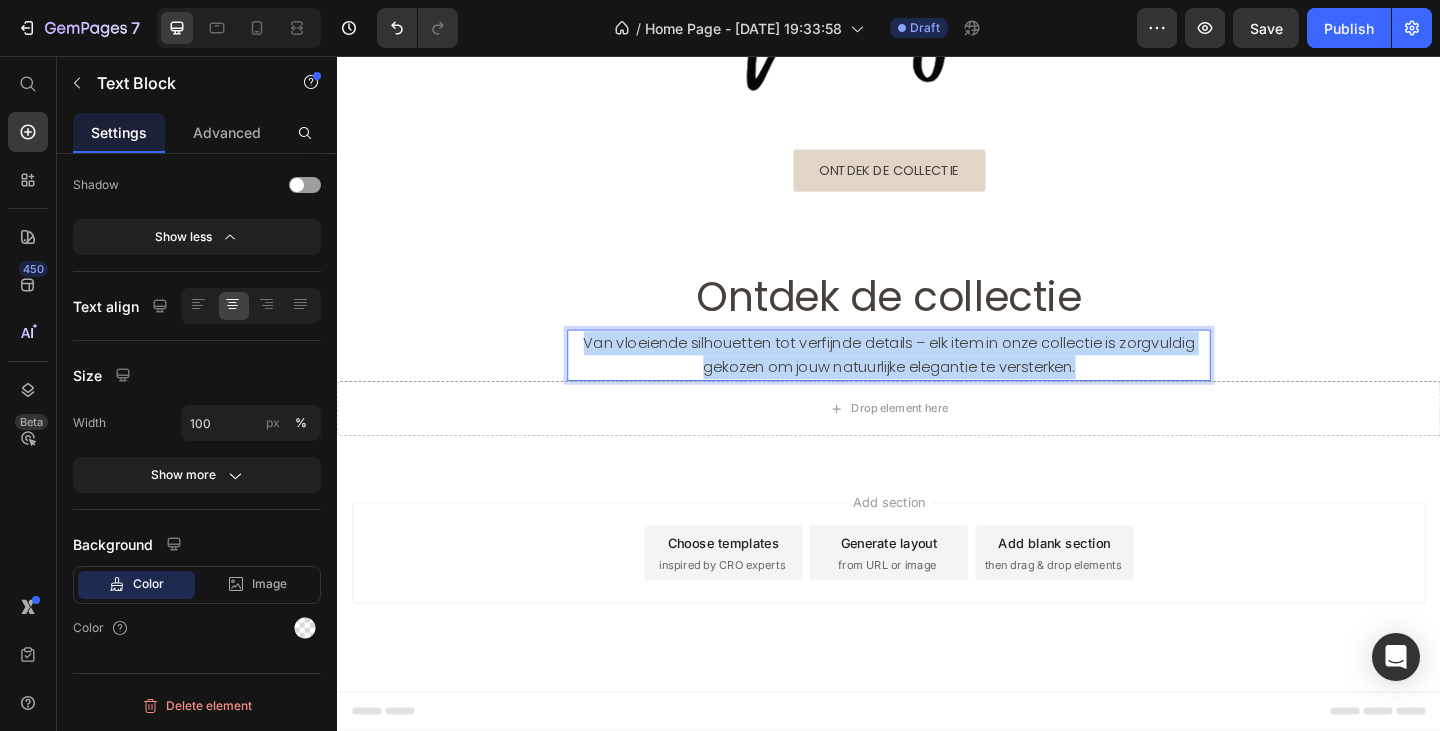 click on "Van vloeiende silhouetten tot verfijnde details – elk item in onze collectie is zorgvuldig gekozen om jouw natuurlijke elegantie te versterken." at bounding box center (937, 382) 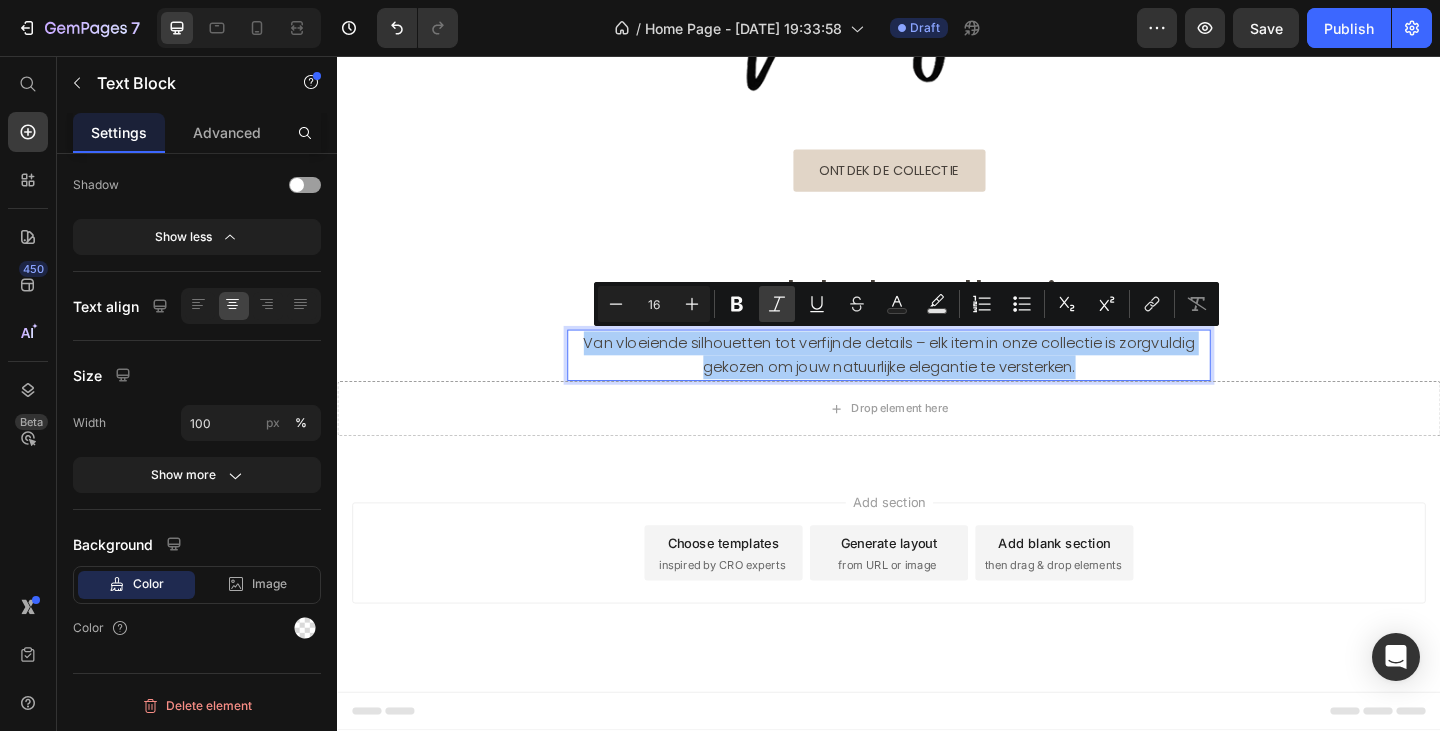 click 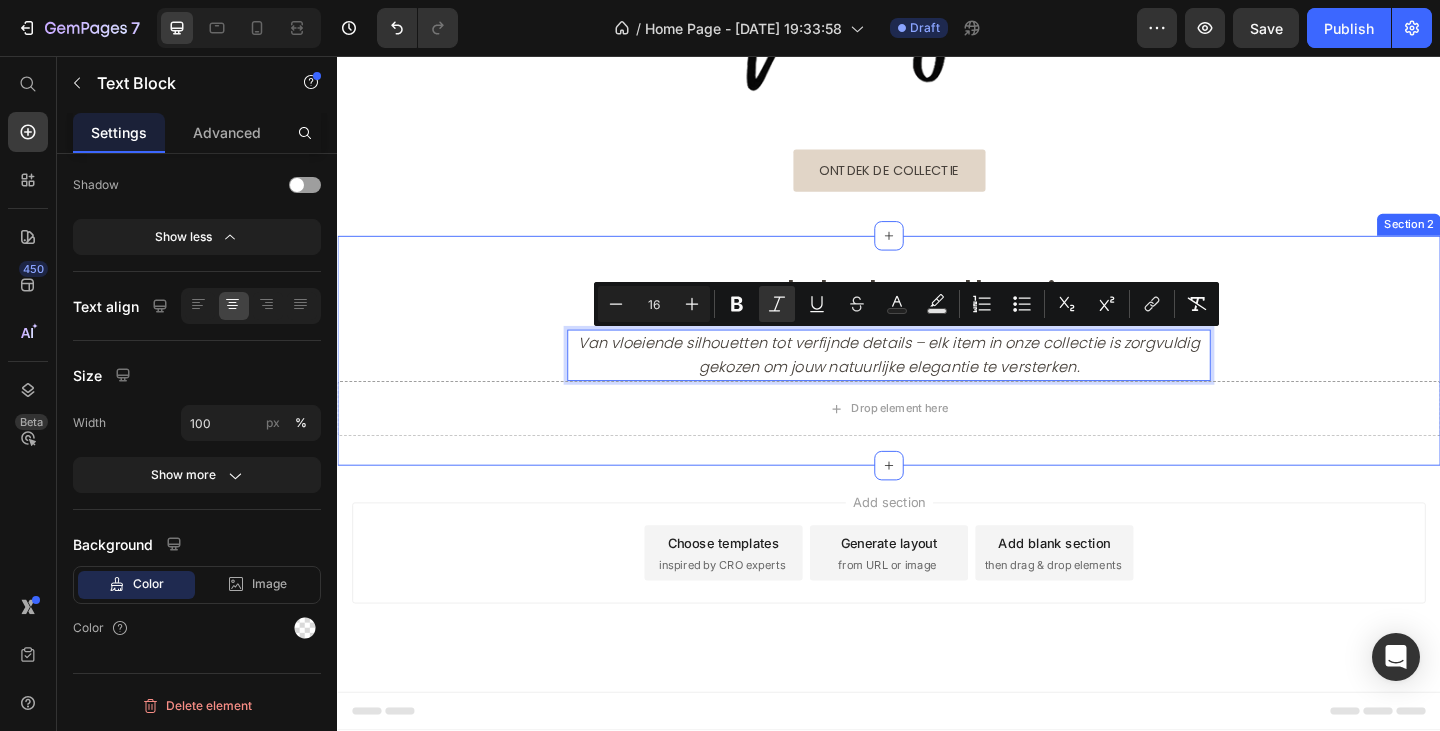 click on "Ontdek de collectie Heading Van vloeiende silhouetten tot verfijnde details – elk item in onze collectie is zorgvuldig gekozen om jouw natuurlijke elegantie te versterken. Text Block   0 Row
Drop element here Row" at bounding box center (937, 377) 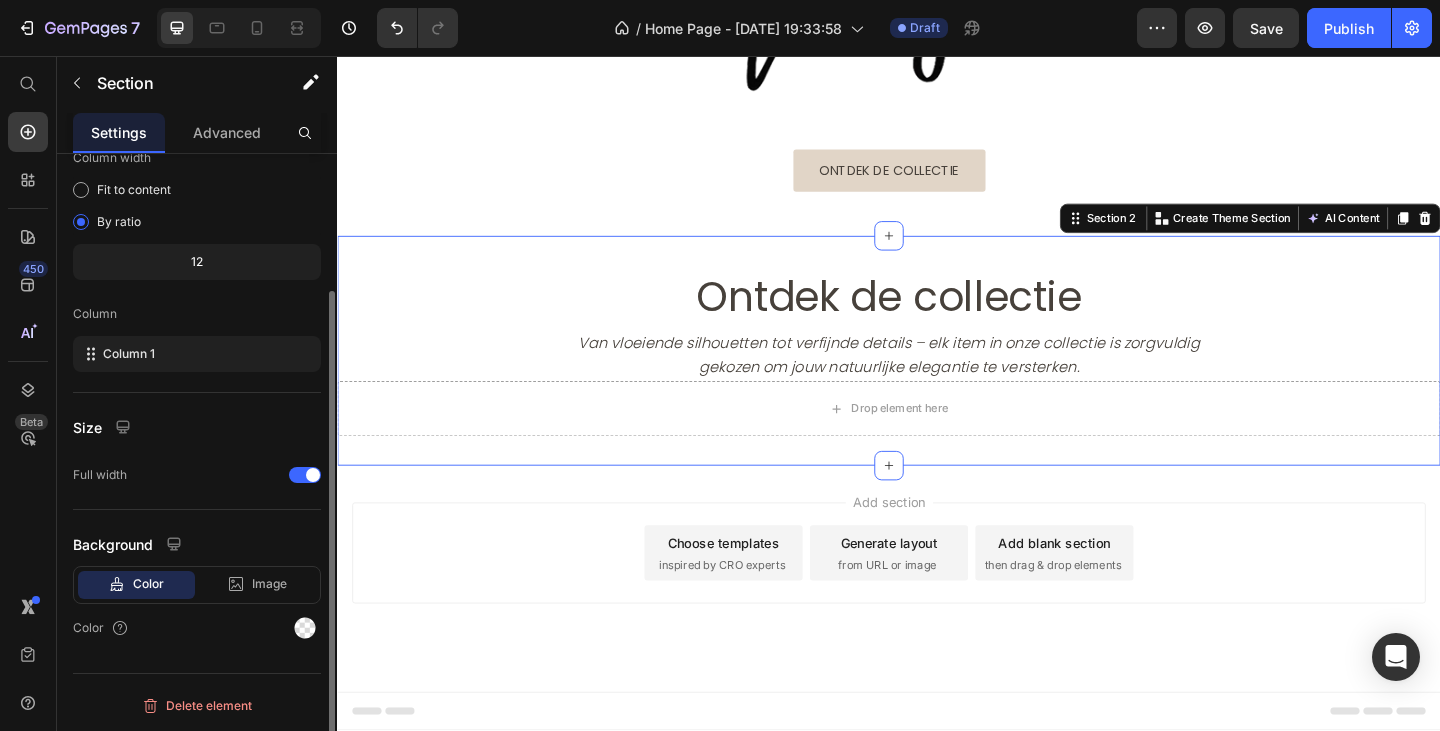 scroll, scrollTop: 0, scrollLeft: 0, axis: both 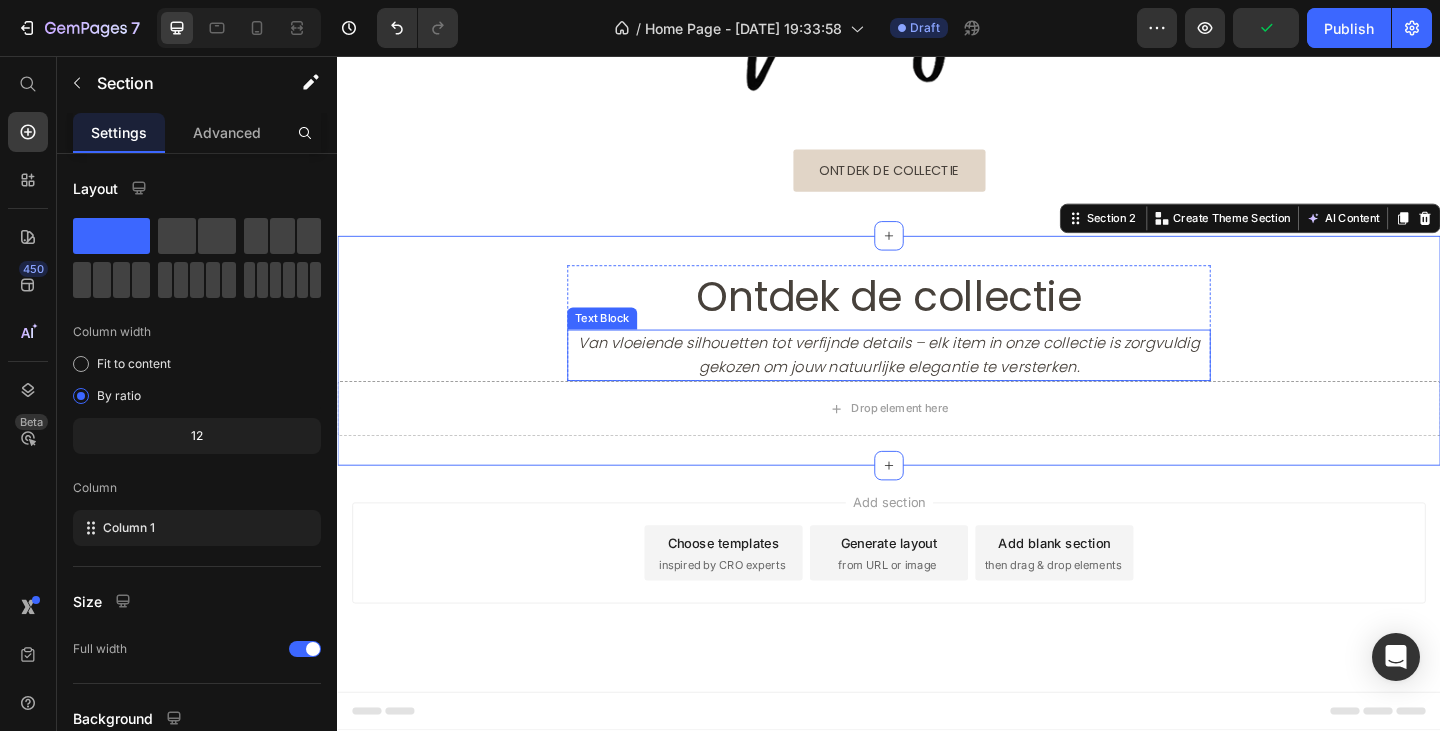 click on "Van vloeiende silhouetten tot verfijnde details – elk item in onze collectie is zorgvuldig gekozen om jouw natuurlijke elegantie te versterken." at bounding box center (937, 381) 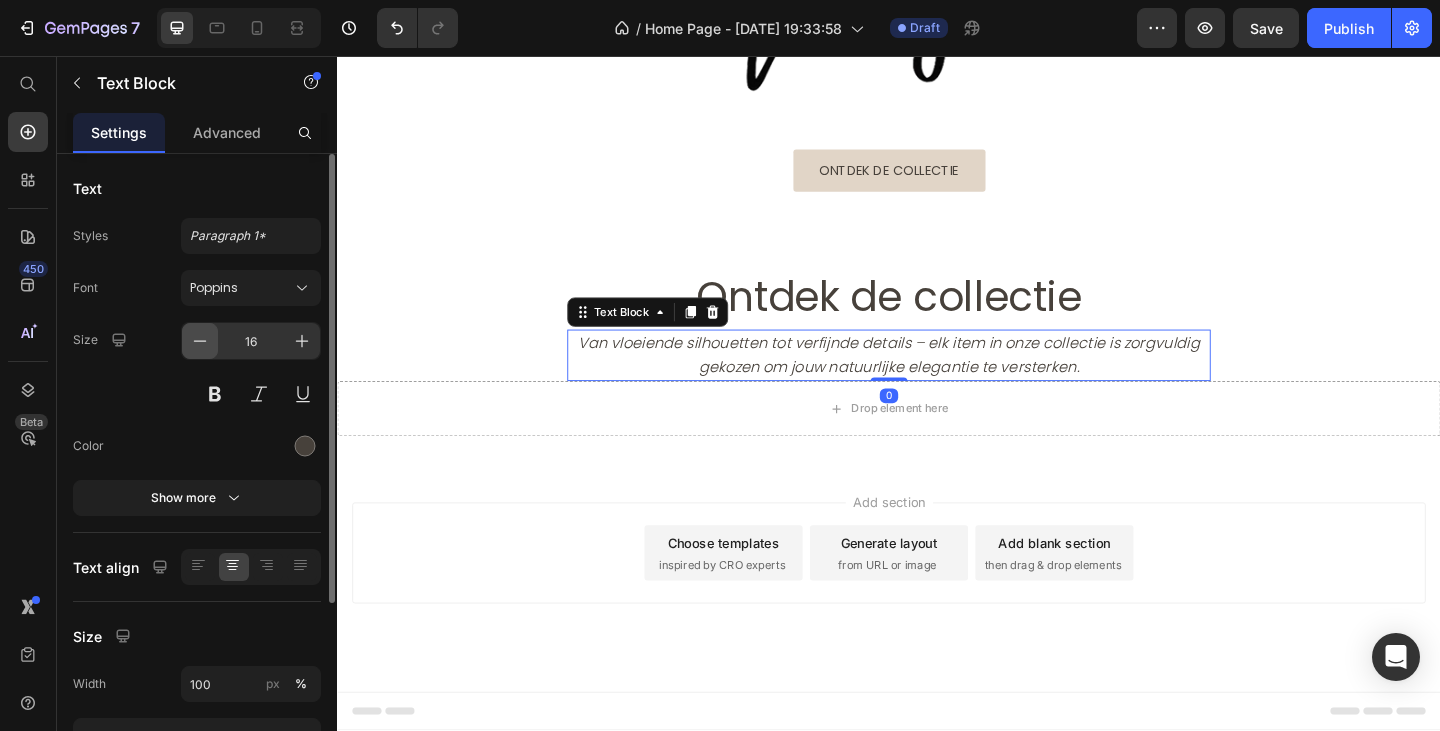 click 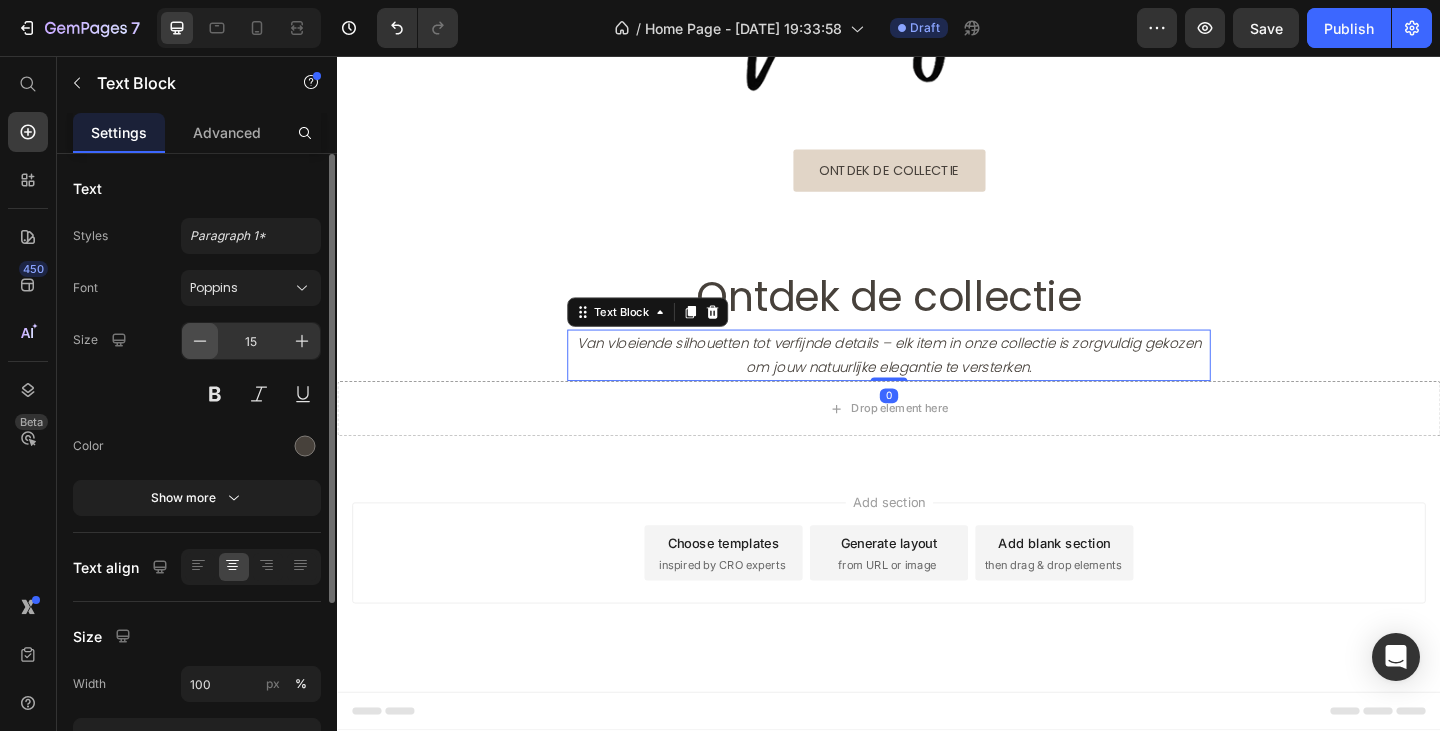 click 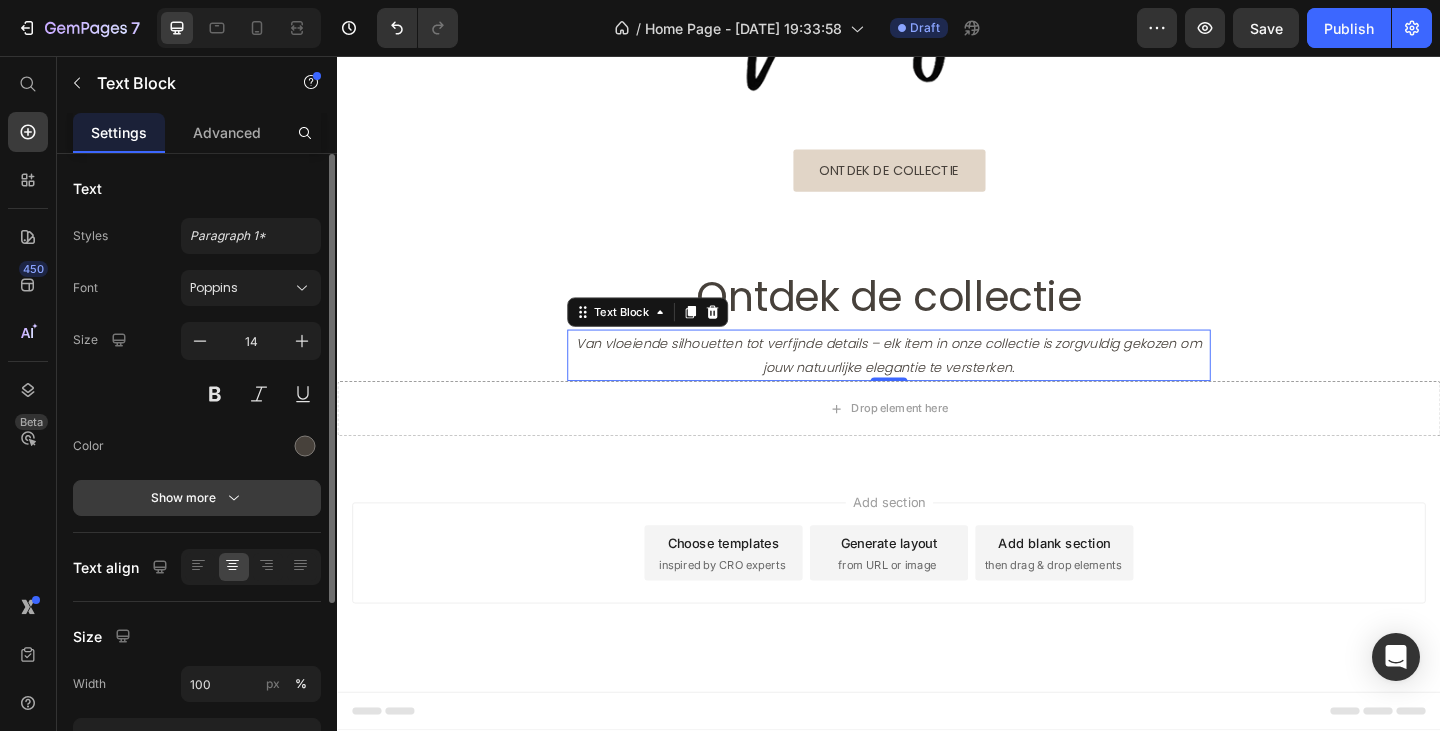 click on "Show more" at bounding box center [197, 498] 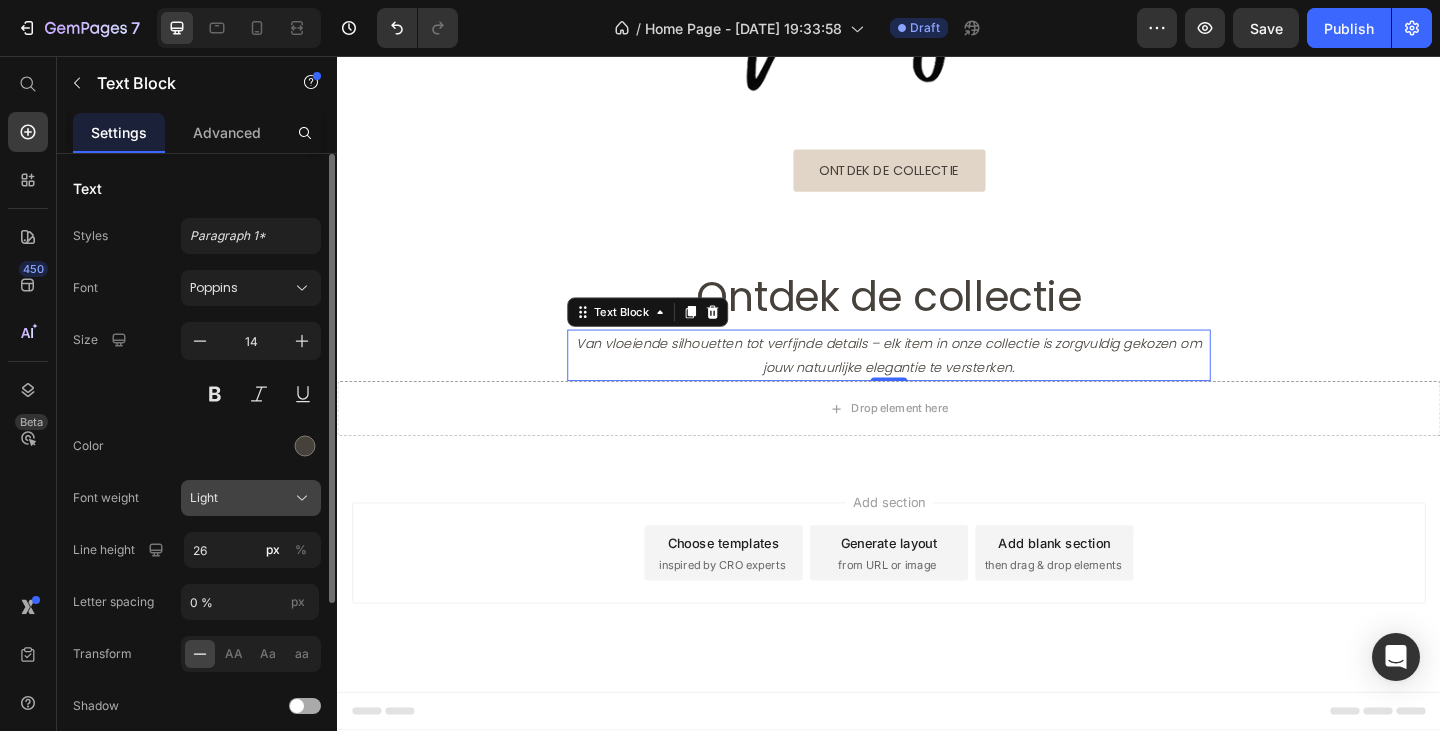 click on "Light" 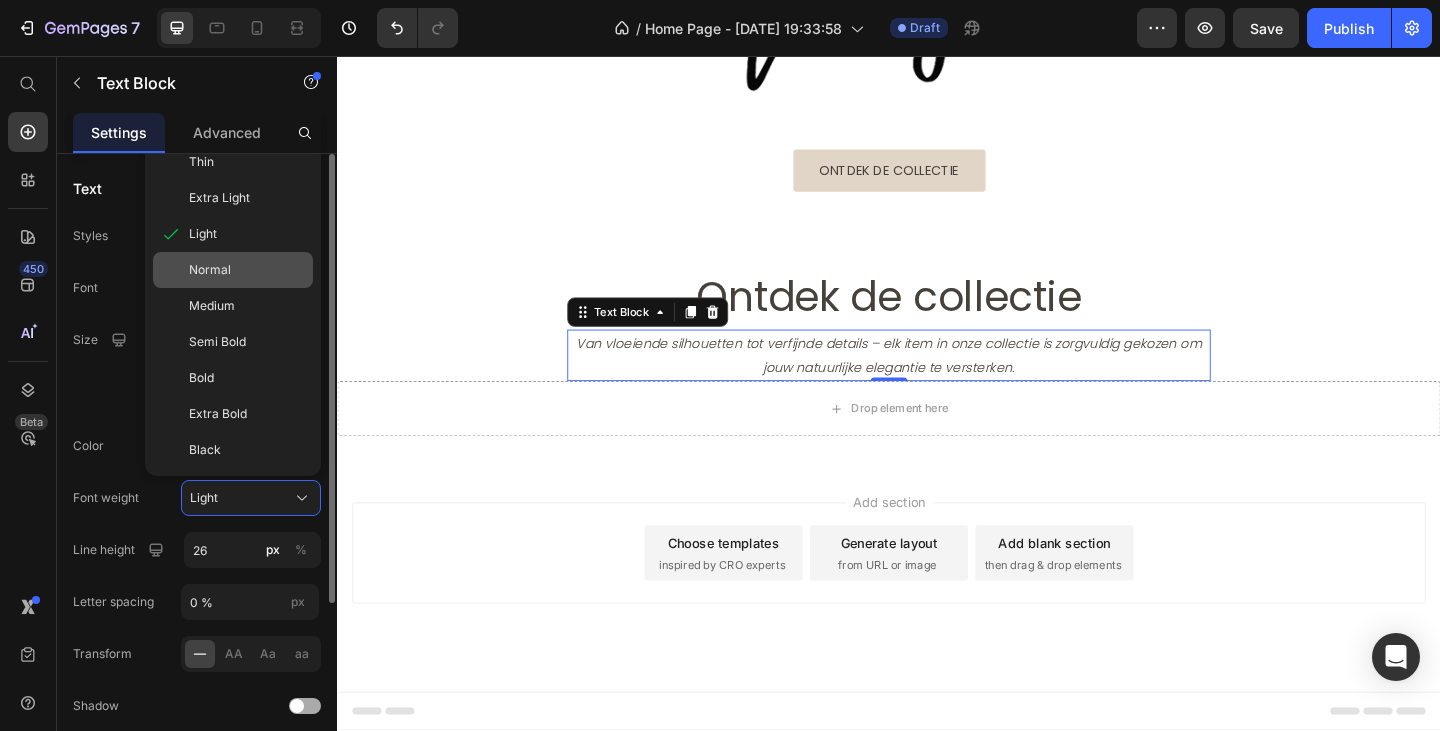 click on "Normal" at bounding box center [210, 270] 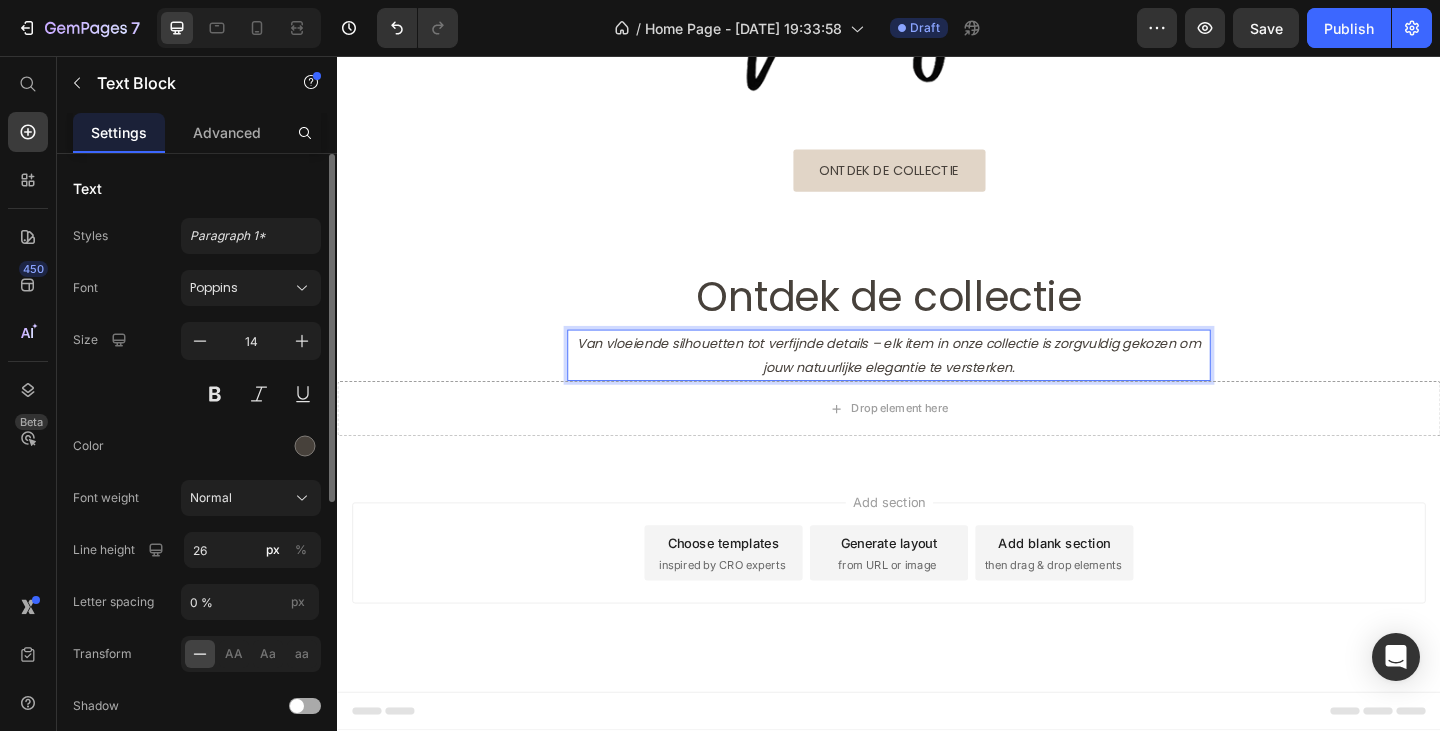 click on "Van vloeiende silhouetten tot verfijnde details – elk item in onze collectie is zorgvuldig gekozen om jouw natuurlijke elegantie te versterken." at bounding box center [937, 382] 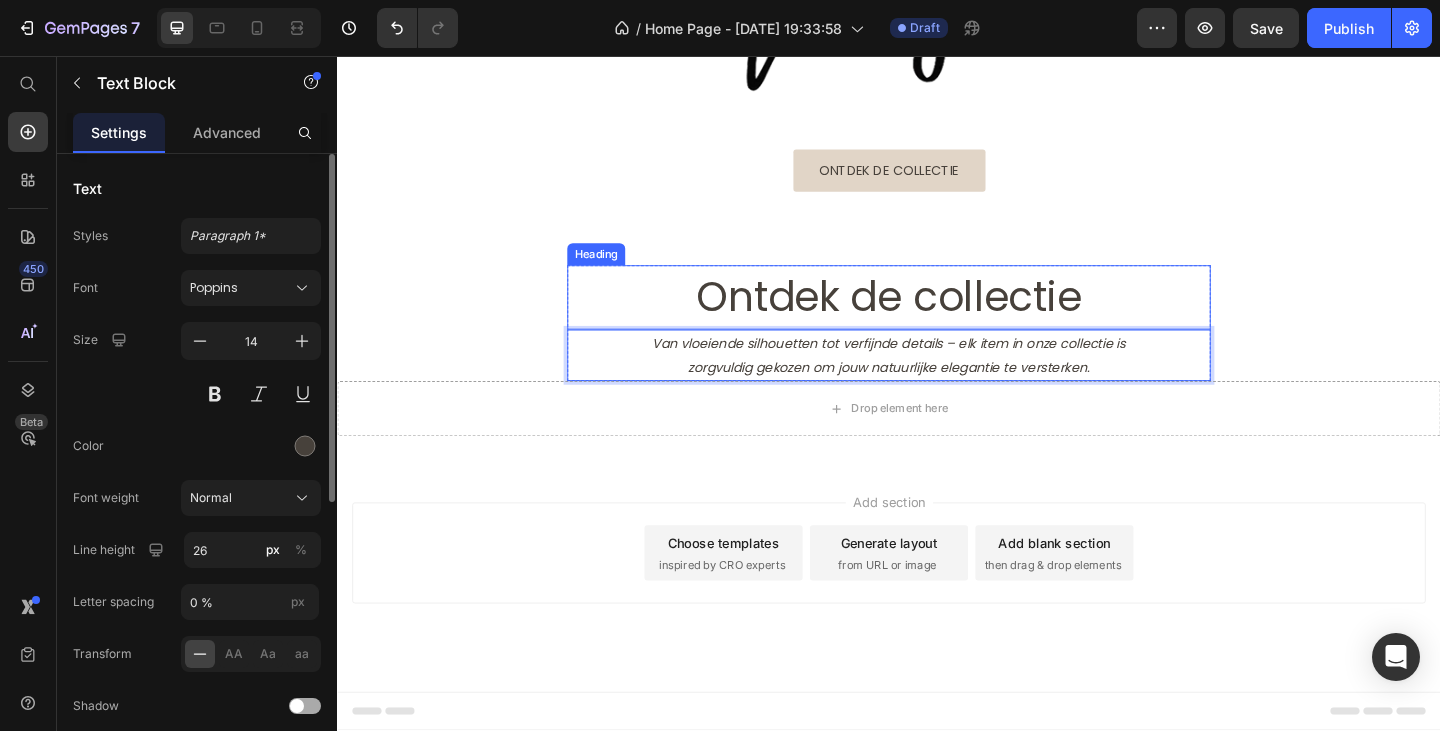 click on "Heading" at bounding box center (618, 272) 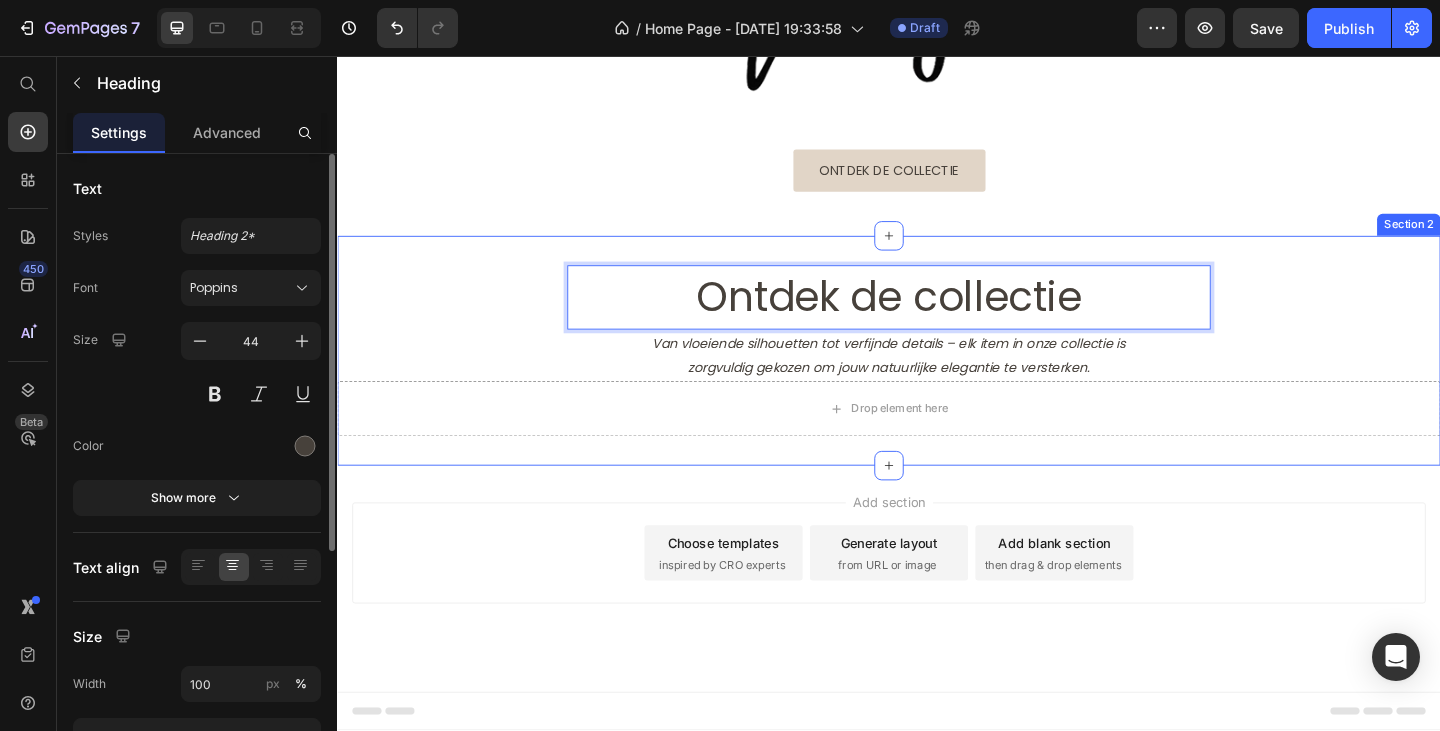 click on "Ontdek de collectie Heading   0 Van vloeiende silhouetten tot verfijnde details – elk item in onze collectie is  zorgvuldig gekozen om jouw natuurlijke elegantie te versterken. Text Block Row
Drop element here Row" at bounding box center [937, 377] 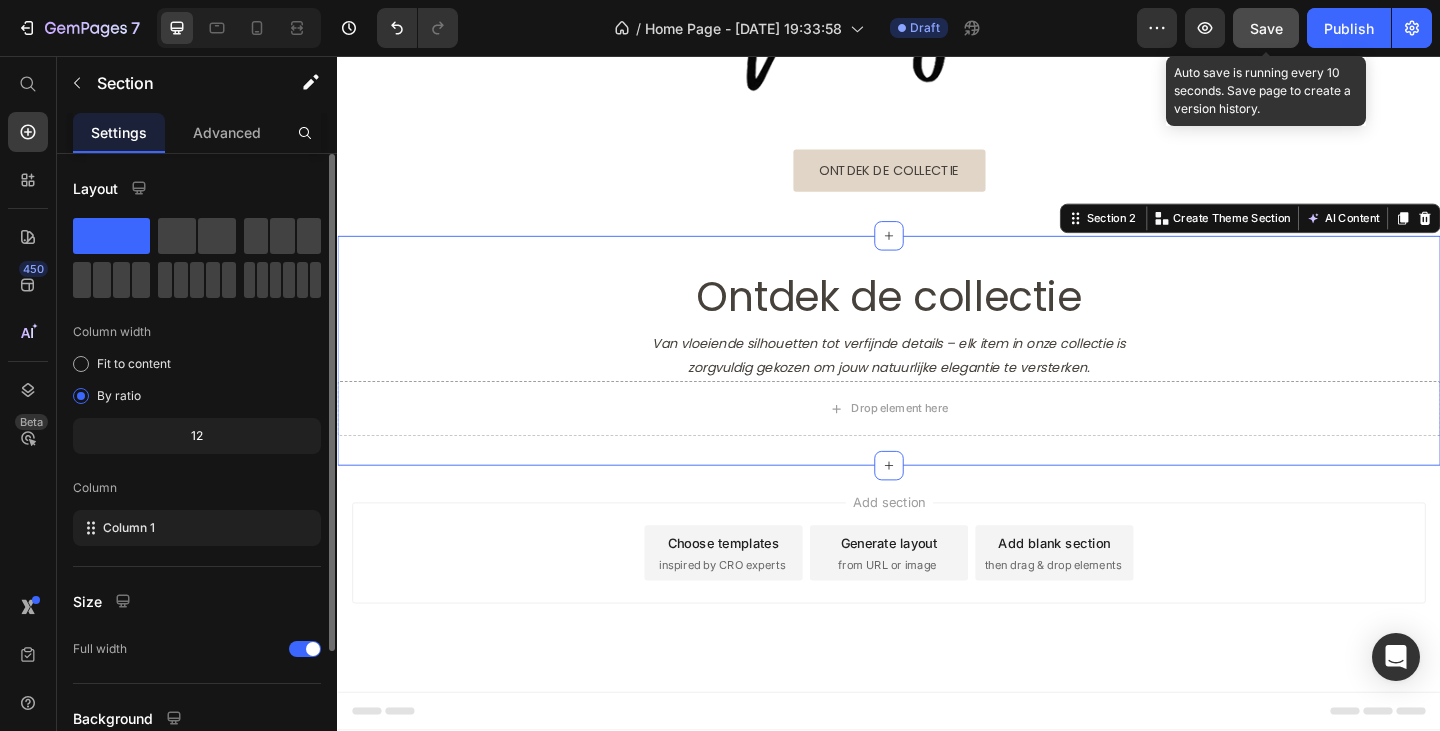 click on "Save" 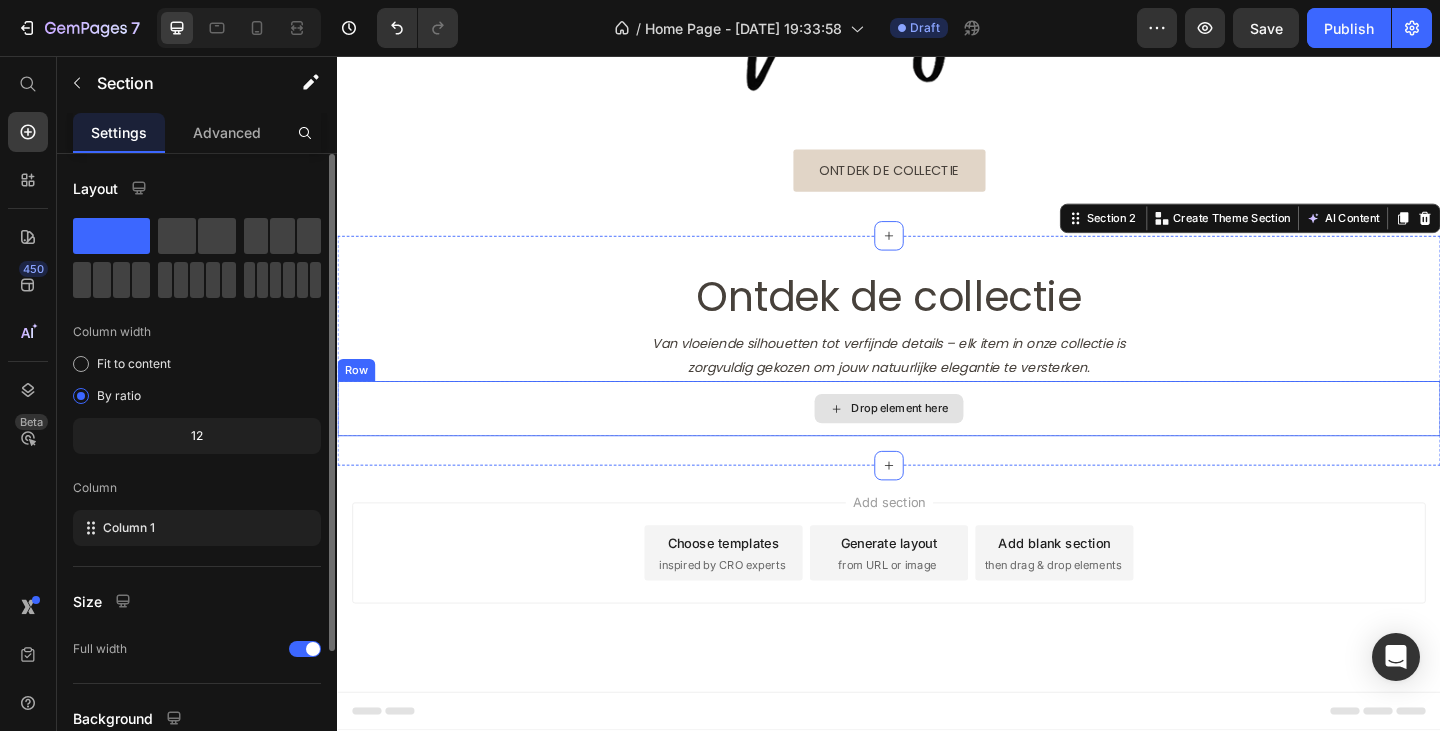 click on "Van vloeiende silhouetten tot verfijnde details – elk item in onze collectie is" at bounding box center (937, 369) 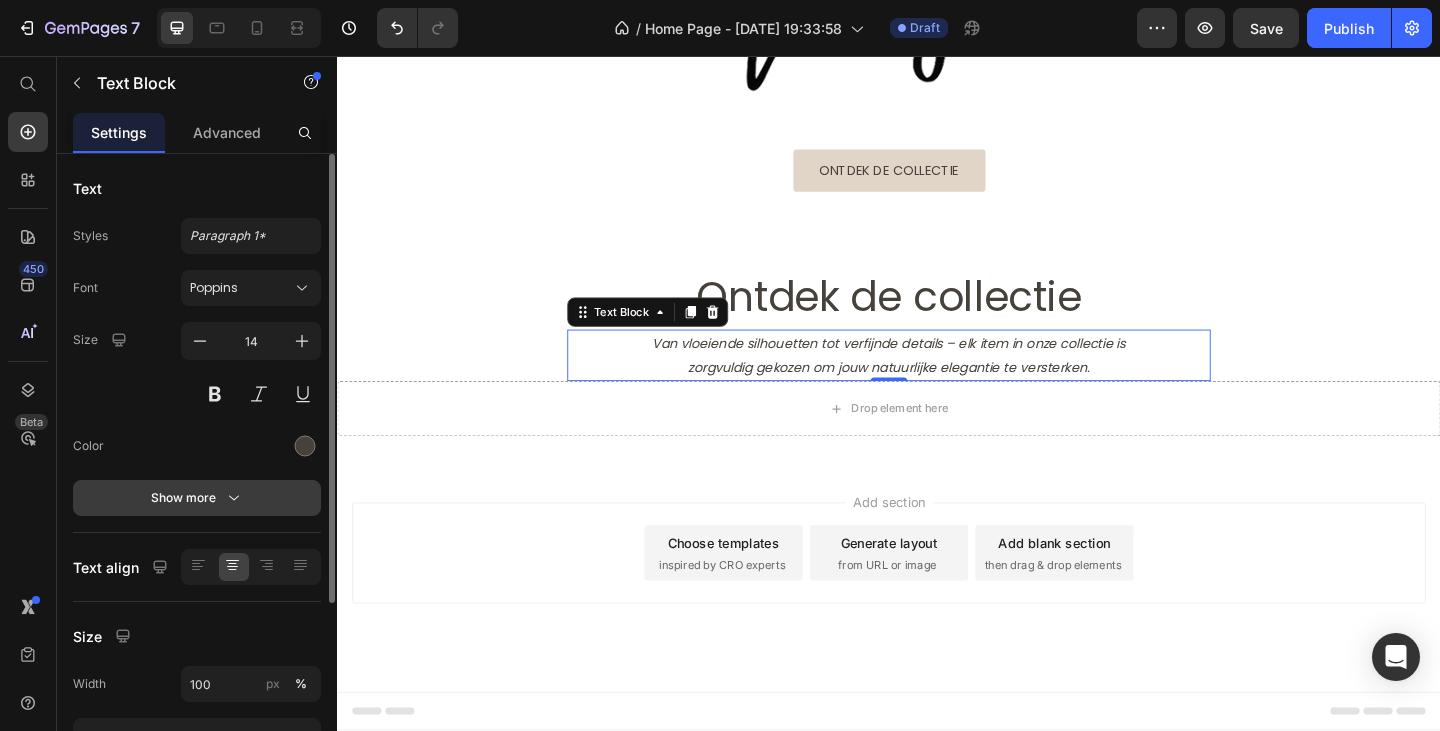 click 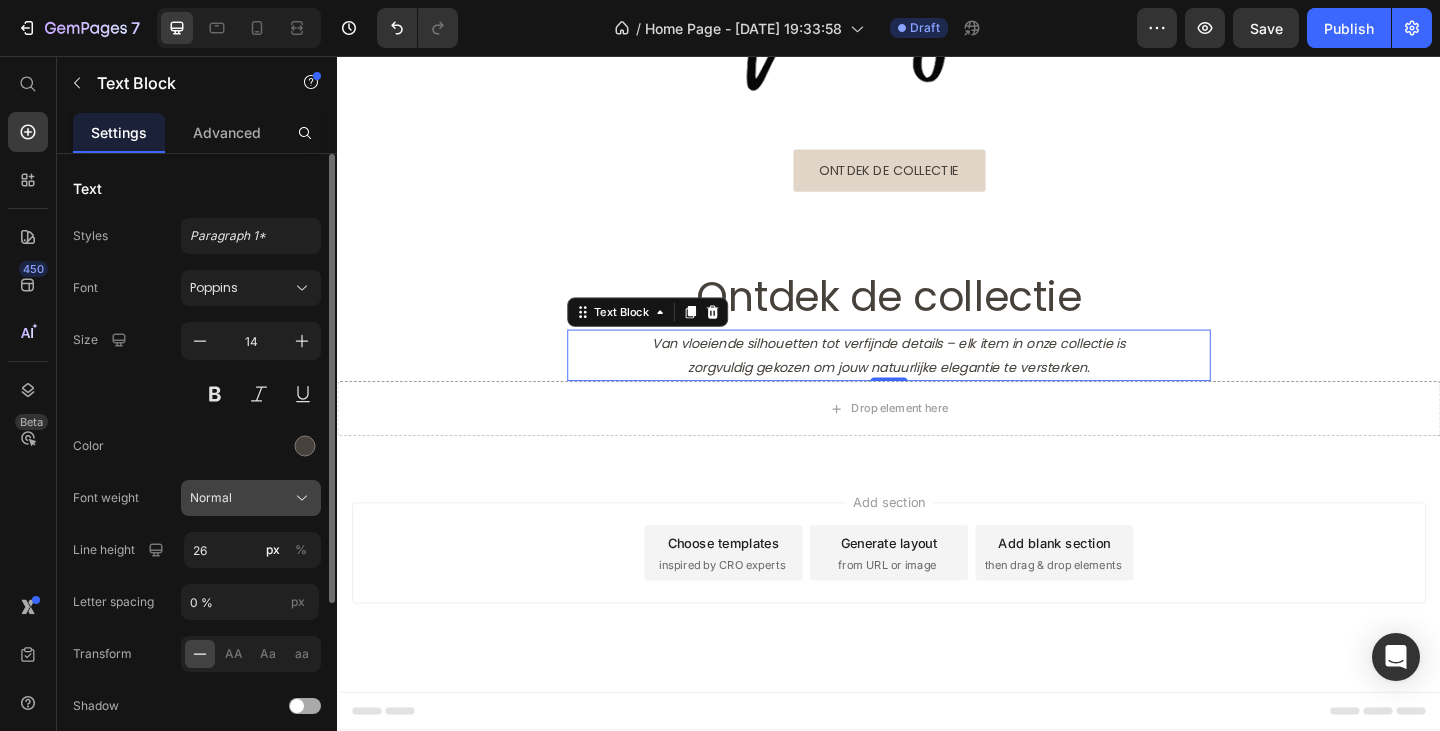 click on "Normal" 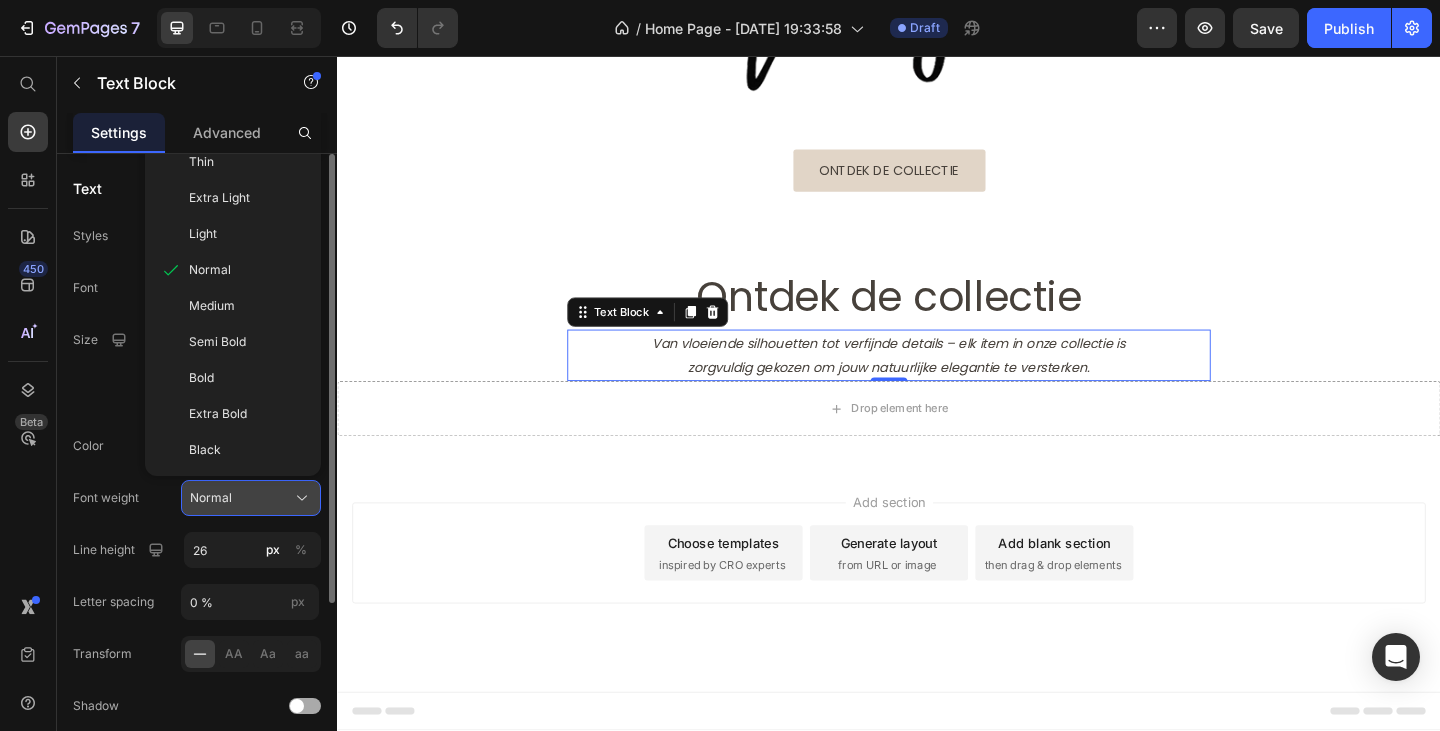 click on "Normal" 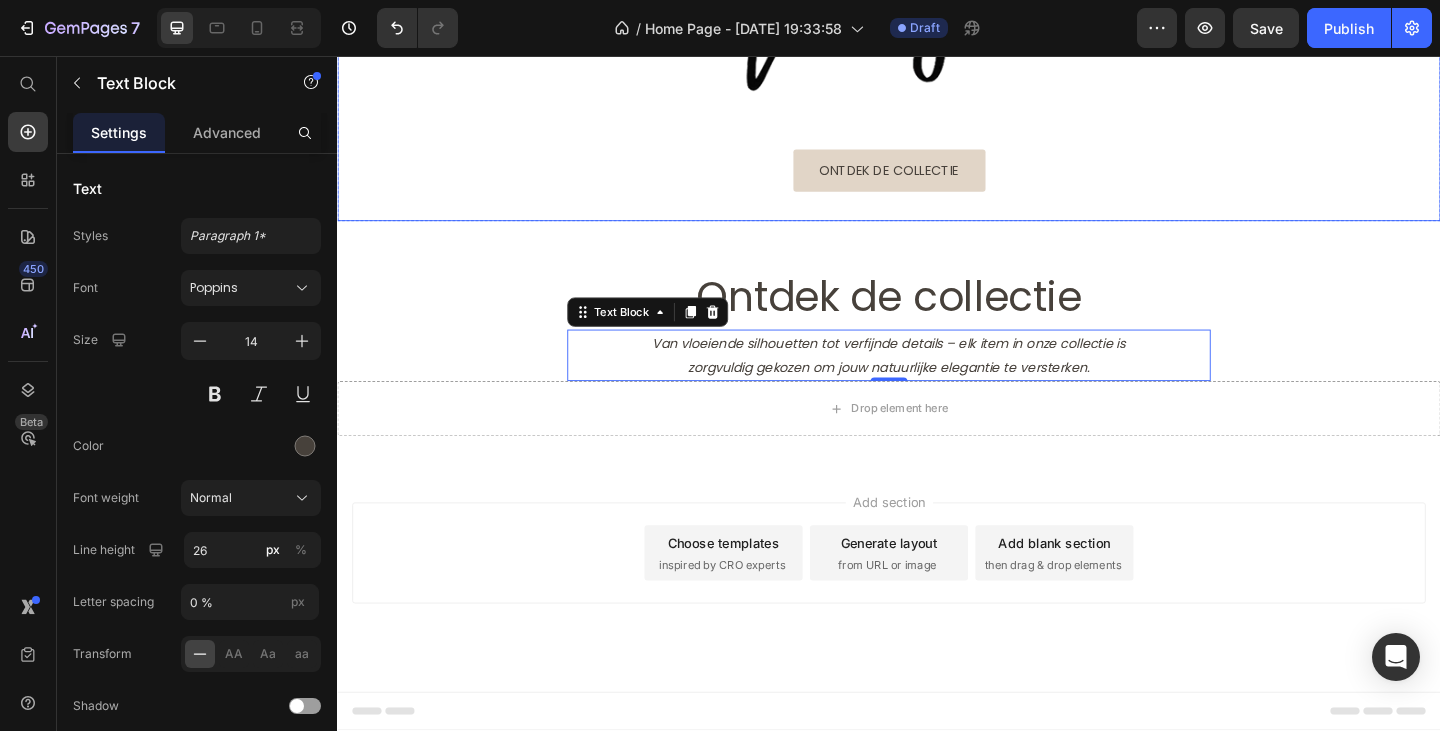 click on "7  Version history  /  Home Page - [DATE] 19:33:58 Draft Preview  Save   Publish" 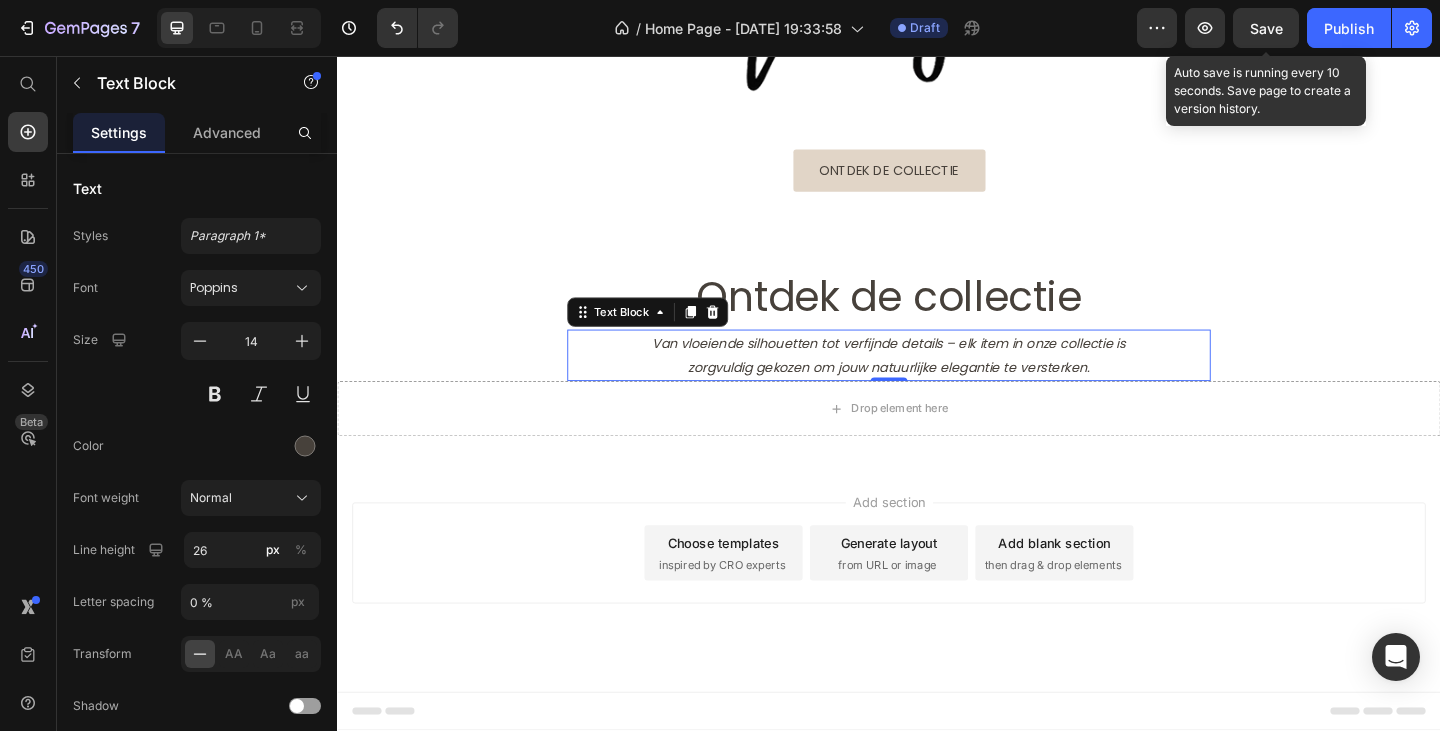 click on "Save" at bounding box center [1266, 28] 